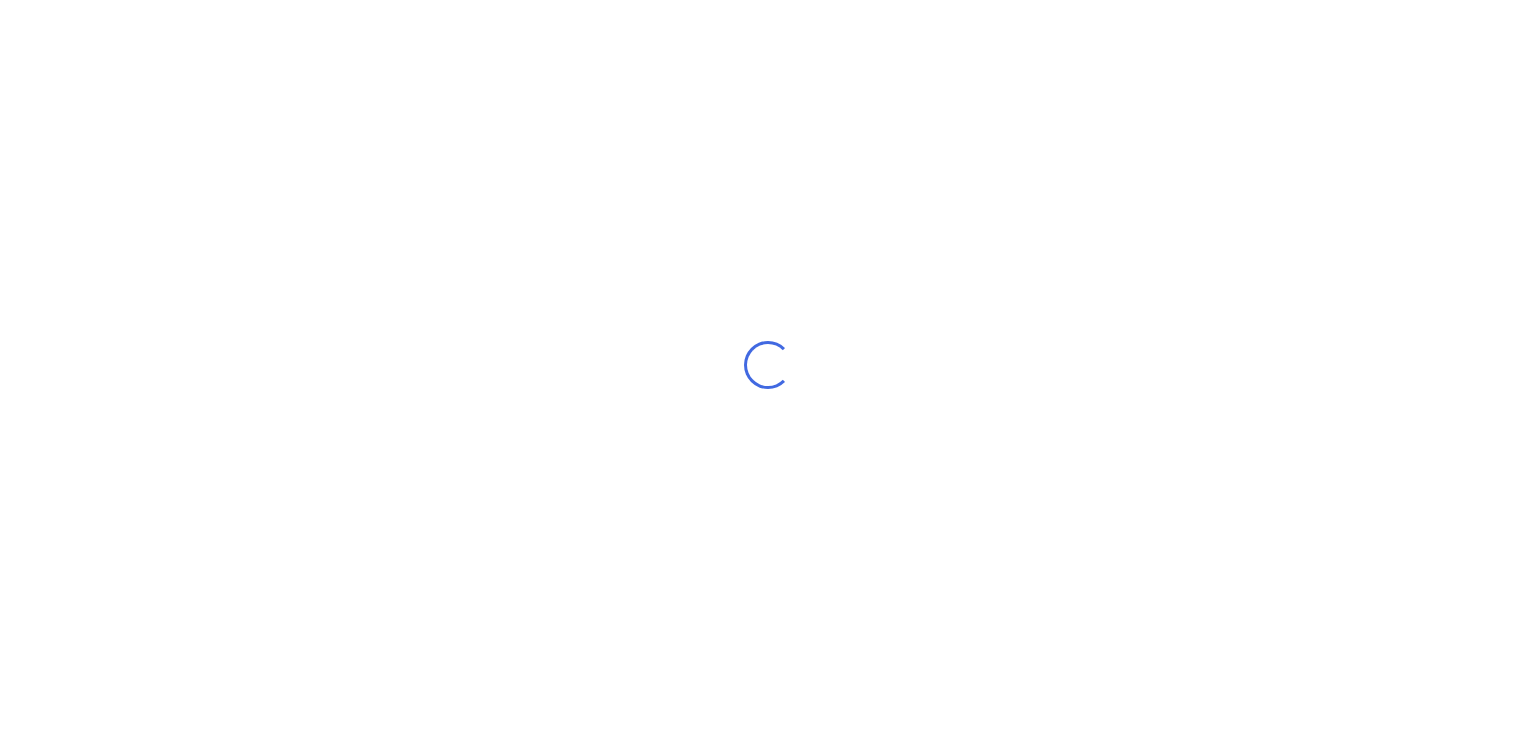 scroll, scrollTop: 0, scrollLeft: 0, axis: both 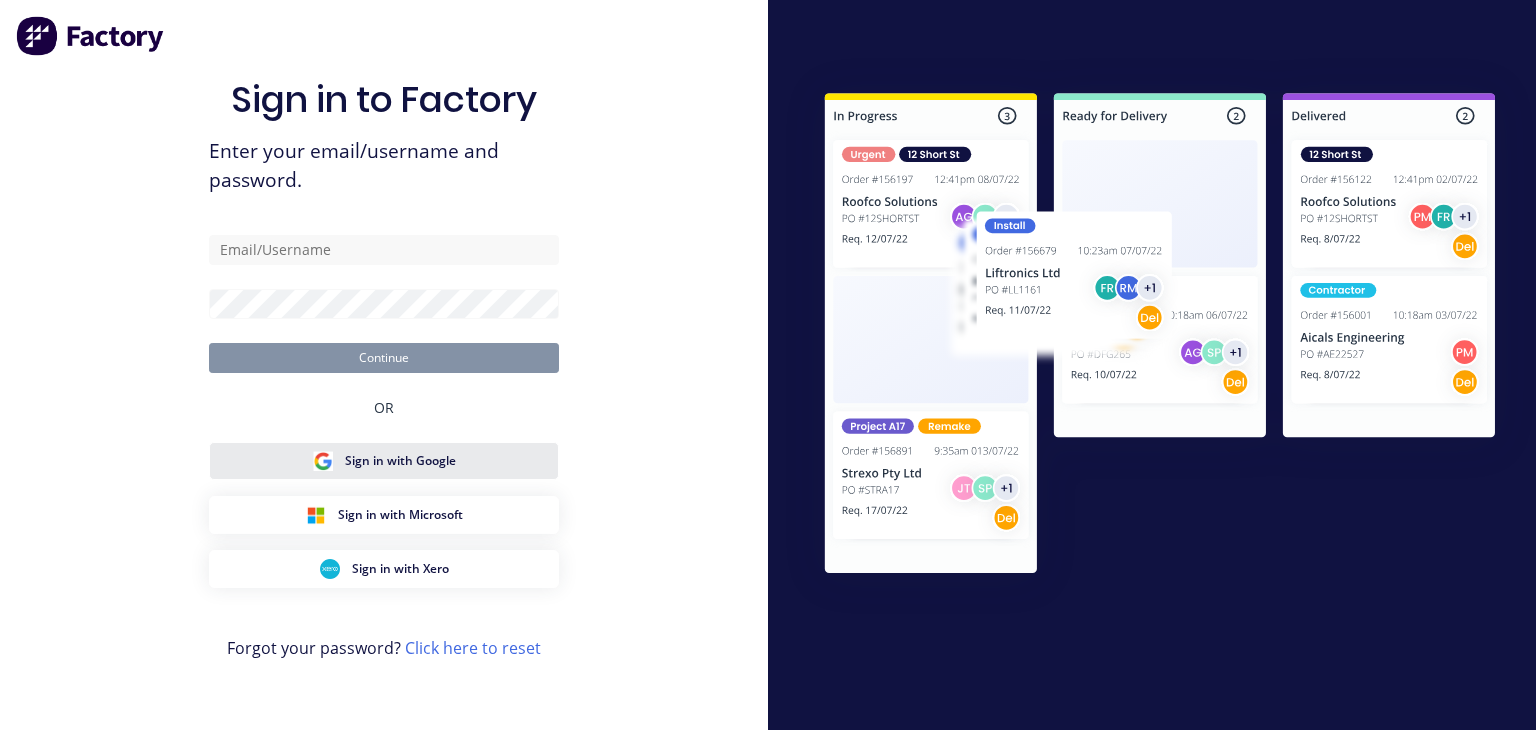 click on "Sign in with Google" at bounding box center [384, 461] 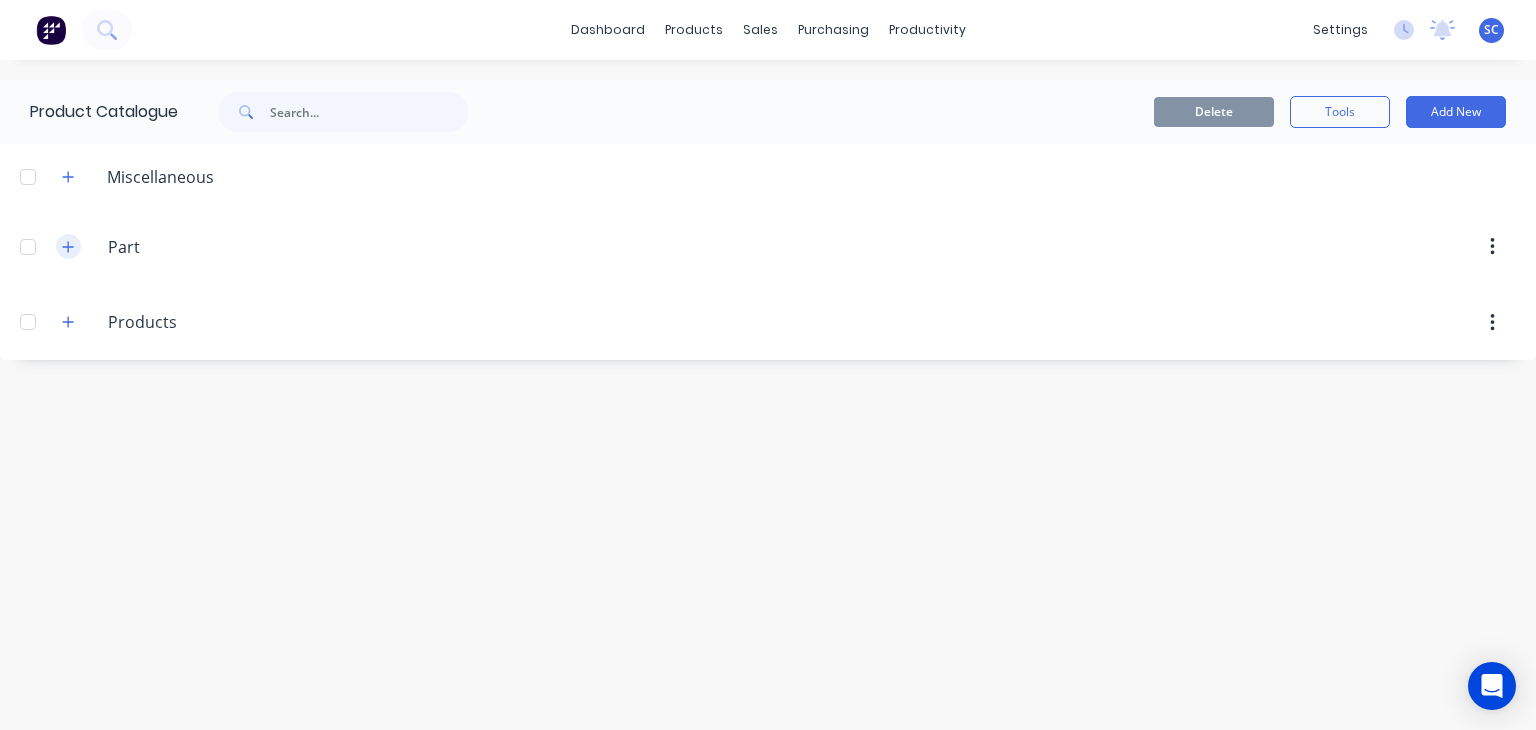 click 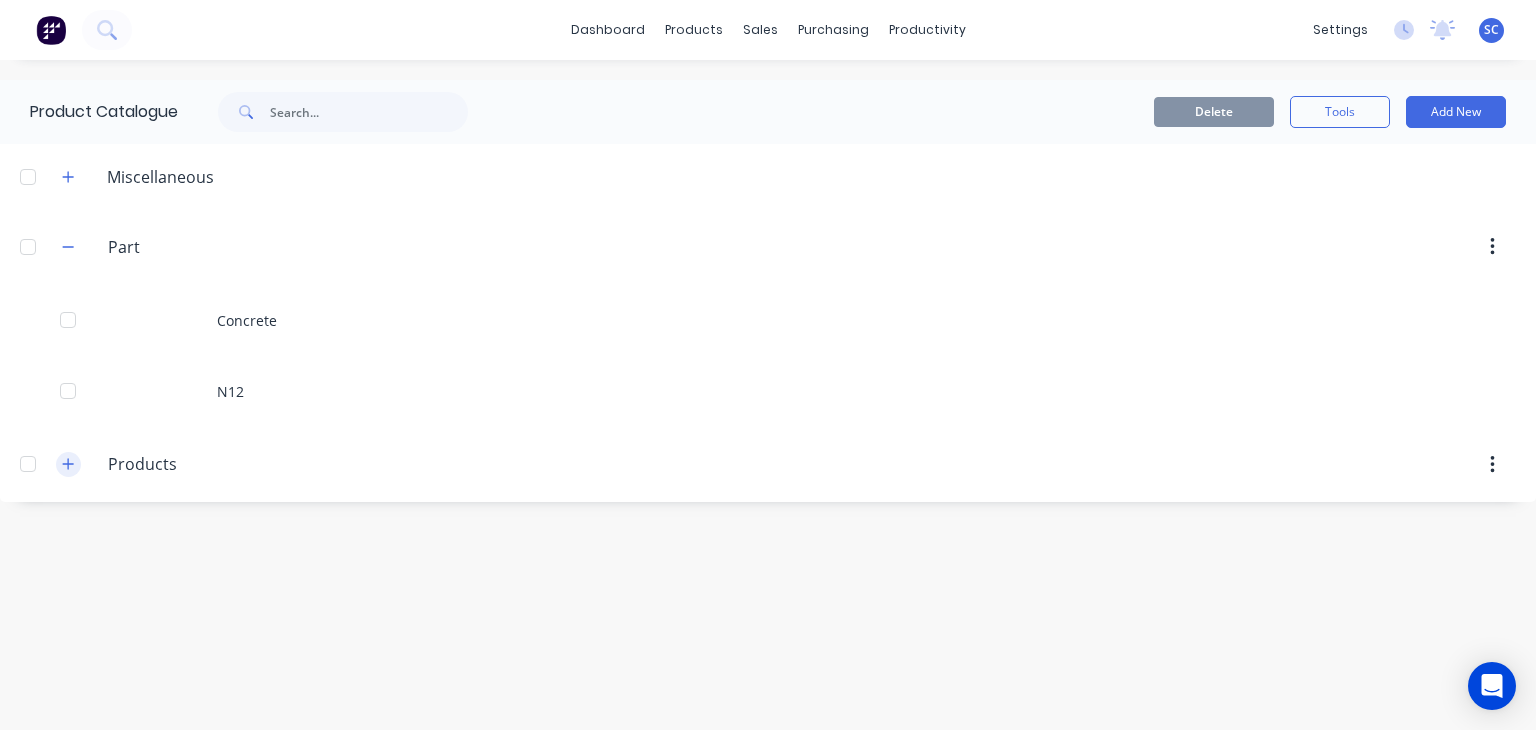 click 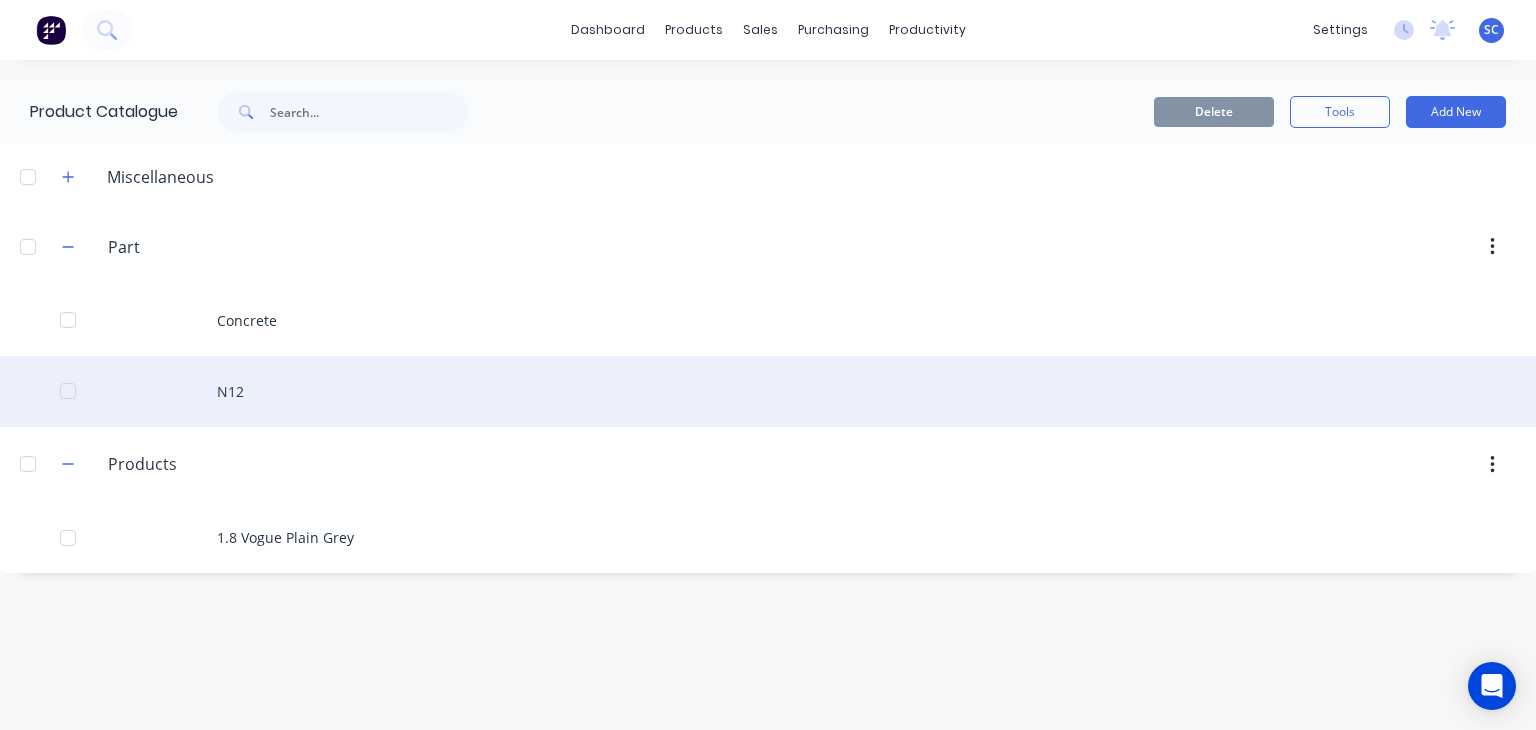 click on "N12" at bounding box center (768, 391) 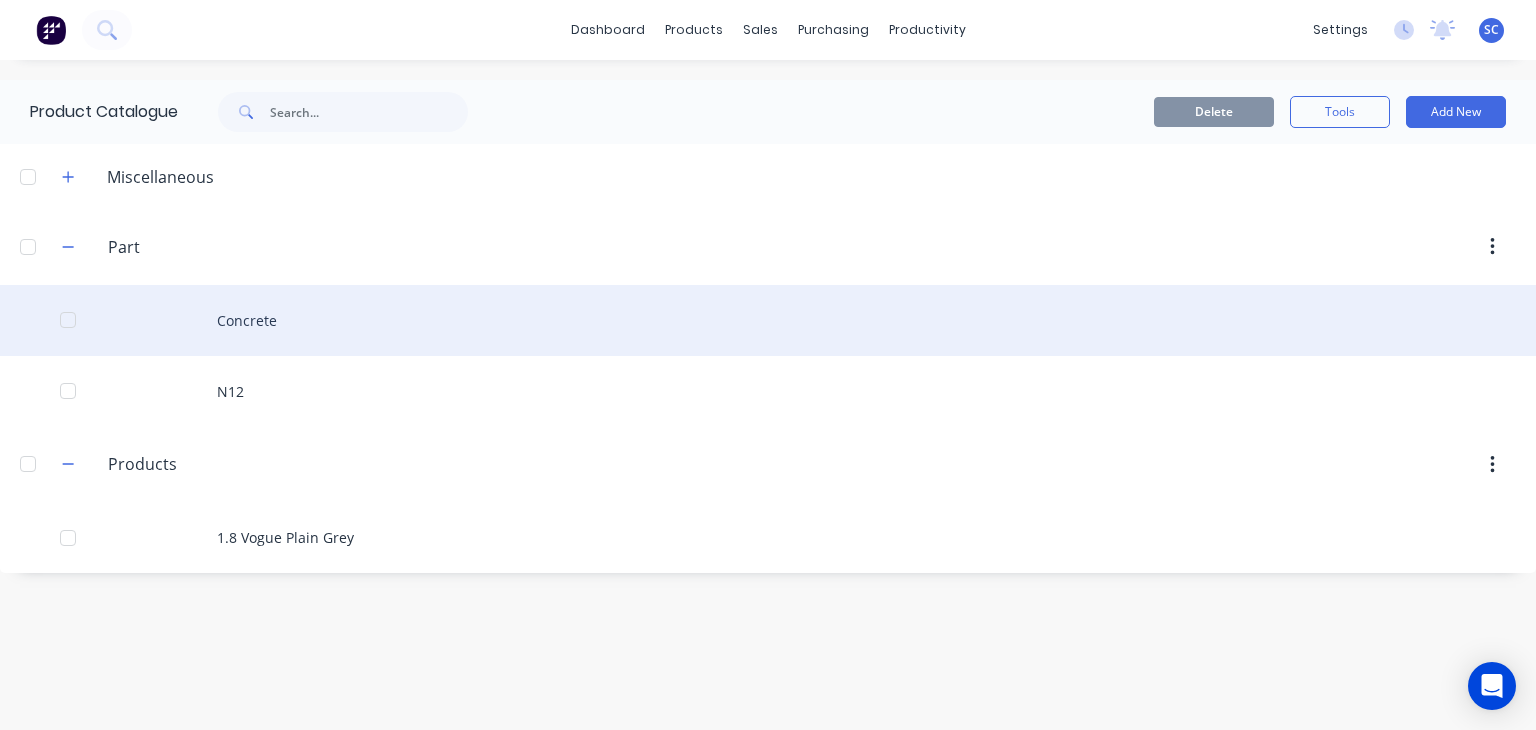 click on "Concrete" at bounding box center (768, 320) 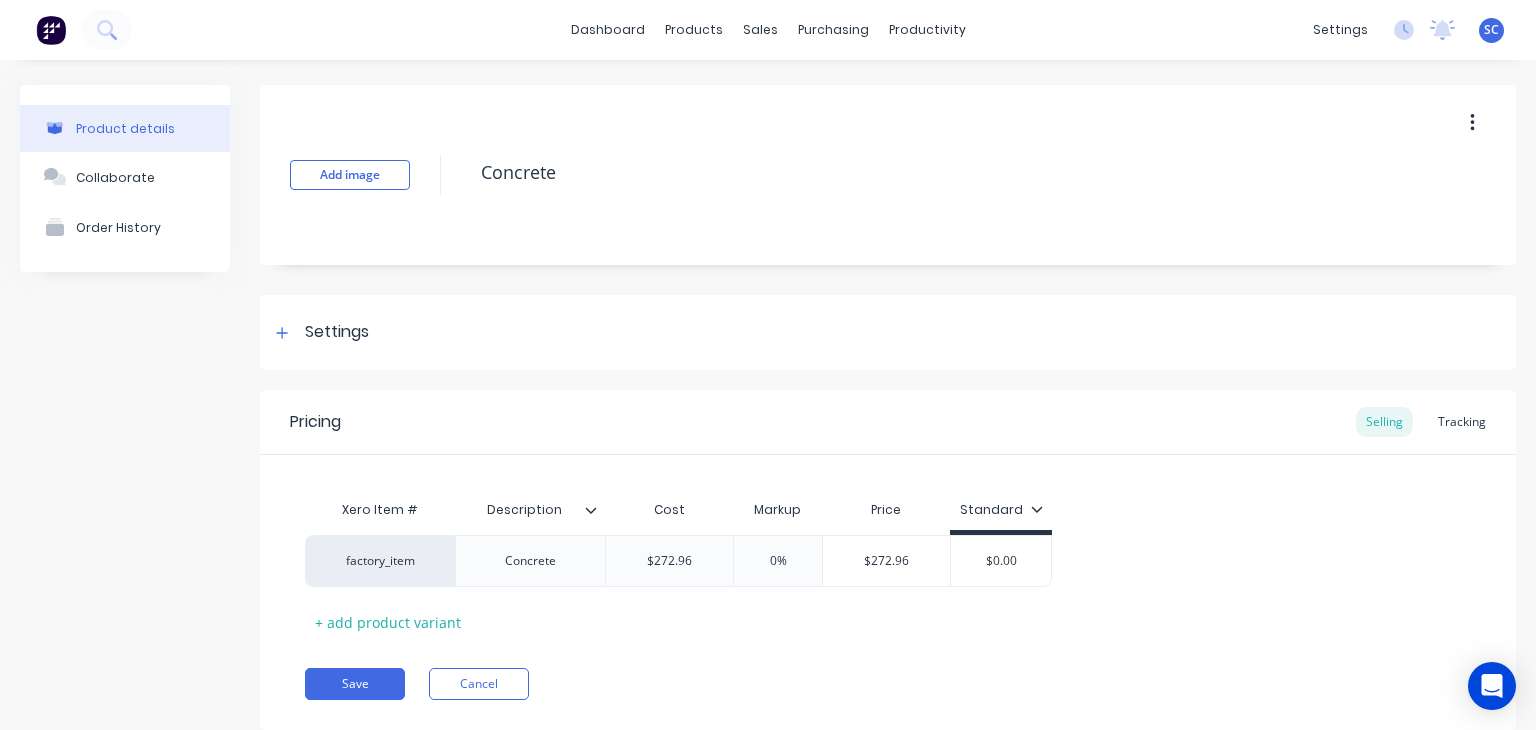 type on "x" 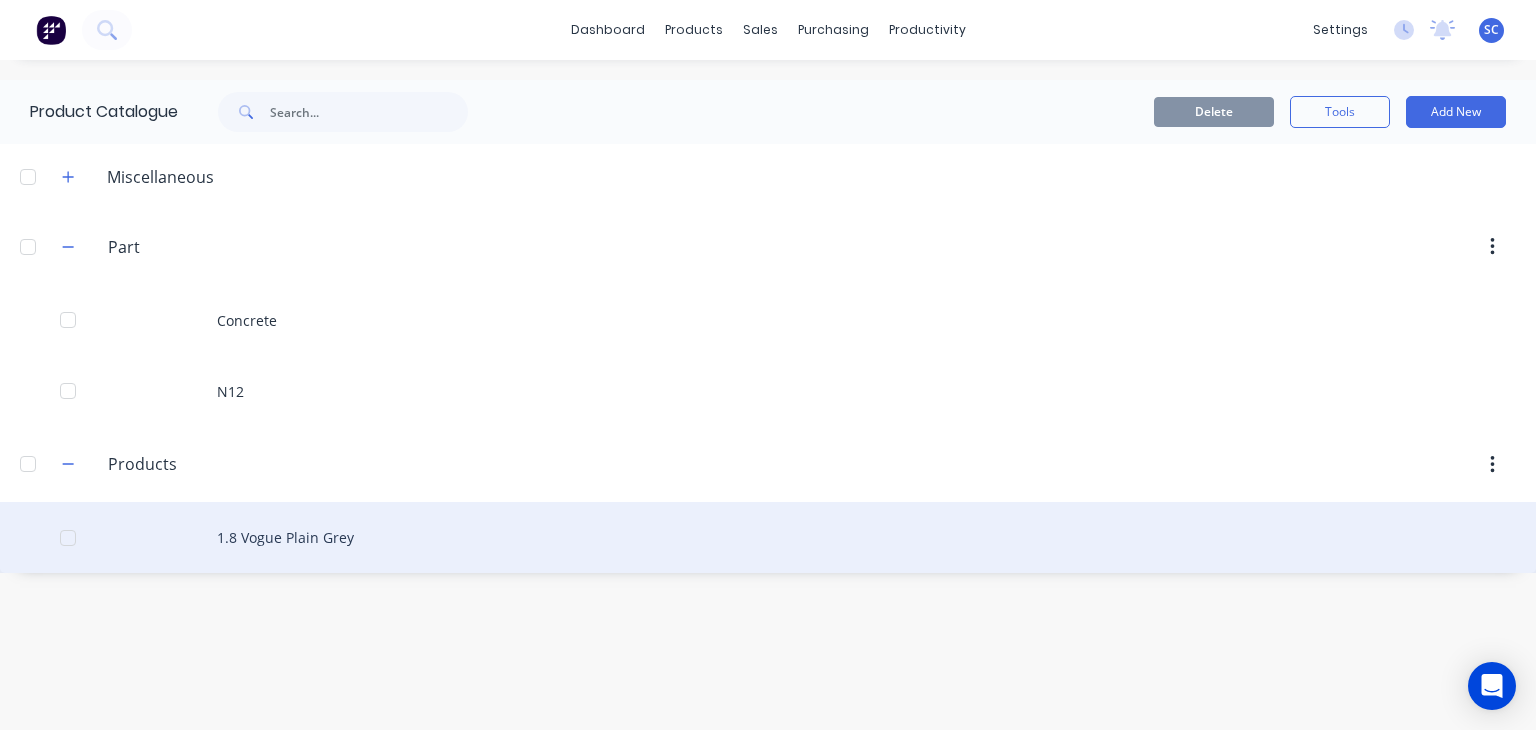 click on "1.8 Vogue Plain Grey" at bounding box center (768, 537) 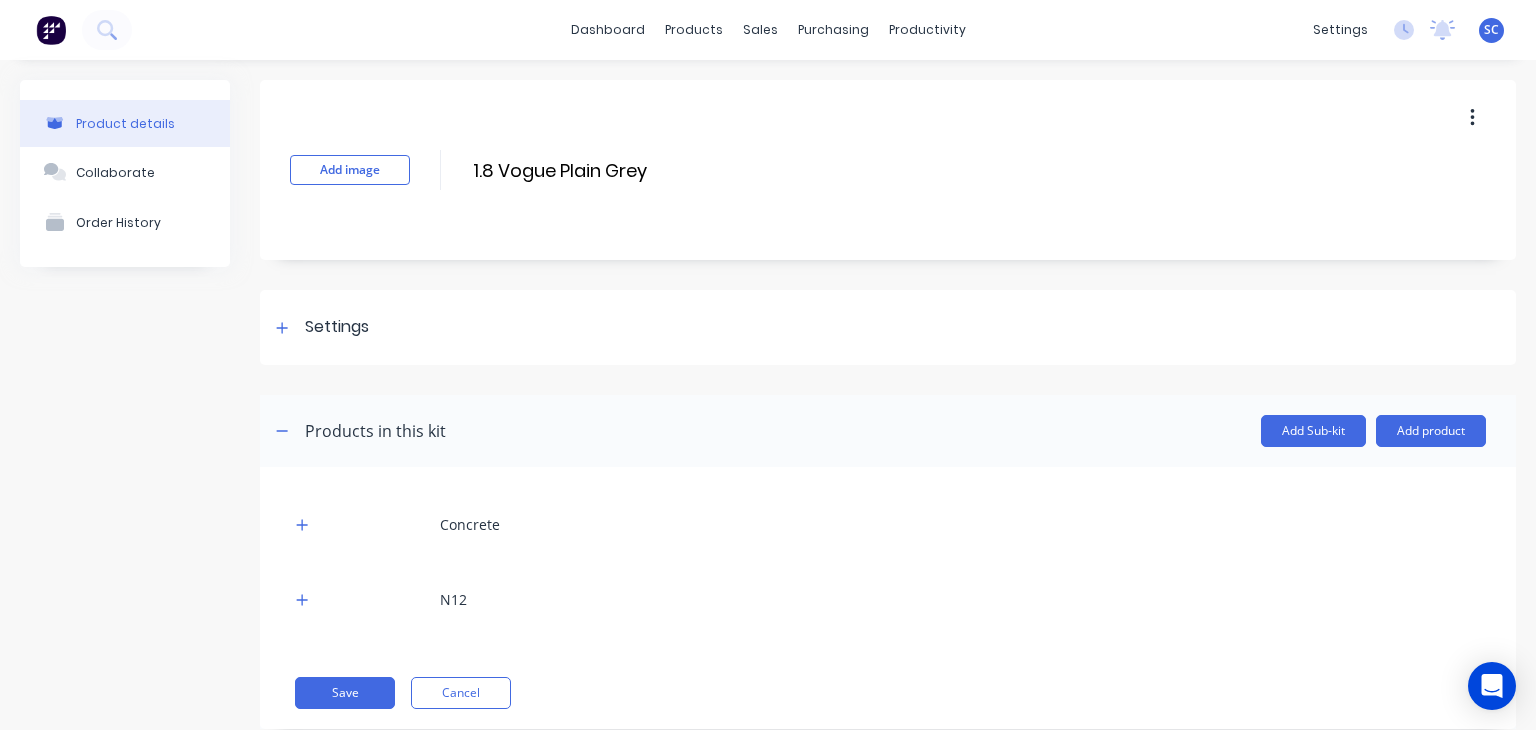 scroll, scrollTop: 48, scrollLeft: 0, axis: vertical 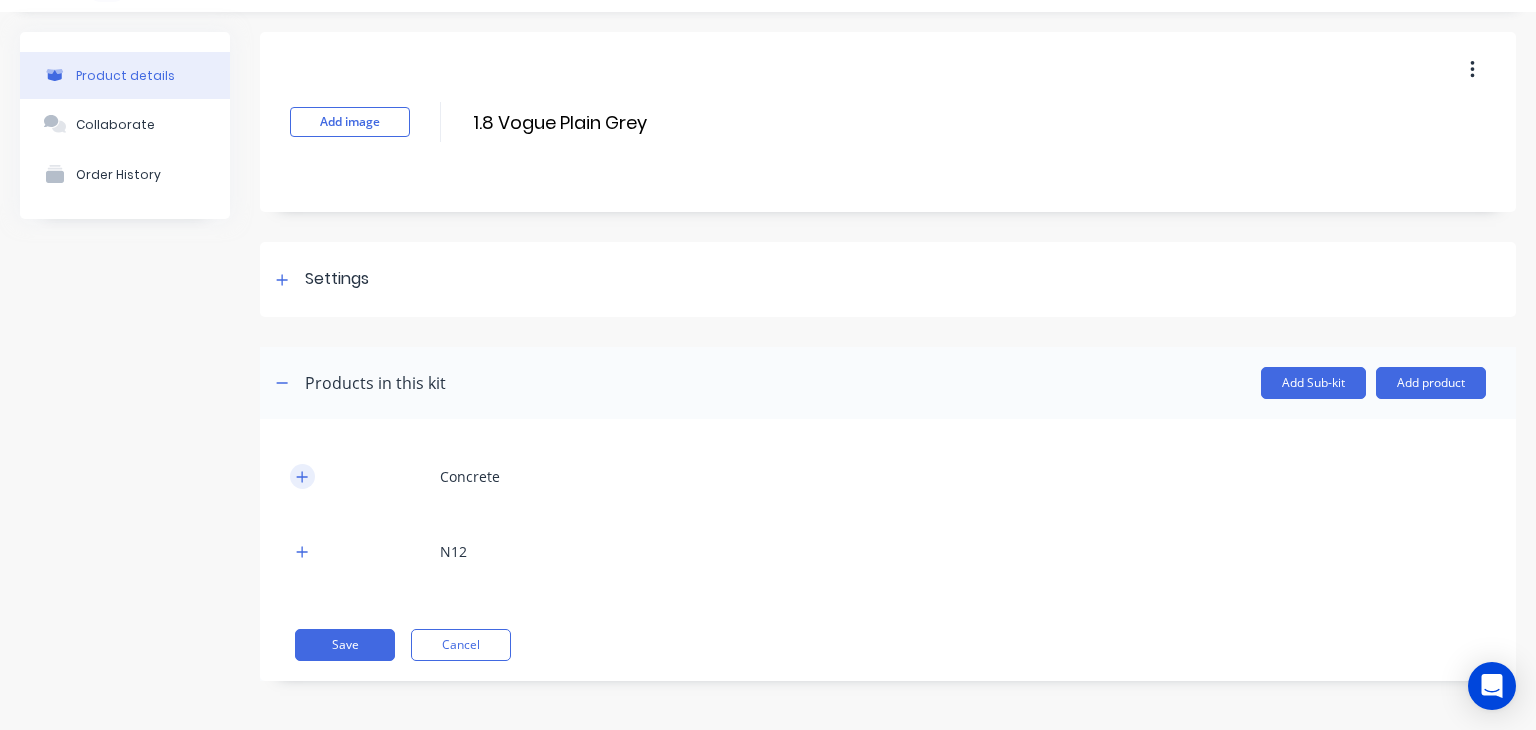 click 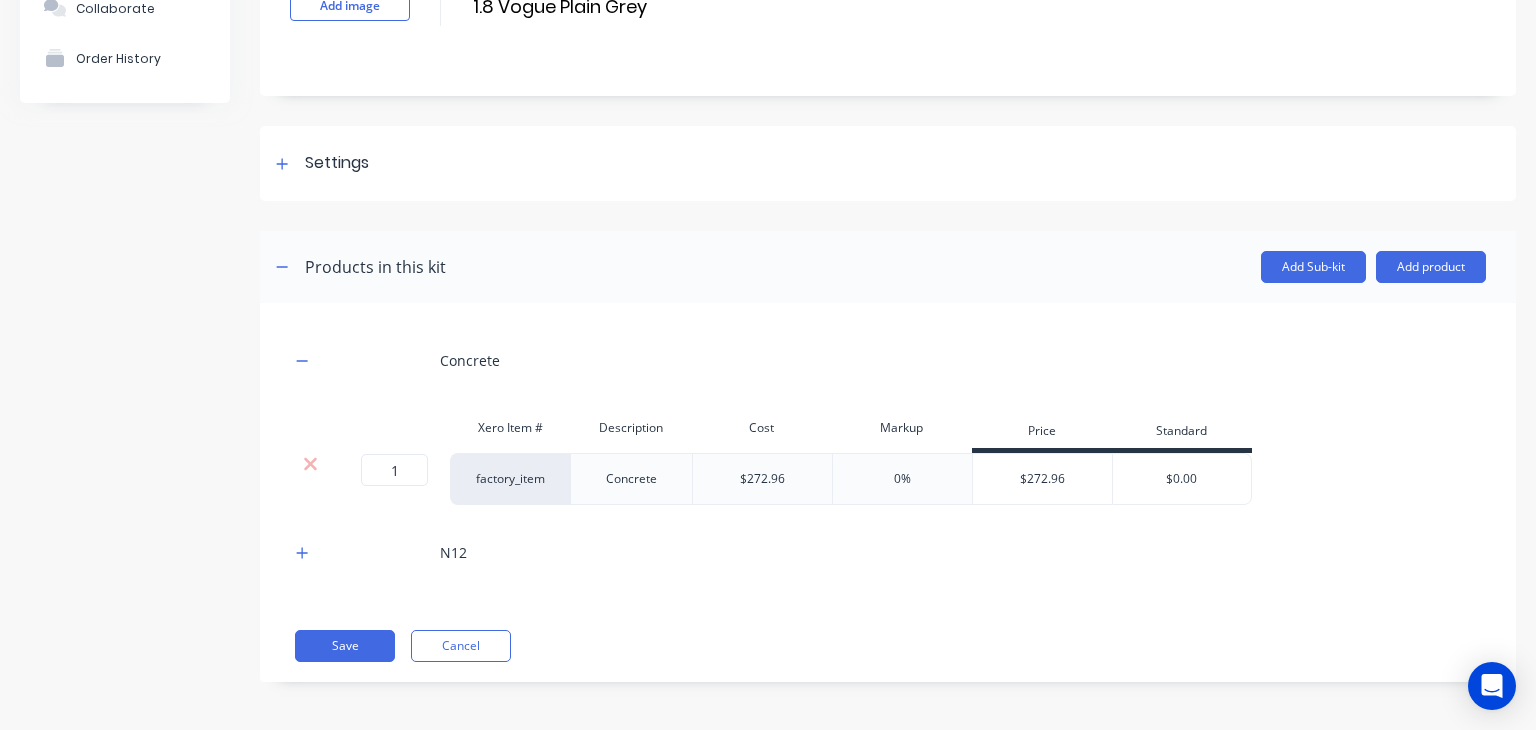 scroll, scrollTop: 165, scrollLeft: 0, axis: vertical 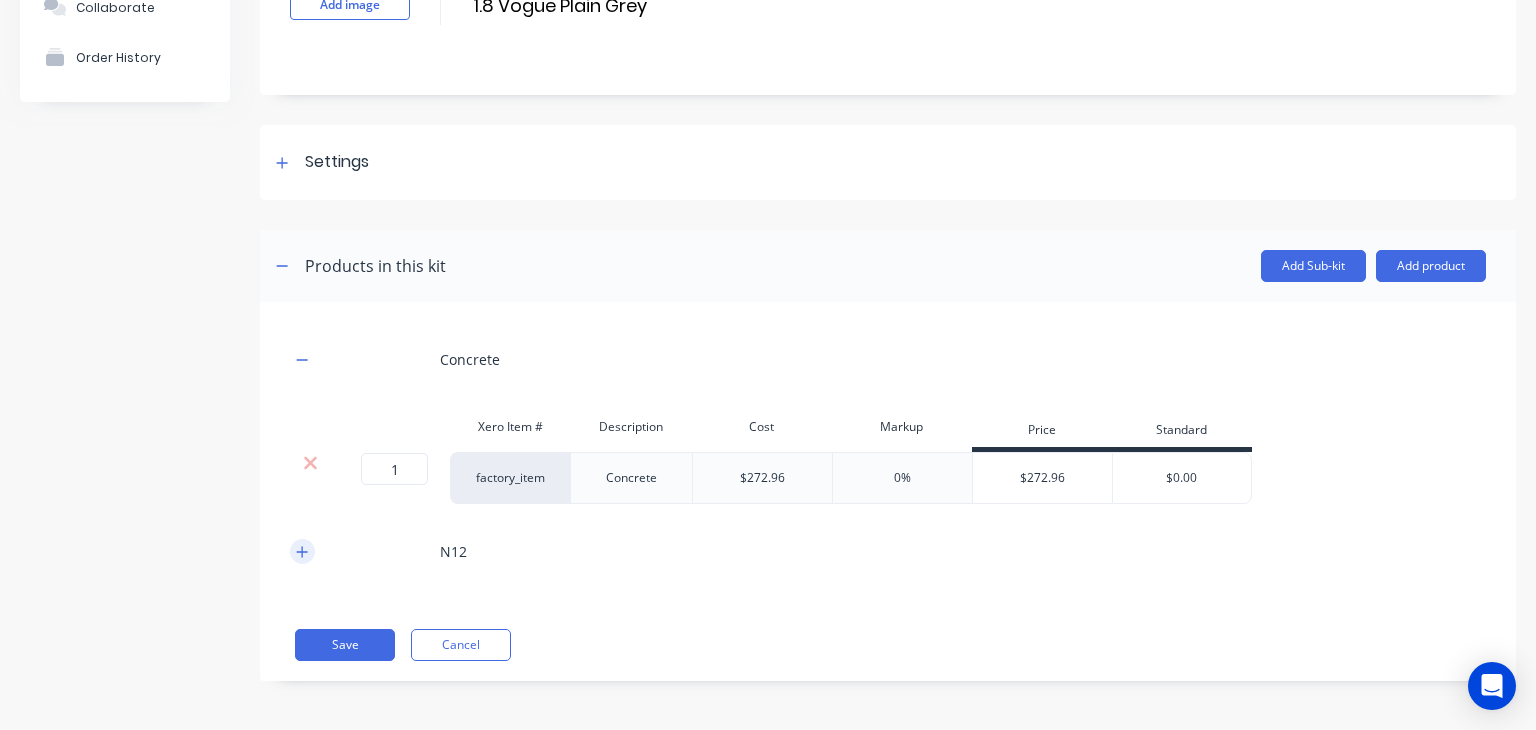 click 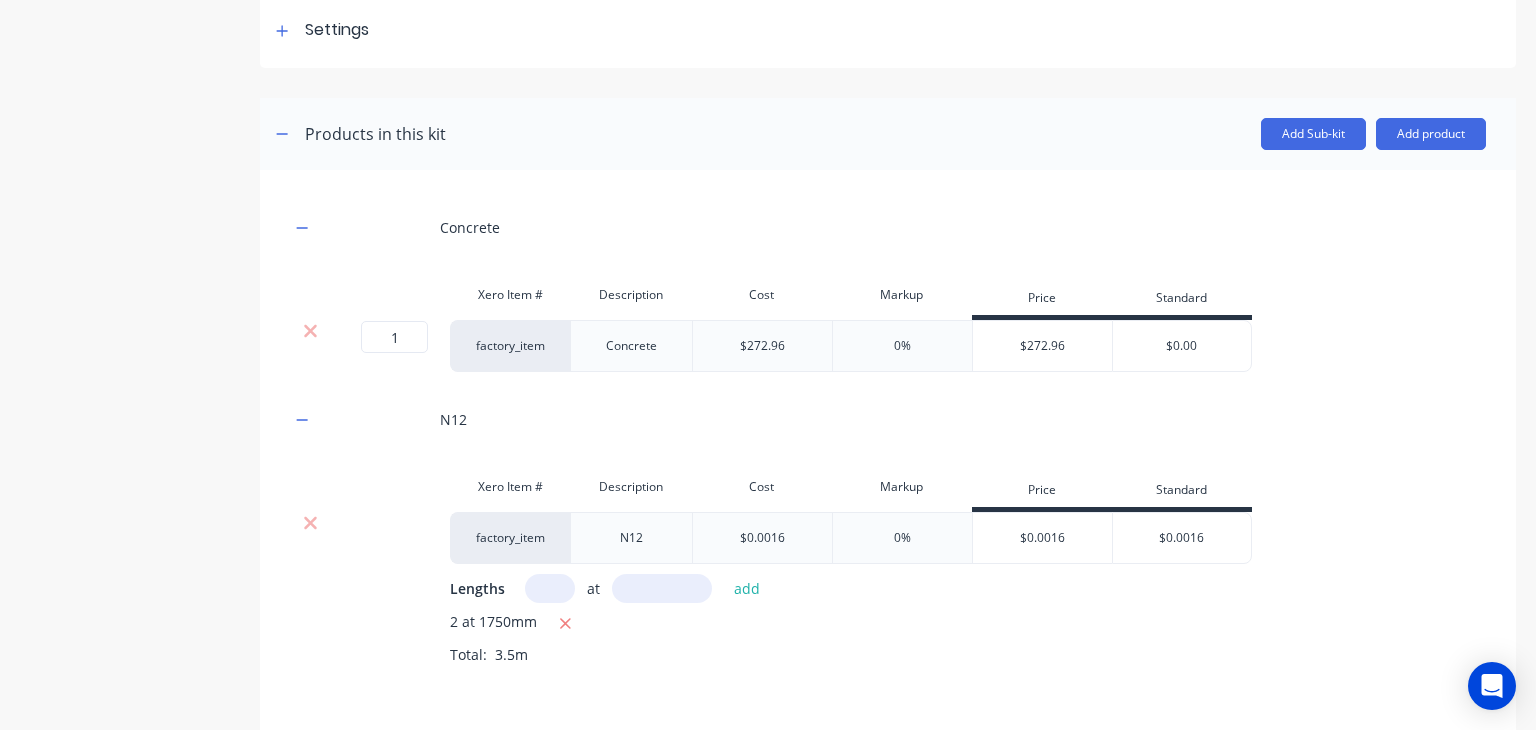 scroll, scrollTop: 297, scrollLeft: 0, axis: vertical 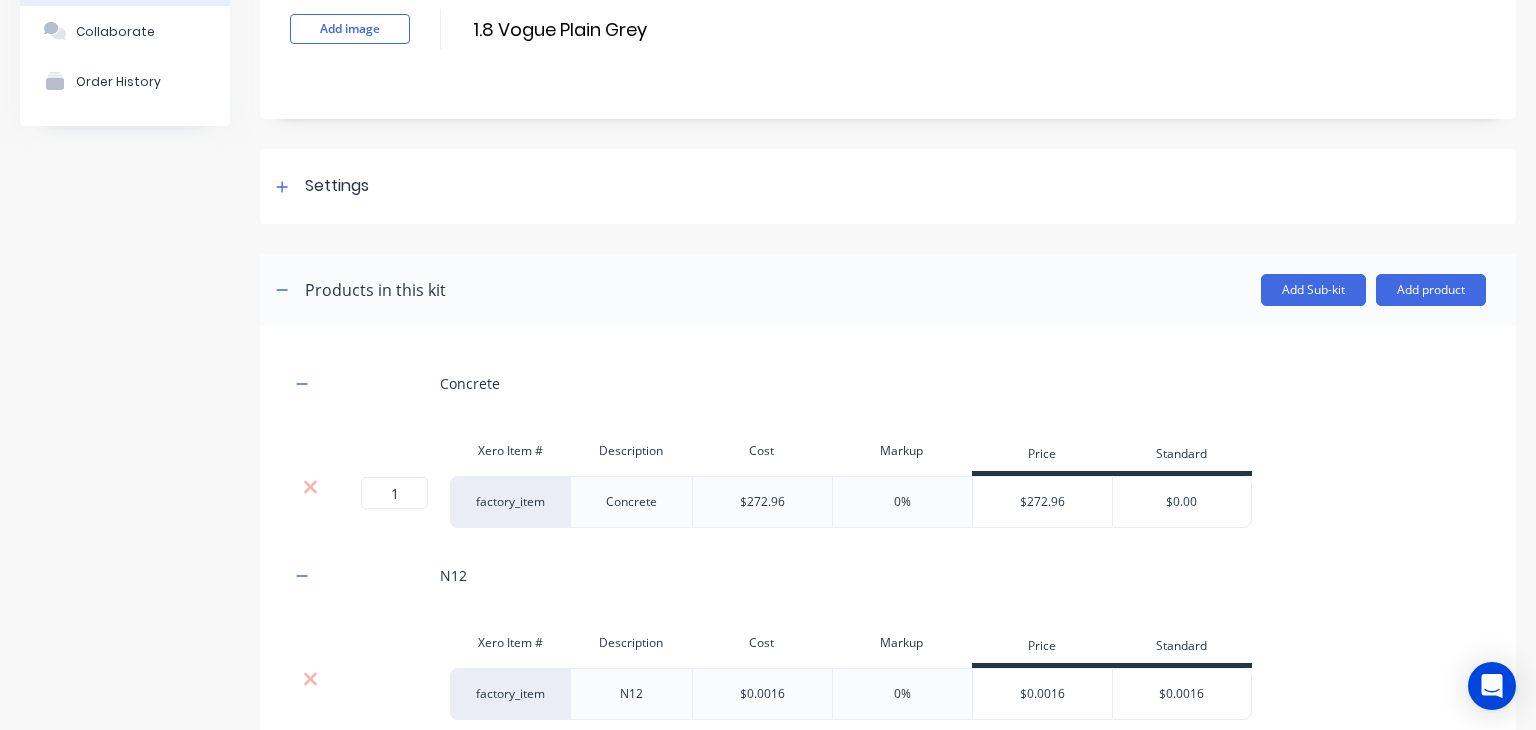 type 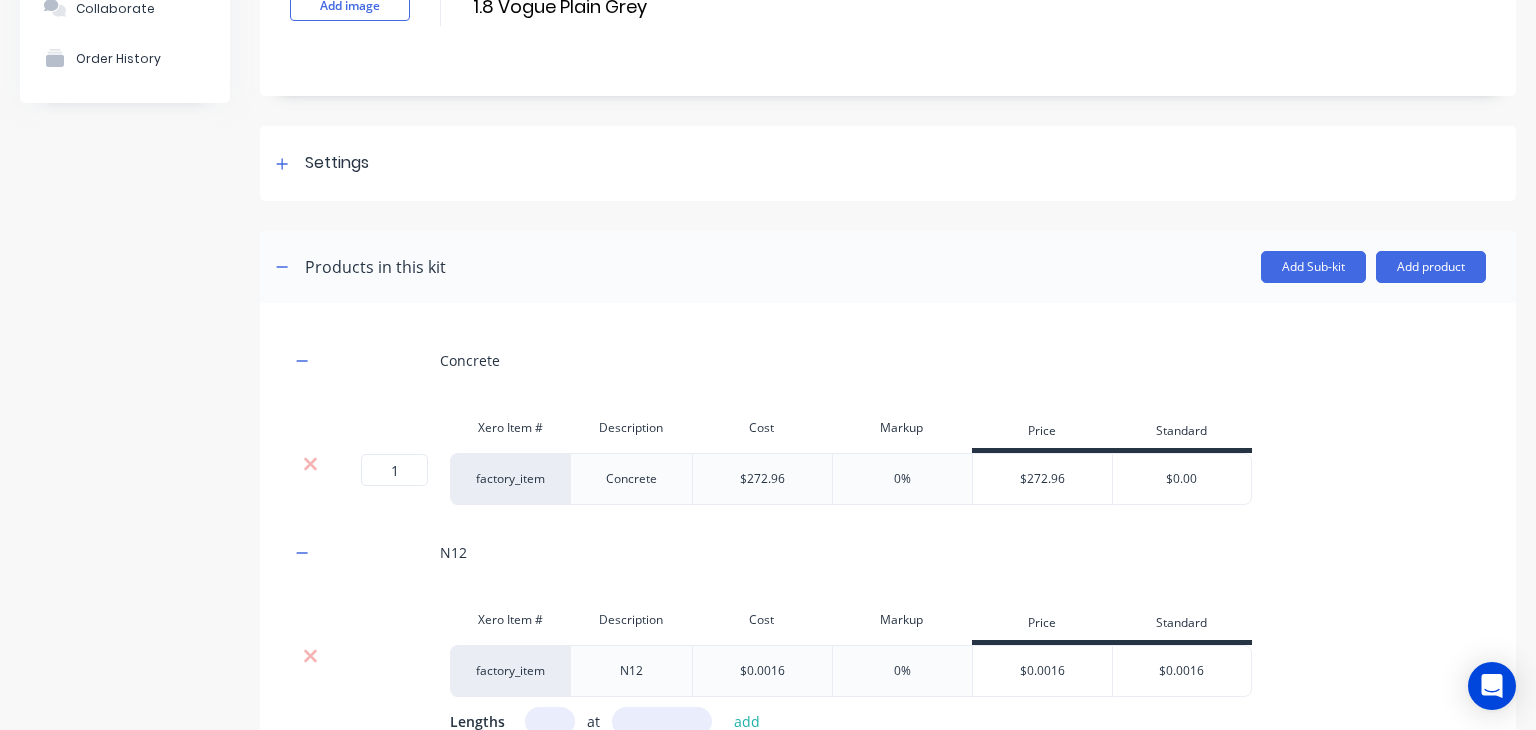 scroll, scrollTop: 164, scrollLeft: 0, axis: vertical 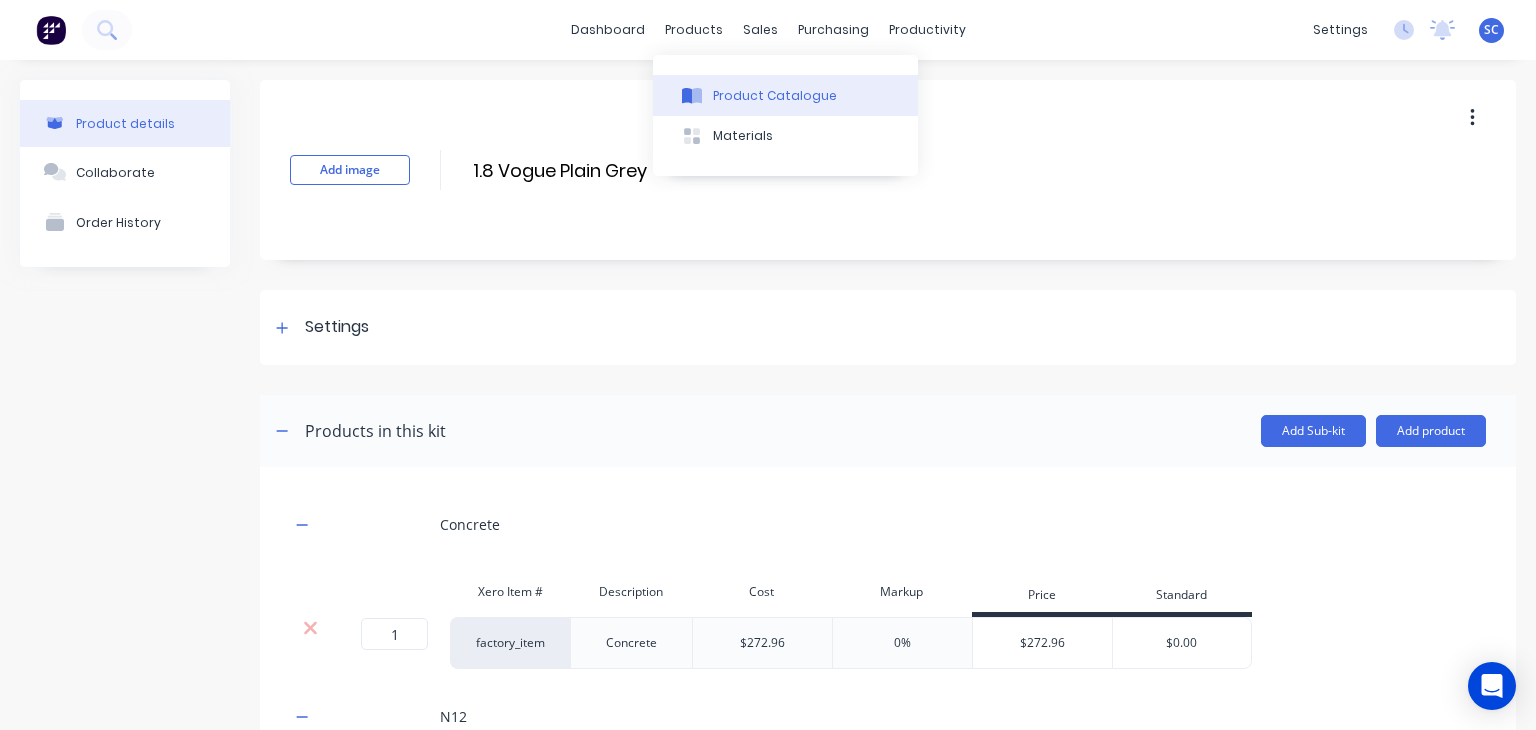 click at bounding box center [692, 96] 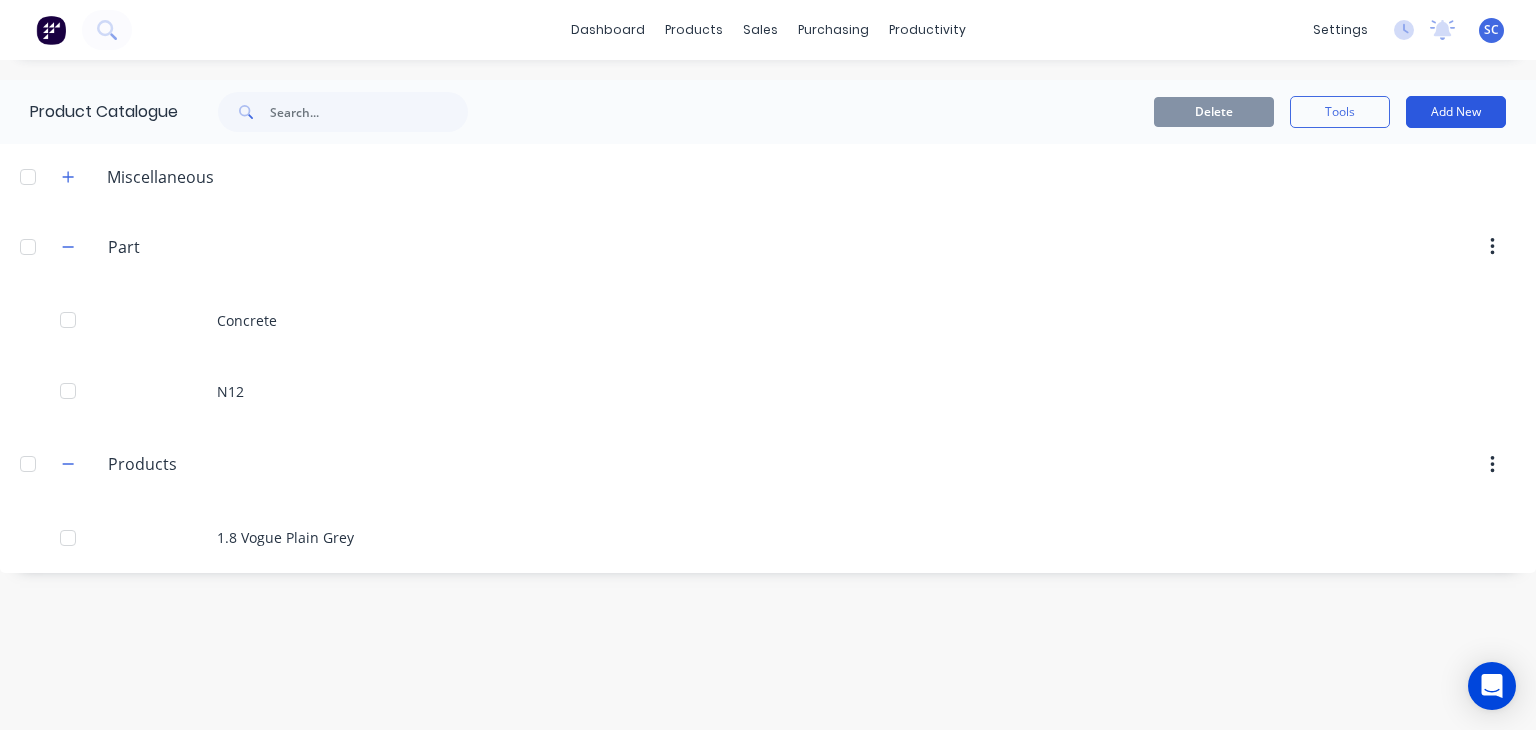 click on "Add New" at bounding box center [1456, 112] 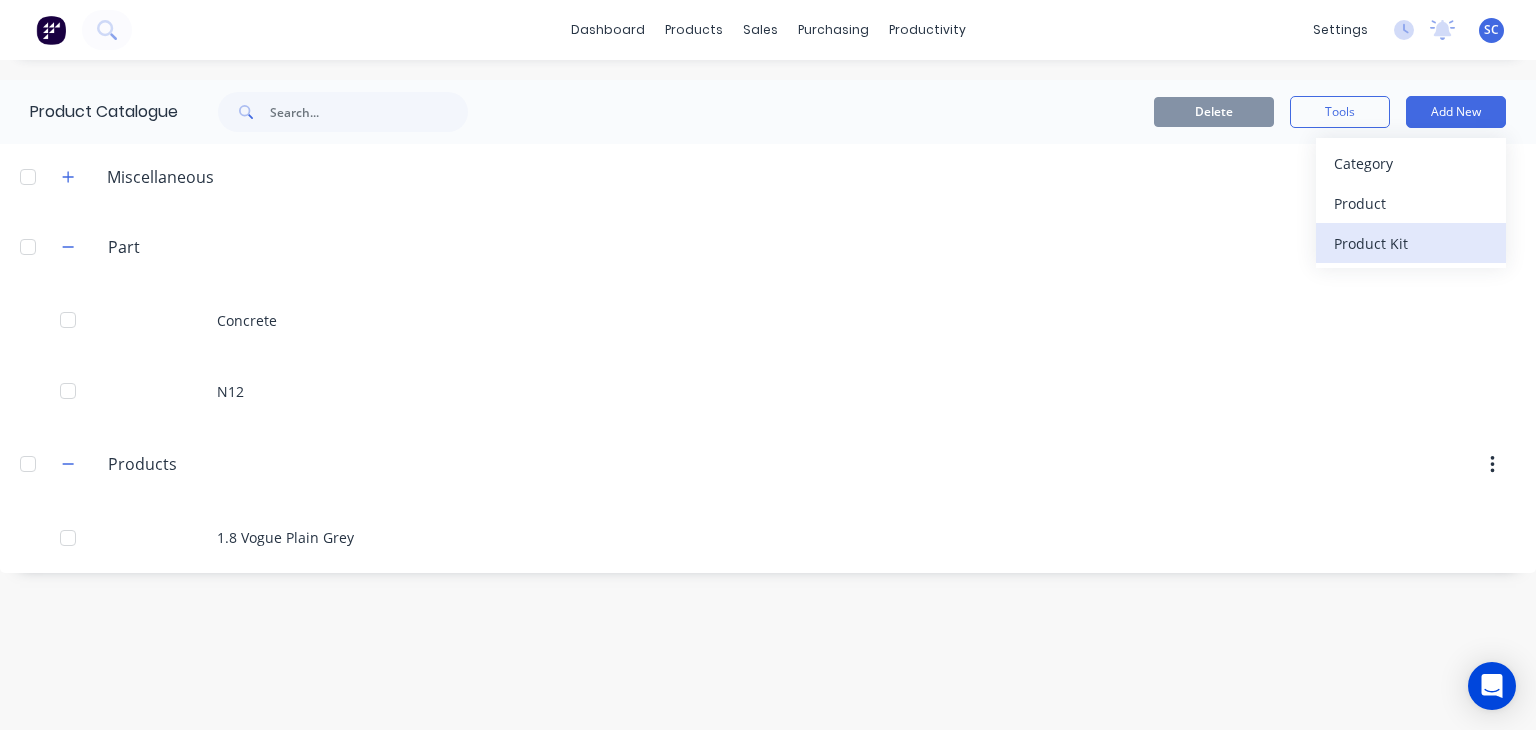 click on "Product Kit" at bounding box center [1411, 243] 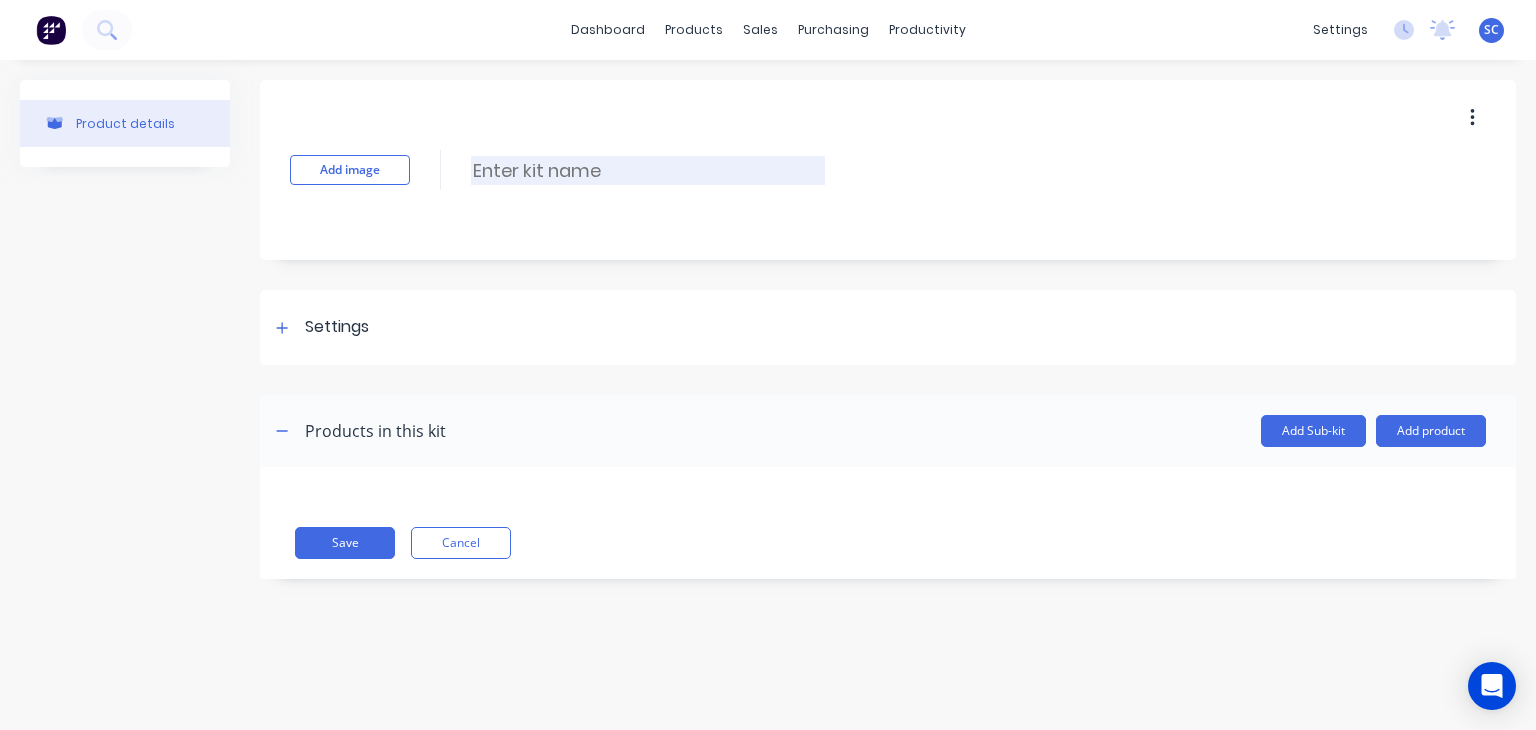 click at bounding box center [648, 170] 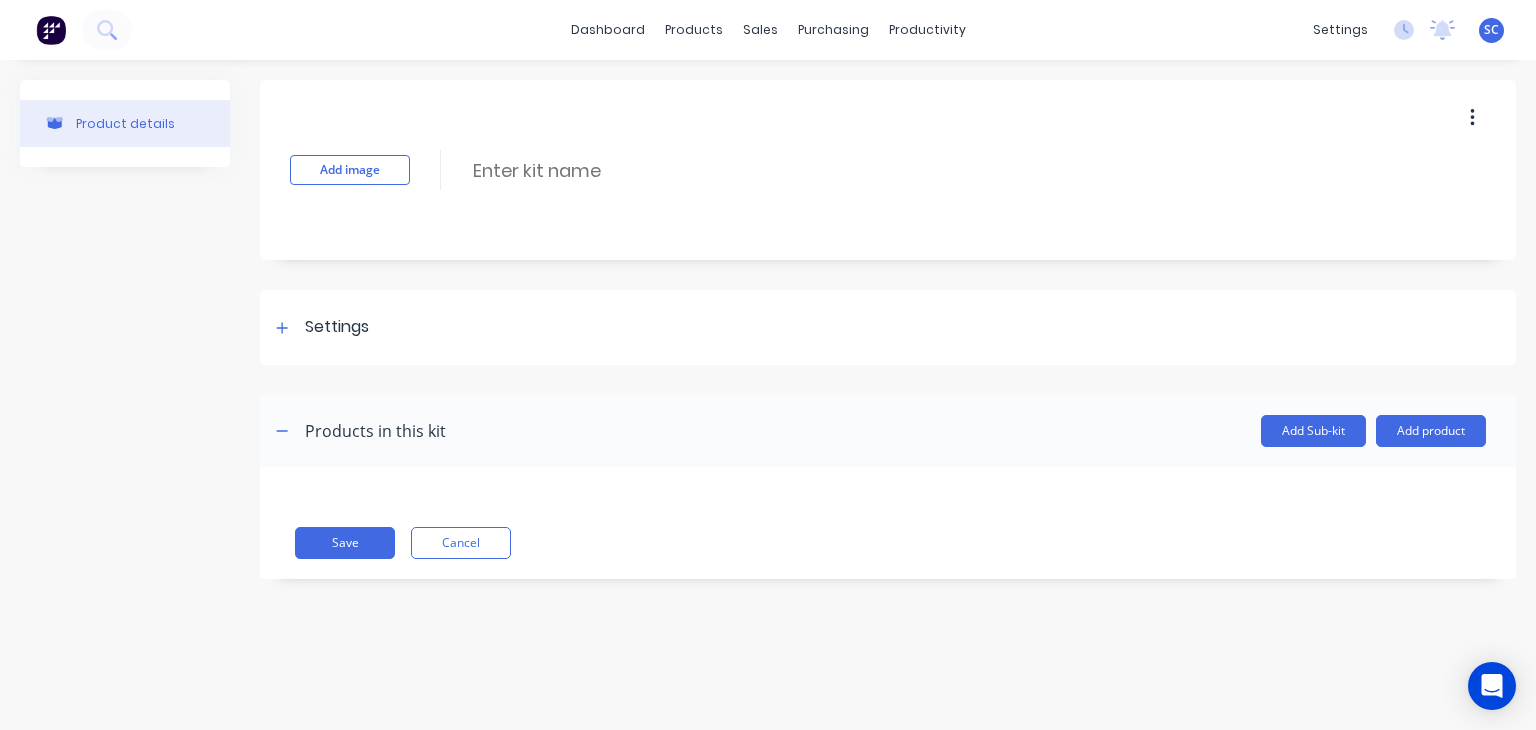paste on "2.35 Vogue Plain Grey" 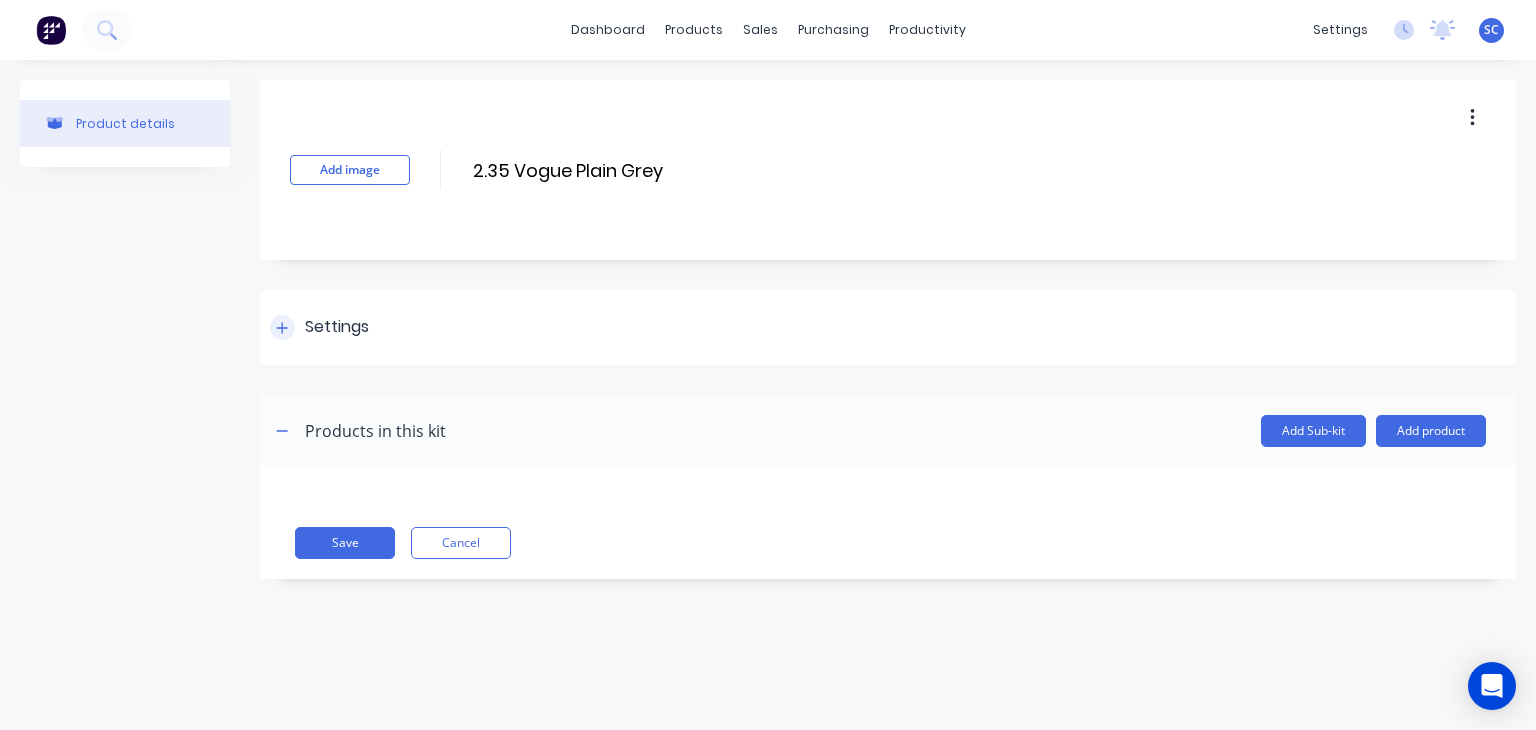 type on "2.35 Vogue Plain Grey" 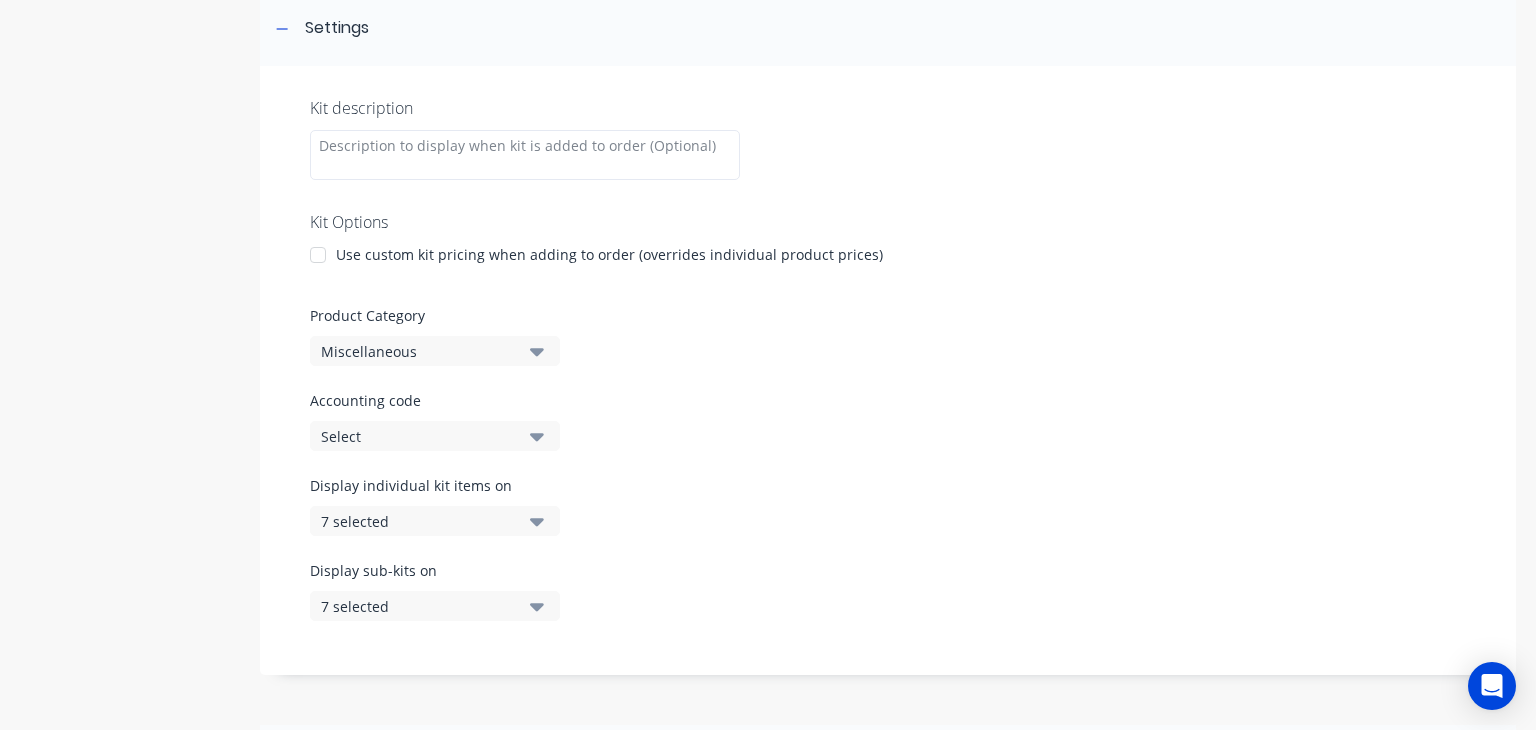 scroll, scrollTop: 300, scrollLeft: 0, axis: vertical 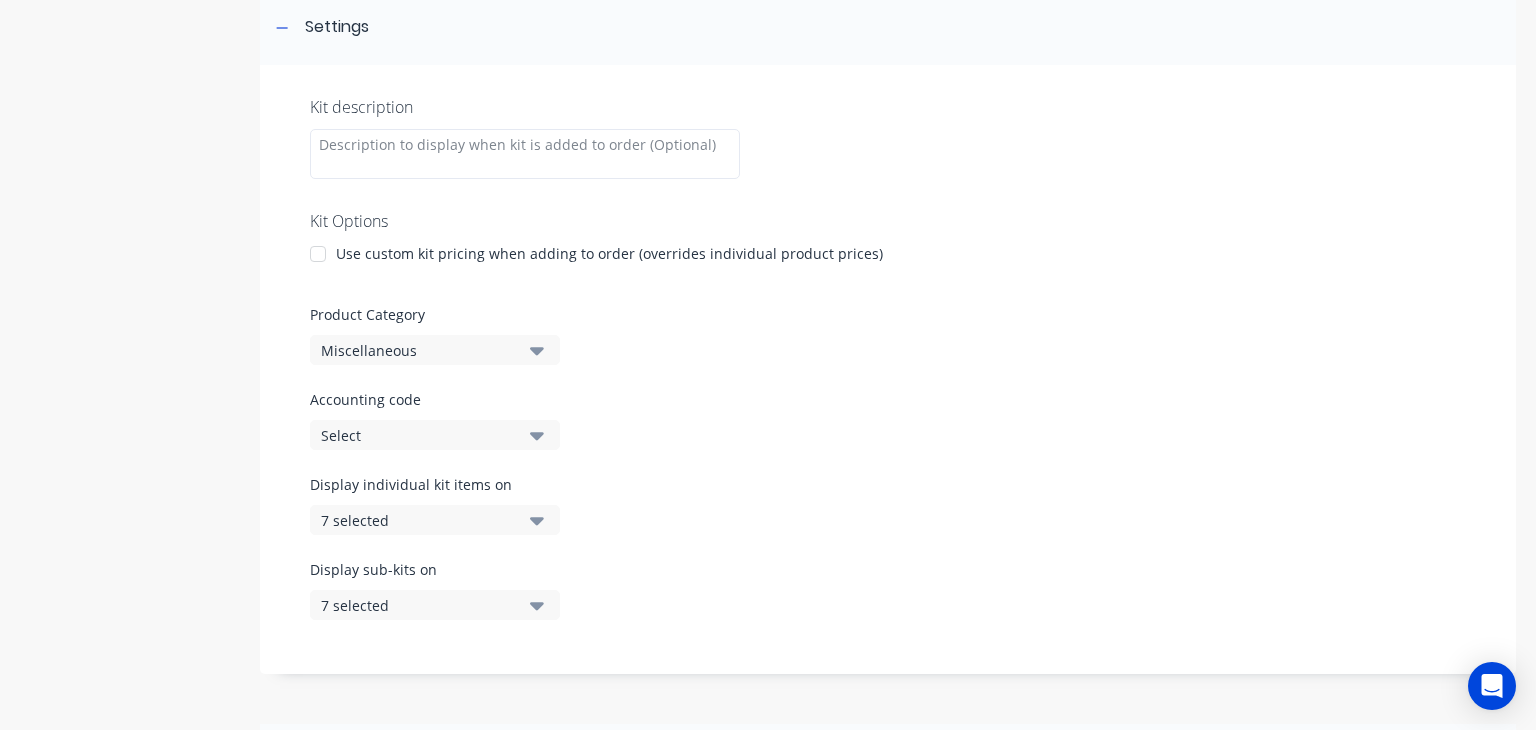 click at bounding box center (318, 254) 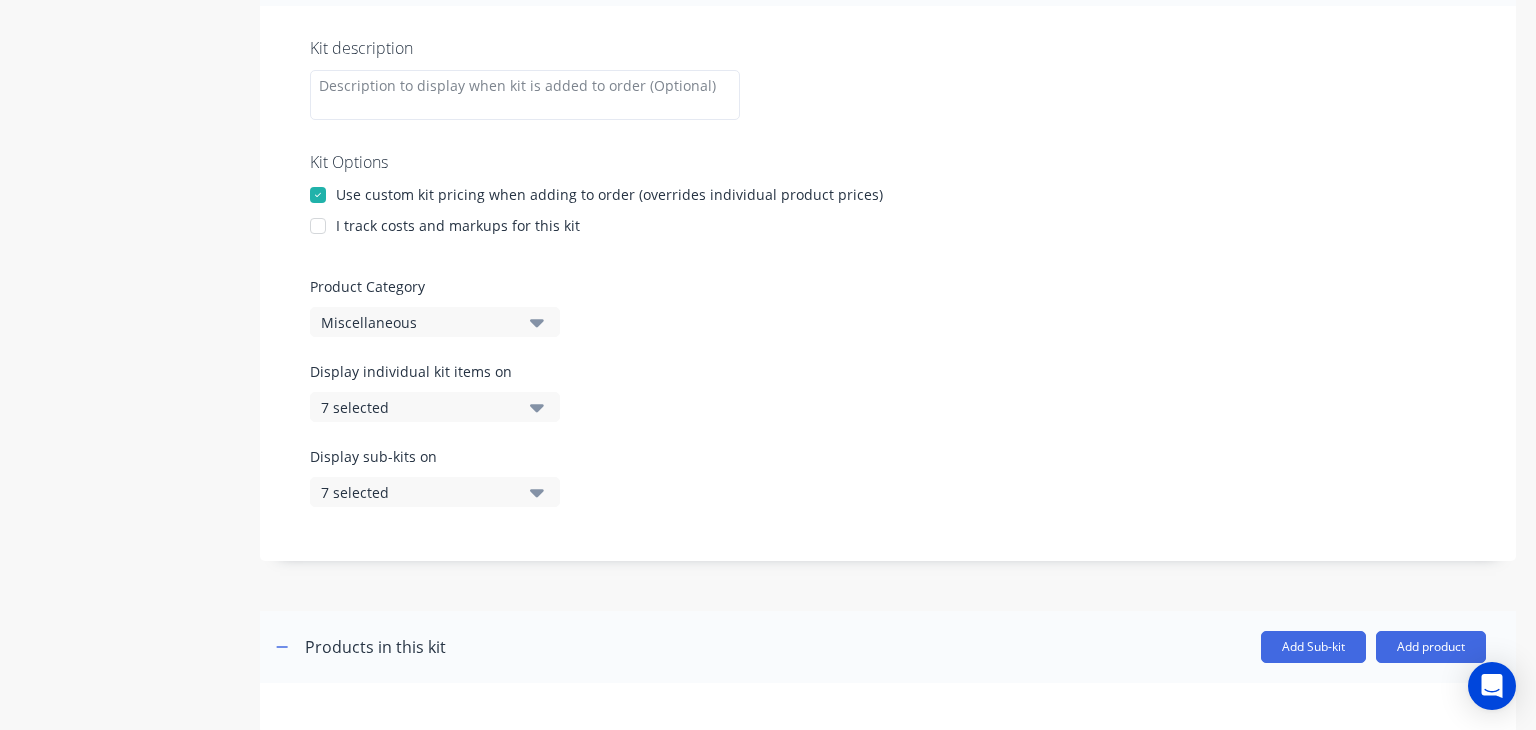 scroll, scrollTop: 362, scrollLeft: 0, axis: vertical 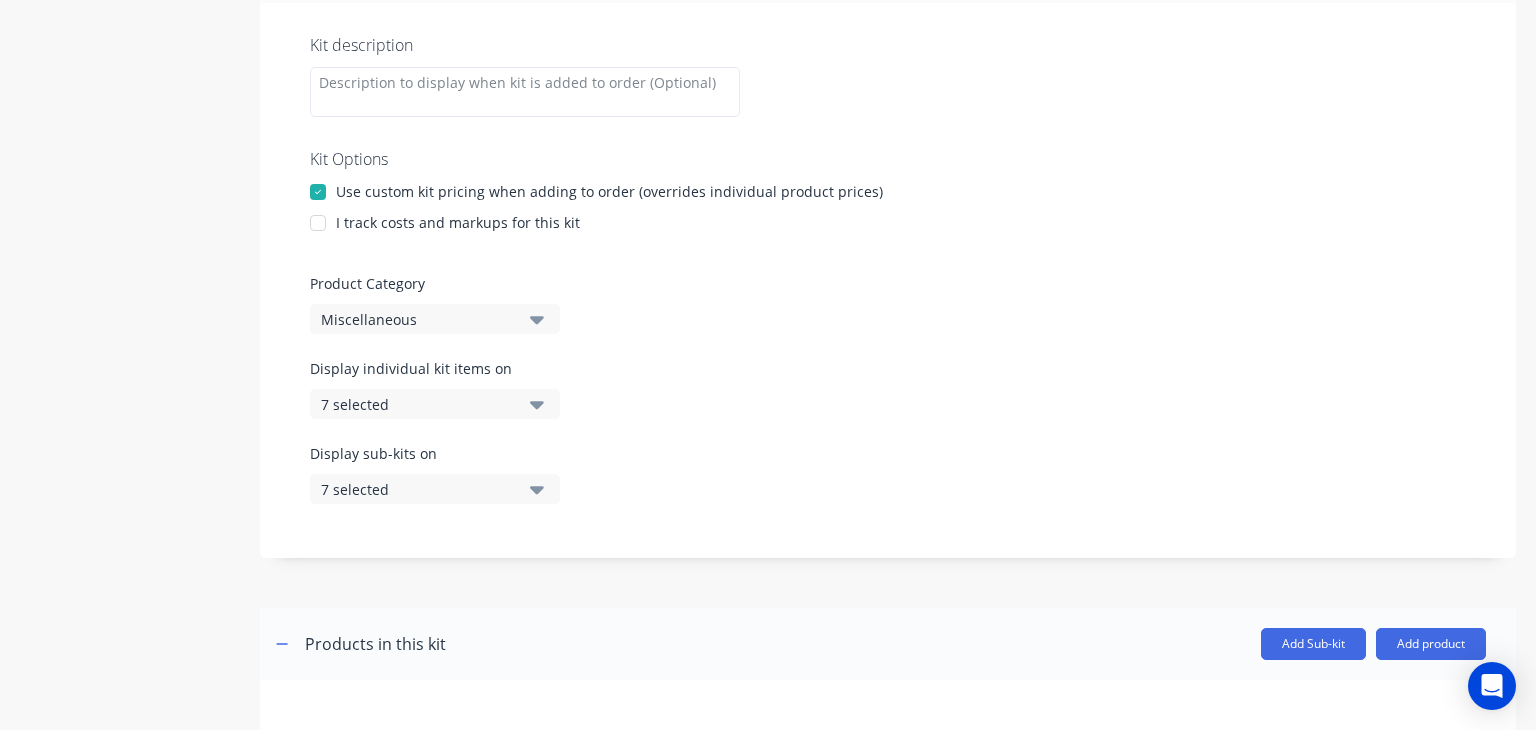 click on "Miscellaneous" at bounding box center [435, 319] 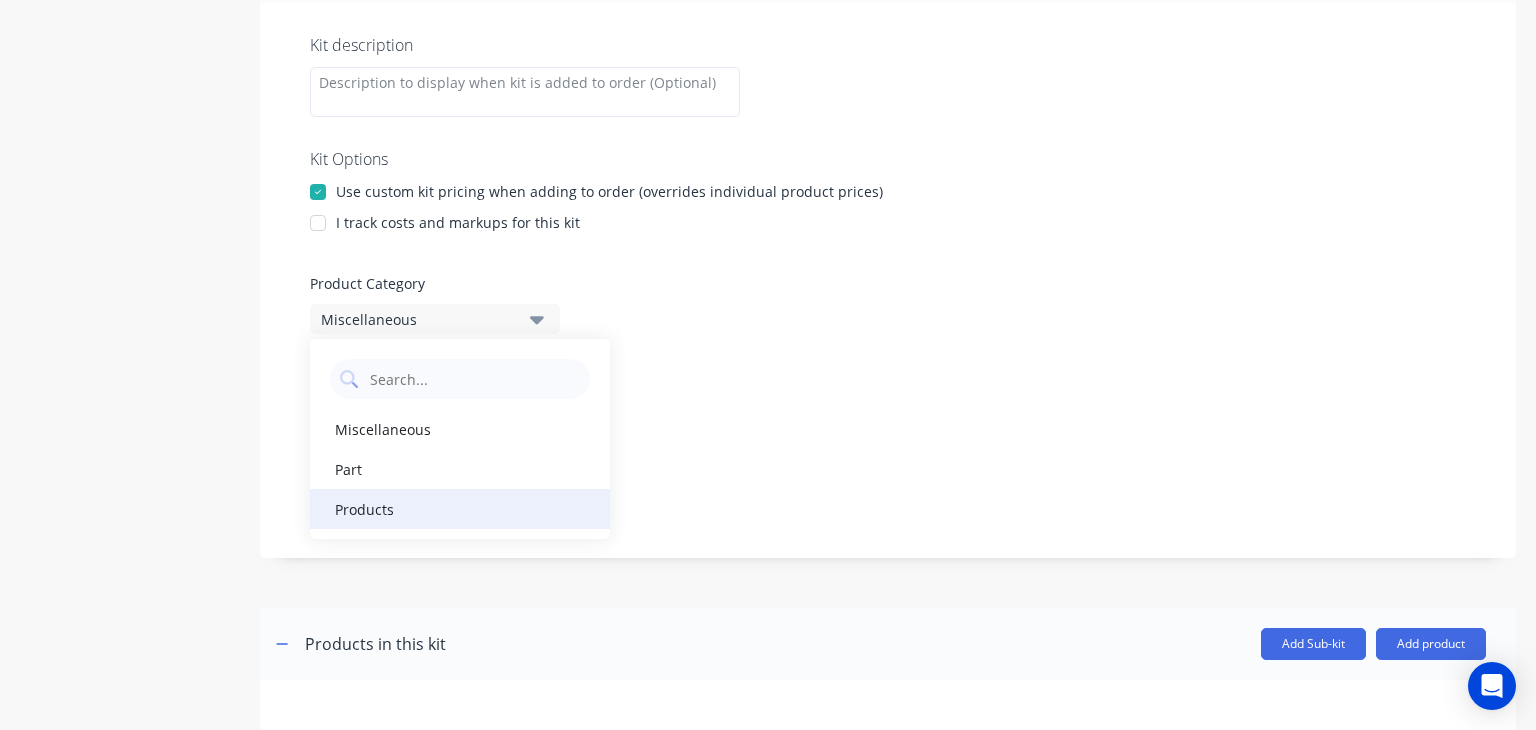 click on "Products" at bounding box center [460, 509] 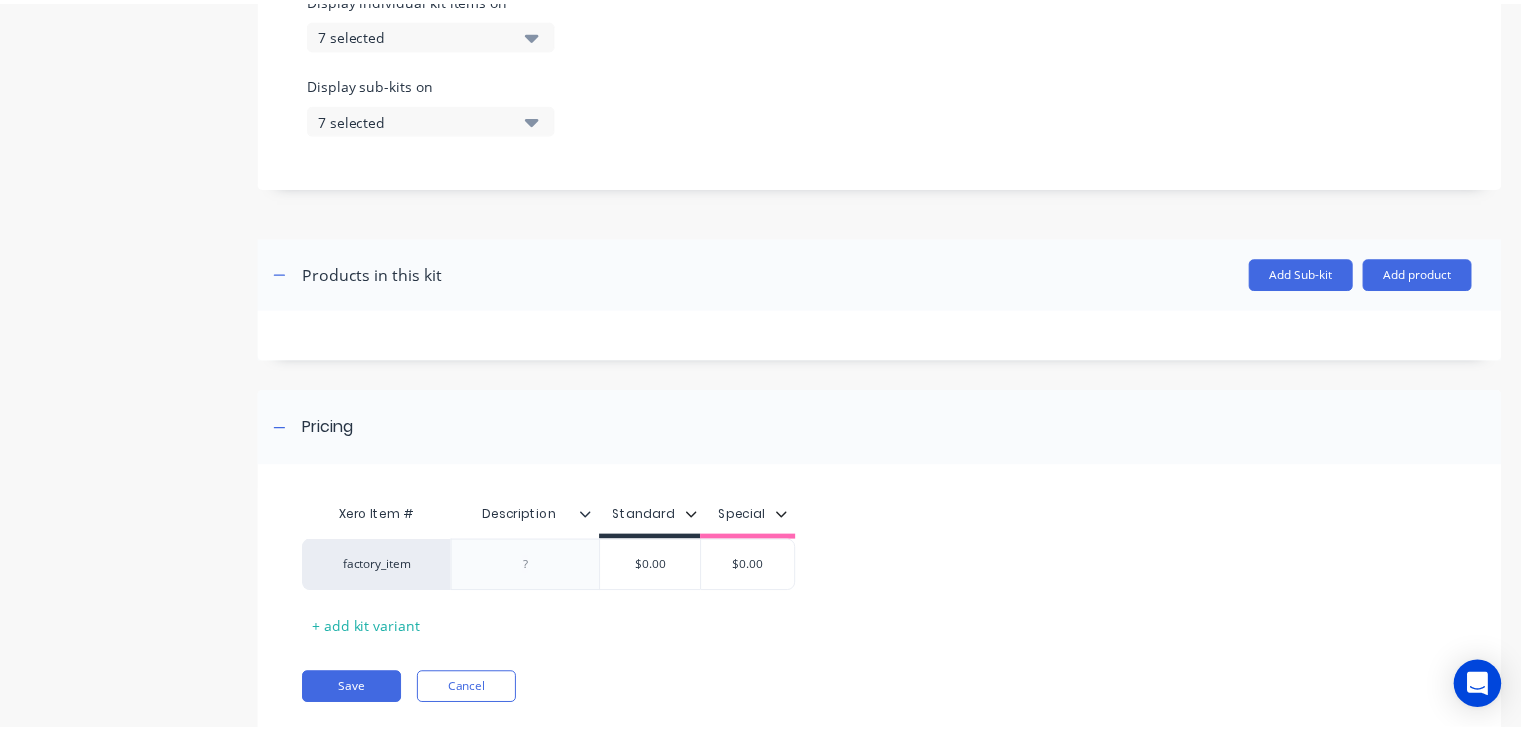 scroll, scrollTop: 786, scrollLeft: 0, axis: vertical 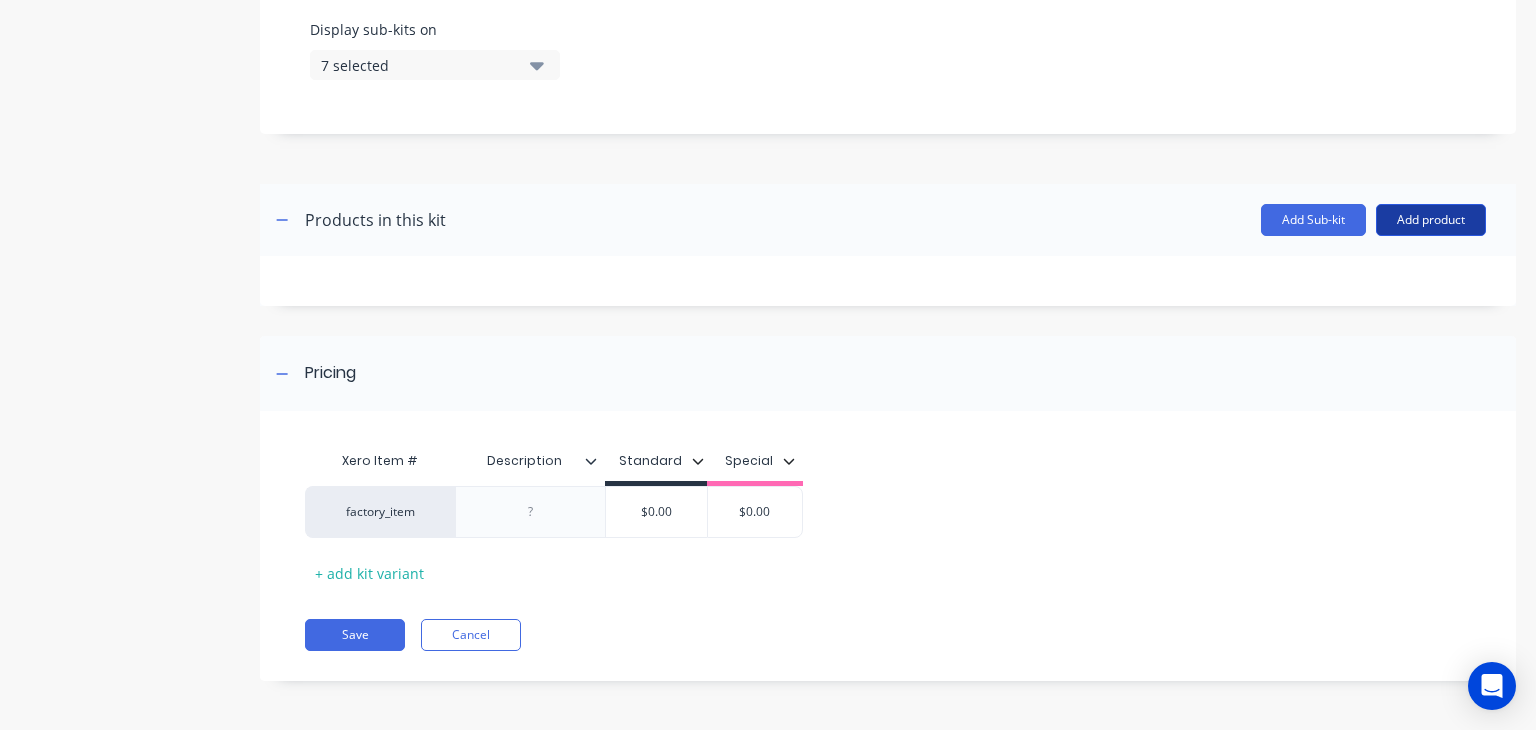 click on "Add product" at bounding box center (1431, 220) 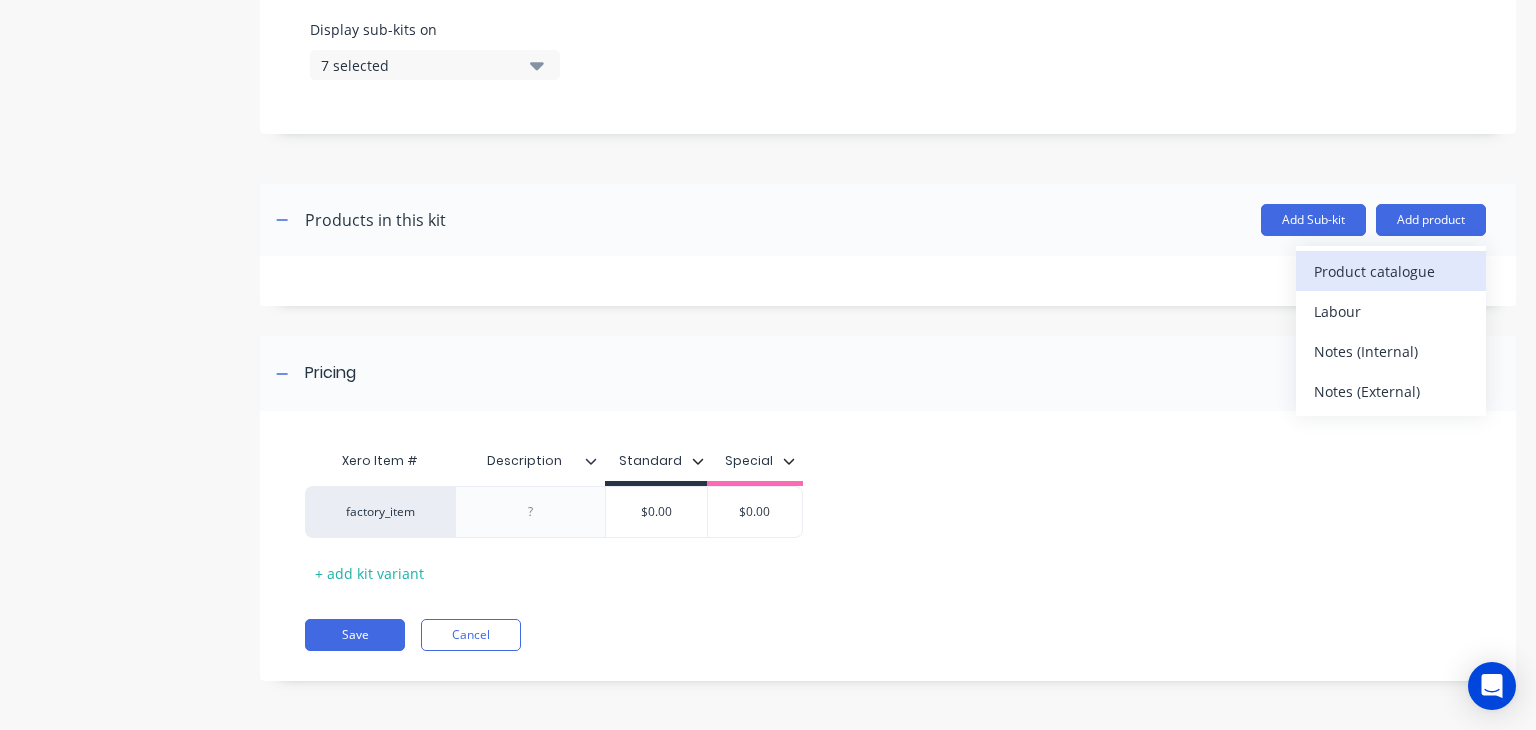 click on "Product catalogue" at bounding box center [1391, 271] 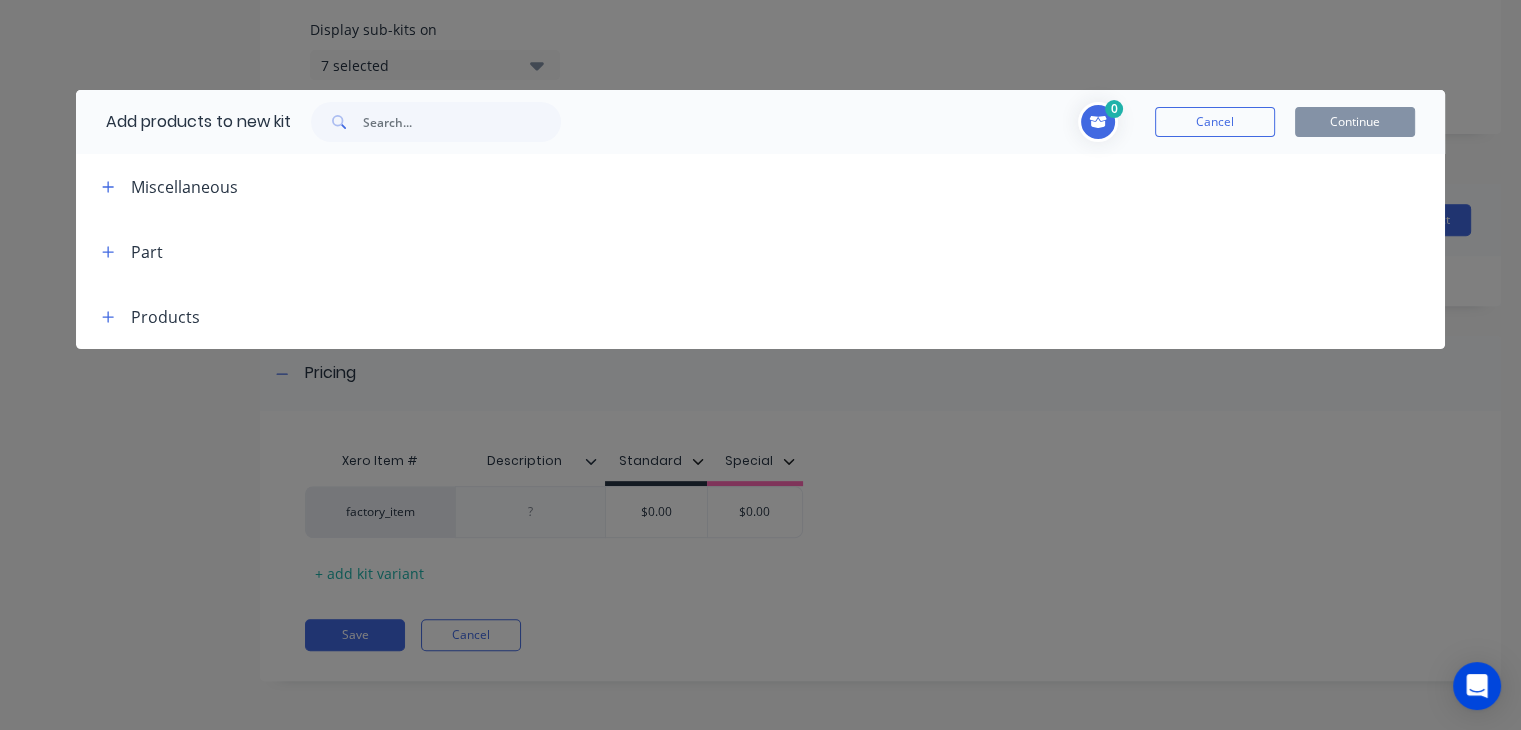 click on "Part" at bounding box center (124, 251) 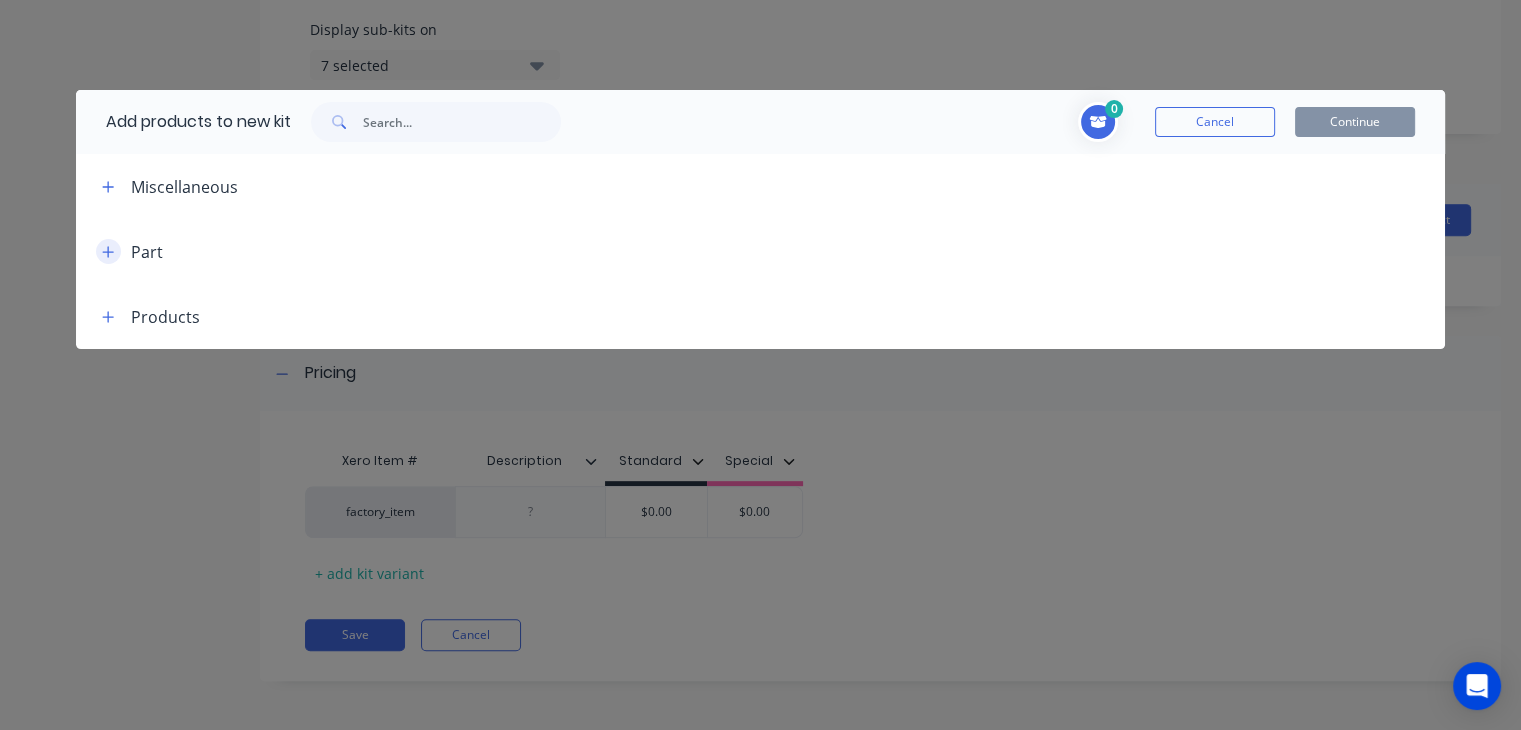 click at bounding box center [108, 251] 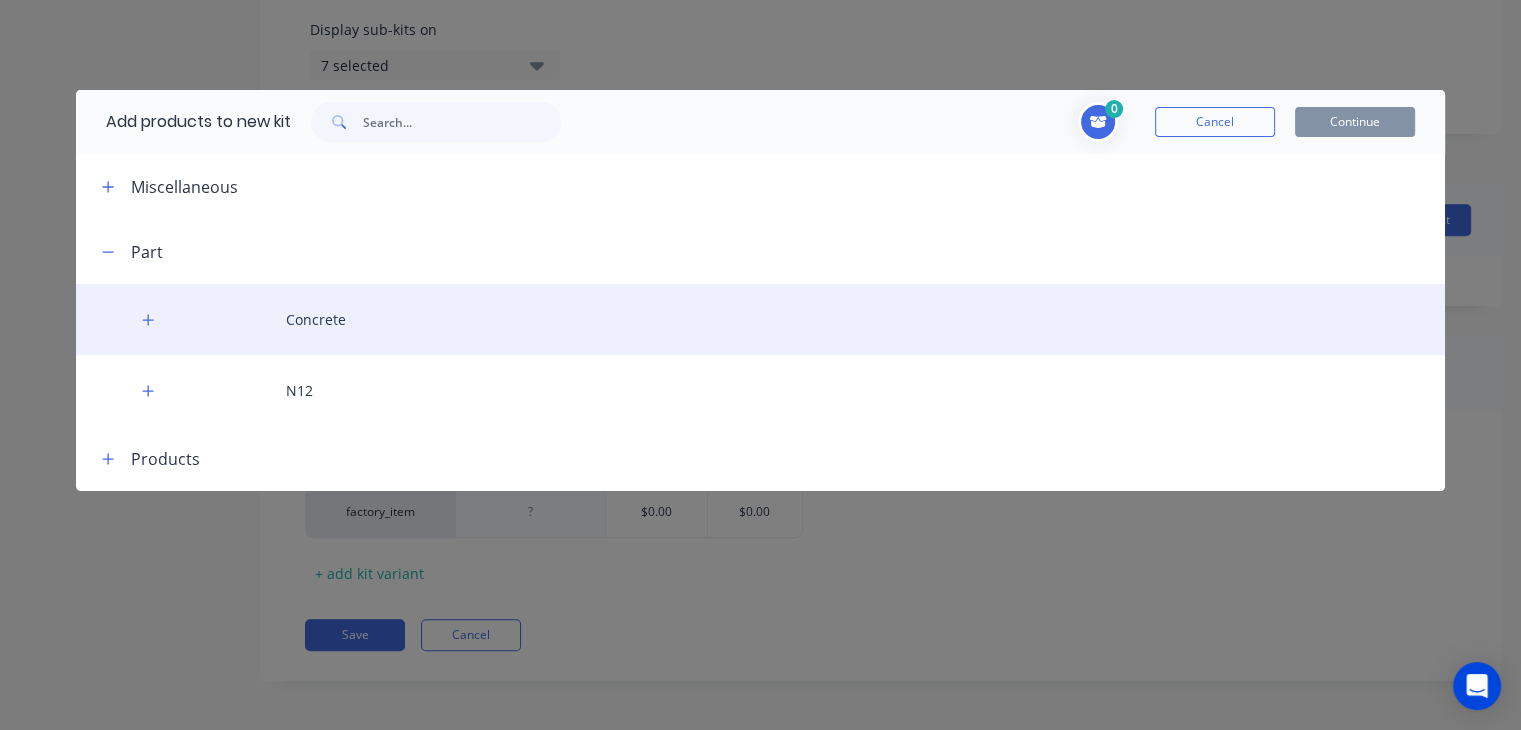 type 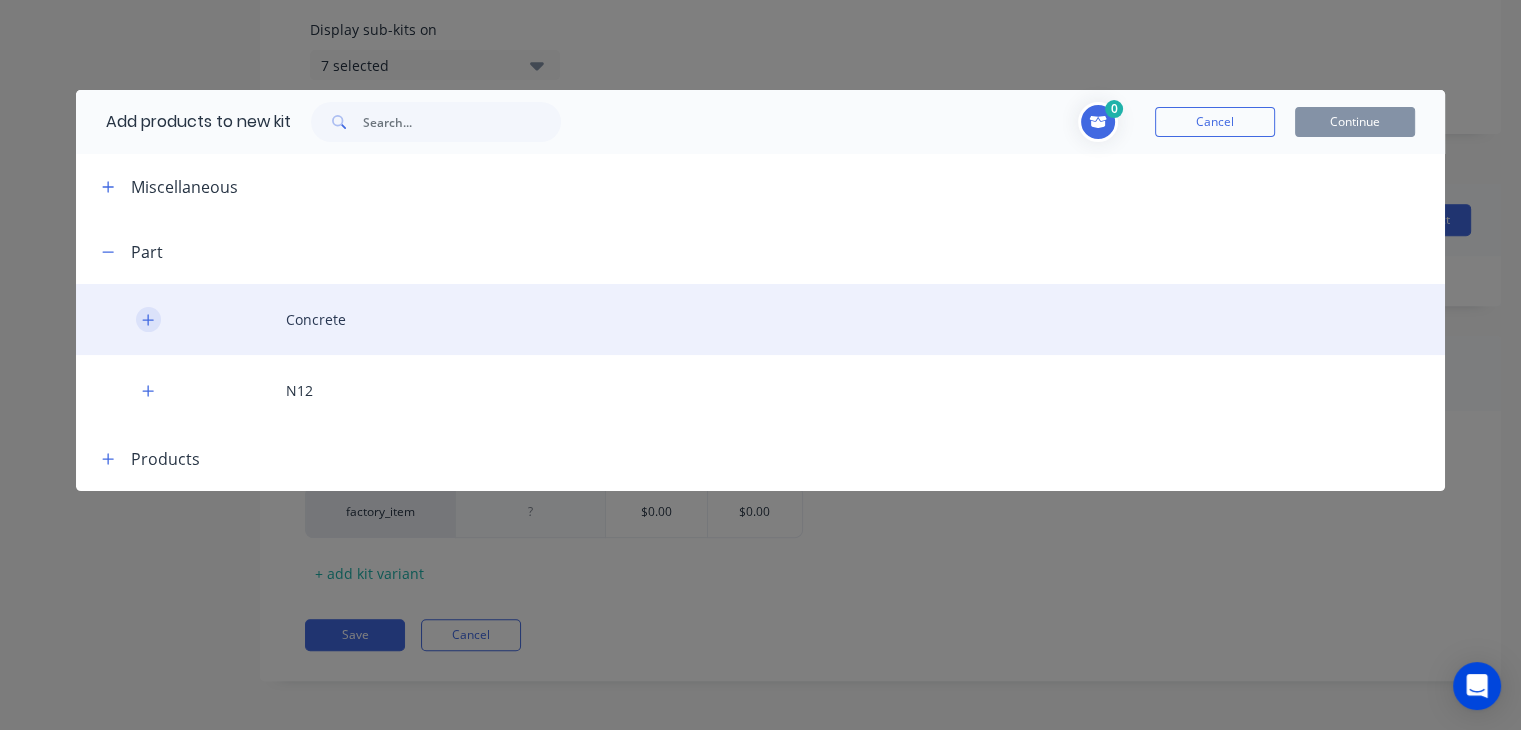 click 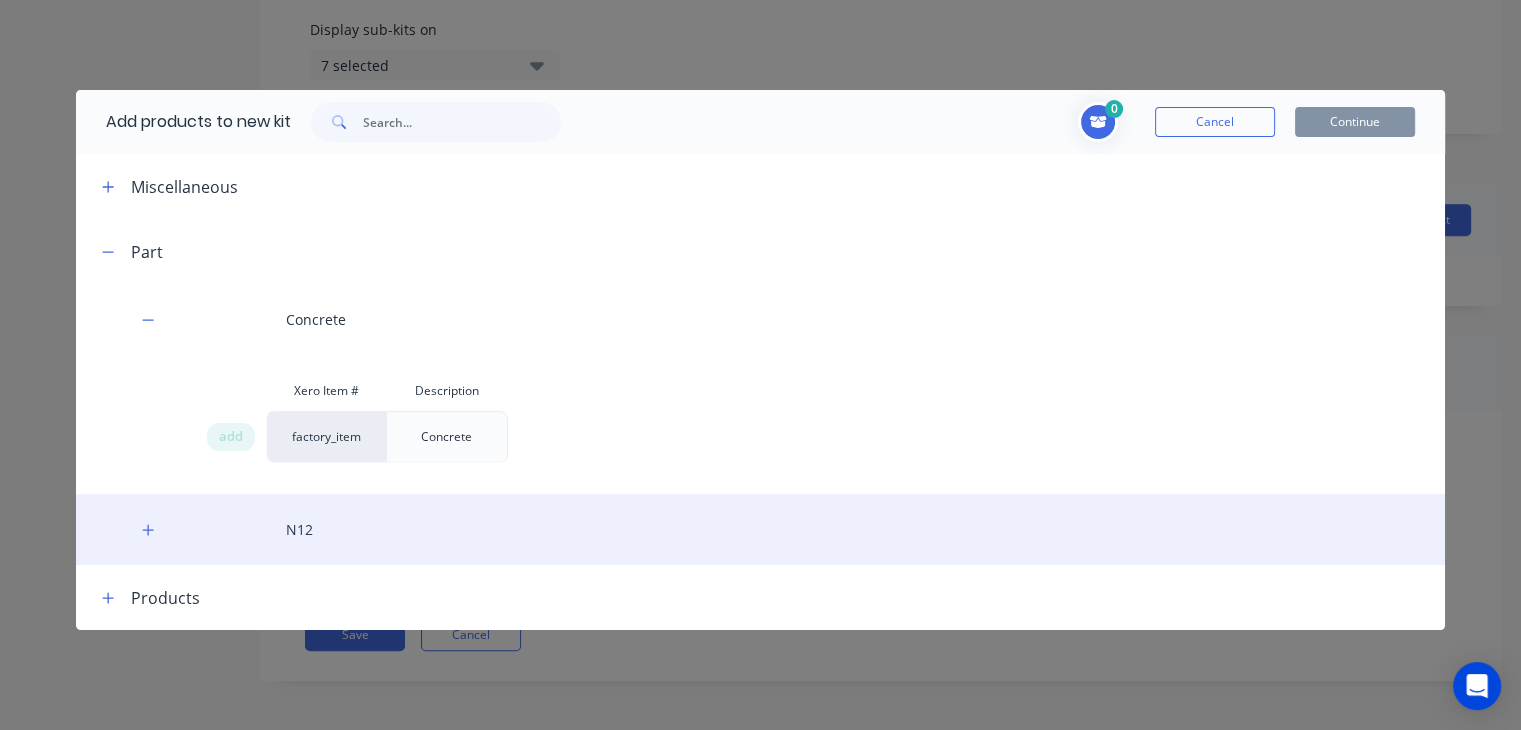 click on "N12" at bounding box center [760, 529] 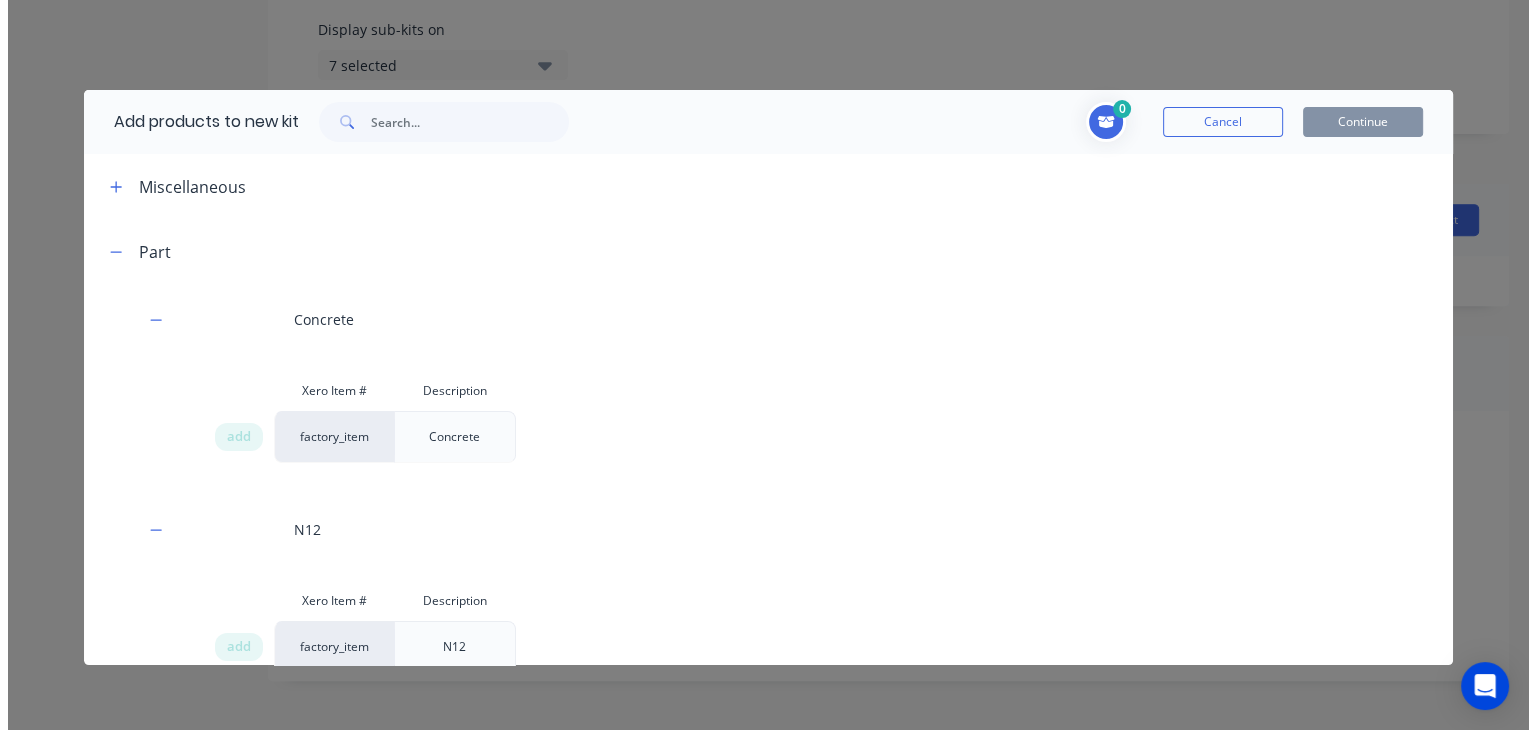 scroll, scrollTop: 103, scrollLeft: 0, axis: vertical 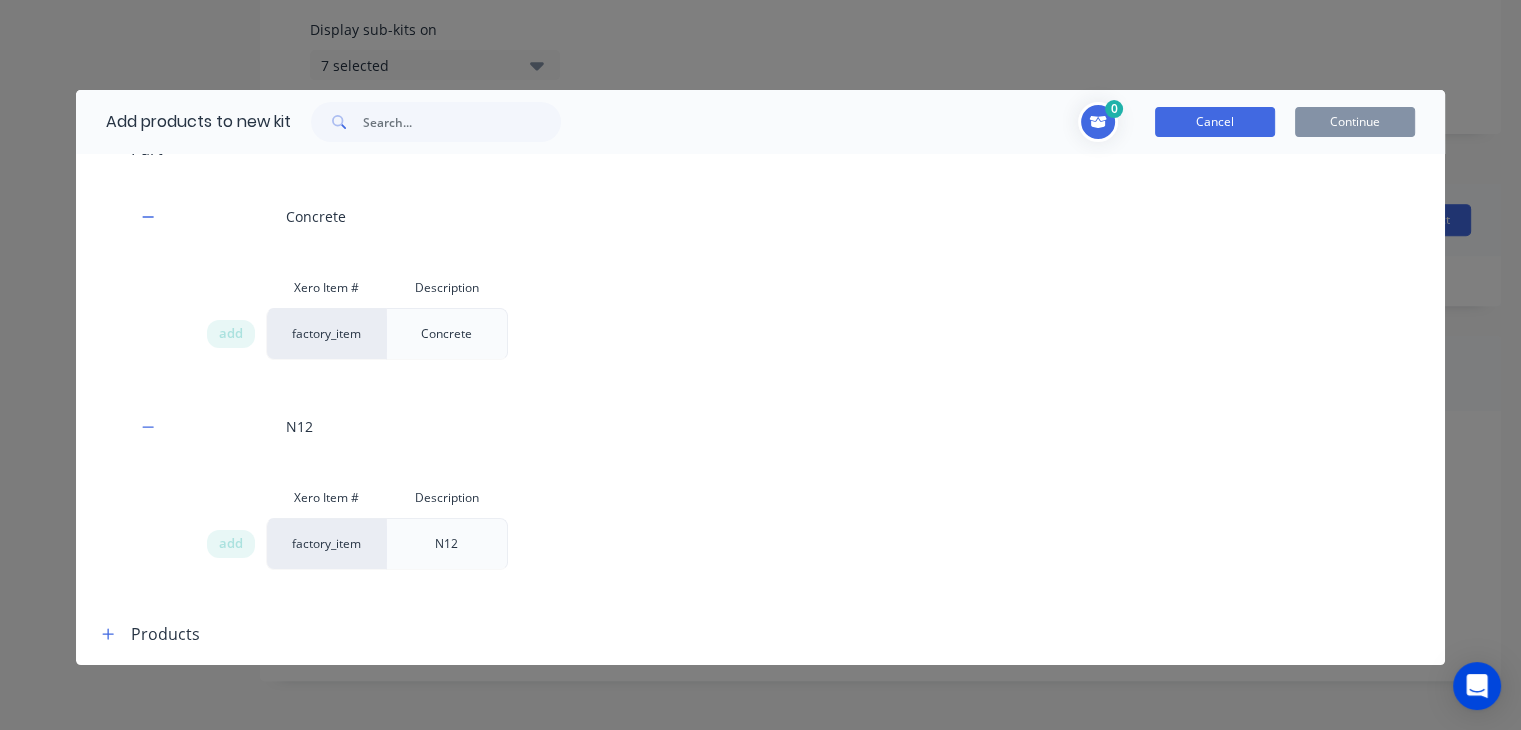 click on "Cancel" at bounding box center (1215, 122) 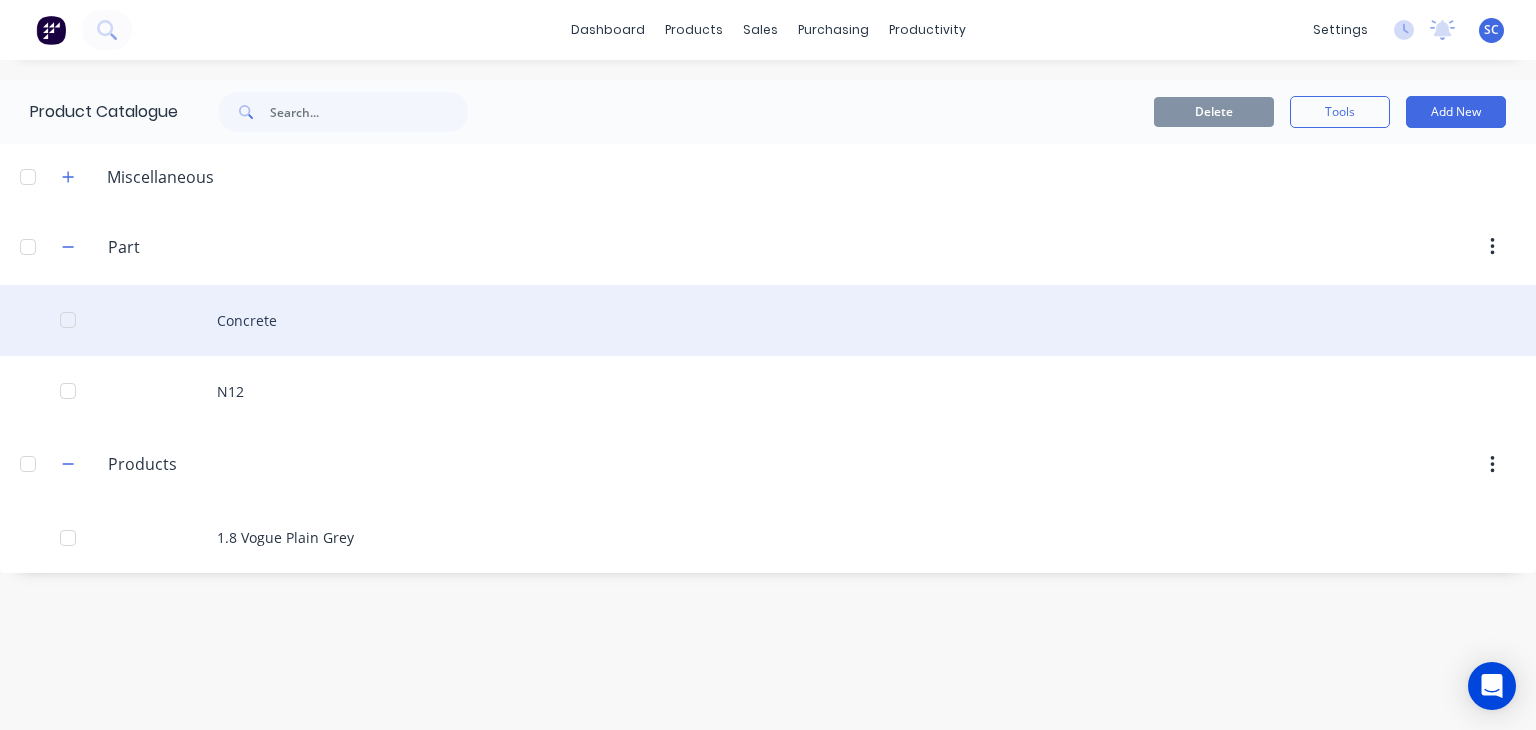 click on "Concrete" at bounding box center [768, 320] 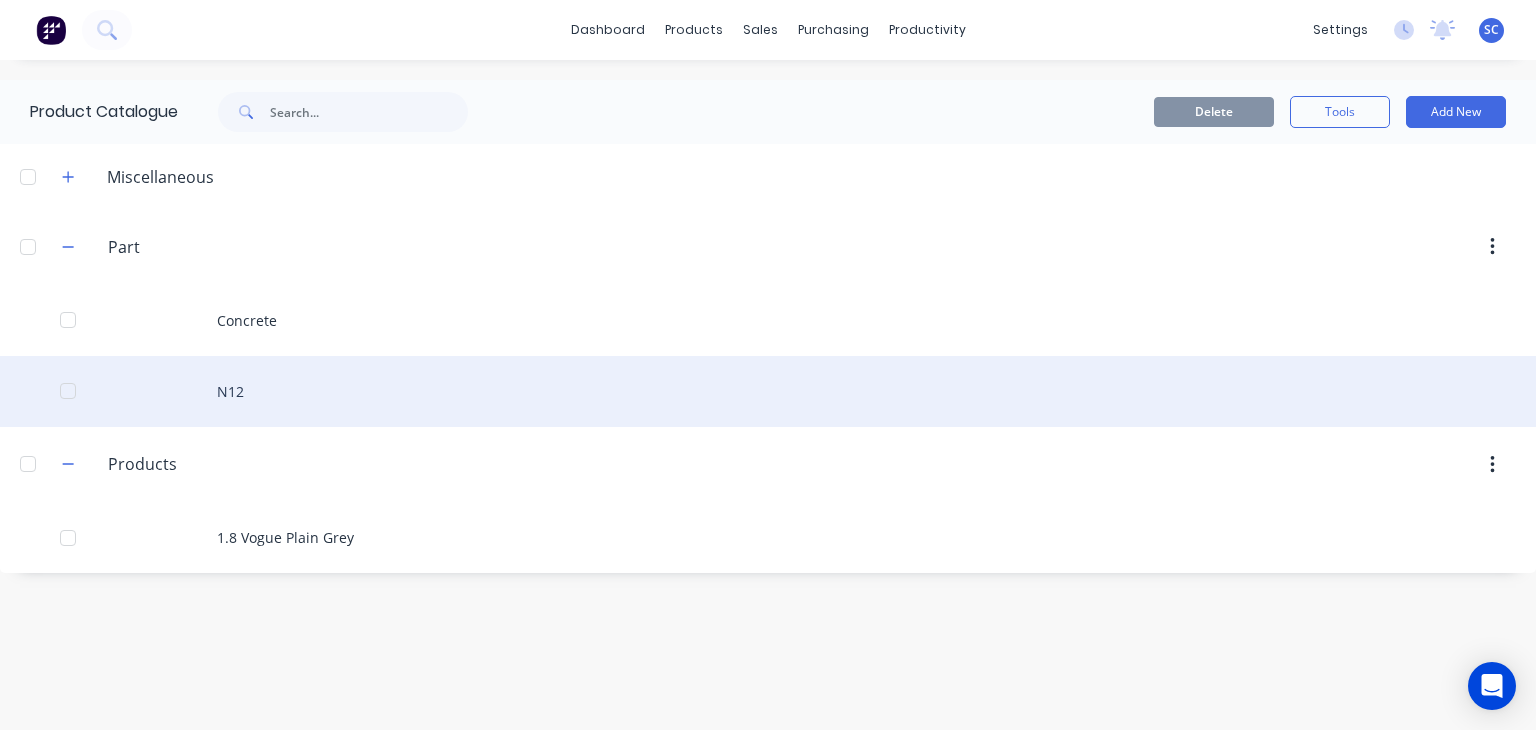 click on "N12" at bounding box center [768, 391] 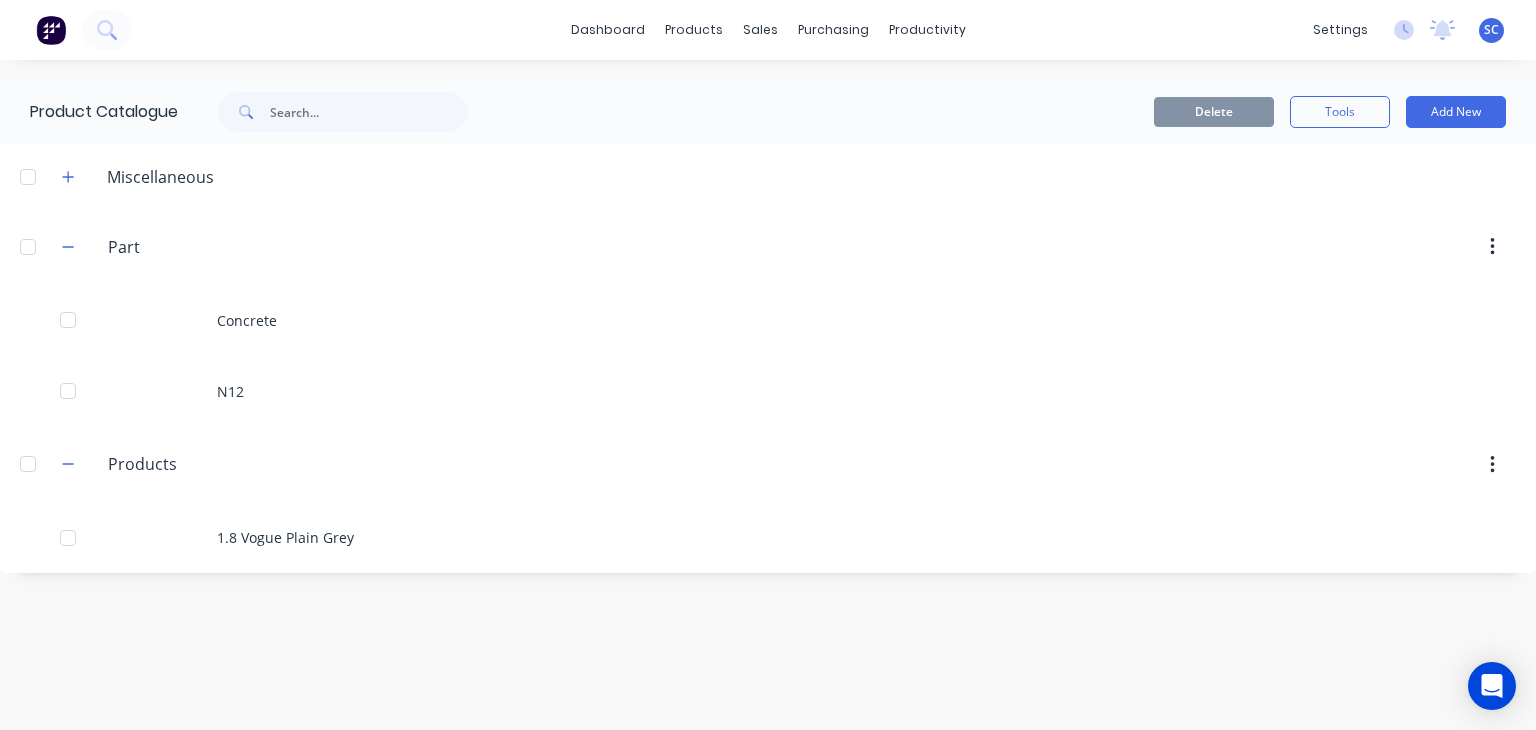 click on "Delete Tools     Add New" at bounding box center [1027, 112] 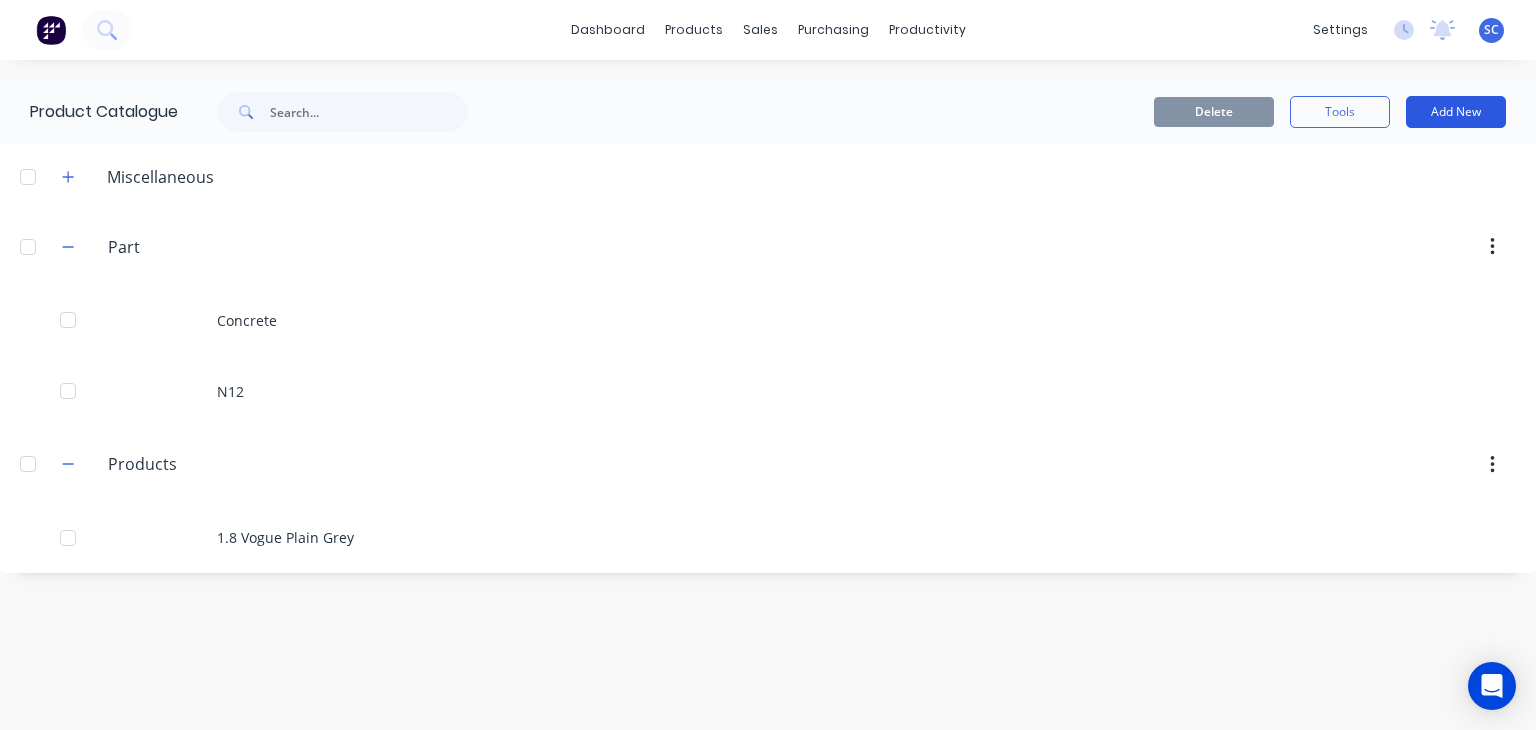 click on "Add New" at bounding box center (1456, 112) 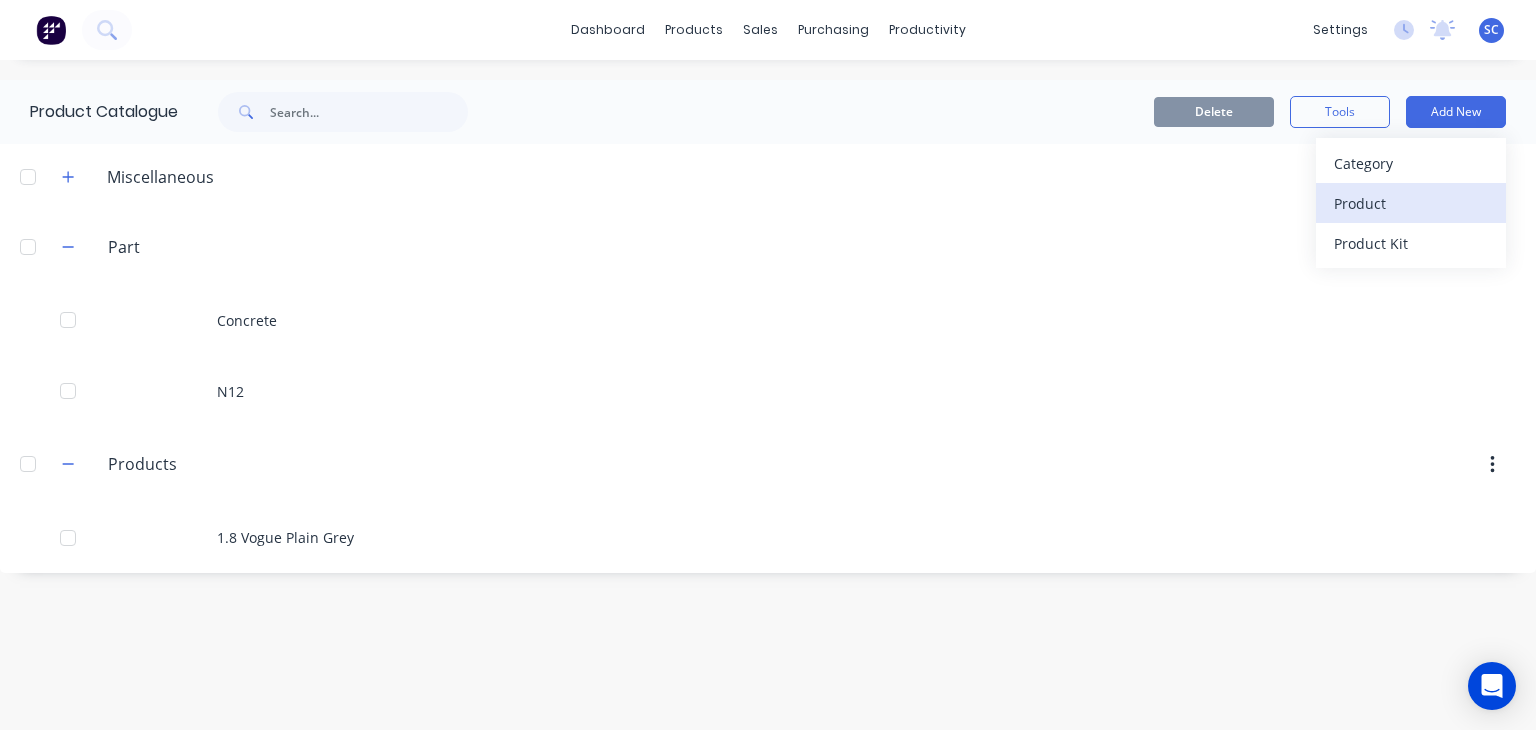 click on "Product" at bounding box center (1411, 203) 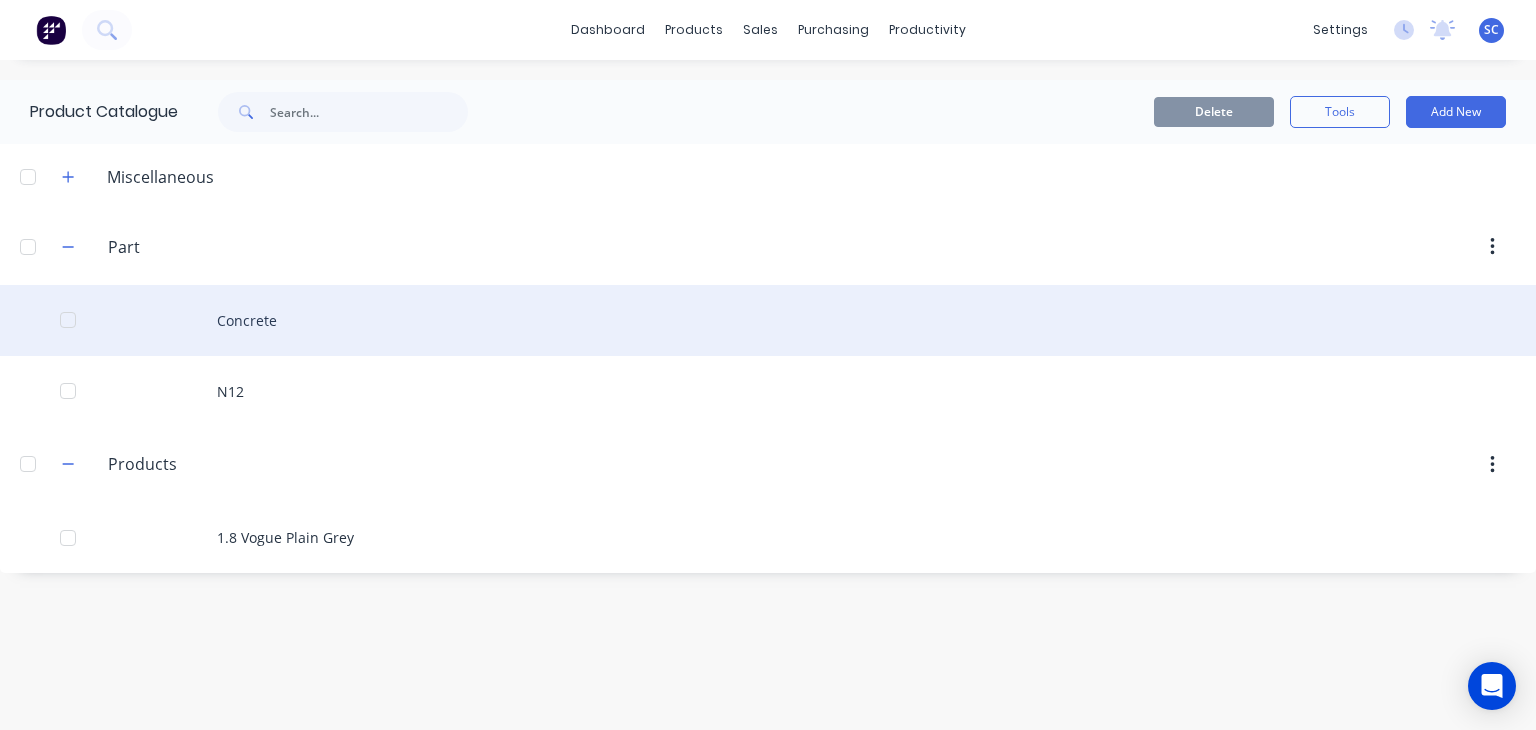 click on "Concrete" at bounding box center (768, 320) 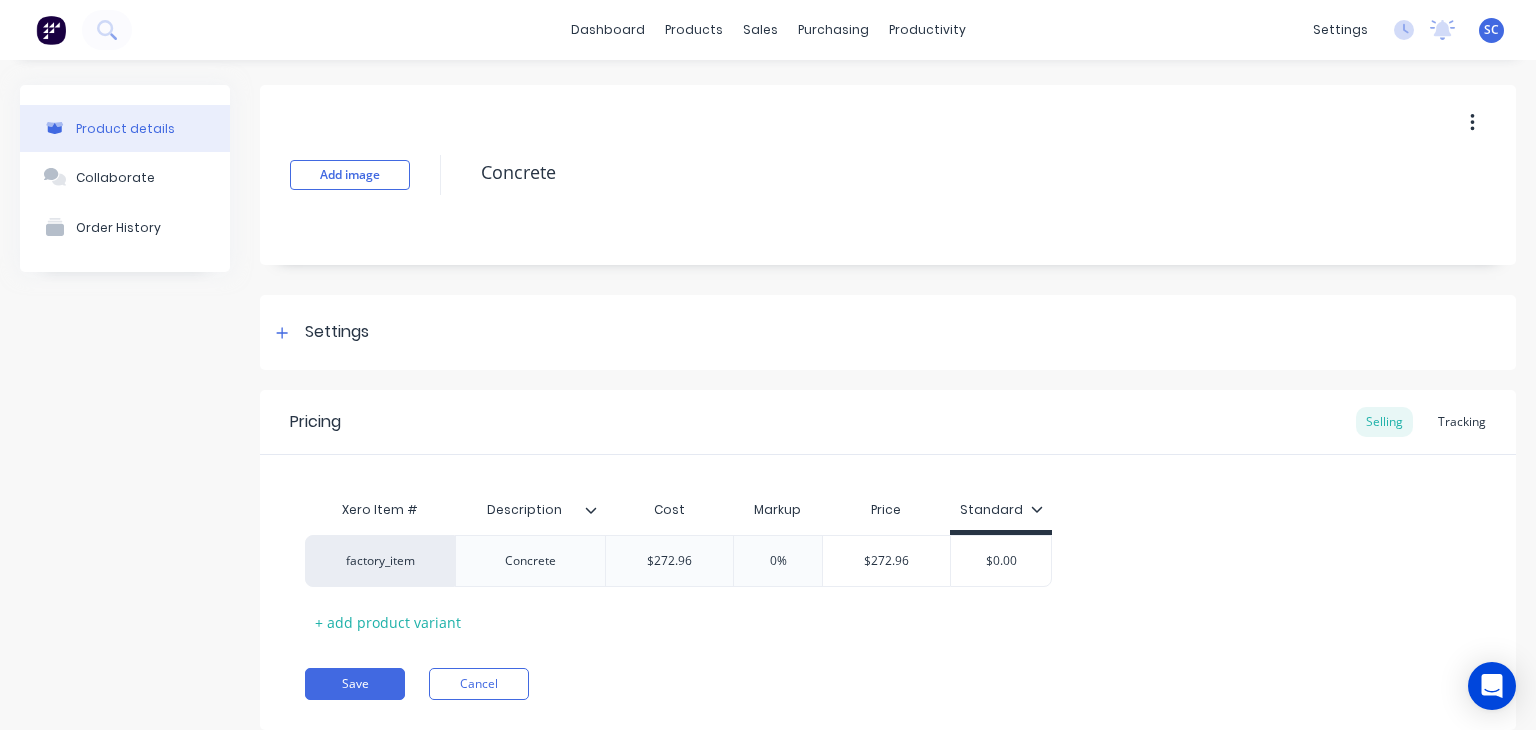 scroll, scrollTop: 54, scrollLeft: 0, axis: vertical 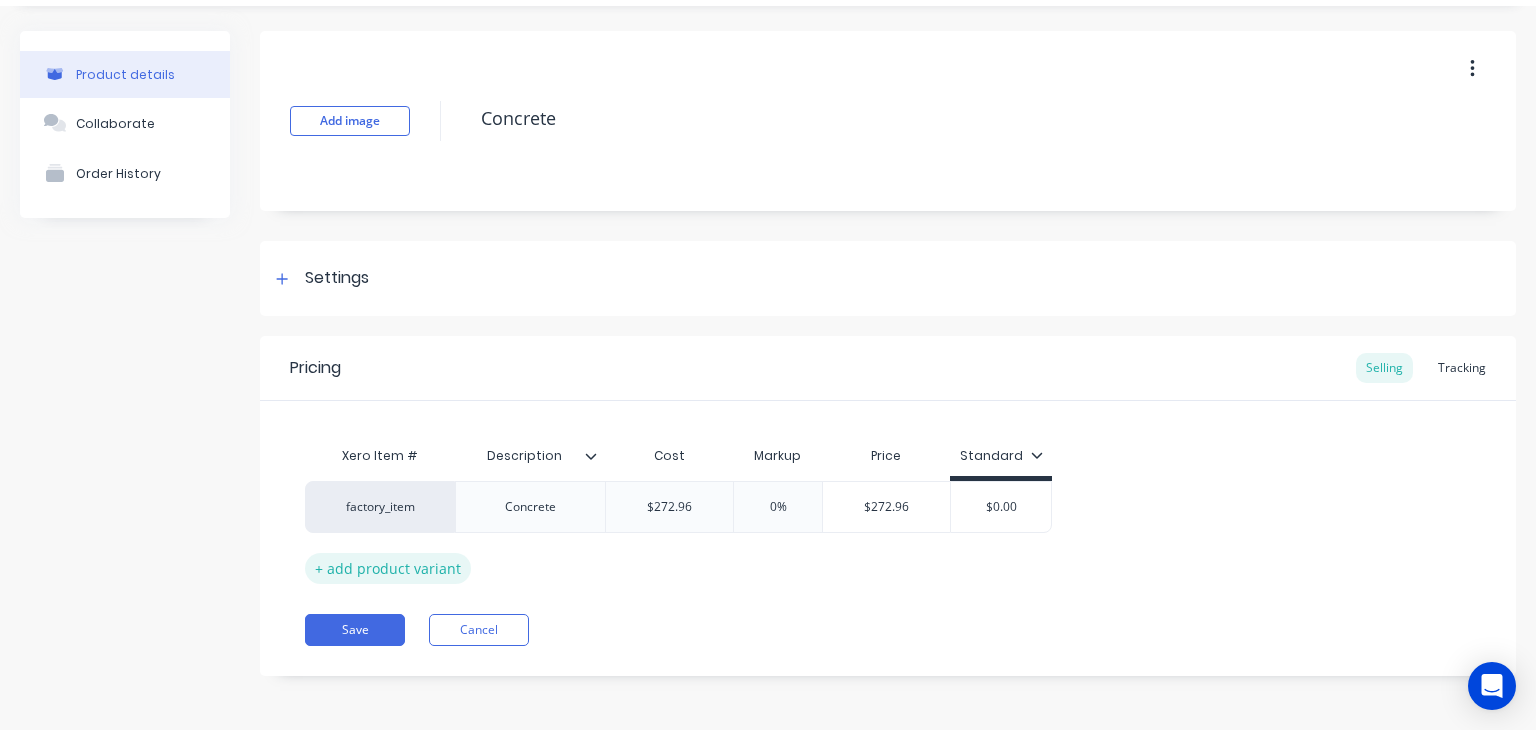 click on "+ add product variant" at bounding box center [388, 568] 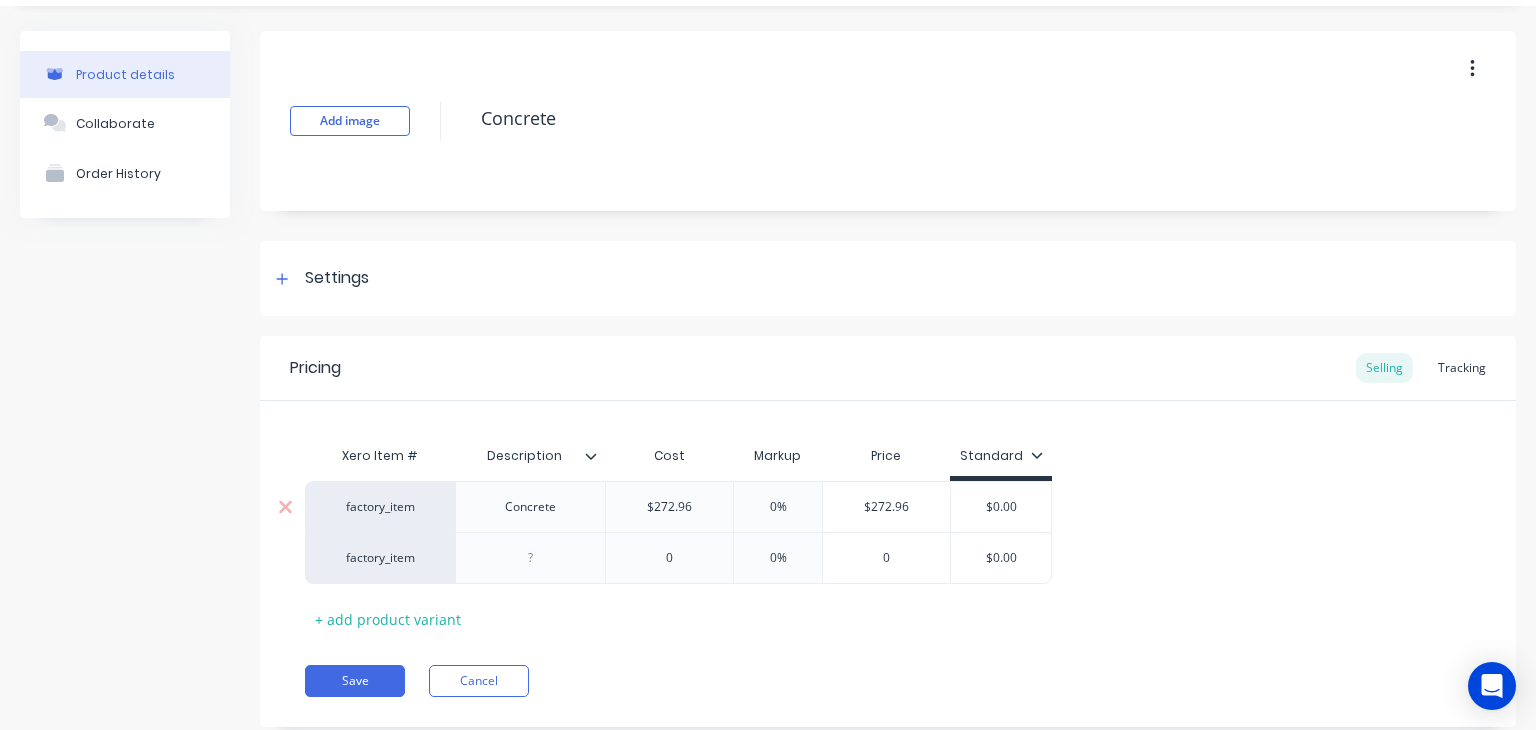 click on "Concrete" at bounding box center [531, 507] 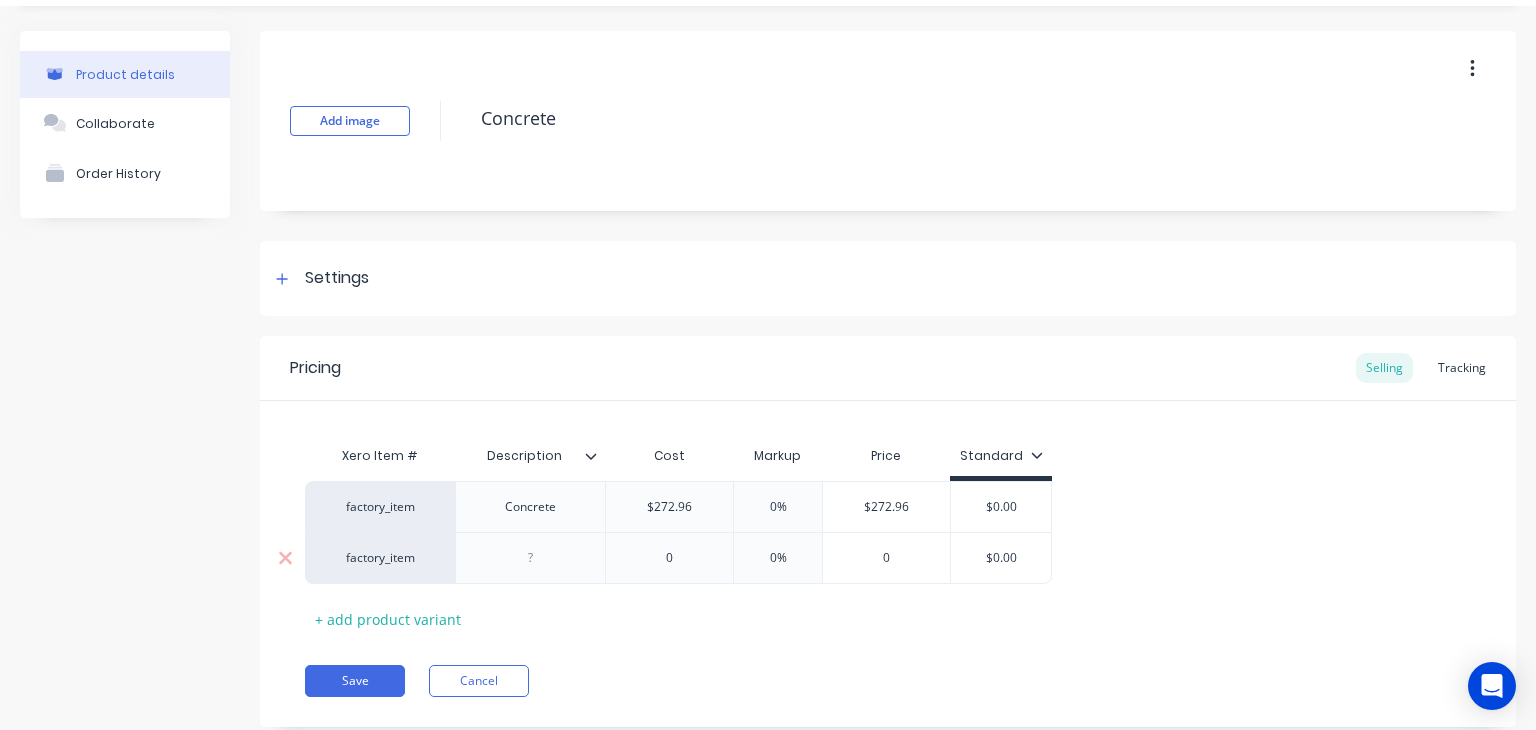 type on "x" 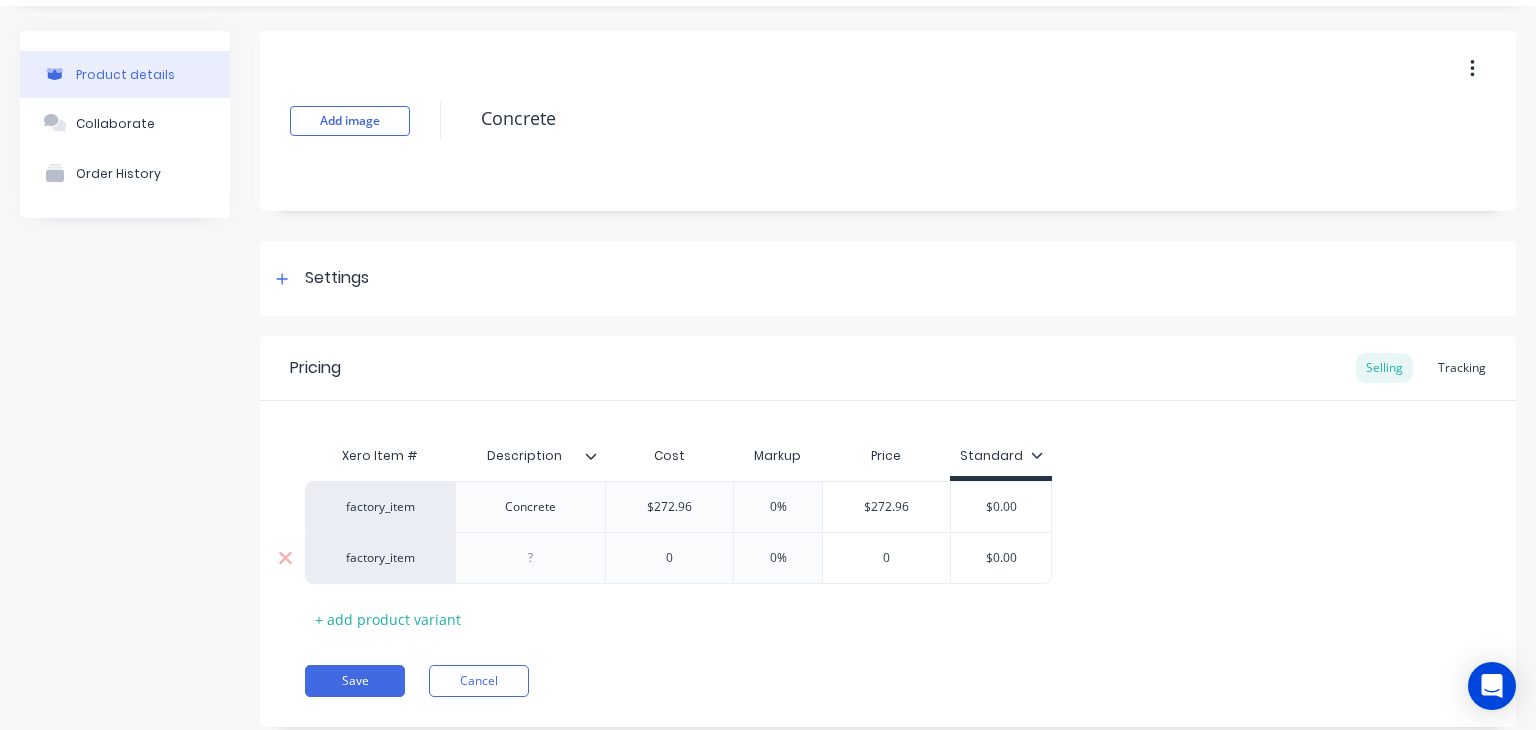 click at bounding box center [531, 558] 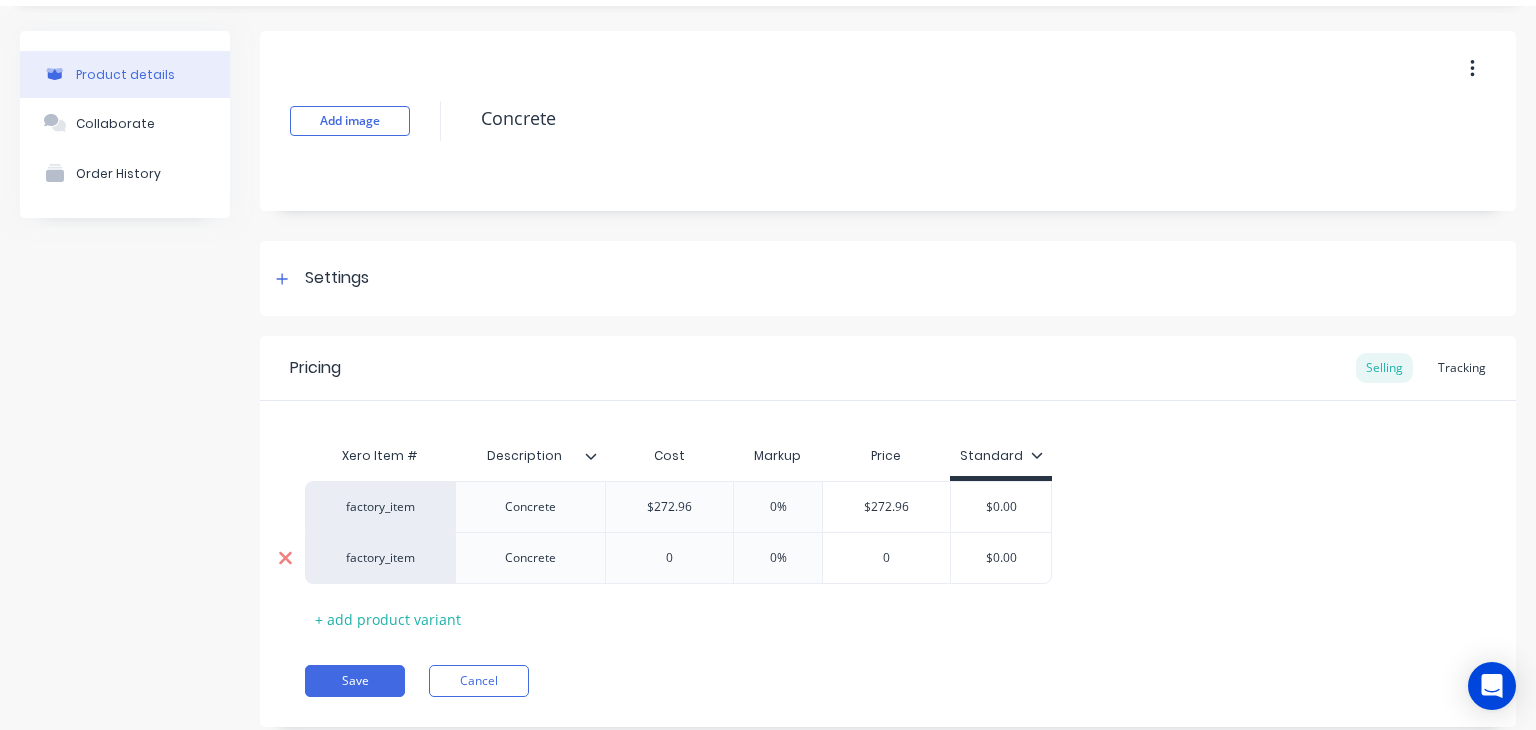 click at bounding box center (285, 558) 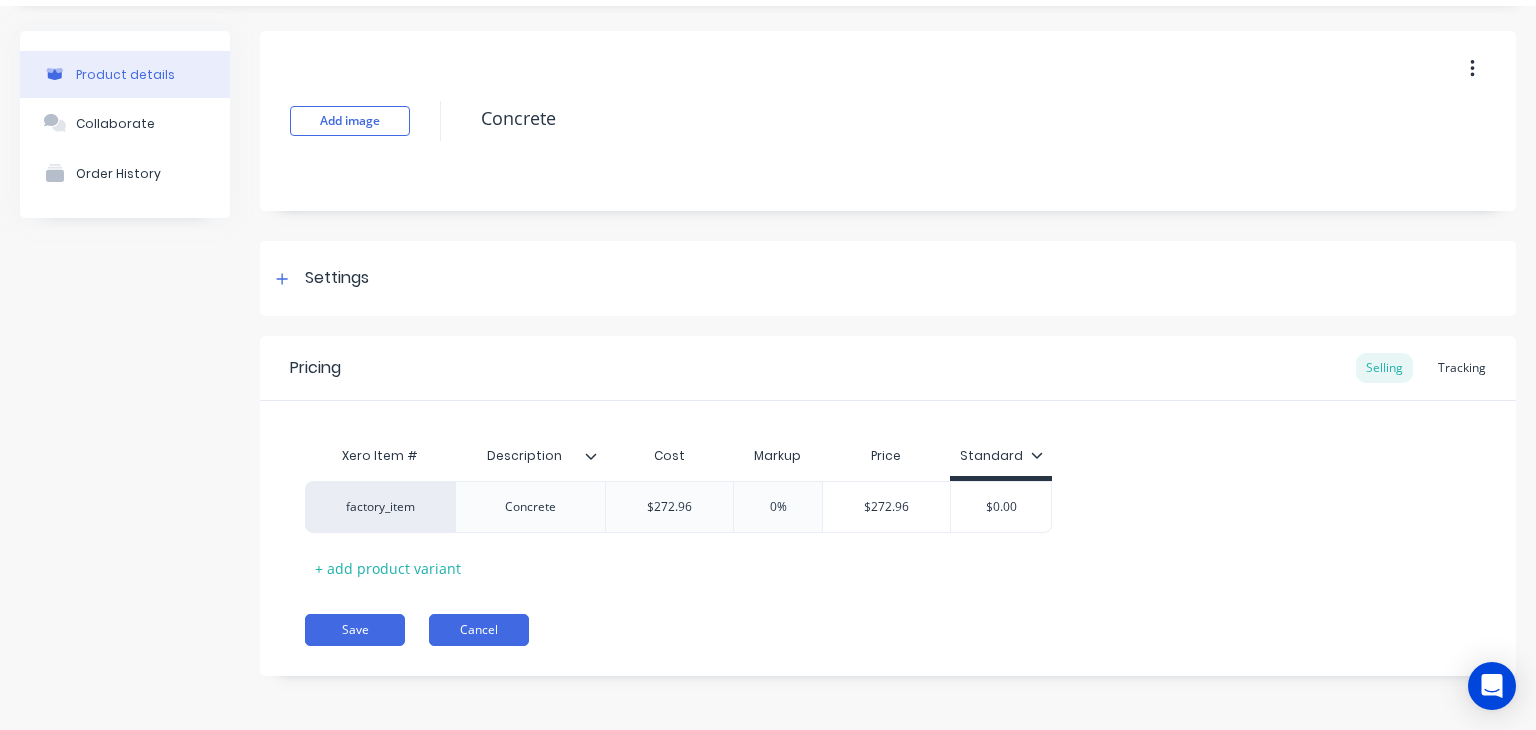 click on "Cancel" at bounding box center [479, 630] 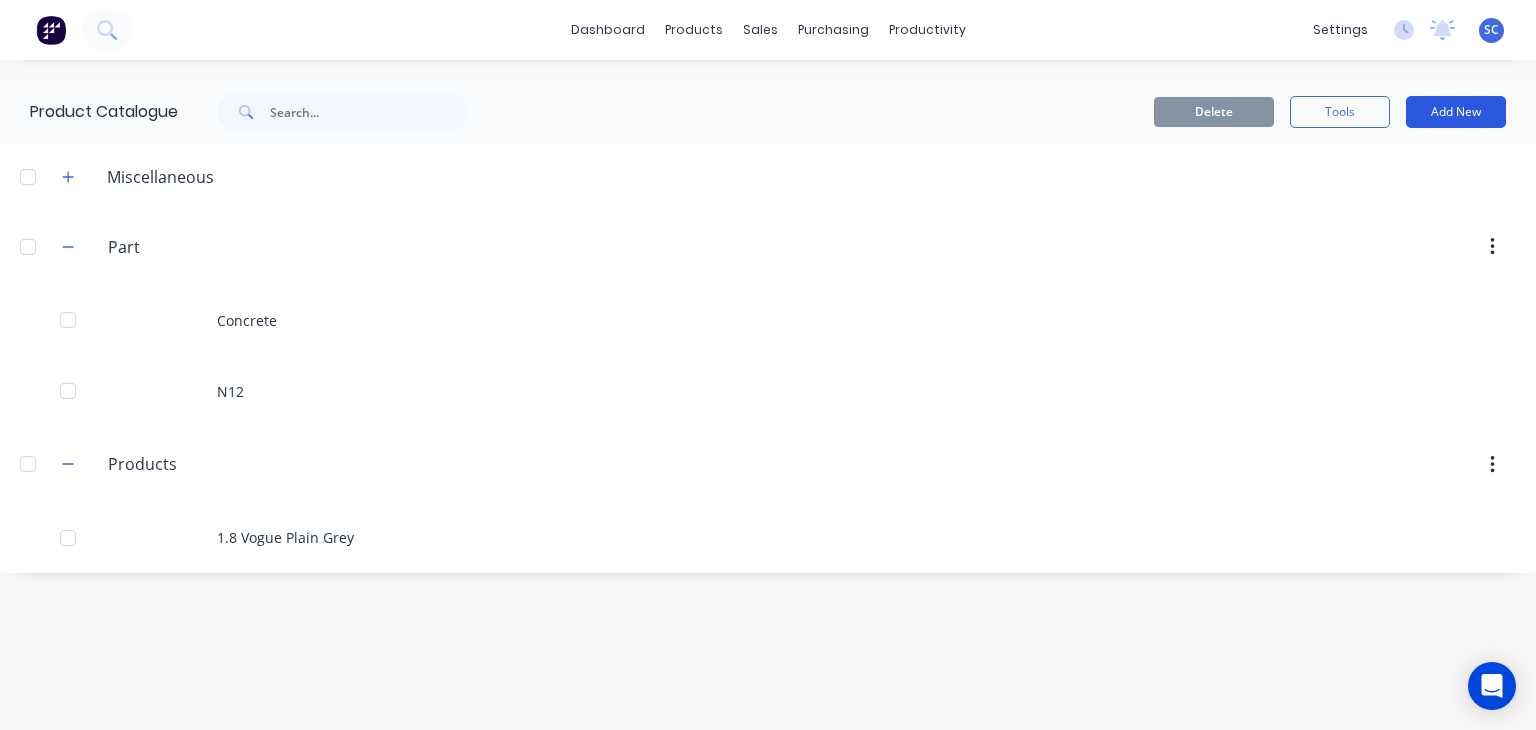 click on "Add New" at bounding box center [1456, 112] 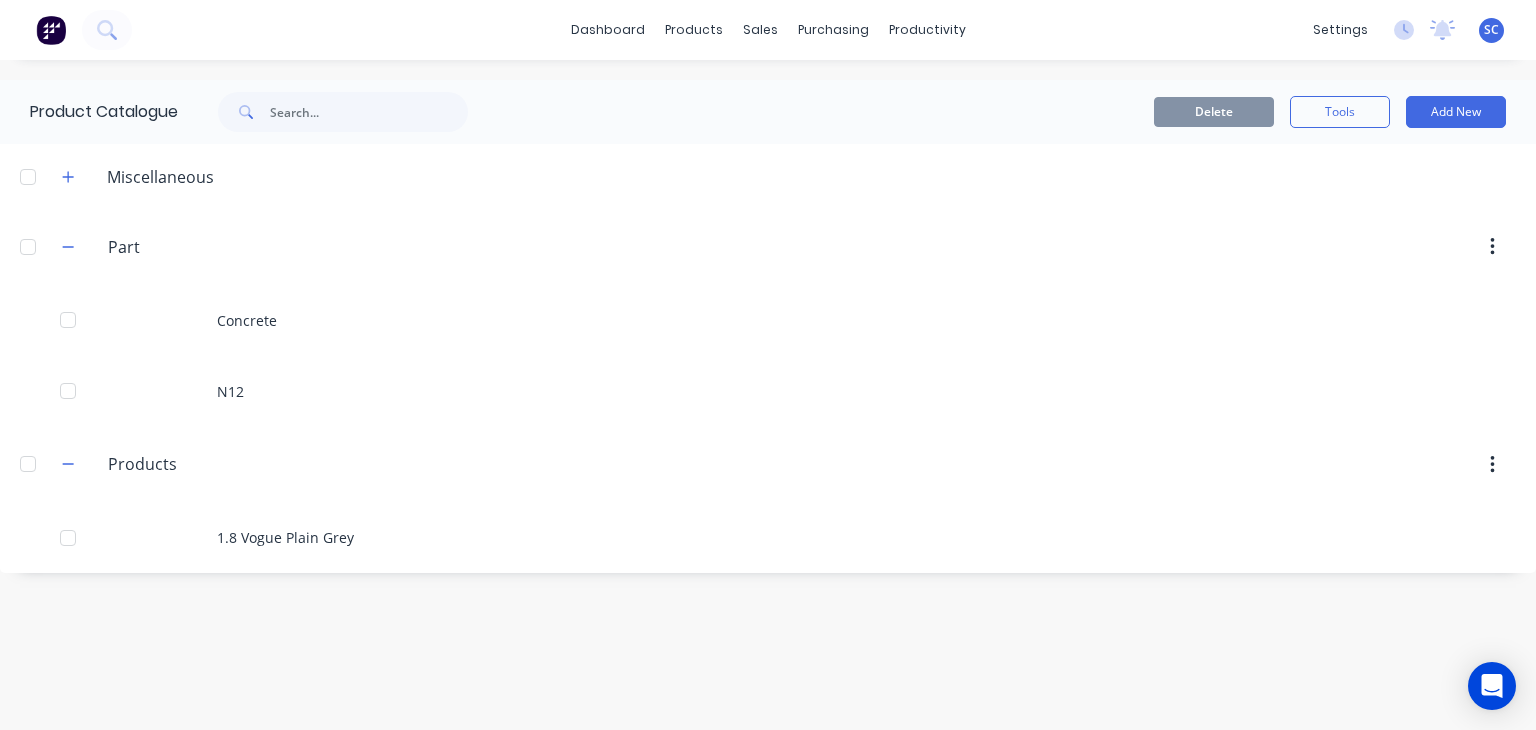 click on "Delete Tools     Add New" at bounding box center [1027, 112] 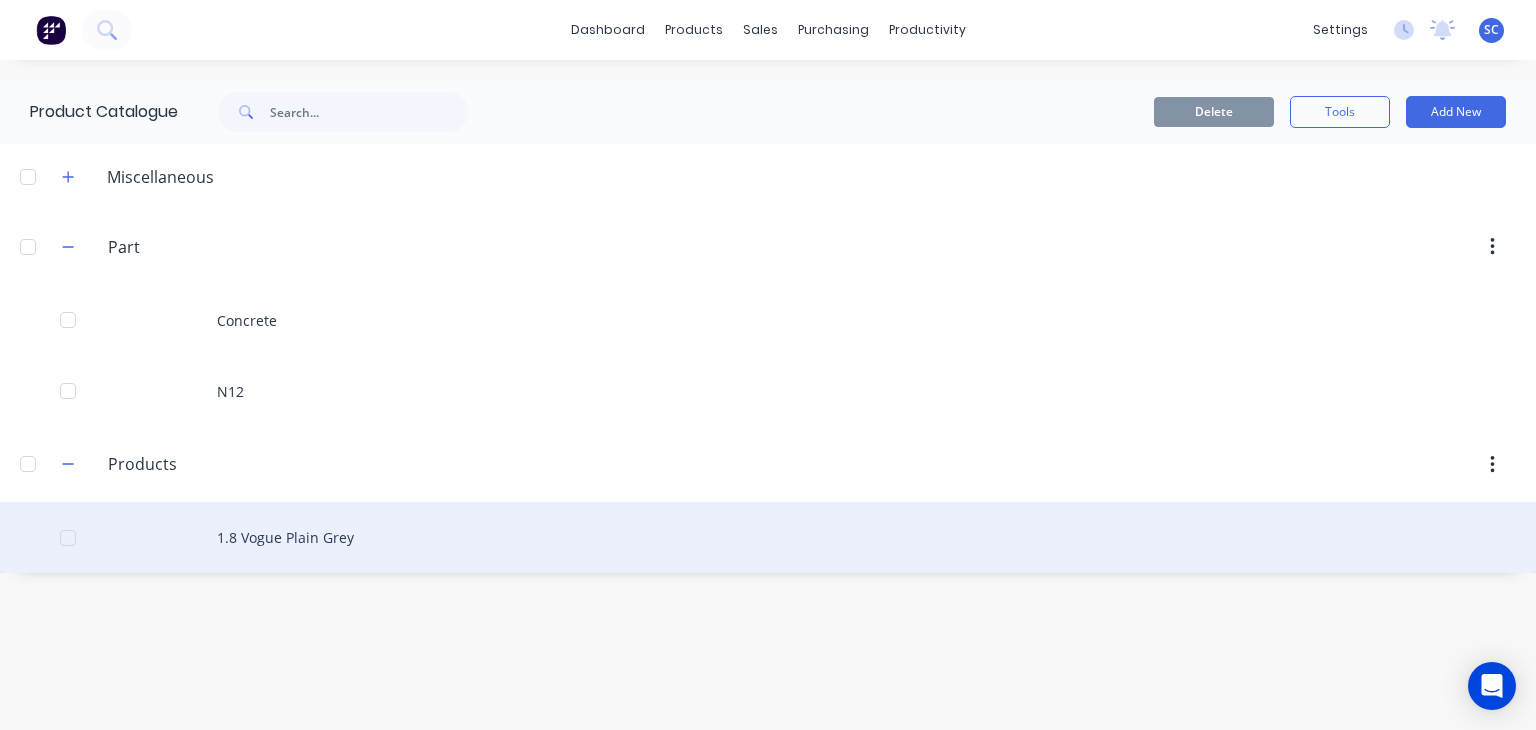 click on "1.8 Vogue Plain Grey" at bounding box center [768, 537] 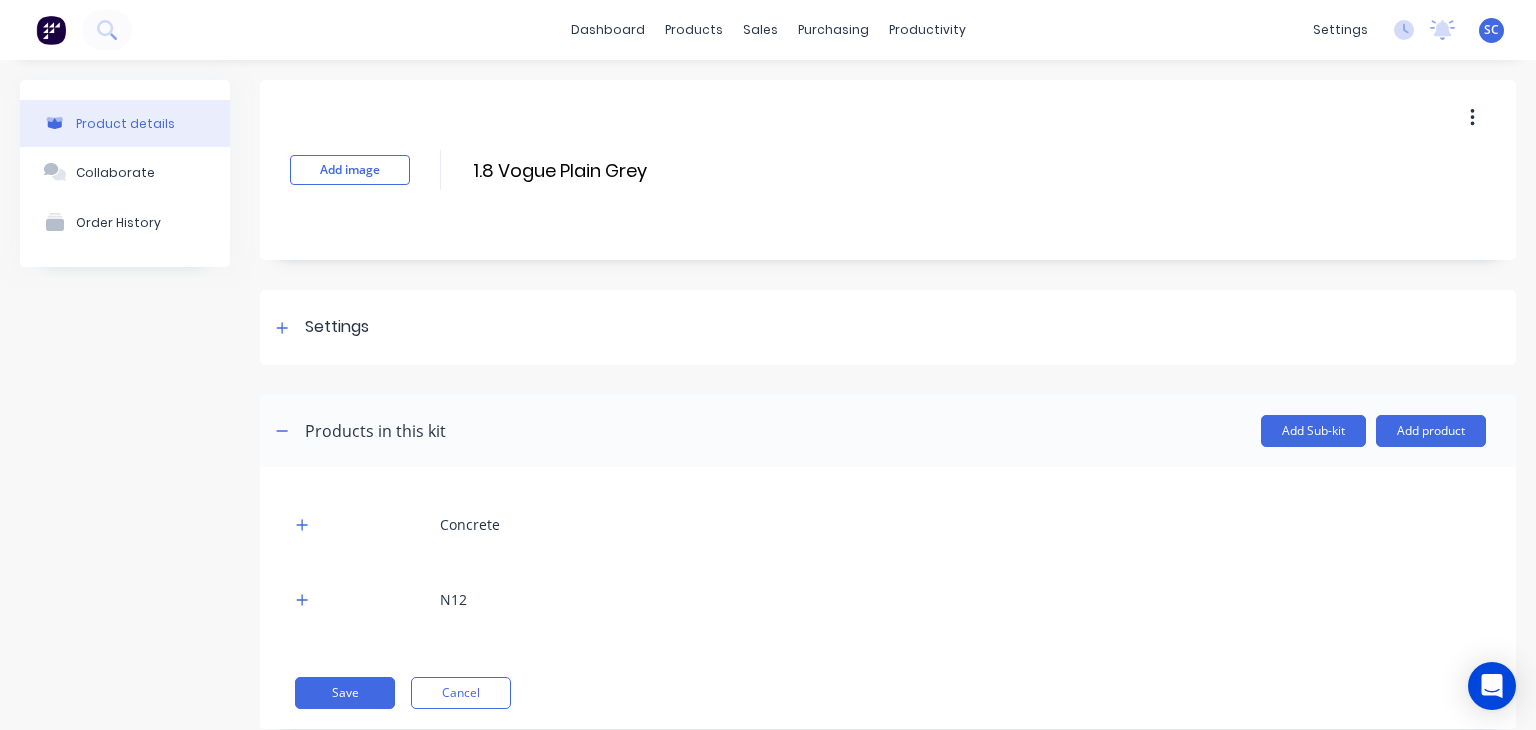 scroll, scrollTop: 48, scrollLeft: 0, axis: vertical 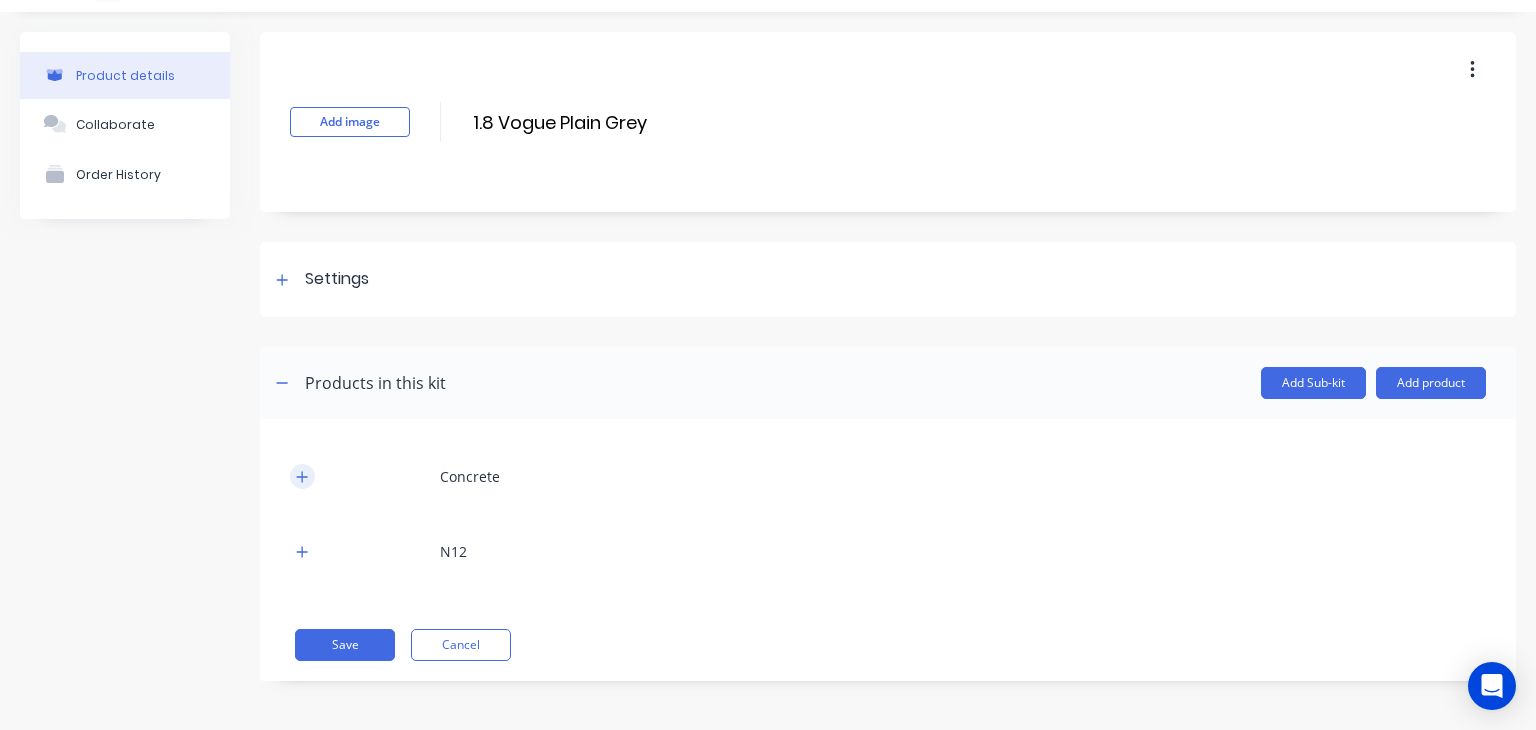 click 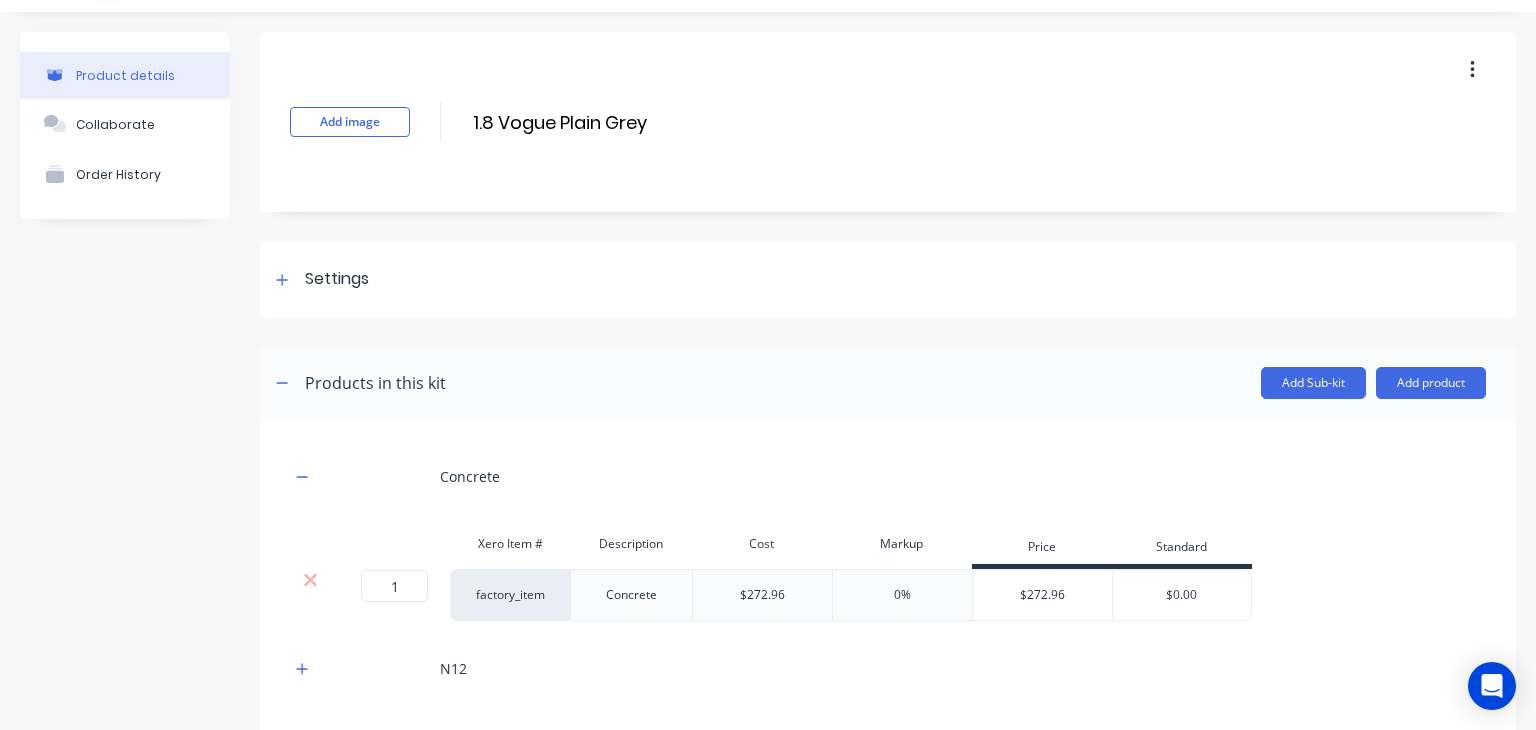 scroll, scrollTop: 165, scrollLeft: 0, axis: vertical 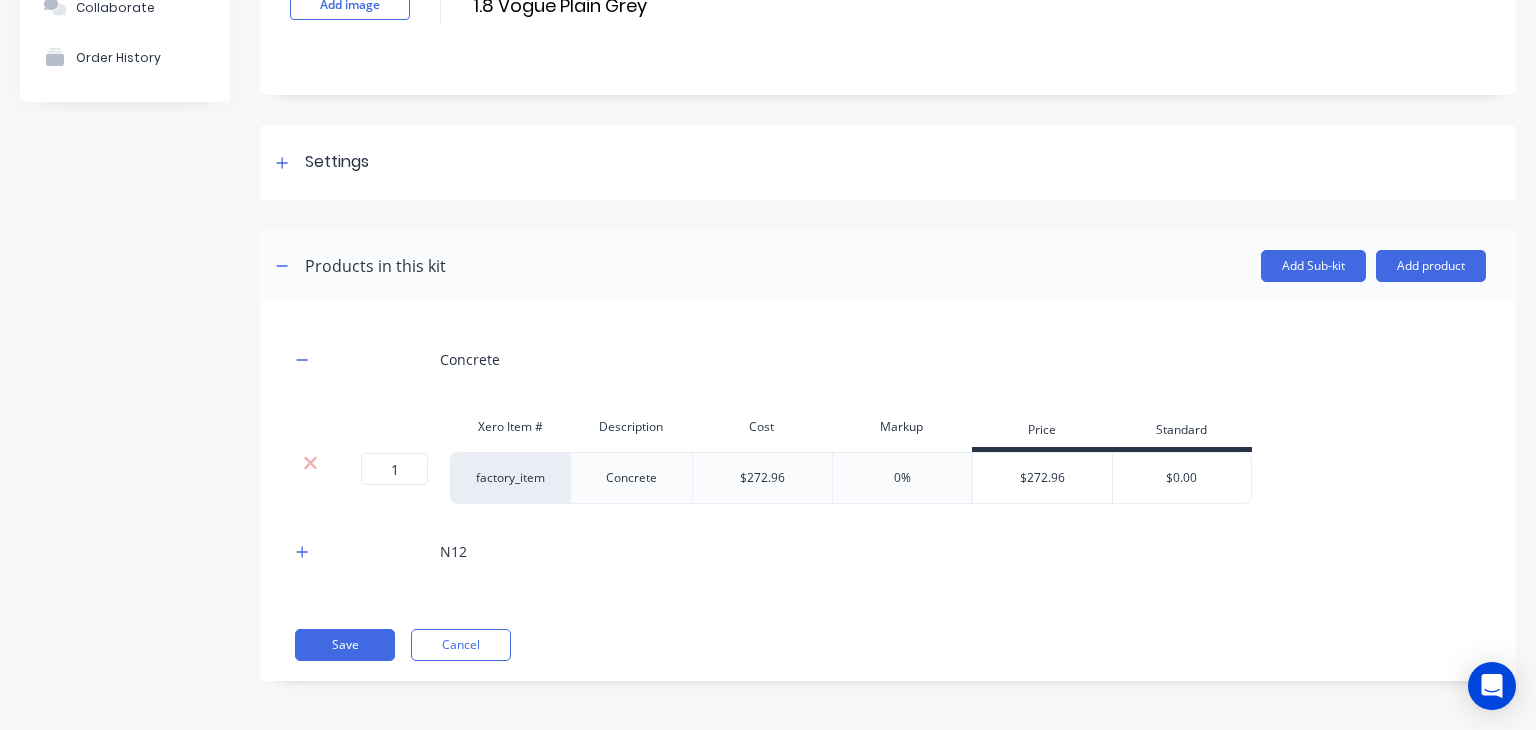 type 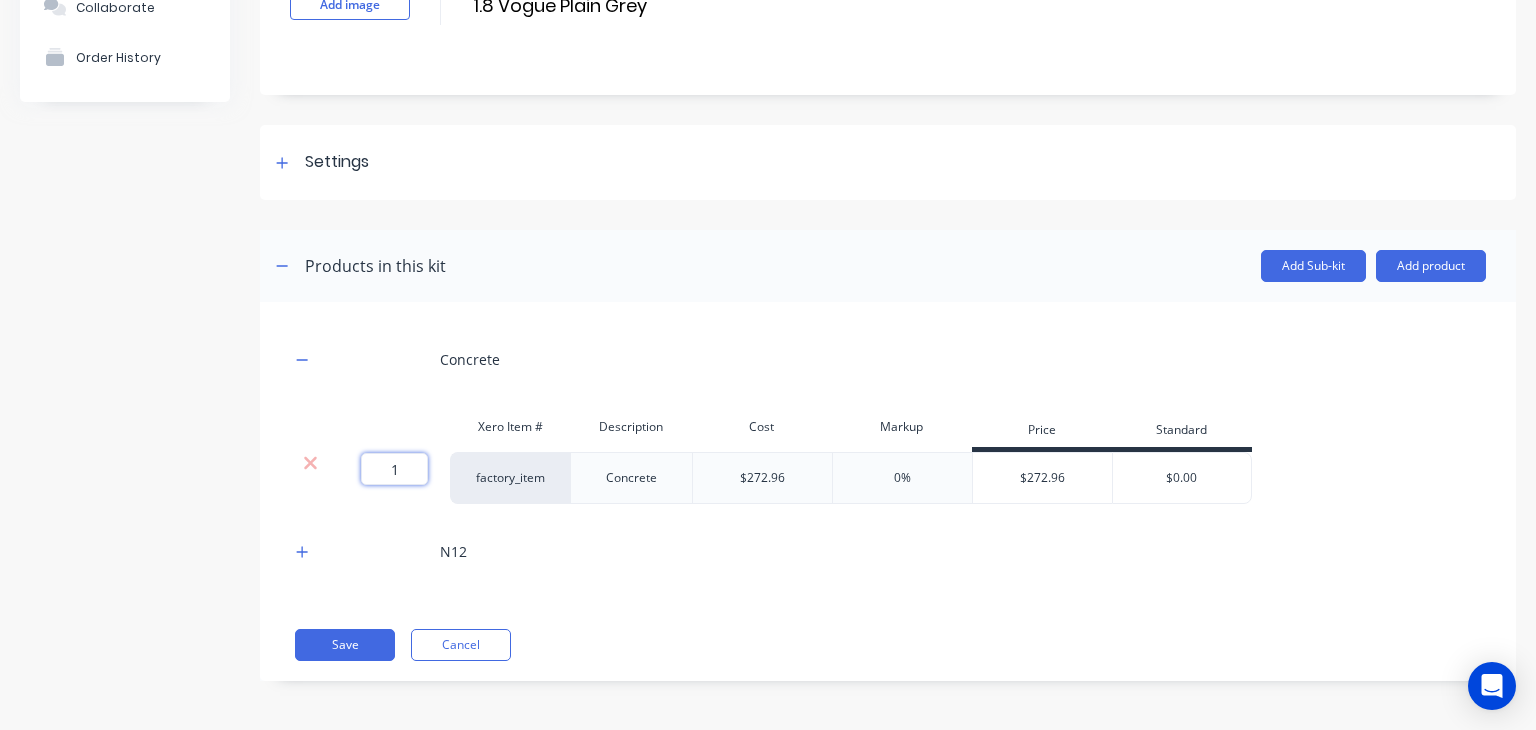 click on "1" at bounding box center [394, 469] 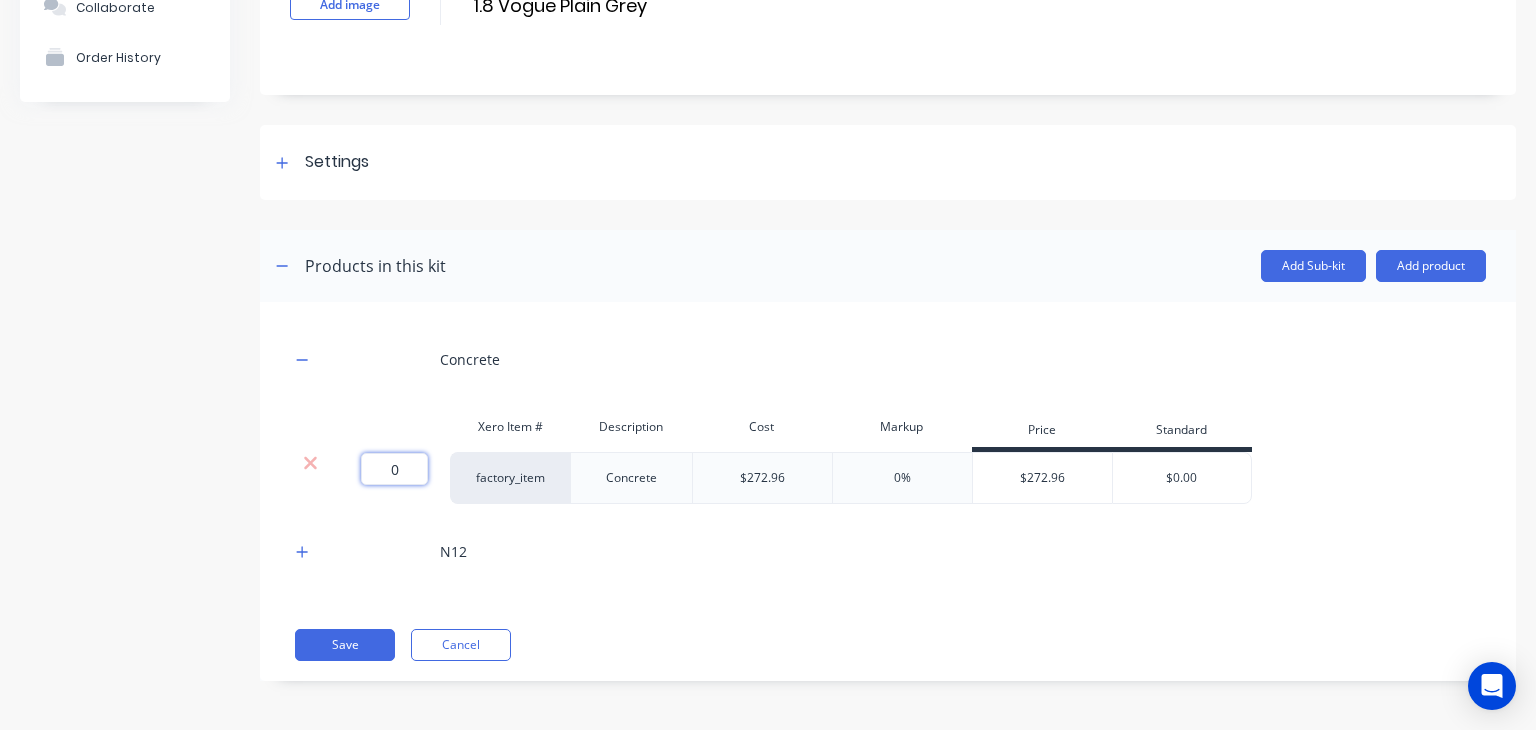 click on "0" at bounding box center [394, 469] 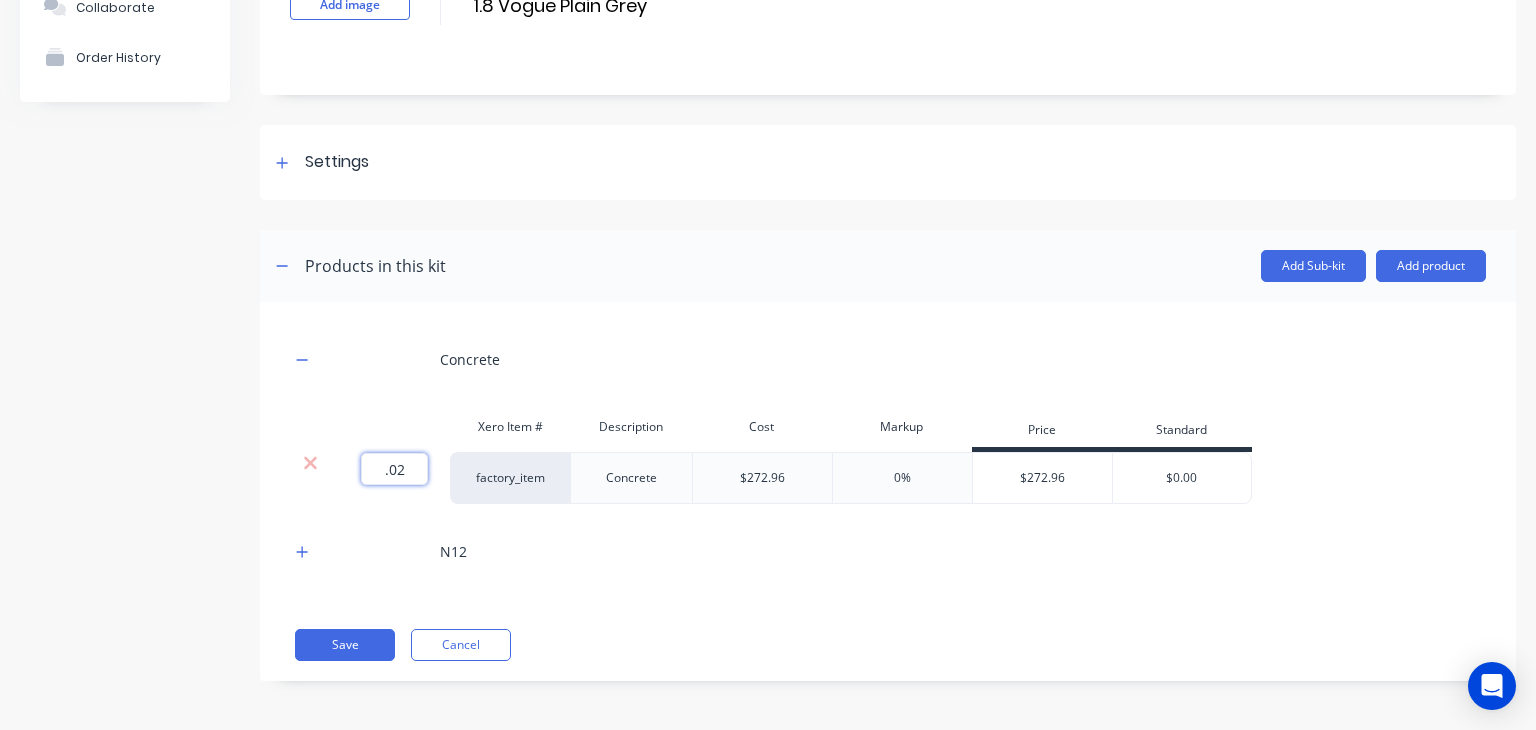 type on ".027" 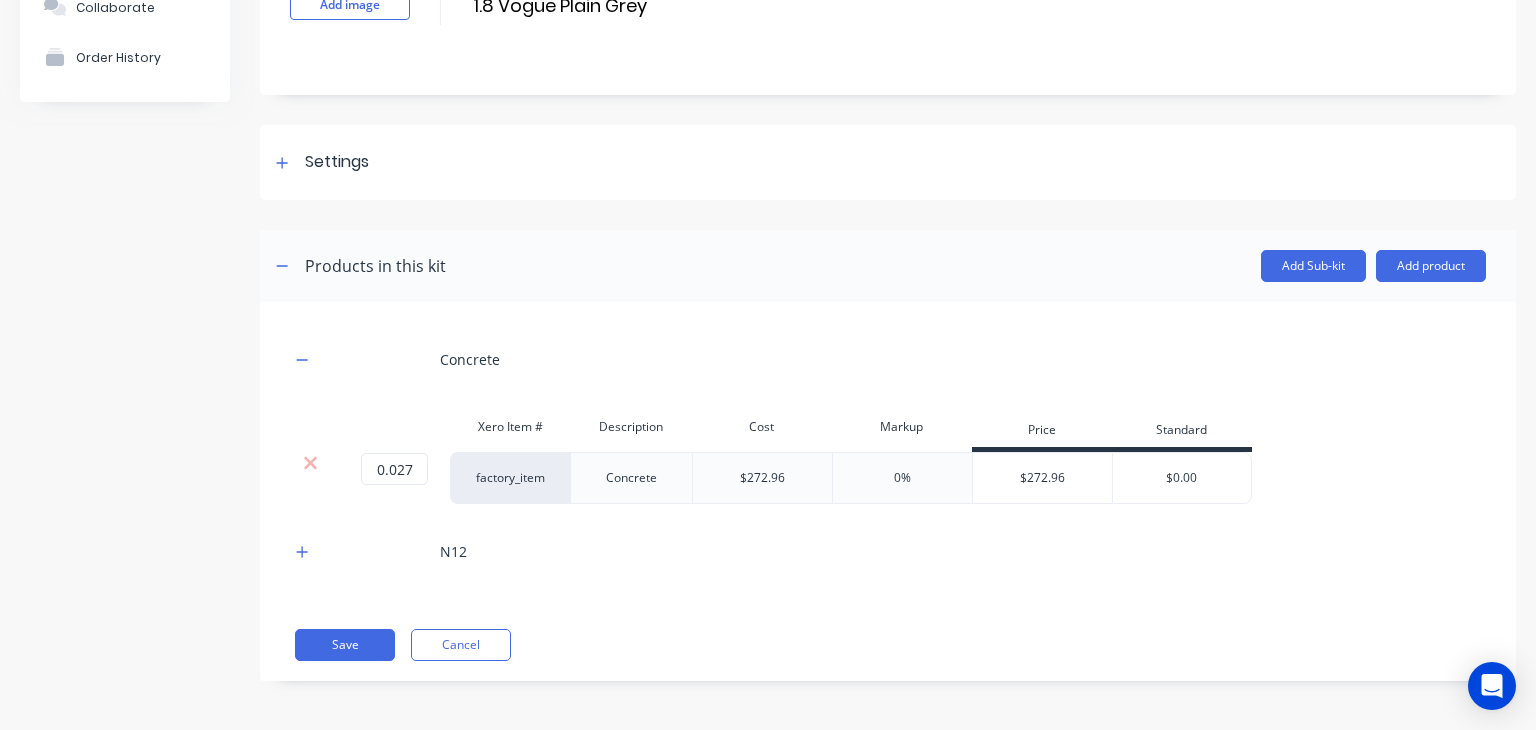 click on "N12" at bounding box center (888, 551) 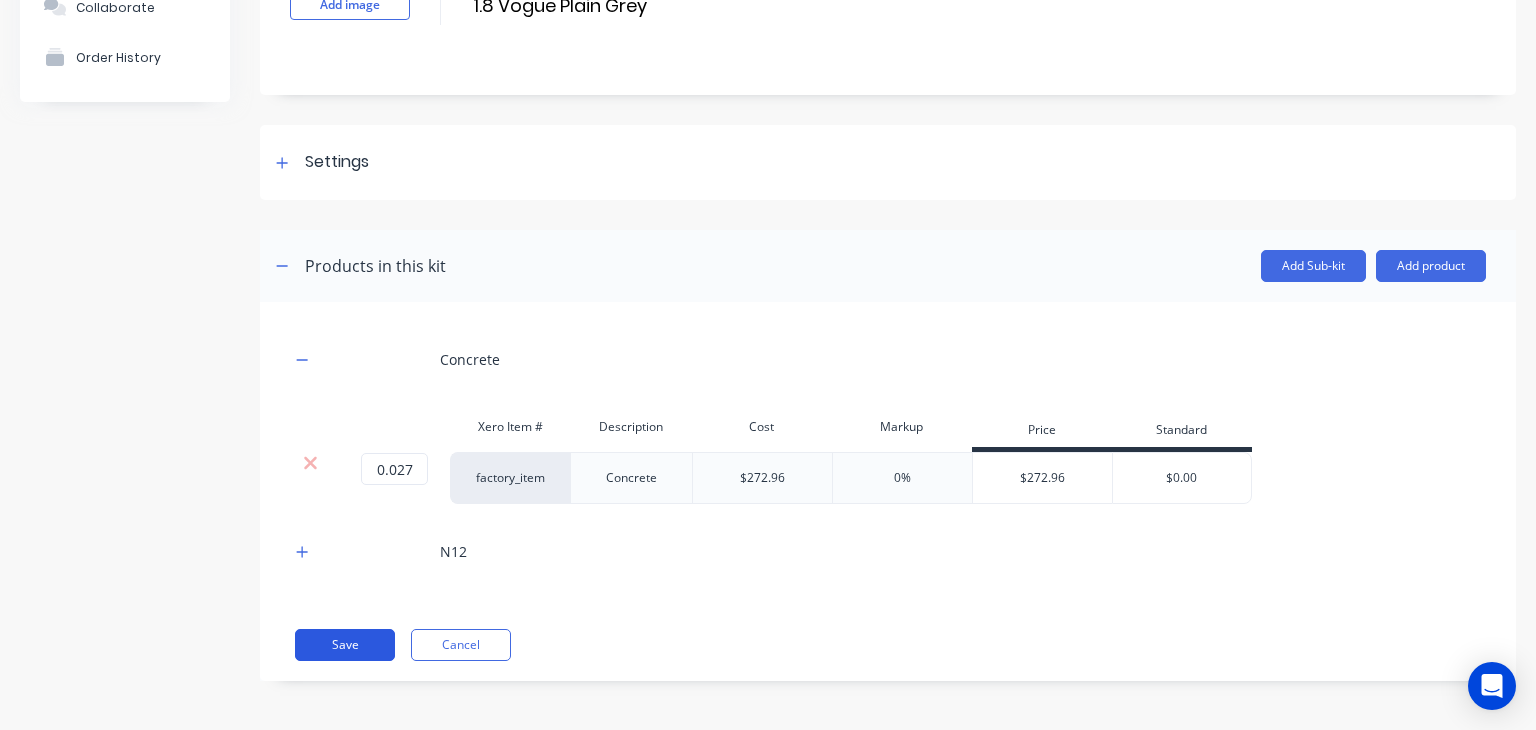 click on "Save" at bounding box center [345, 645] 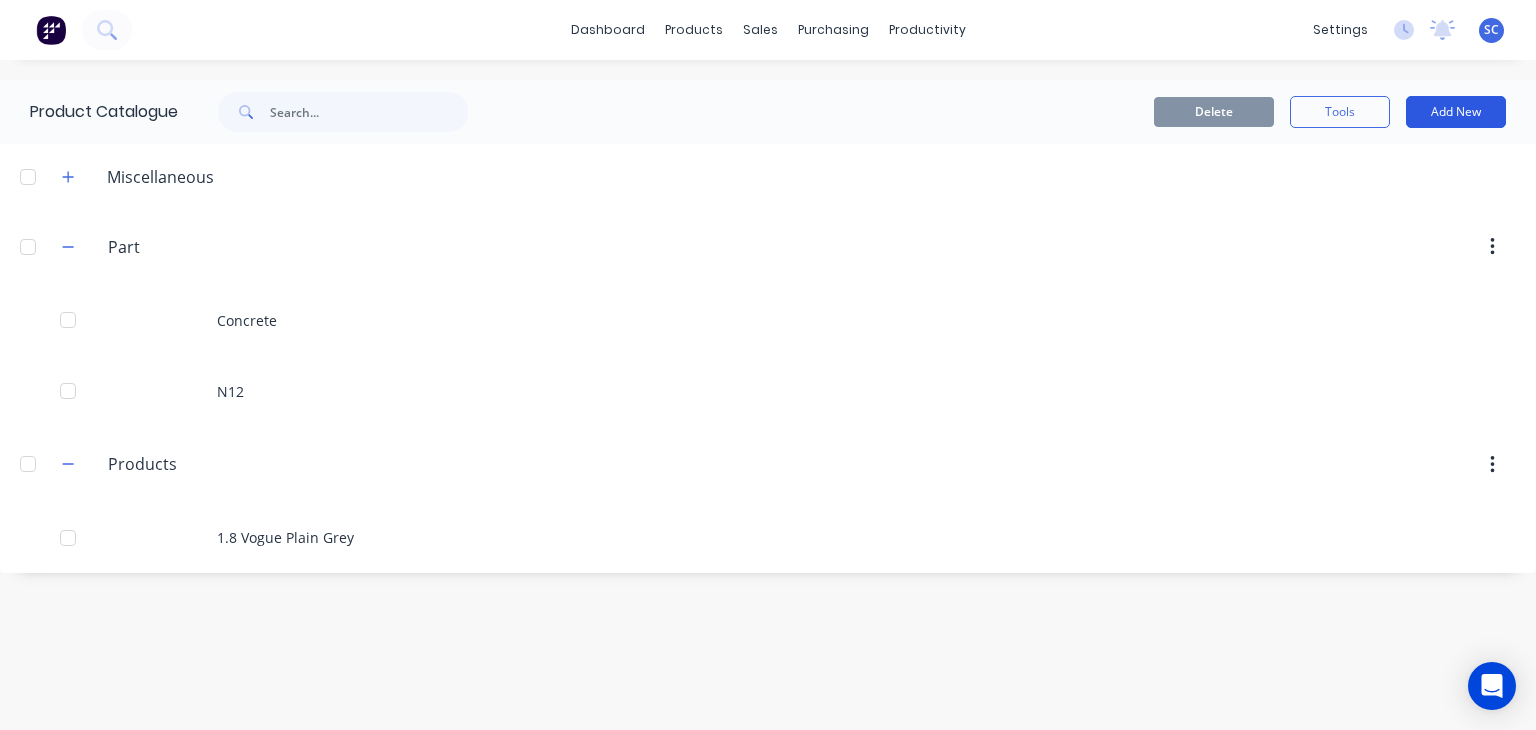 click on "Add New" at bounding box center [1456, 112] 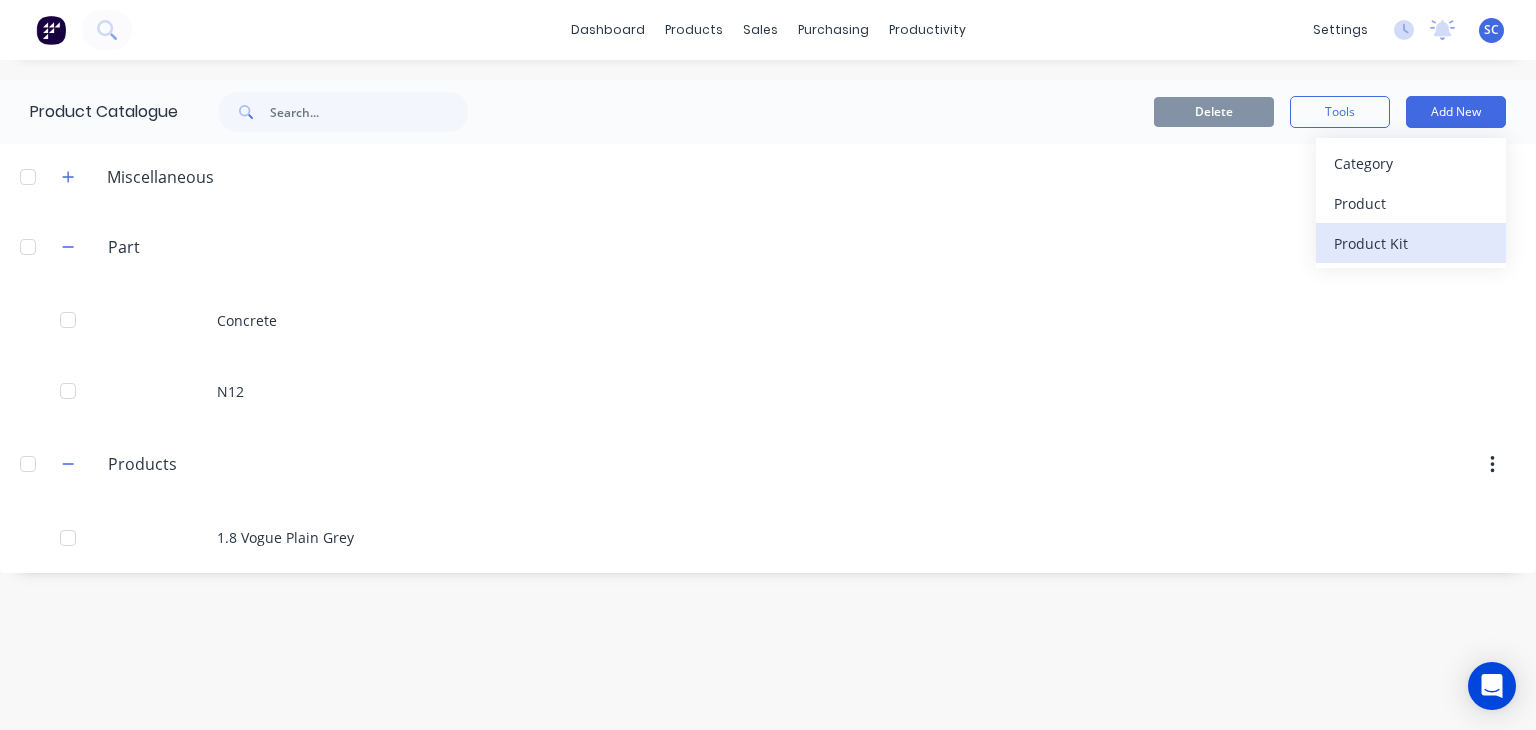 click on "Product Kit" at bounding box center (1411, 243) 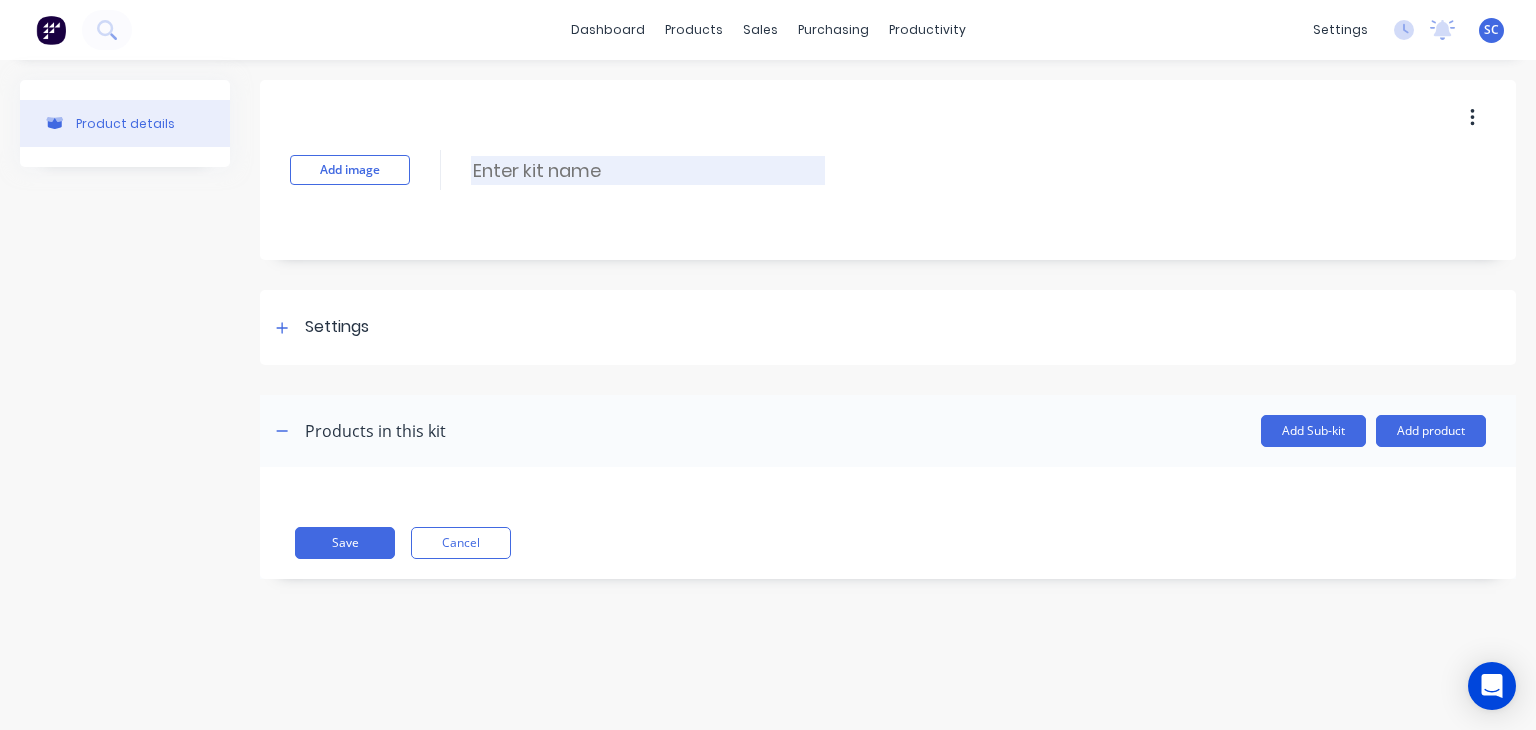 click at bounding box center [648, 170] 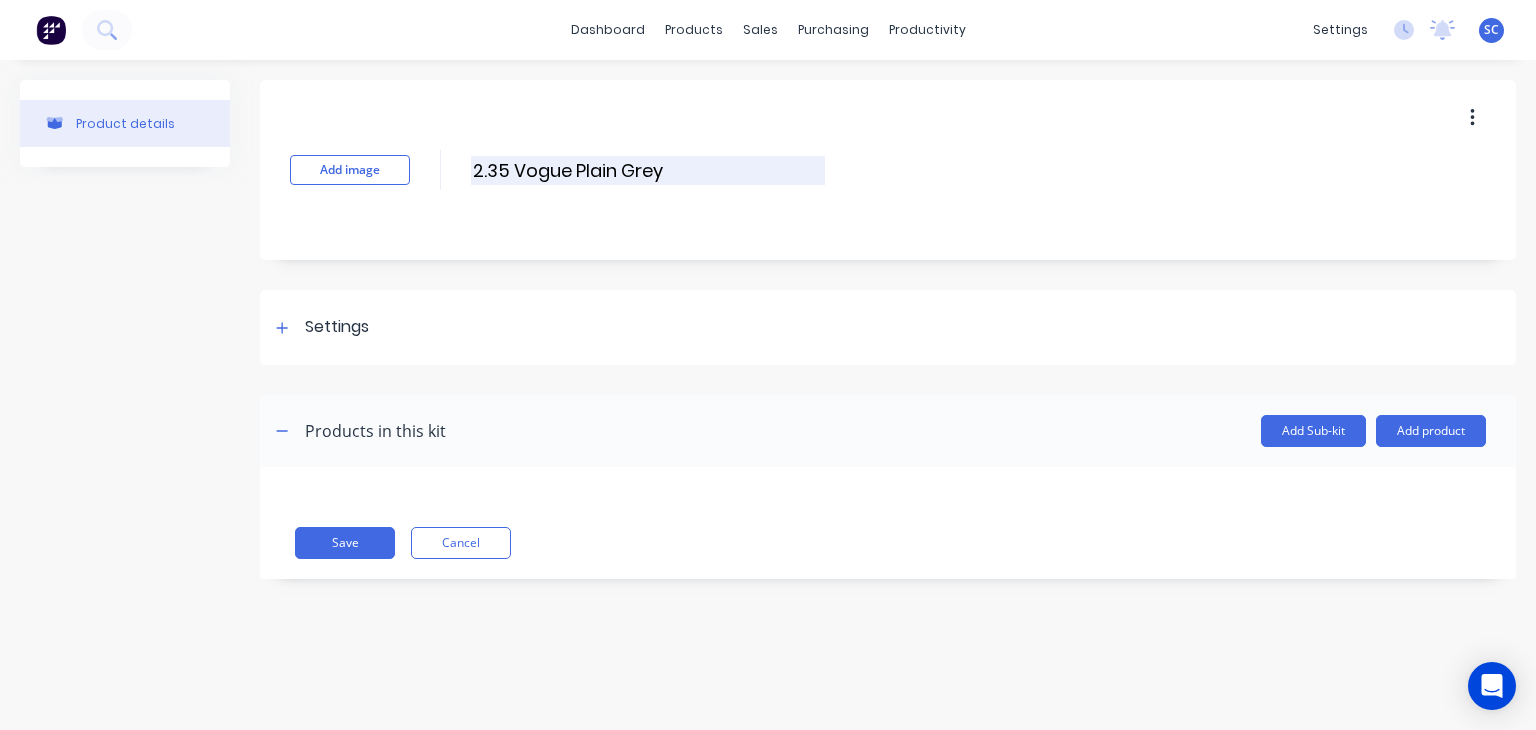 click on "2.35 Vogue Plain Grey" at bounding box center (648, 170) 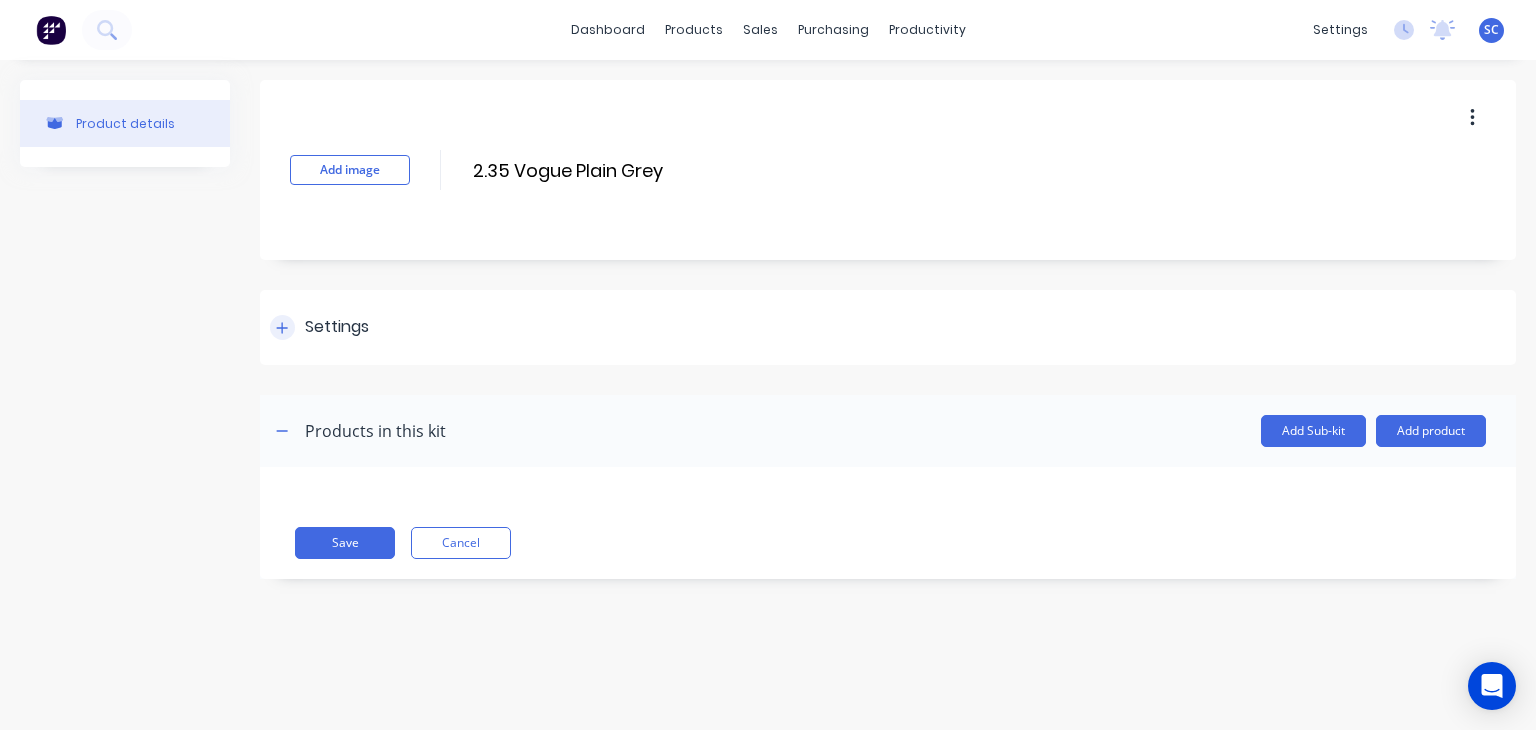 type on "2.35 Vogue Plain Grey" 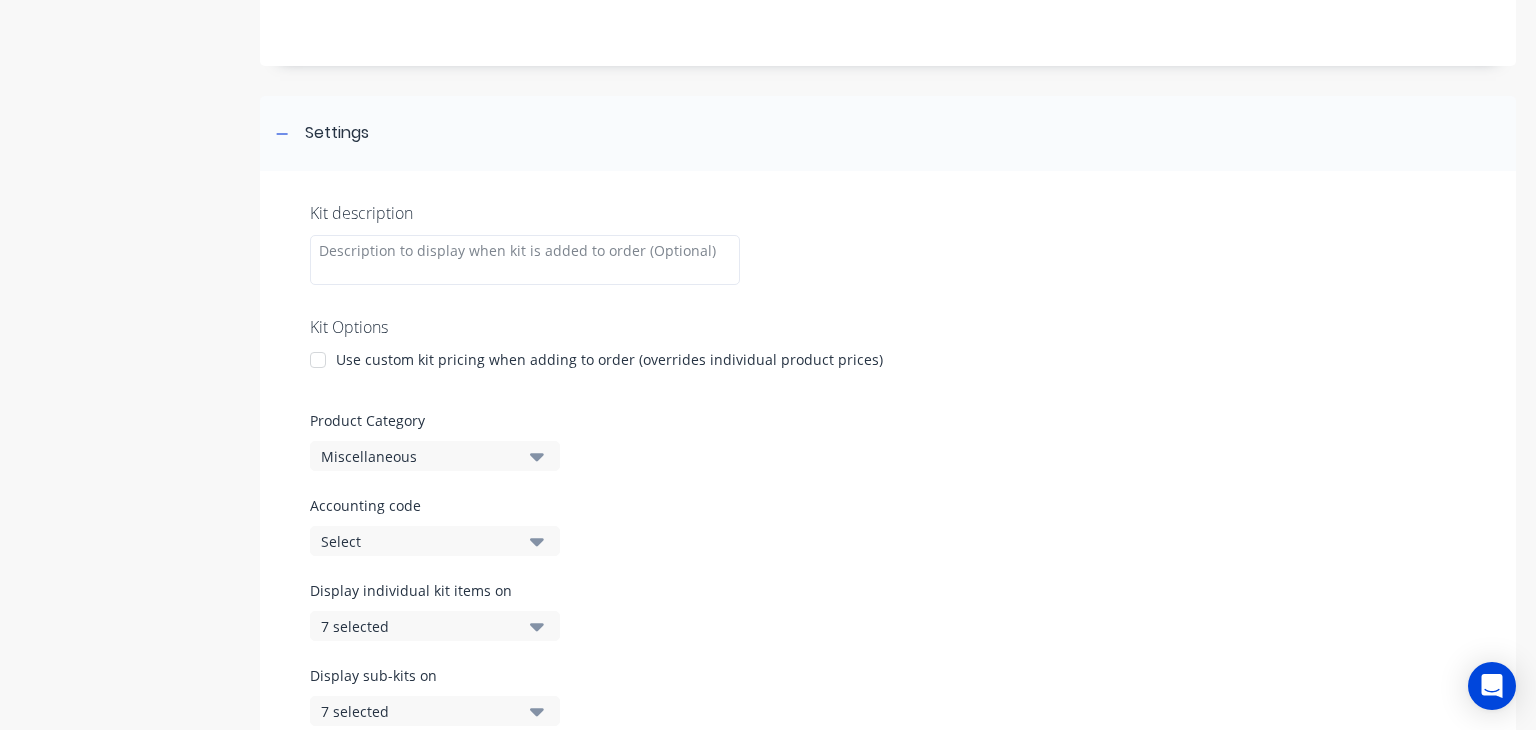 scroll, scrollTop: 528, scrollLeft: 0, axis: vertical 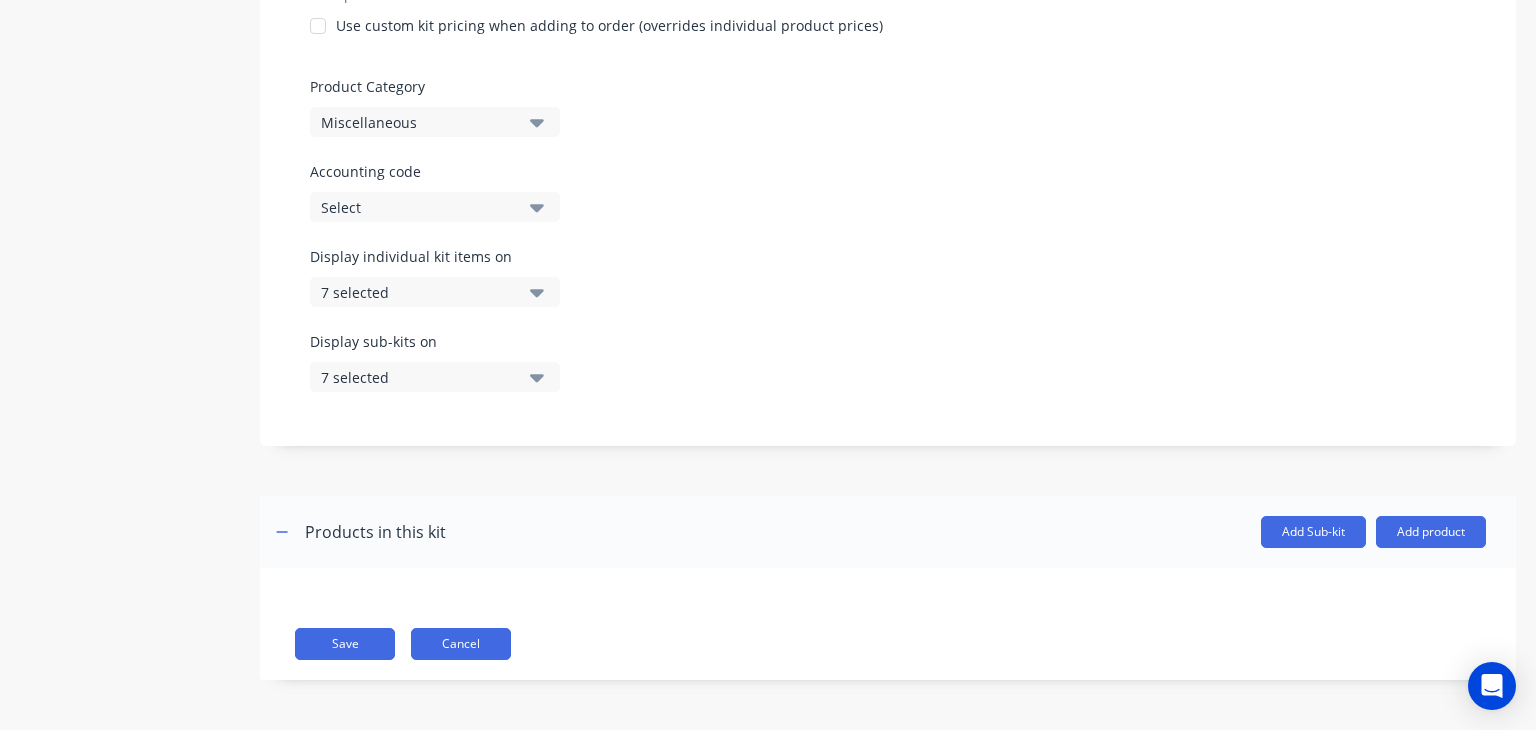 click on "Cancel" at bounding box center (461, 644) 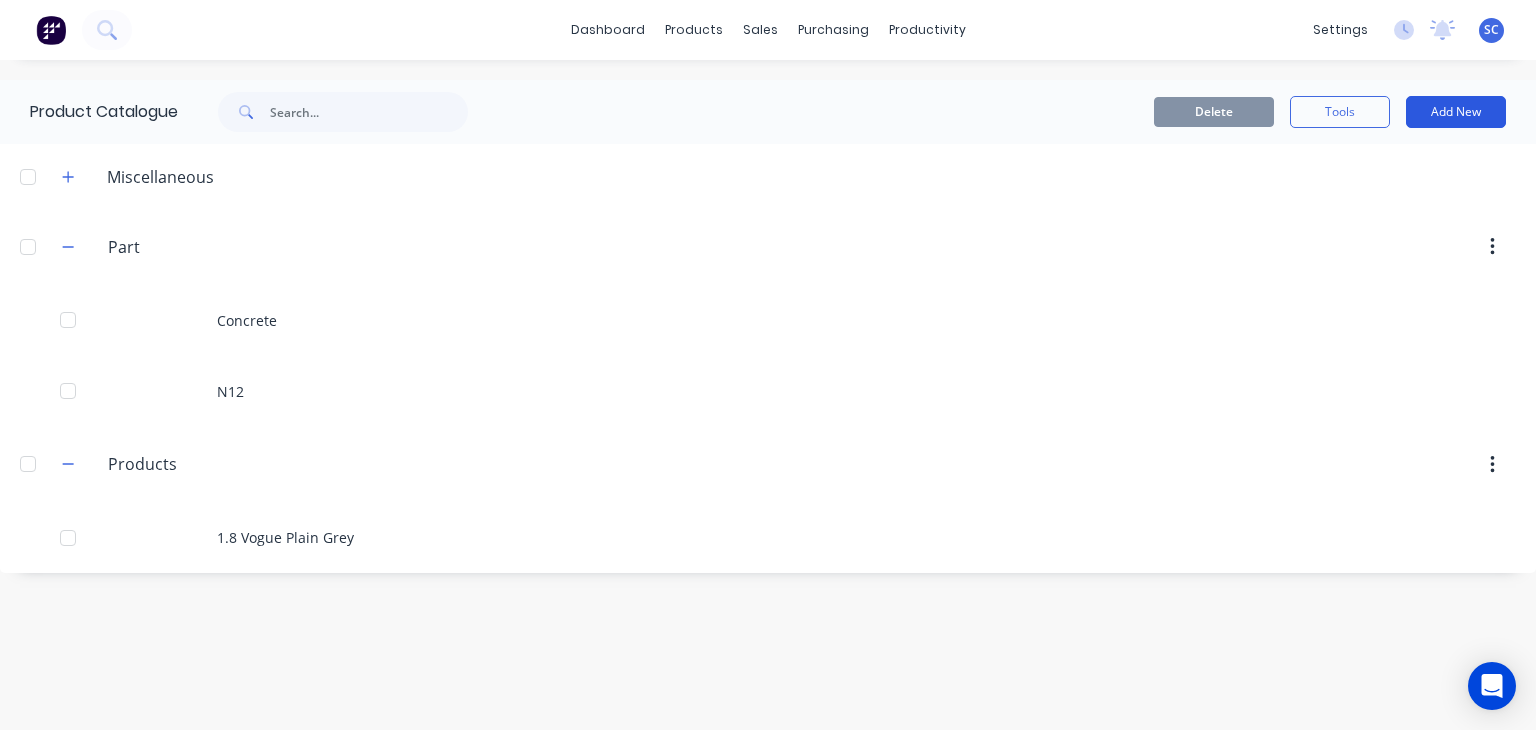 click on "Add New" at bounding box center (1456, 112) 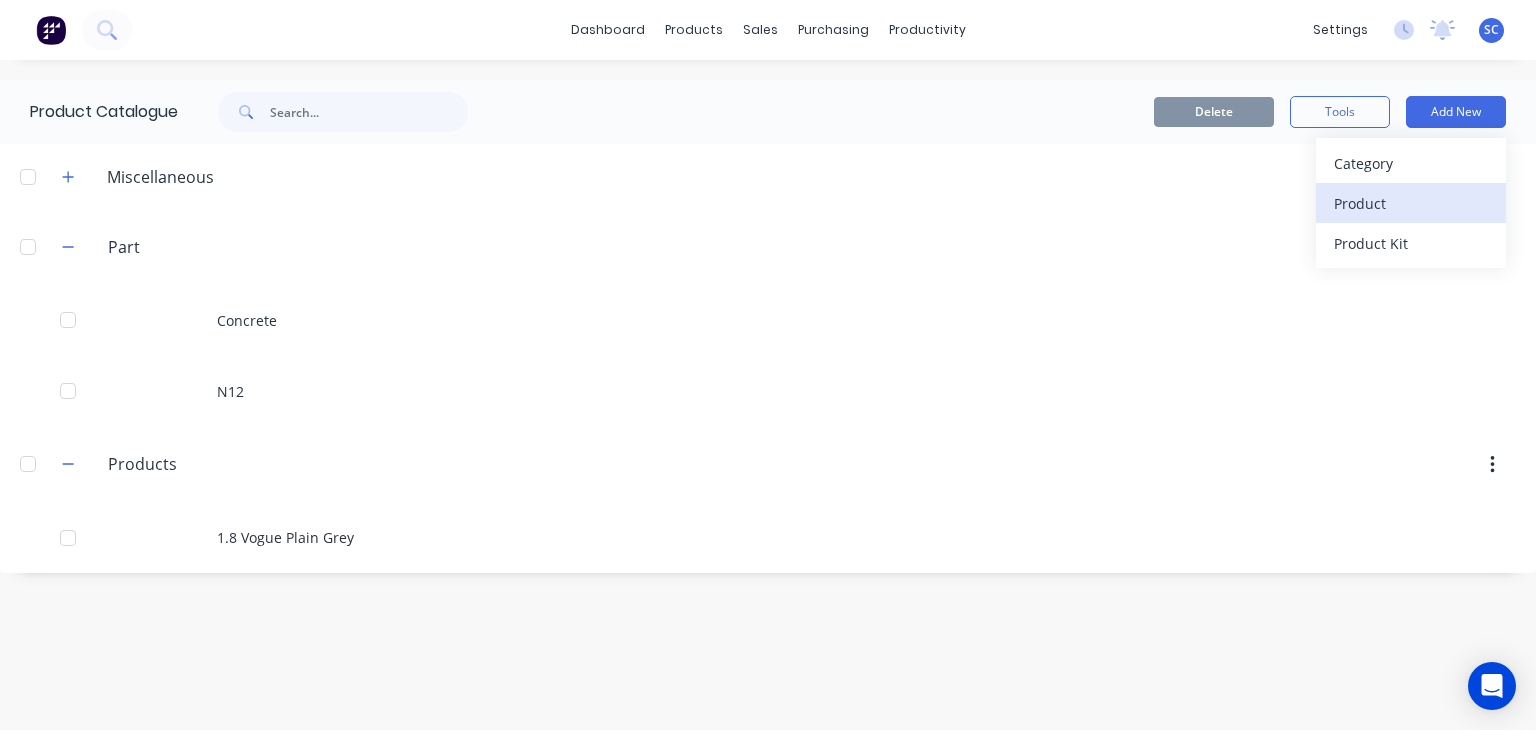 click on "Product" at bounding box center (1411, 203) 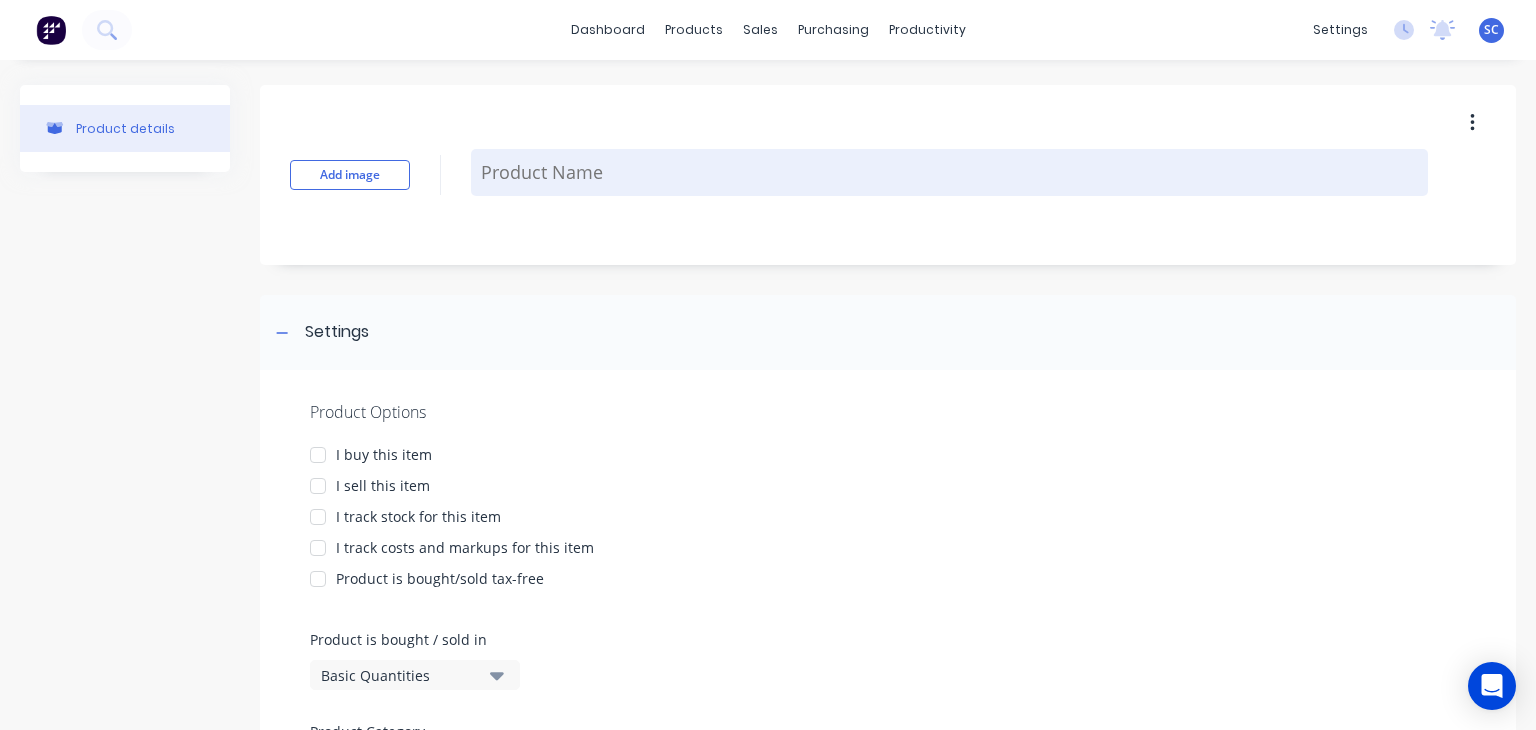 click at bounding box center (949, 172) 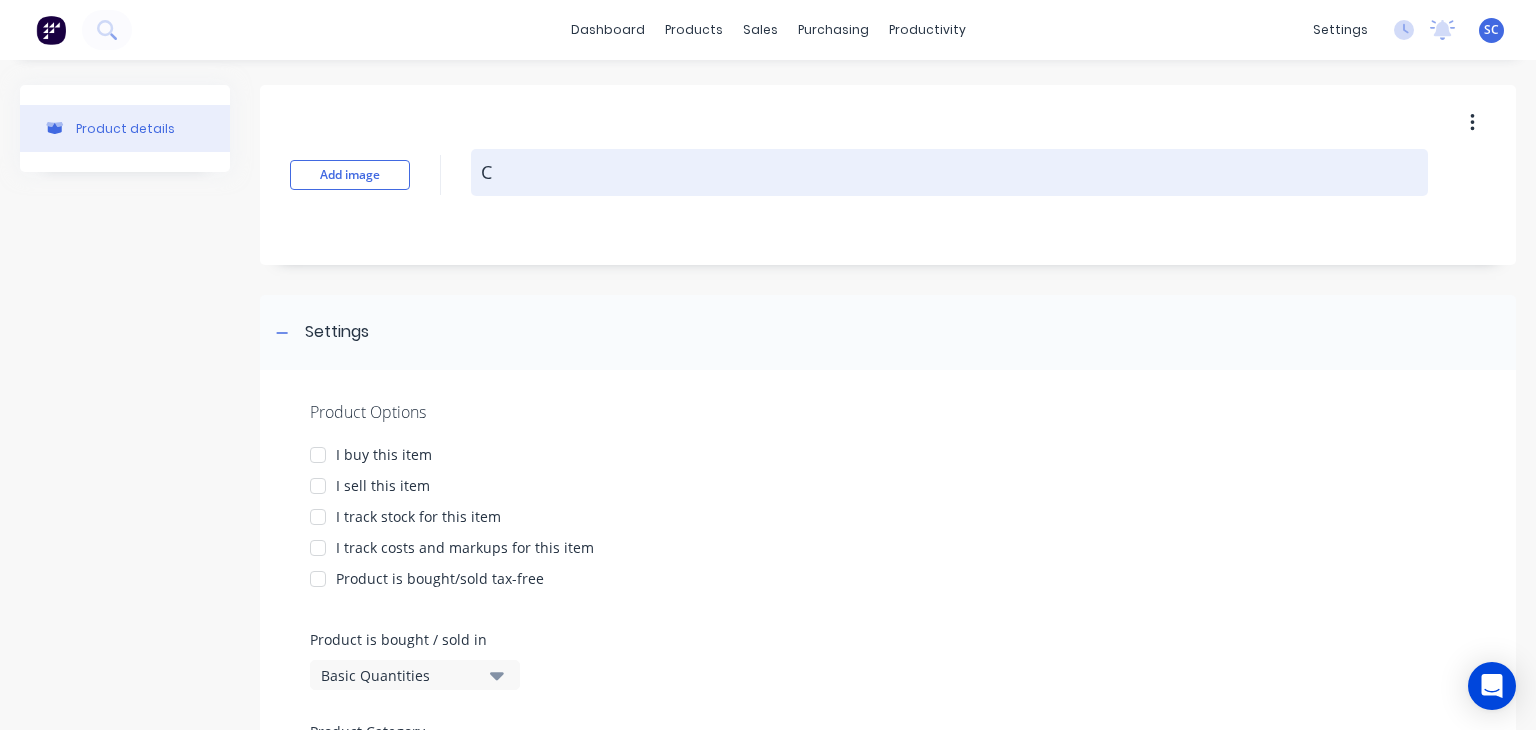 type on "x" 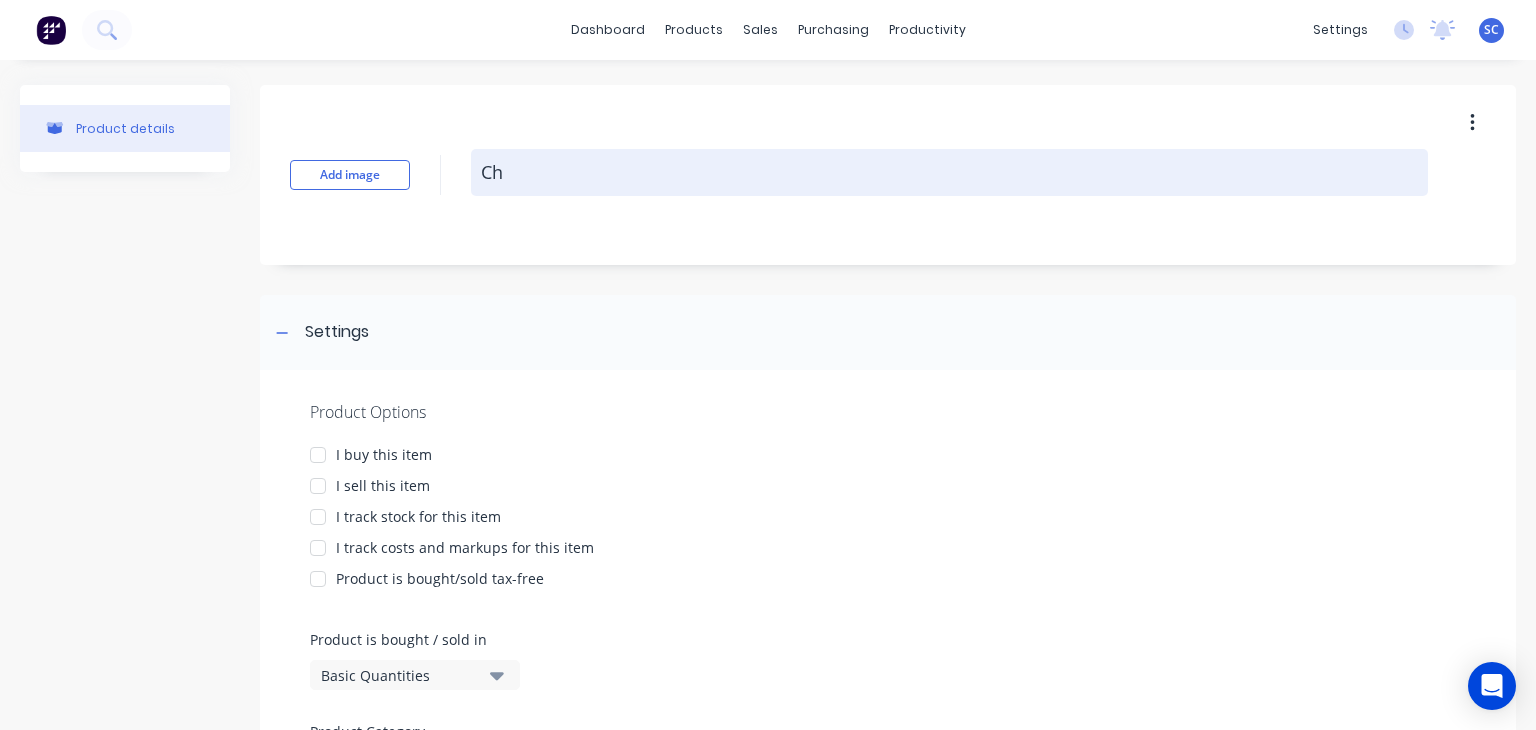 type on "x" 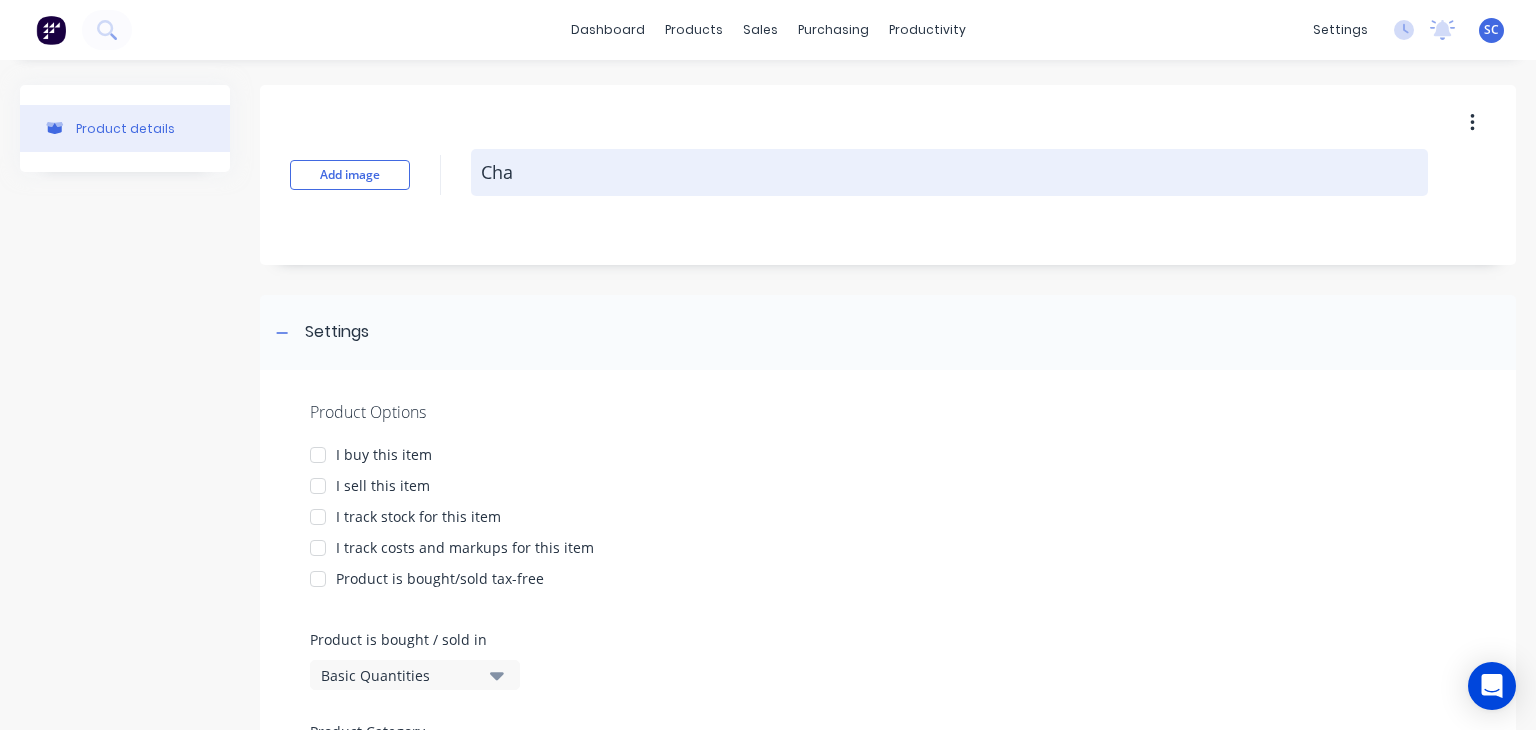 type on "x" 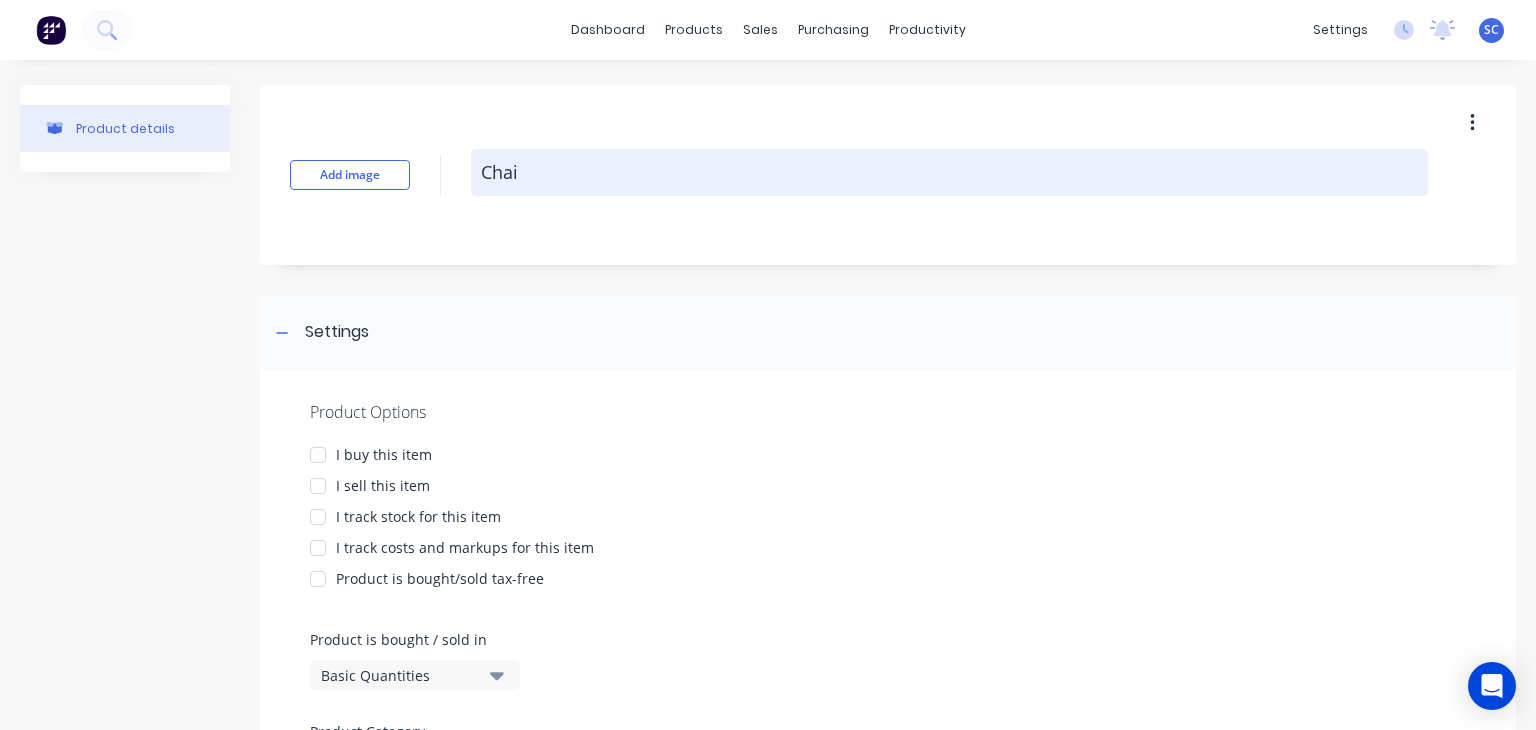 type on "x" 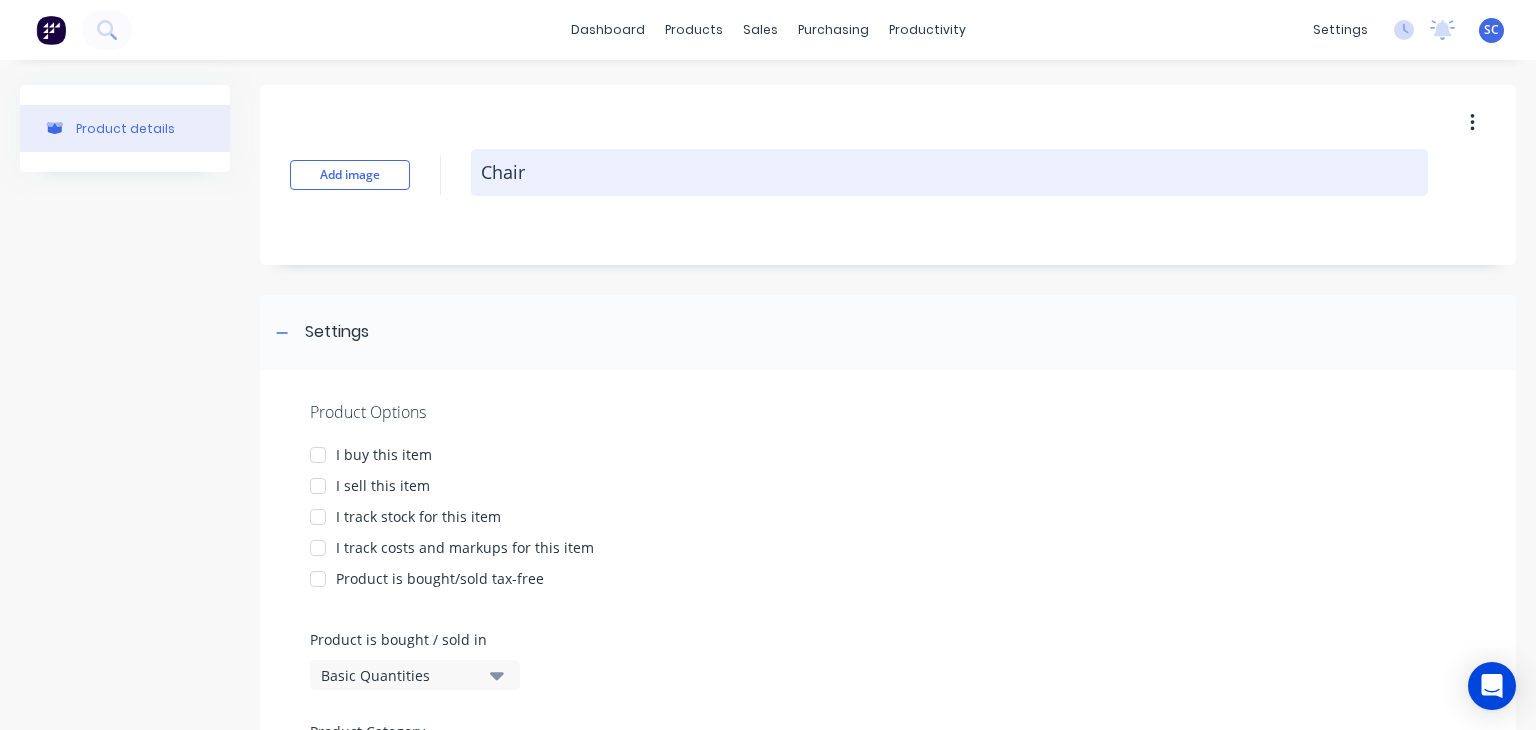 scroll, scrollTop: 235, scrollLeft: 0, axis: vertical 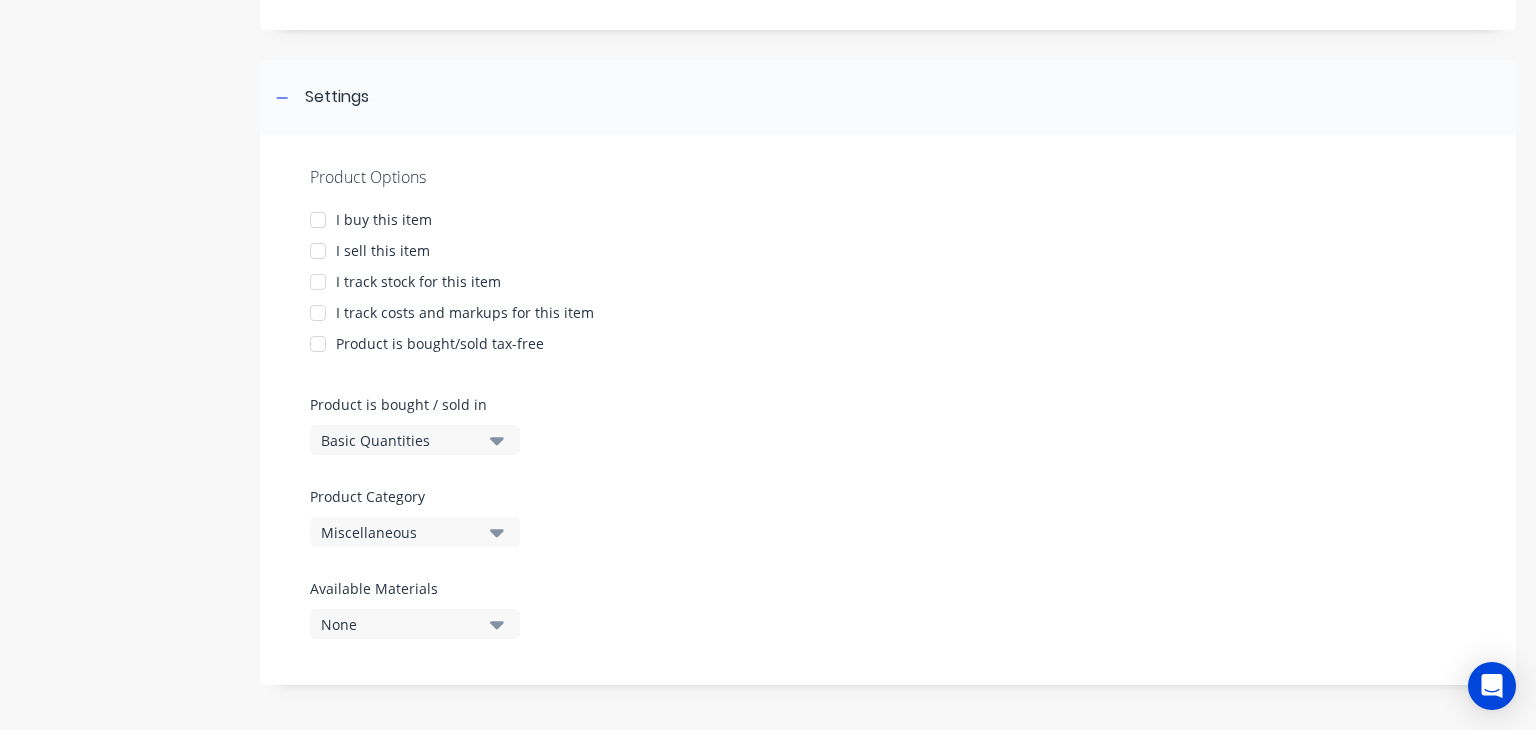 type on "Chair" 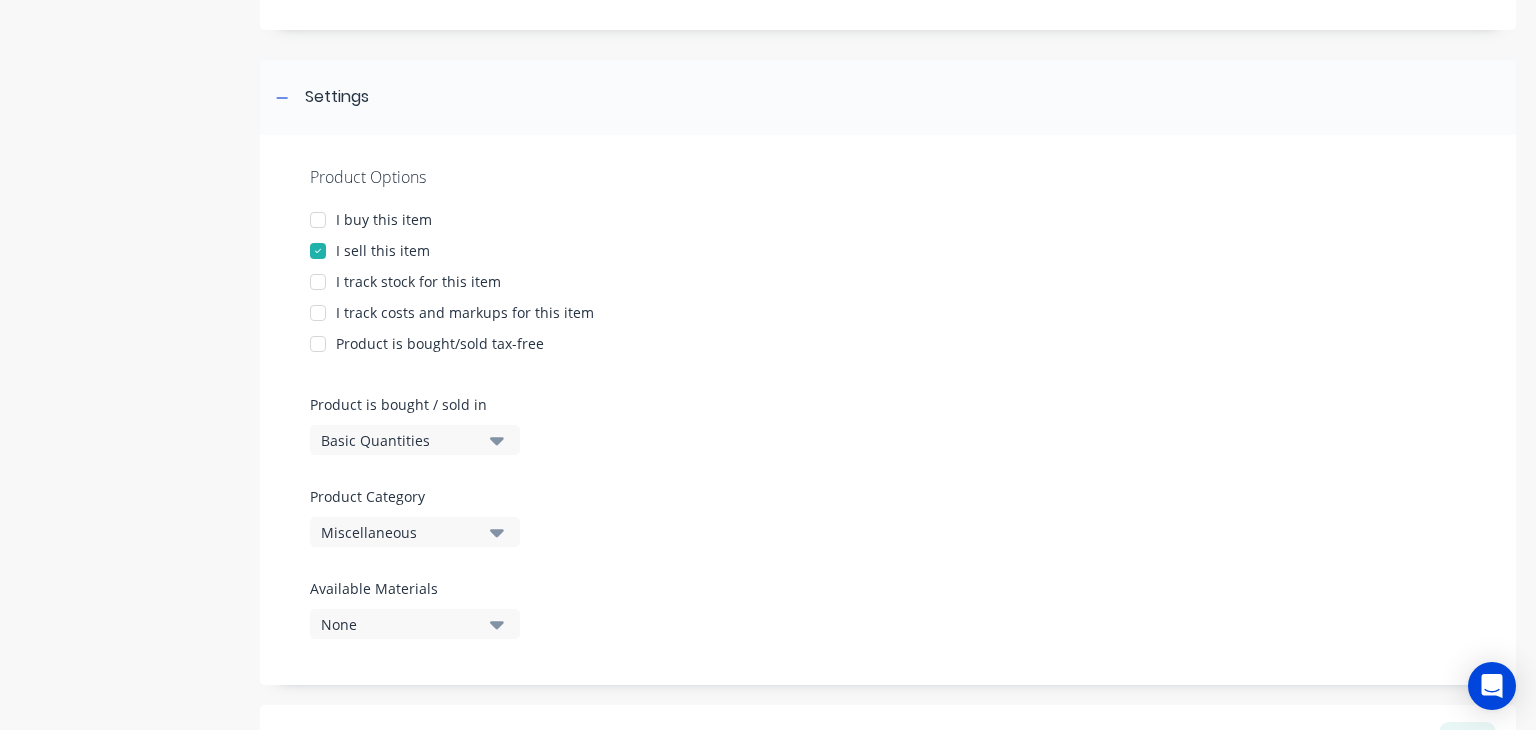 scroll, scrollTop: 604, scrollLeft: 0, axis: vertical 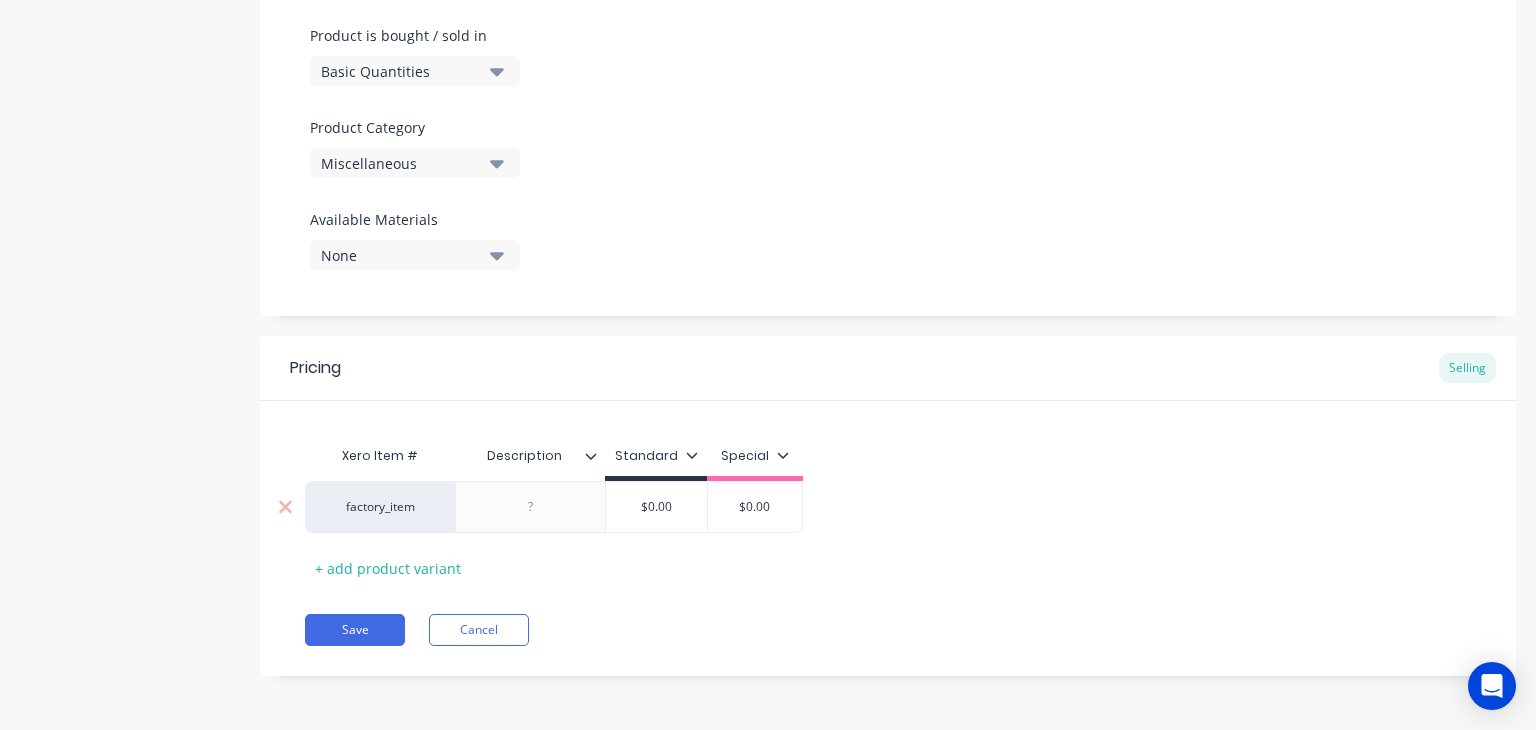 click at bounding box center [531, 507] 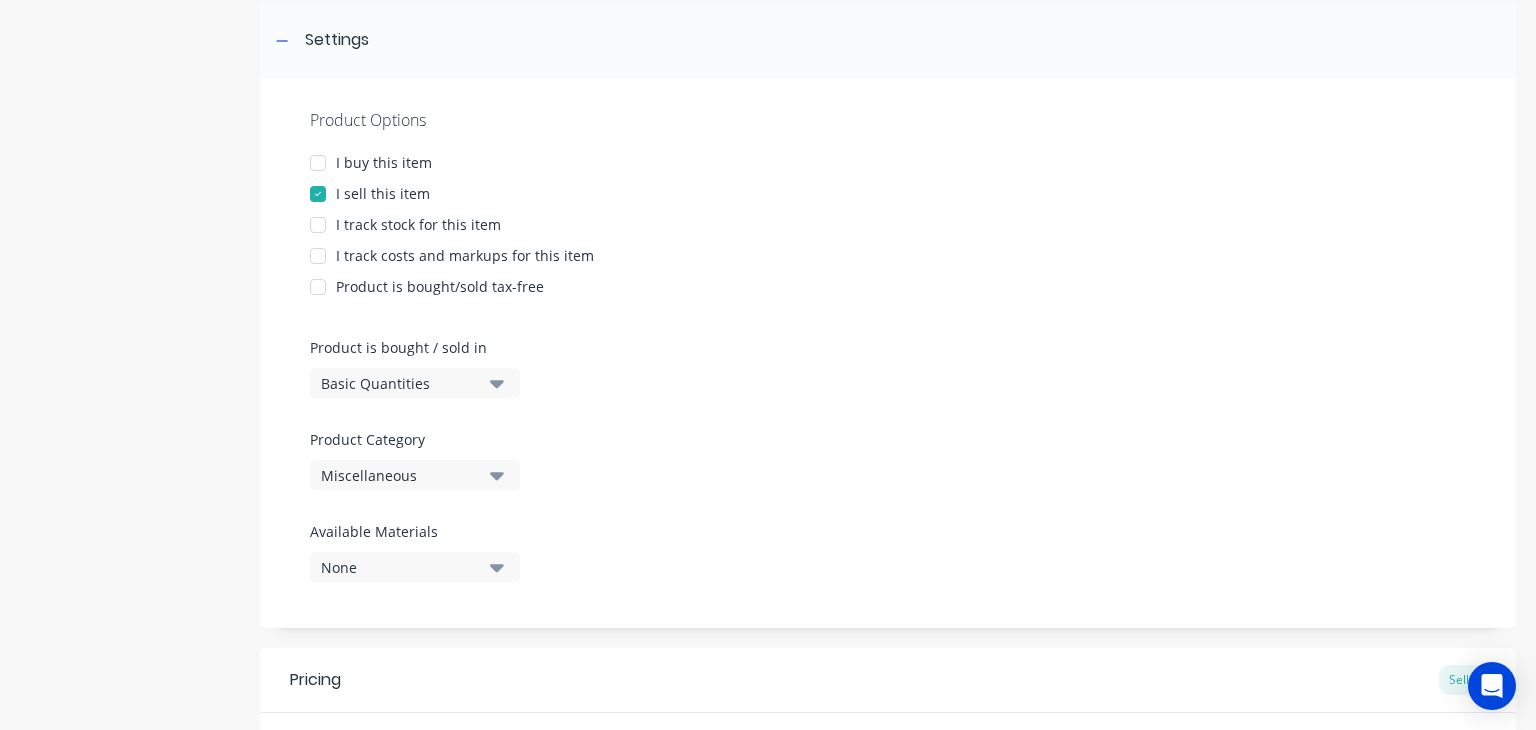 scroll, scrollTop: 293, scrollLeft: 0, axis: vertical 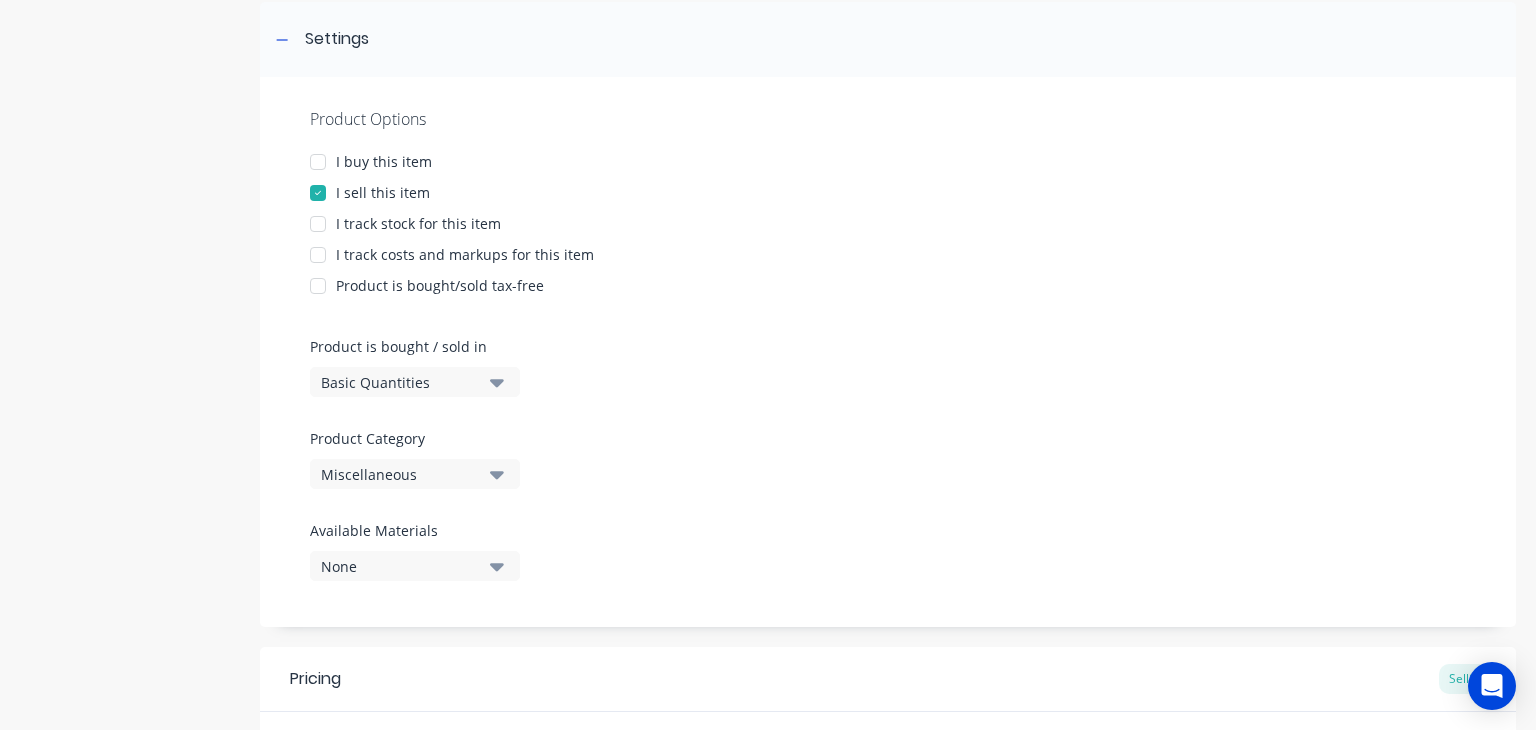 click on "I track costs and markups for this item" at bounding box center (465, 254) 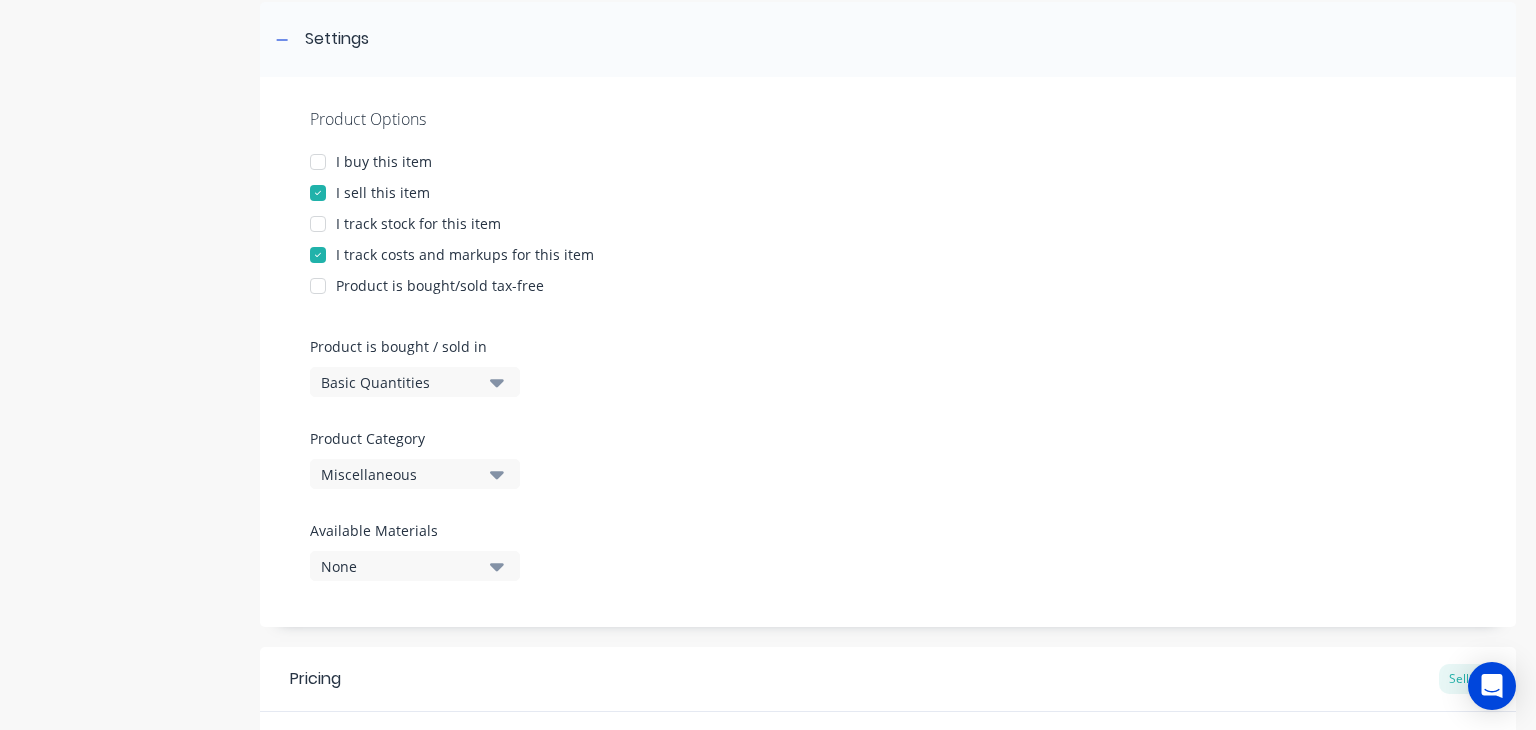 scroll, scrollTop: 604, scrollLeft: 0, axis: vertical 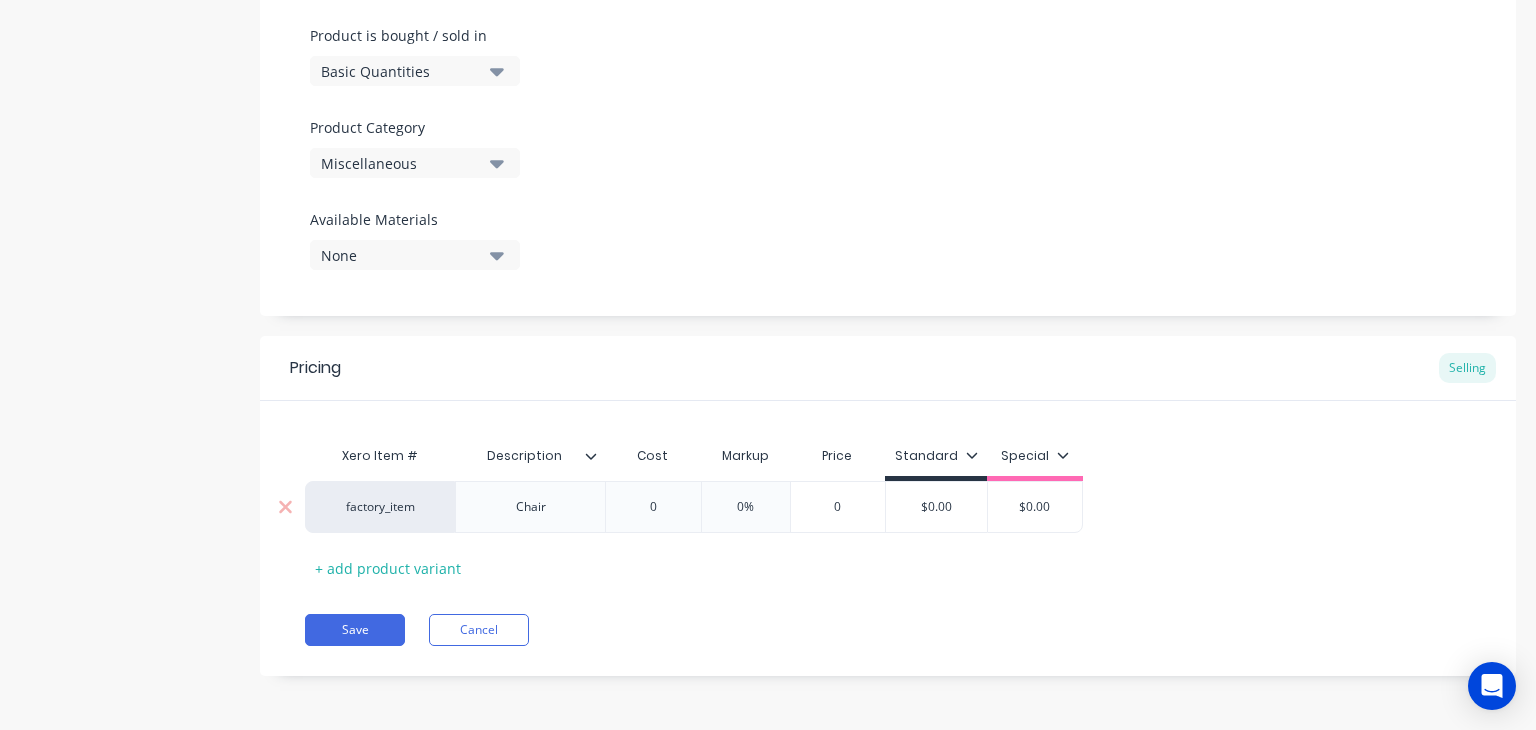 type on "0" 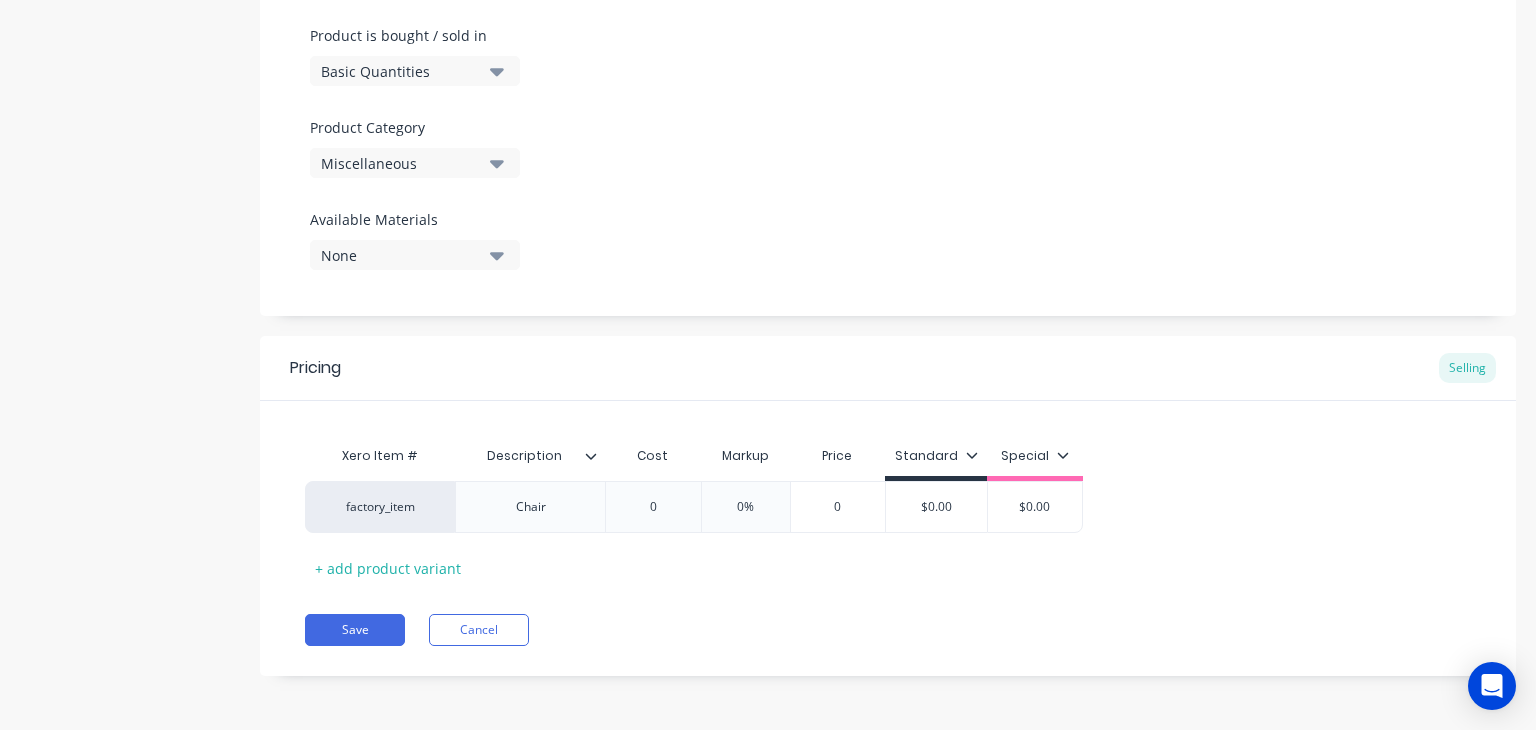 type on "x" 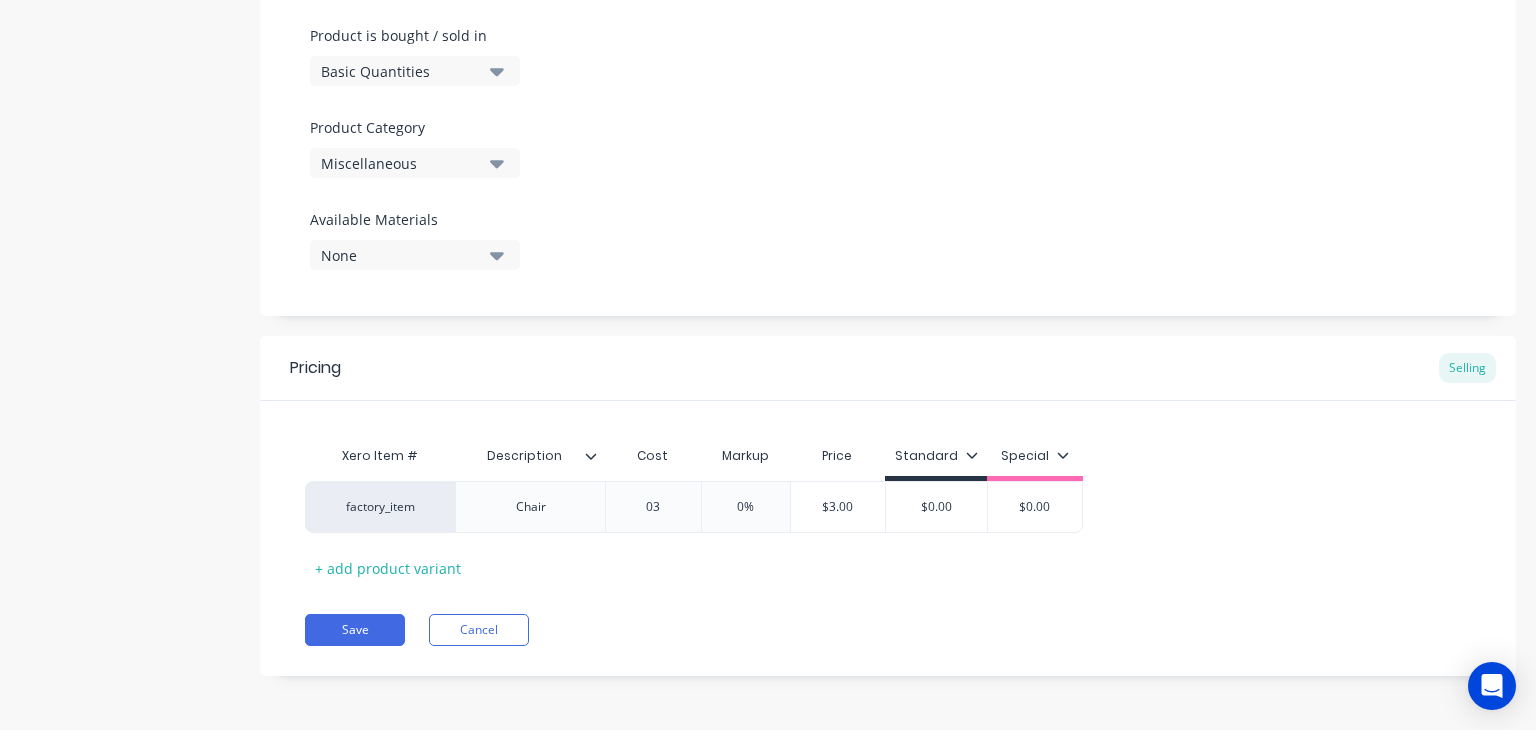 type on "x" 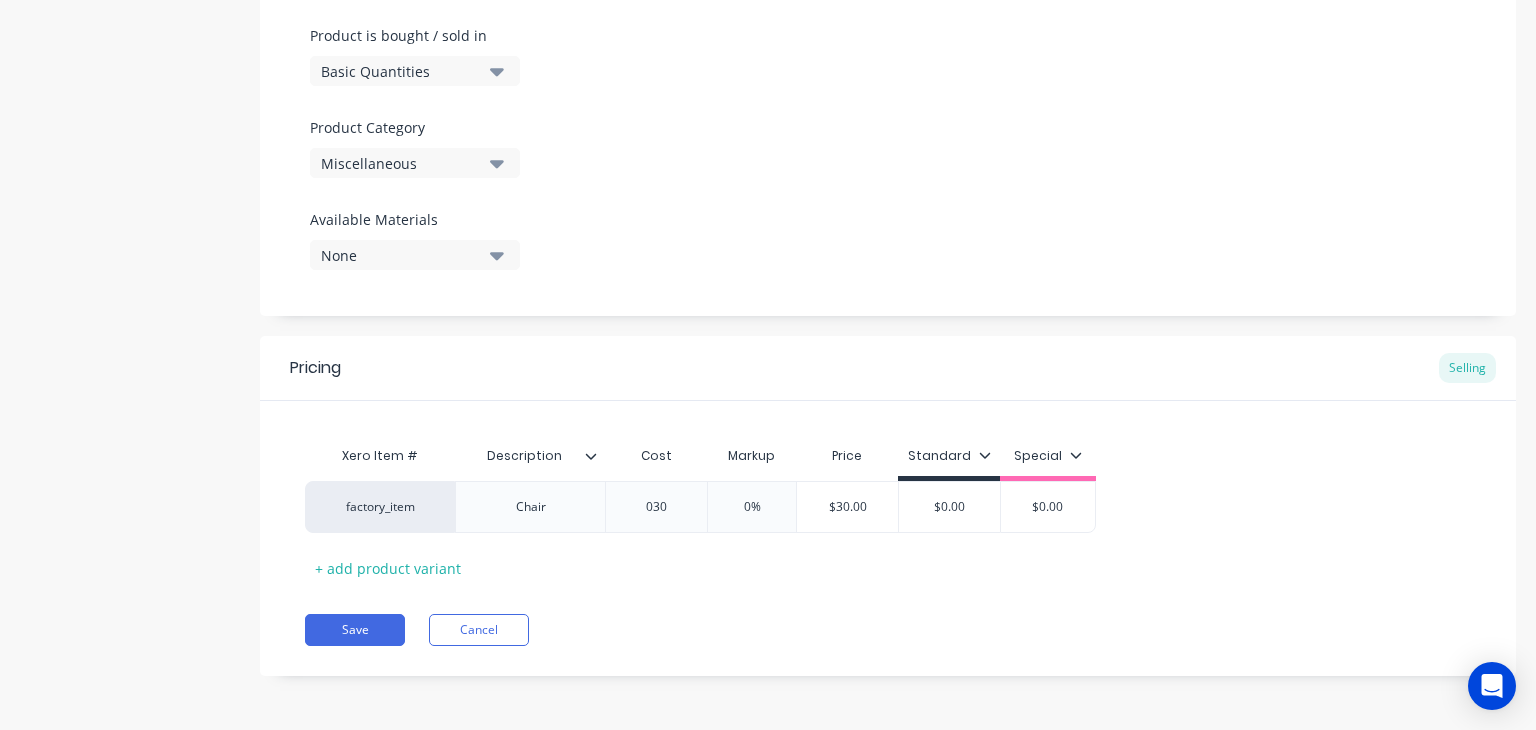 type on "x" 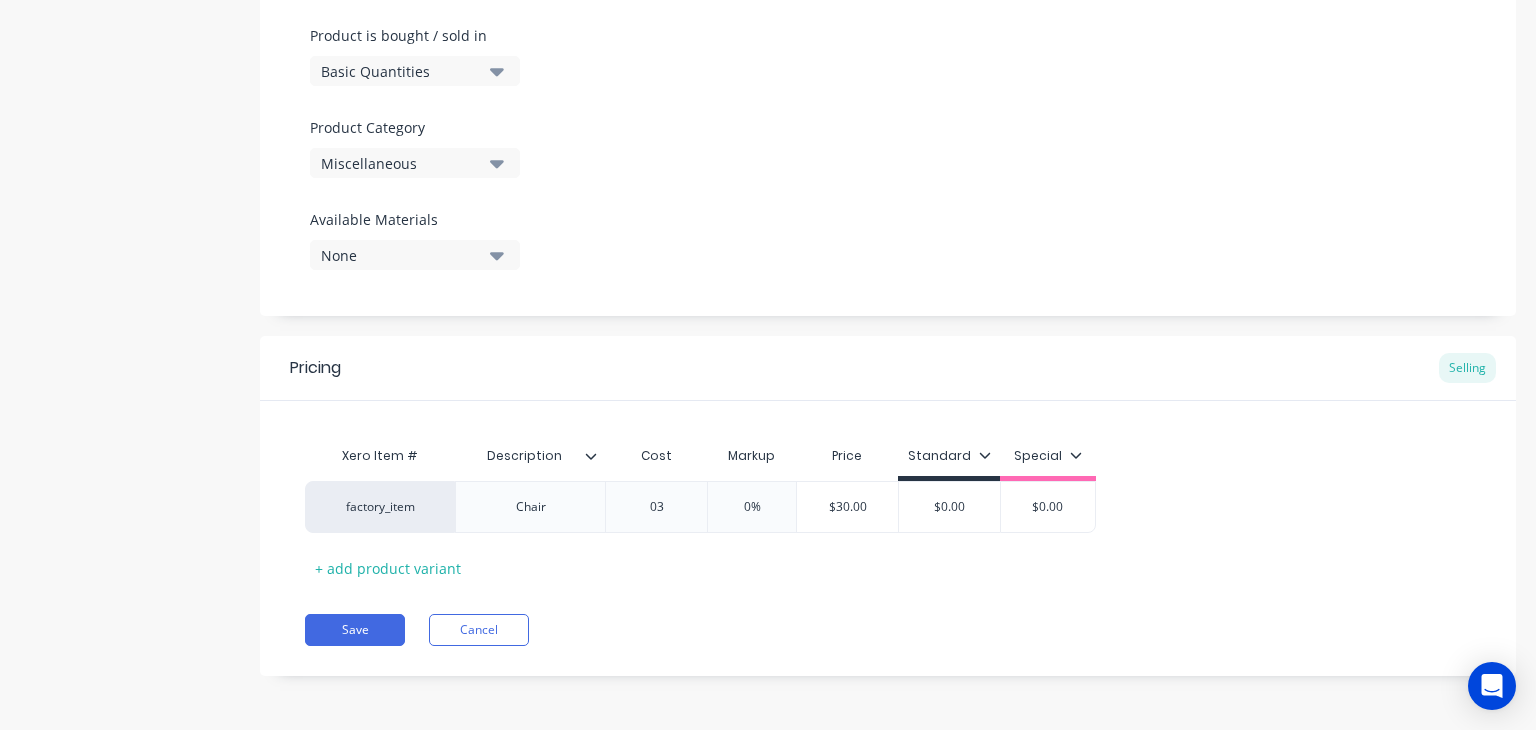 type on "x" 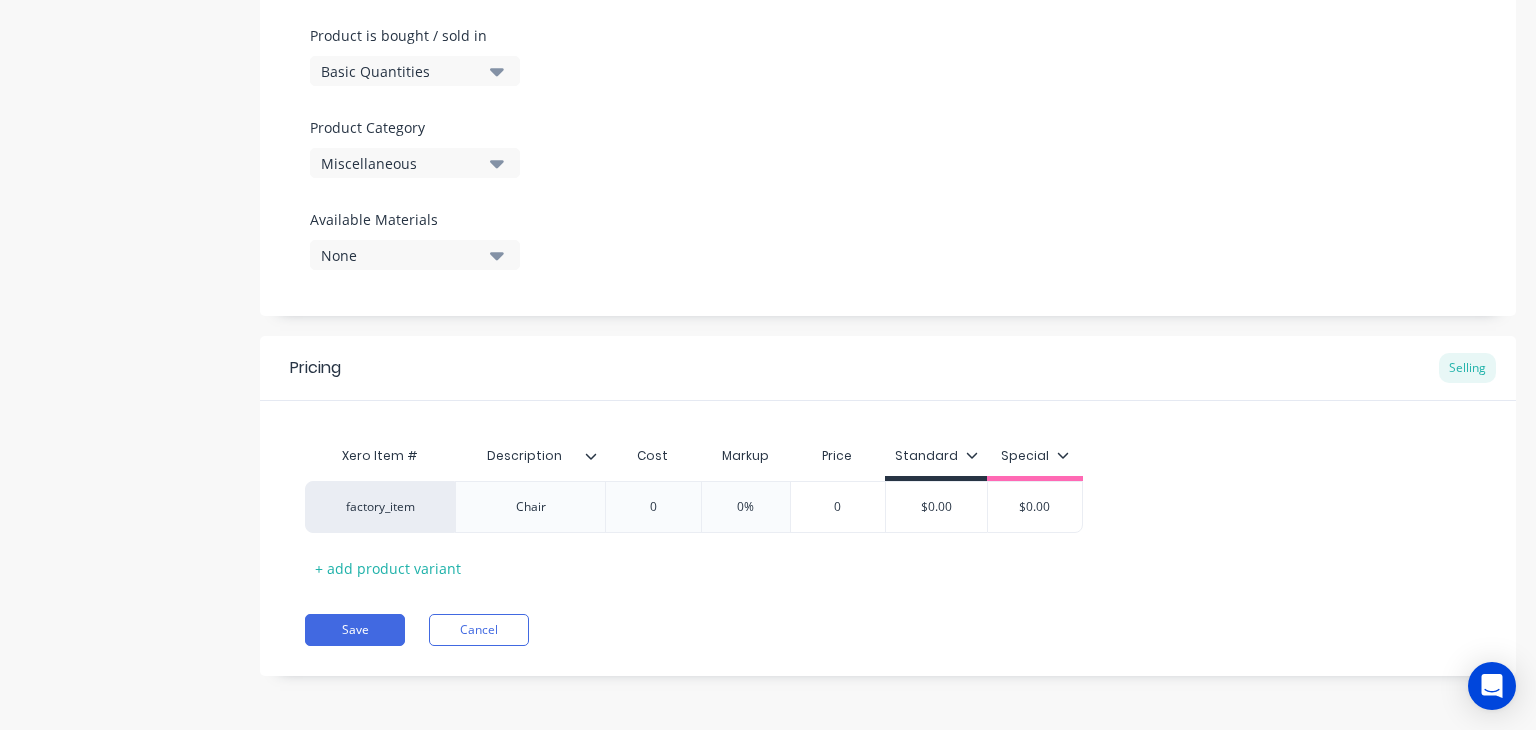 type on "0." 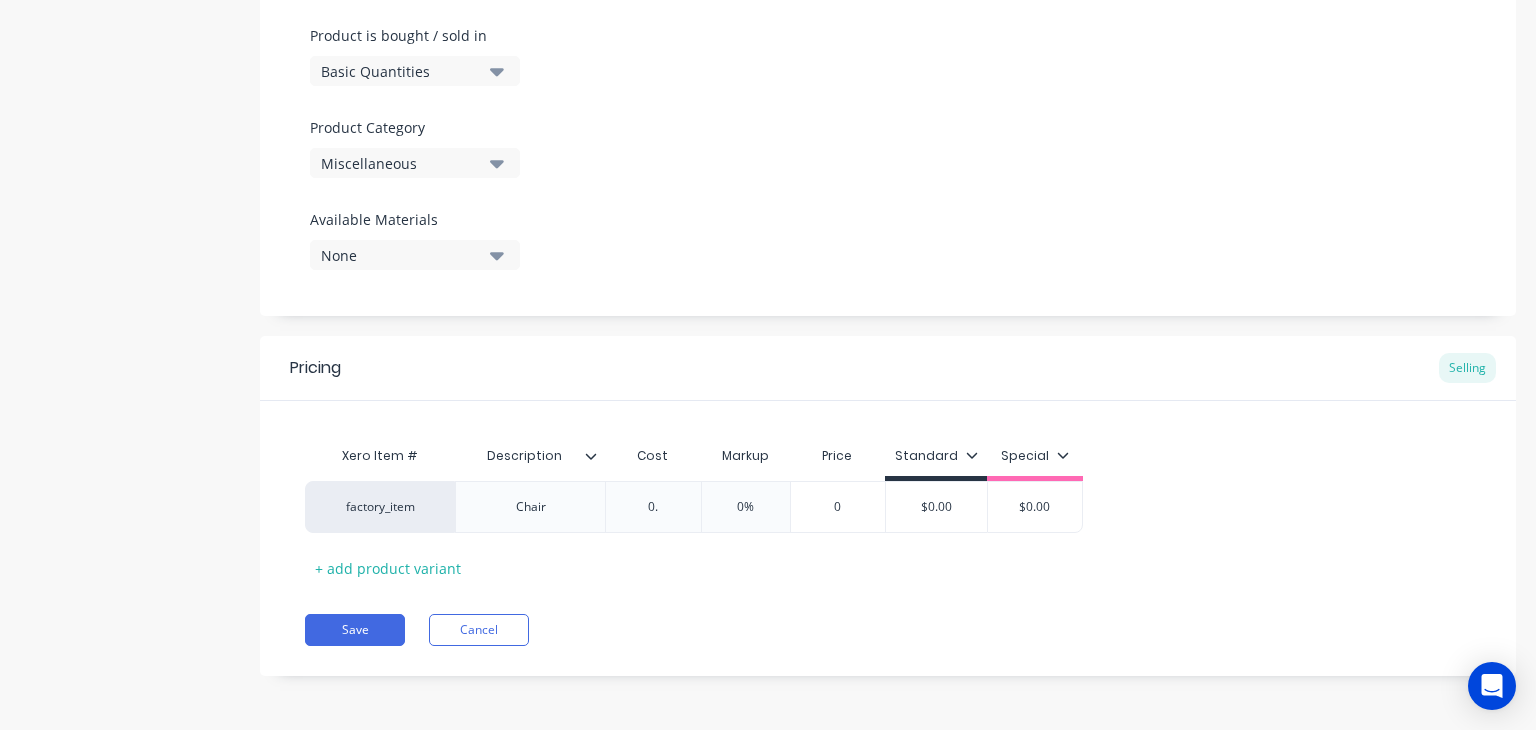 type on "x" 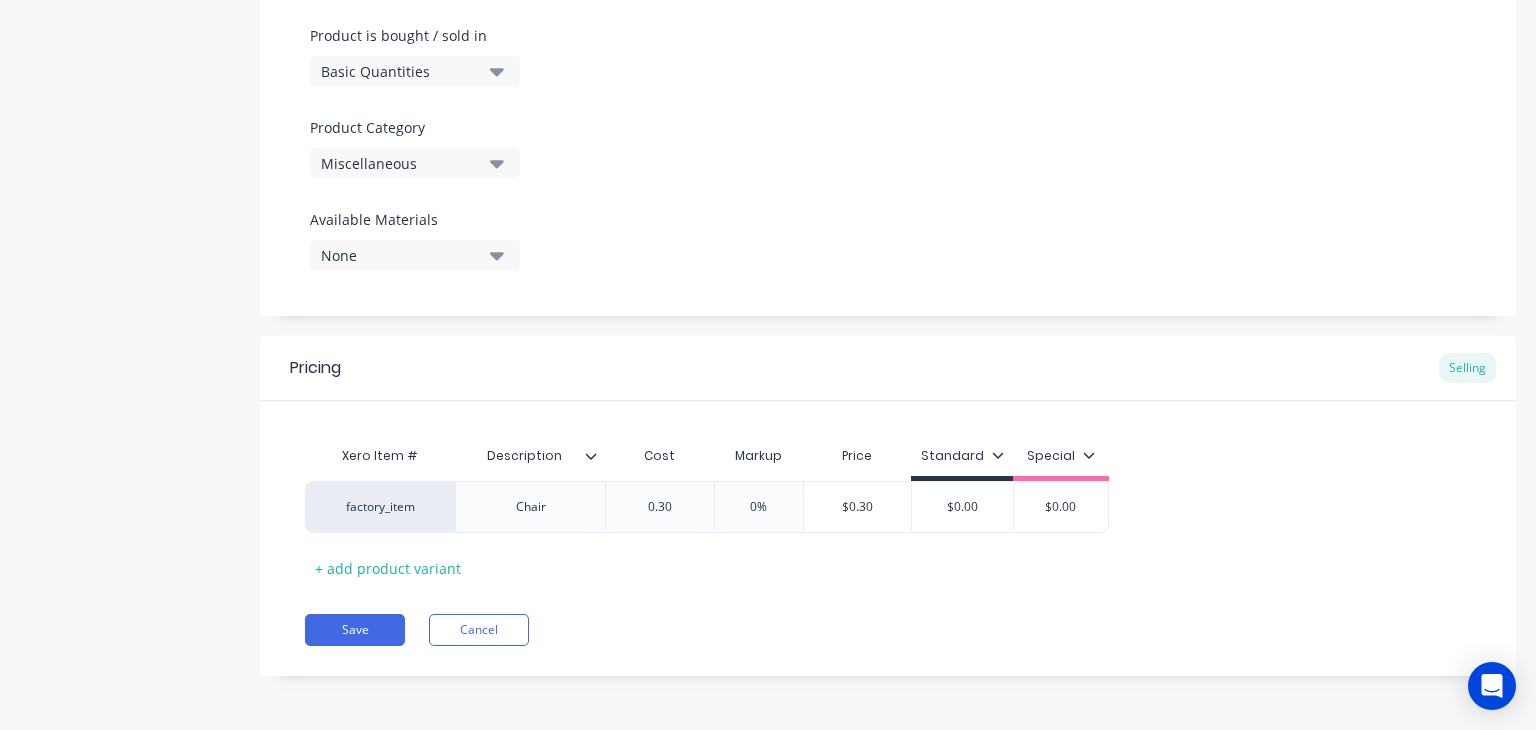type on "0.30" 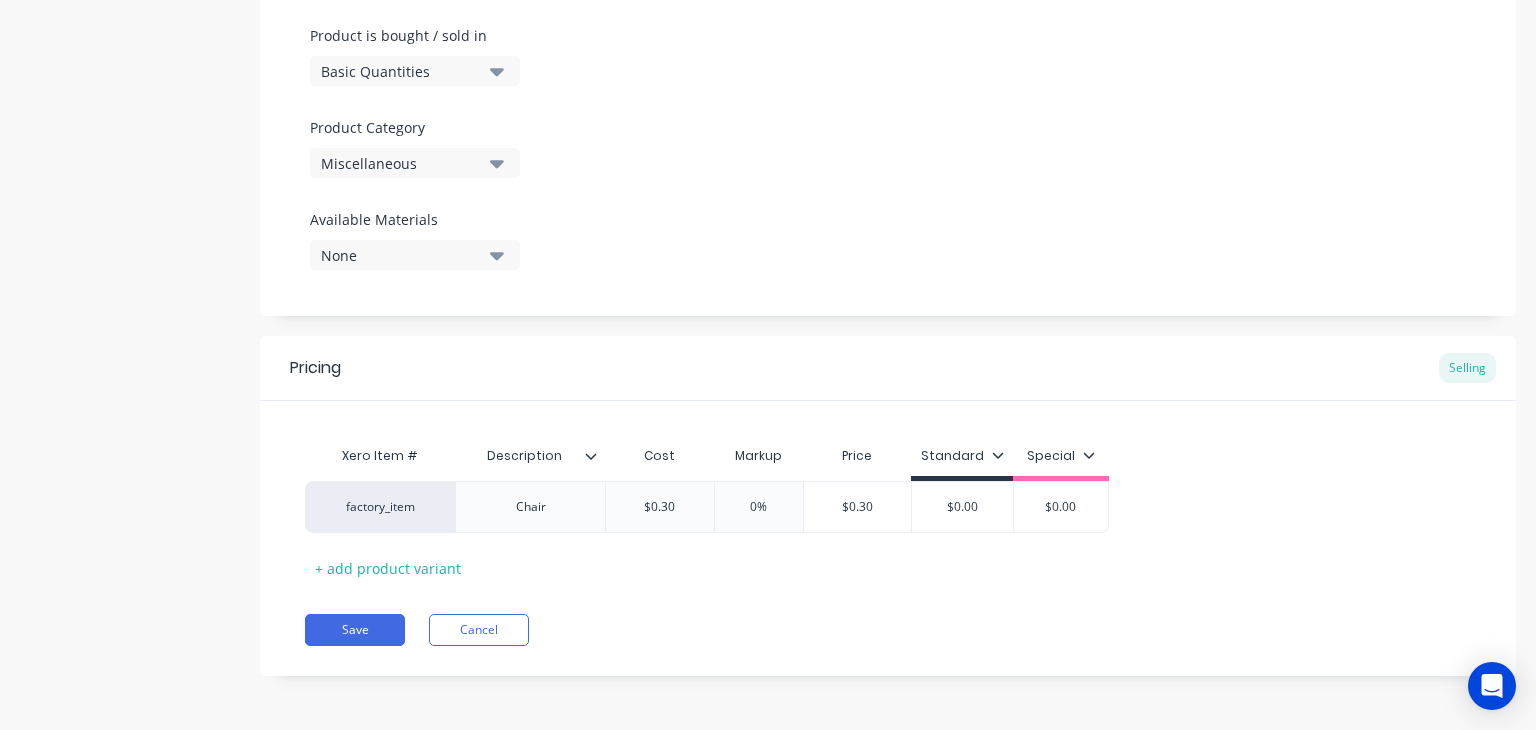 click on "Xero Item # Description Cost Markup Price Standard Special factory_item Chair $0.30 0.30 0% $0.30 $0.00 $0.00 + add product variant" at bounding box center (888, 510) 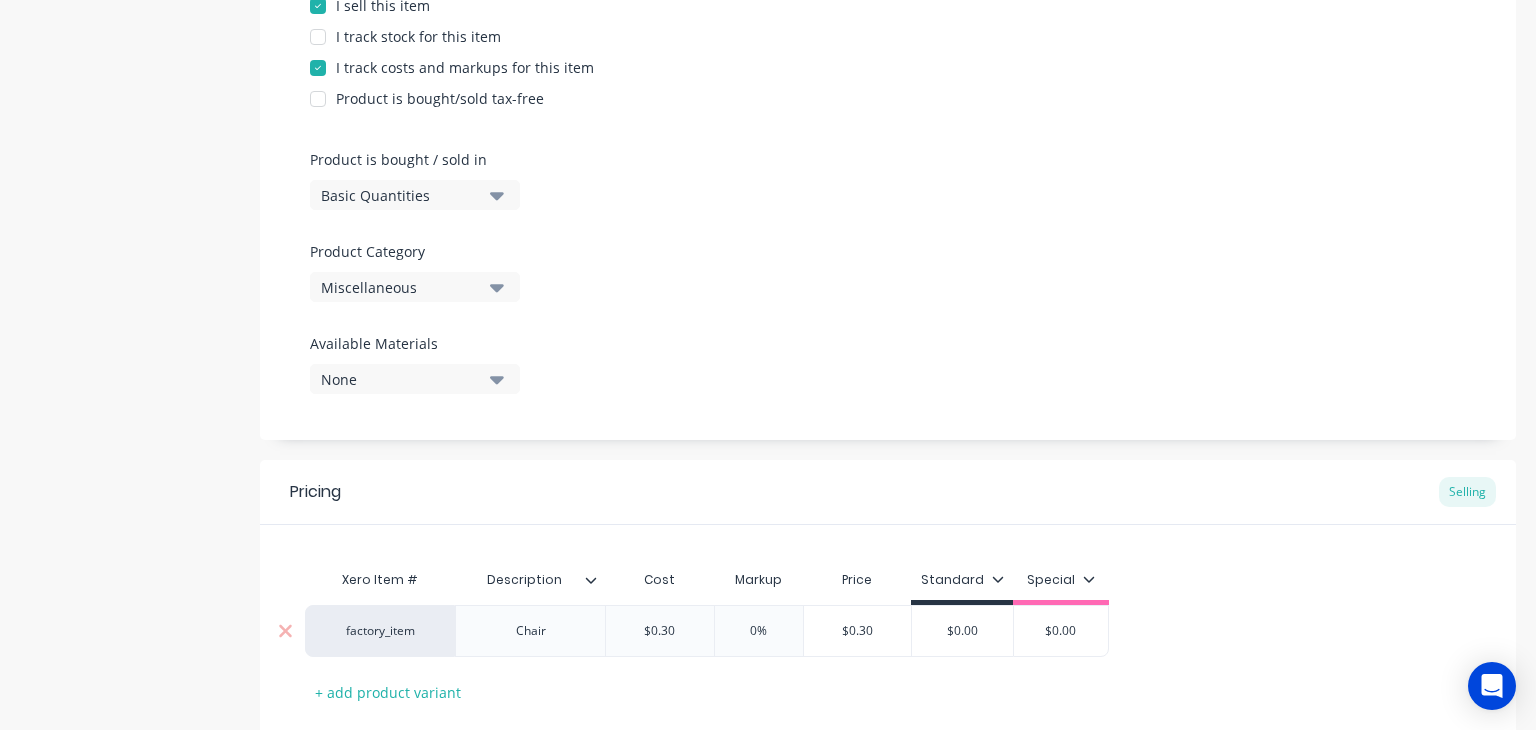 scroll, scrollTop: 604, scrollLeft: 0, axis: vertical 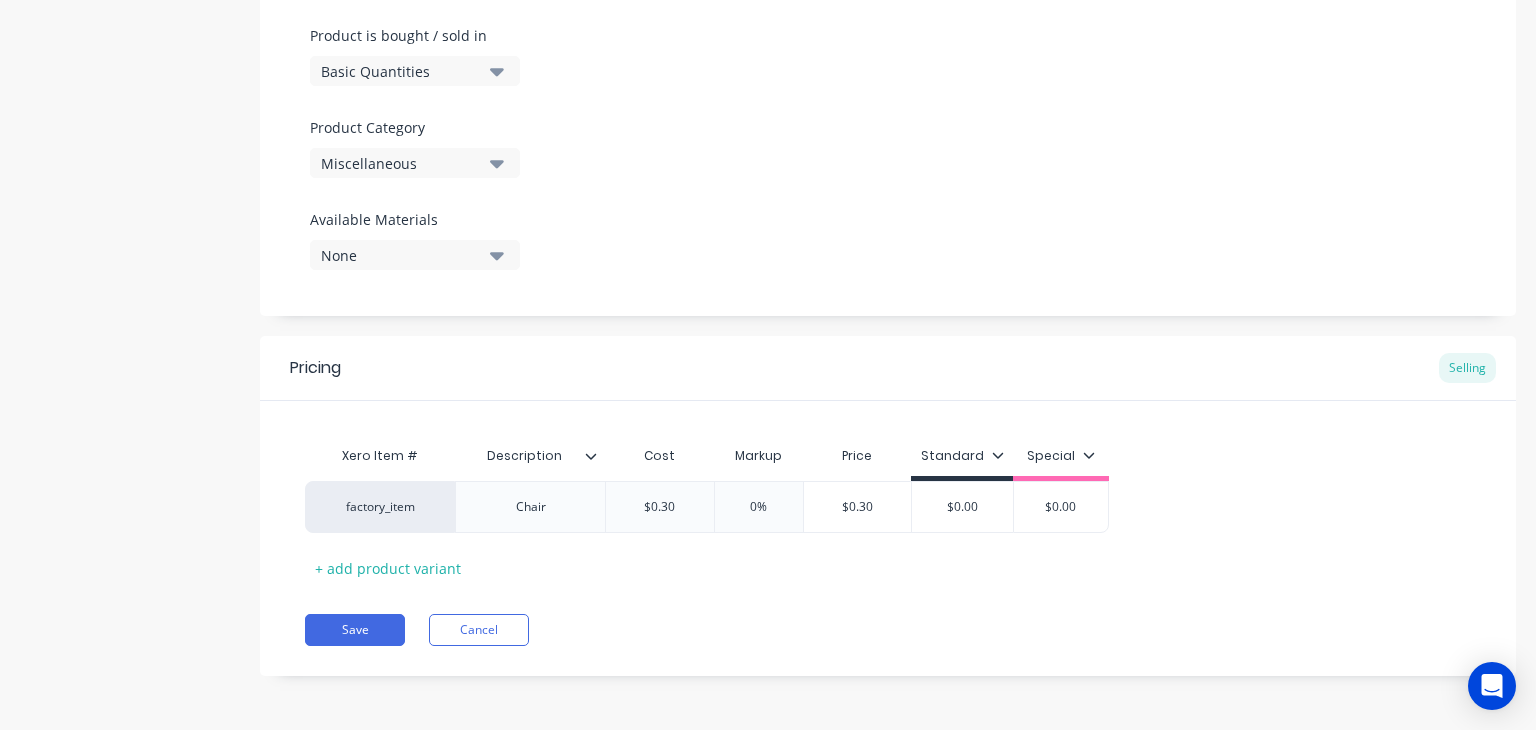 click on "Product Options I buy this item I sell this item I track stock for this item I track costs and markups for this item Product is bought/sold tax-free Product is bought / sold in Basic Quantities Product Category Miscellaneous Available Materials None" at bounding box center (888, 41) 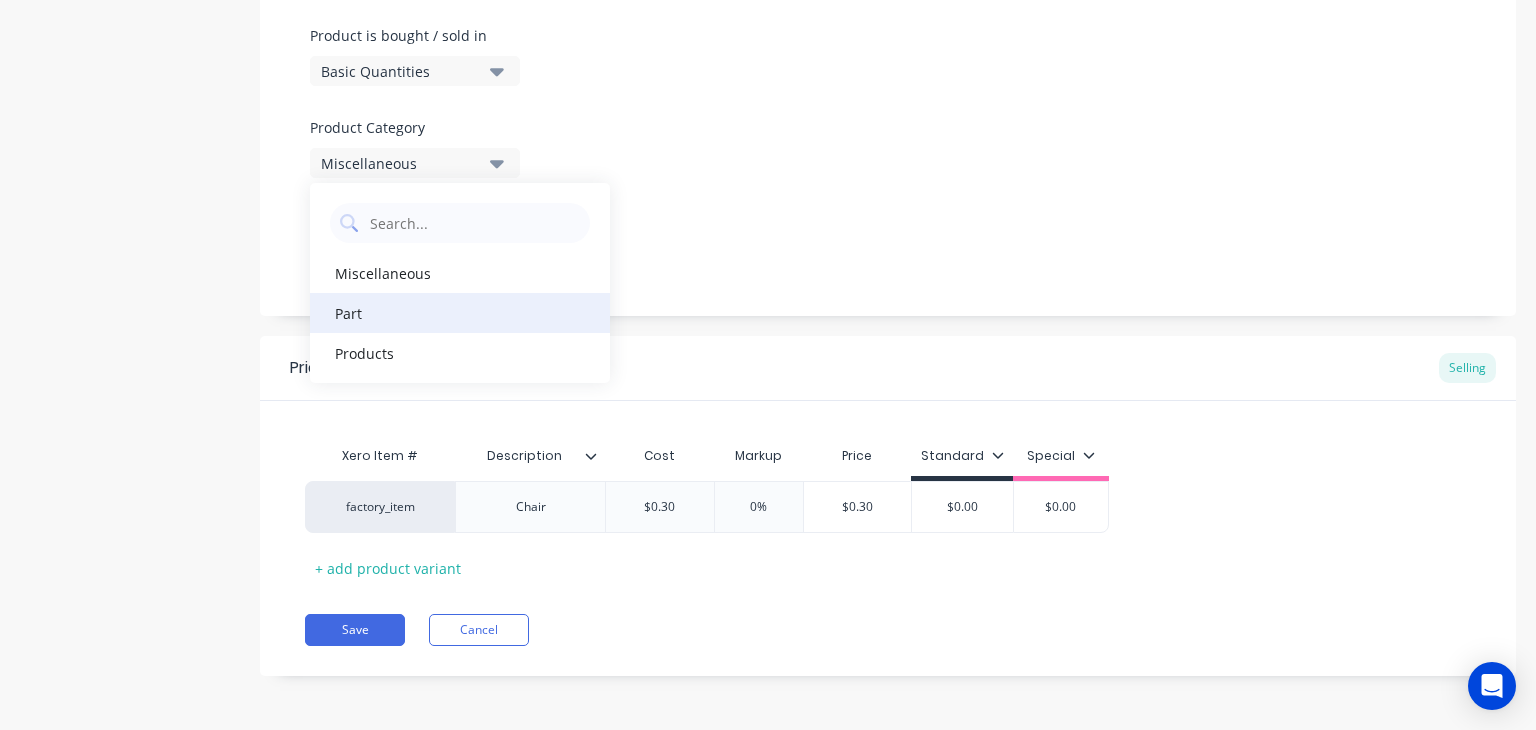 click on "Part" at bounding box center [460, 313] 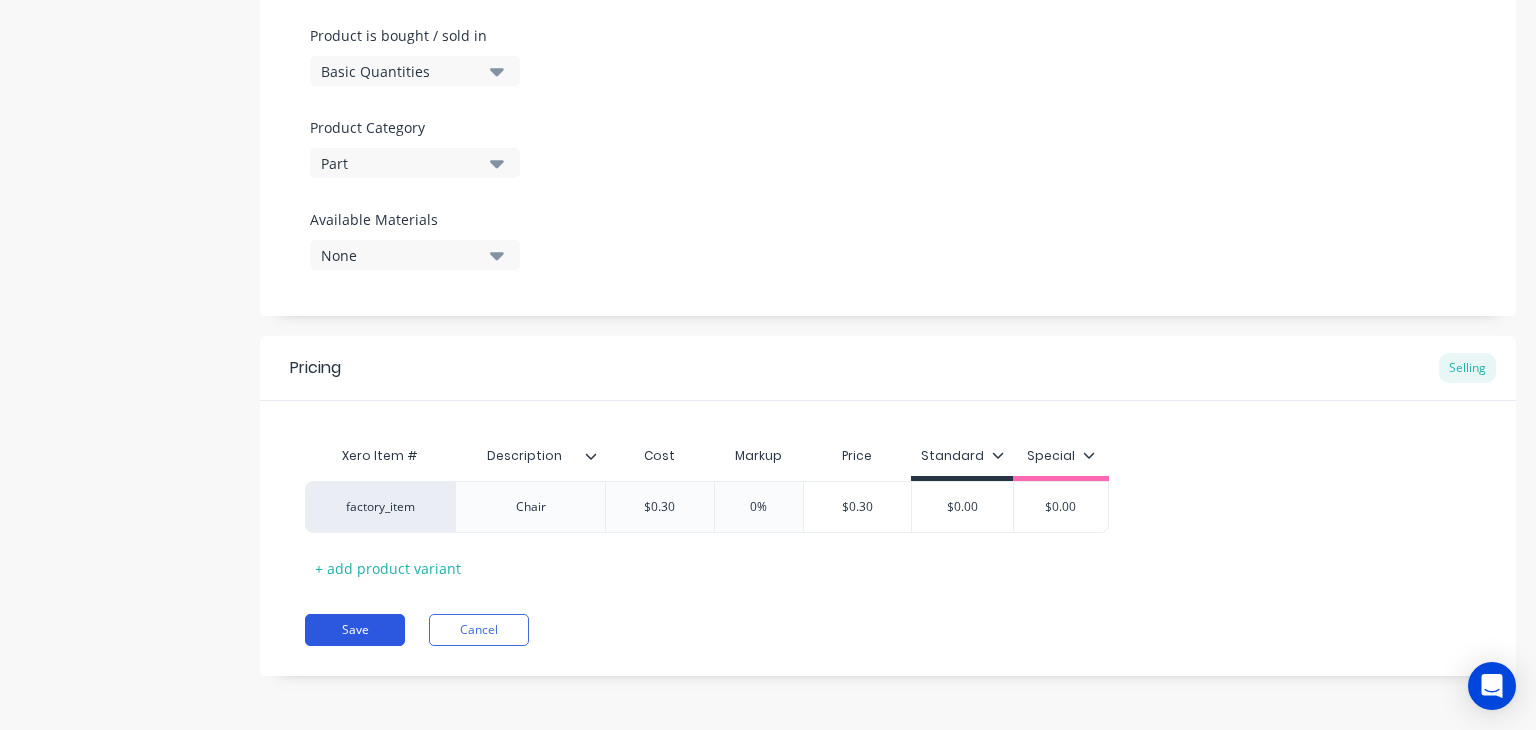 click on "Save" at bounding box center (355, 630) 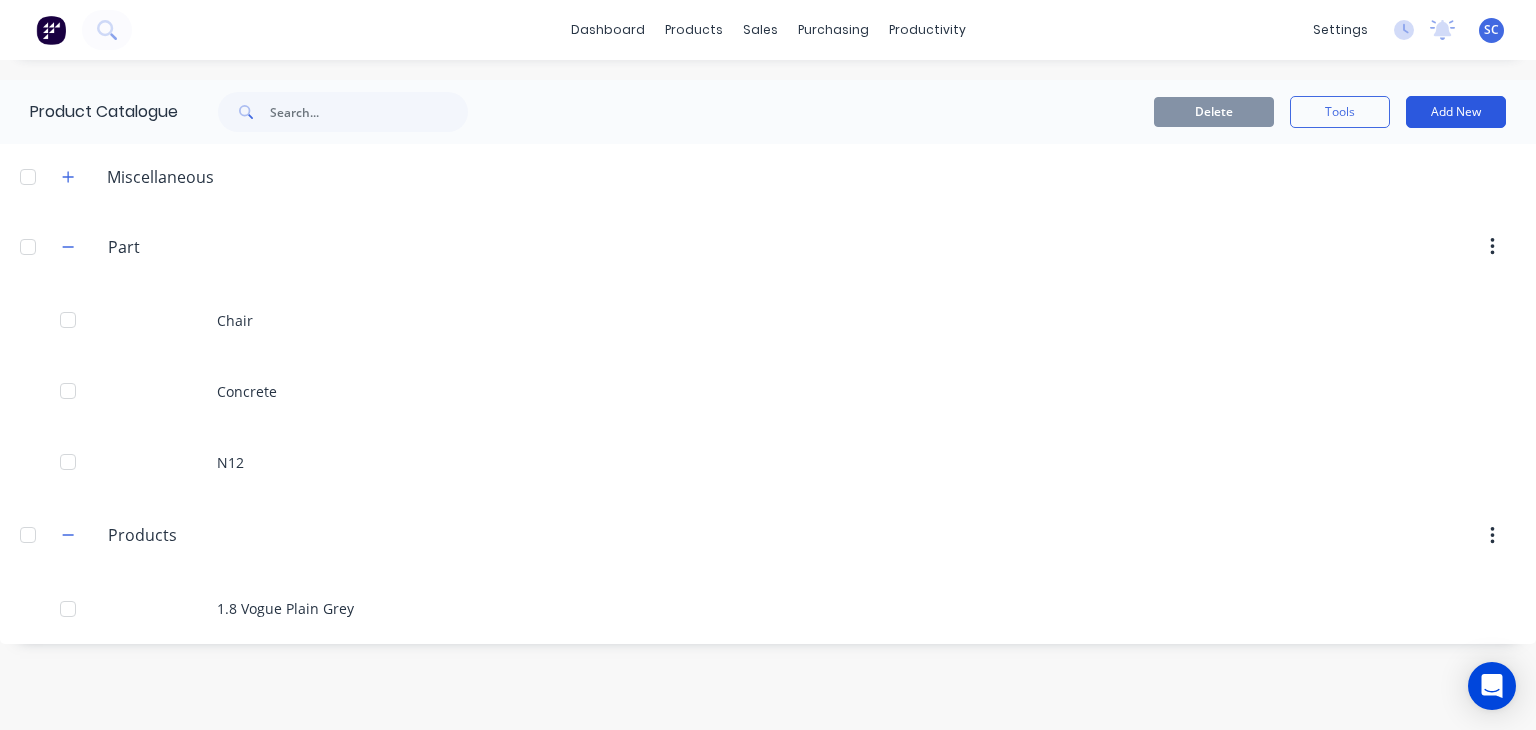 click on "Add New" at bounding box center [1456, 112] 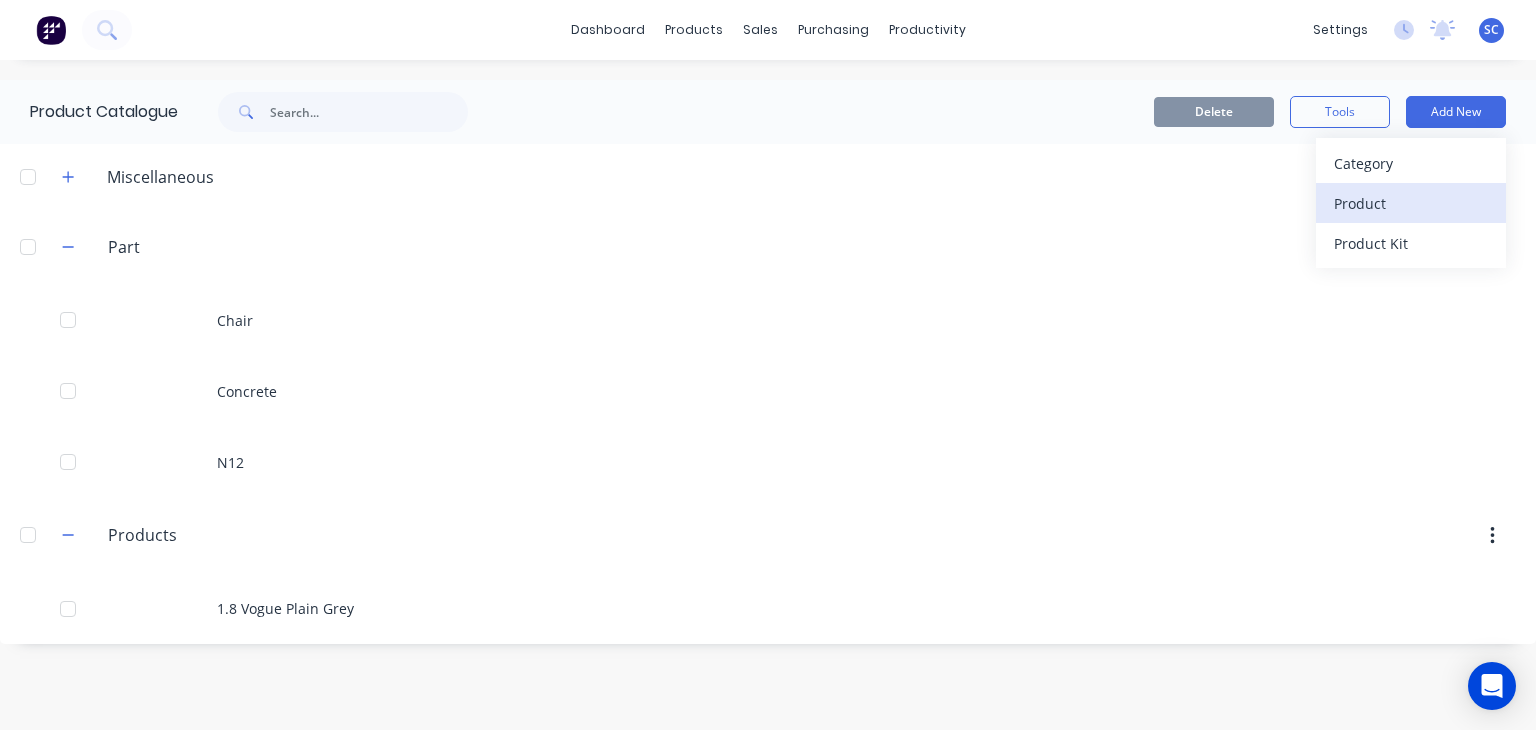 click on "Product" at bounding box center (1411, 203) 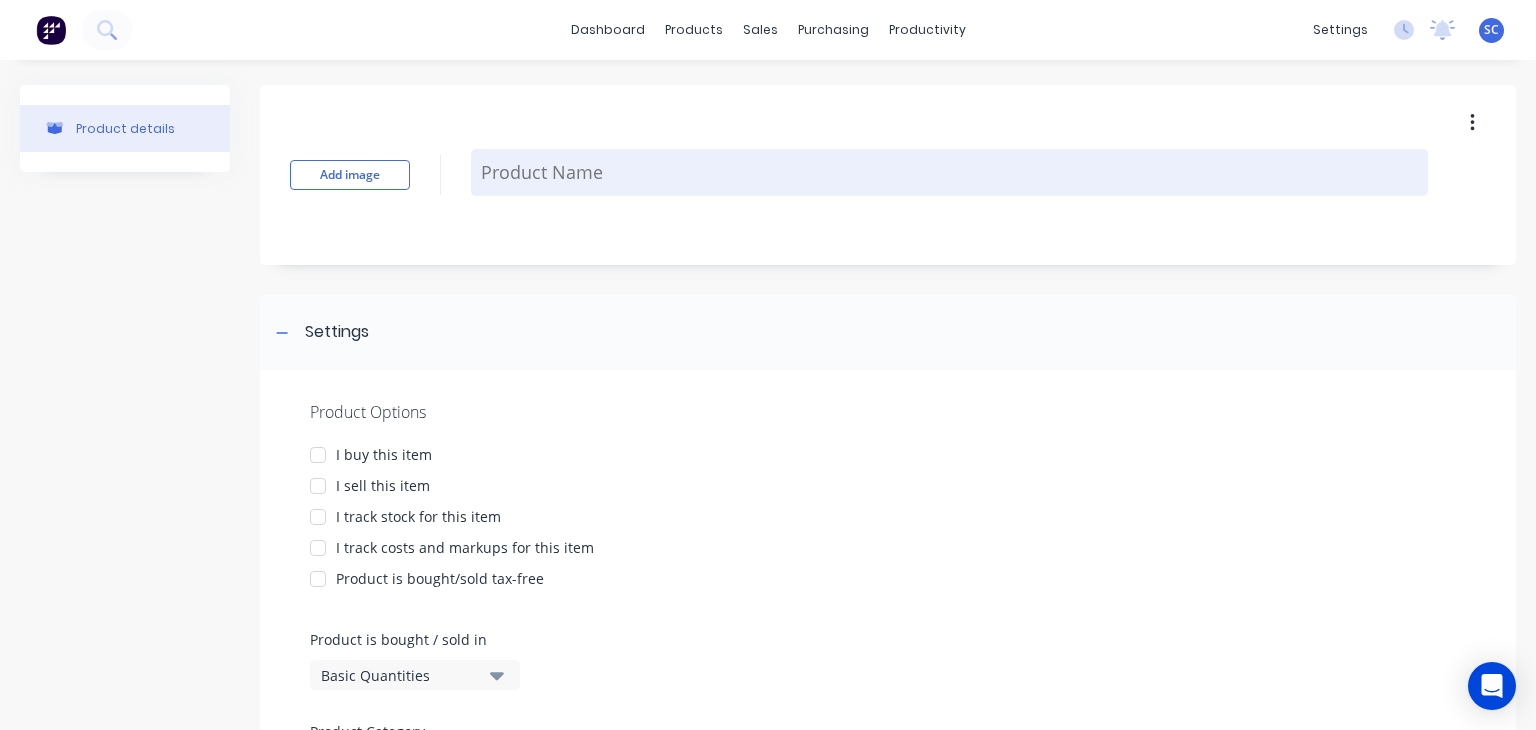 click at bounding box center (949, 172) 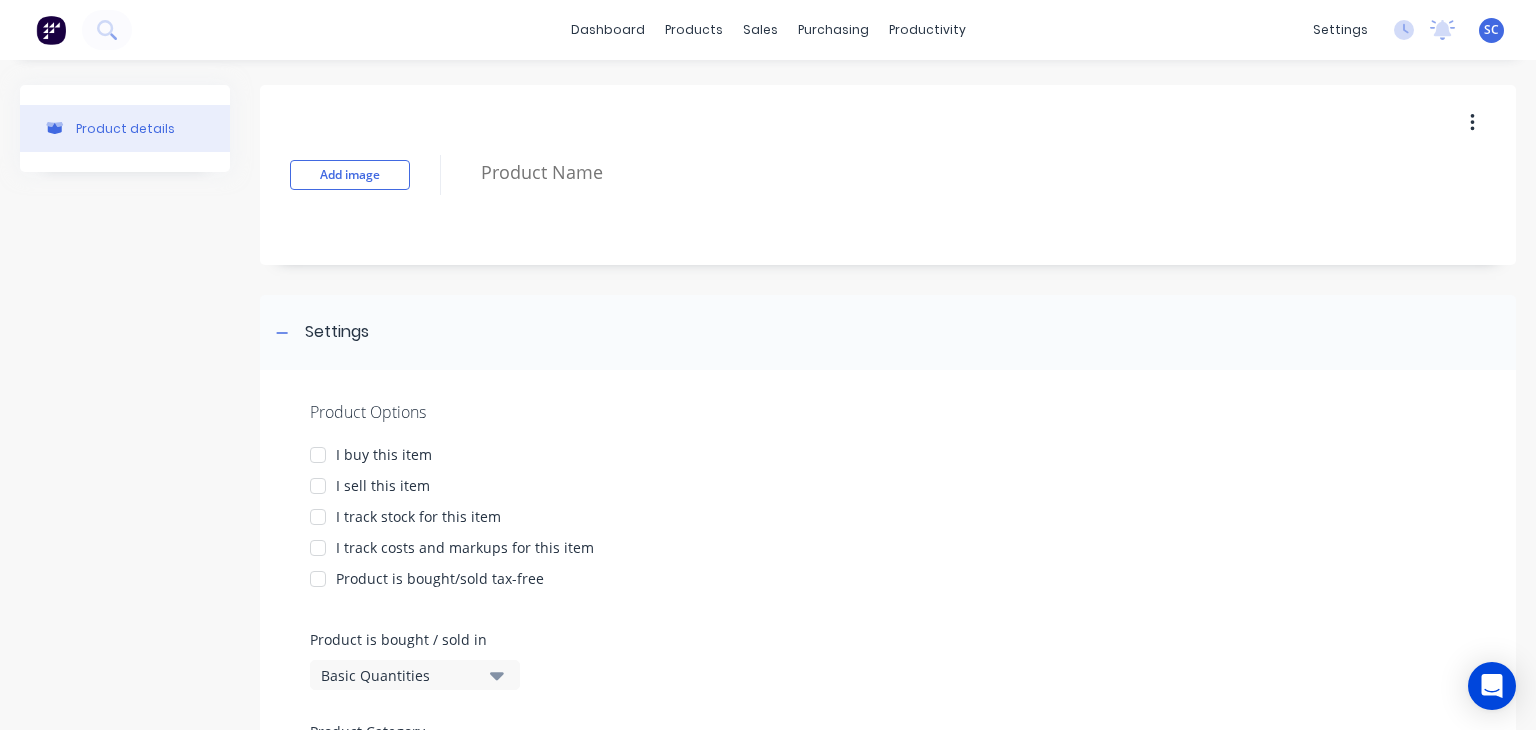 type on "x" 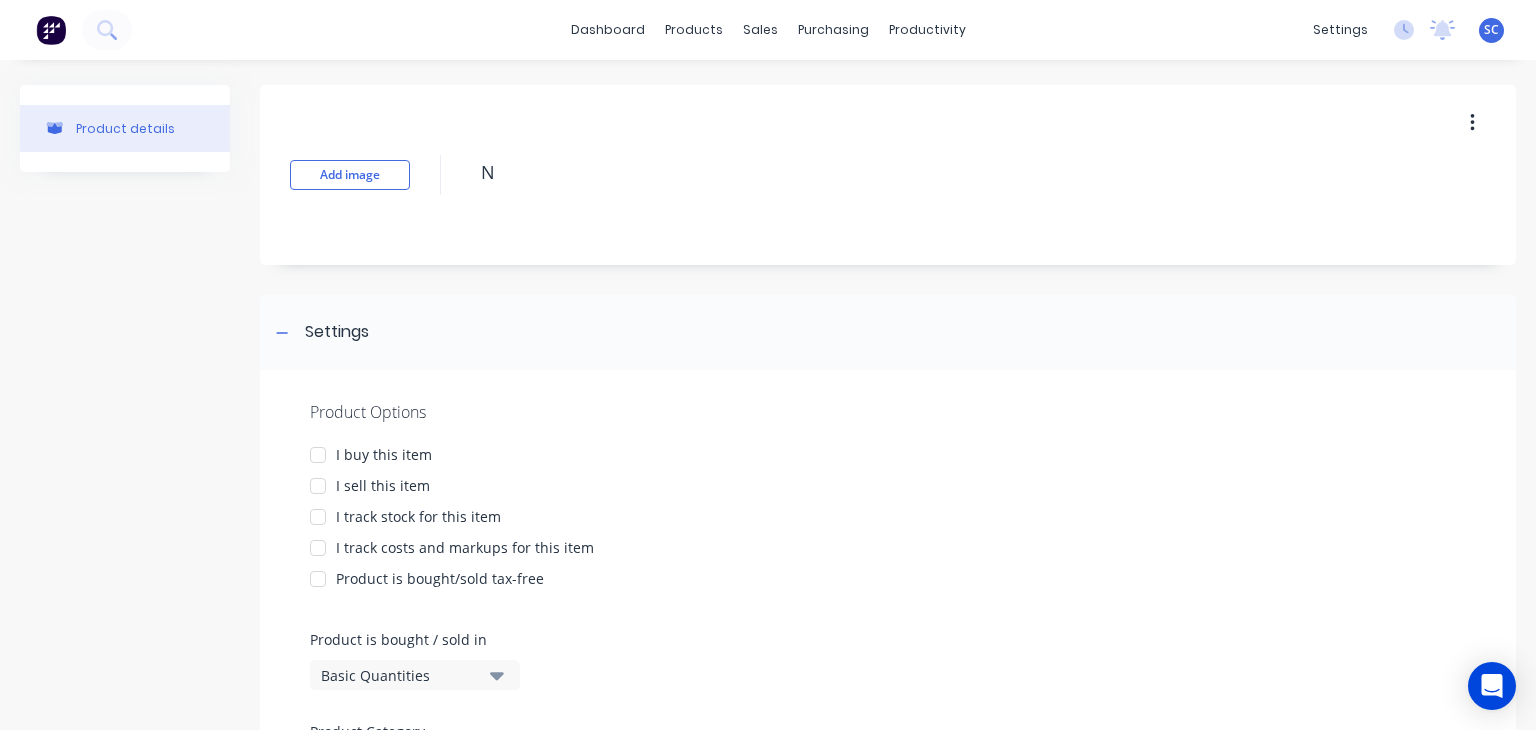 type on "x" 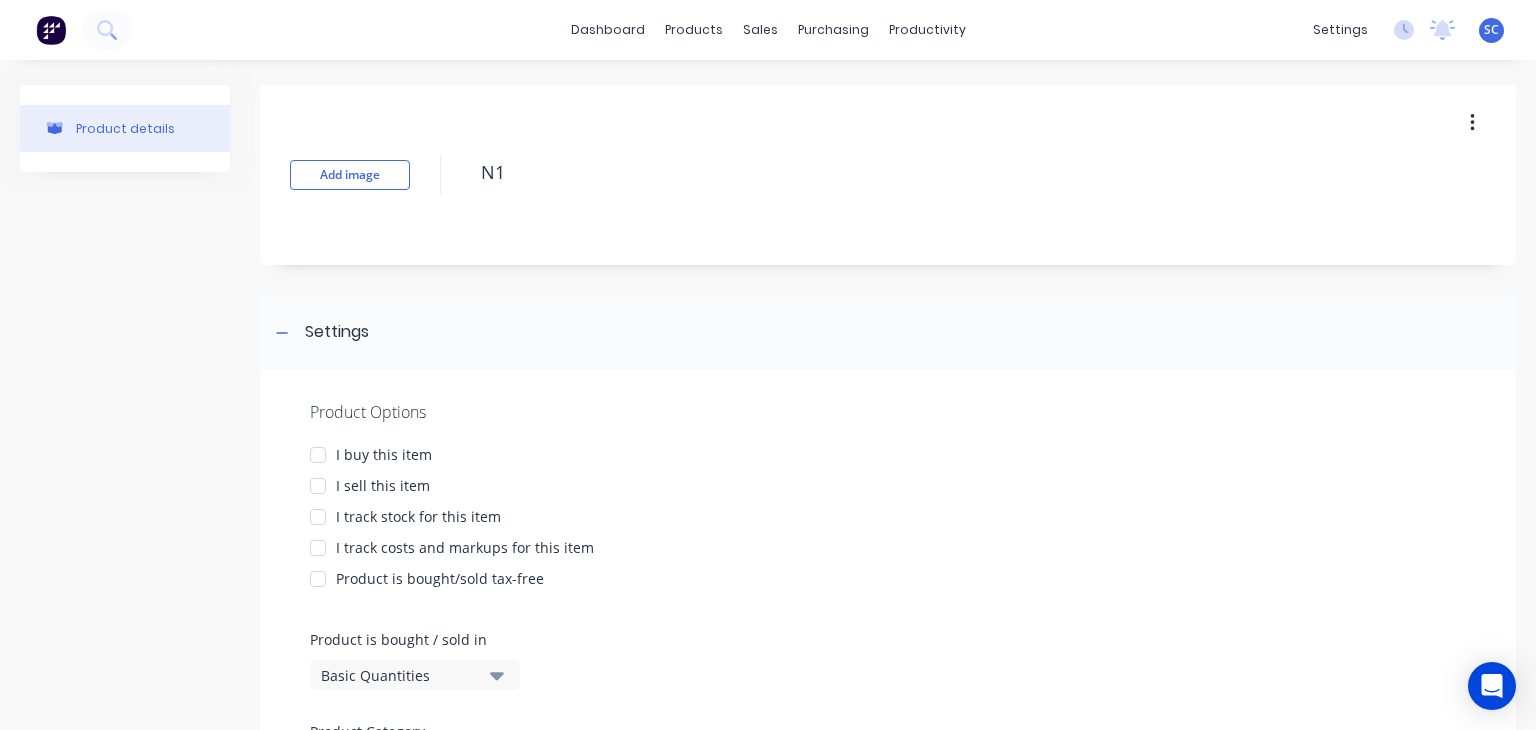 type on "x" 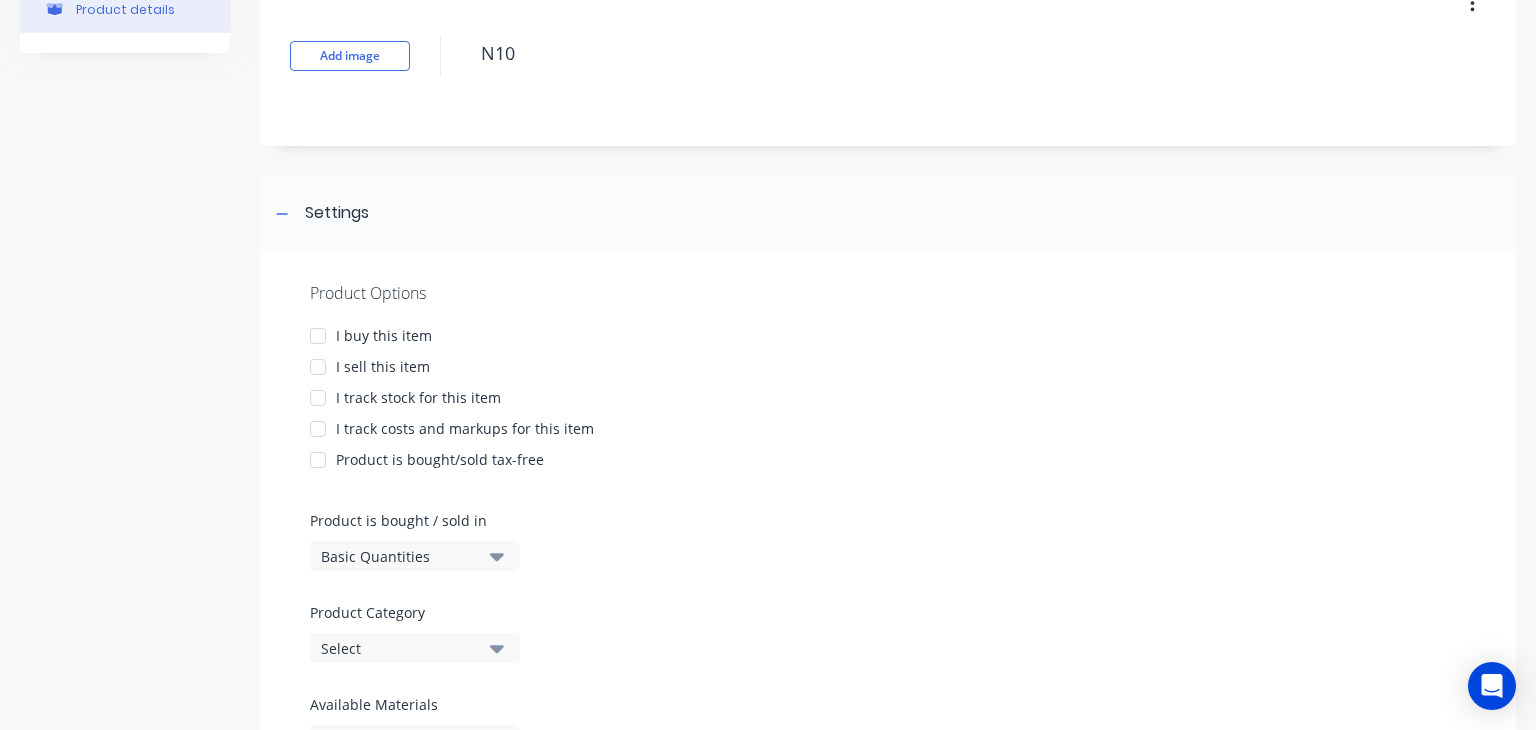 scroll, scrollTop: 120, scrollLeft: 0, axis: vertical 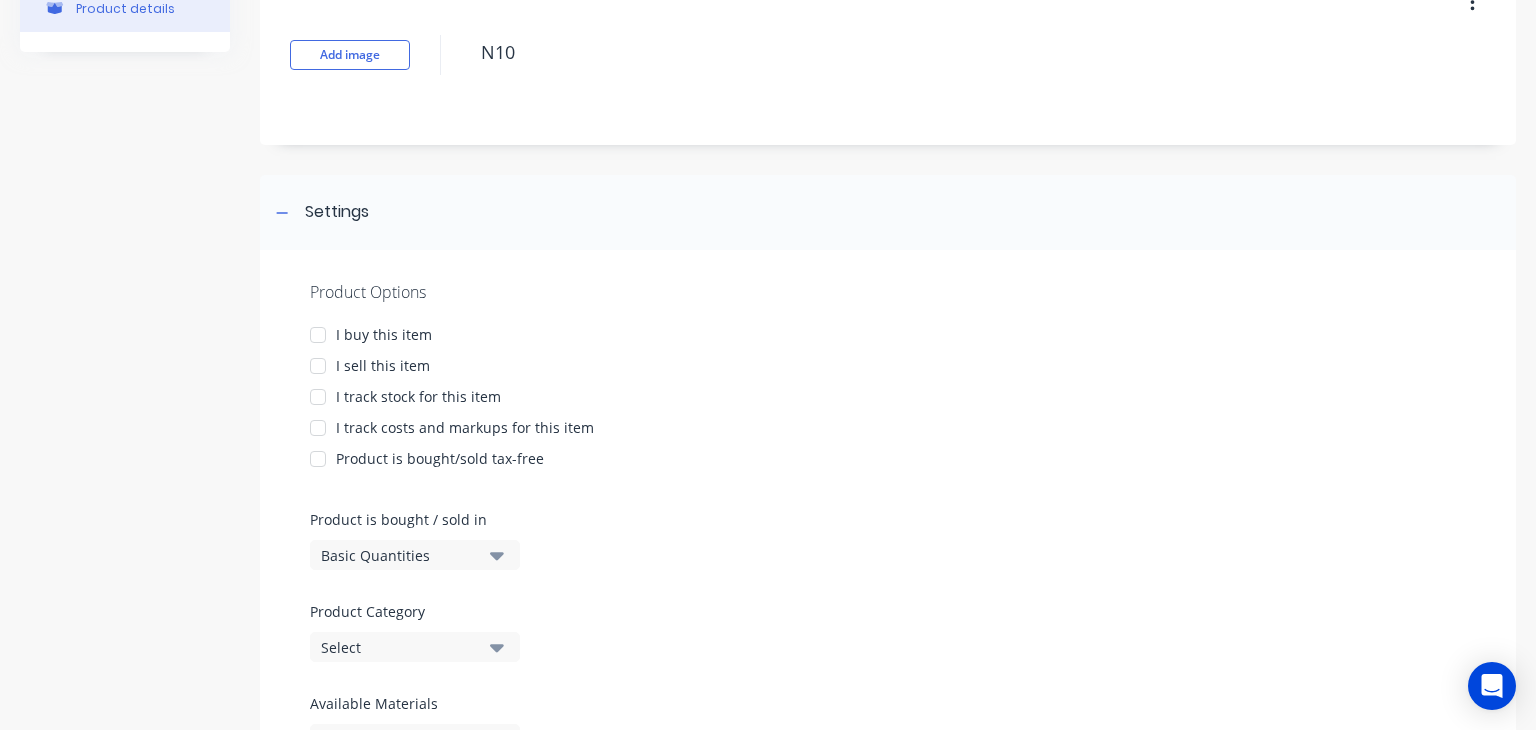 type on "N10" 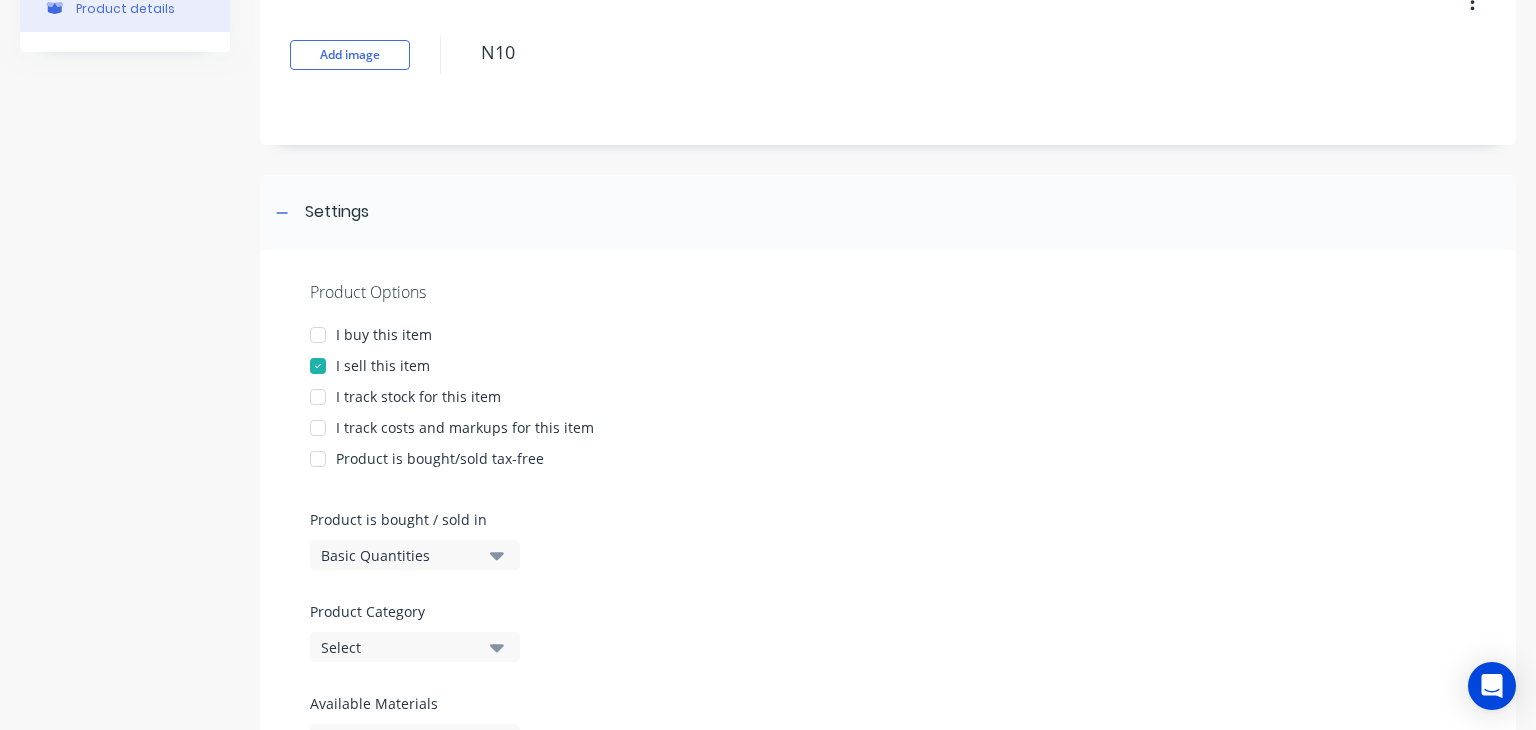click on "I track costs and markups for this item" at bounding box center (465, 427) 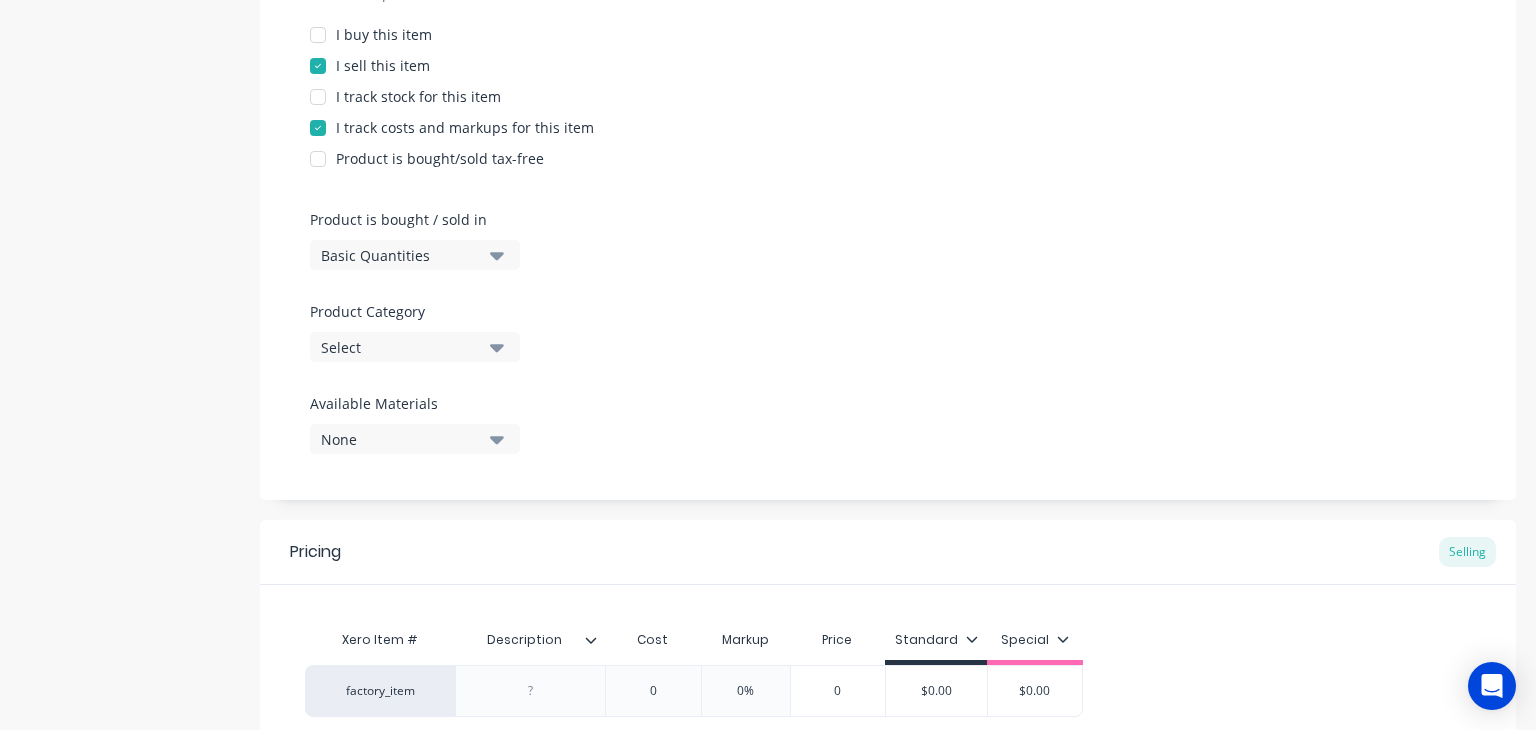 scroll, scrollTop: 604, scrollLeft: 0, axis: vertical 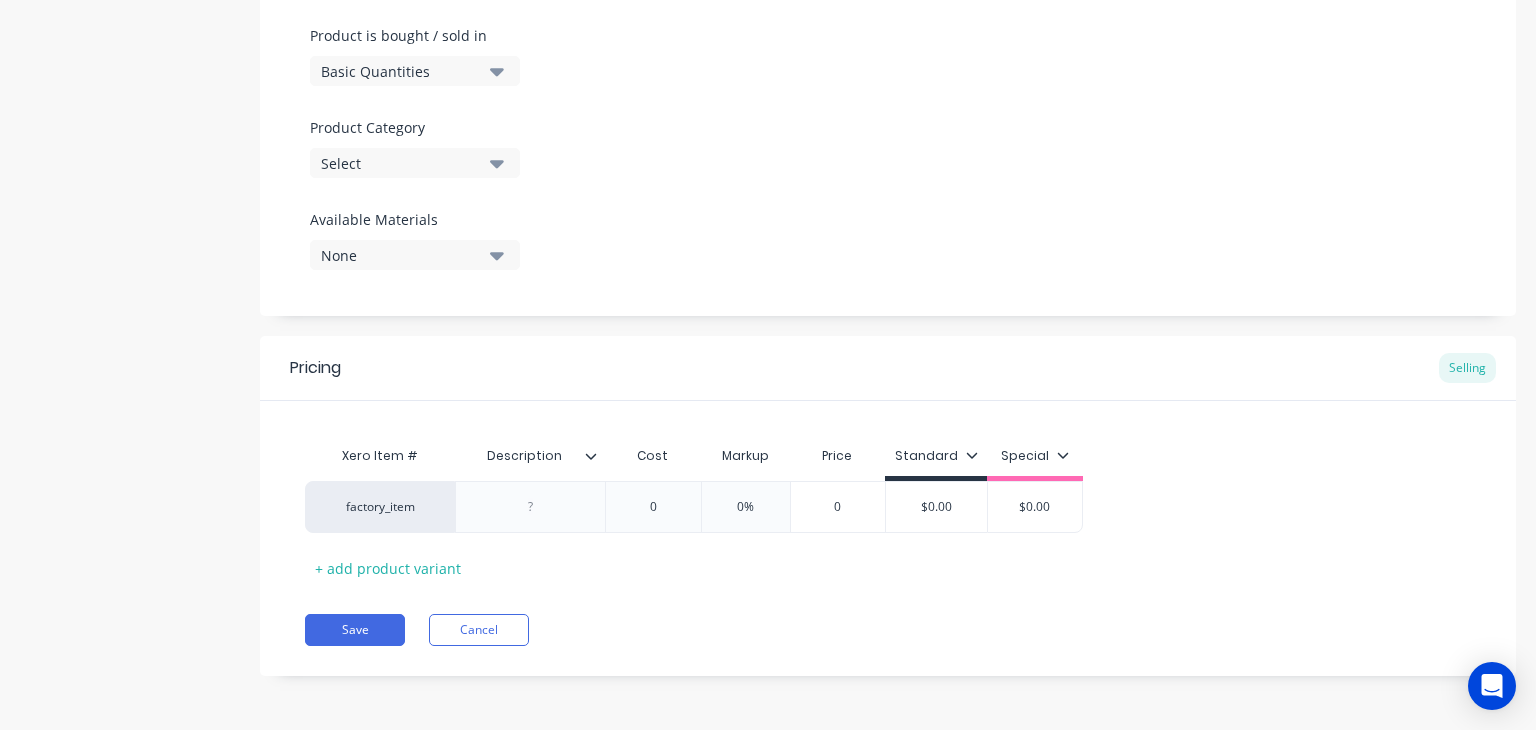 click on "Select" at bounding box center [415, 163] 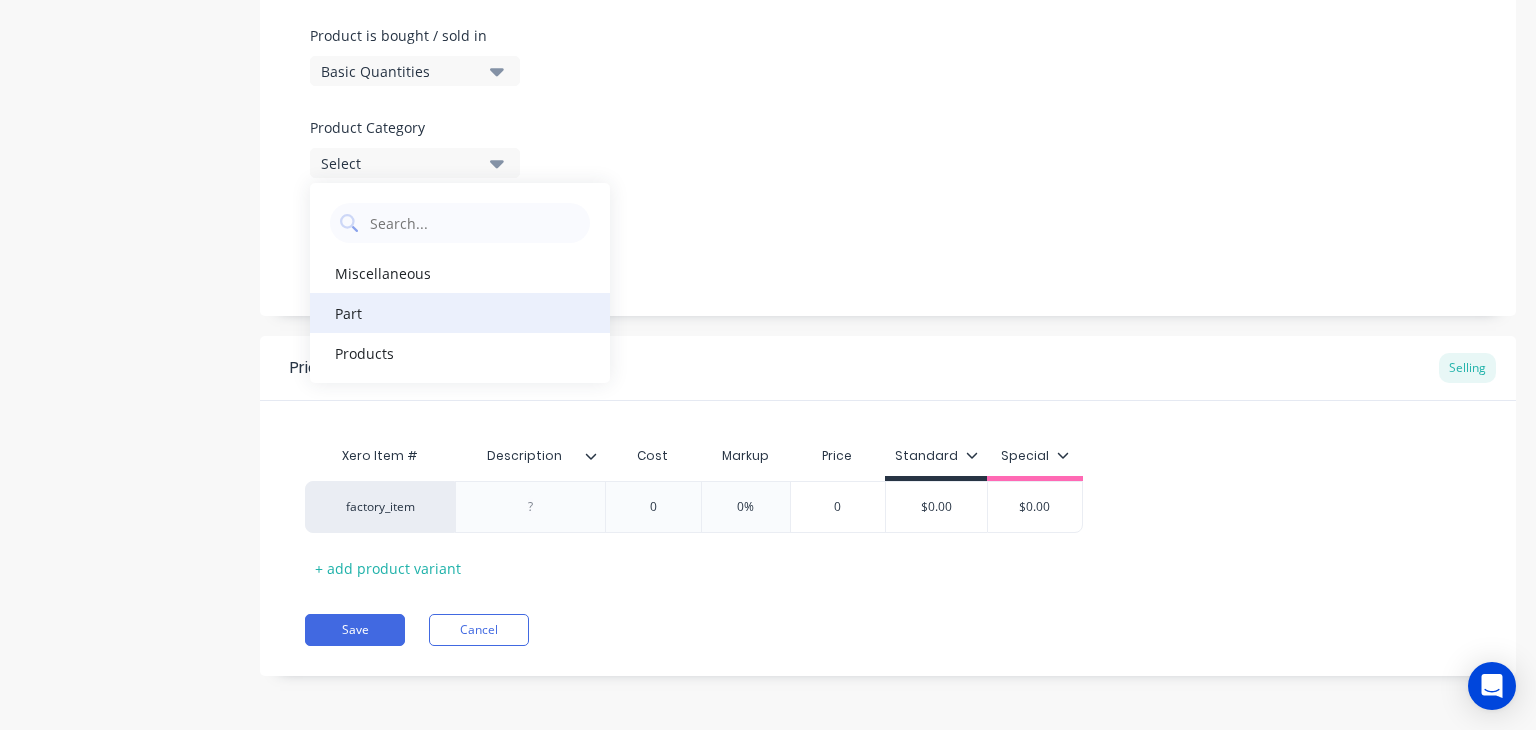 click on "Part" at bounding box center [460, 313] 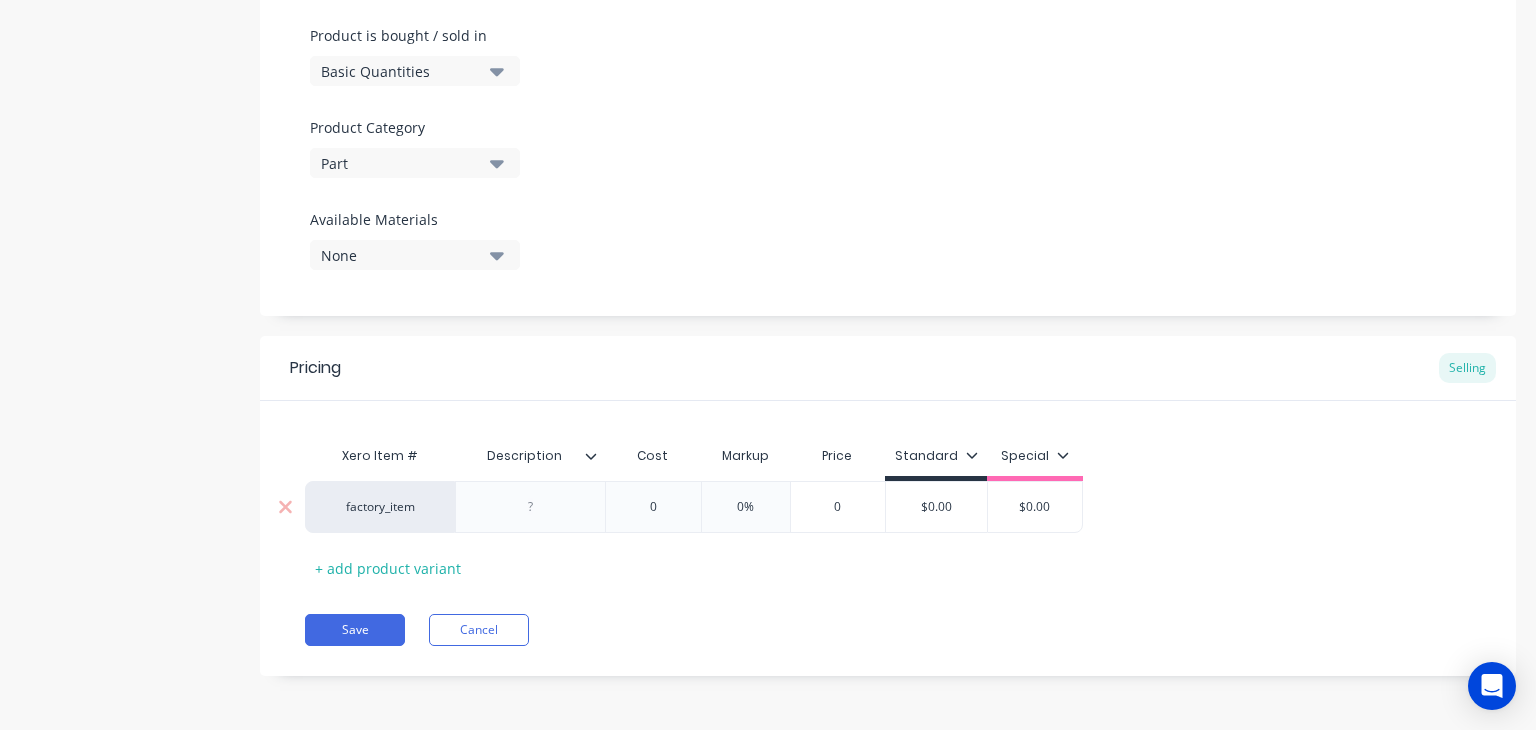 click at bounding box center (531, 507) 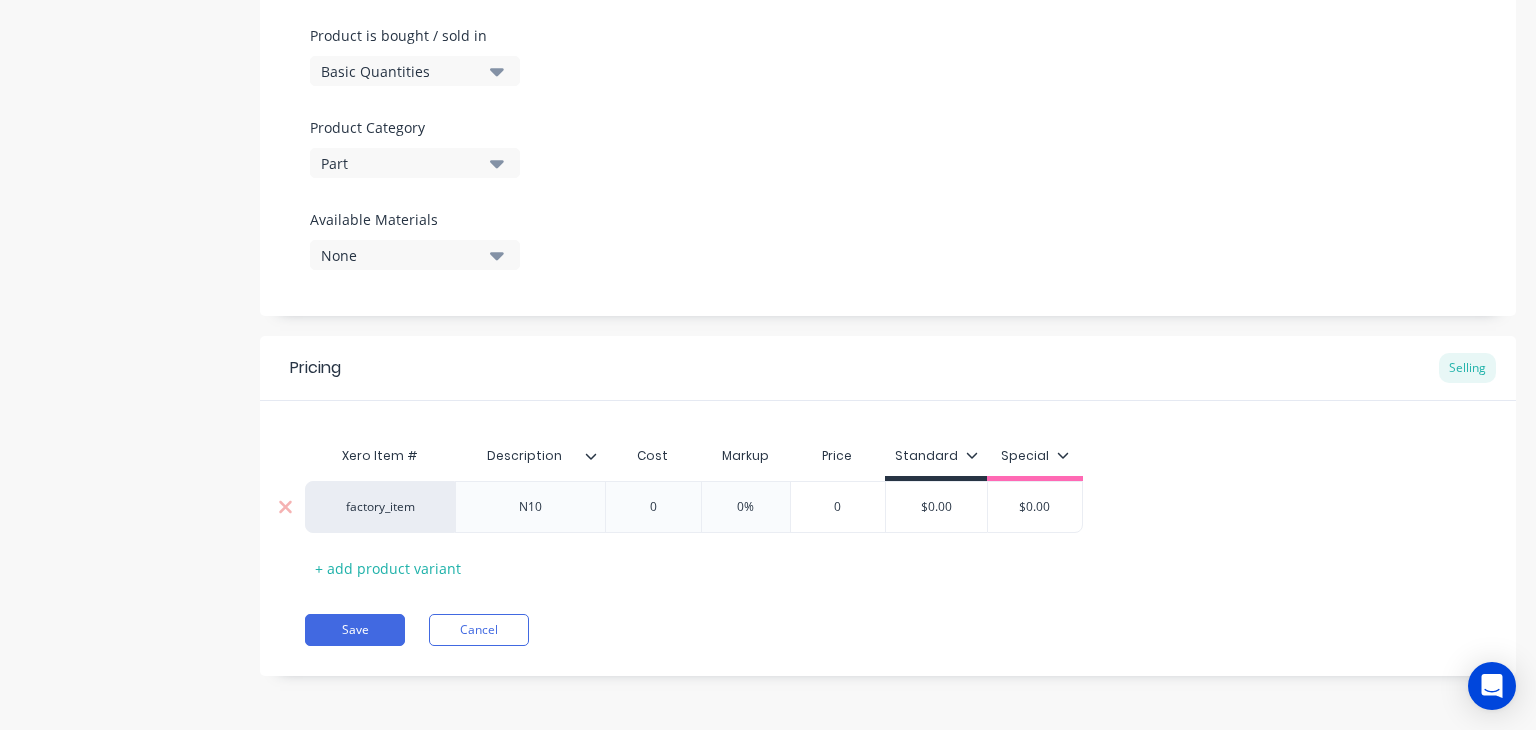 click on "0" at bounding box center [653, 507] 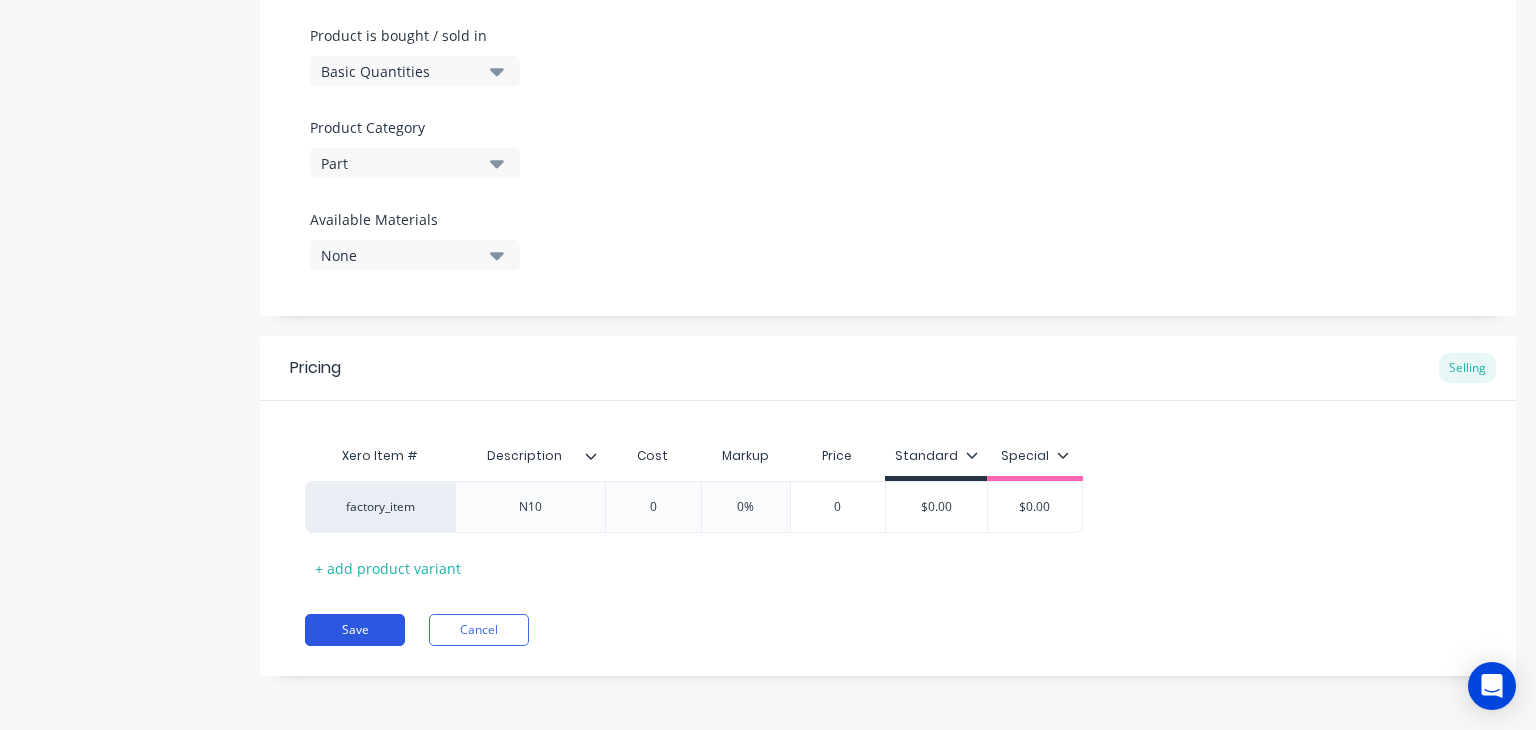click on "Save" at bounding box center (355, 630) 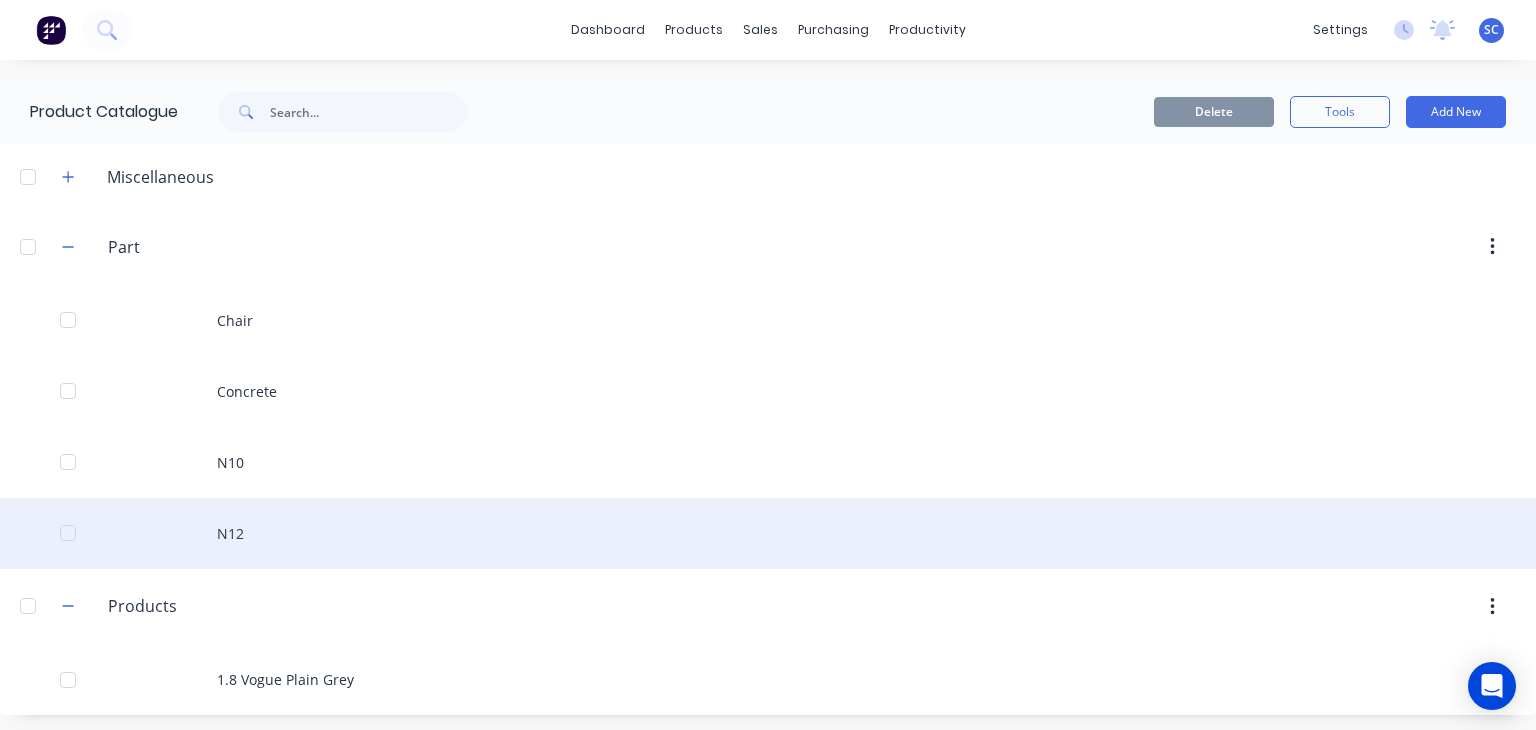 click on "N12" at bounding box center (768, 533) 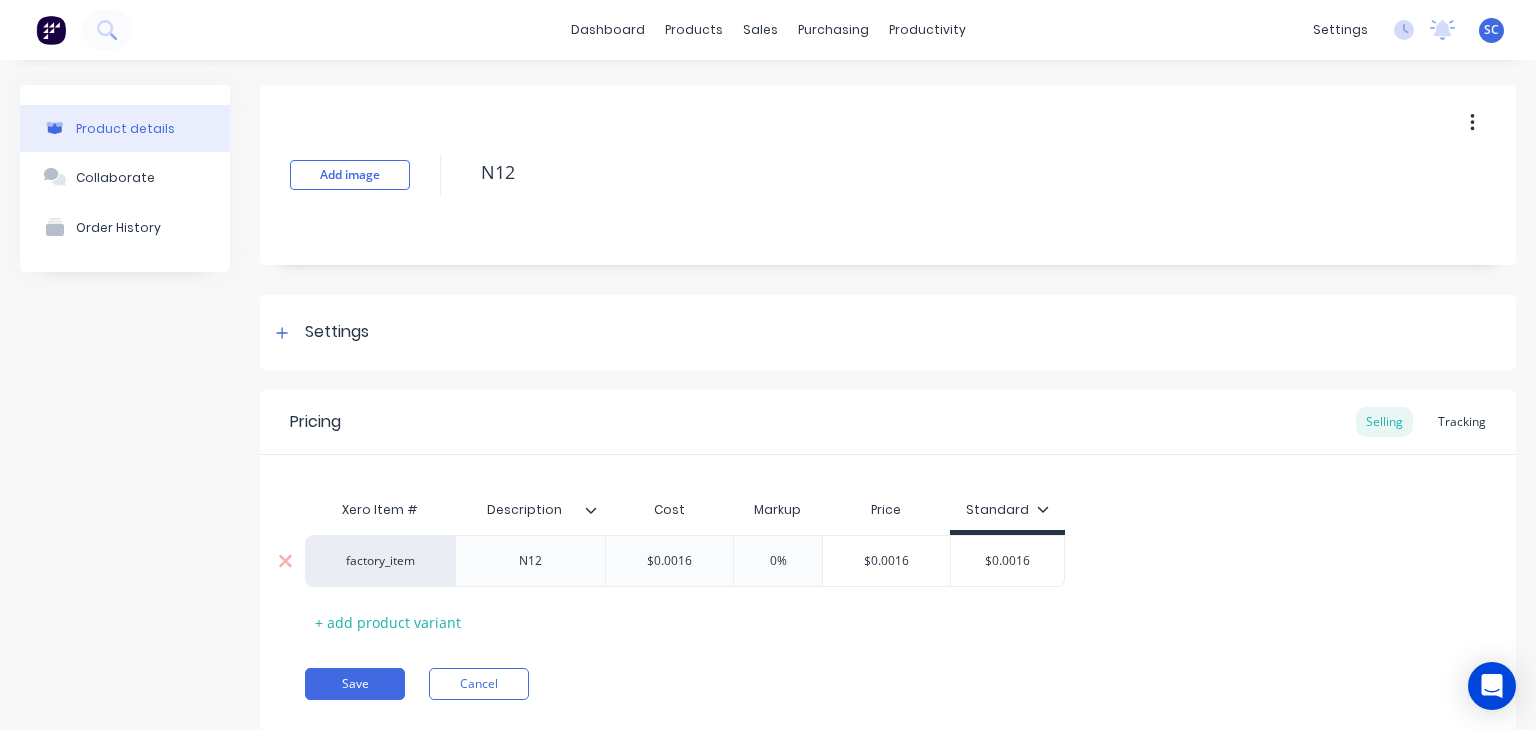 scroll, scrollTop: 54, scrollLeft: 0, axis: vertical 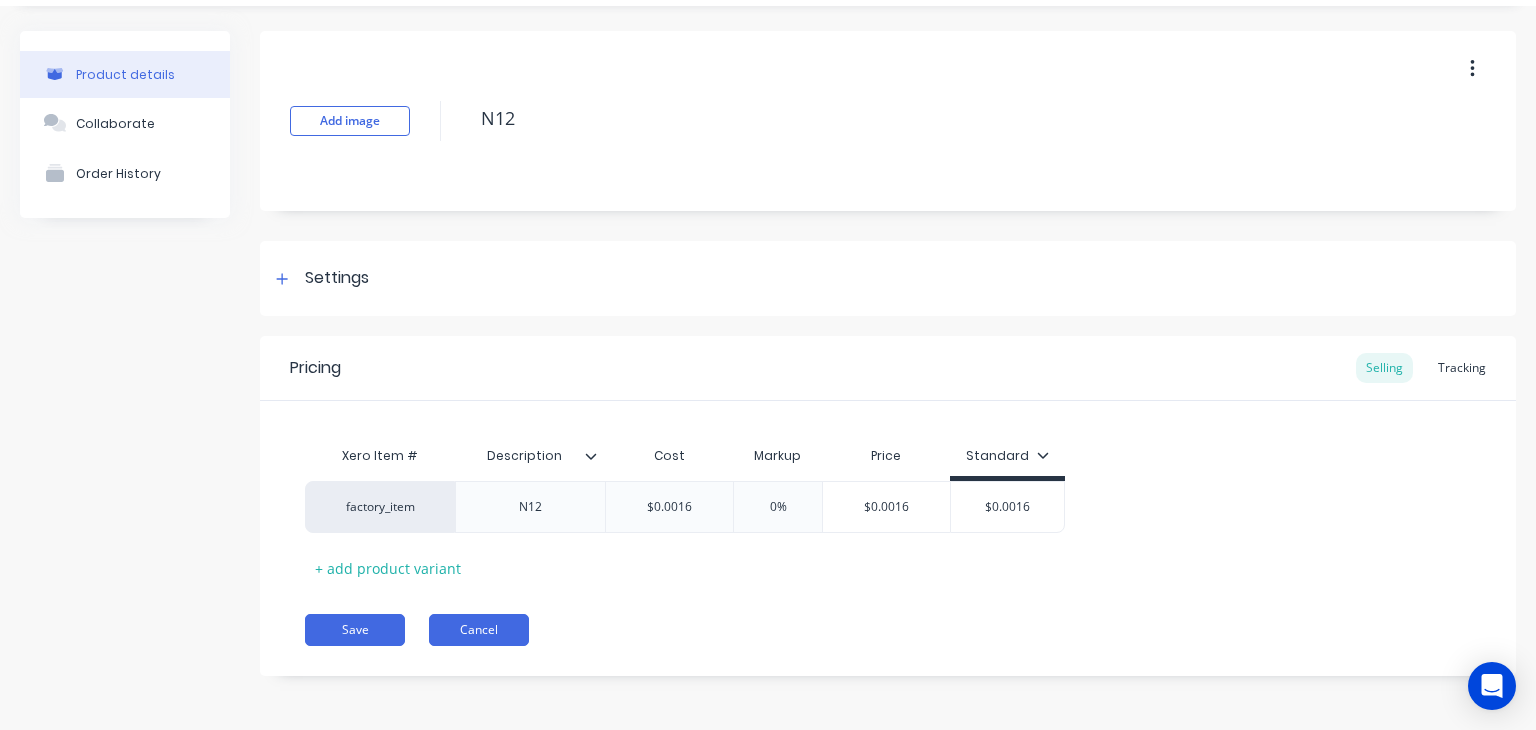 click on "Cancel" at bounding box center (479, 630) 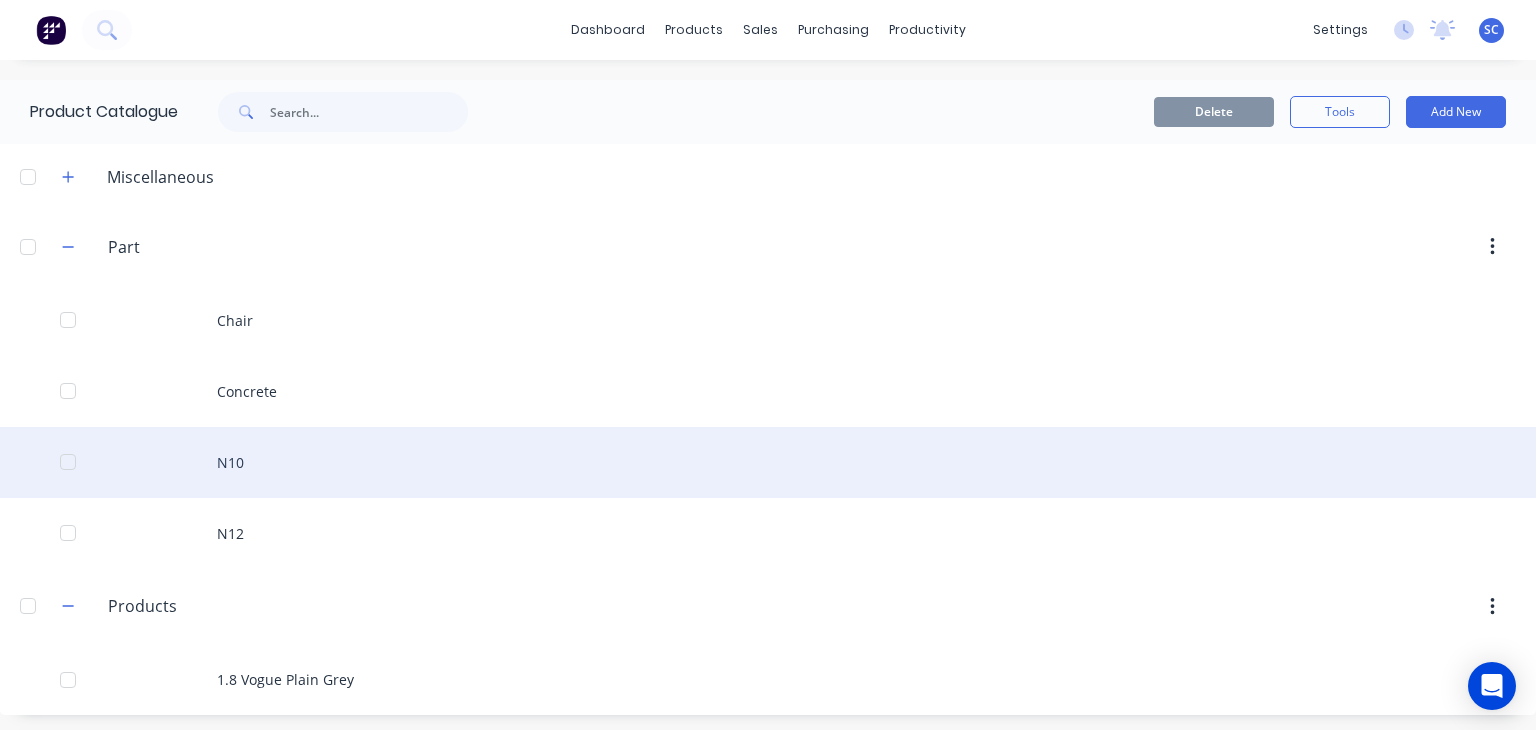 click on "N10" at bounding box center [768, 462] 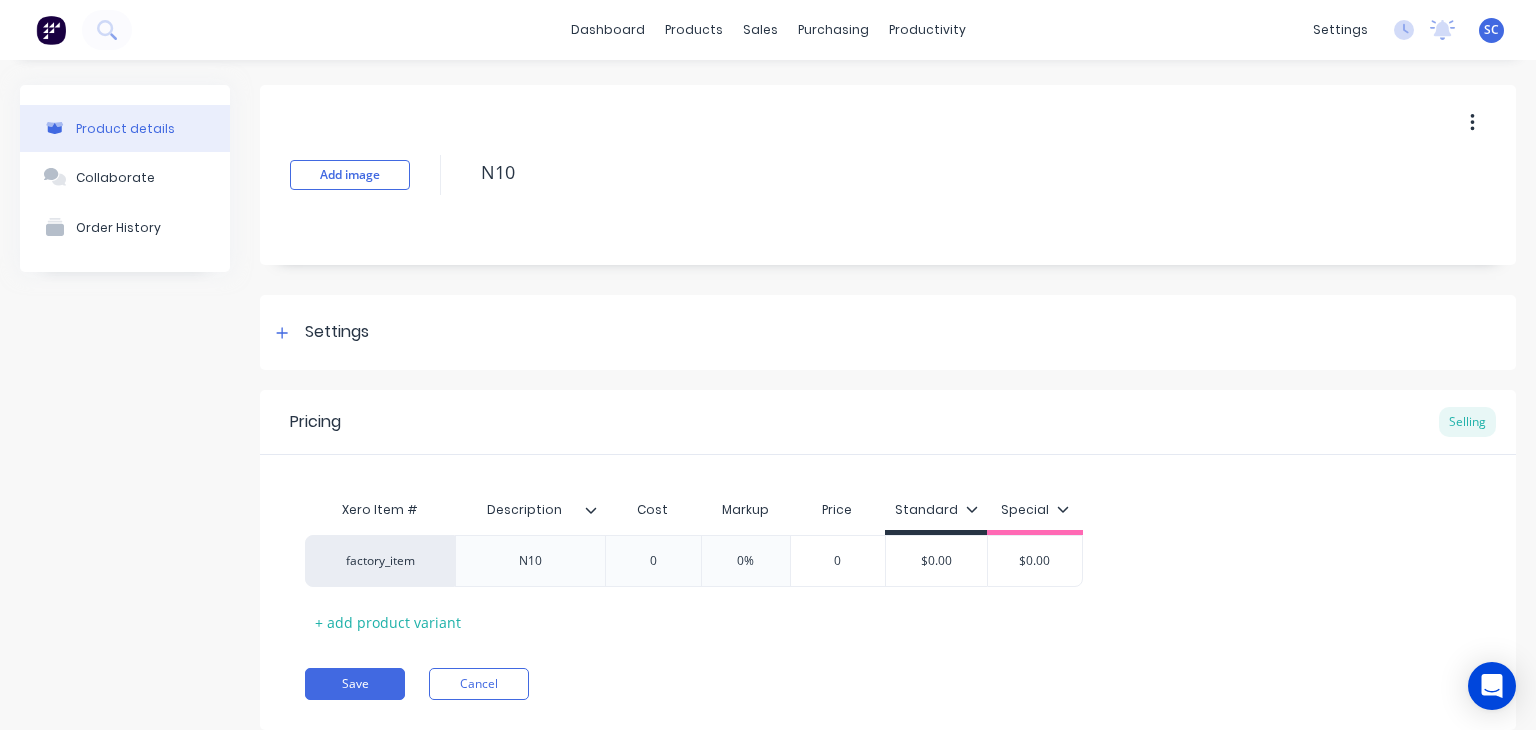 type on "x" 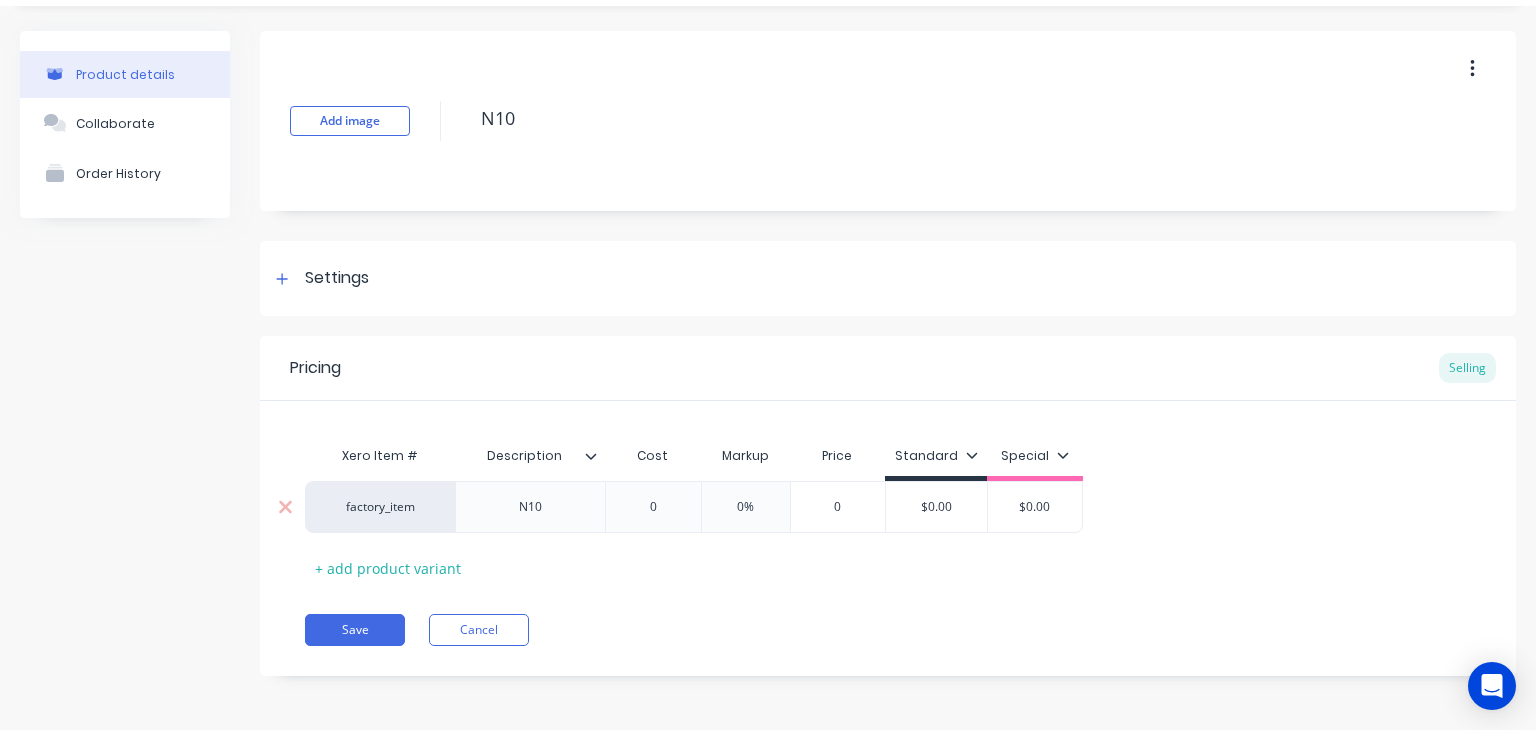 type on "0" 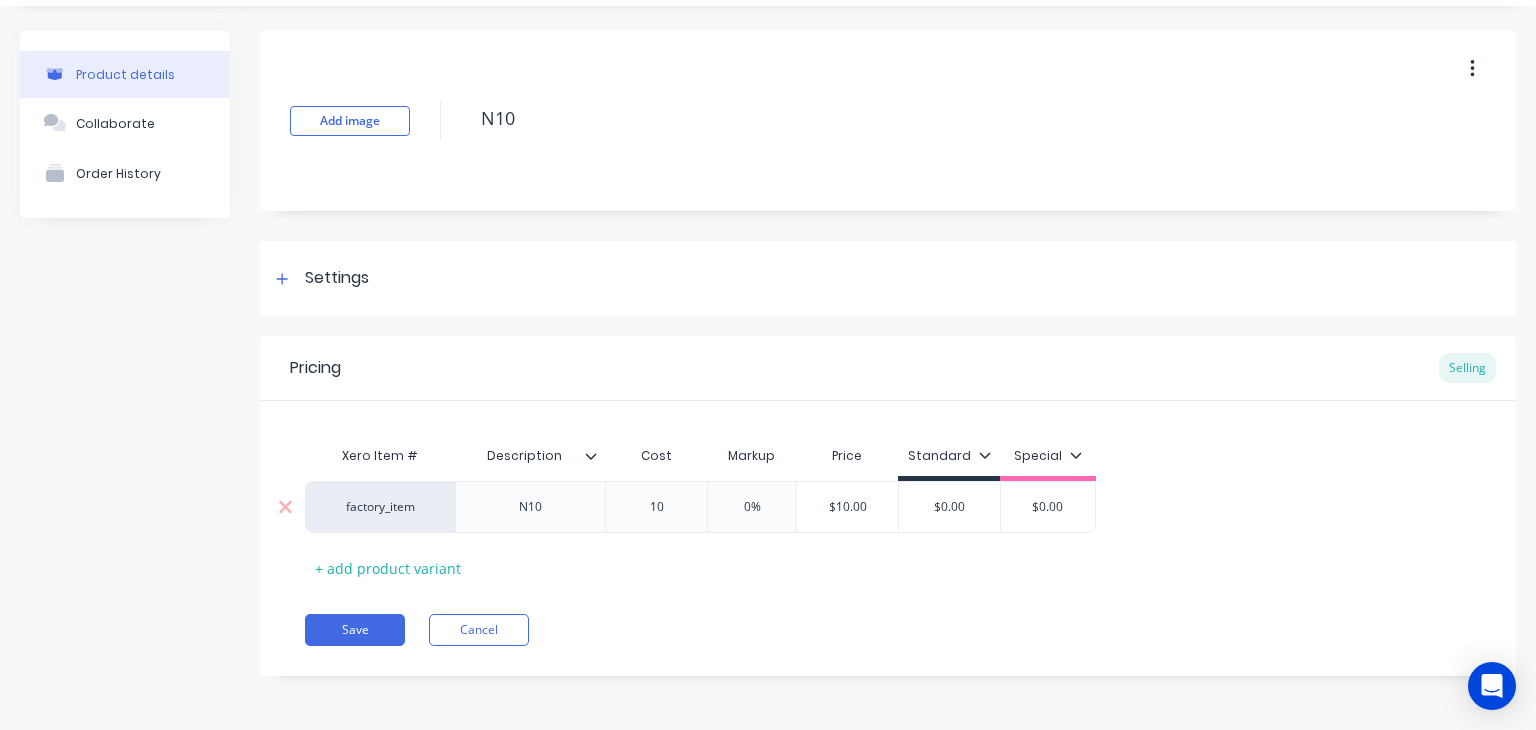 type on "x" 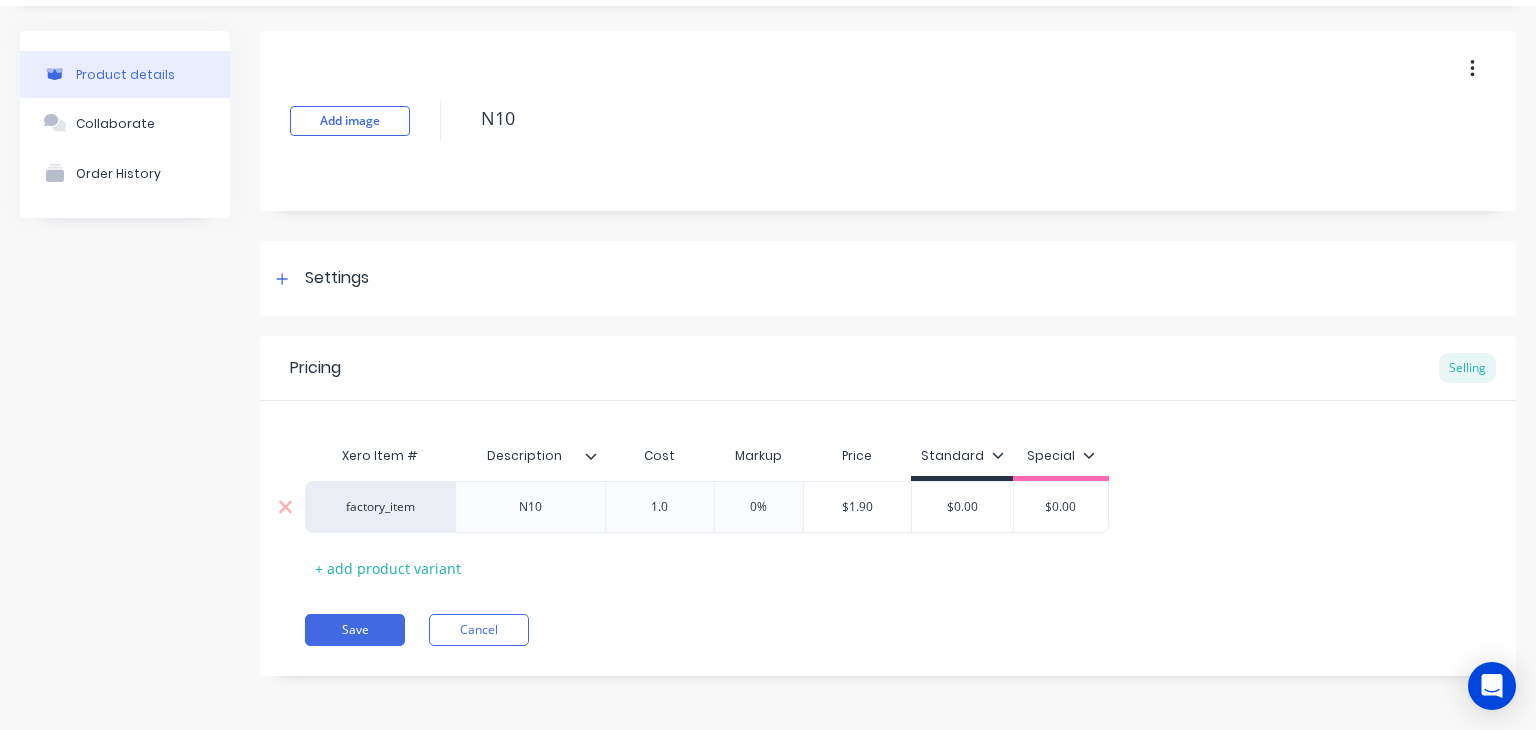 type on "x" 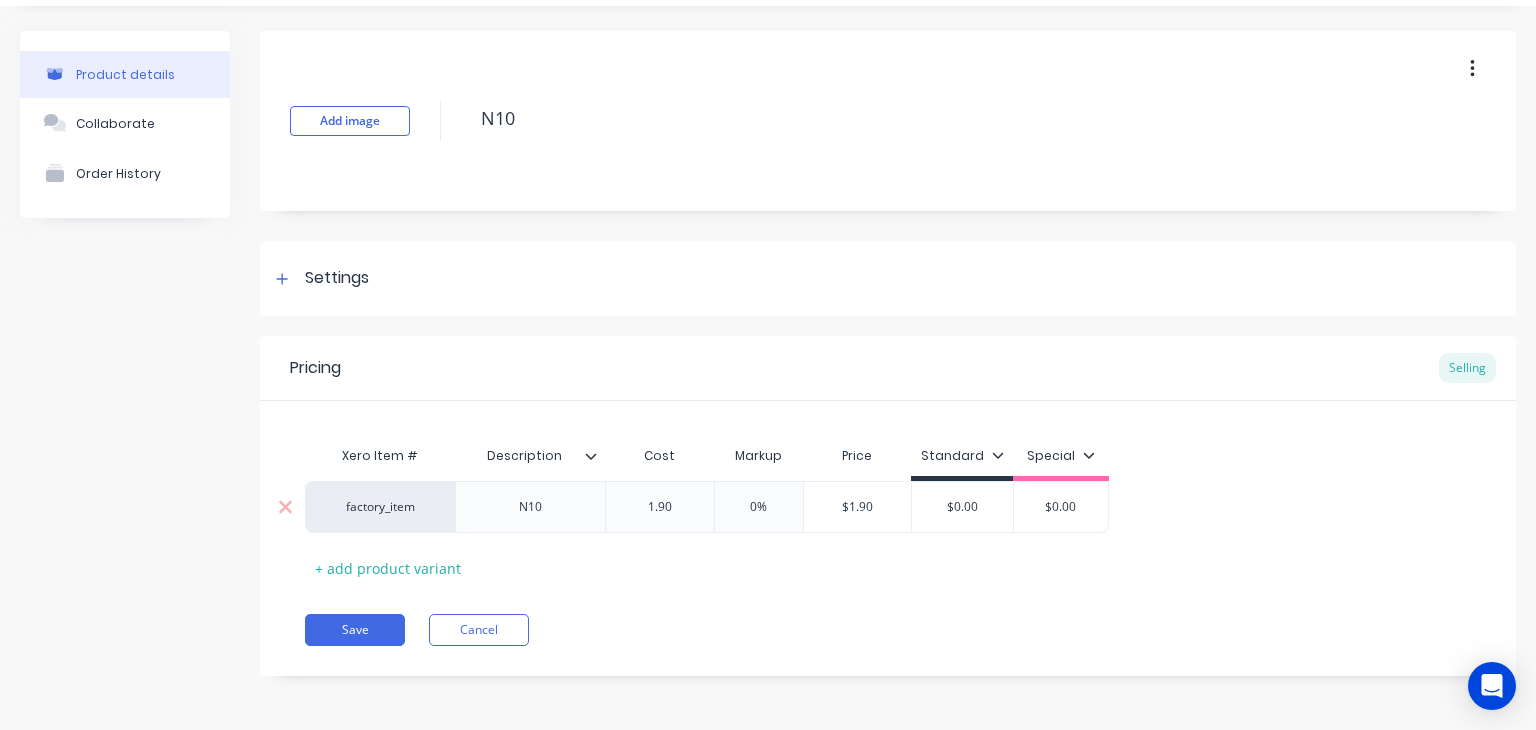 type on "x" 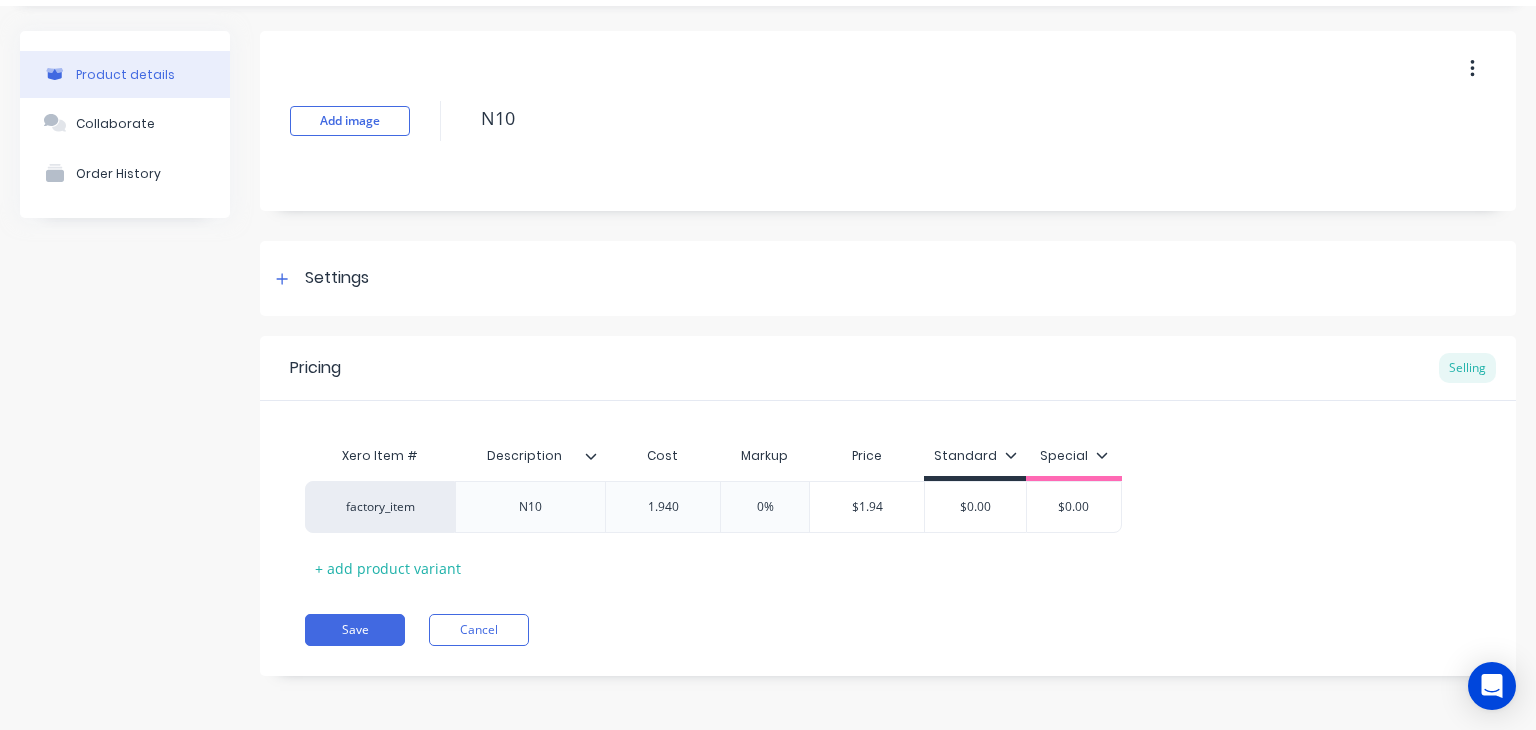 type on "1.940" 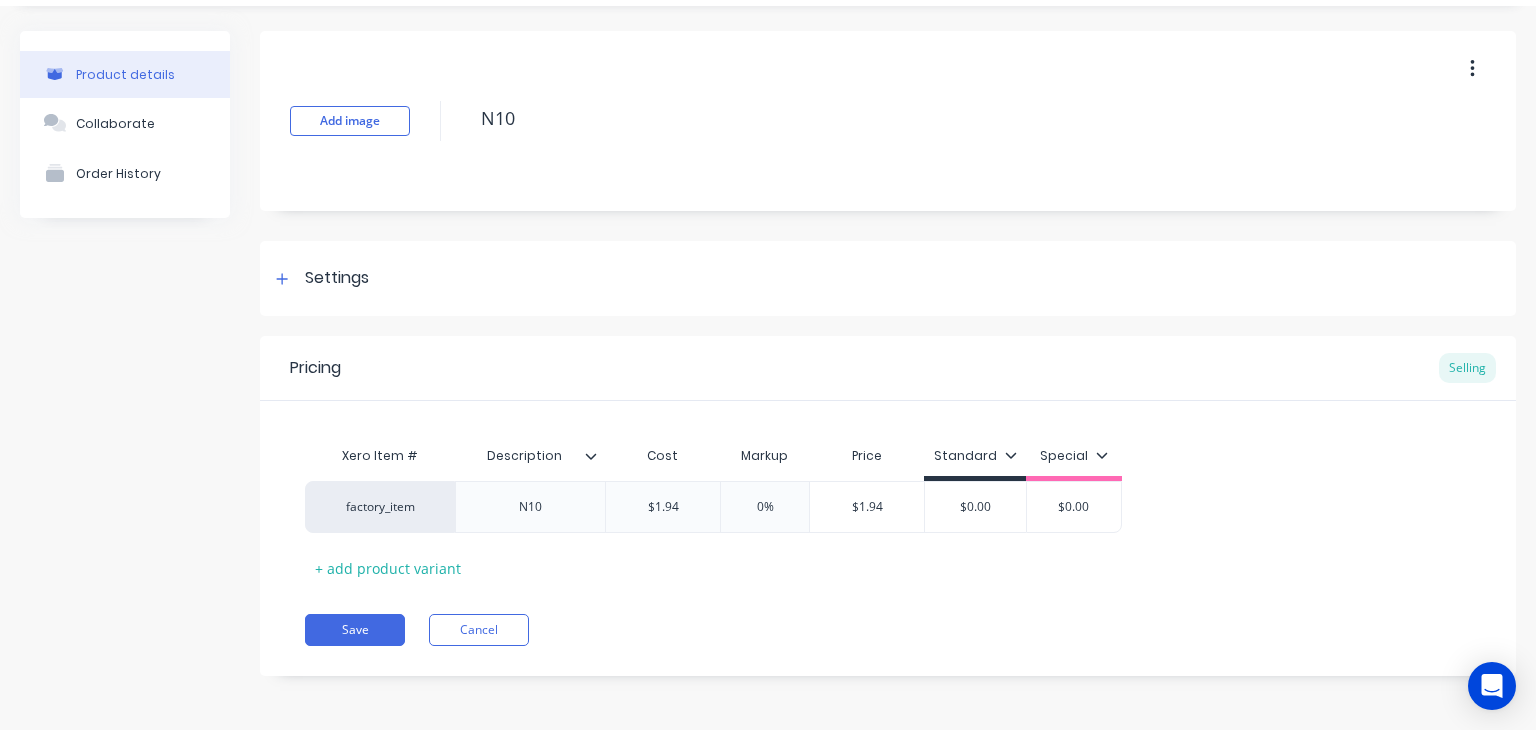 click on "Pricing Selling Xero Item # Description Cost Markup Price Standard Special factory_item N10 $1.94 1.940 0% $1.94 $0.00 $0.00 + add product variant Save Cancel" at bounding box center [888, 506] 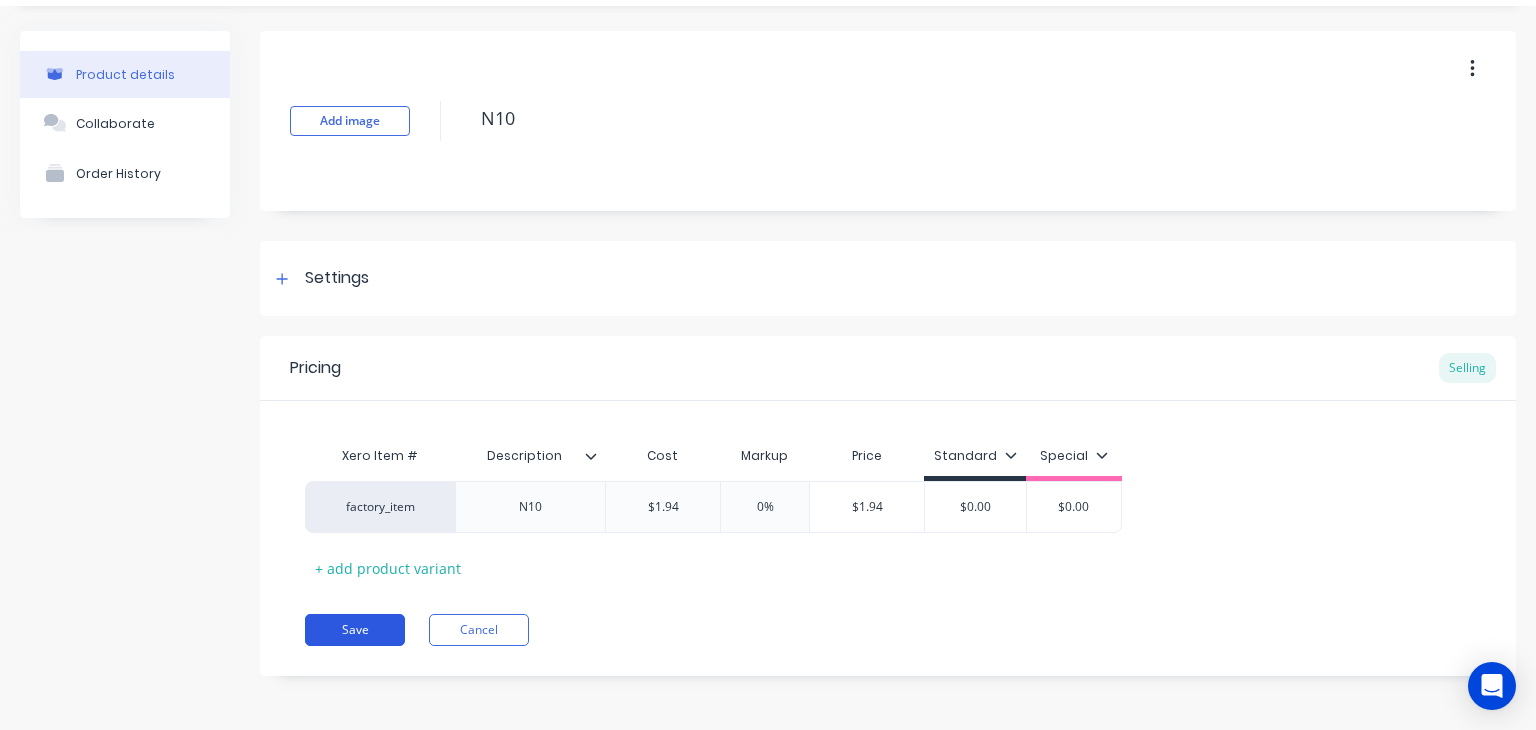 click on "Save" at bounding box center [355, 630] 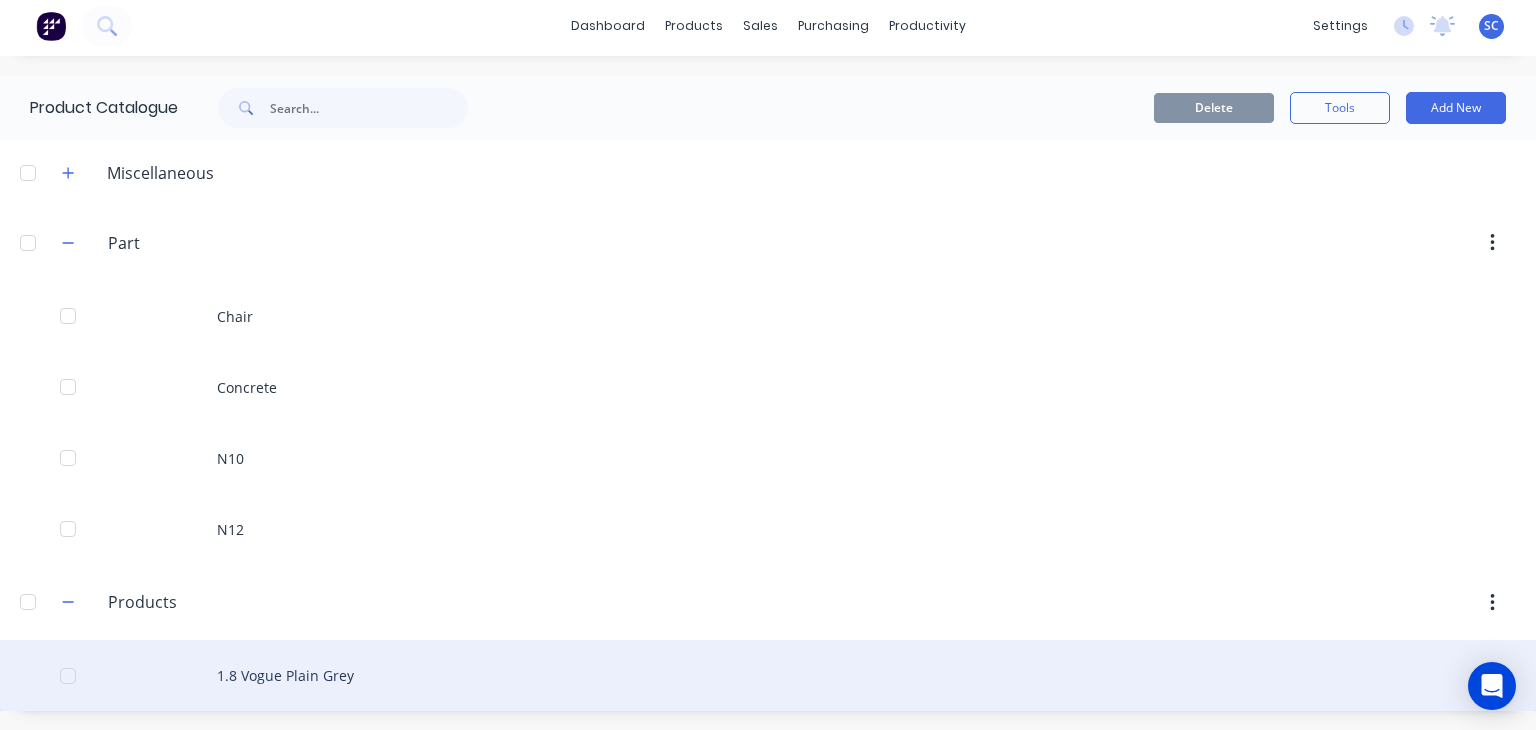 scroll, scrollTop: 4, scrollLeft: 0, axis: vertical 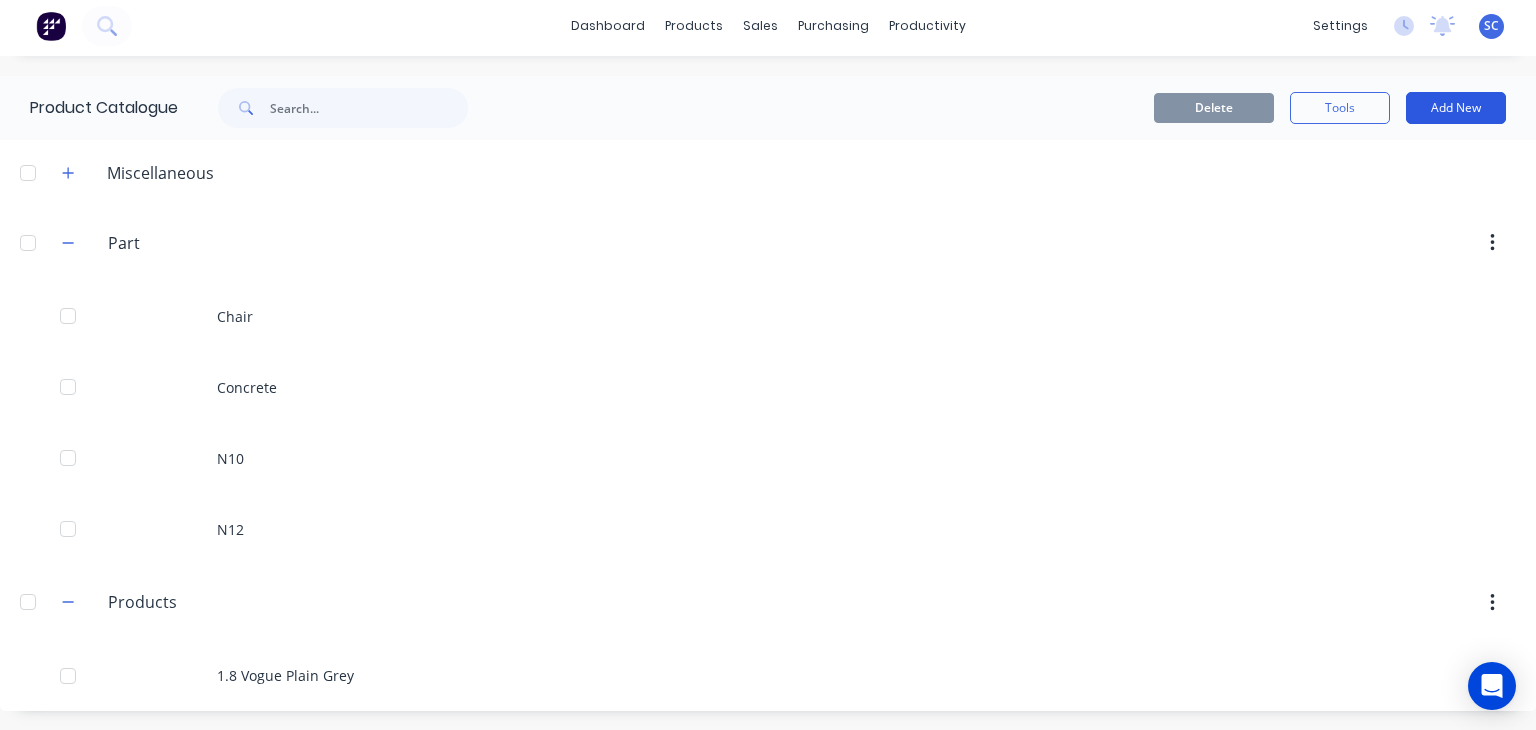 click on "Add New" at bounding box center (1456, 108) 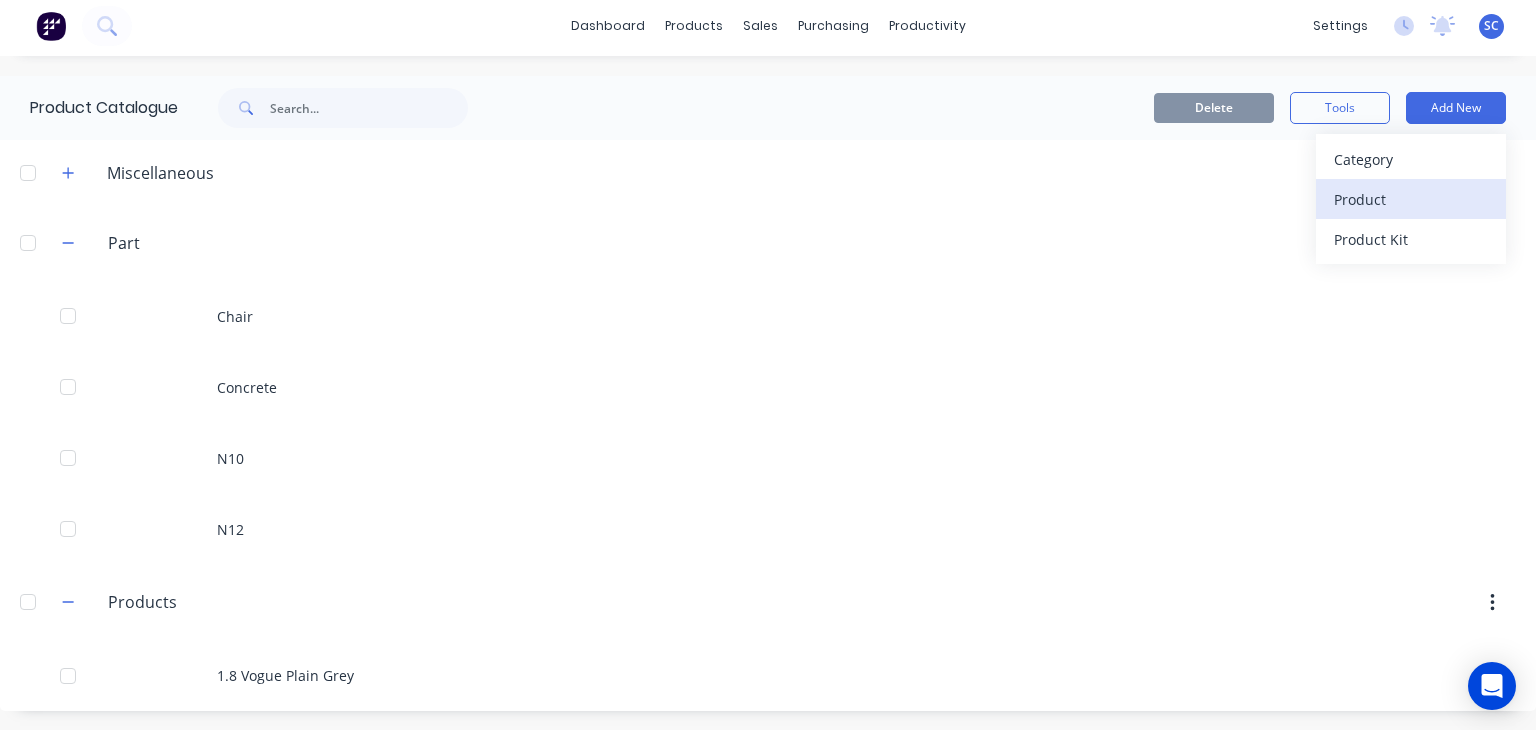 click on "Product" at bounding box center [1411, 199] 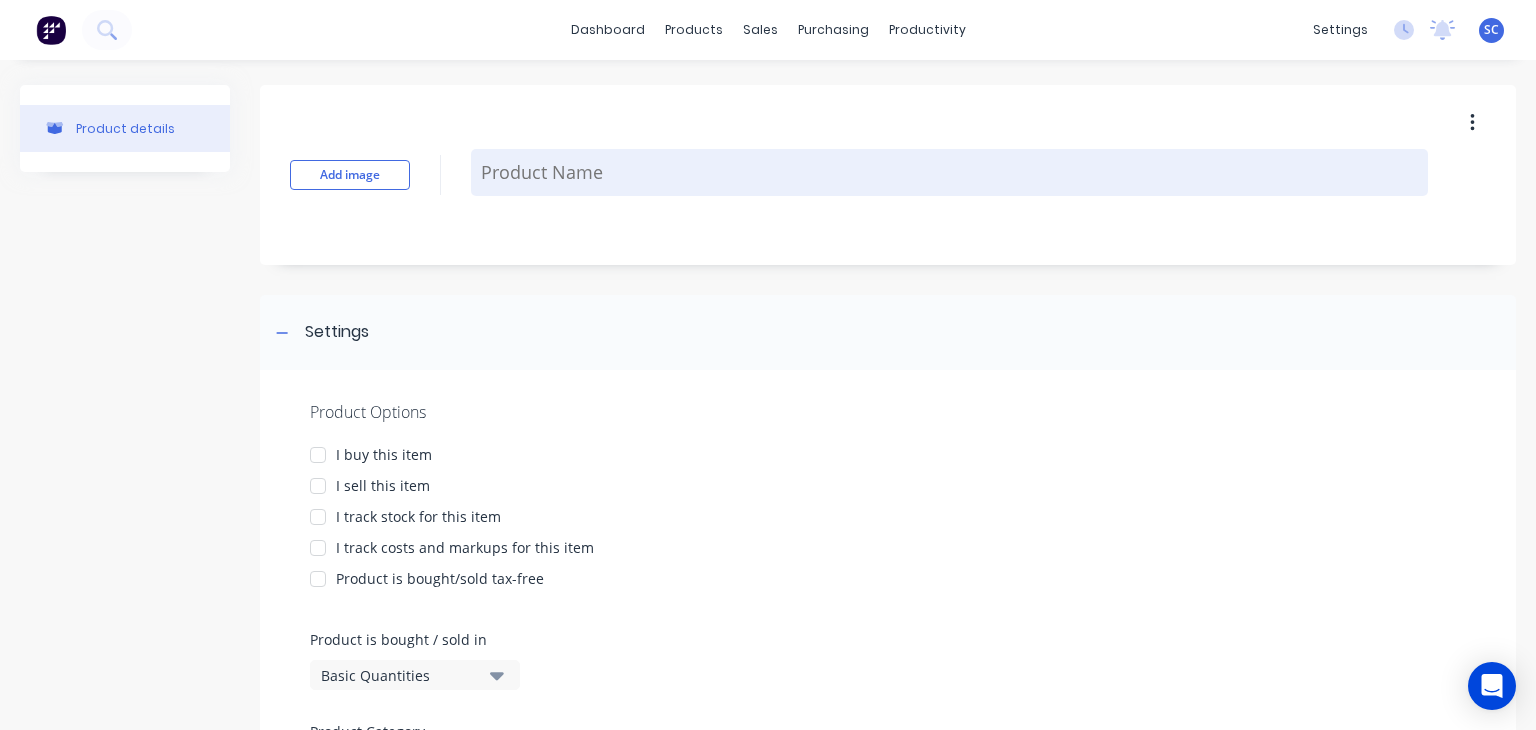 click at bounding box center [949, 172] 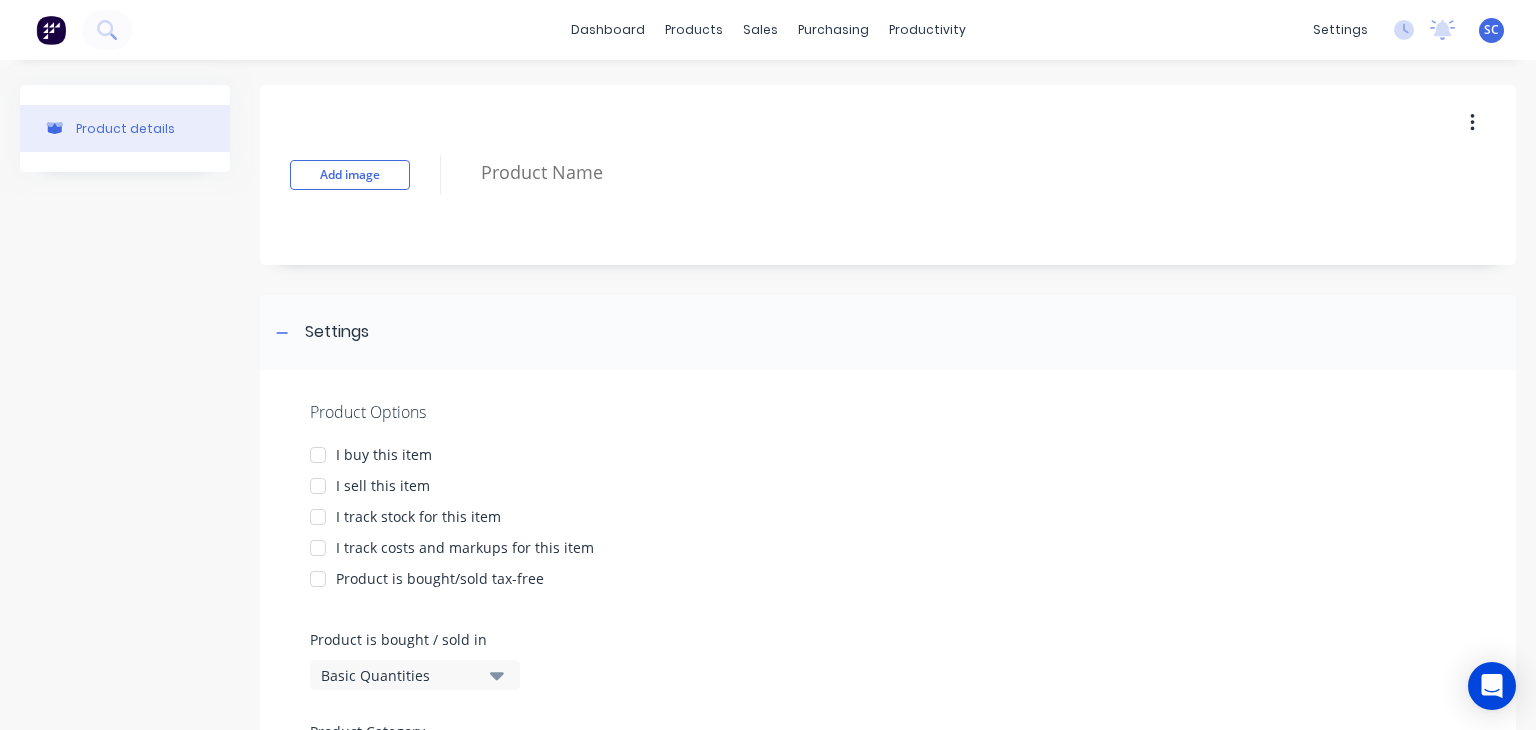 click on "I sell this item" at bounding box center [383, 485] 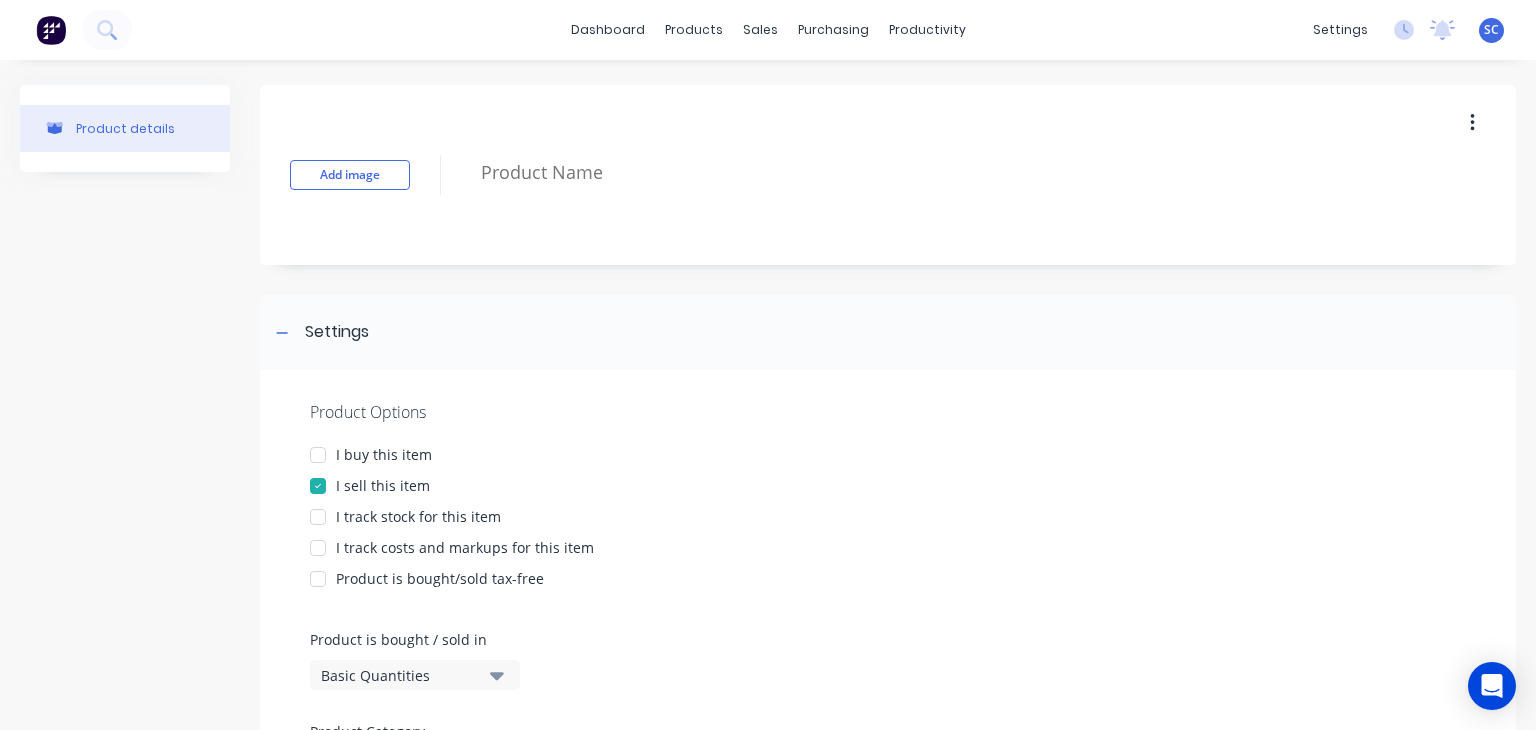 click on "I track costs and markups for this item" at bounding box center (465, 547) 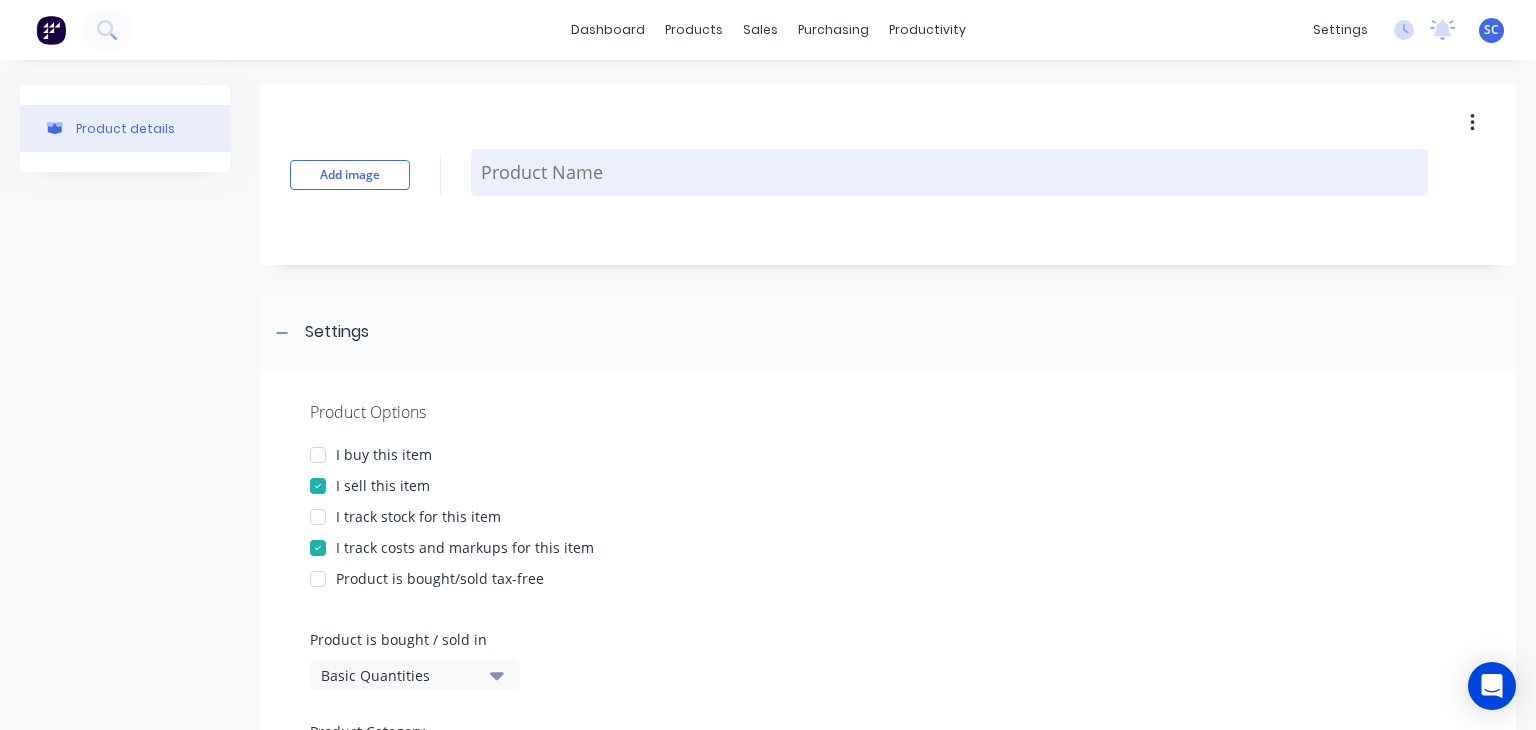 click at bounding box center [949, 172] 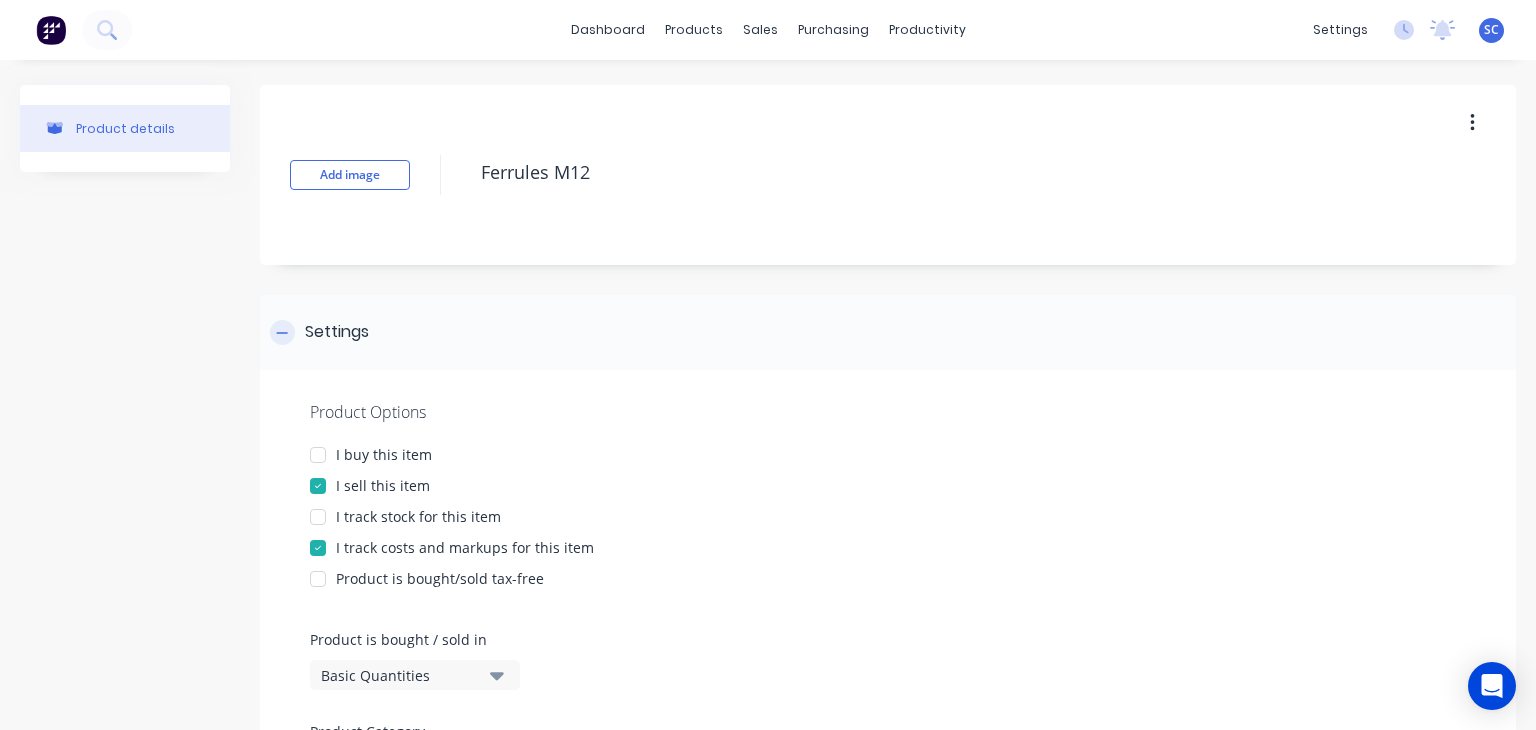 type on "Ferrules M12" 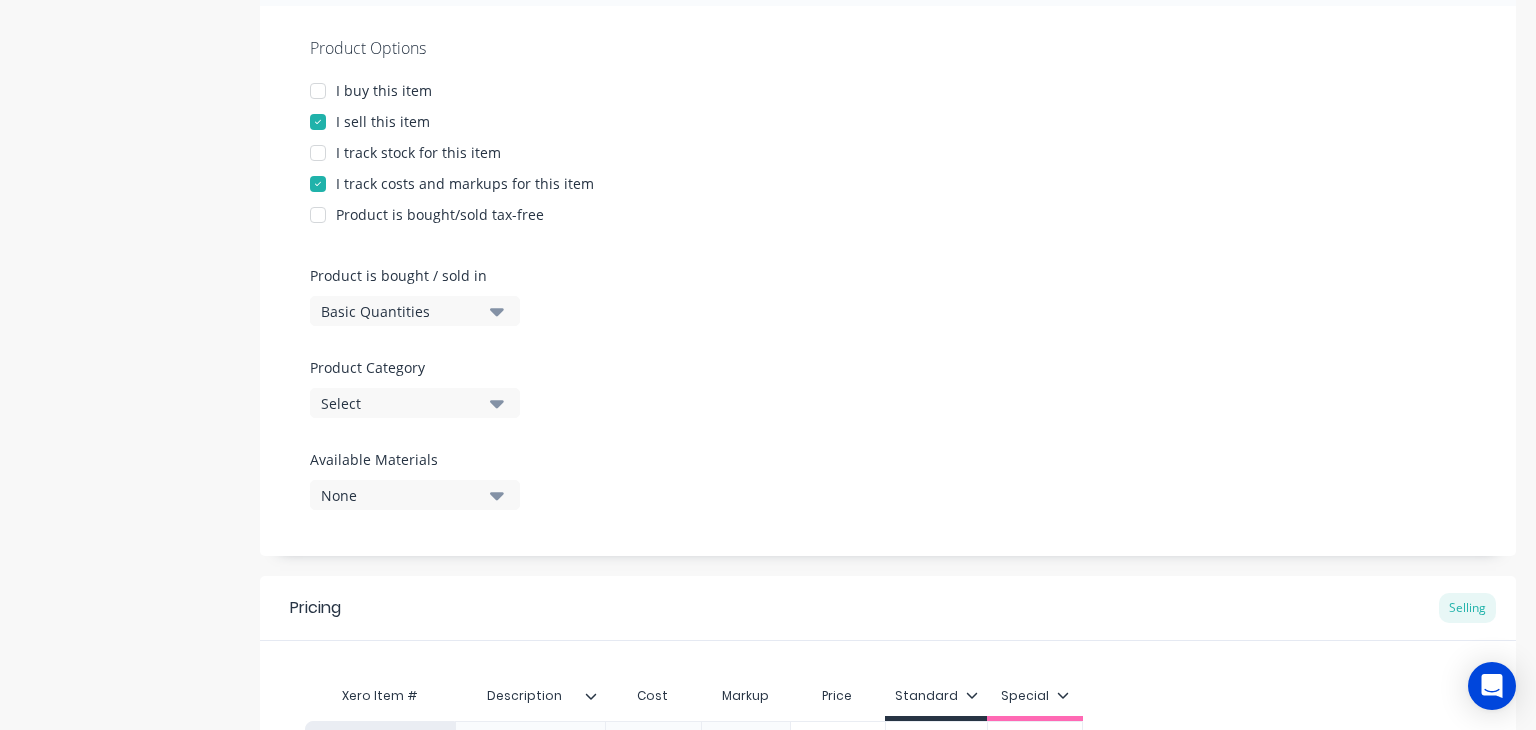 scroll, scrollTop: 604, scrollLeft: 0, axis: vertical 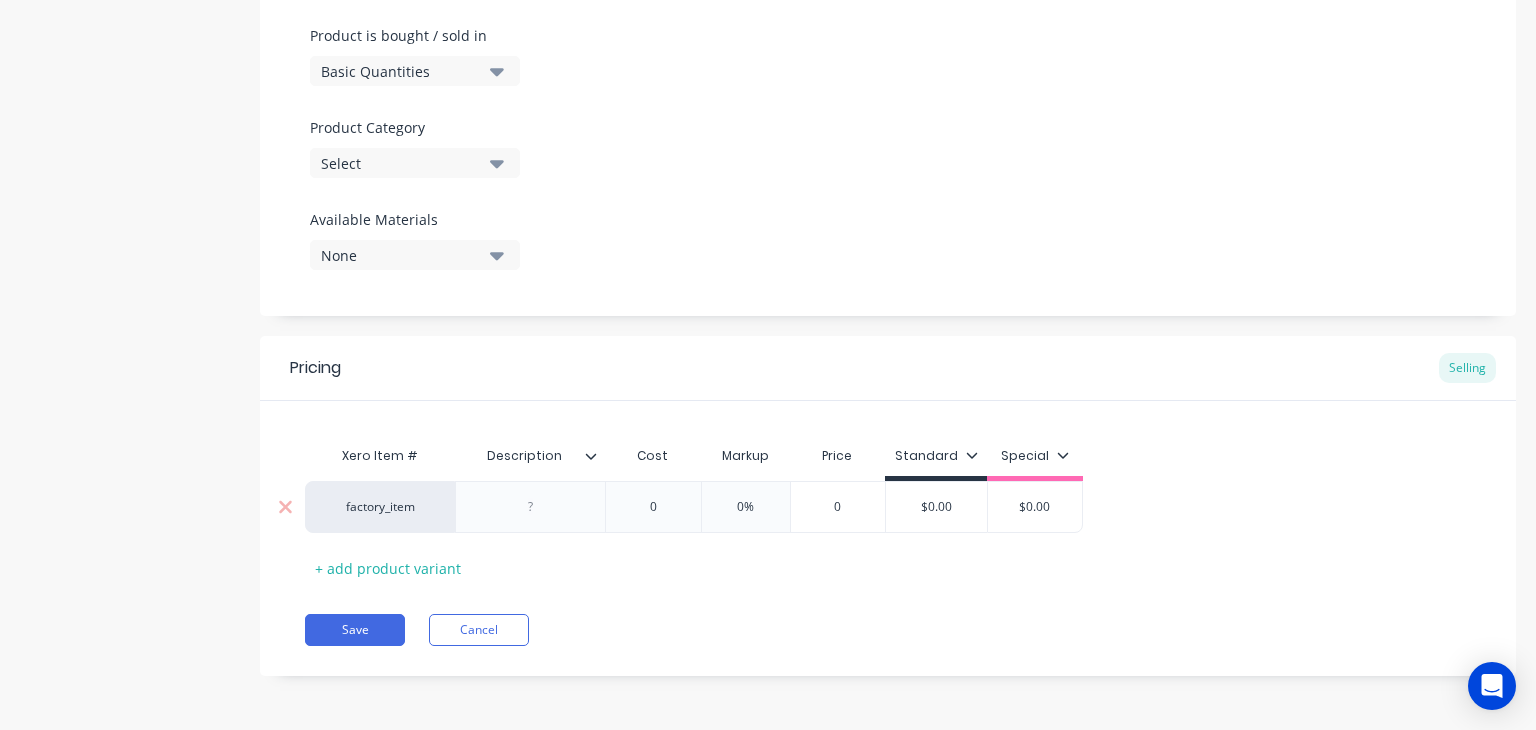 click on "0" at bounding box center [653, 507] 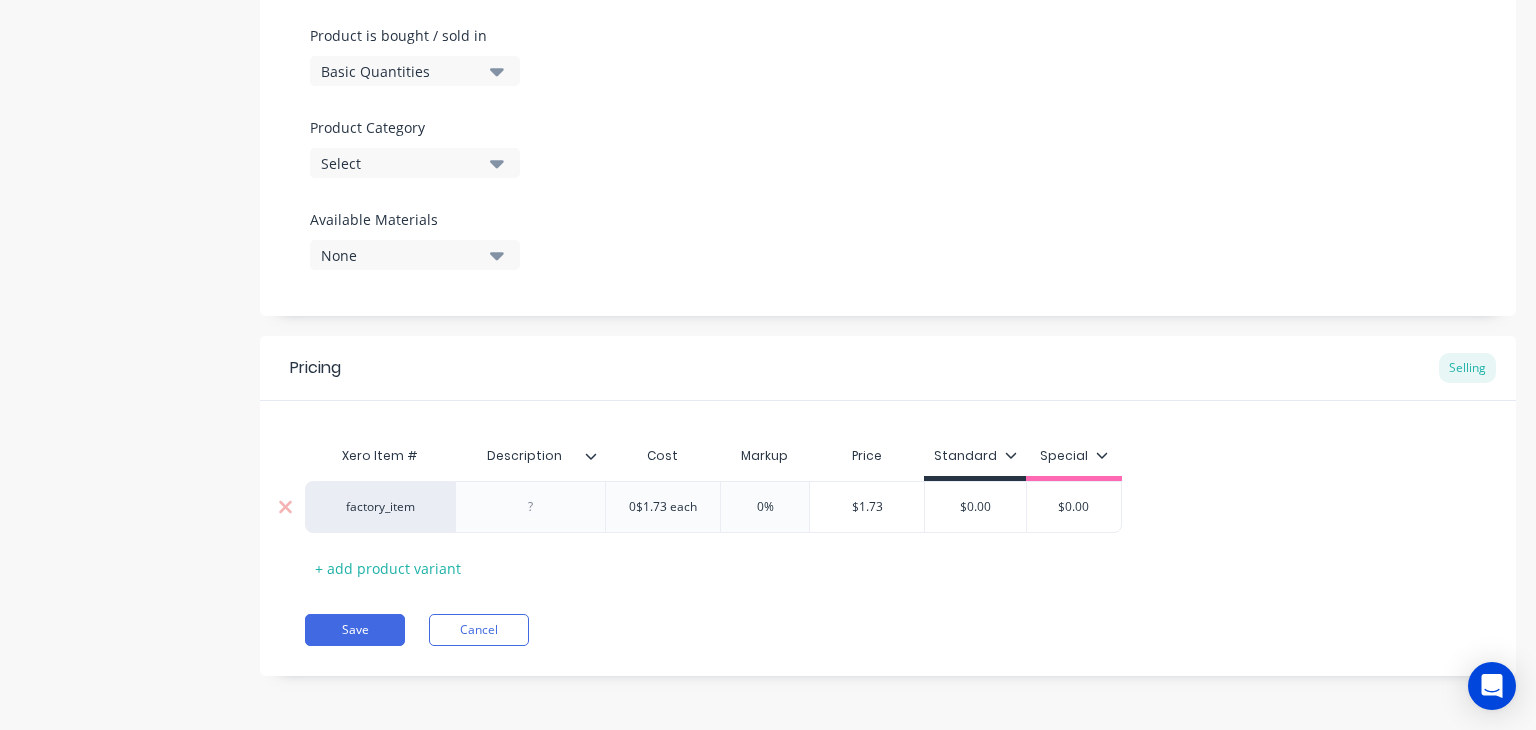 click on "0$1.73 each" at bounding box center [663, 507] 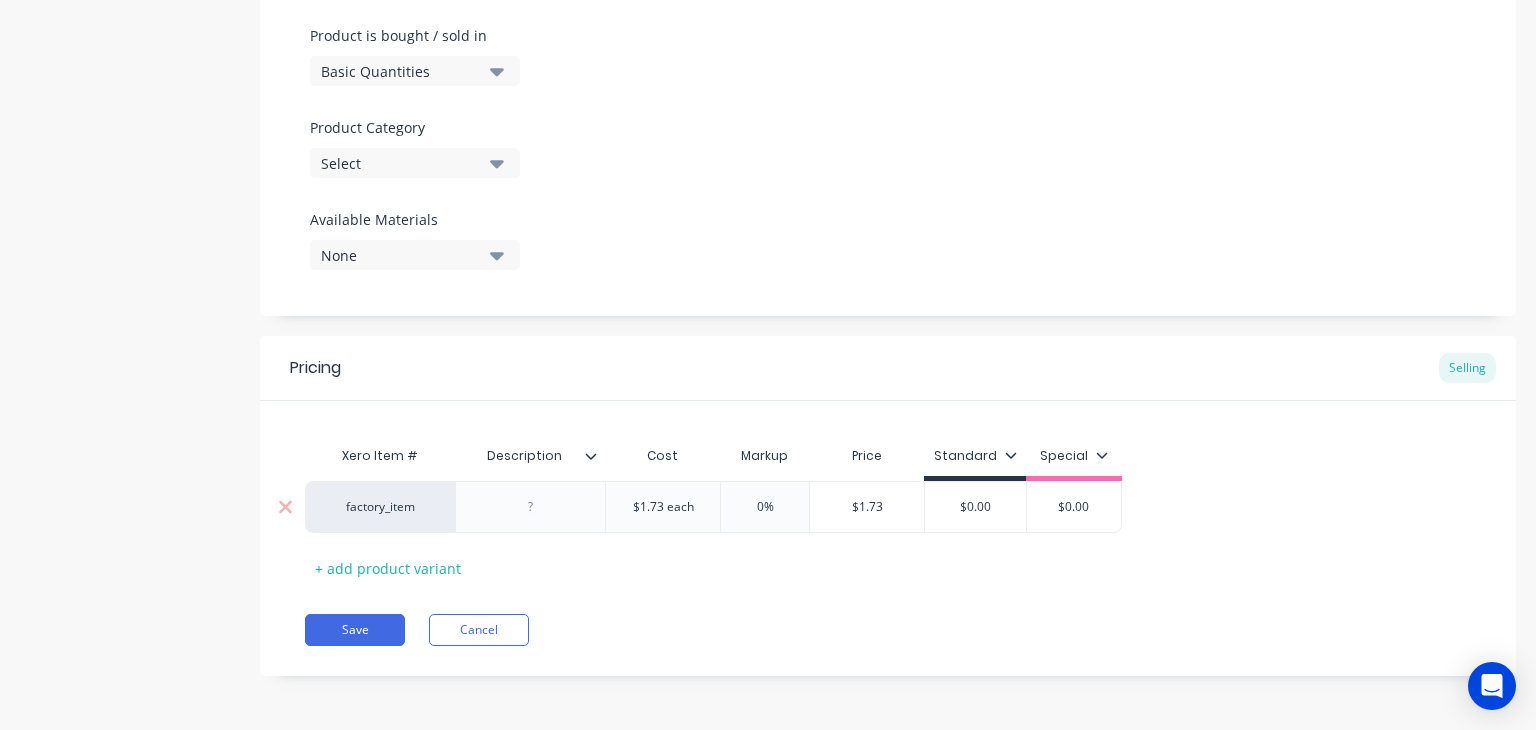 click on "$1.73 each" at bounding box center [663, 507] 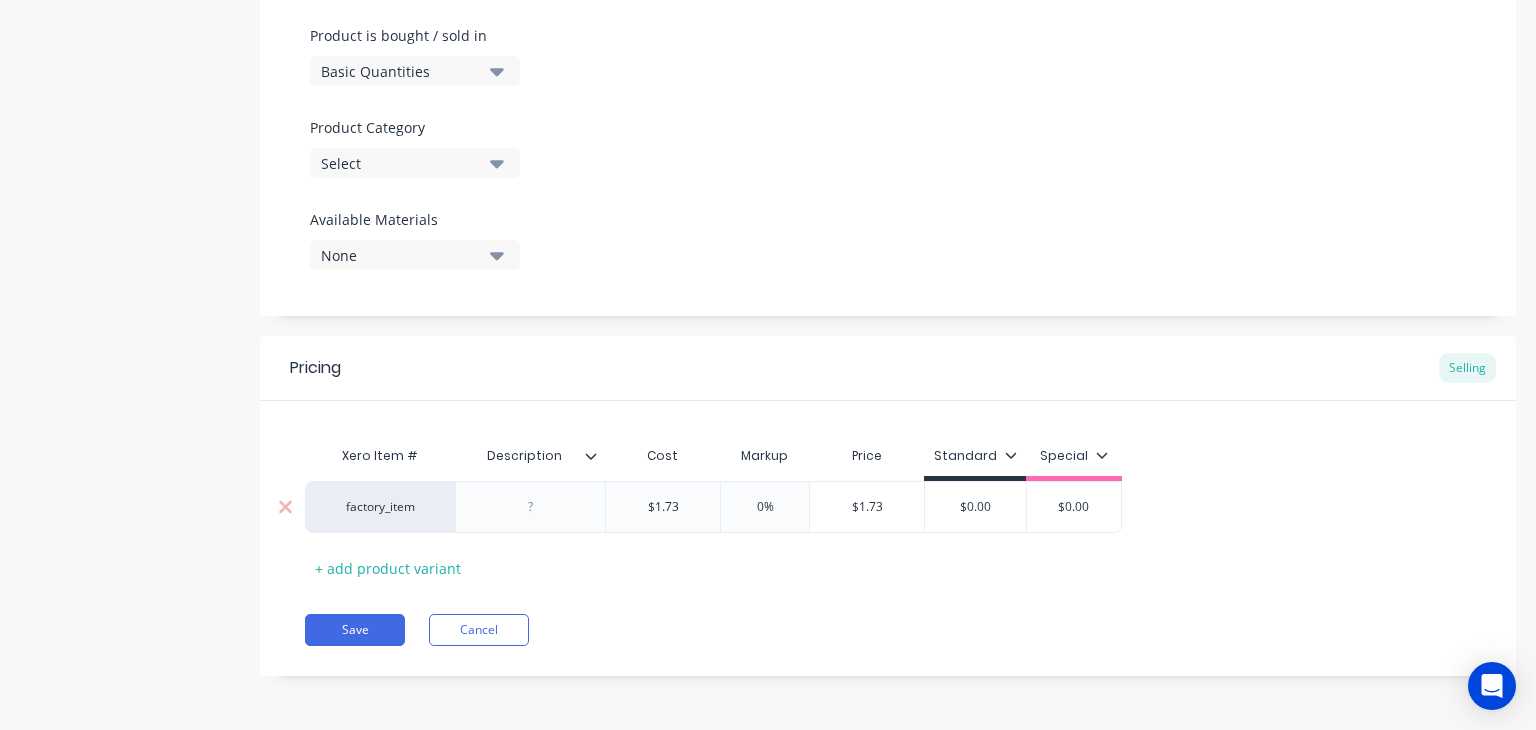 type on "$1.73" 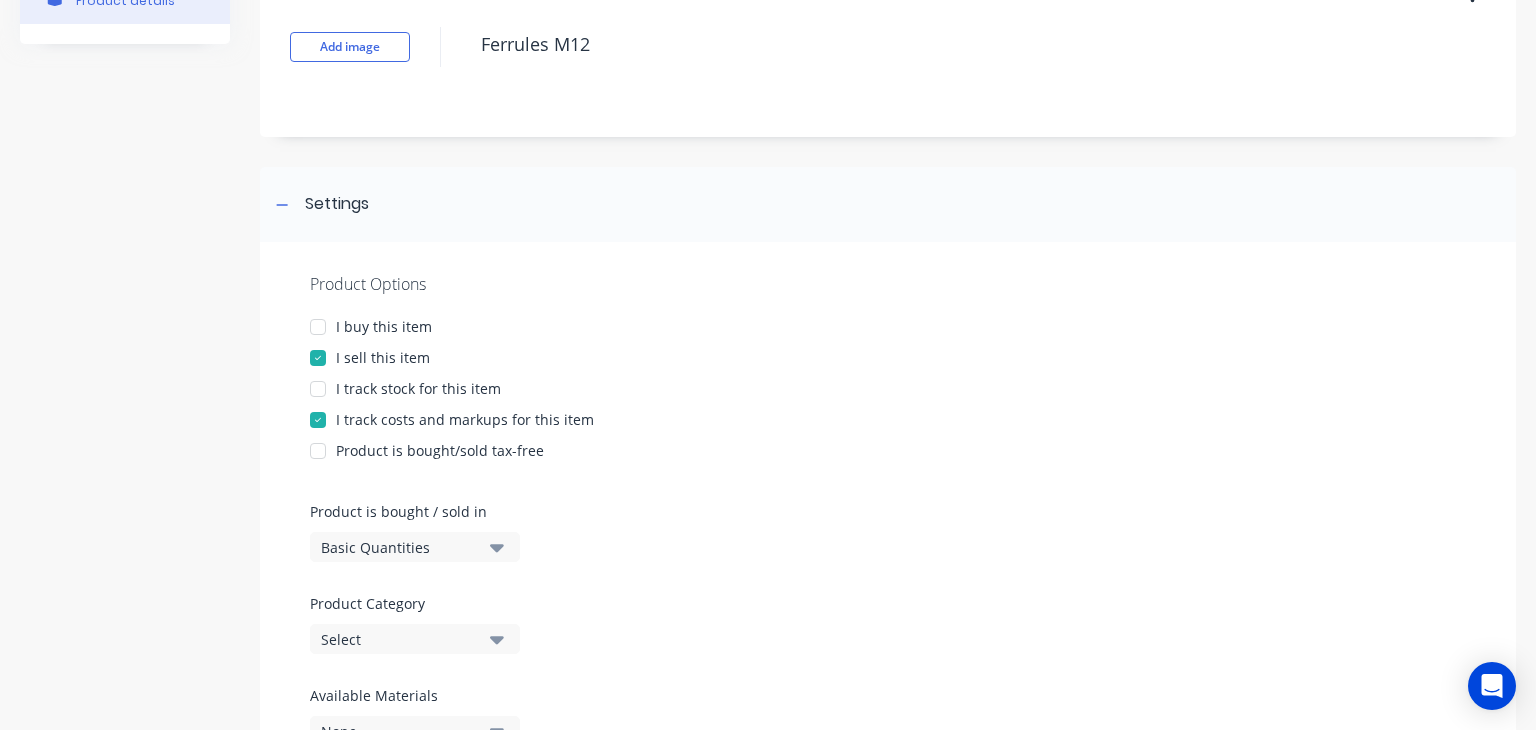 scroll, scrollTop: 117, scrollLeft: 0, axis: vertical 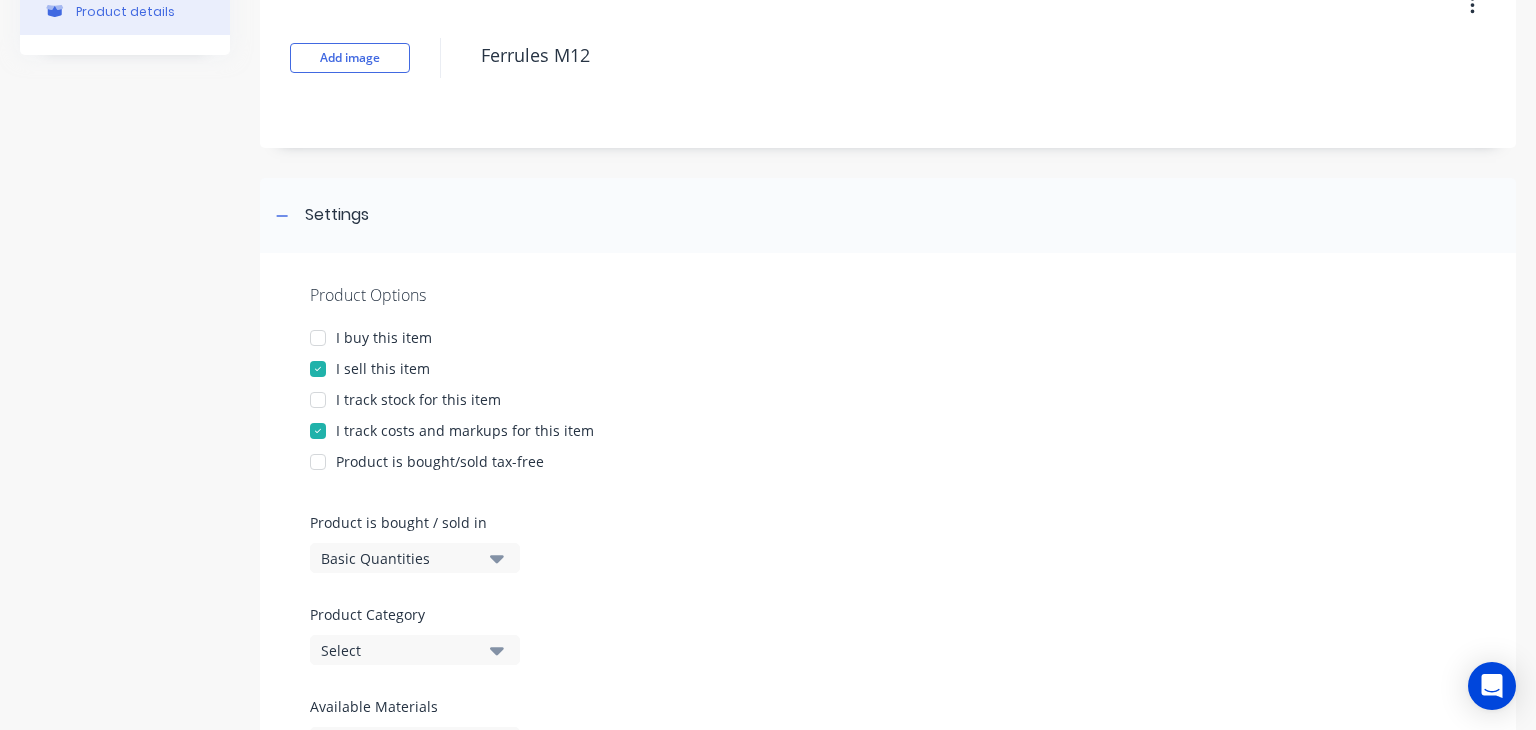 type on "x" 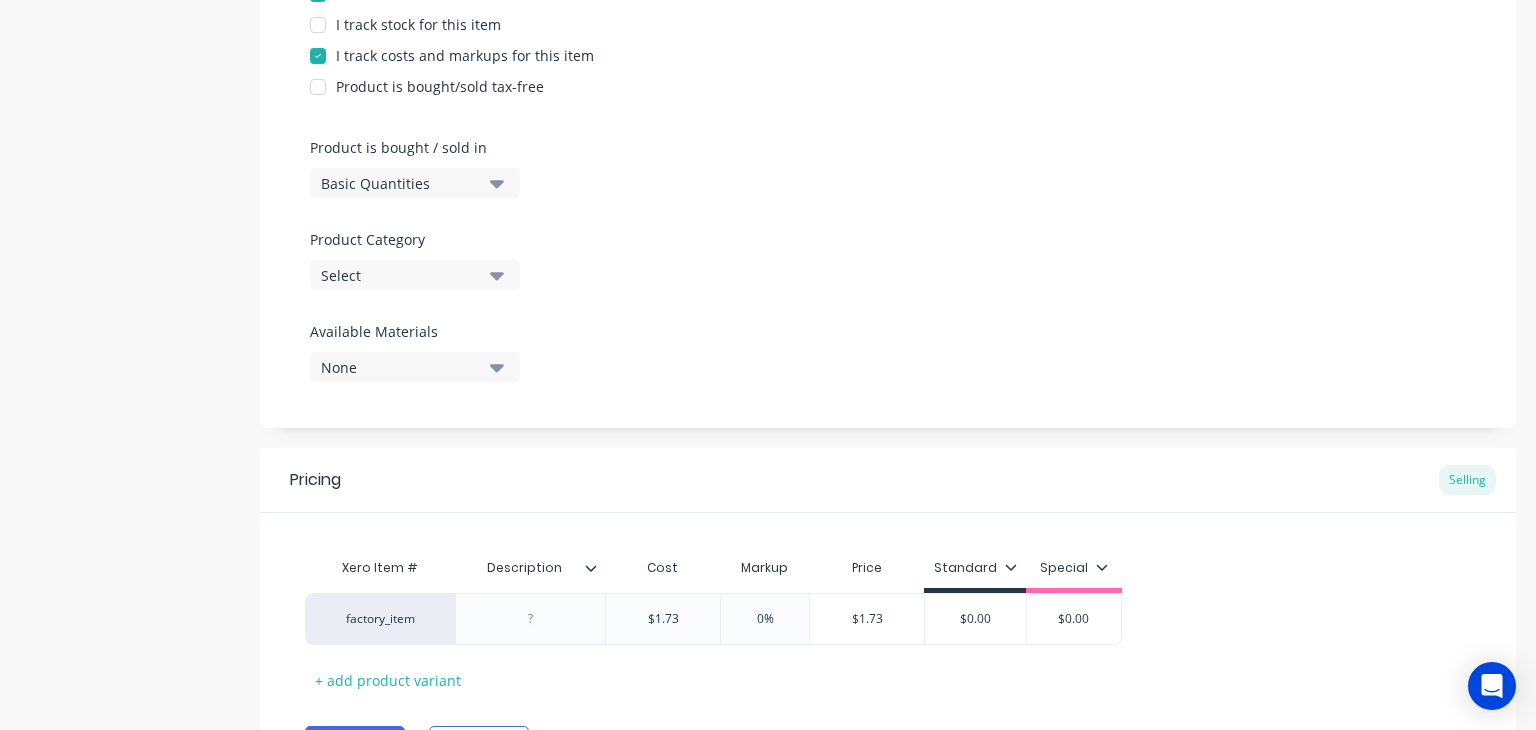 scroll, scrollTop: 604, scrollLeft: 0, axis: vertical 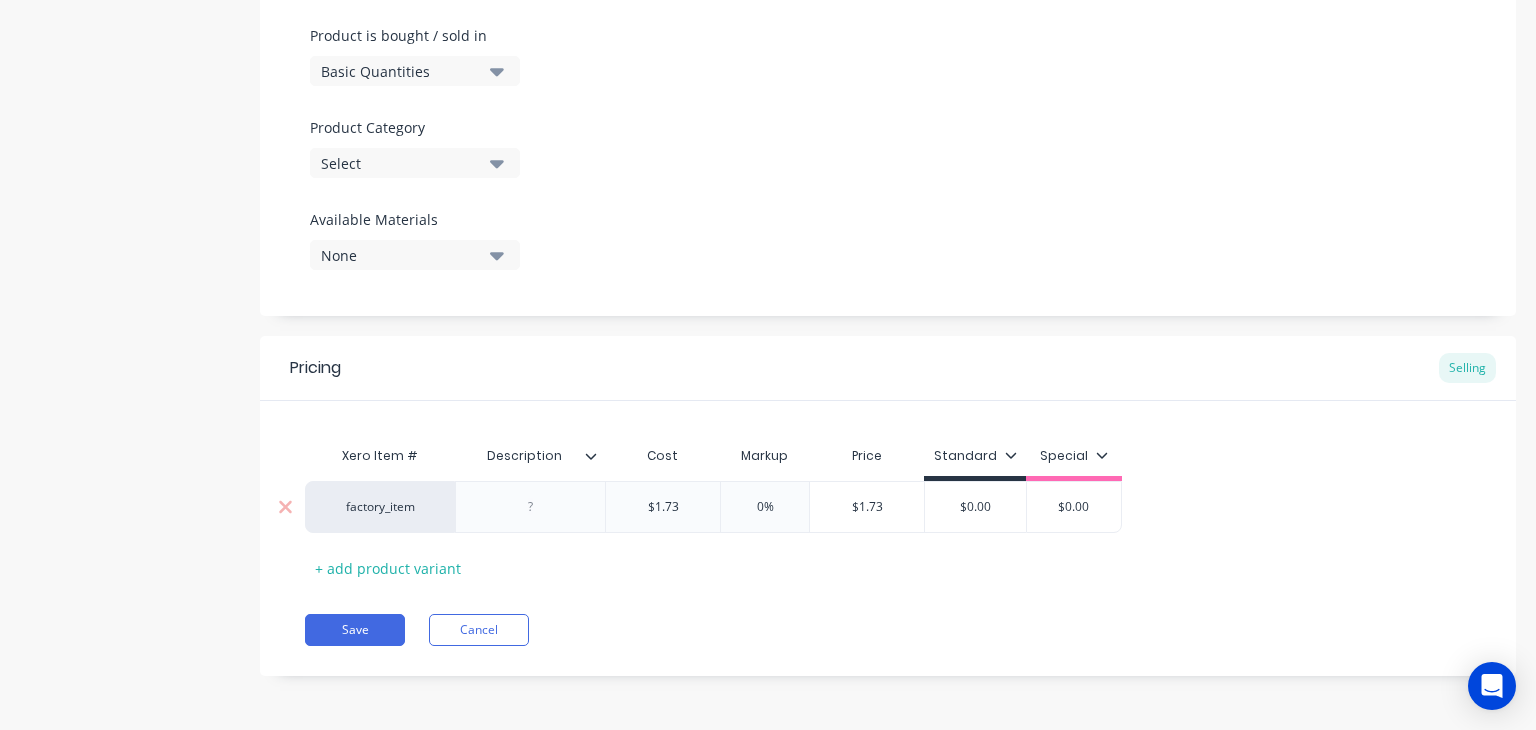 click at bounding box center [531, 507] 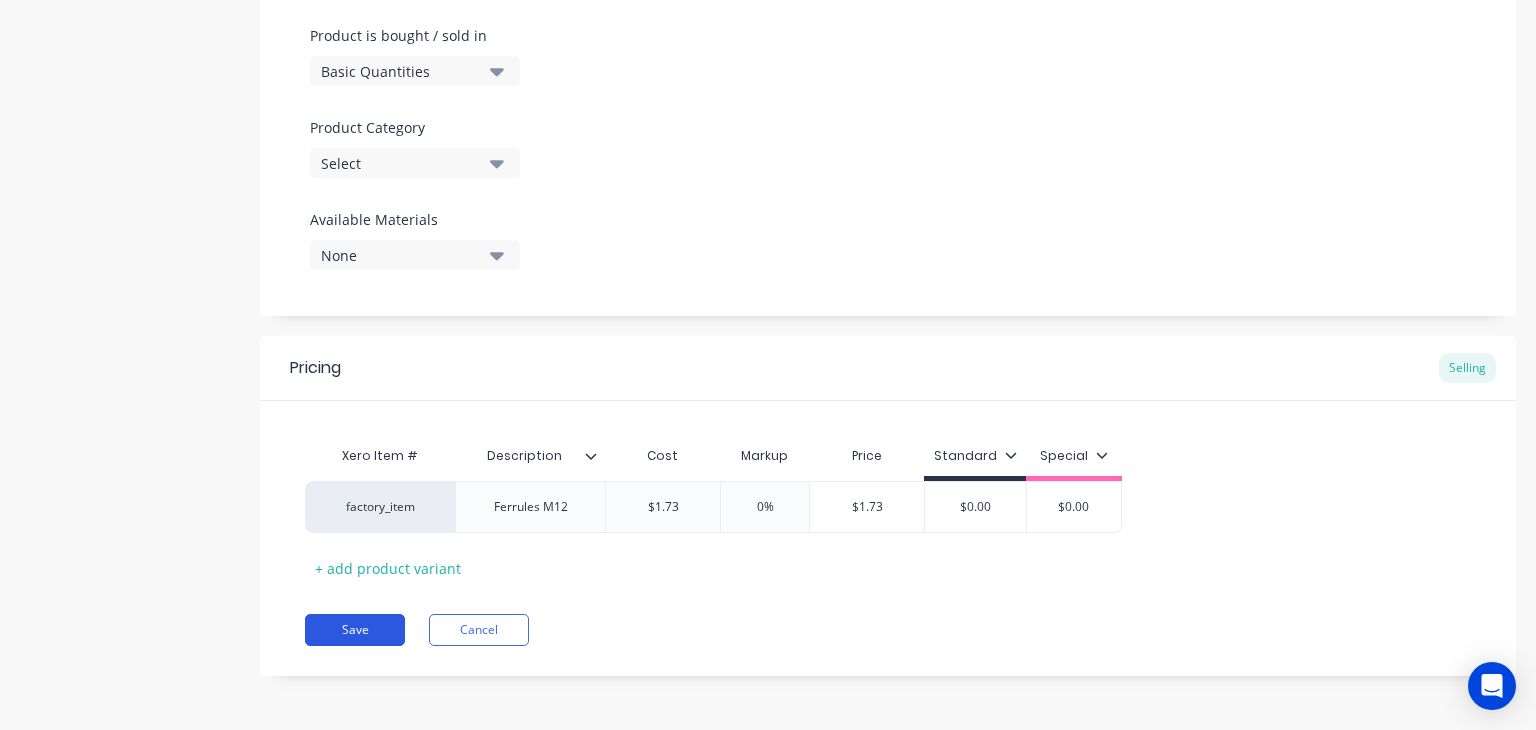 click on "Save" at bounding box center [355, 630] 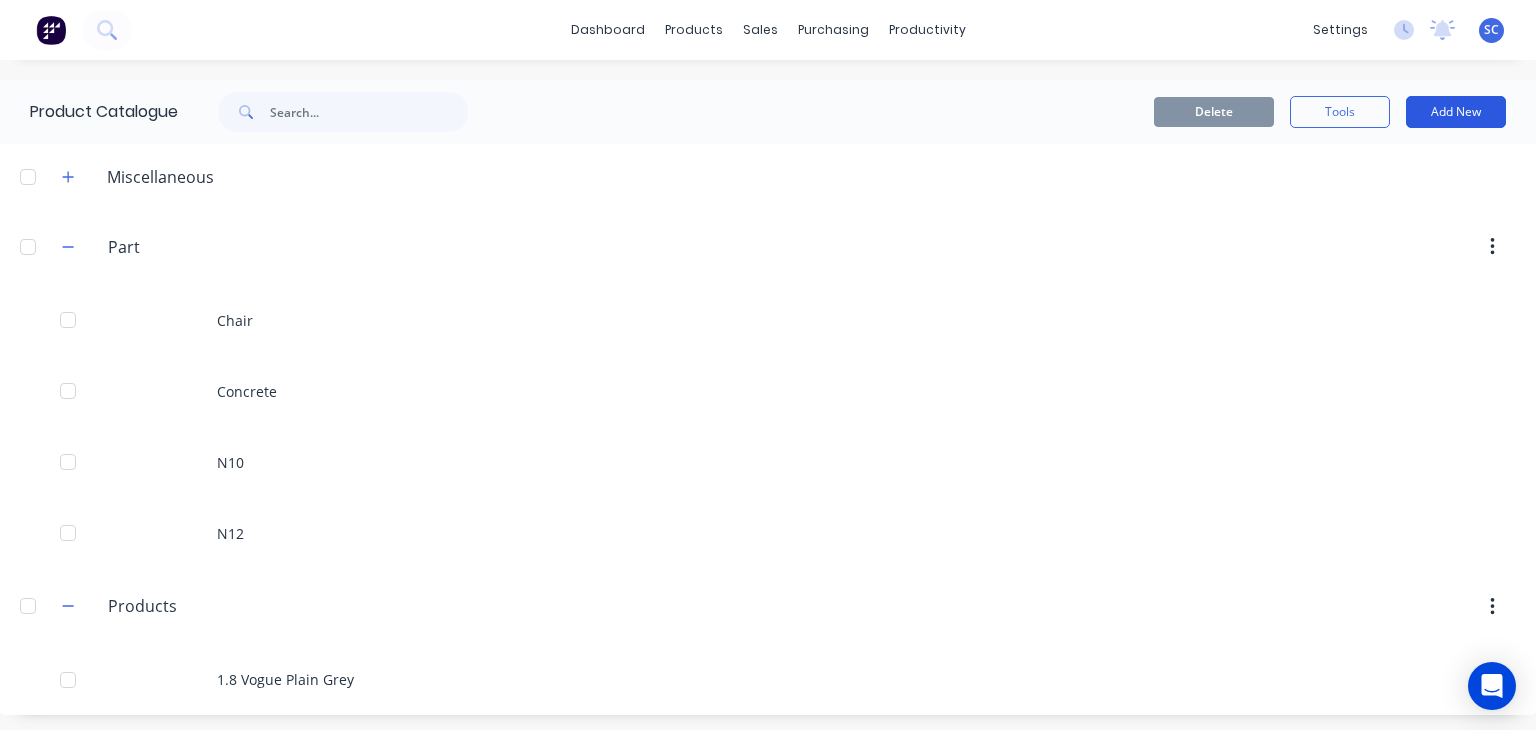 click on "Add New" at bounding box center [1456, 112] 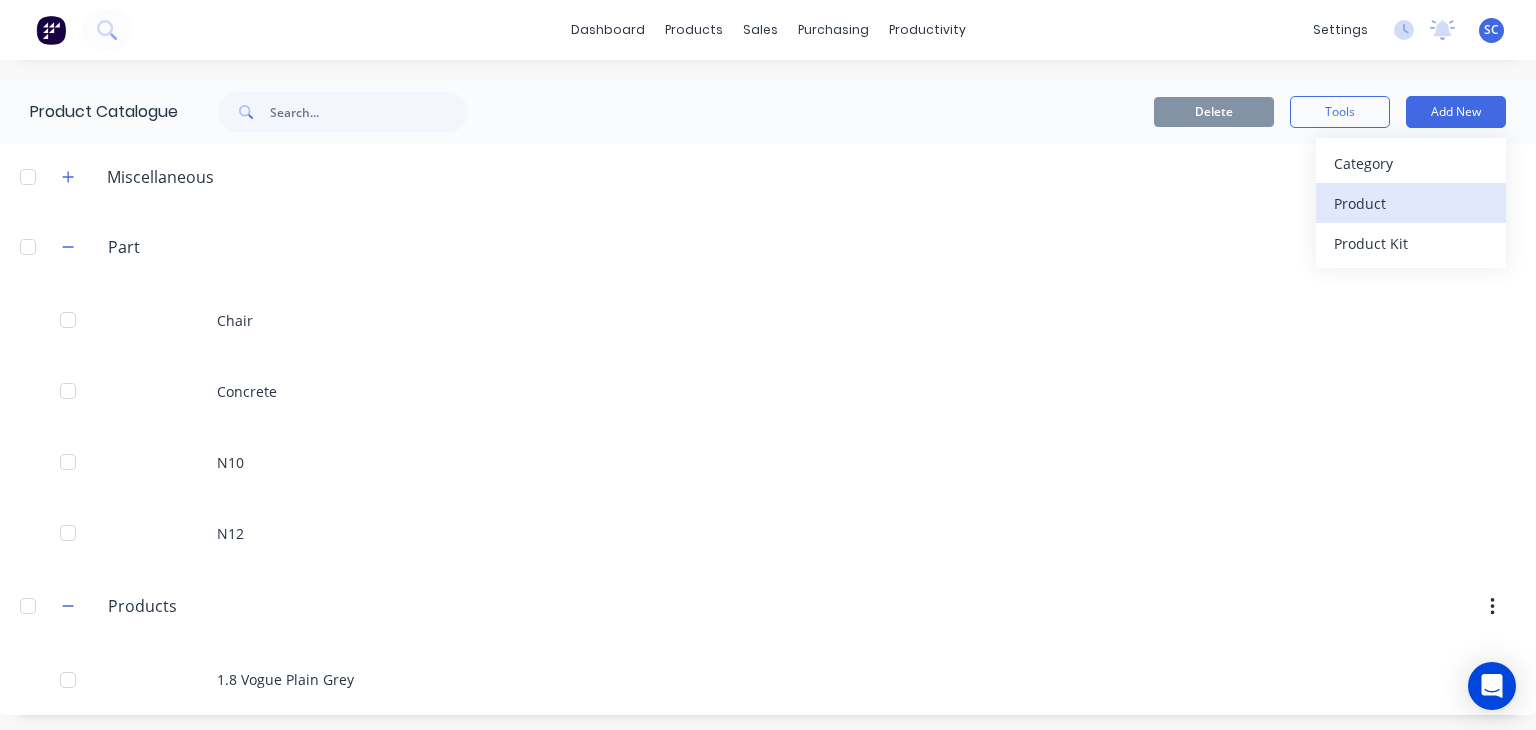 click on "Product" at bounding box center [1411, 203] 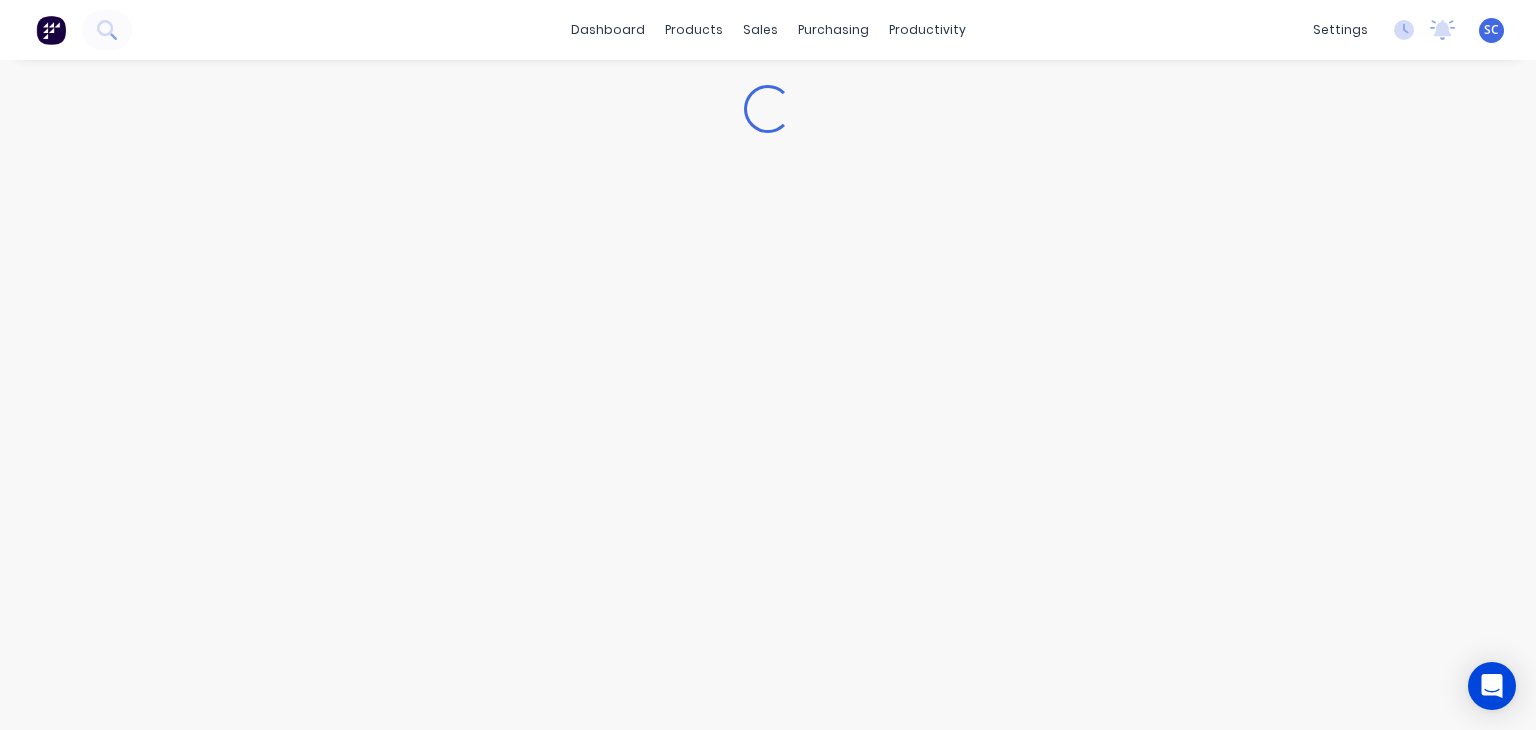 type on "x" 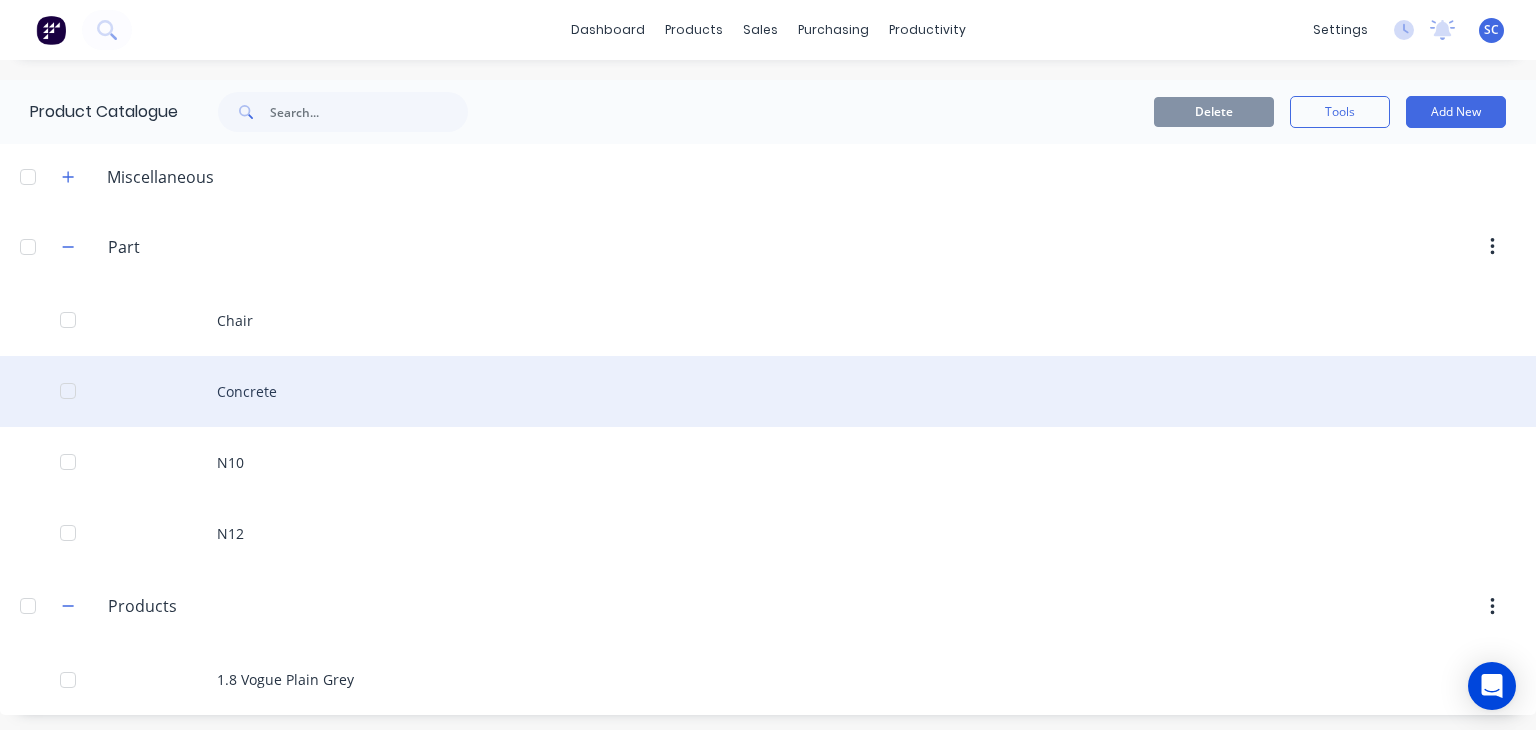 scroll, scrollTop: 4, scrollLeft: 0, axis: vertical 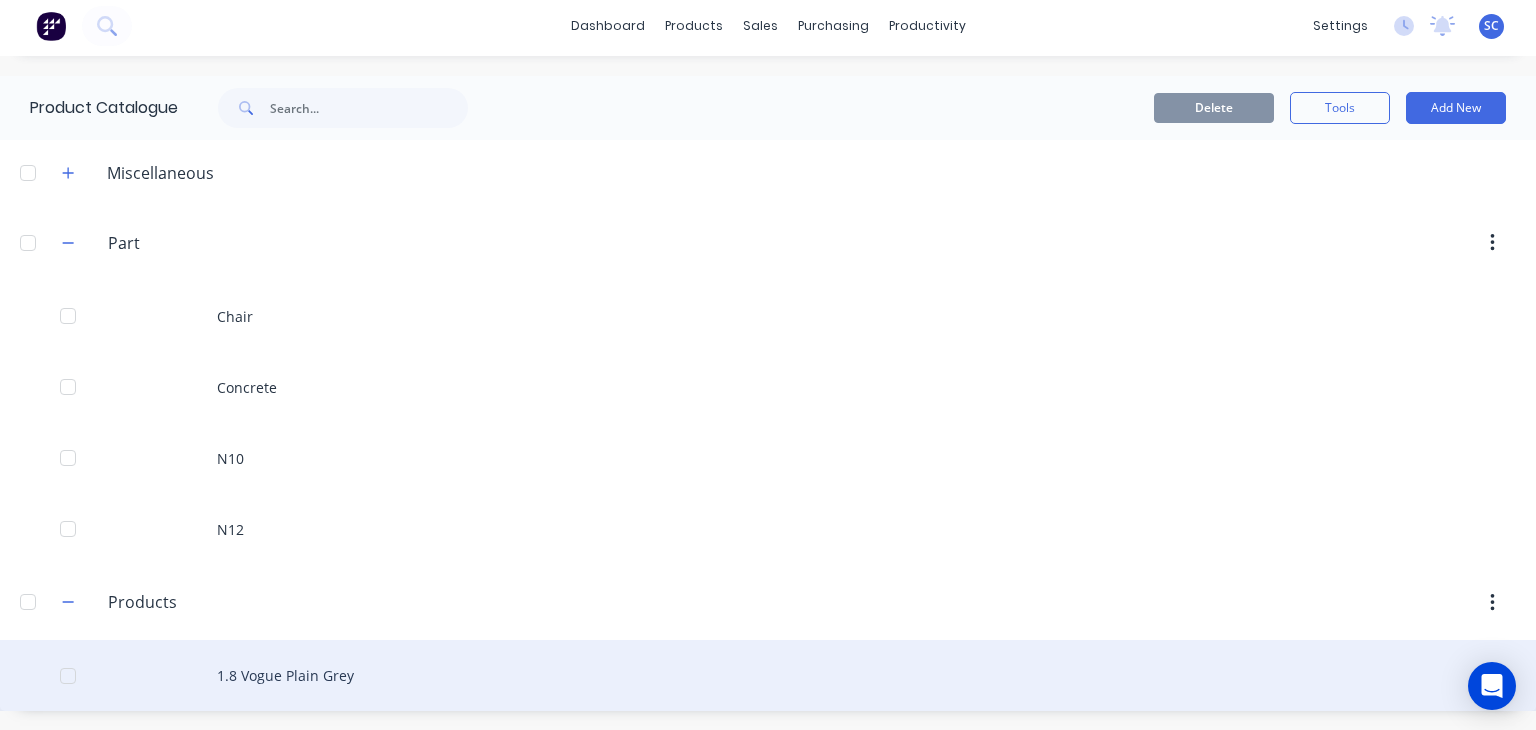 click on "1.8 Vogue Plain Grey" at bounding box center [768, 675] 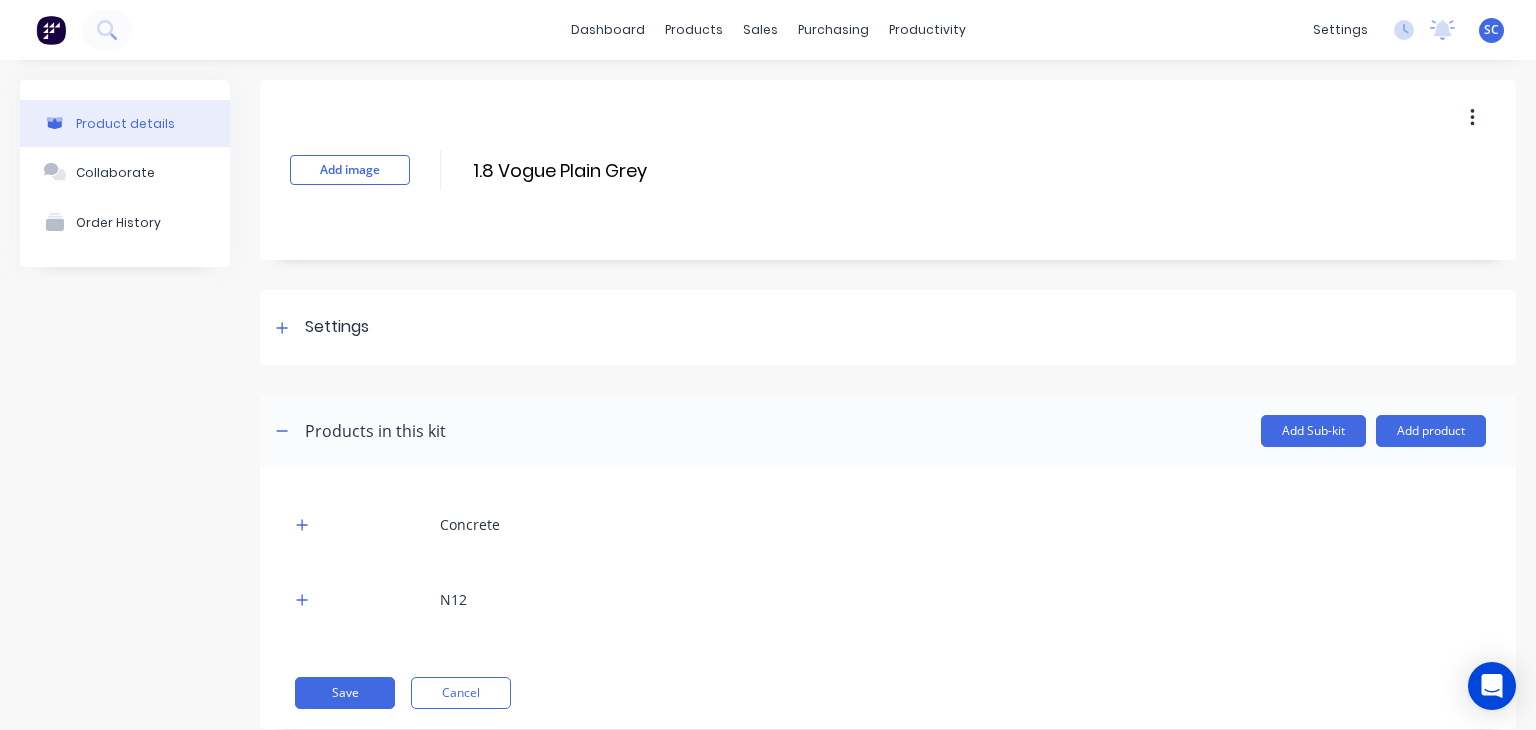 scroll, scrollTop: 48, scrollLeft: 0, axis: vertical 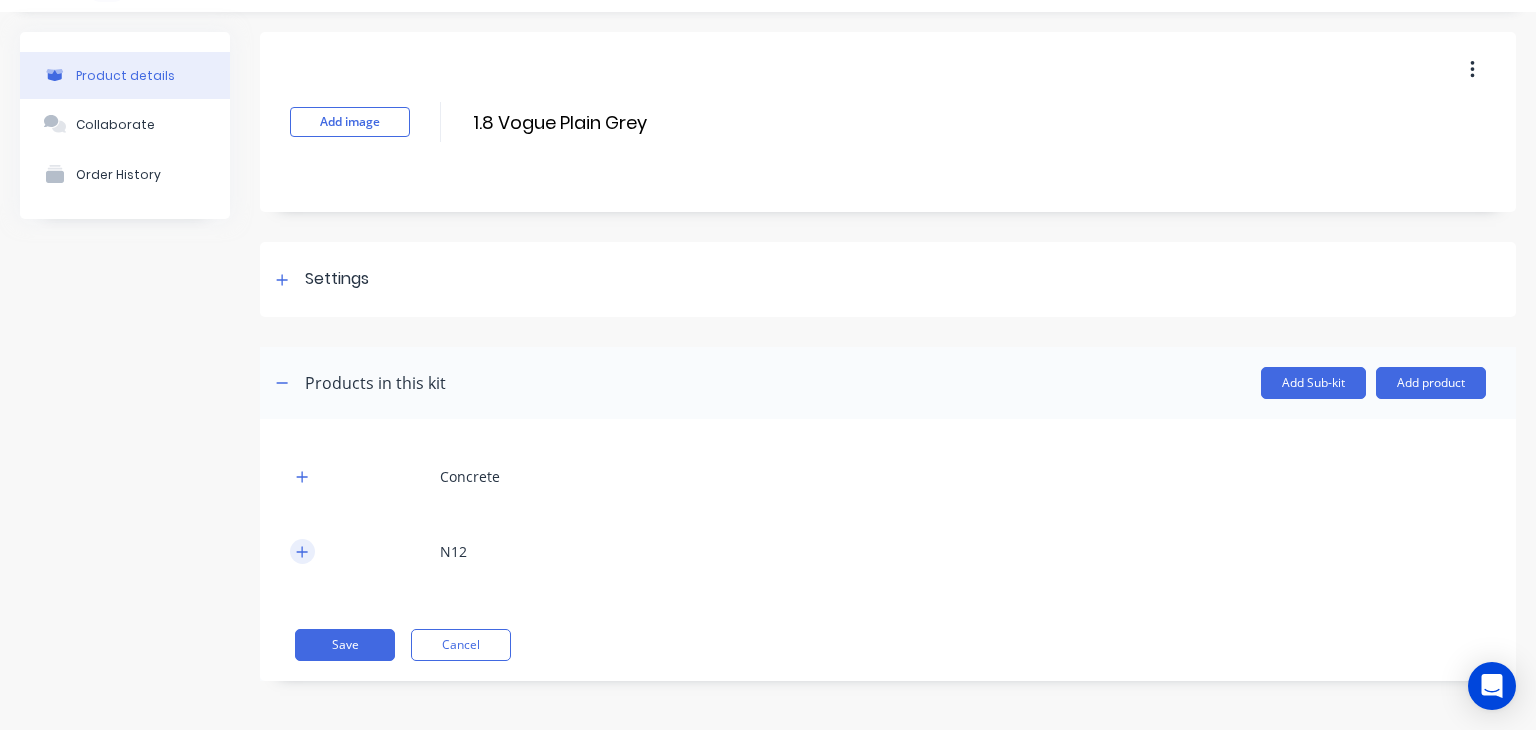 click 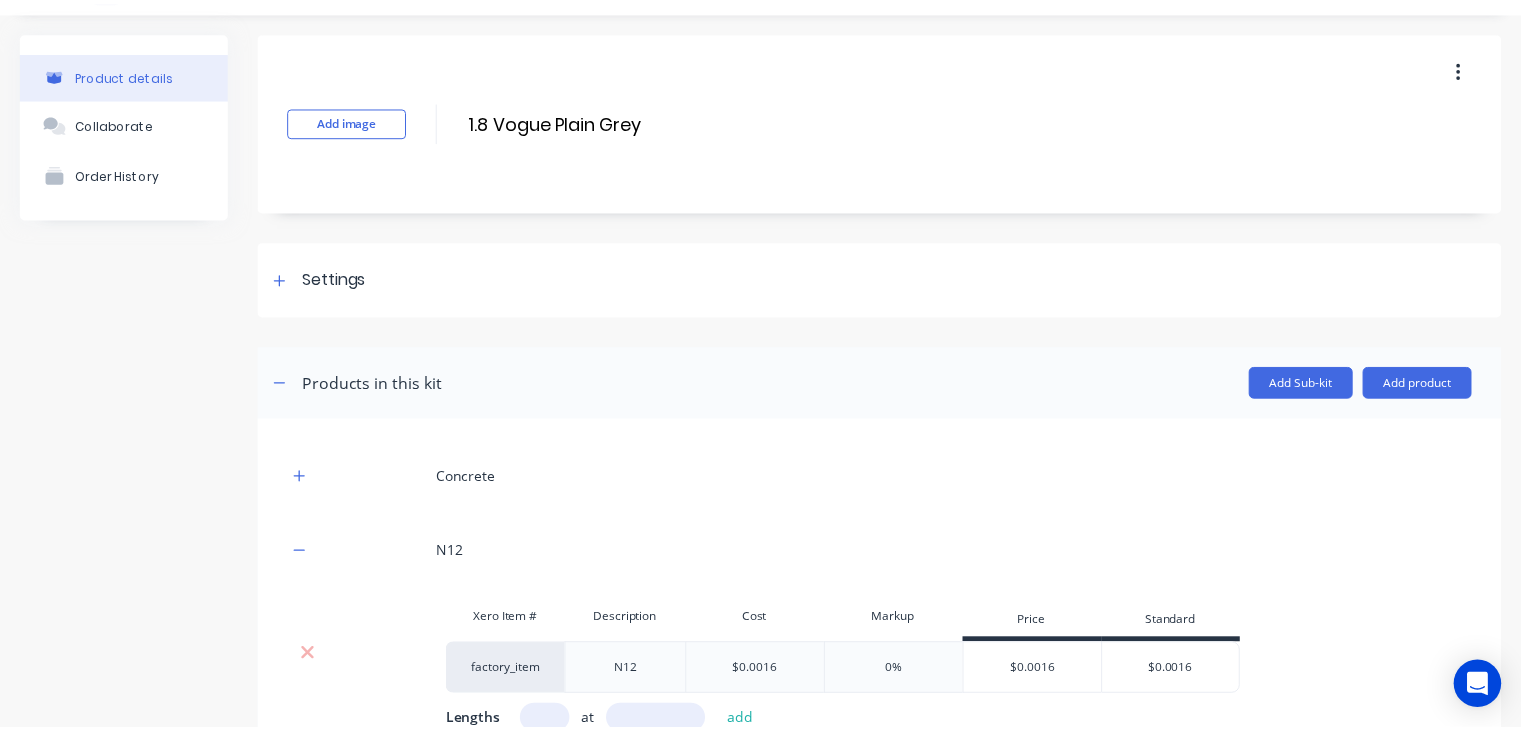 scroll, scrollTop: 296, scrollLeft: 0, axis: vertical 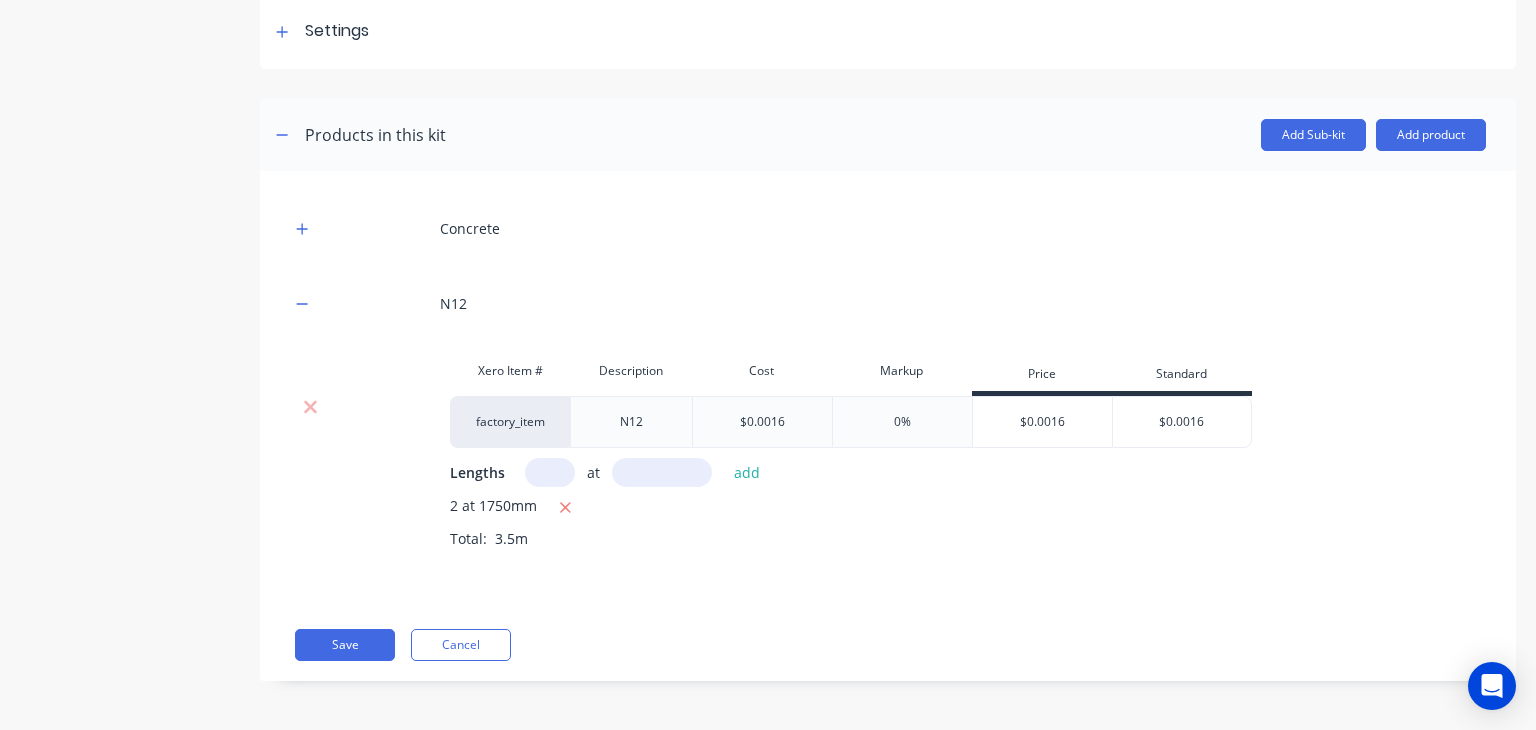 type 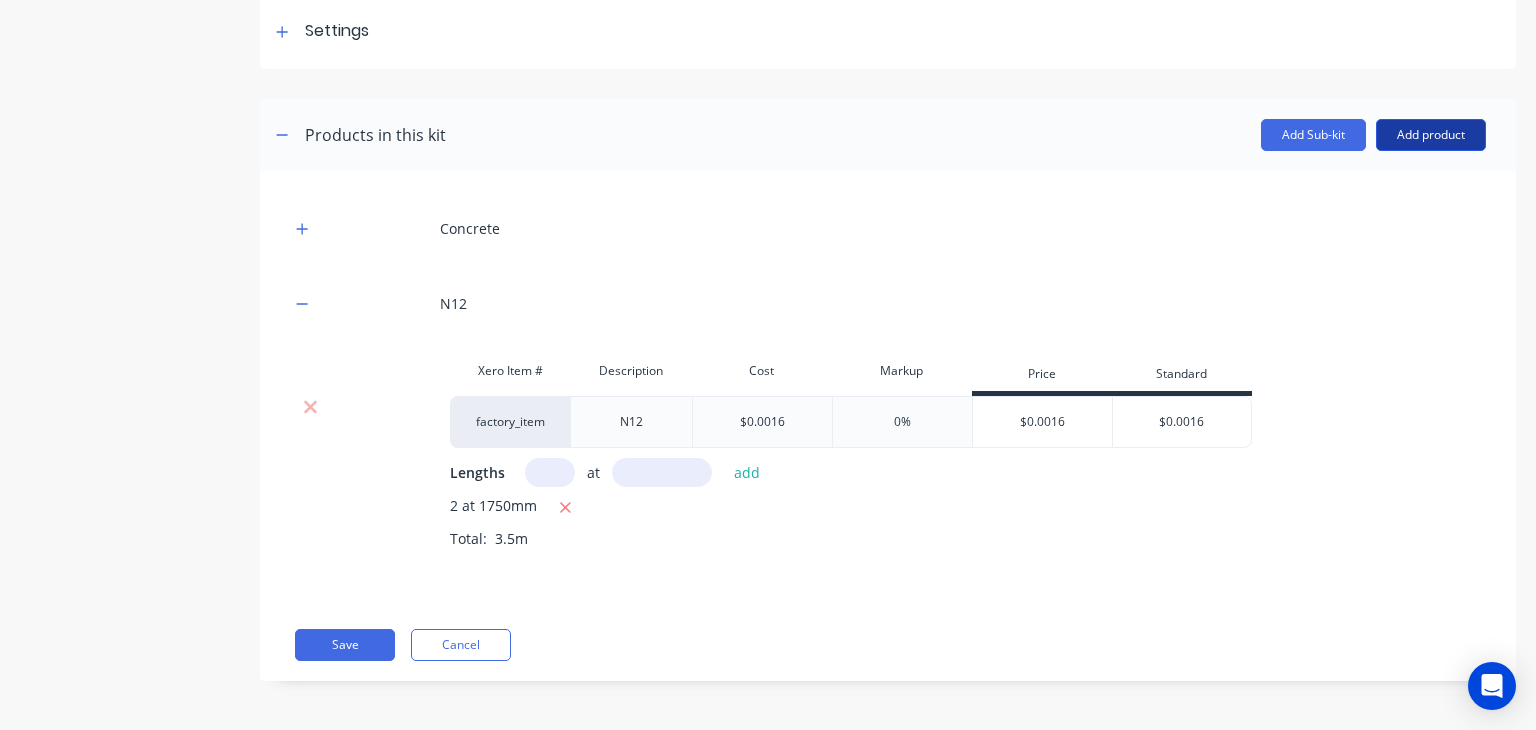 click on "Add product" at bounding box center [1431, 135] 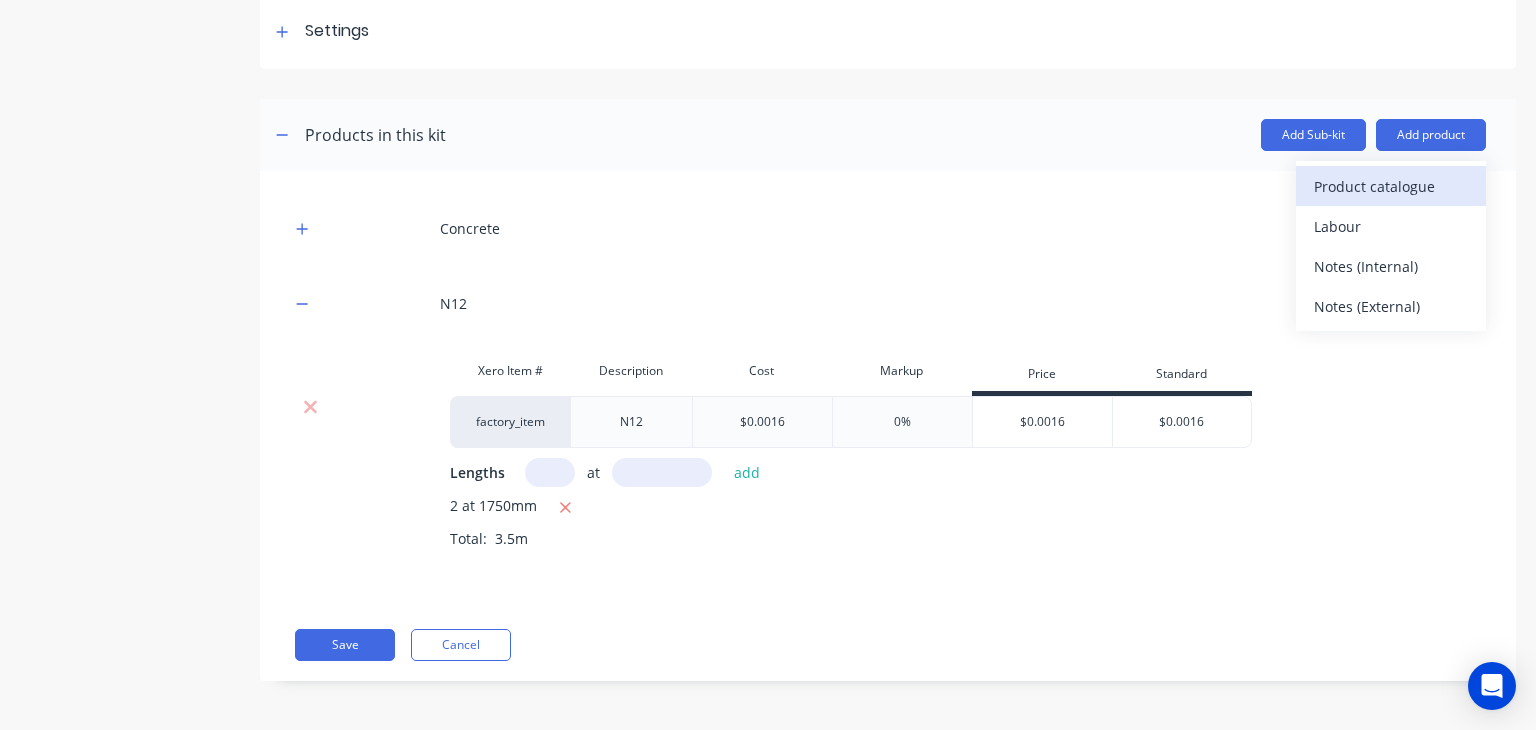 click on "Product catalogue" at bounding box center (1391, 186) 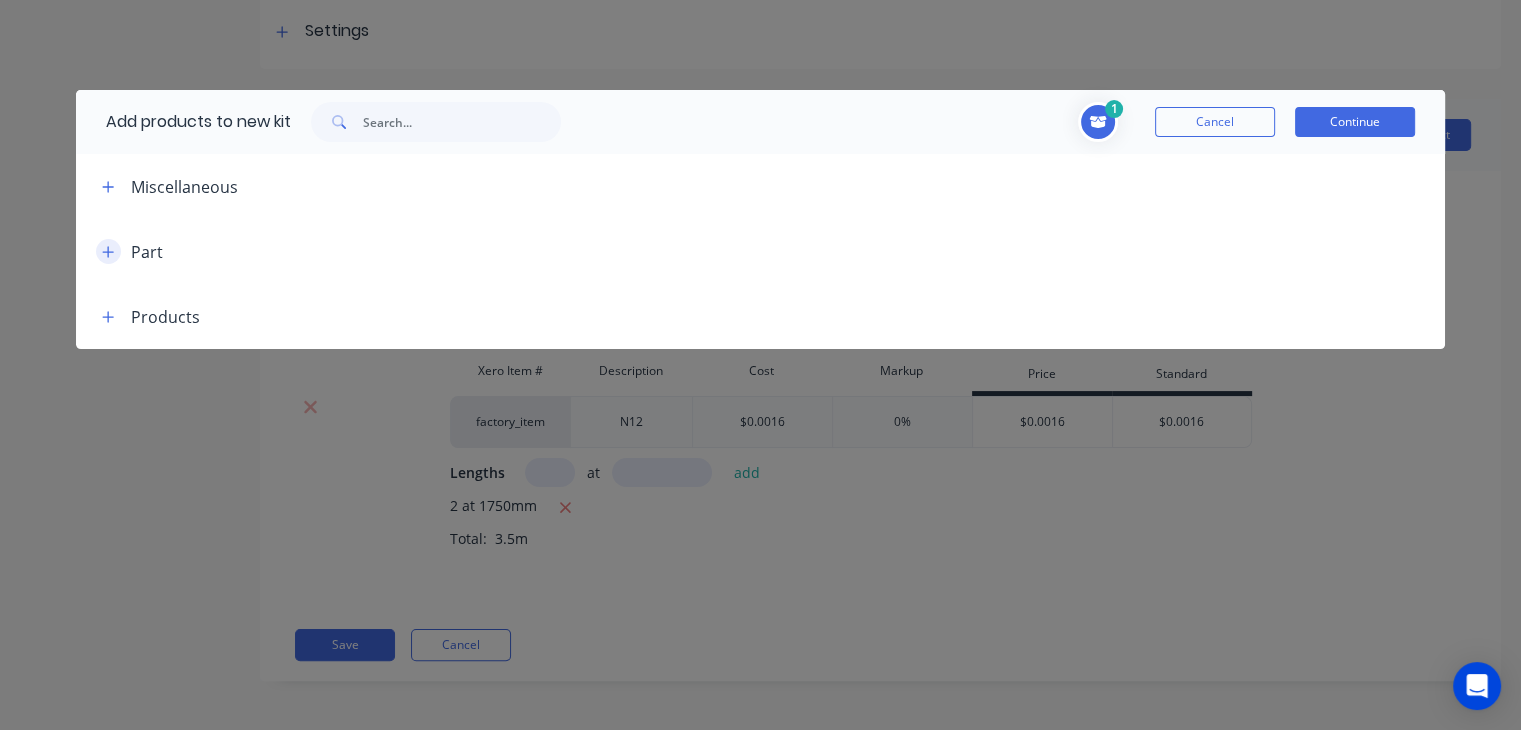 click 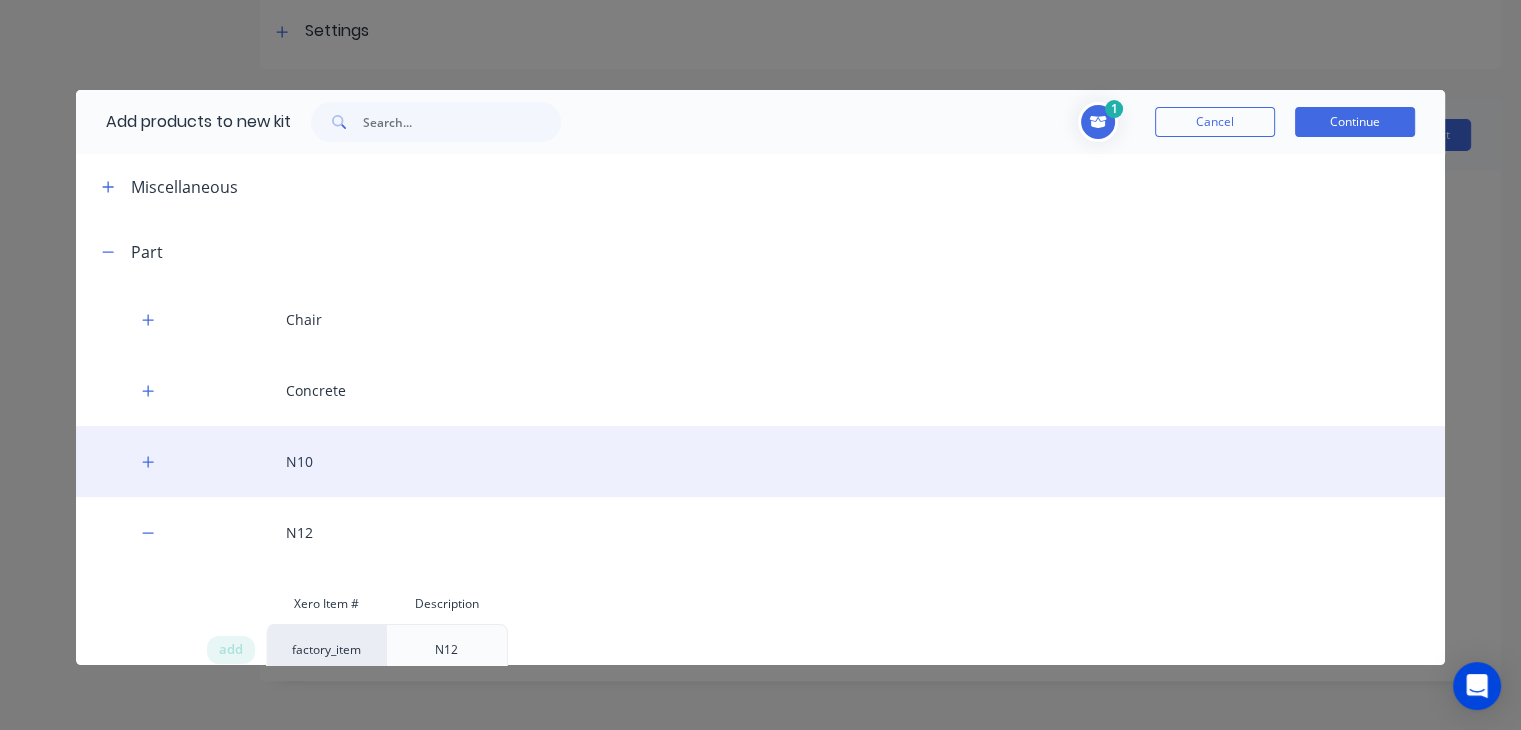 type 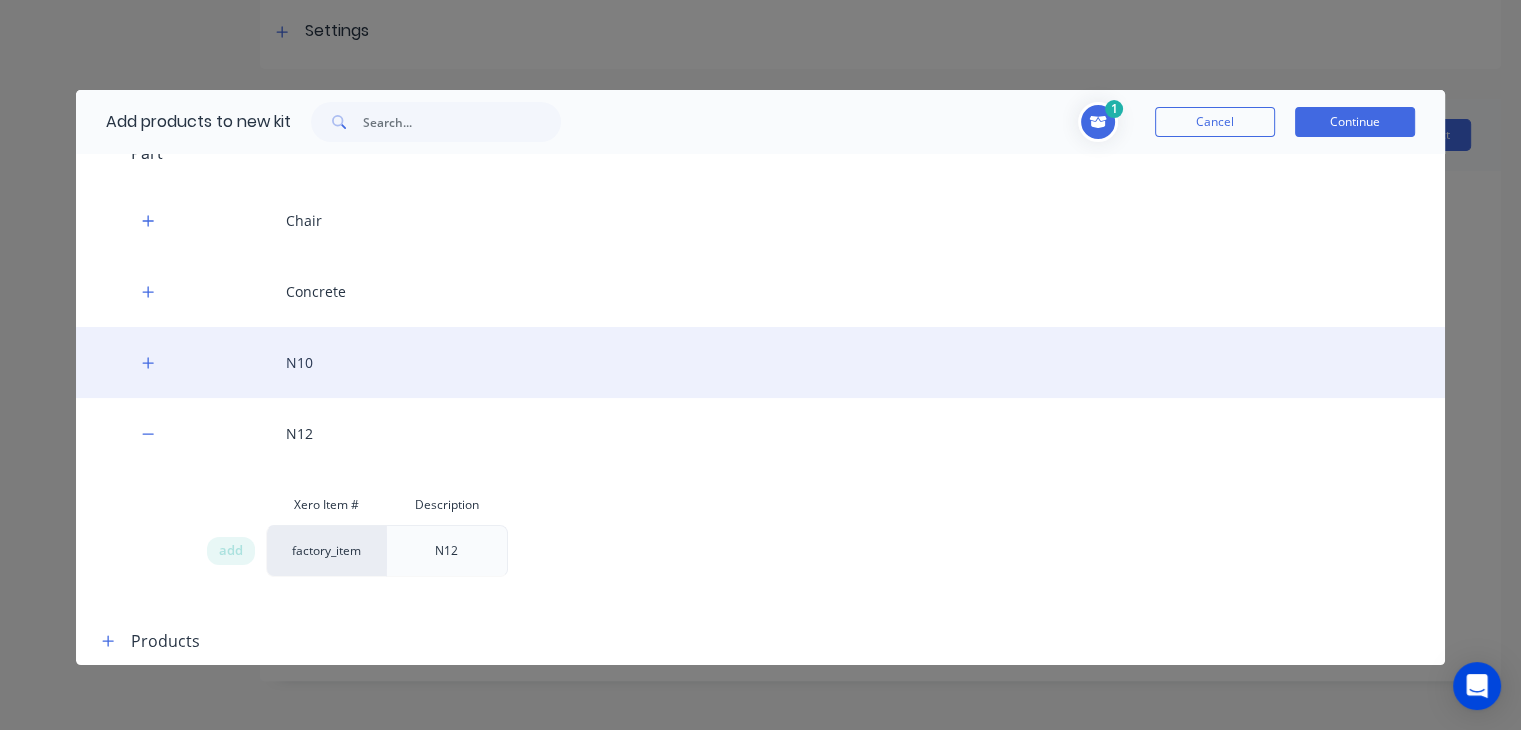 scroll, scrollTop: 107, scrollLeft: 0, axis: vertical 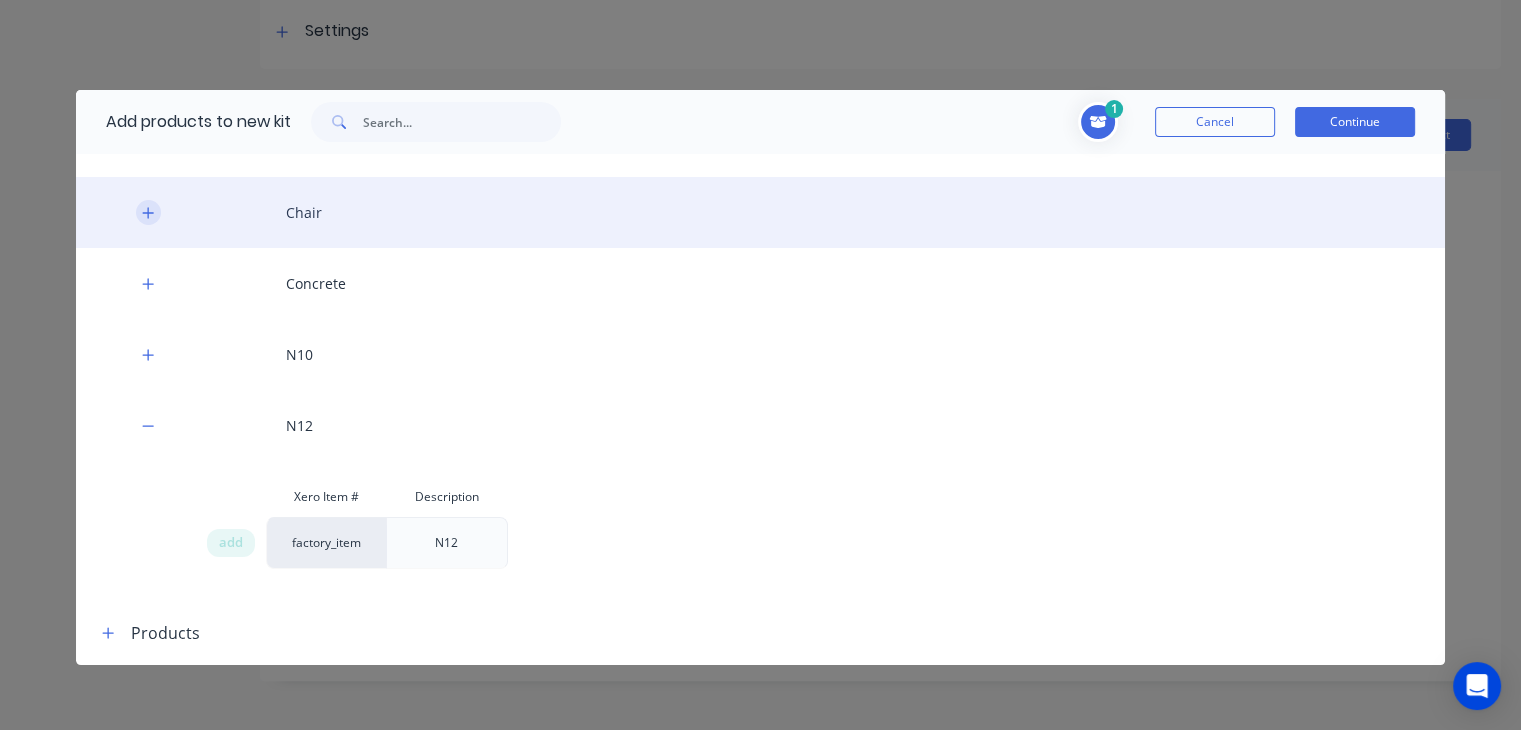 click 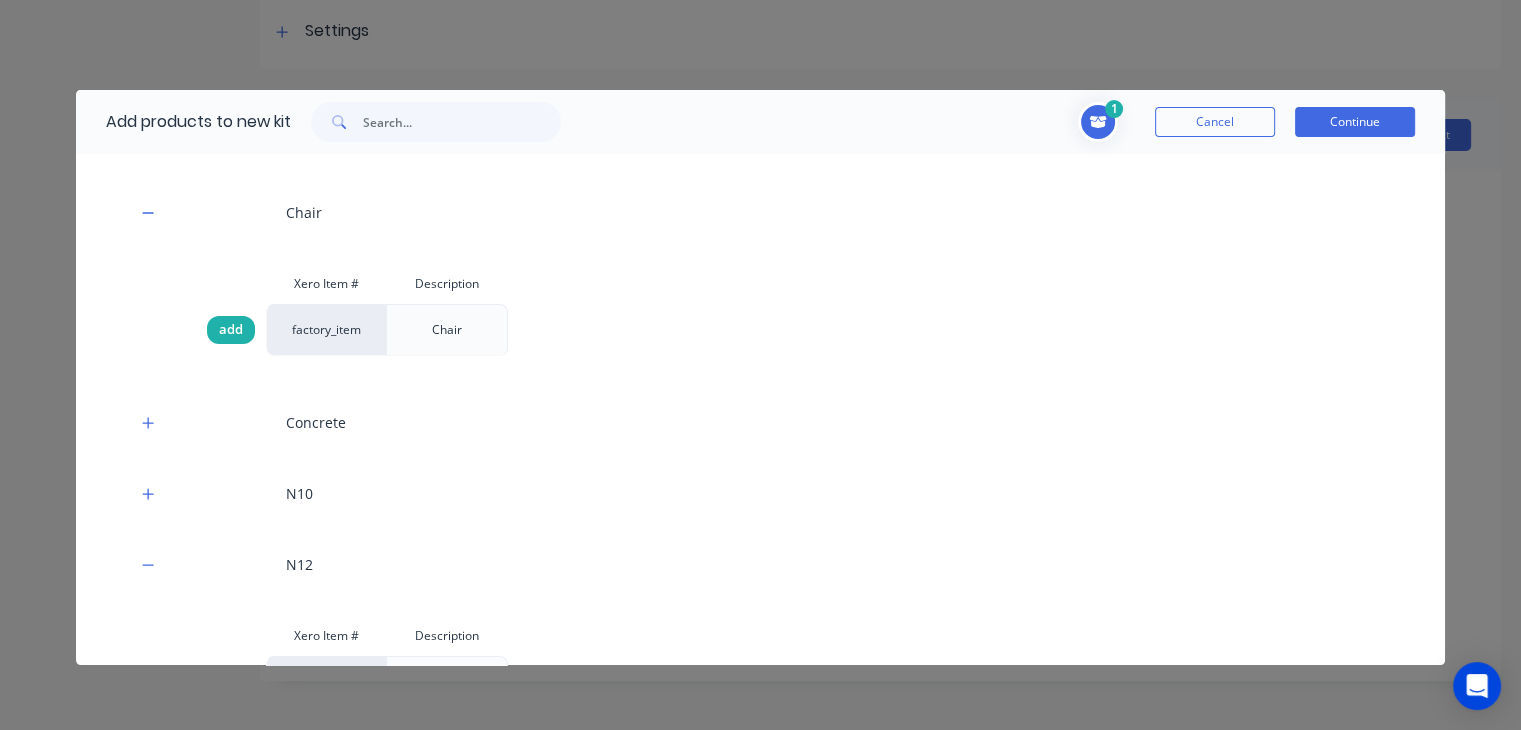 click on "add" at bounding box center (231, 330) 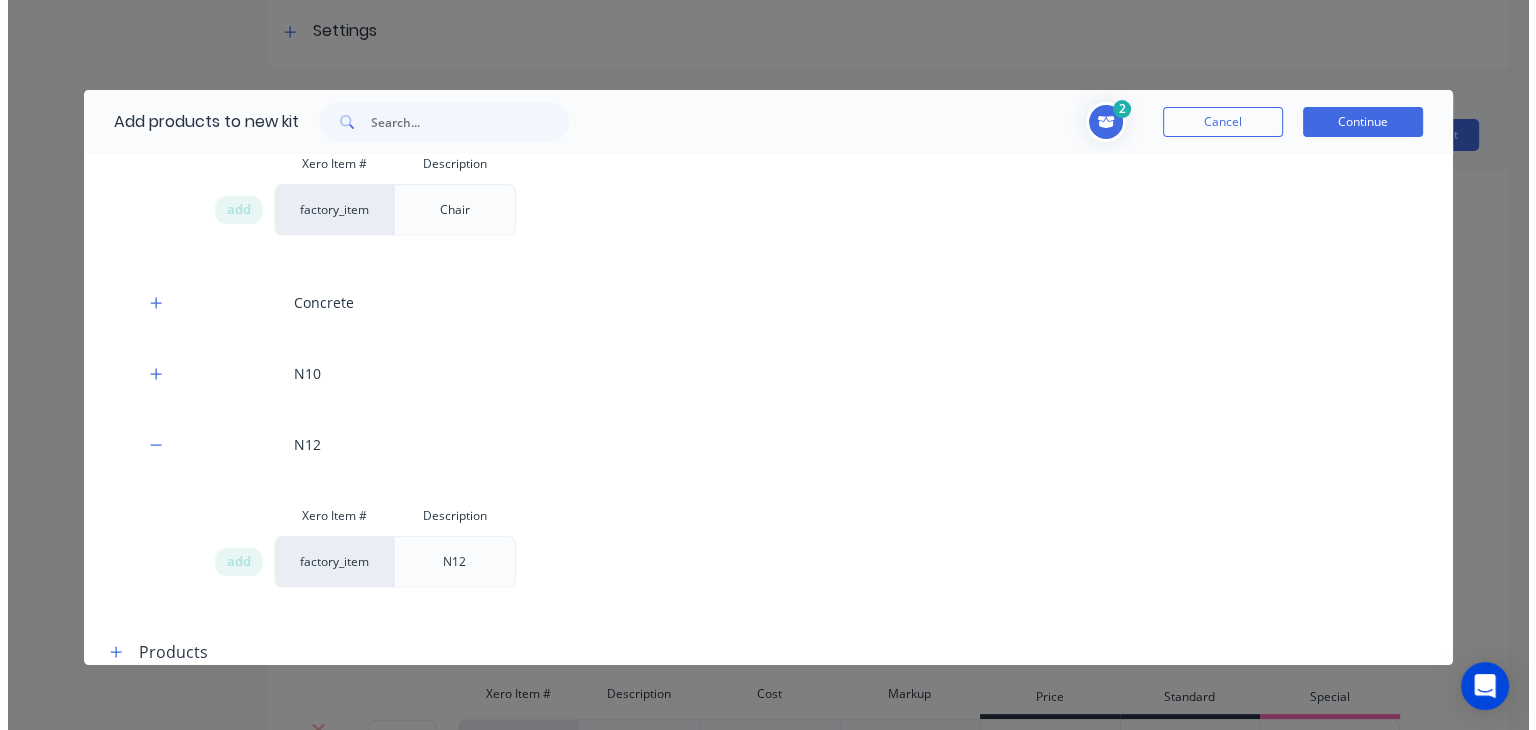 scroll, scrollTop: 245, scrollLeft: 0, axis: vertical 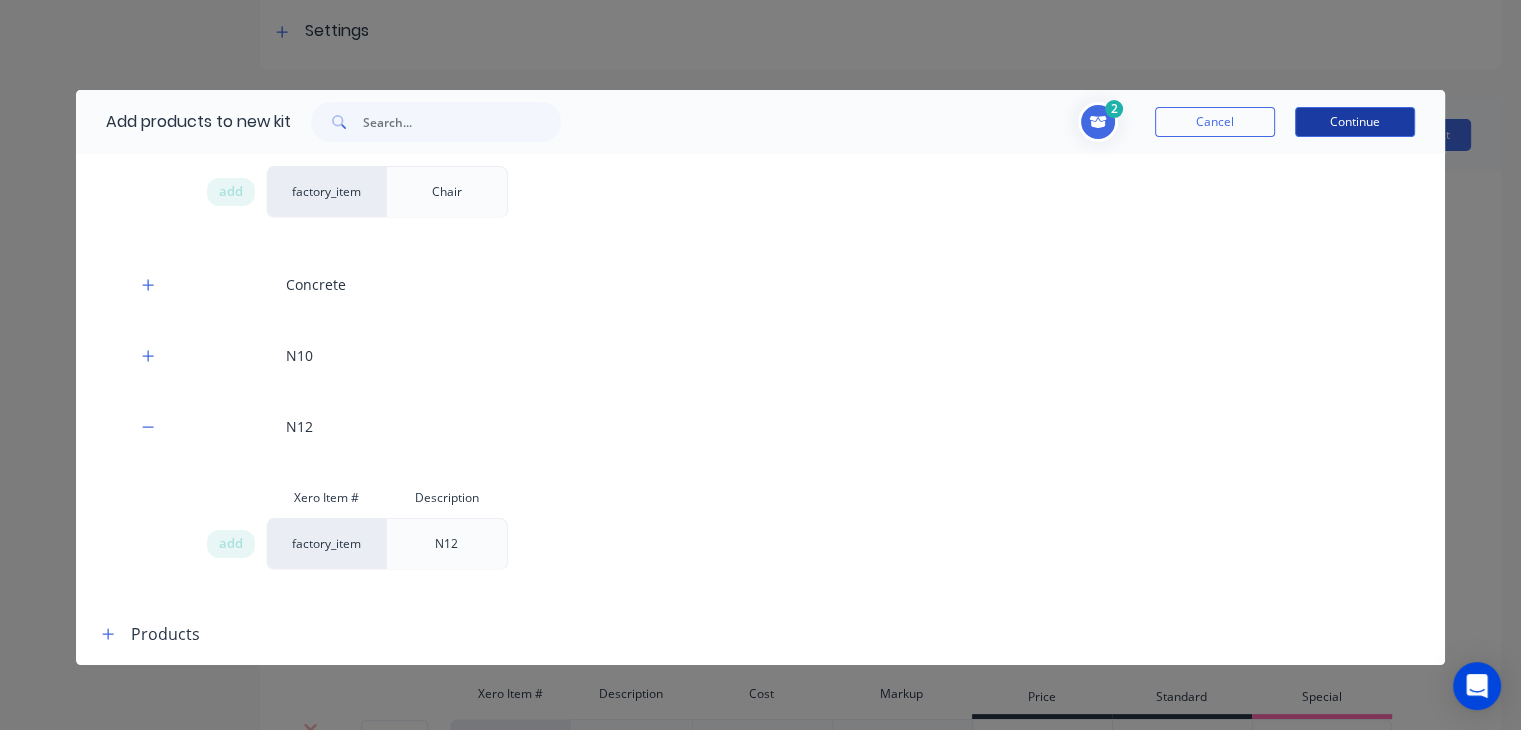 click on "Continue" at bounding box center (1355, 122) 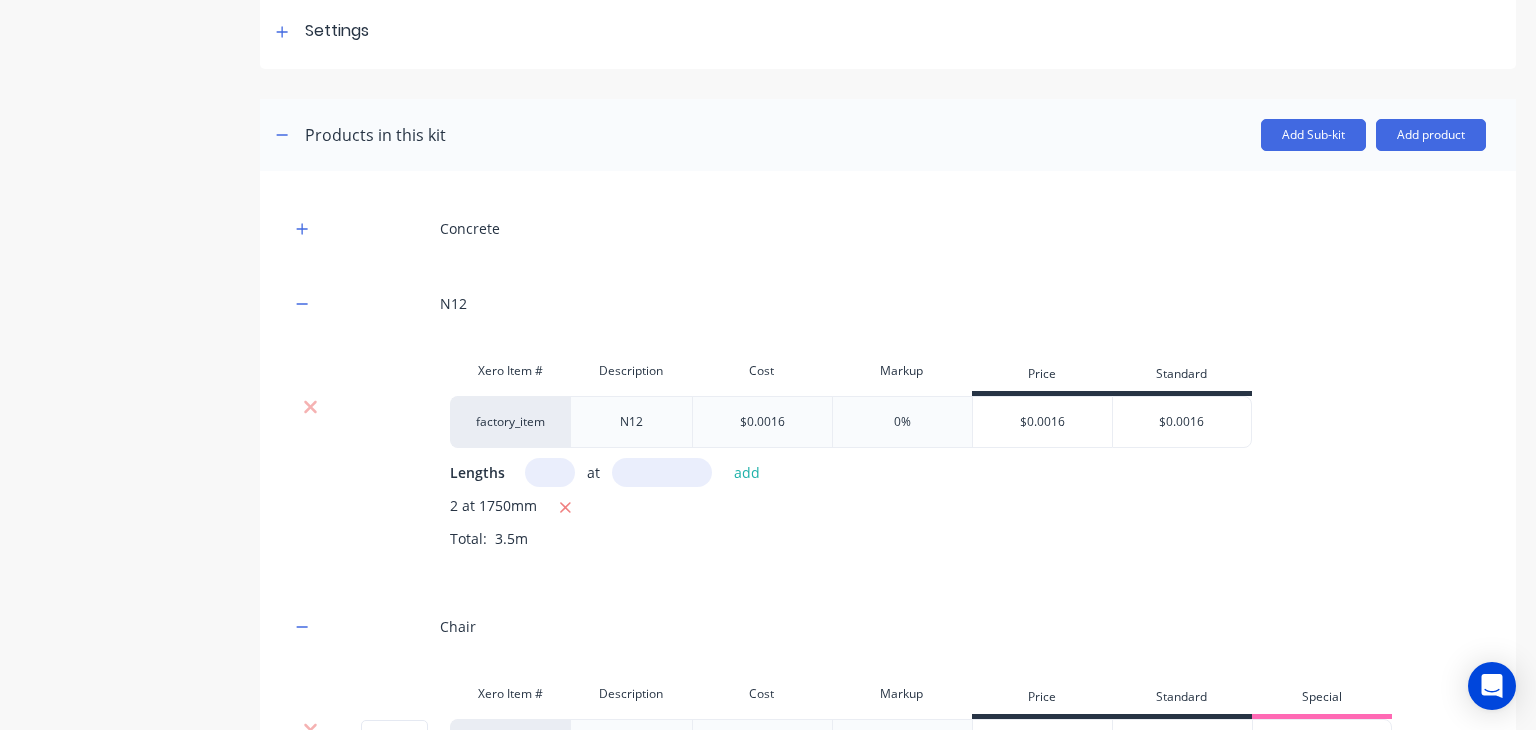 scroll, scrollTop: 488, scrollLeft: 0, axis: vertical 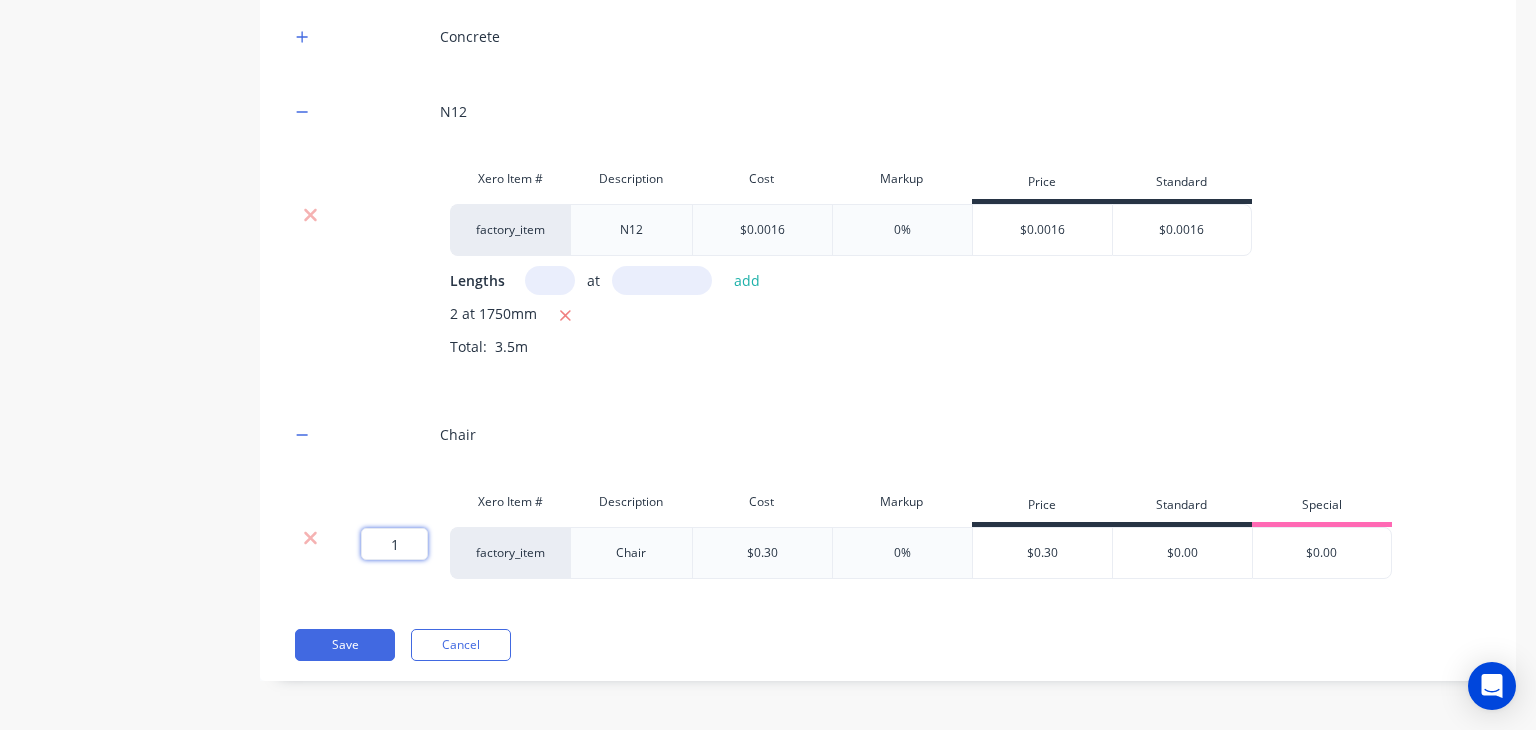 drag, startPoint x: 404, startPoint y: 533, endPoint x: 346, endPoint y: 539, distance: 58.30952 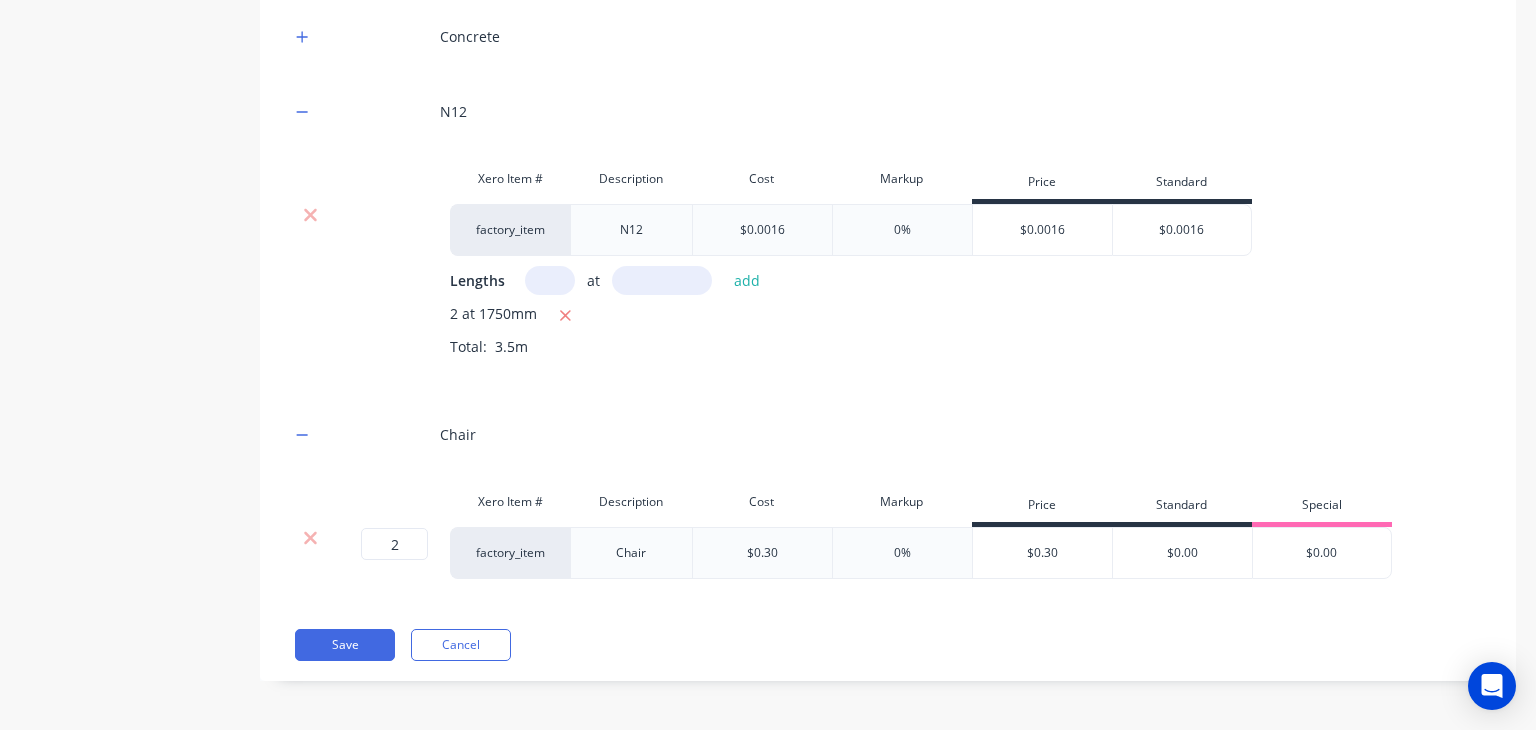 click on "Save   Cancel" at bounding box center [890, 645] 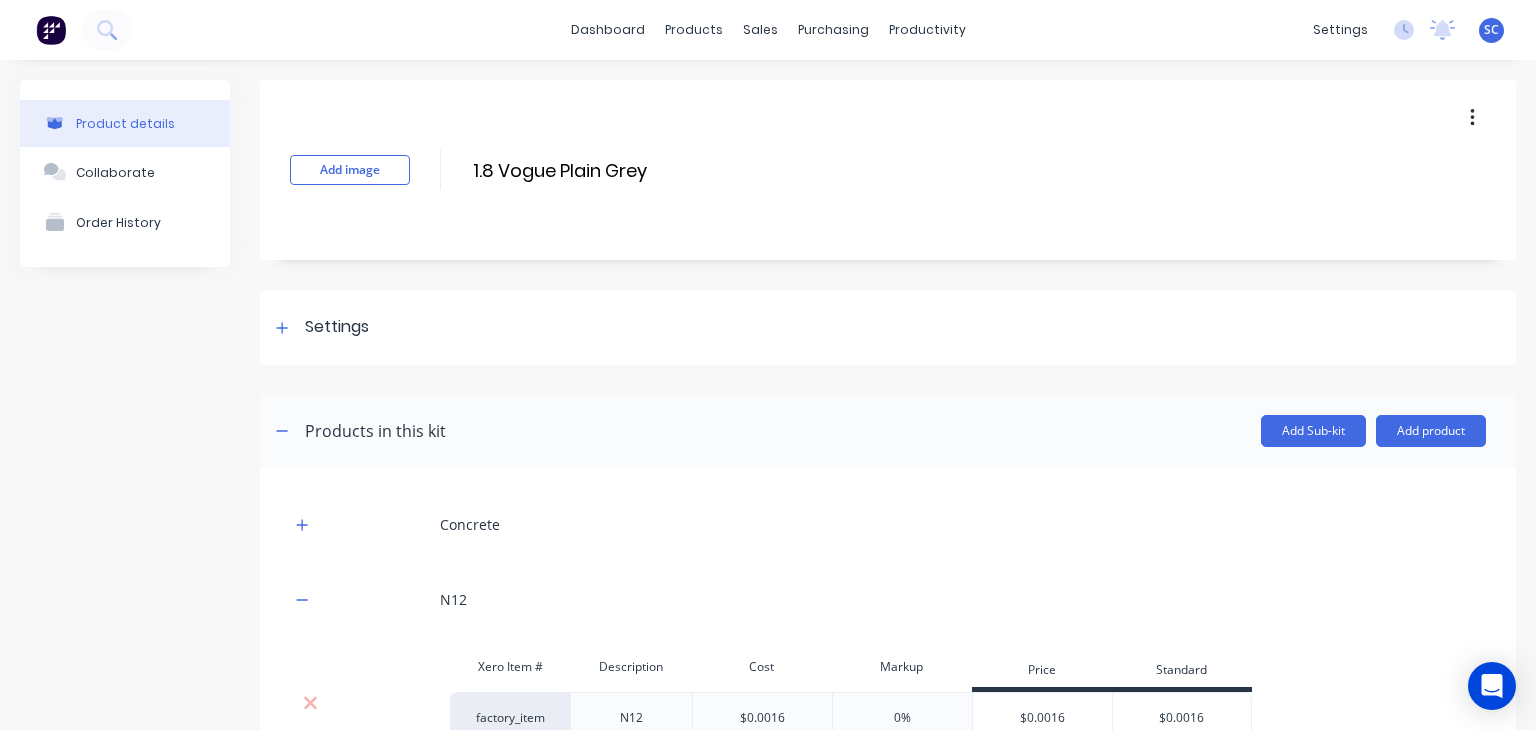 scroll, scrollTop: 31, scrollLeft: 0, axis: vertical 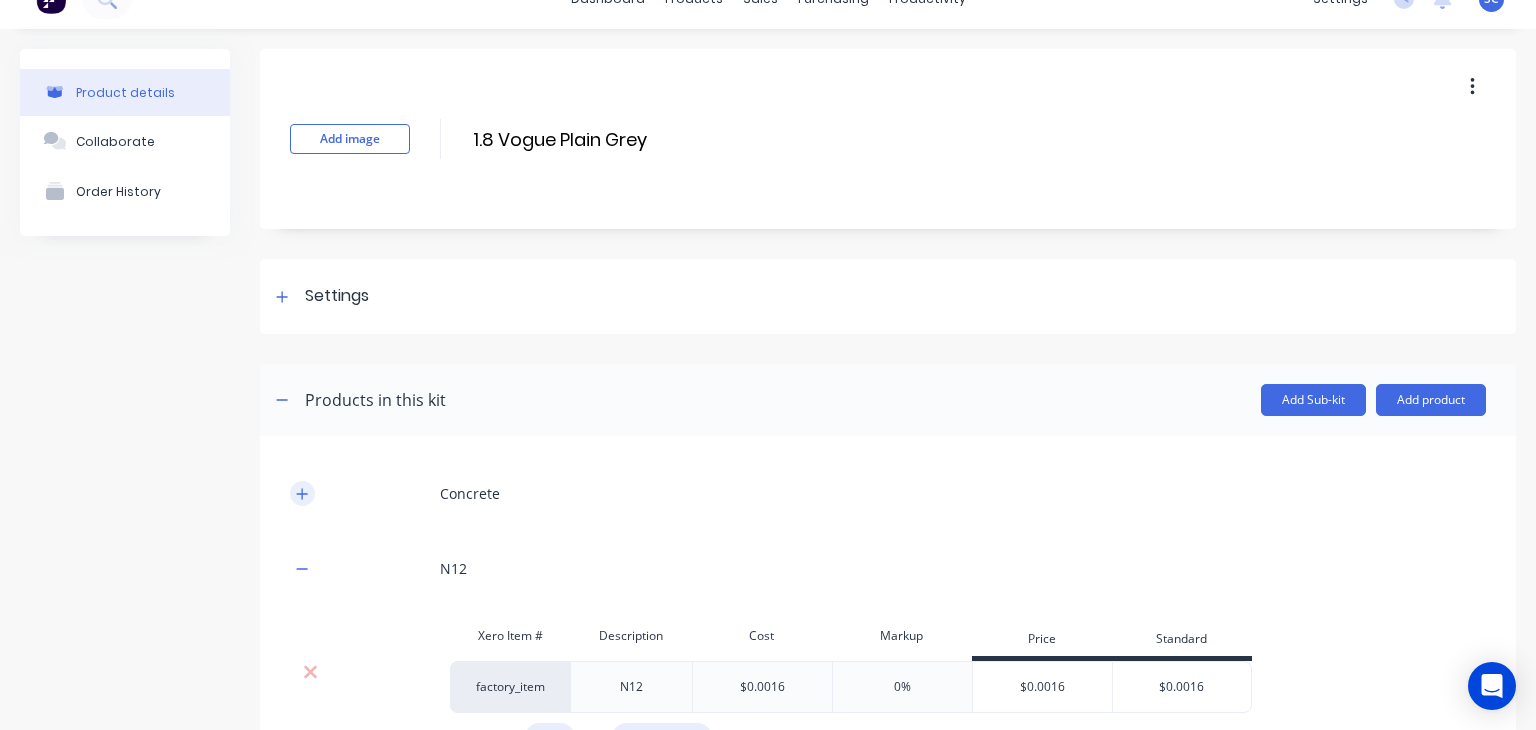 click 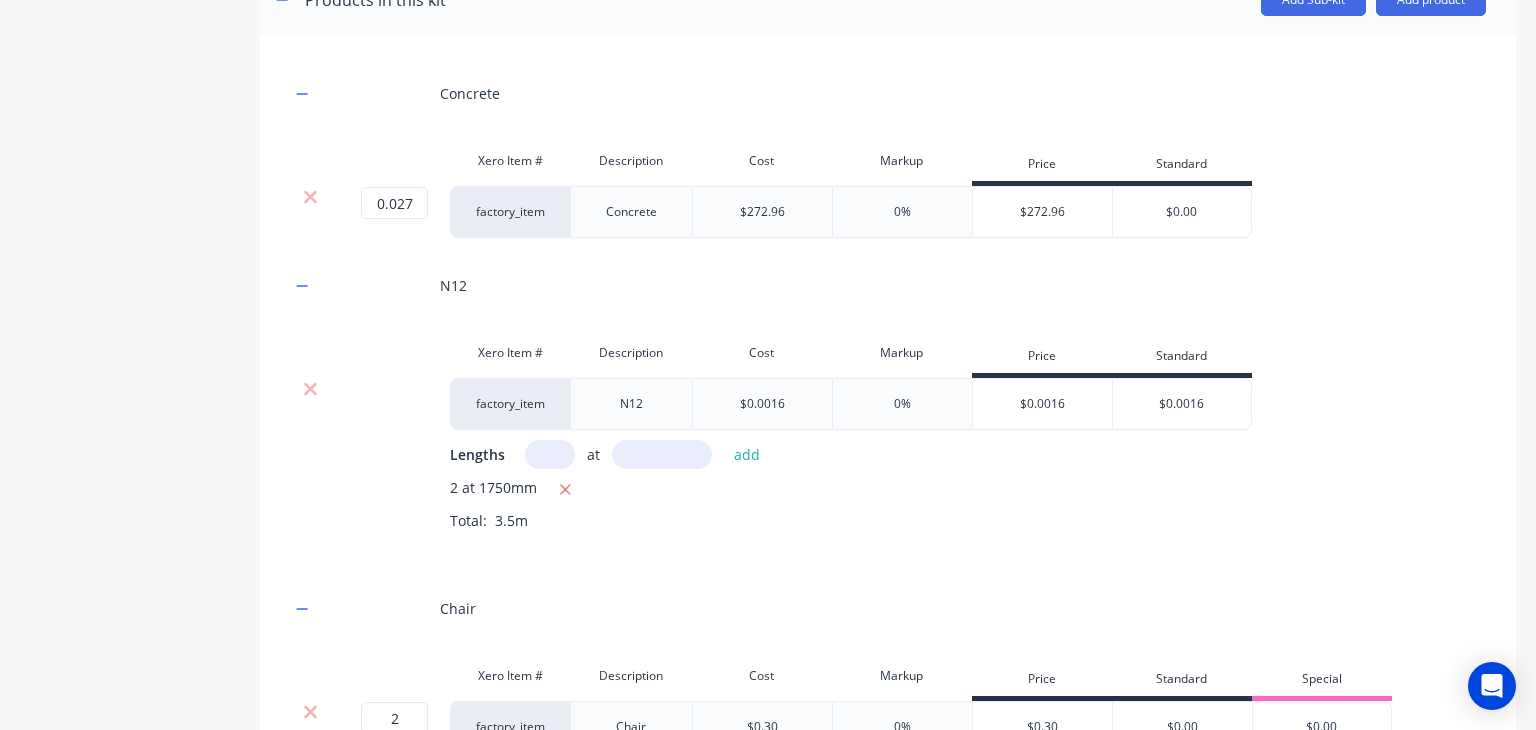 scroll, scrollTop: 604, scrollLeft: 0, axis: vertical 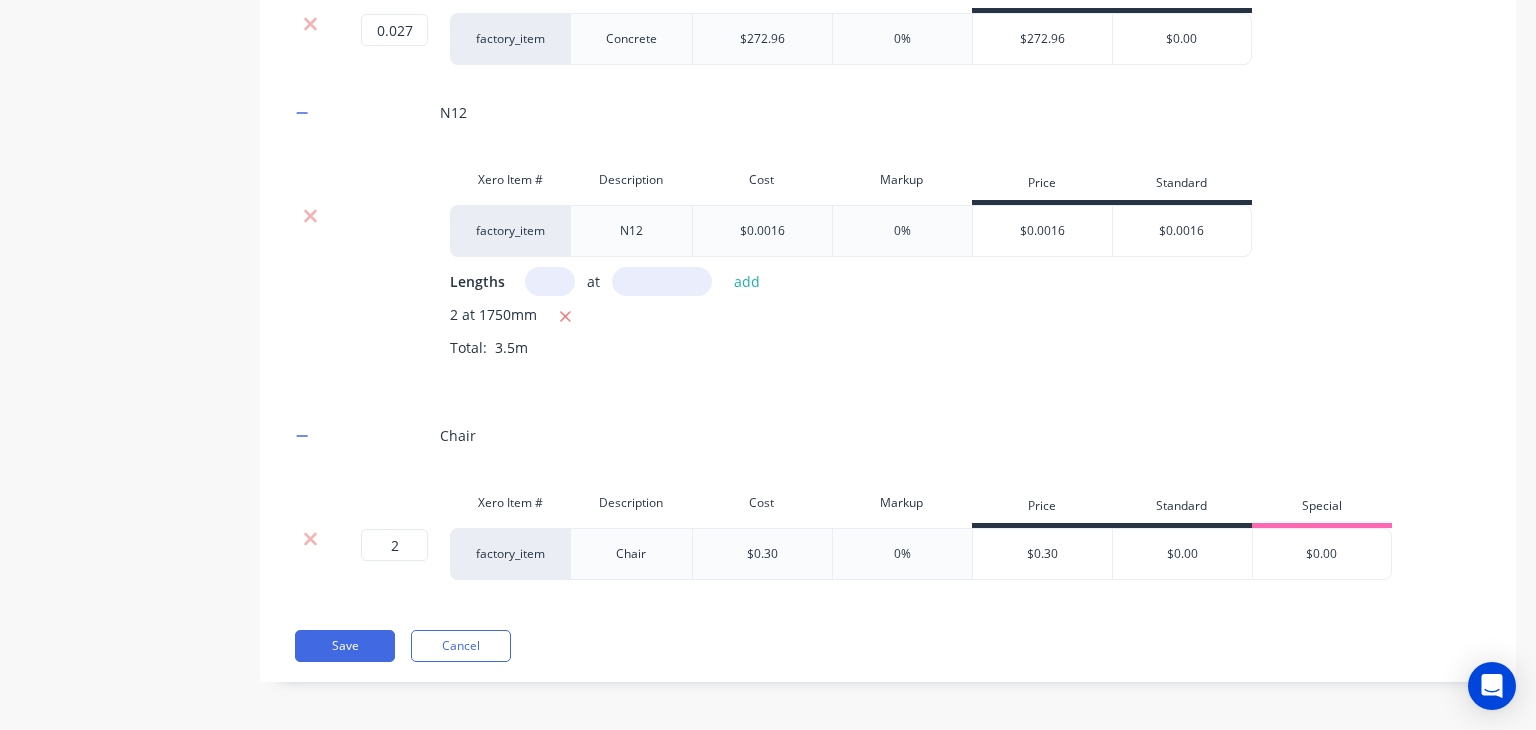 type 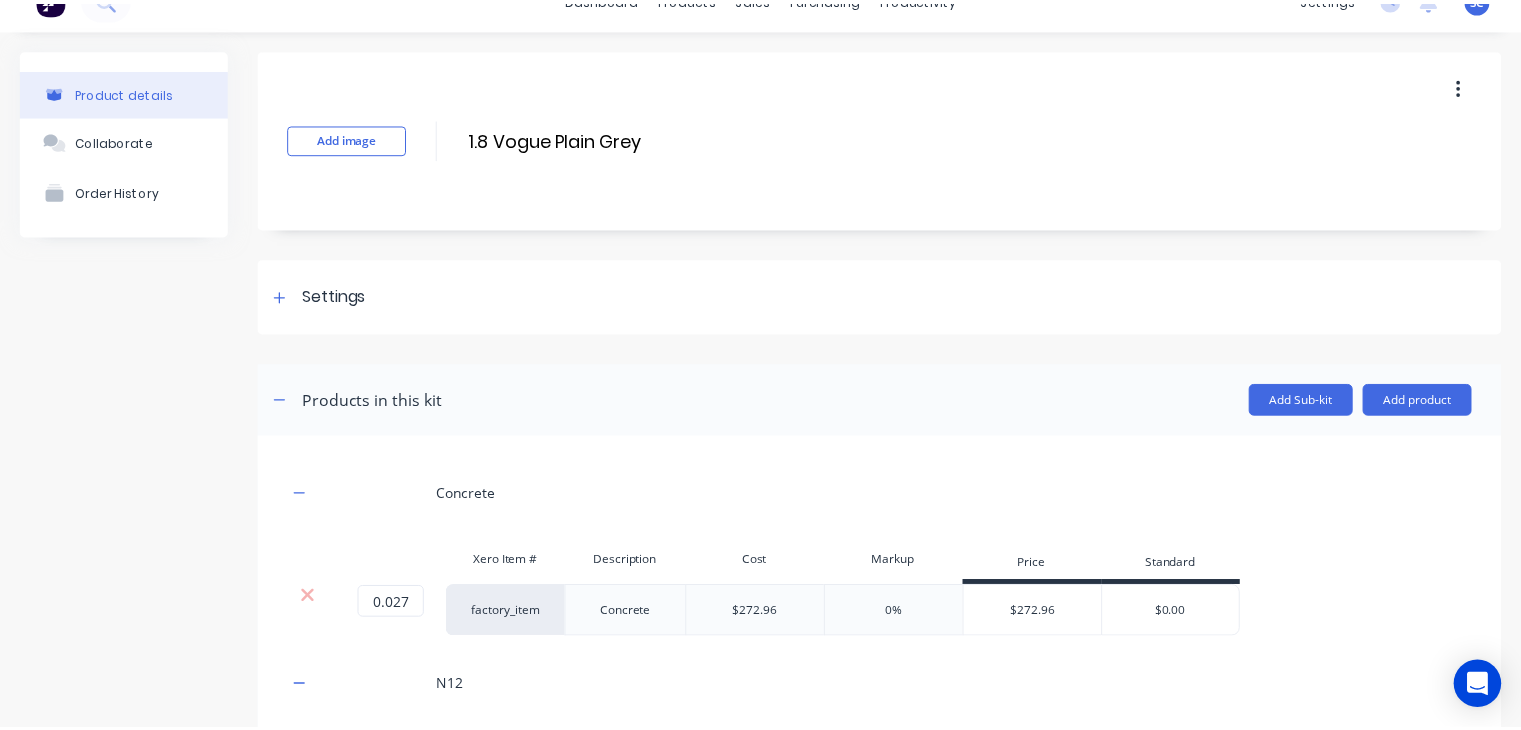 scroll, scrollTop: 12, scrollLeft: 0, axis: vertical 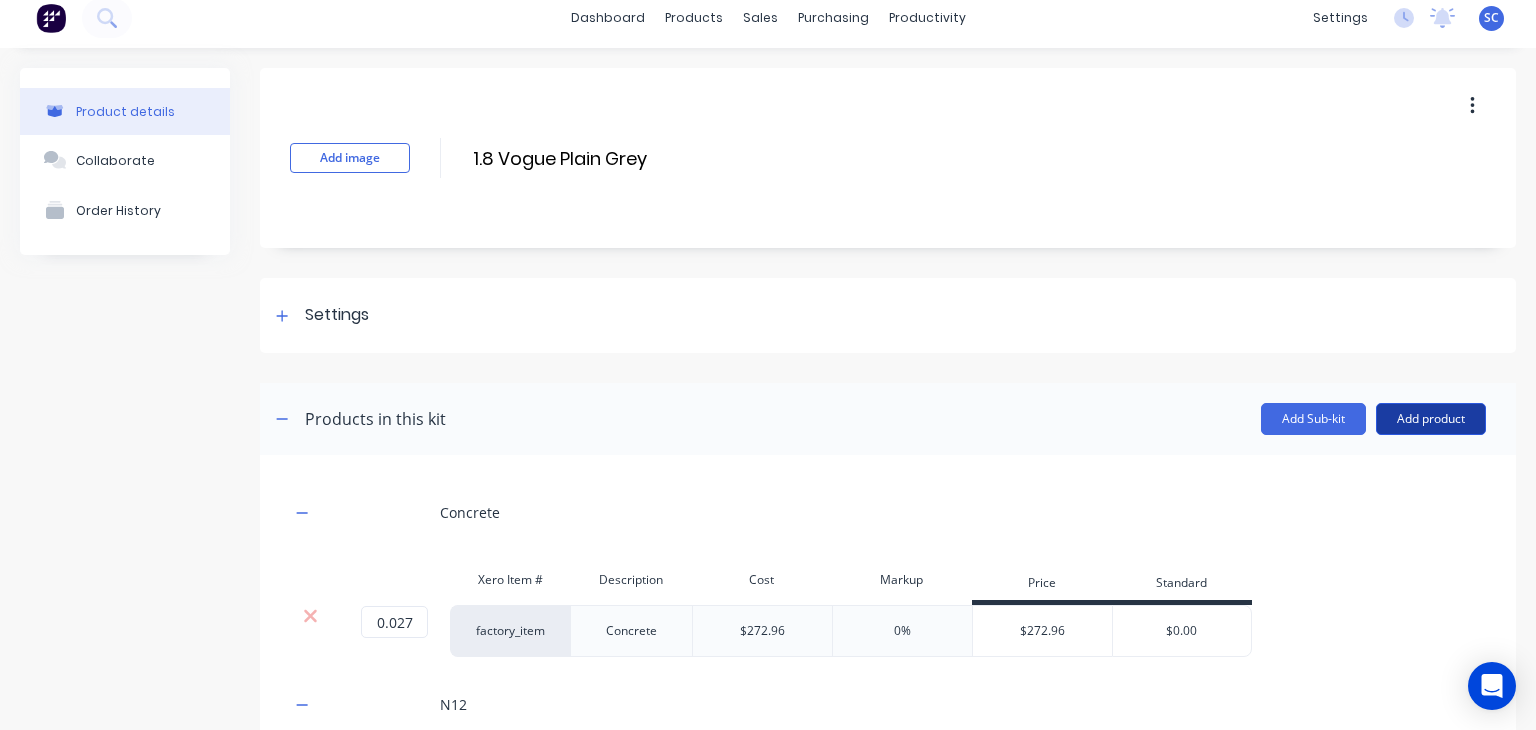 click on "Add product" at bounding box center [1431, 419] 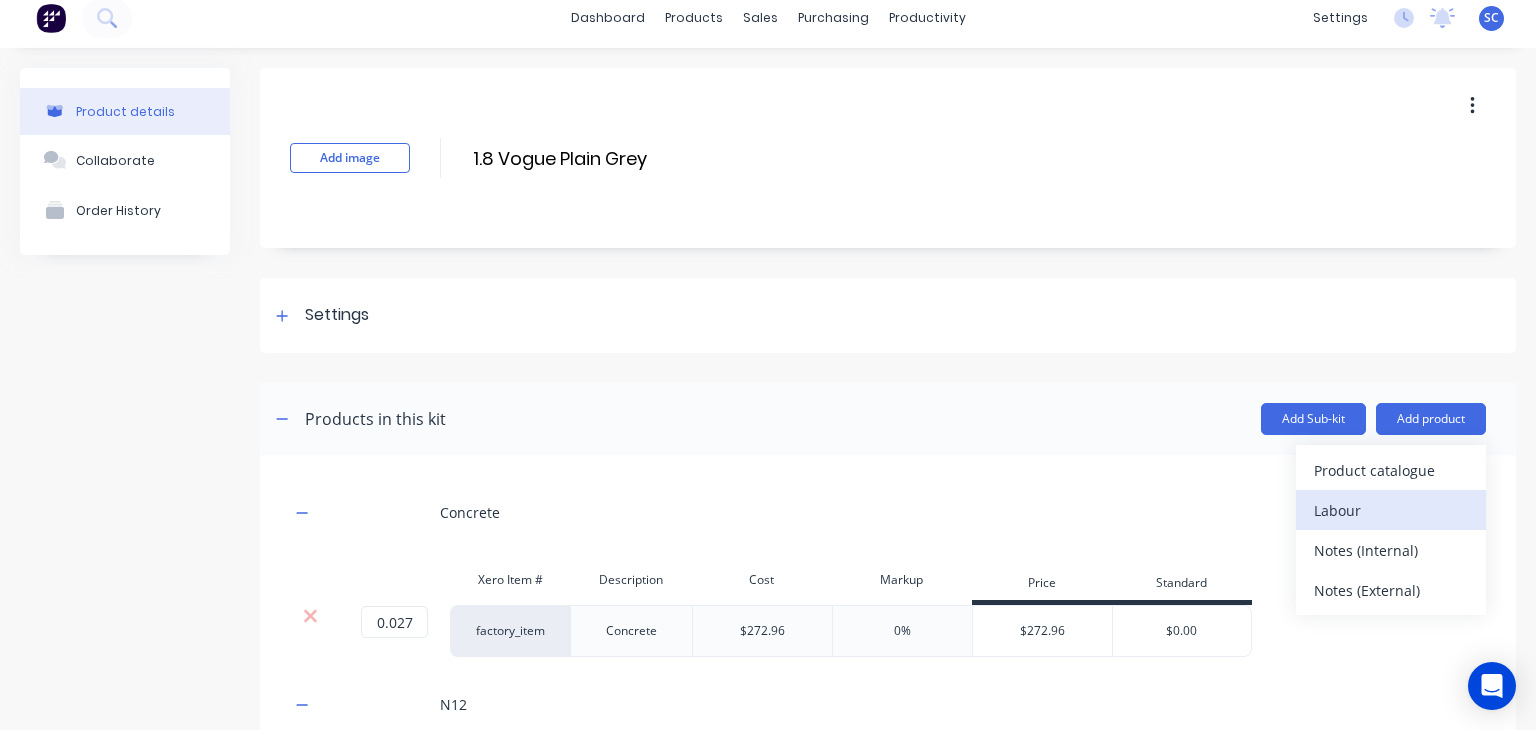 click on "Labour" at bounding box center [1391, 510] 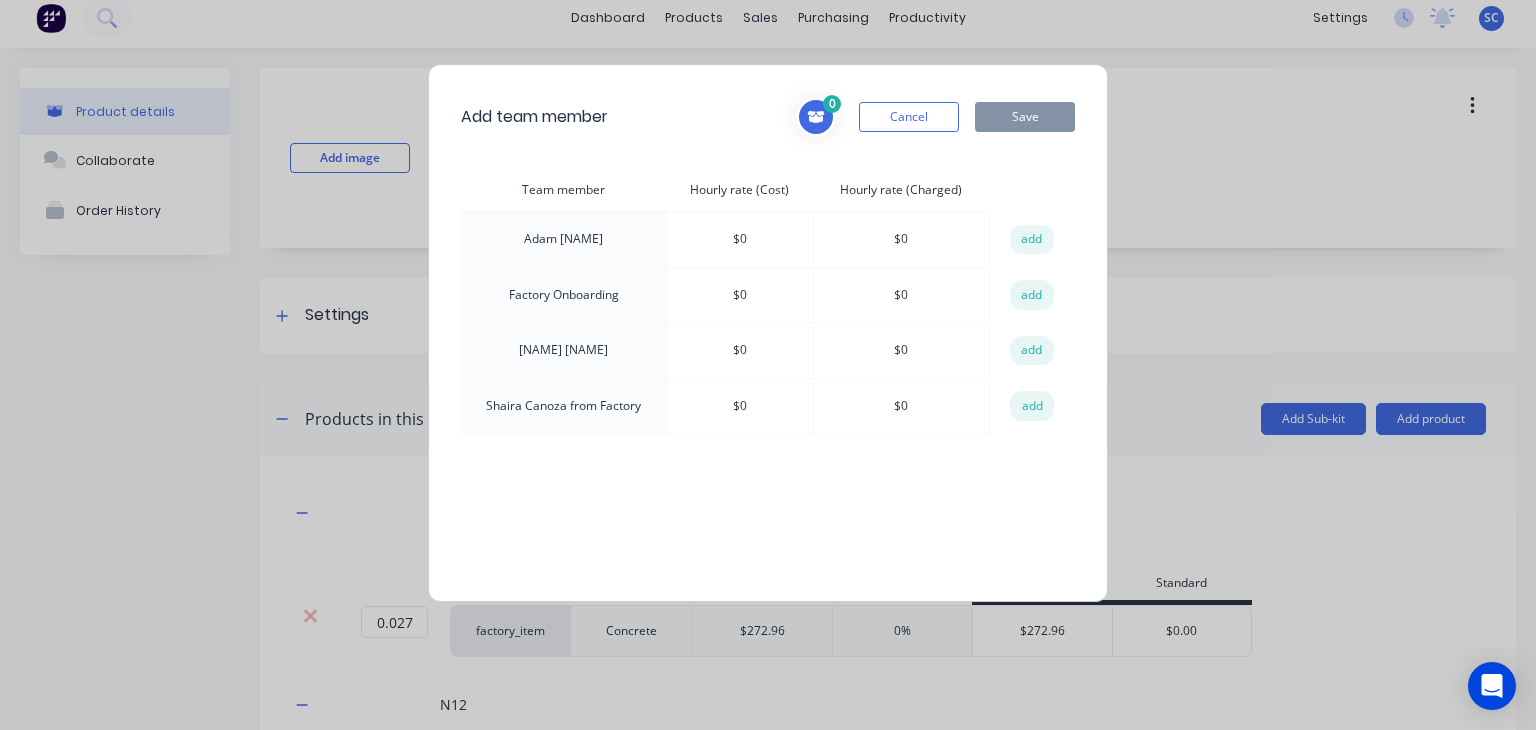 click on "[NAME] Canoza from Factory" at bounding box center [564, 406] 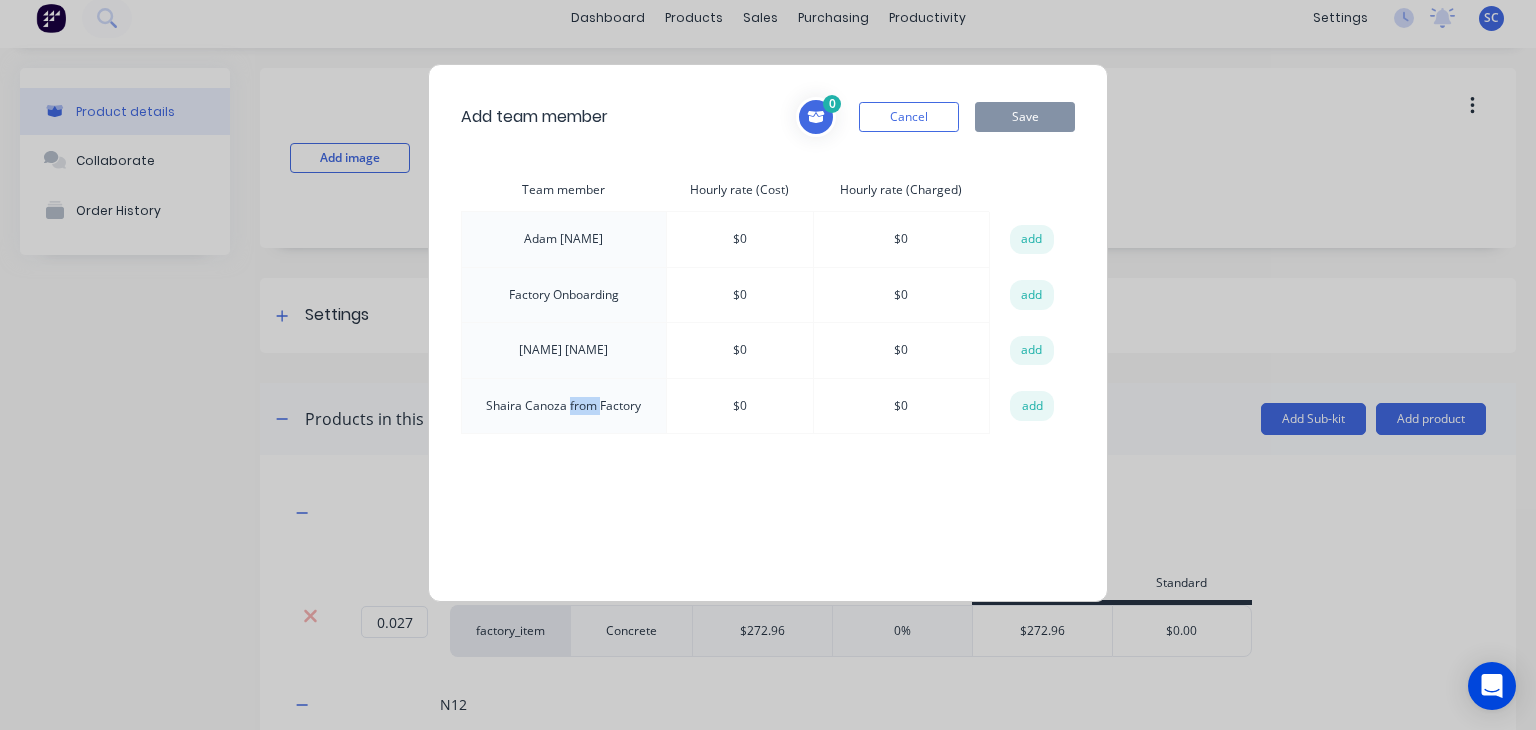 click on "[NAME] Canoza from Factory" at bounding box center [564, 406] 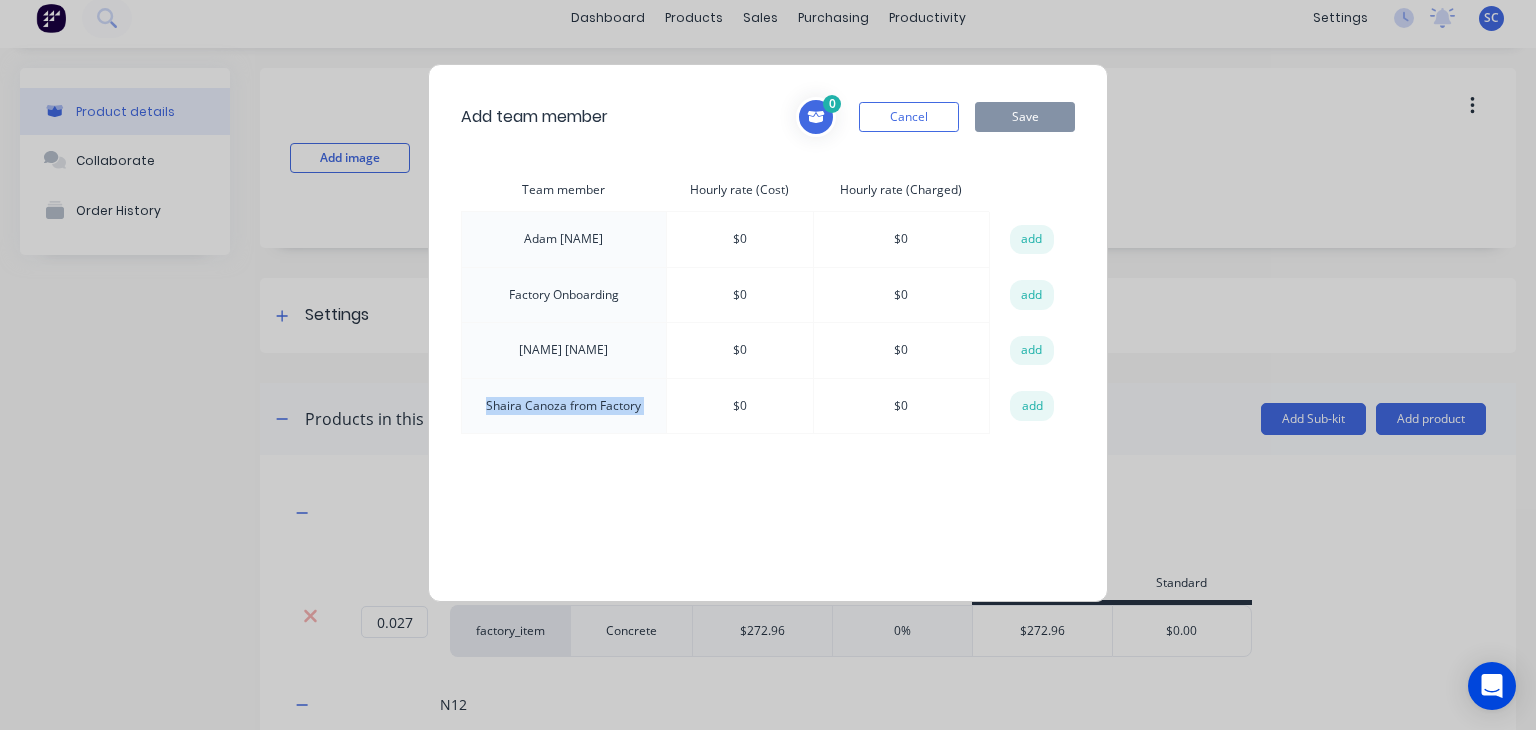 click on "[NAME] Canoza from Factory" at bounding box center [564, 406] 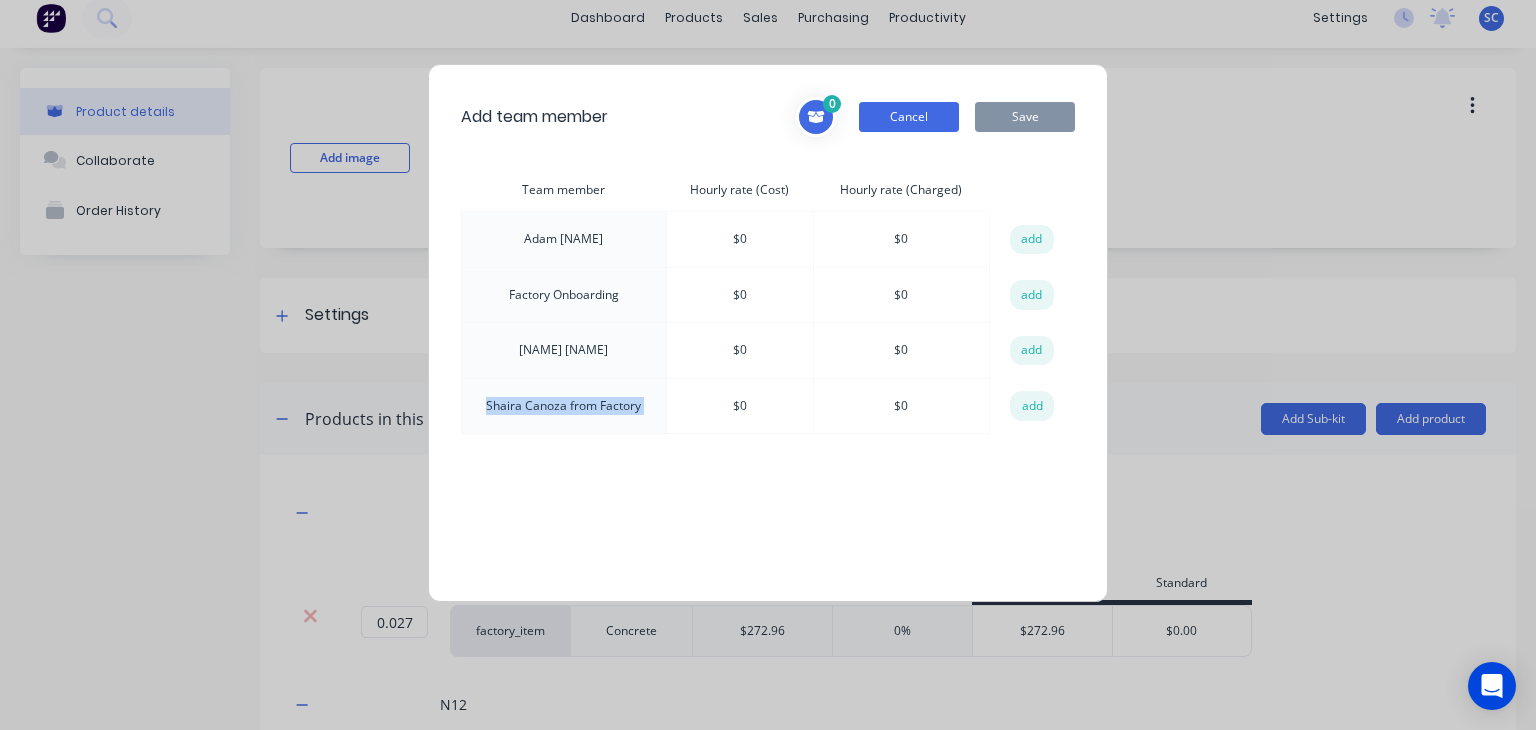 click on "Cancel" at bounding box center (909, 117) 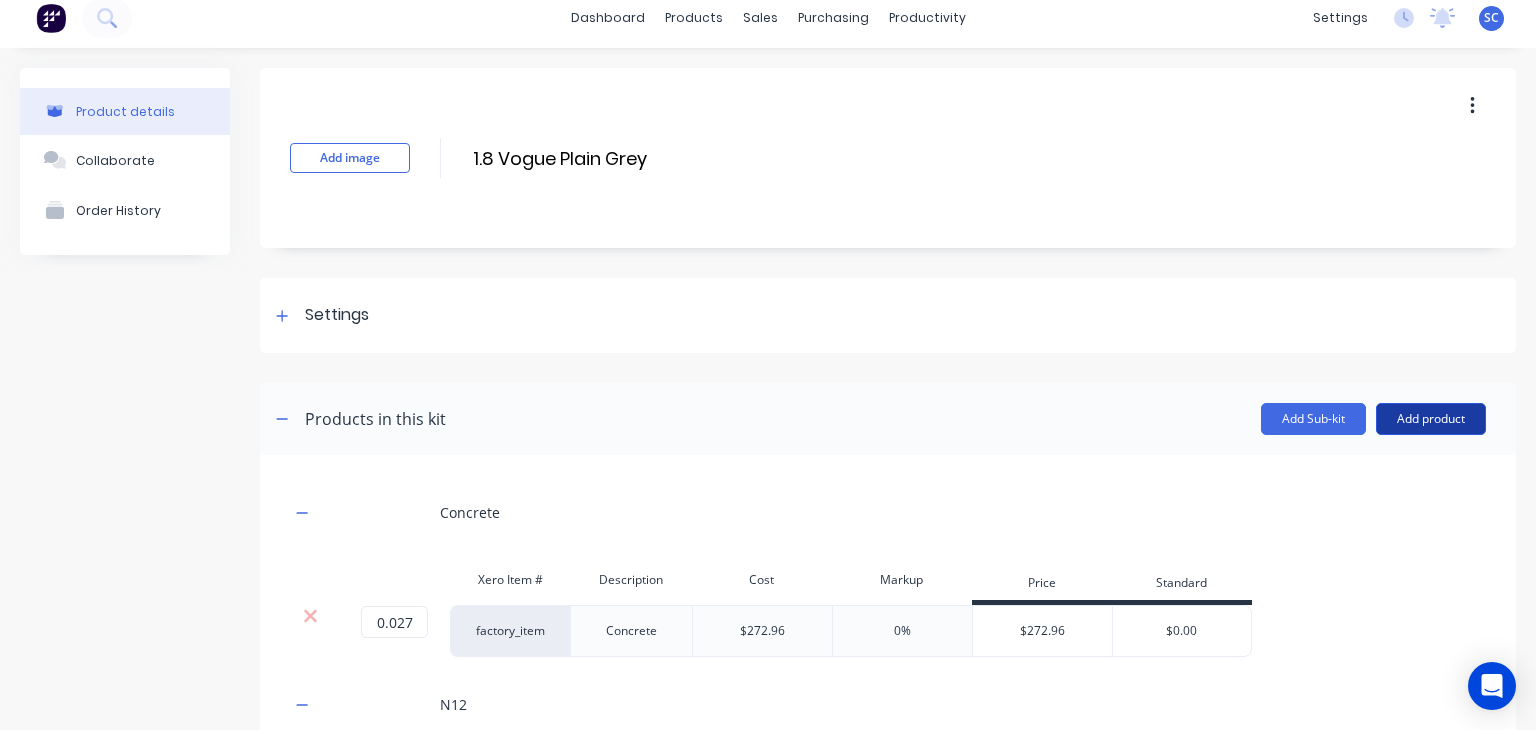 click on "Add product" at bounding box center [1431, 419] 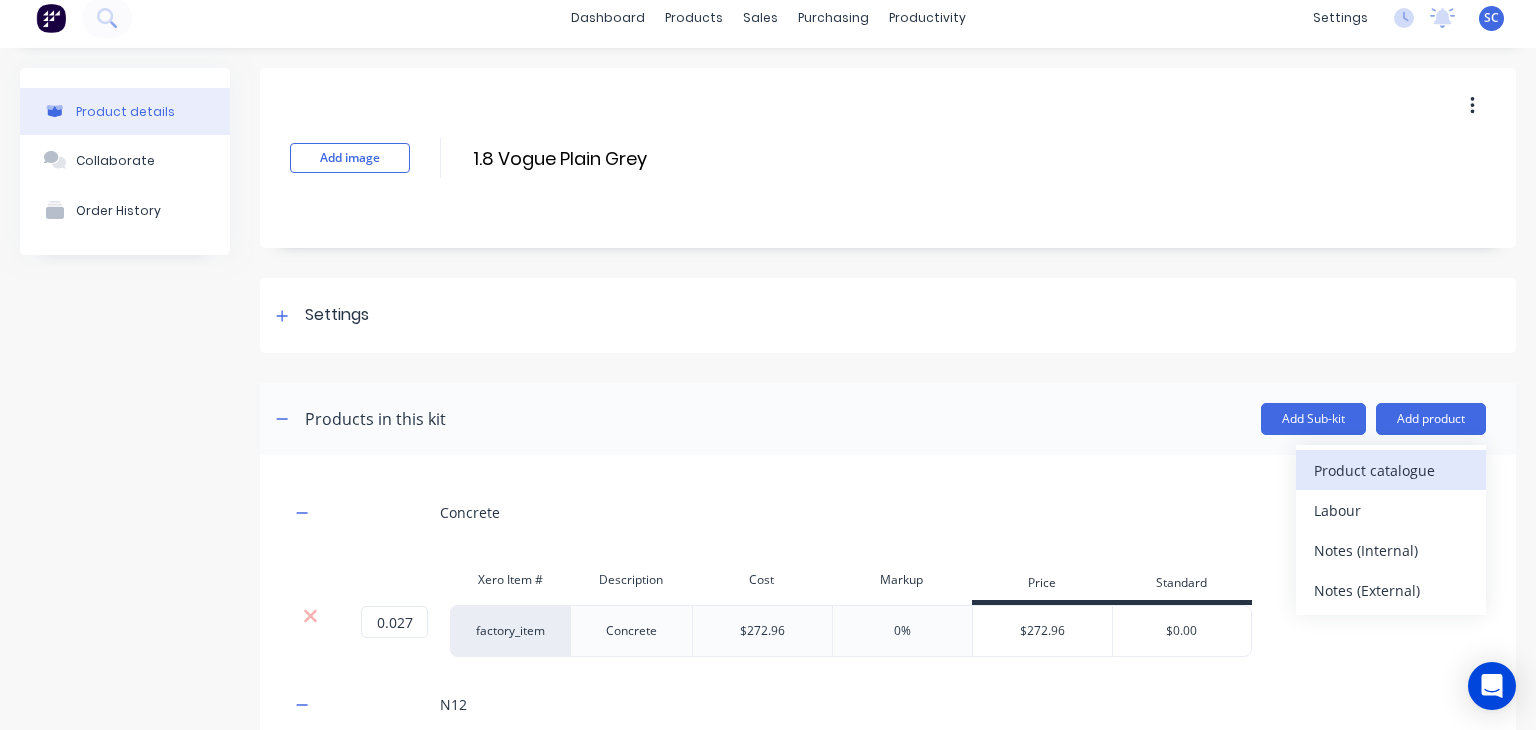 click on "Product catalogue" at bounding box center (1391, 470) 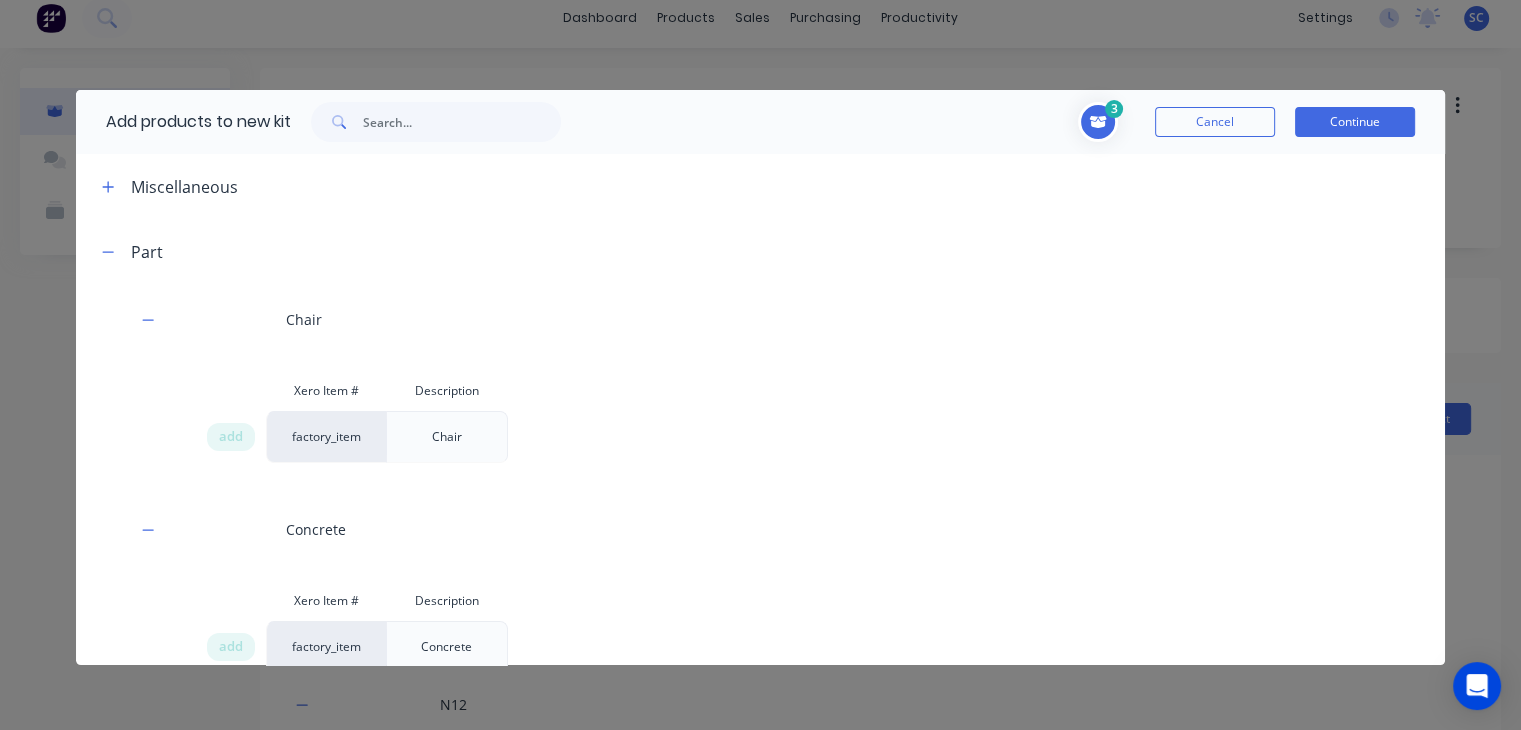 scroll, scrollTop: 384, scrollLeft: 0, axis: vertical 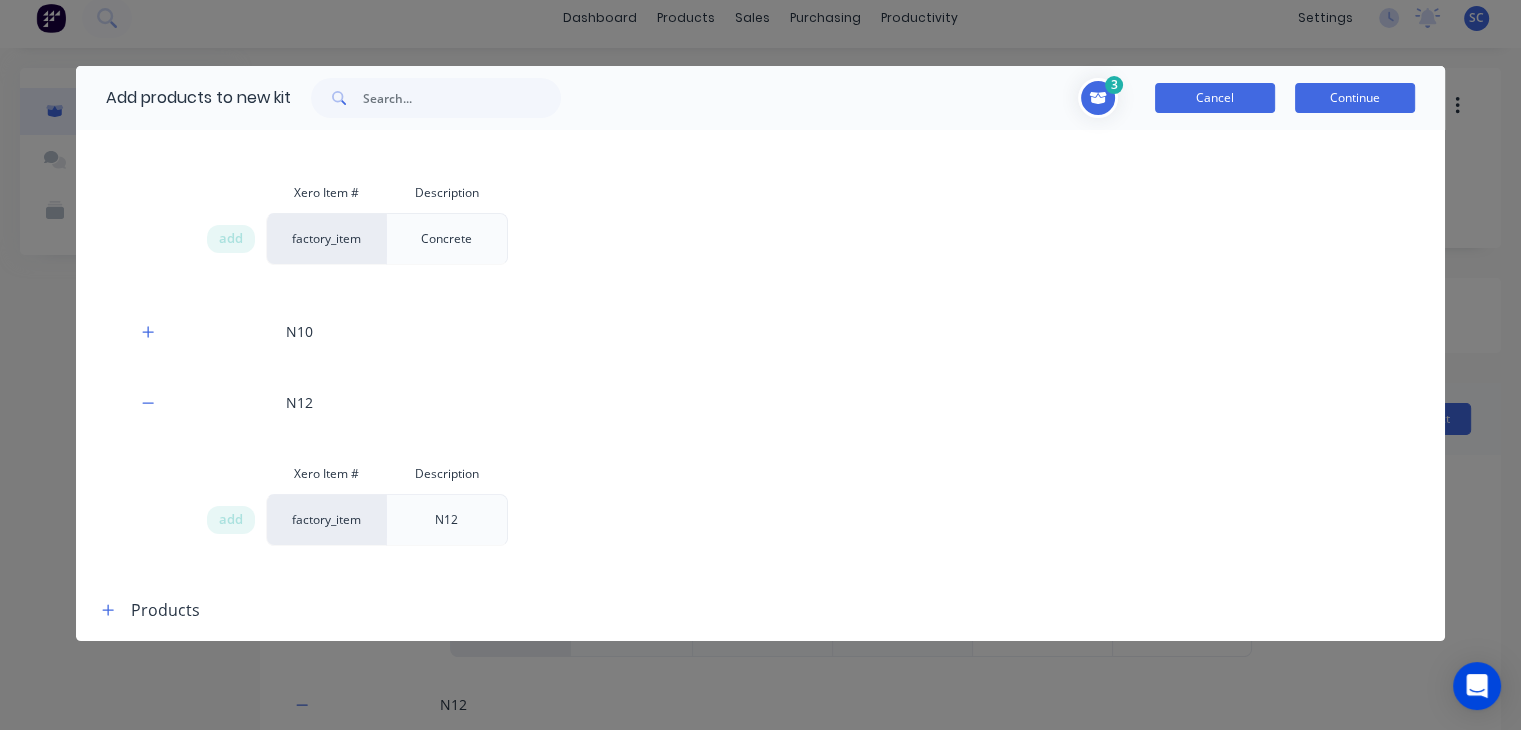 click on "Cancel" at bounding box center (1215, 98) 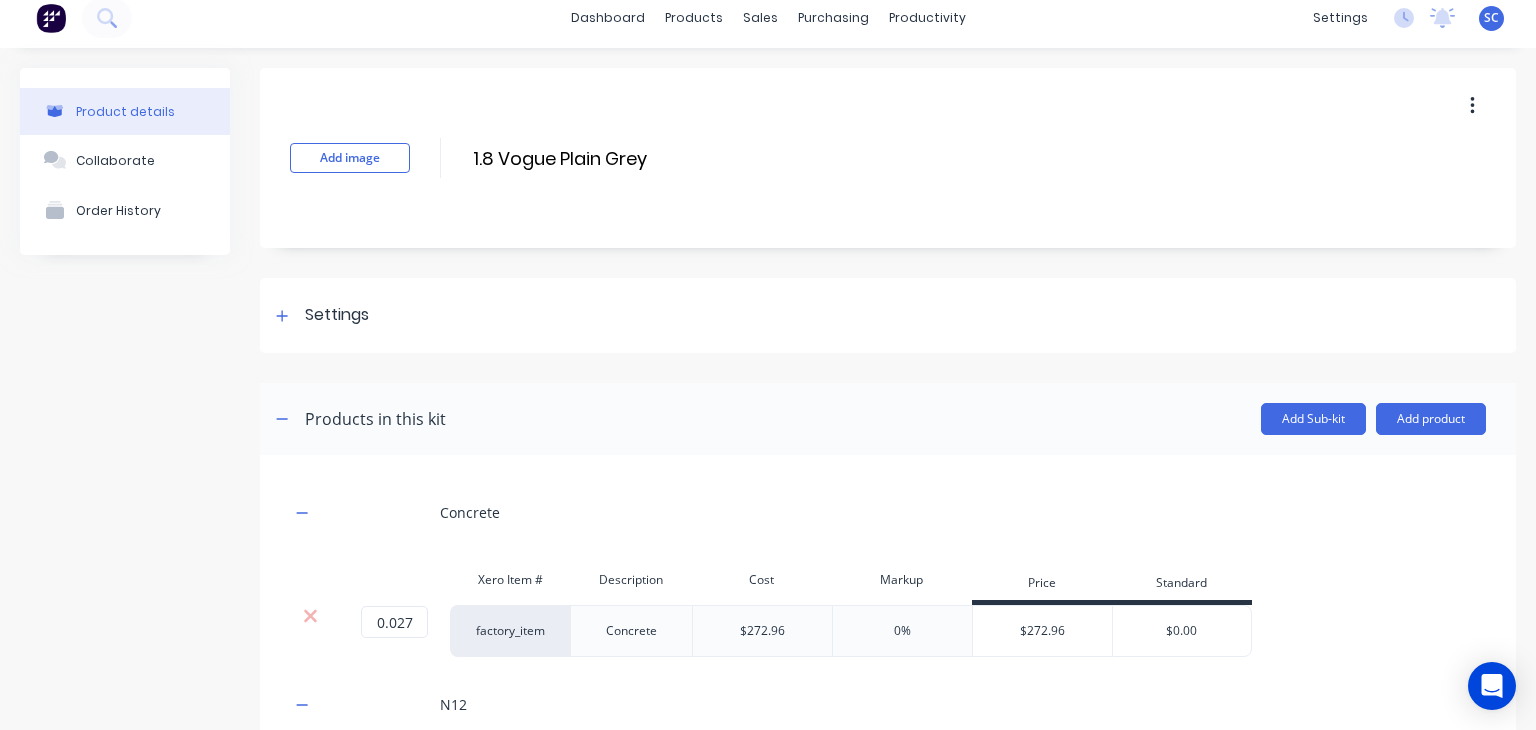 scroll, scrollTop: 604, scrollLeft: 0, axis: vertical 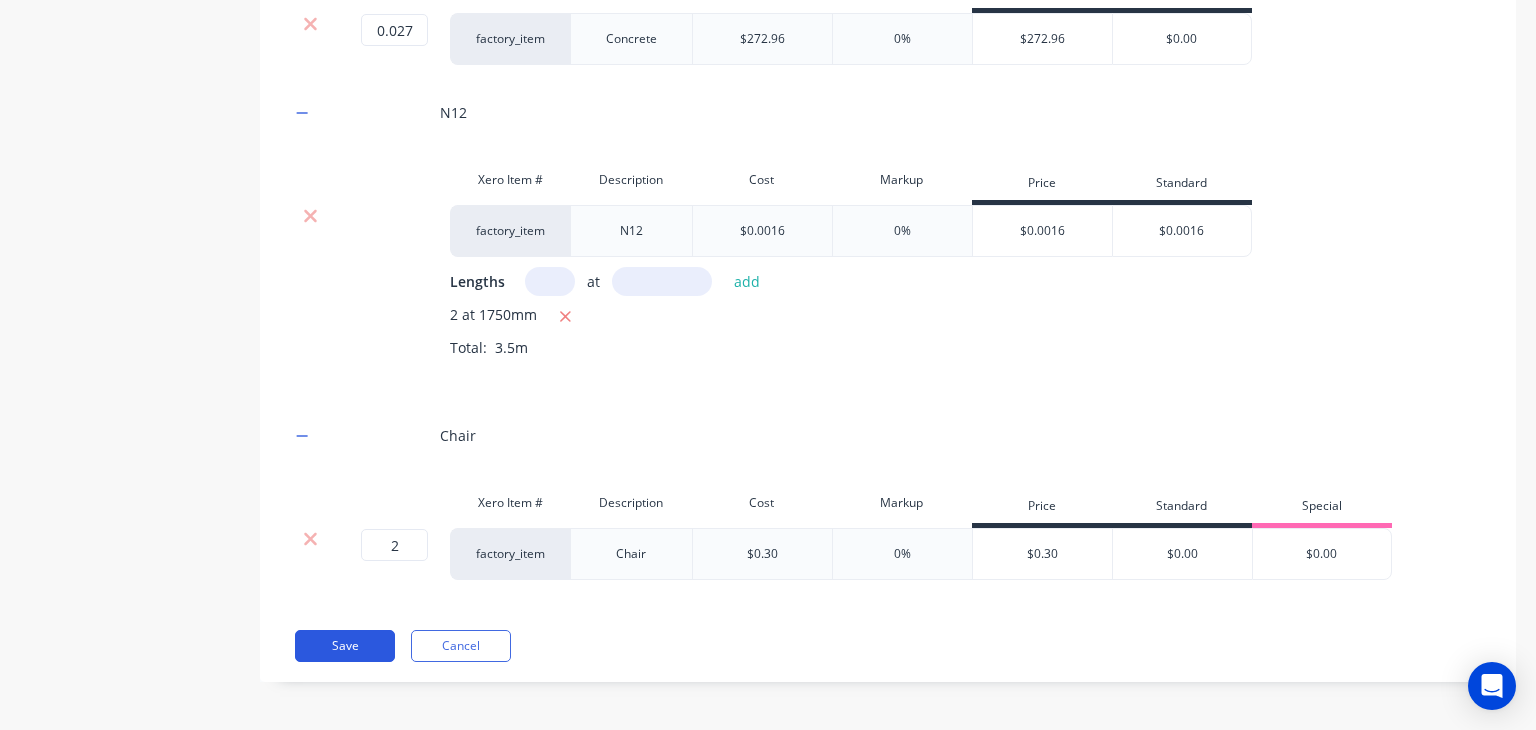 click on "Save" at bounding box center [345, 646] 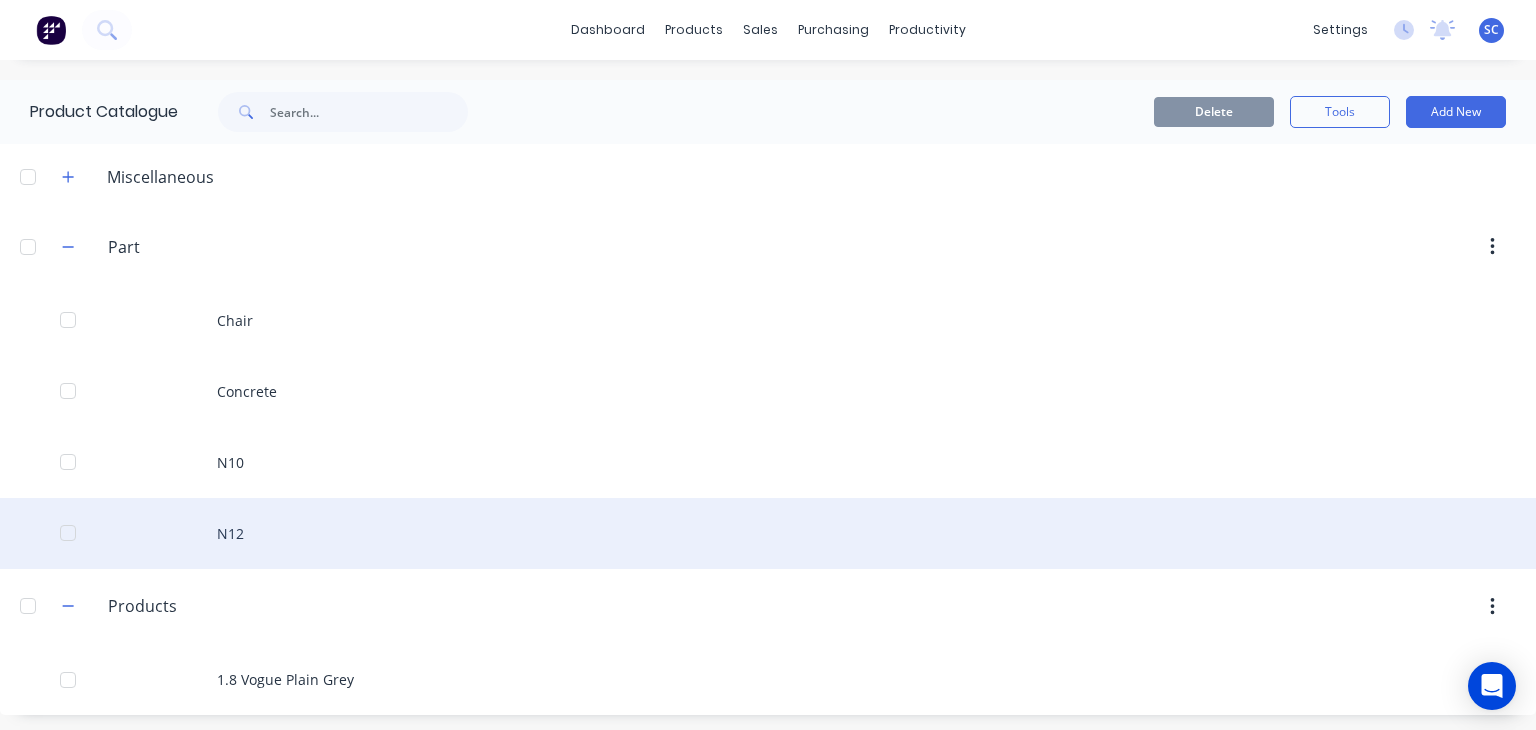 scroll, scrollTop: 4, scrollLeft: 0, axis: vertical 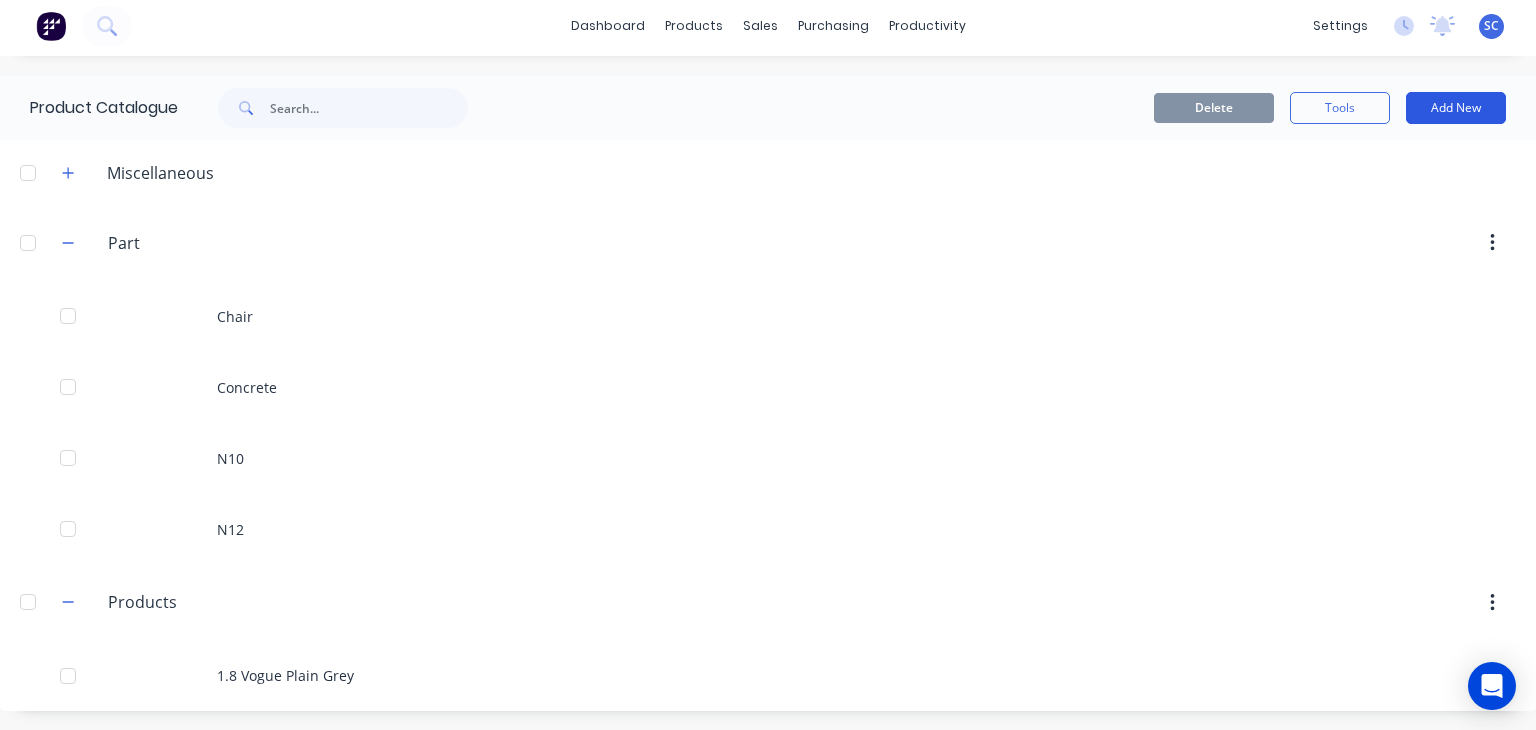click on "Add New" at bounding box center (1456, 108) 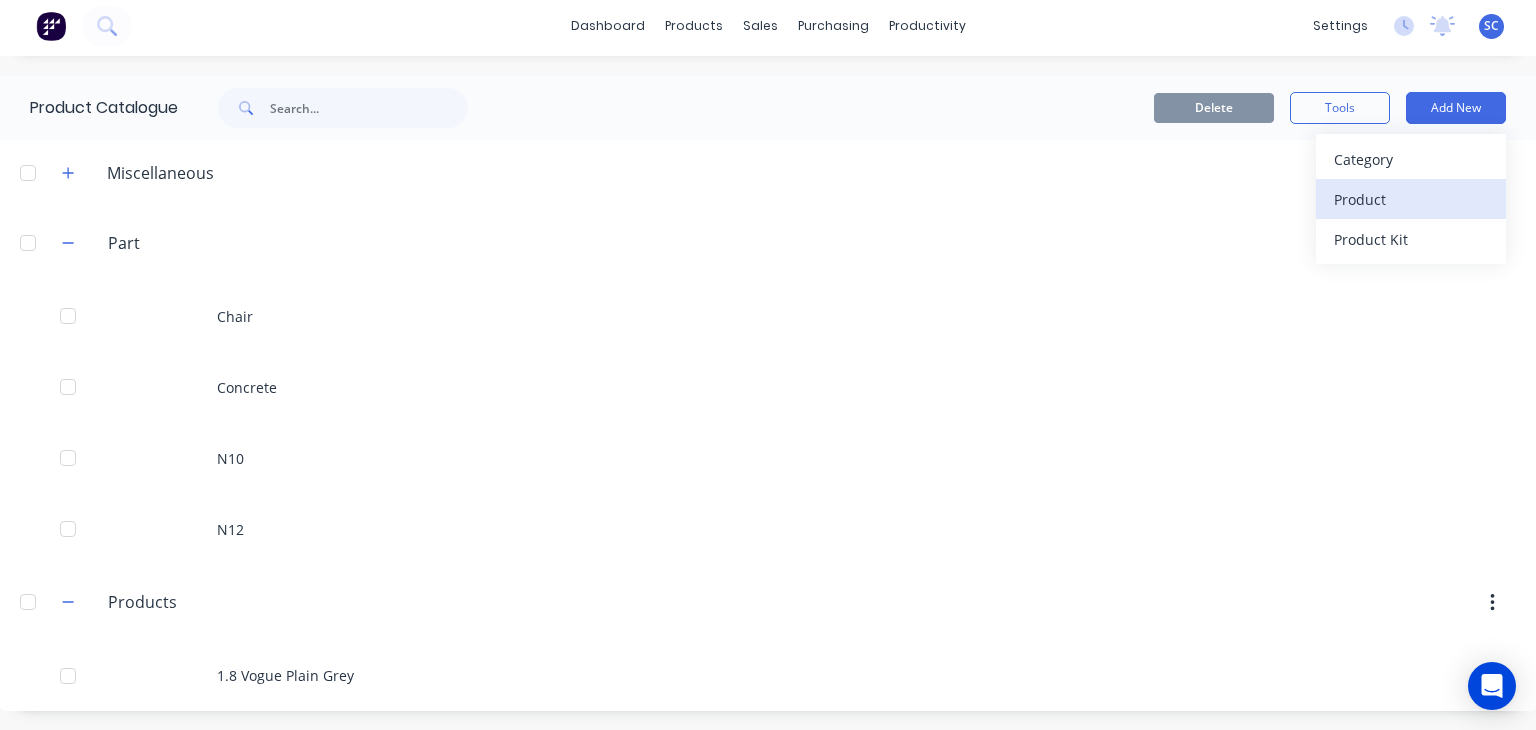 click on "Product" at bounding box center (1411, 199) 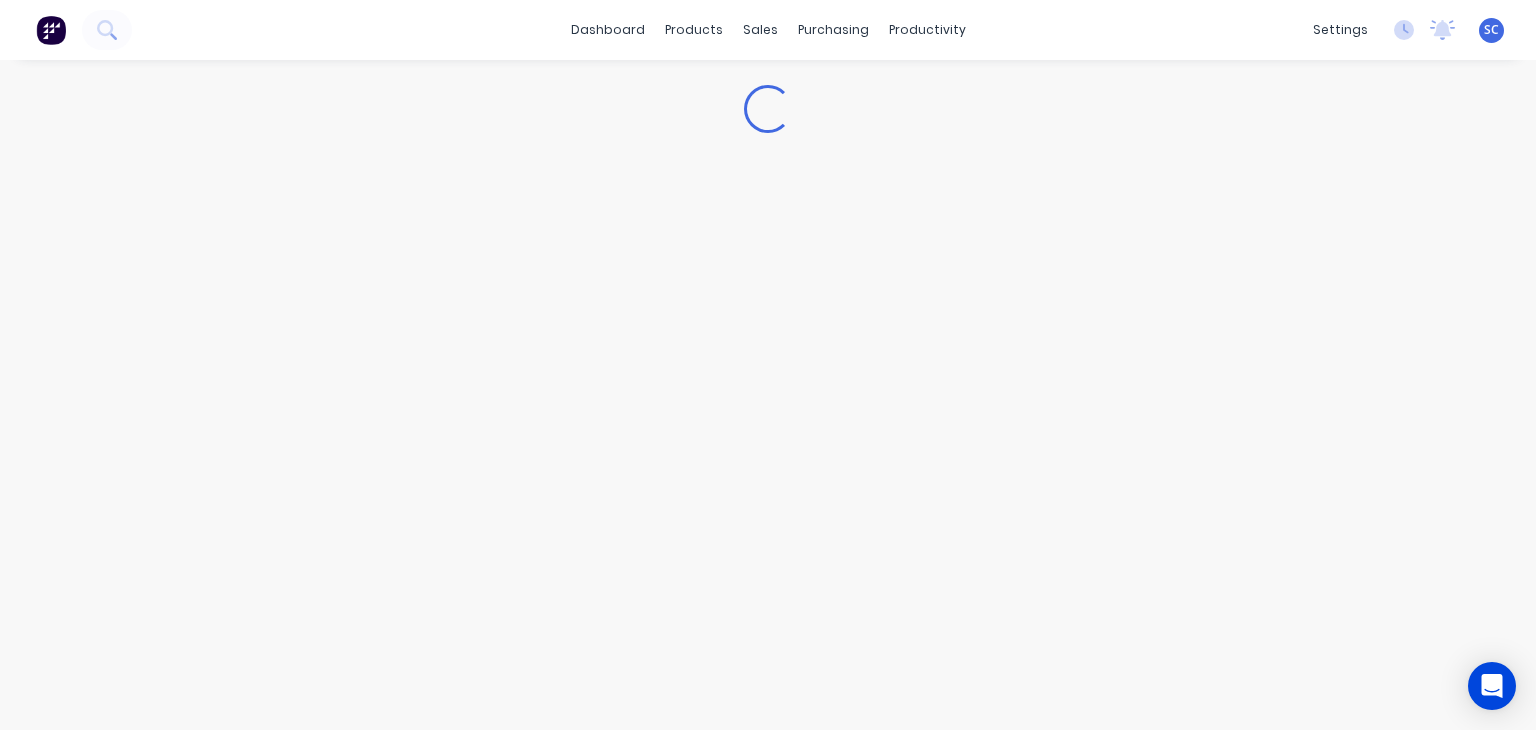 type on "x" 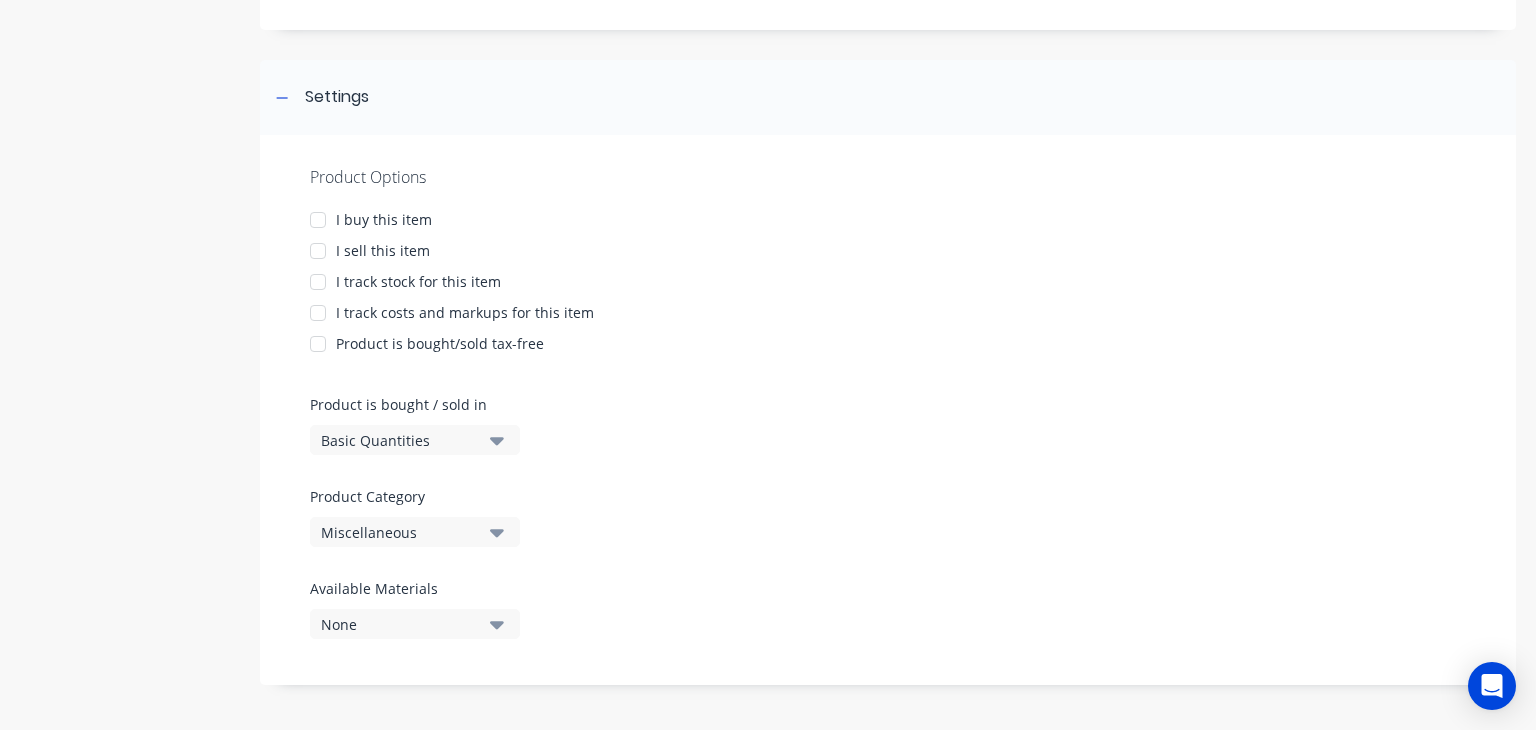 scroll, scrollTop: 0, scrollLeft: 0, axis: both 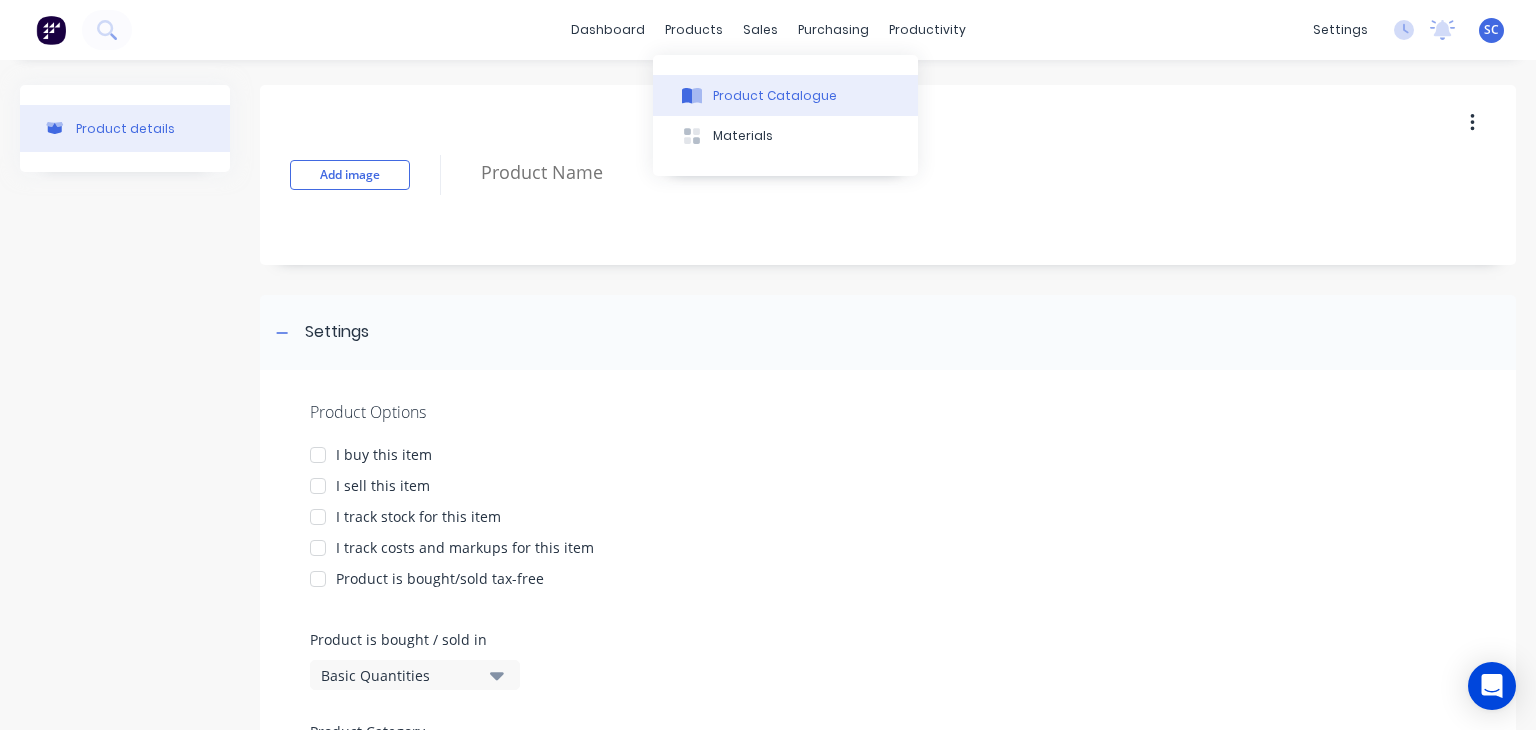 click on "Product Catalogue" at bounding box center [785, 95] 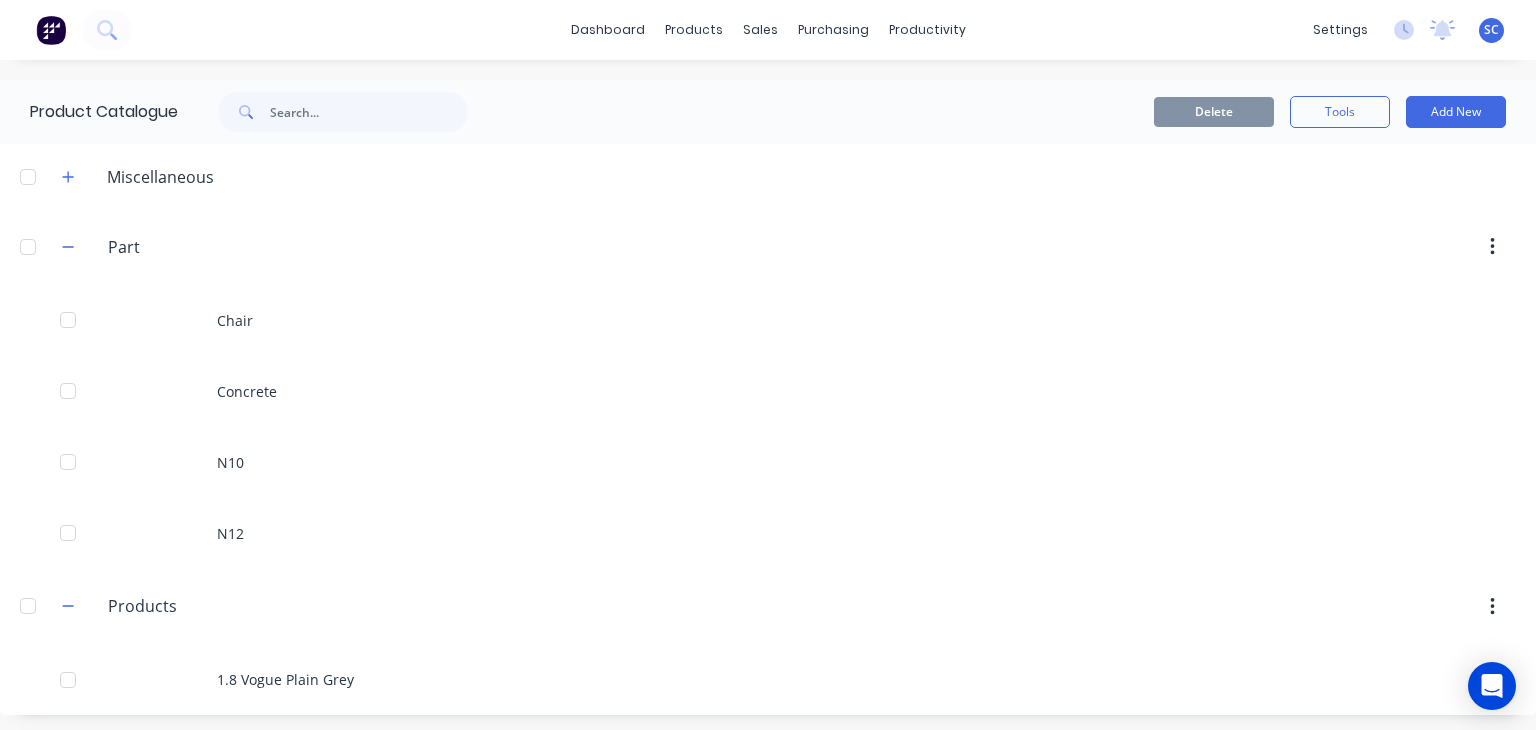 click on "Delete Tools     Add New" at bounding box center [1027, 112] 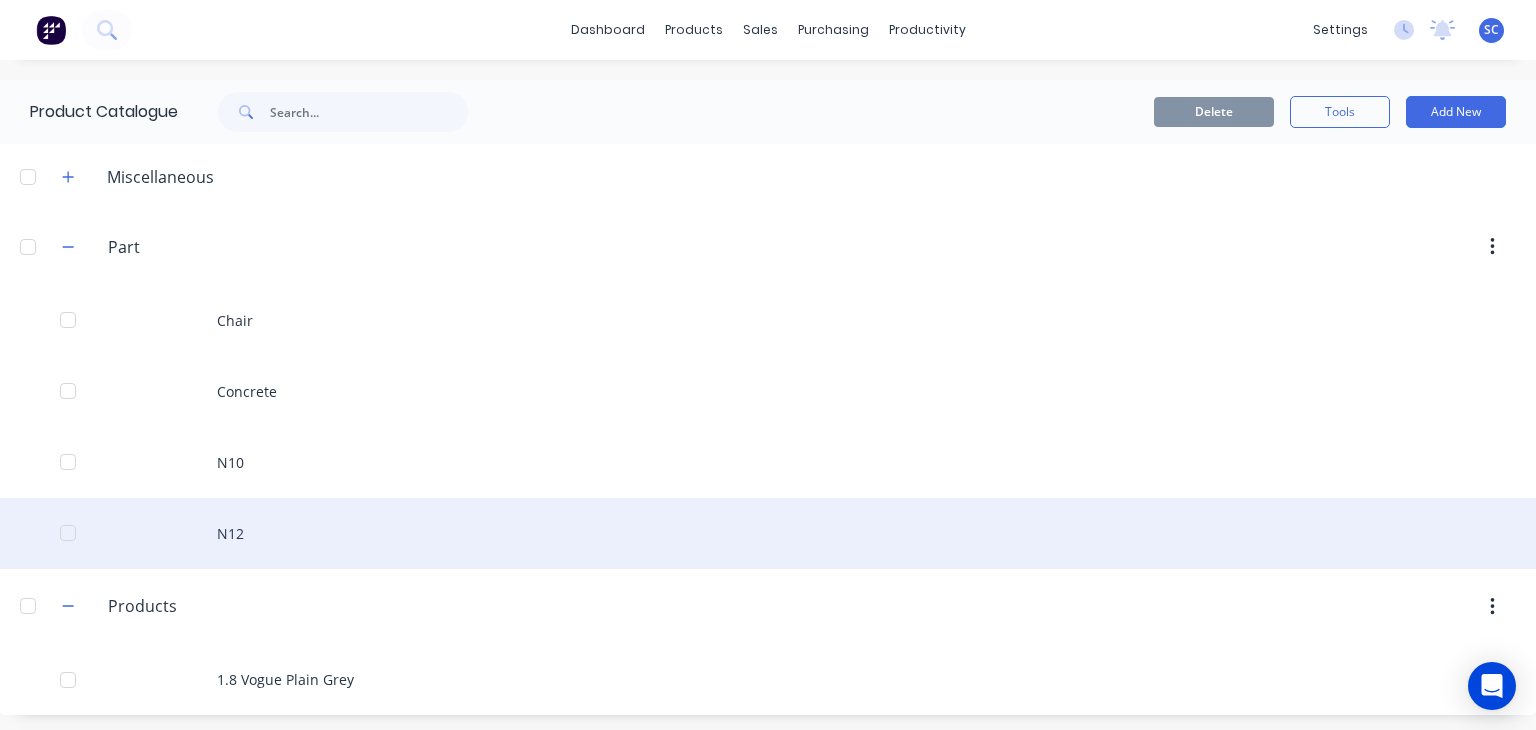 scroll, scrollTop: 4, scrollLeft: 0, axis: vertical 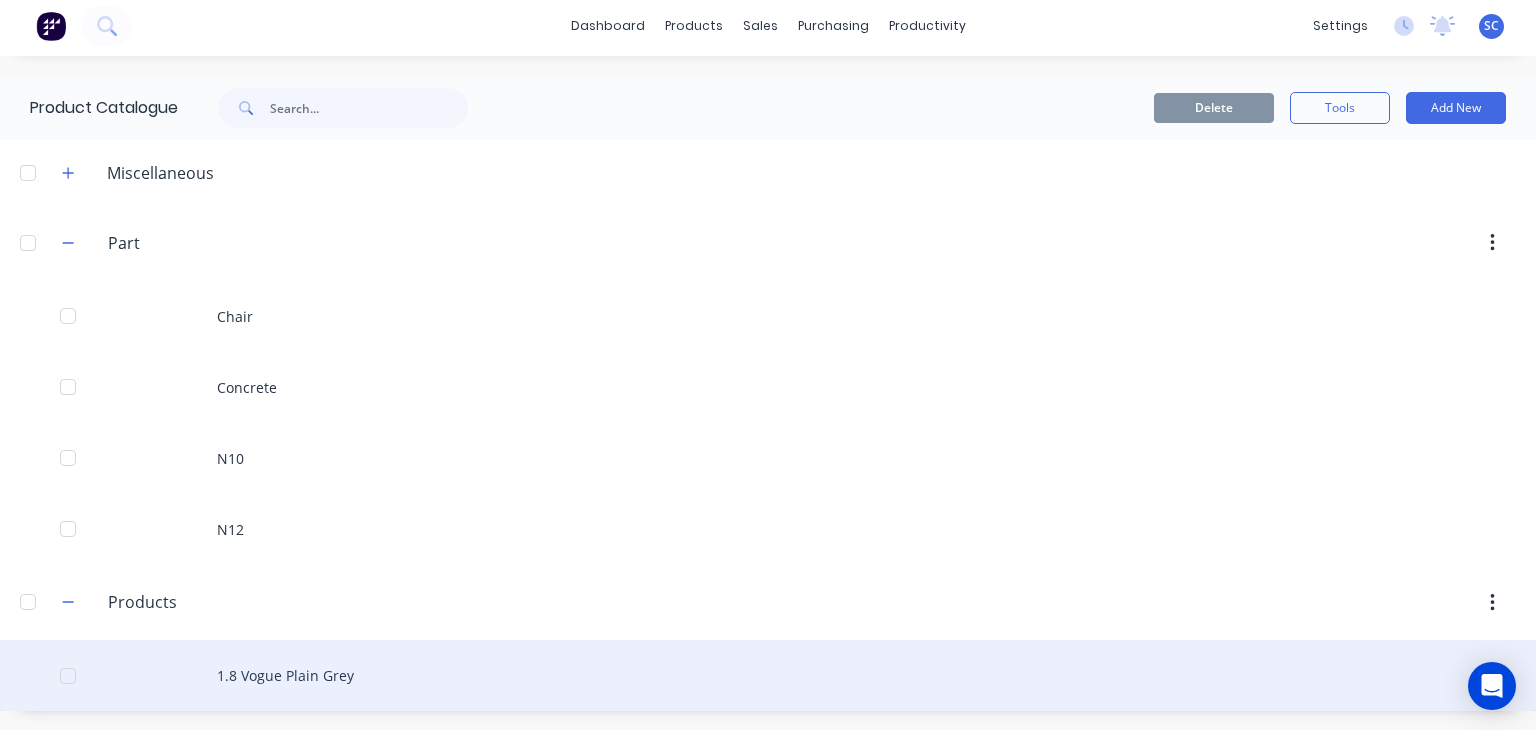 click on "1.8 Vogue Plain Grey" at bounding box center [768, 675] 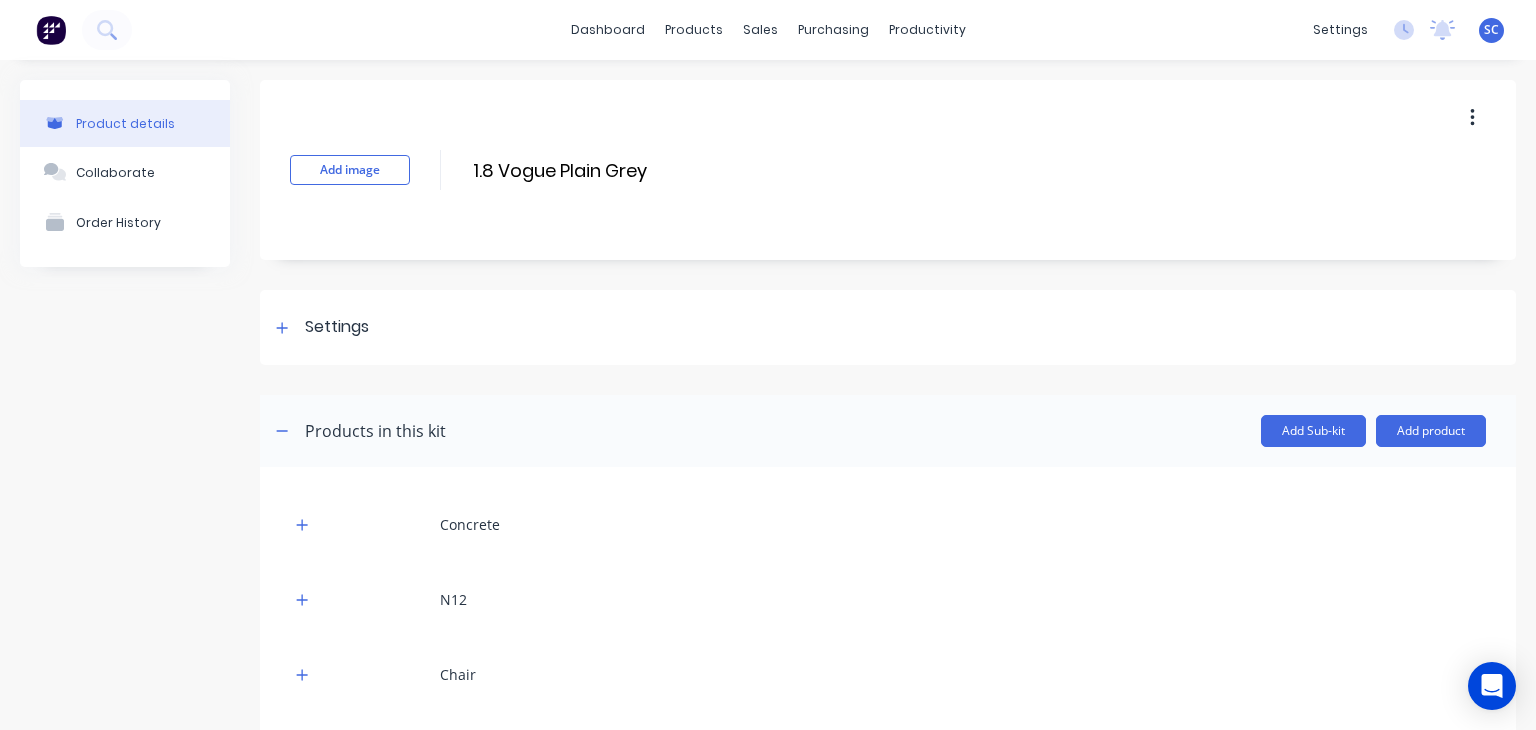scroll, scrollTop: 124, scrollLeft: 0, axis: vertical 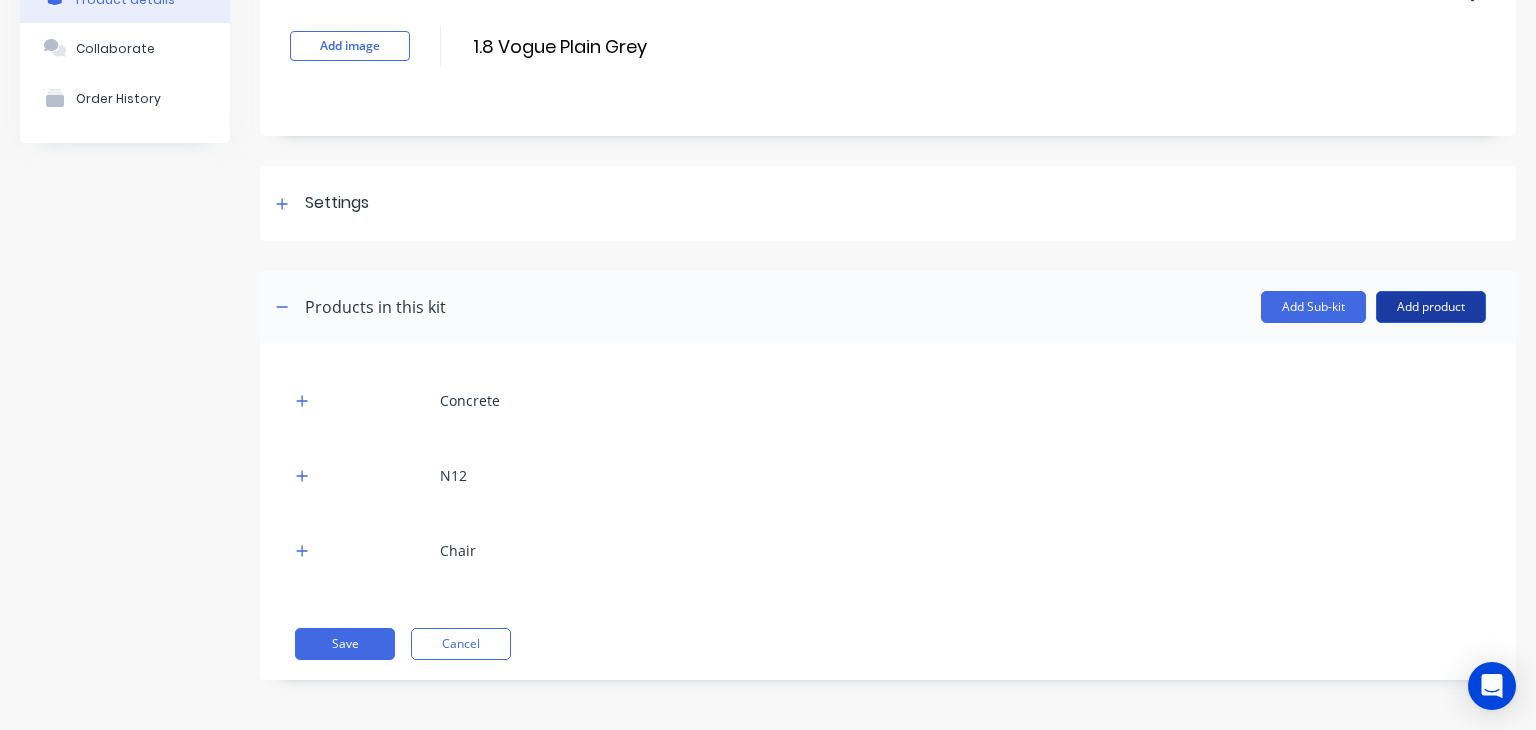 click on "Add product" at bounding box center (1431, 307) 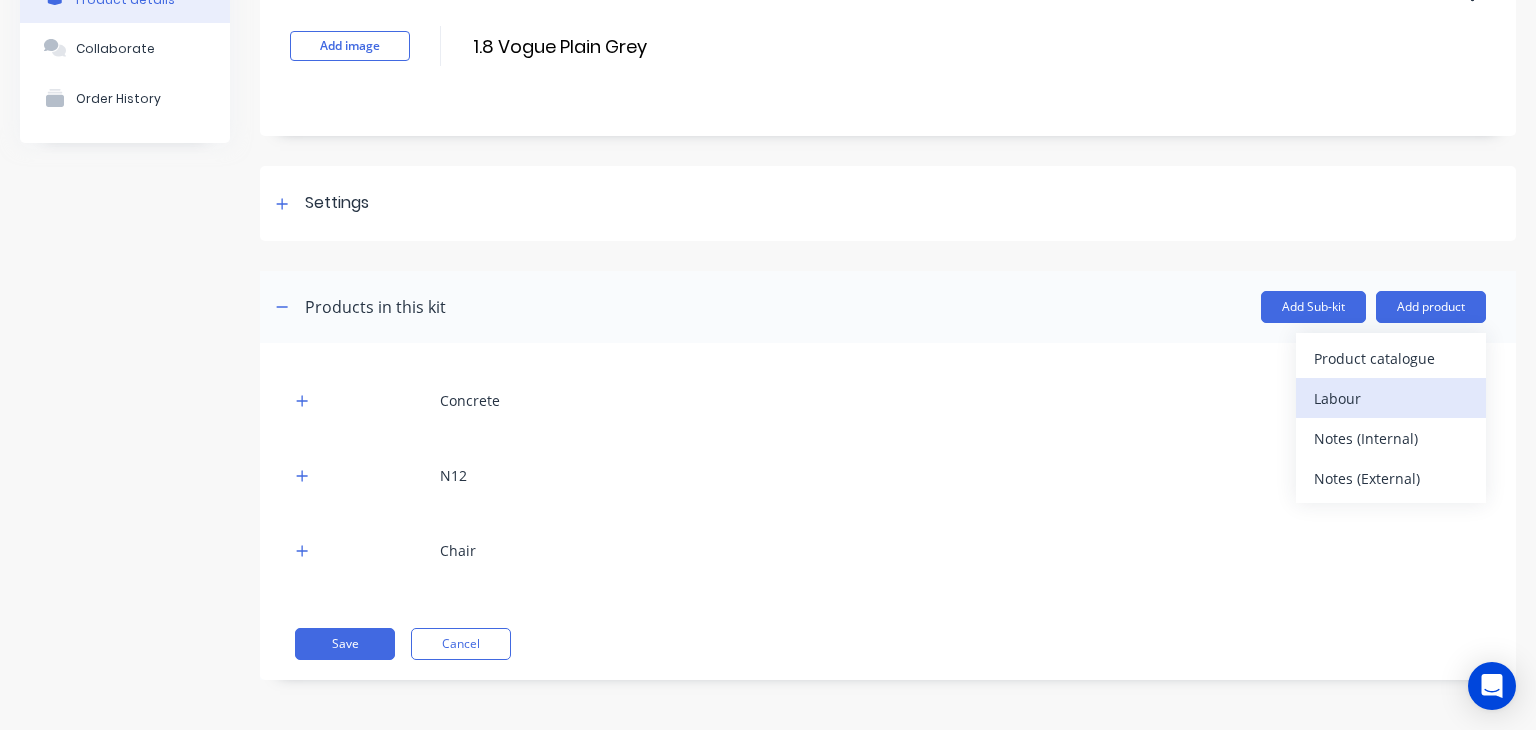 click on "Labour" at bounding box center (1391, 398) 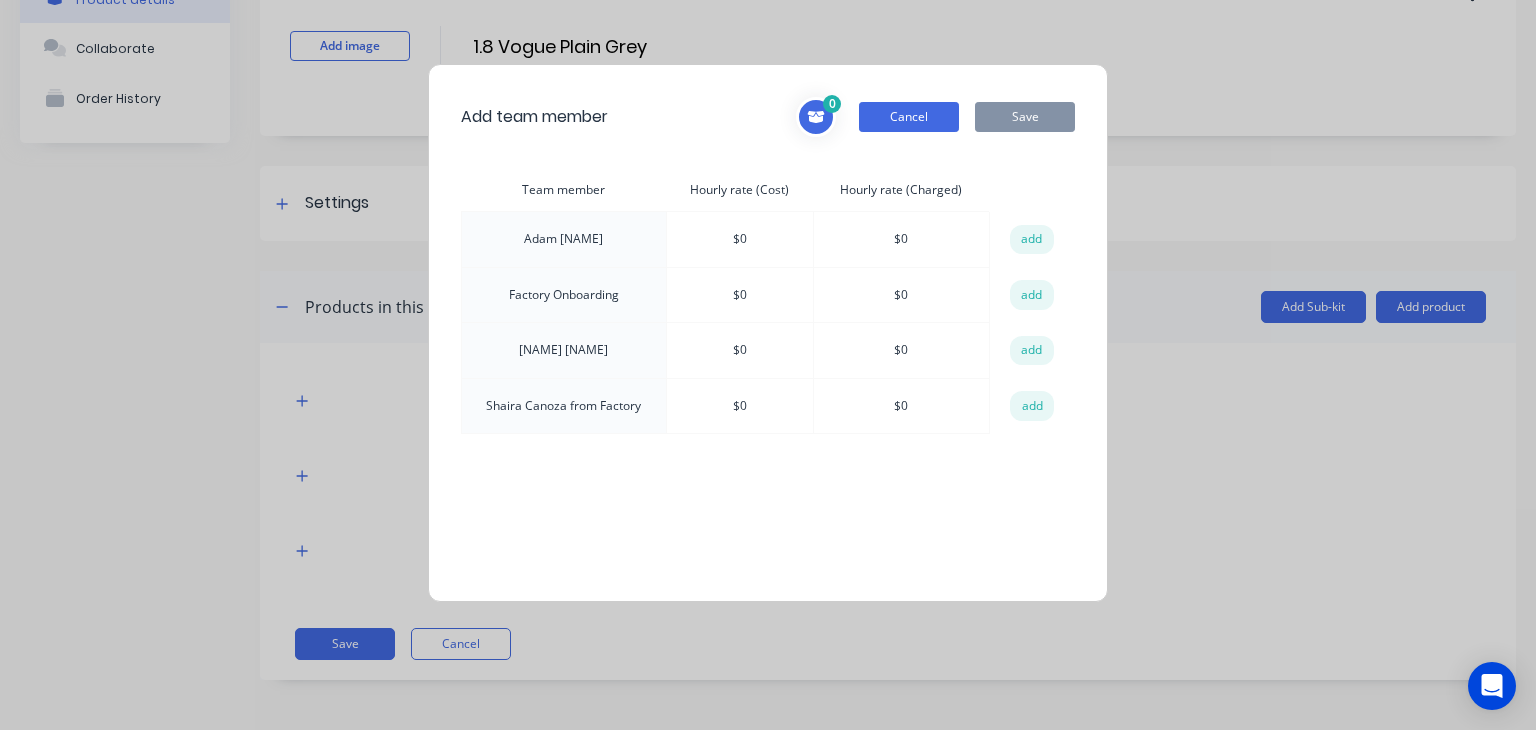 click on "Cancel" at bounding box center (909, 117) 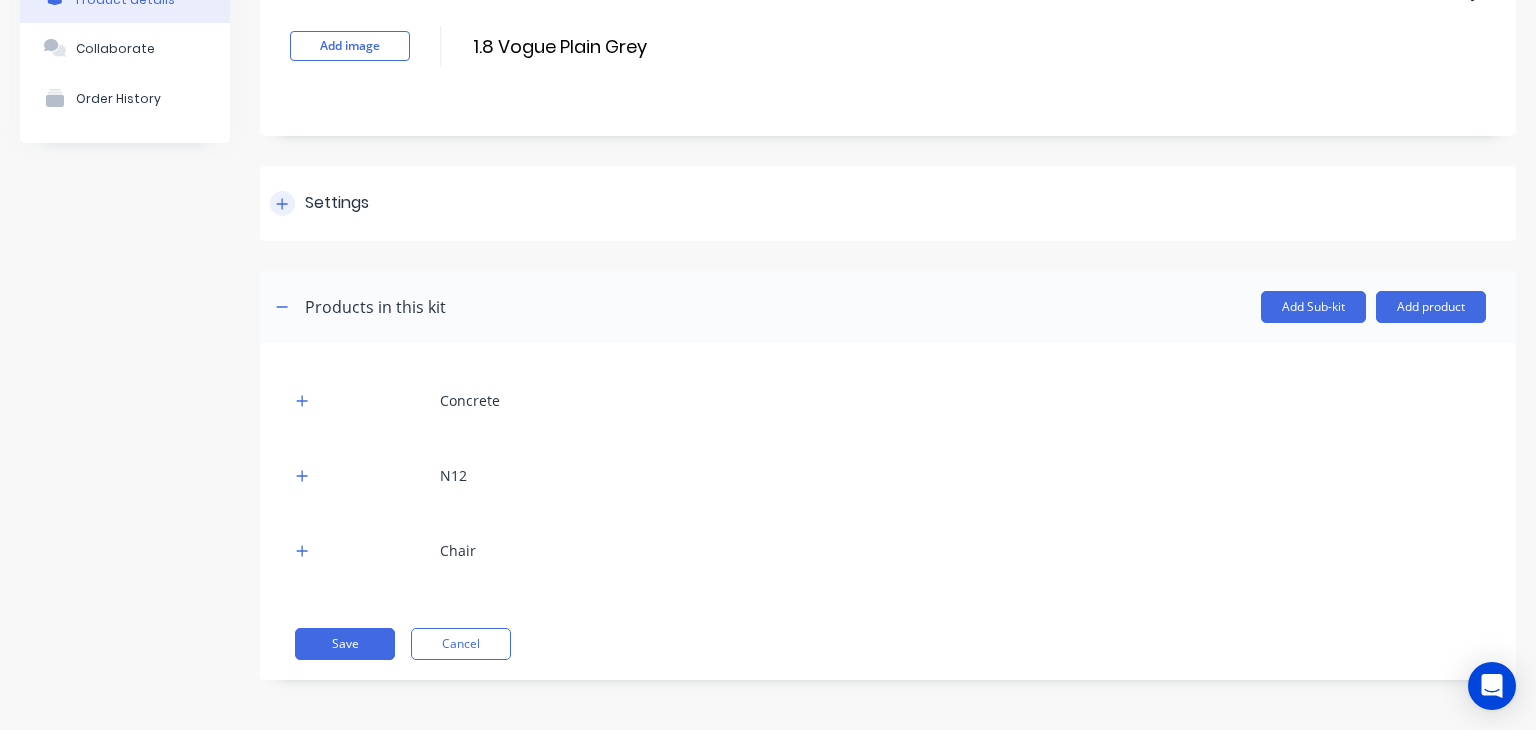 scroll, scrollTop: 0, scrollLeft: 0, axis: both 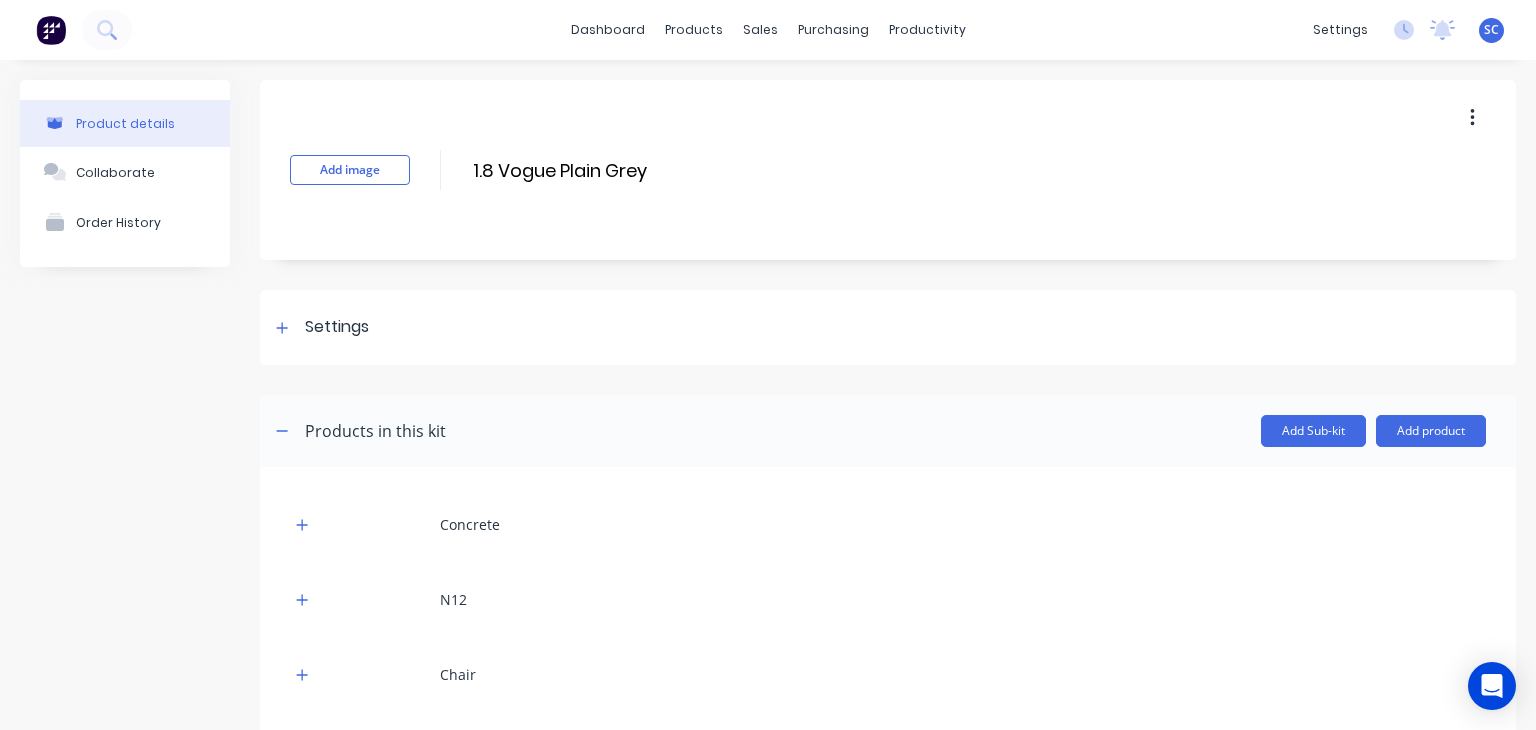 click on "Products in this kit Add Sub-kit   Add product" at bounding box center [888, 431] 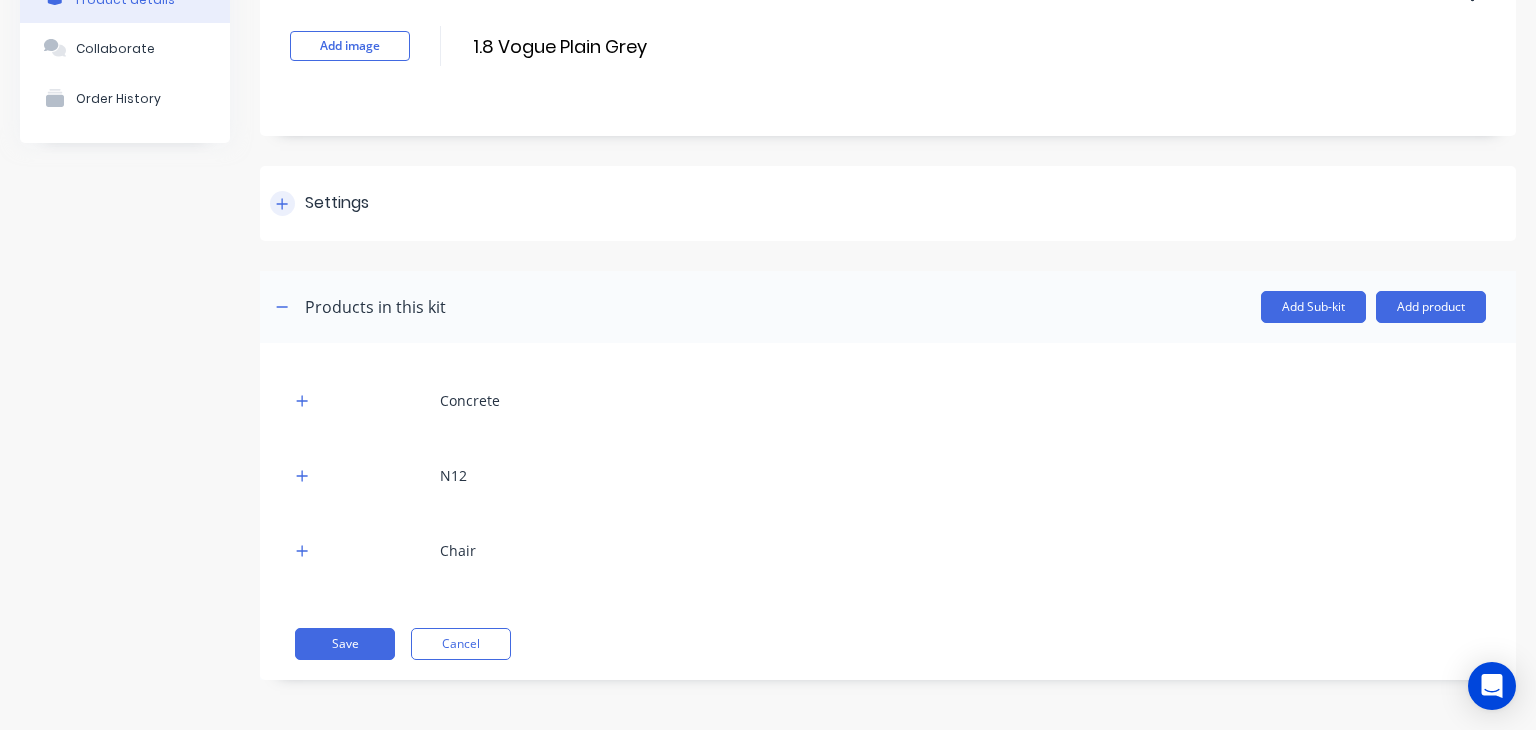 scroll, scrollTop: 0, scrollLeft: 0, axis: both 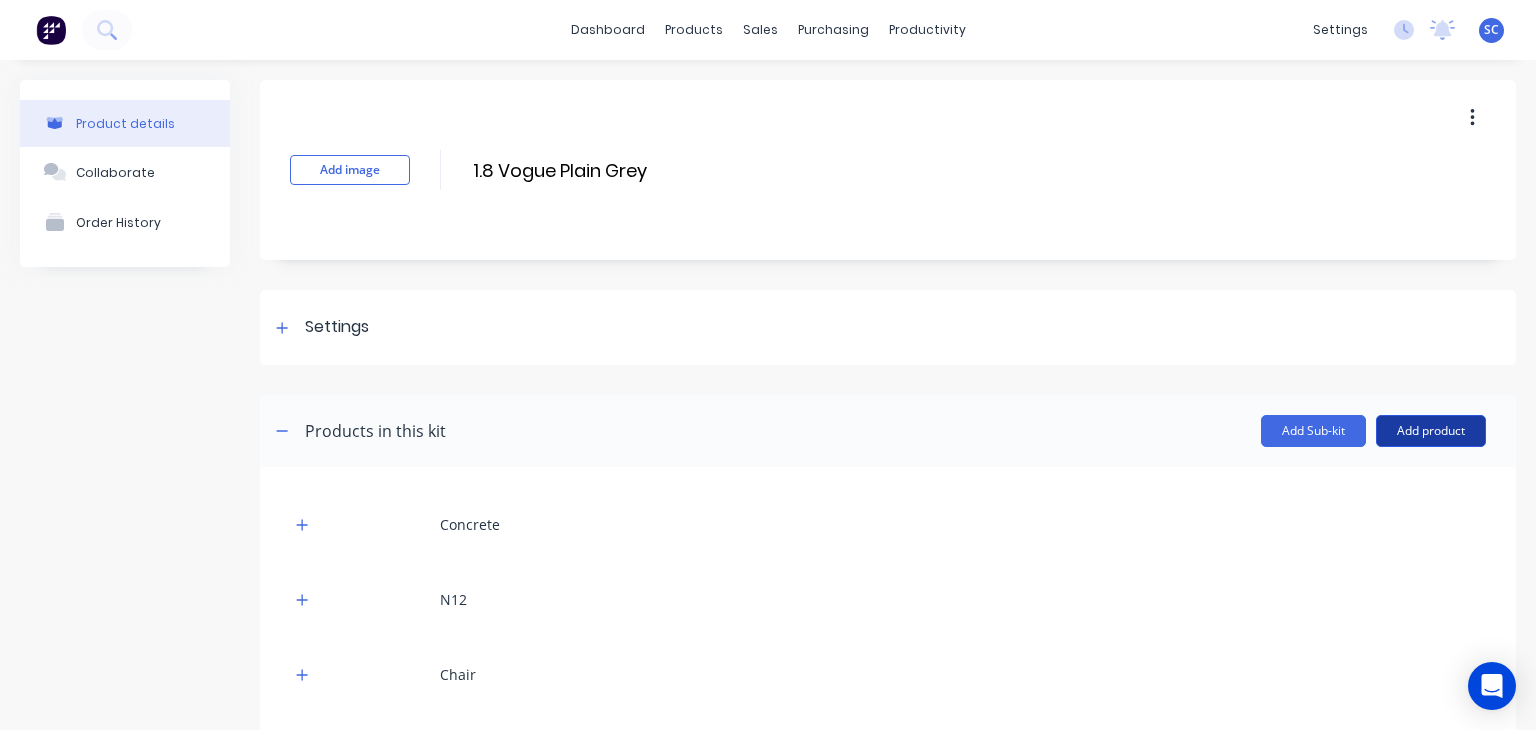 click on "Add product" at bounding box center (1431, 431) 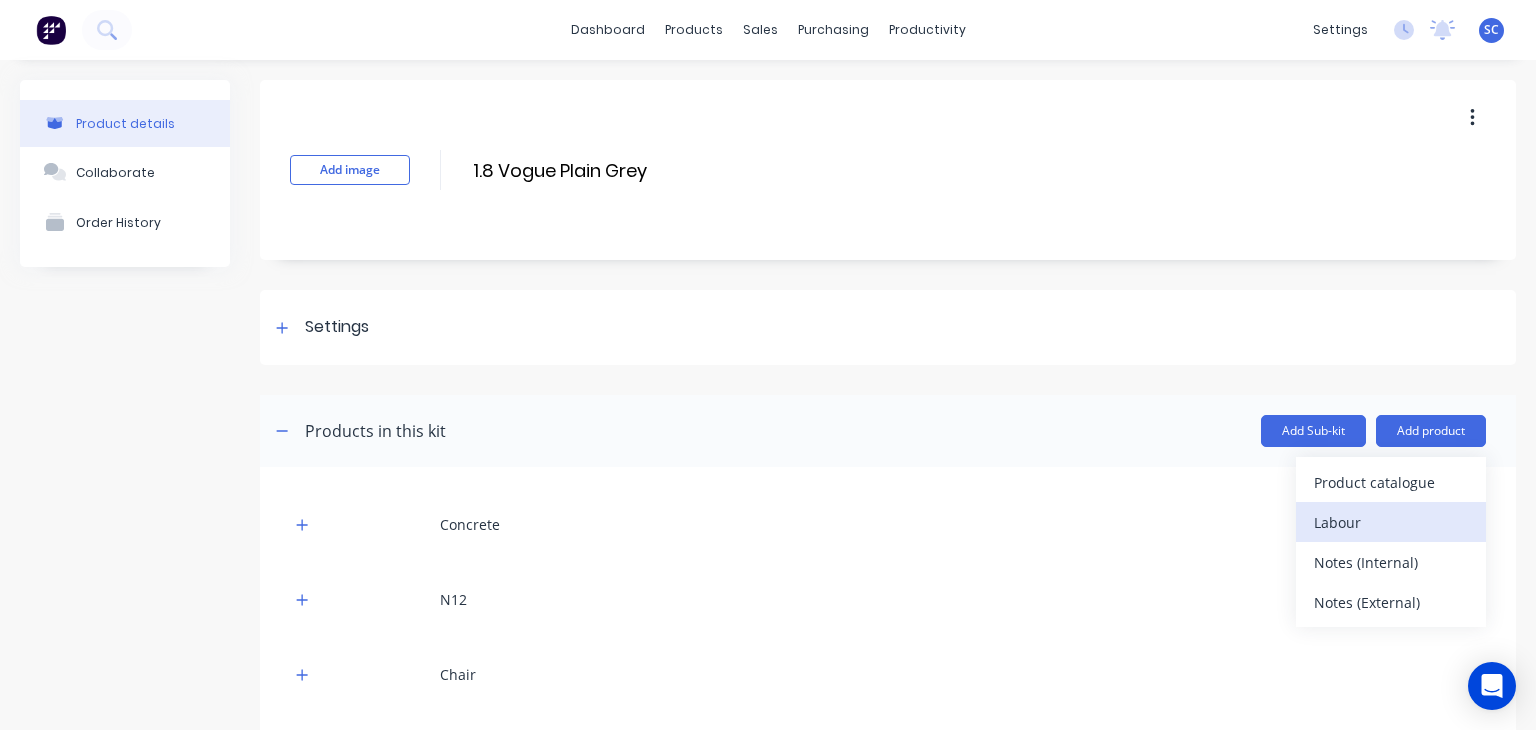 click on "Labour" at bounding box center [1391, 522] 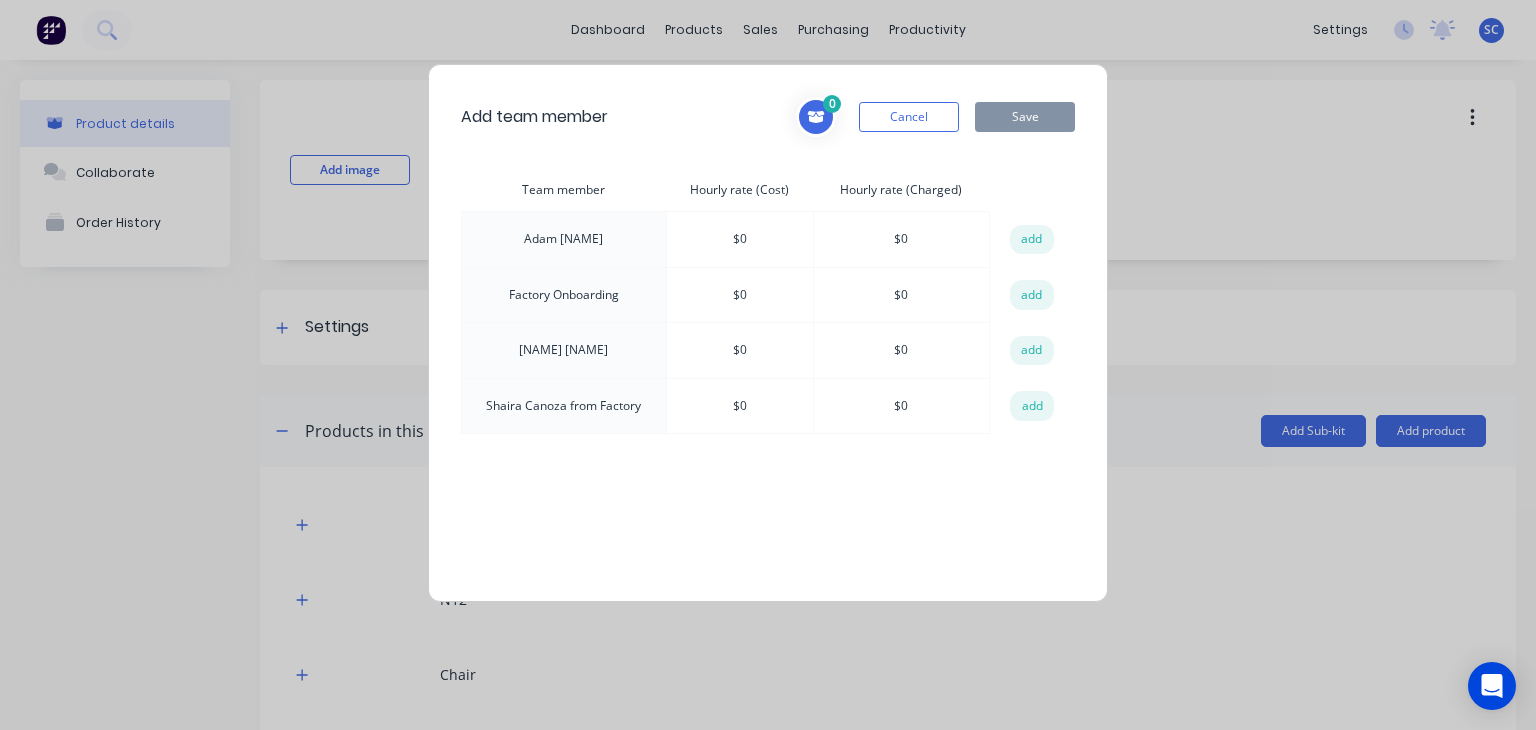click 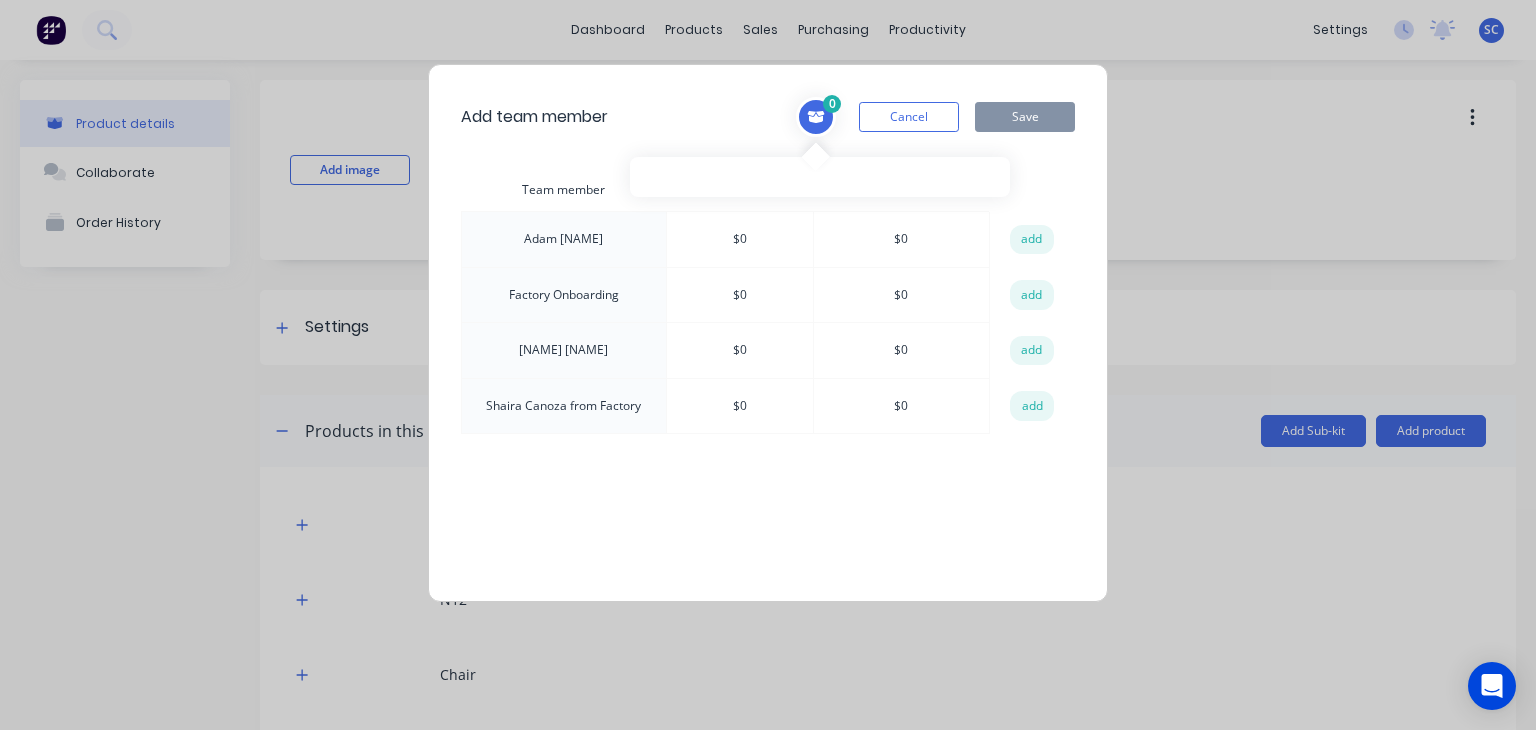 click 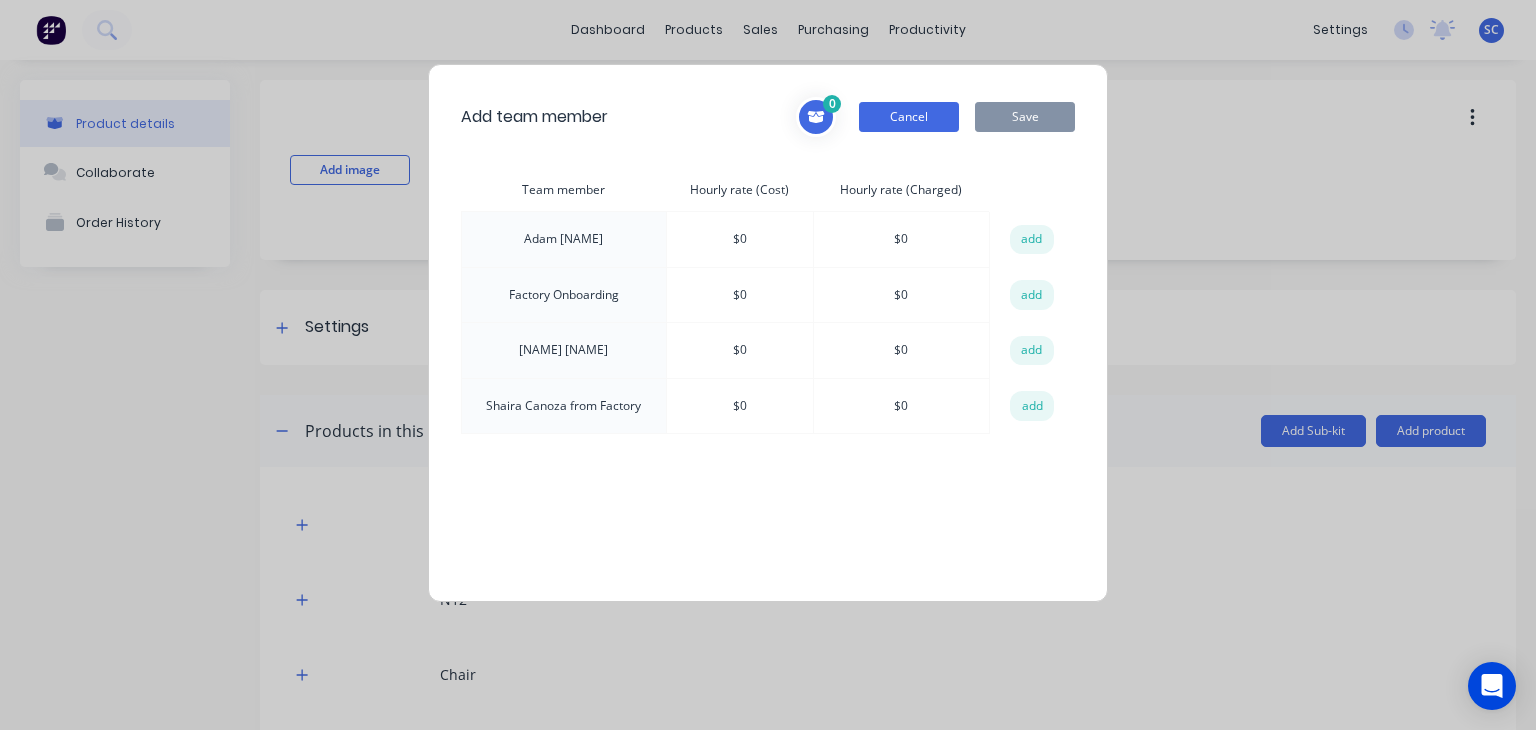 click on "Cancel" at bounding box center (909, 117) 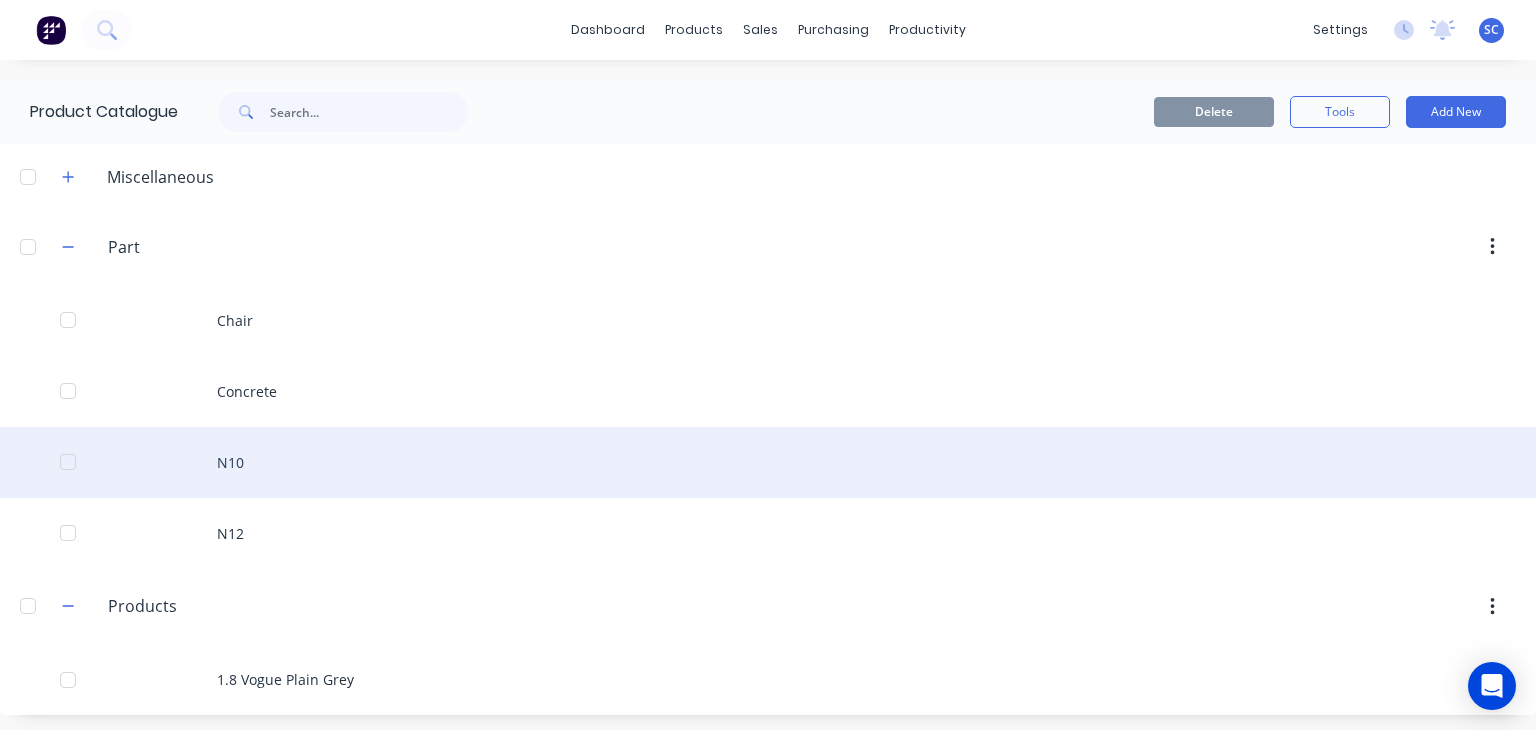 scroll, scrollTop: 4, scrollLeft: 0, axis: vertical 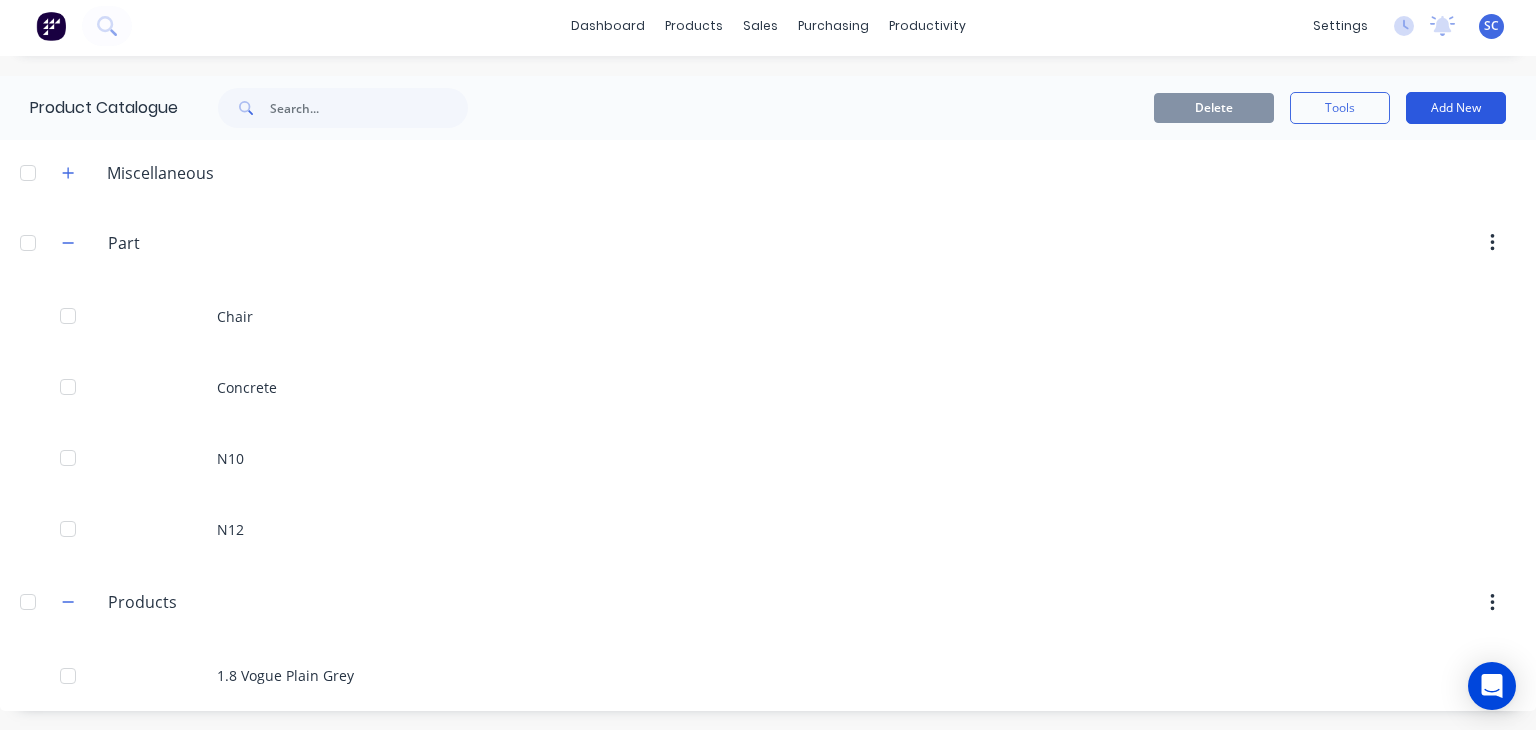 click on "Add New" at bounding box center [1456, 108] 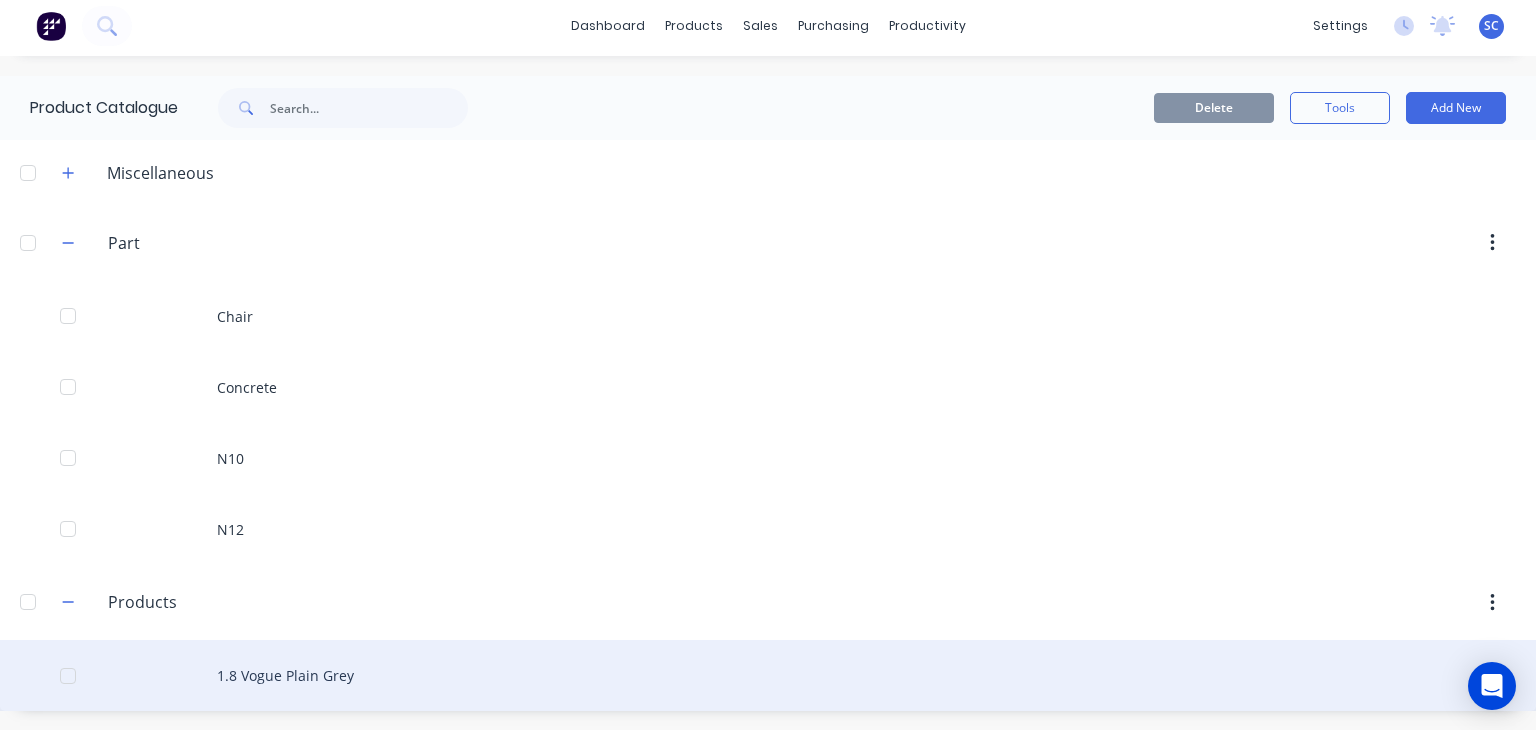 click at bounding box center [68, 676] 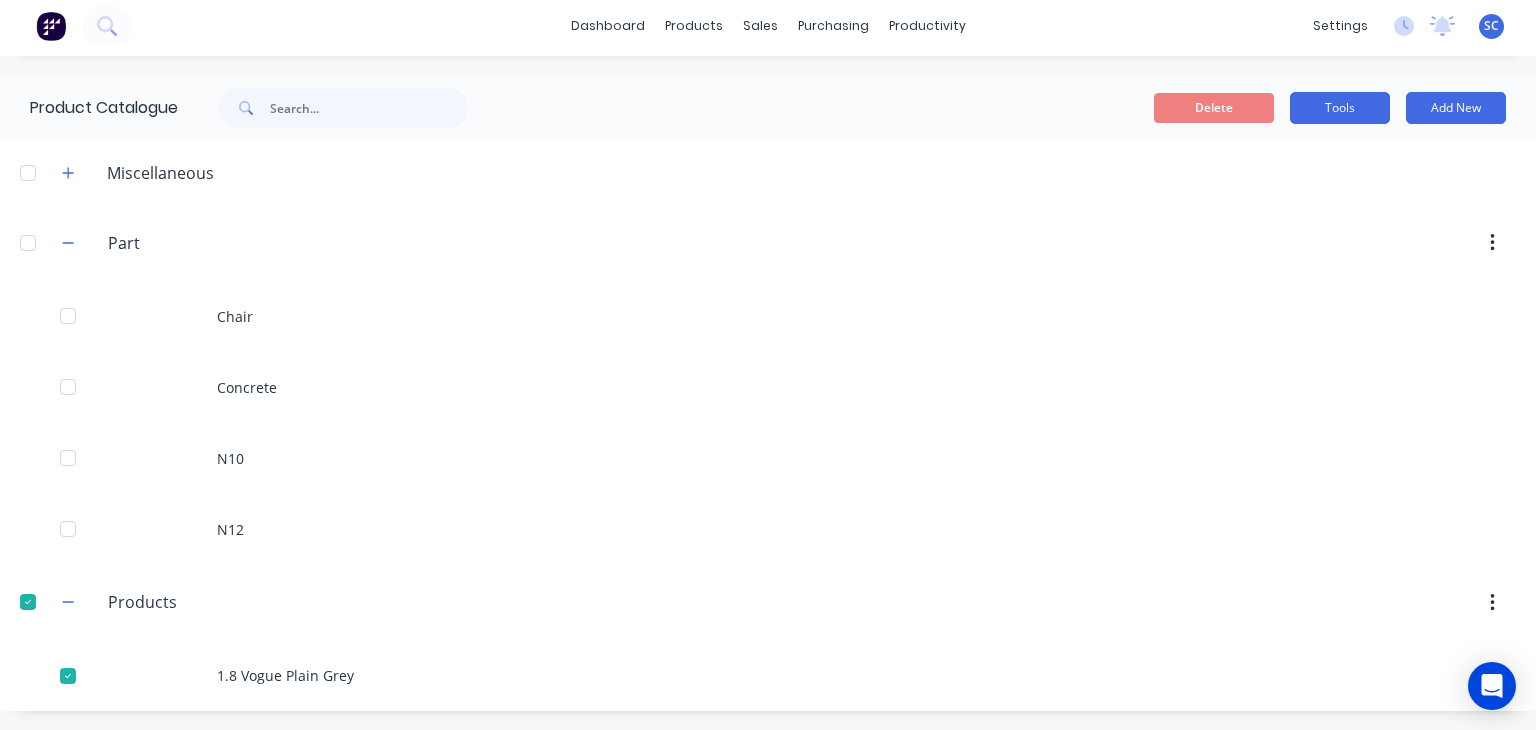 click on "Tools" at bounding box center [1340, 108] 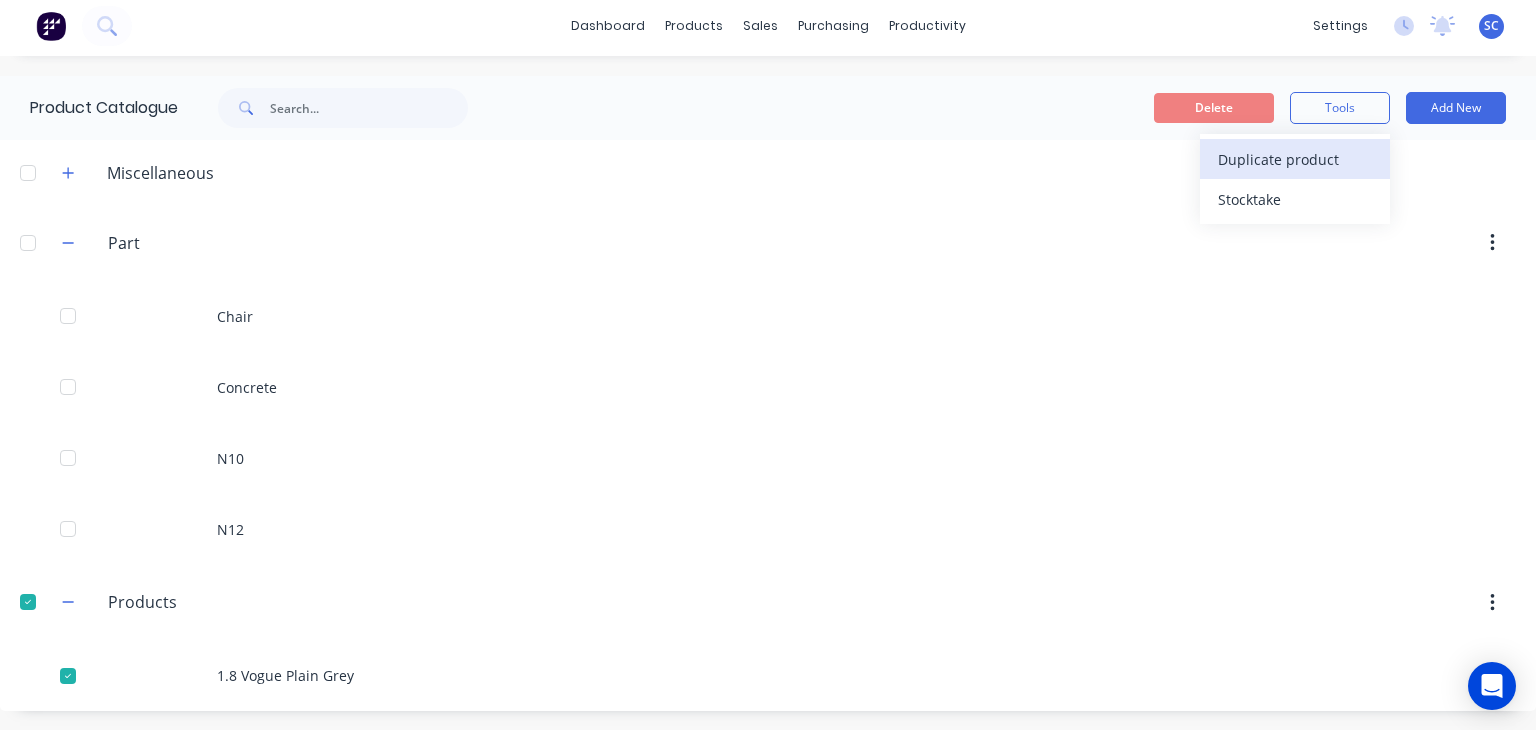 click on "Duplicate product" at bounding box center [1295, 159] 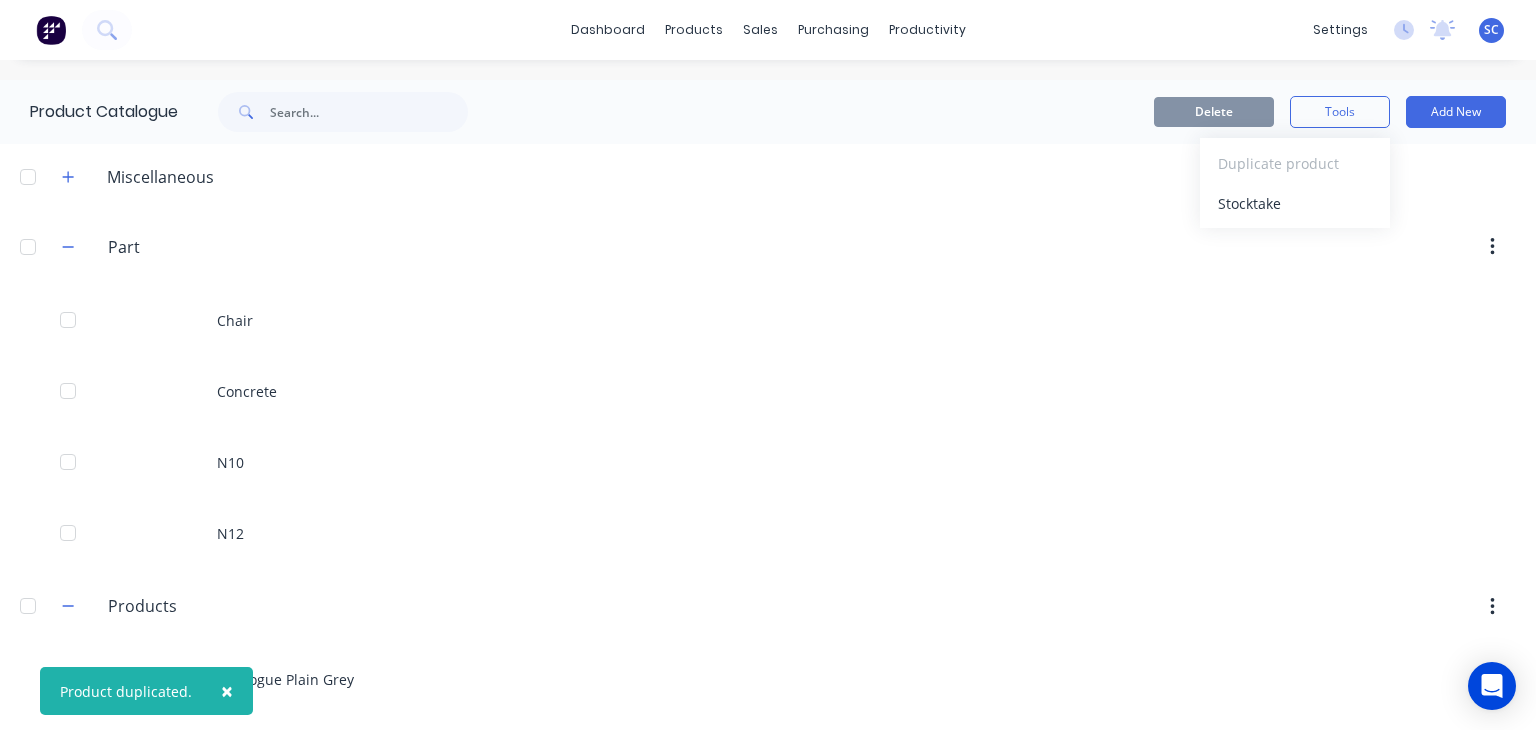 scroll, scrollTop: 76, scrollLeft: 0, axis: vertical 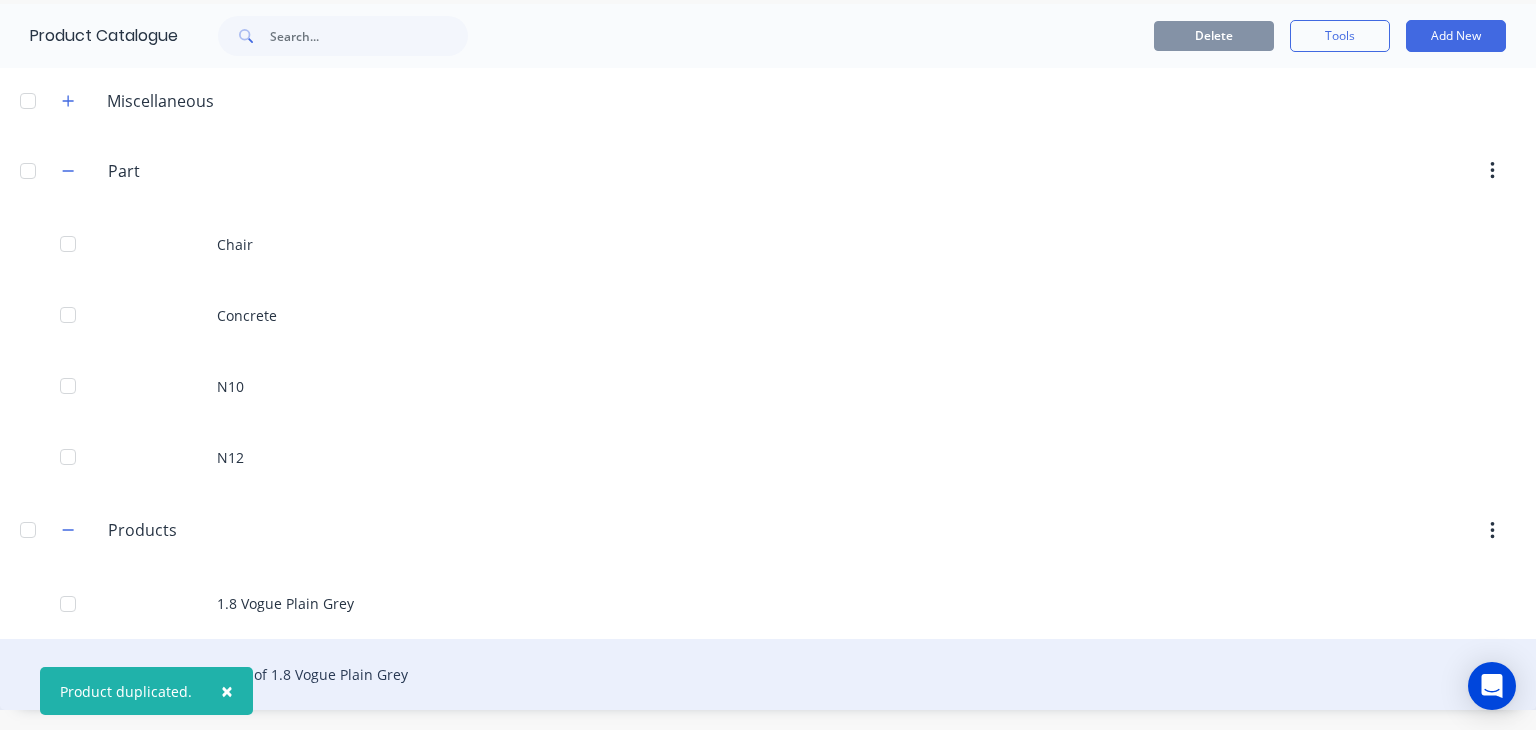 click on "Copy of 1.8 Vogue Plain Grey" at bounding box center [768, 674] 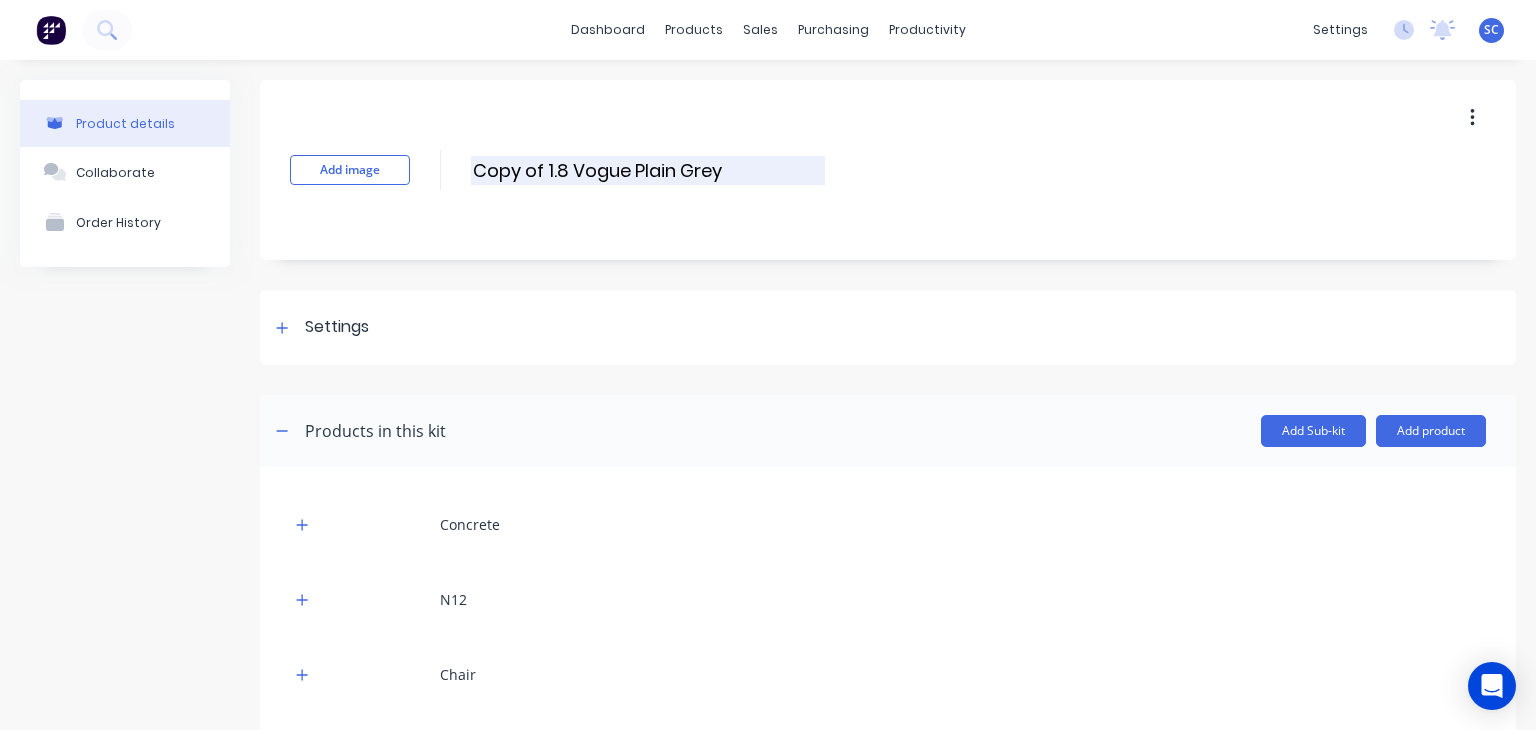 click on "Copy of 1.8 Vogue Plain Grey" at bounding box center (648, 170) 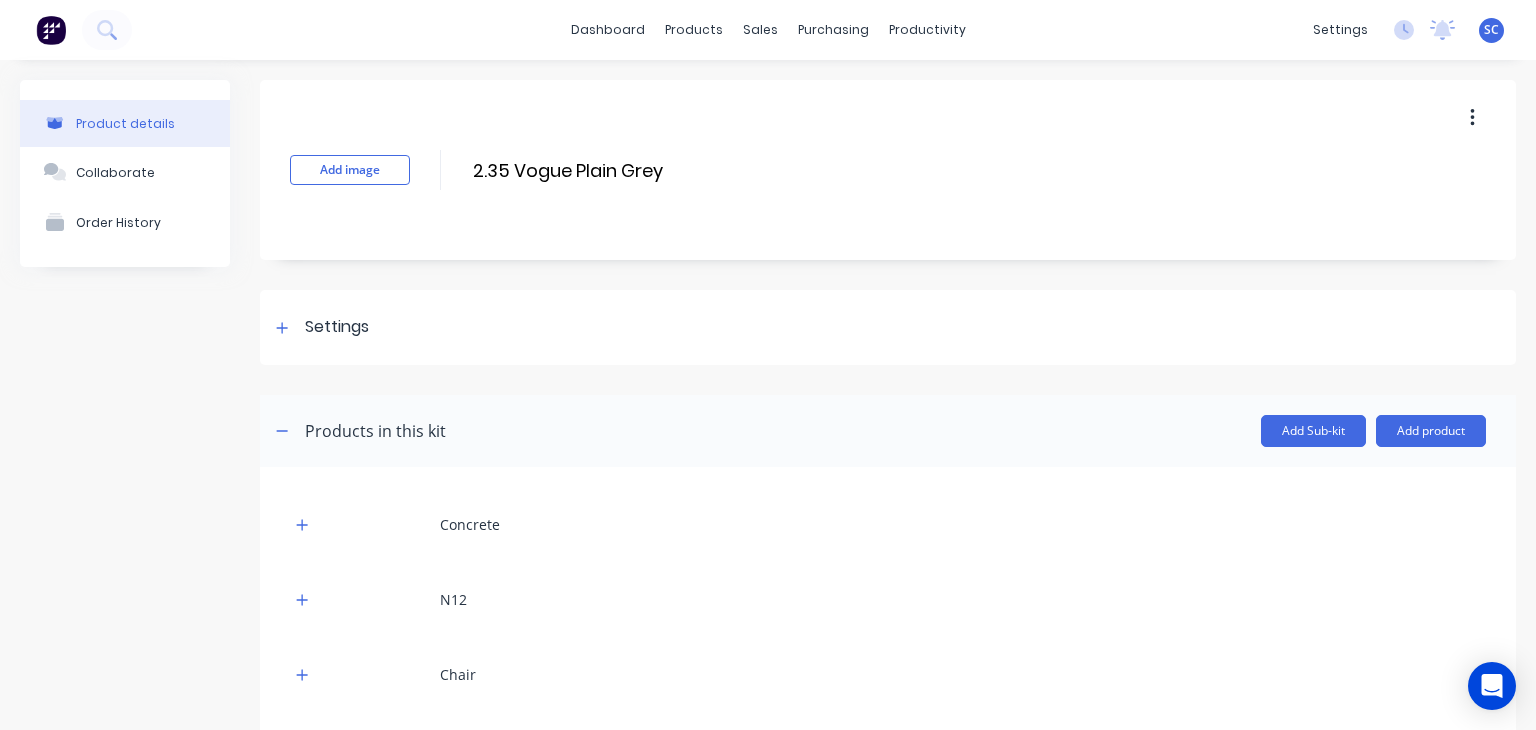 type on "2.35 Vogue Plain Grey" 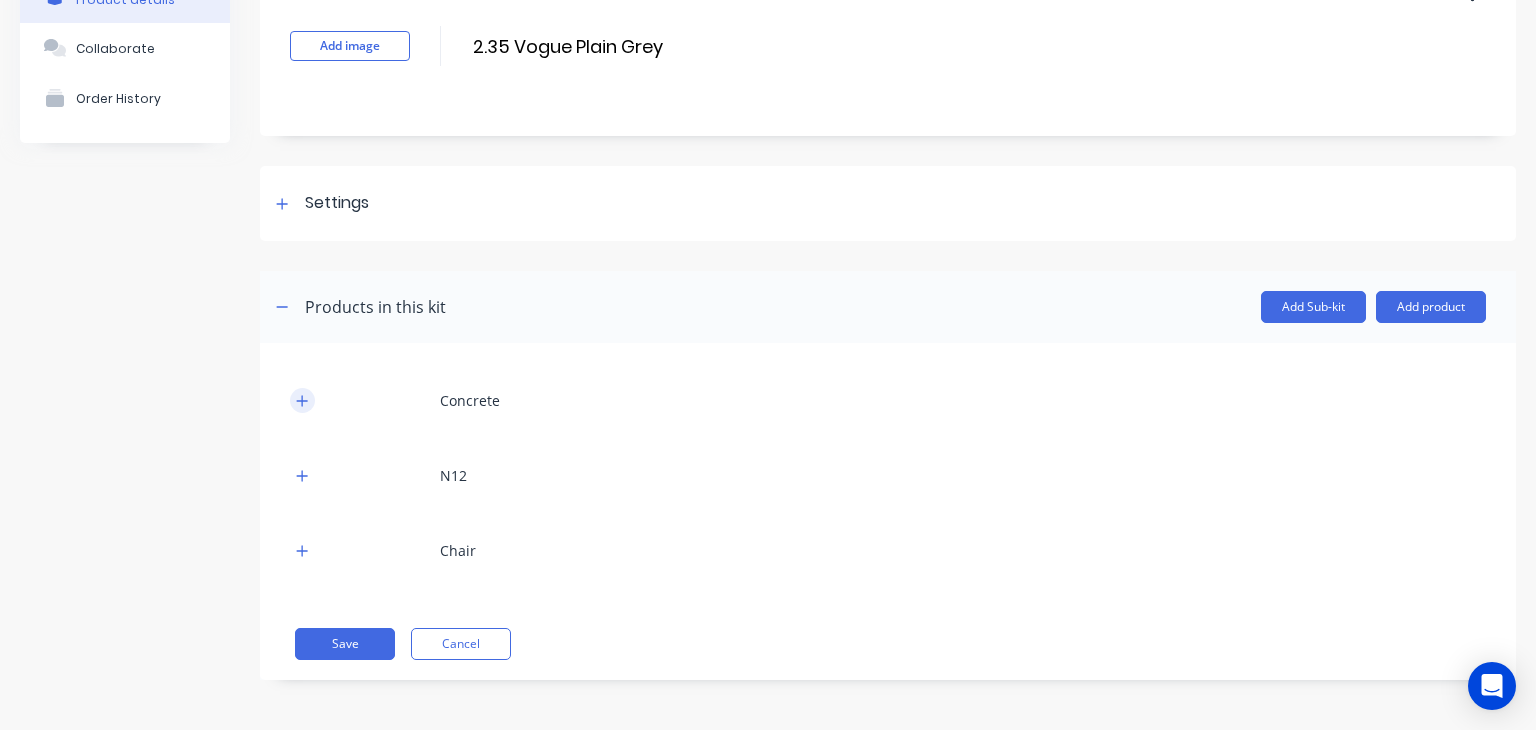 click 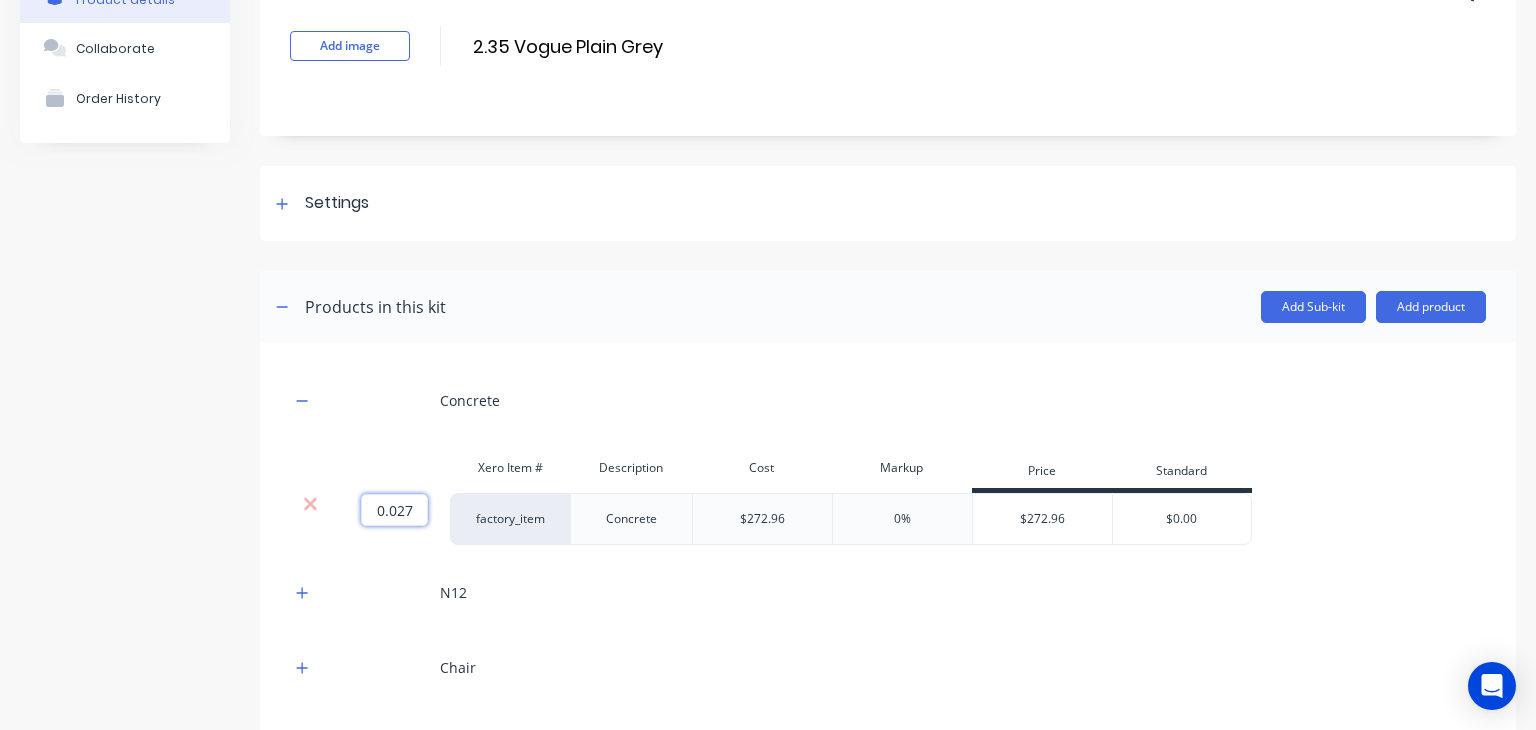 click on "0.027" at bounding box center [394, 510] 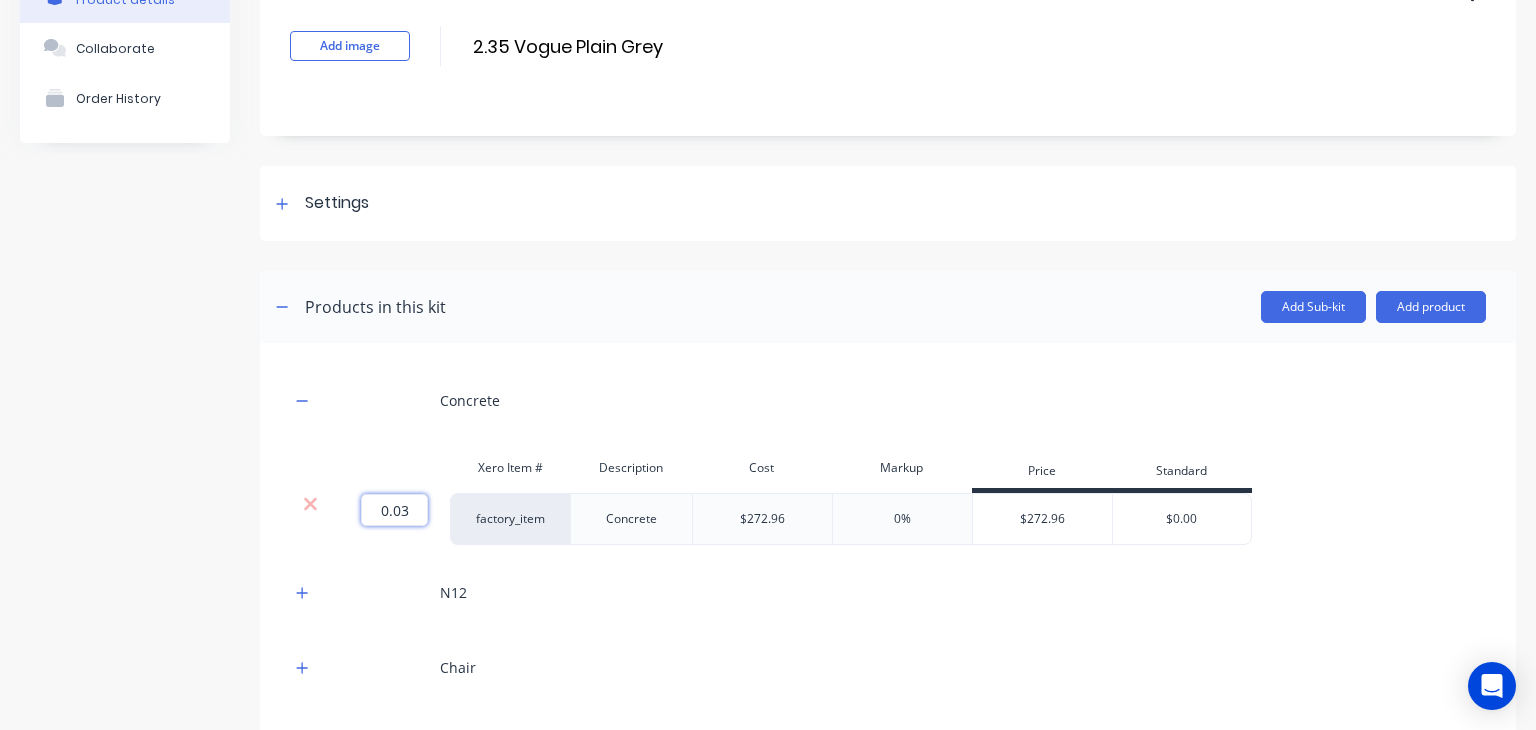 type on "0.035" 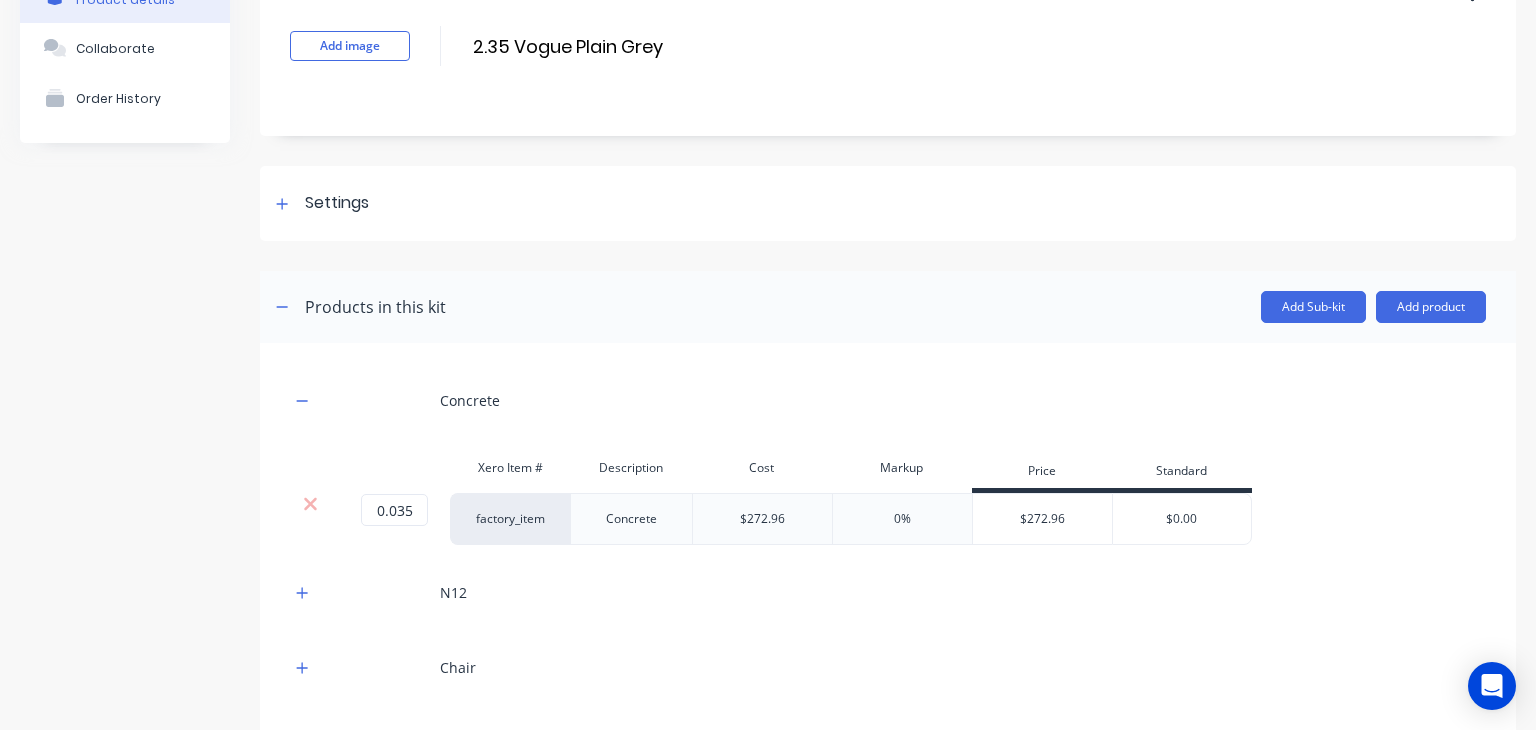 click on "N12" at bounding box center (888, 592) 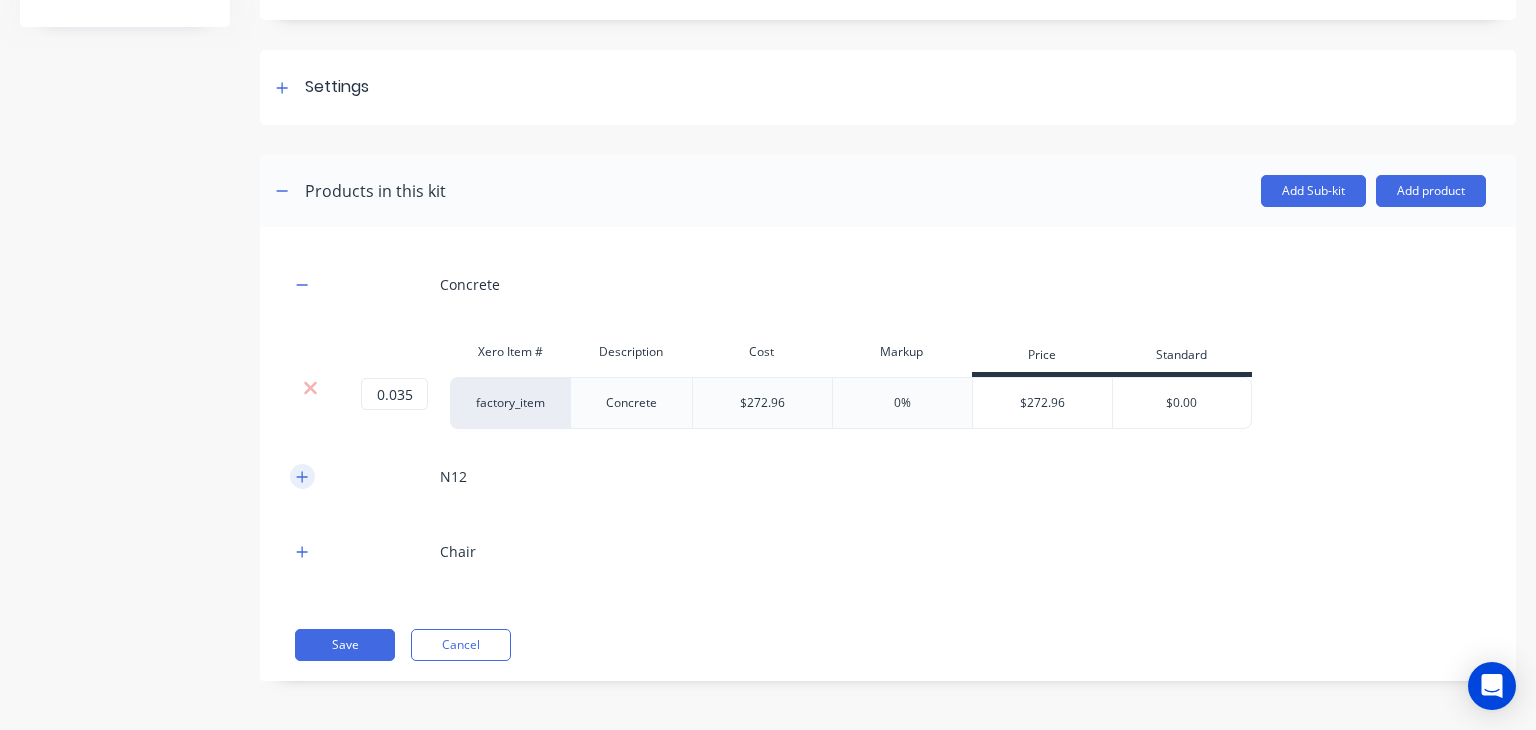 click 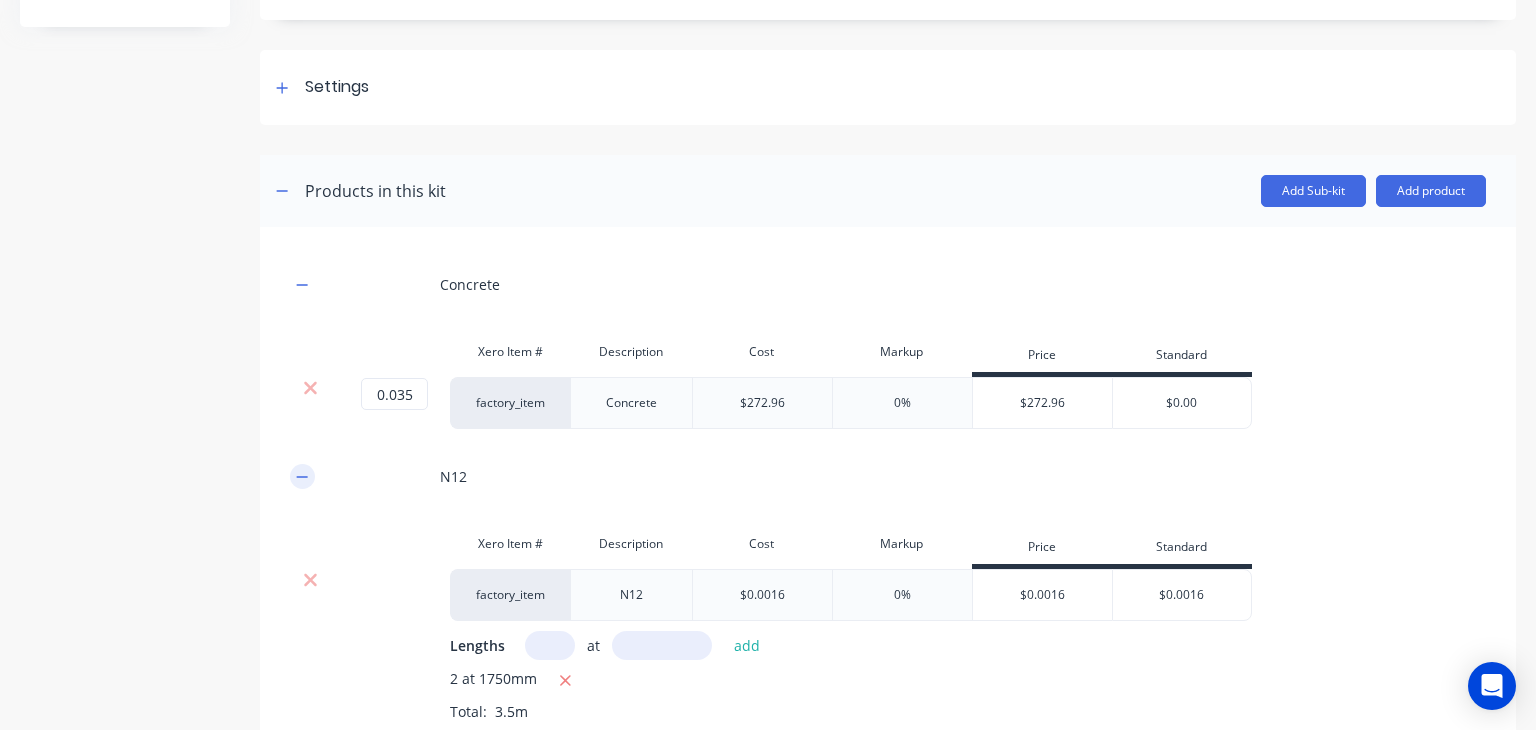type 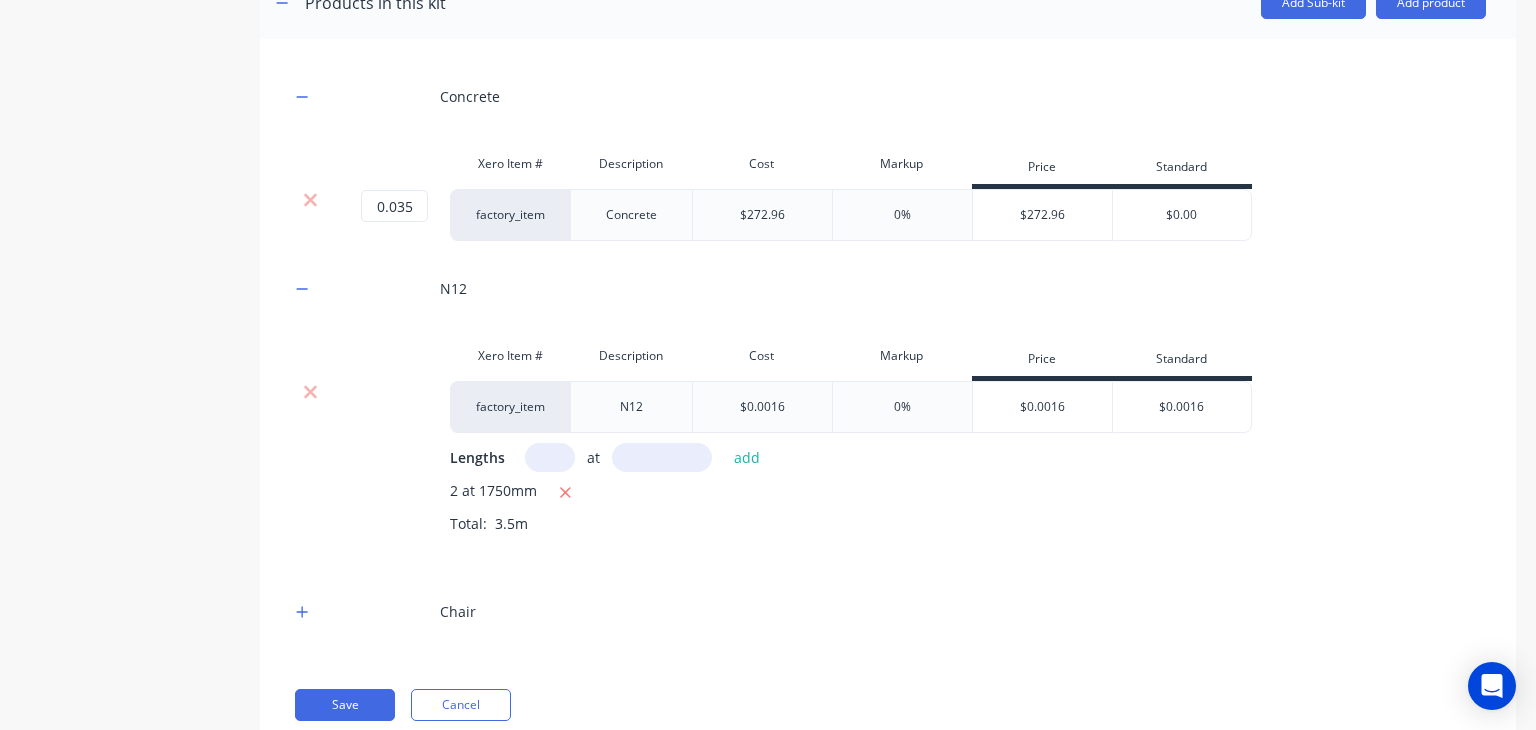 scroll, scrollTop: 430, scrollLeft: 0, axis: vertical 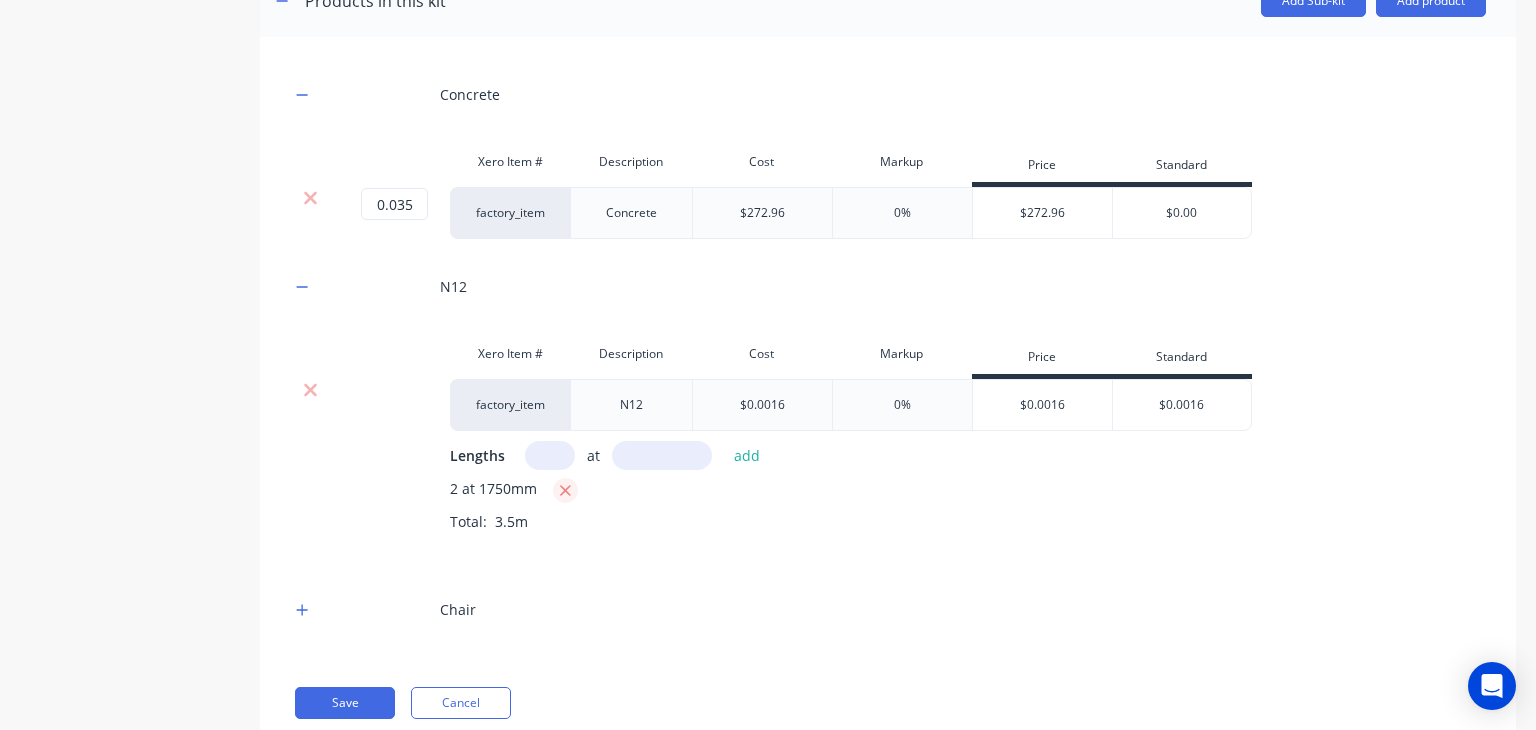 click 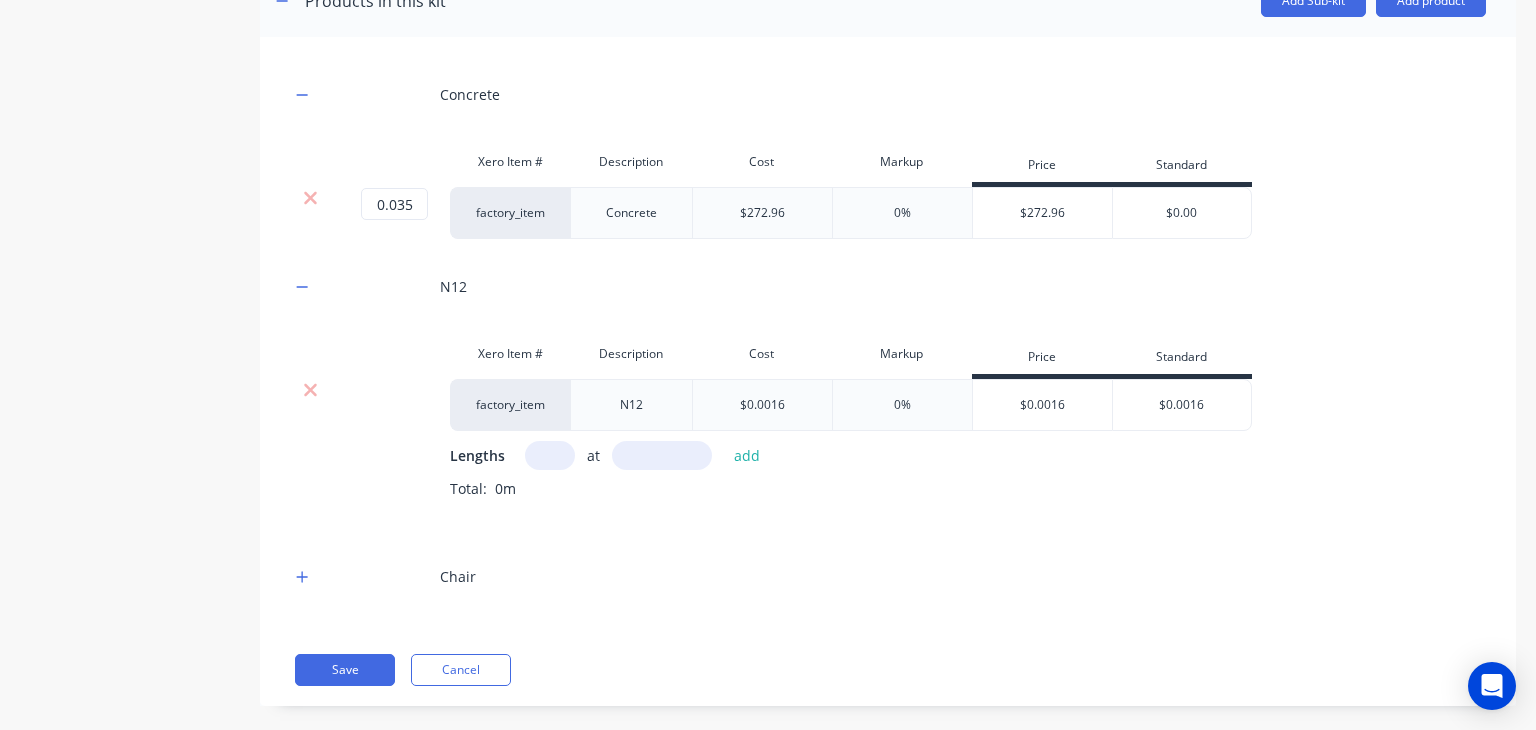 click at bounding box center (550, 455) 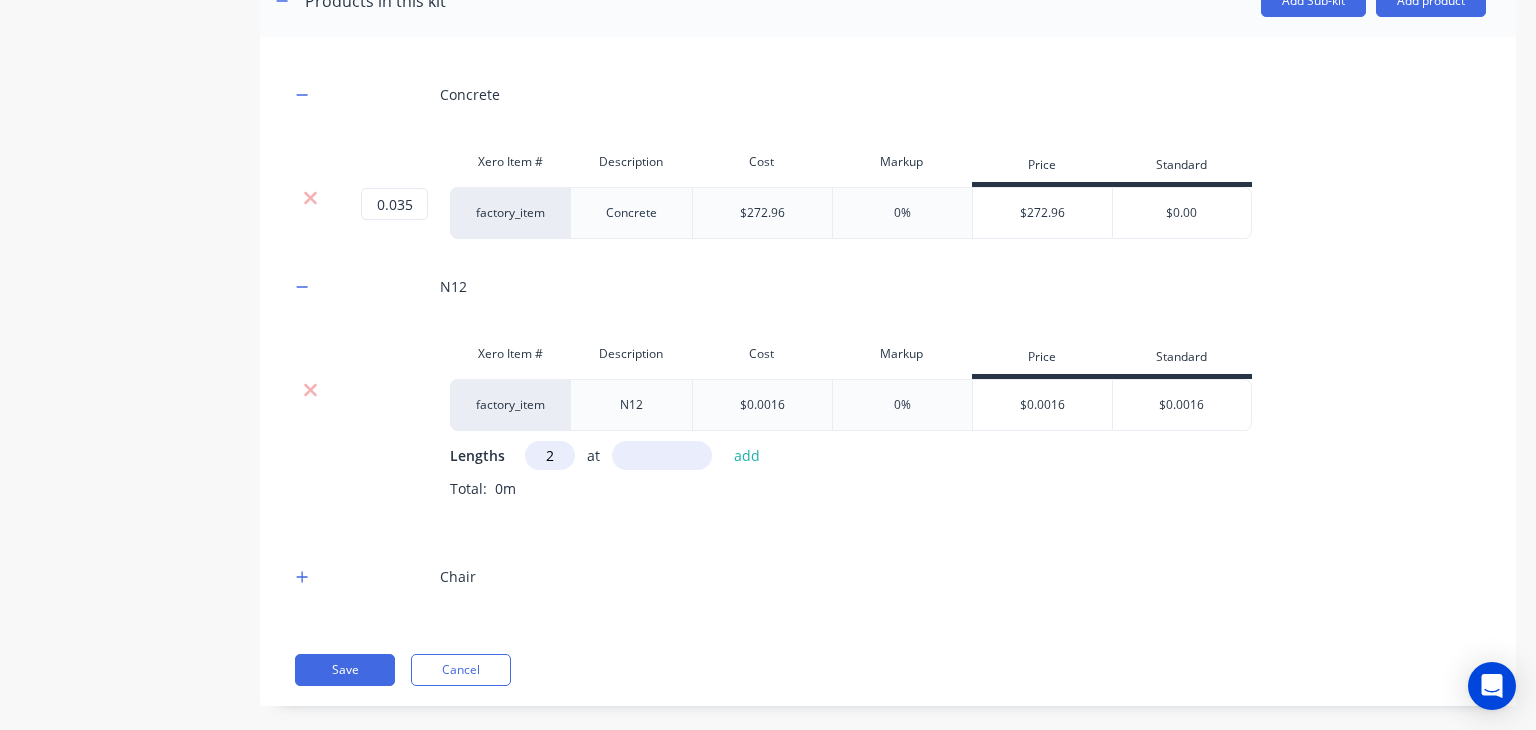 type on "2" 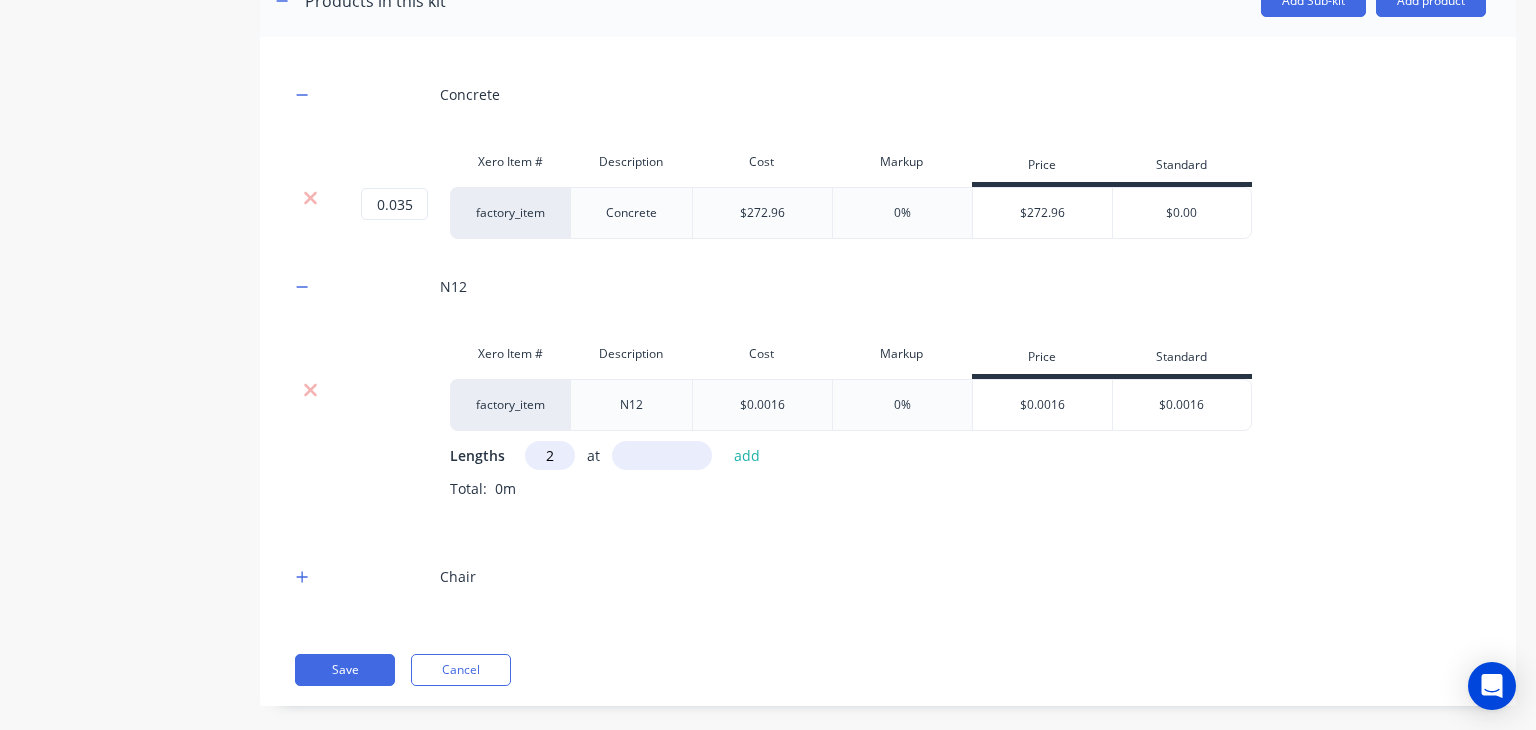 click at bounding box center (662, 455) 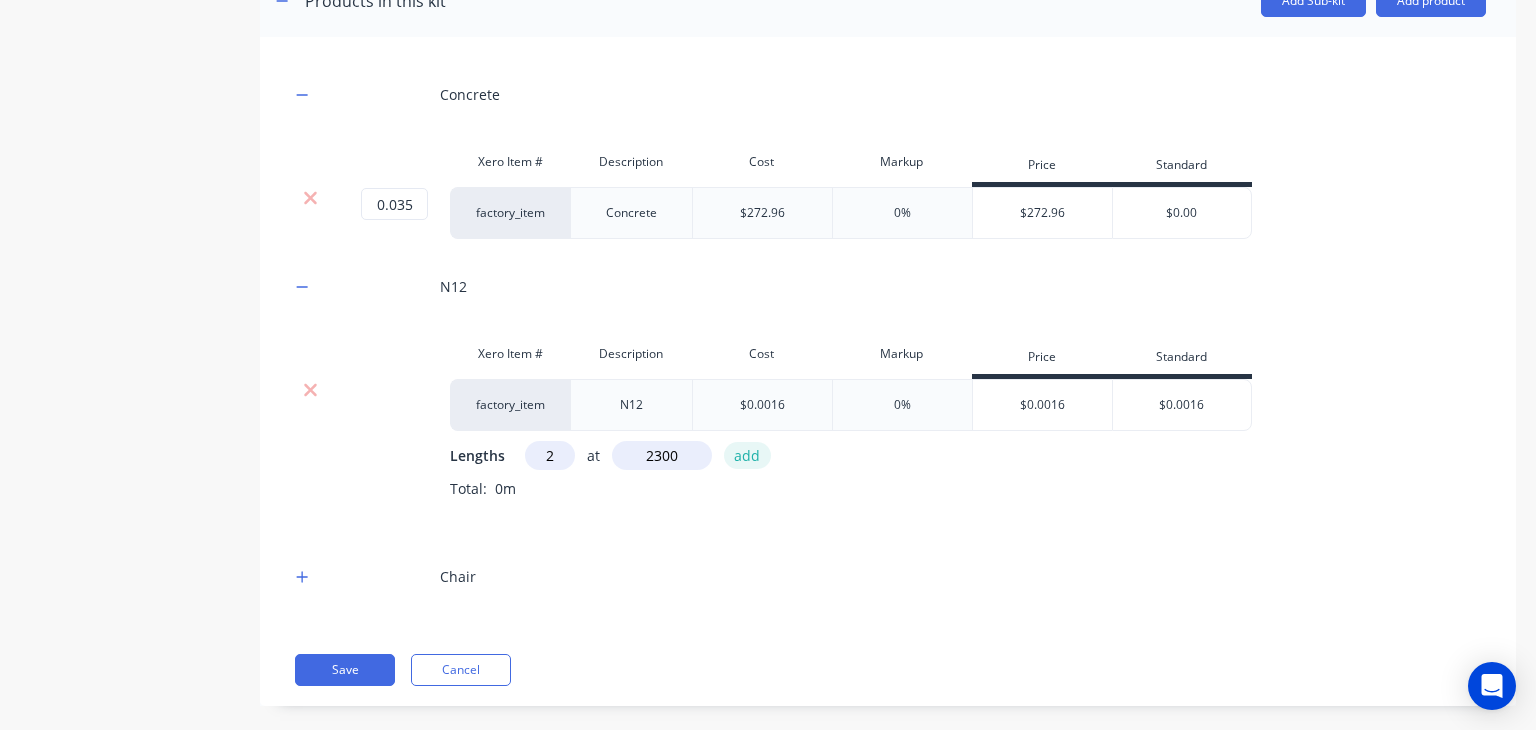type on "2300" 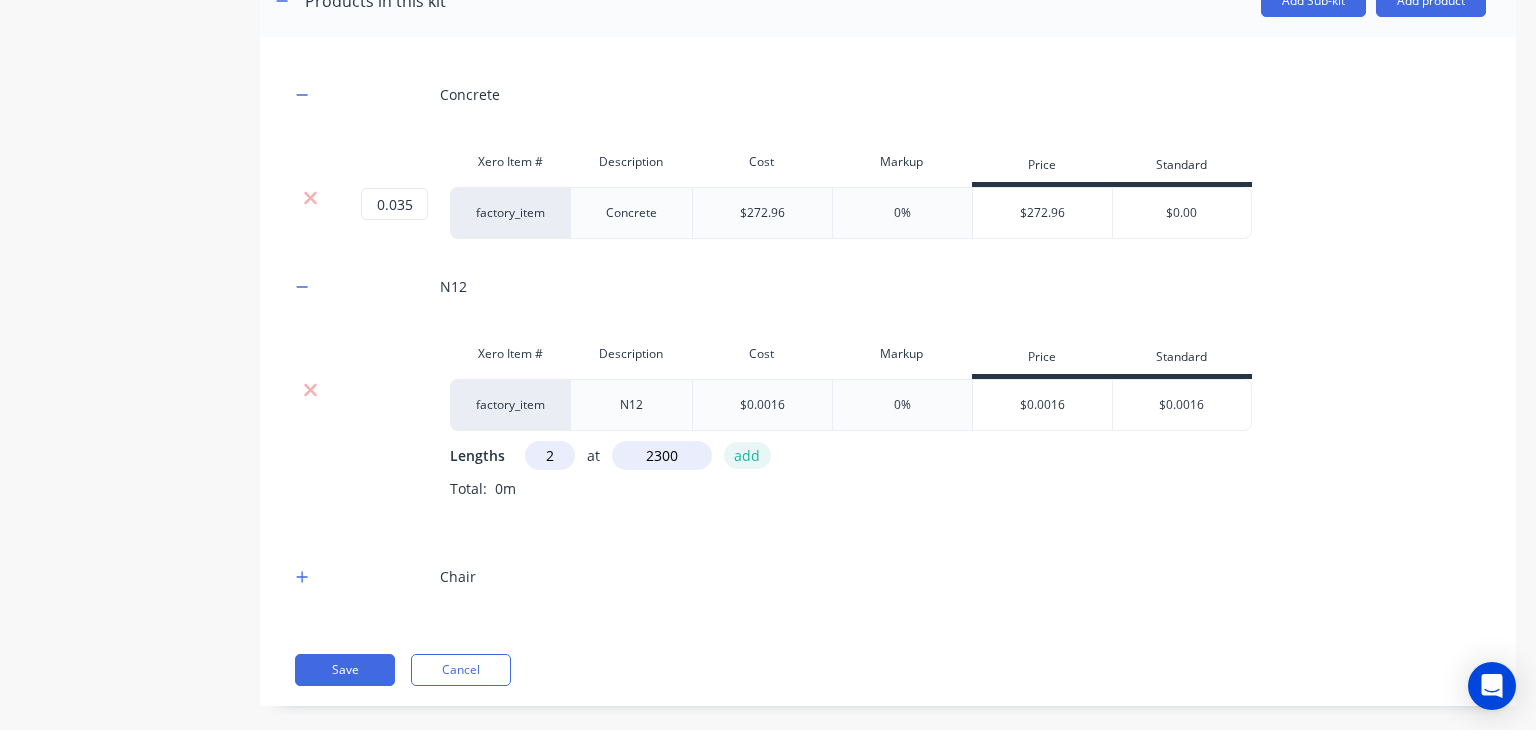 click on "add" at bounding box center [747, 455] 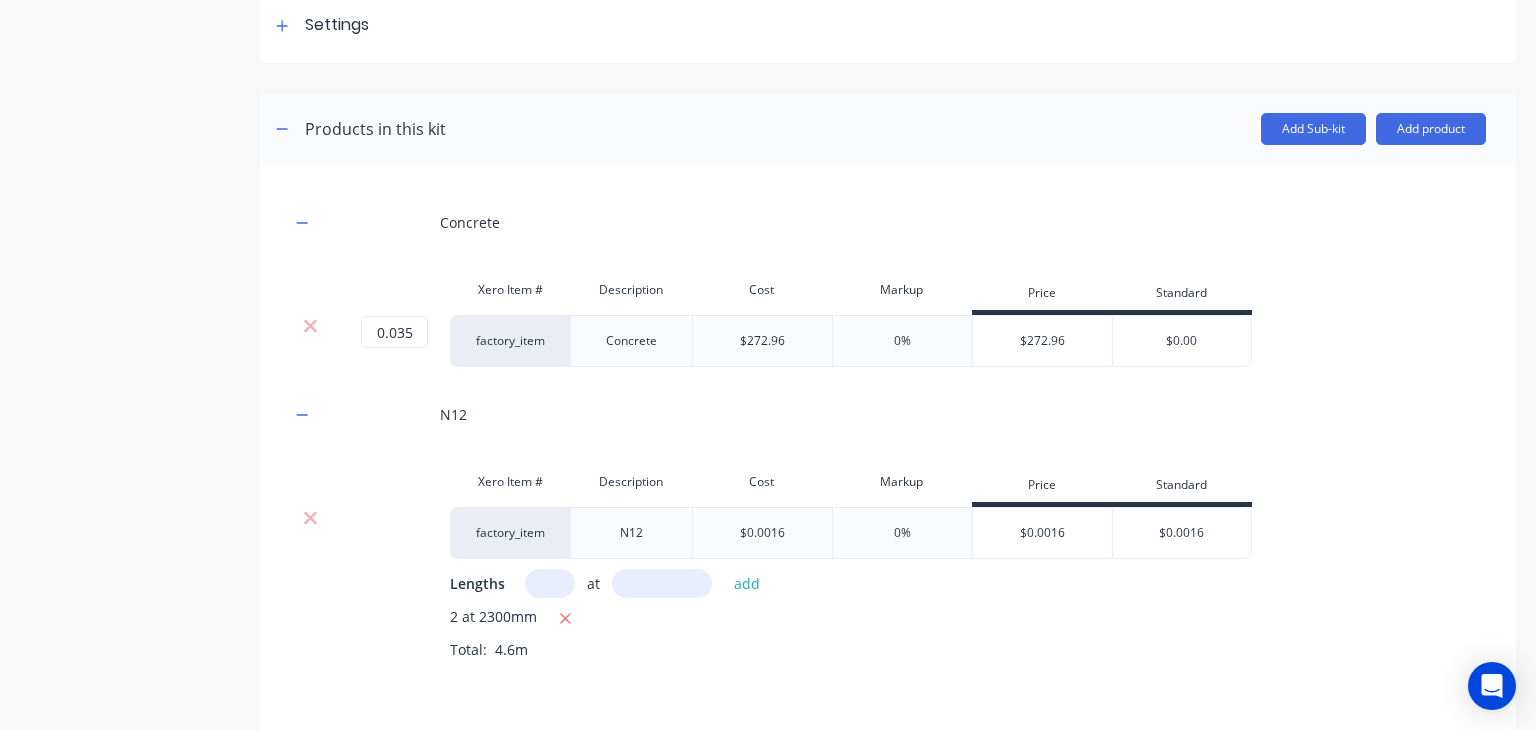 scroll, scrollTop: 488, scrollLeft: 0, axis: vertical 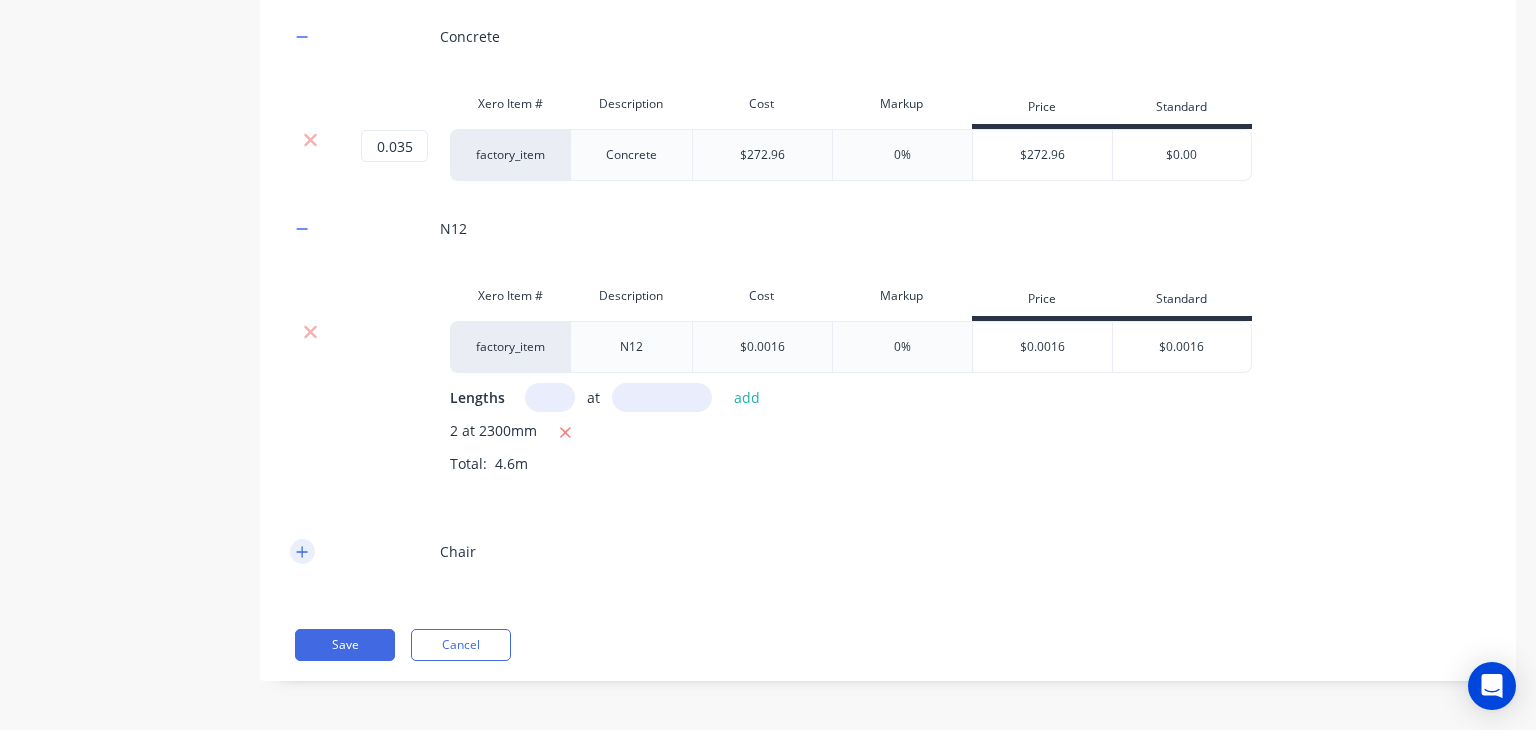 click at bounding box center (302, 551) 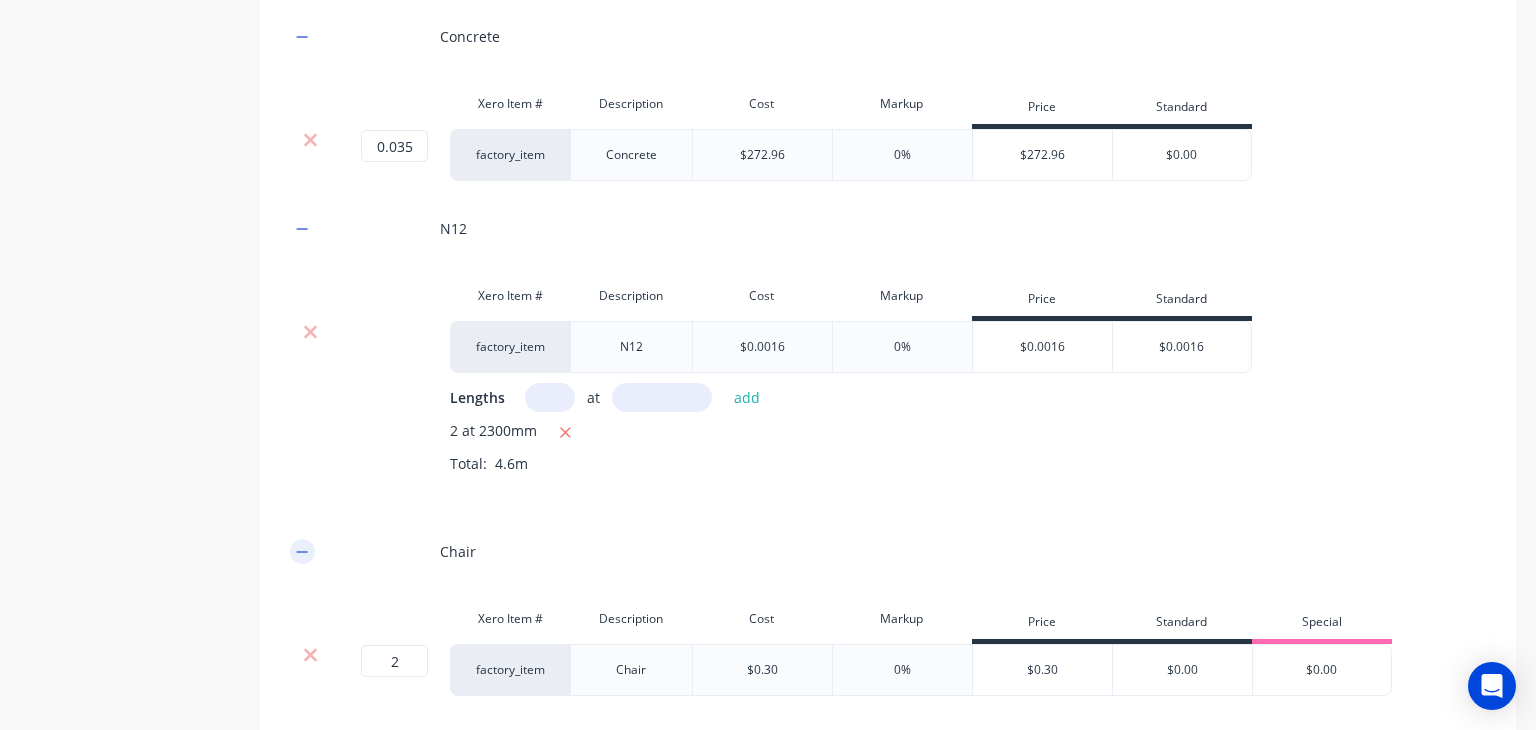 type 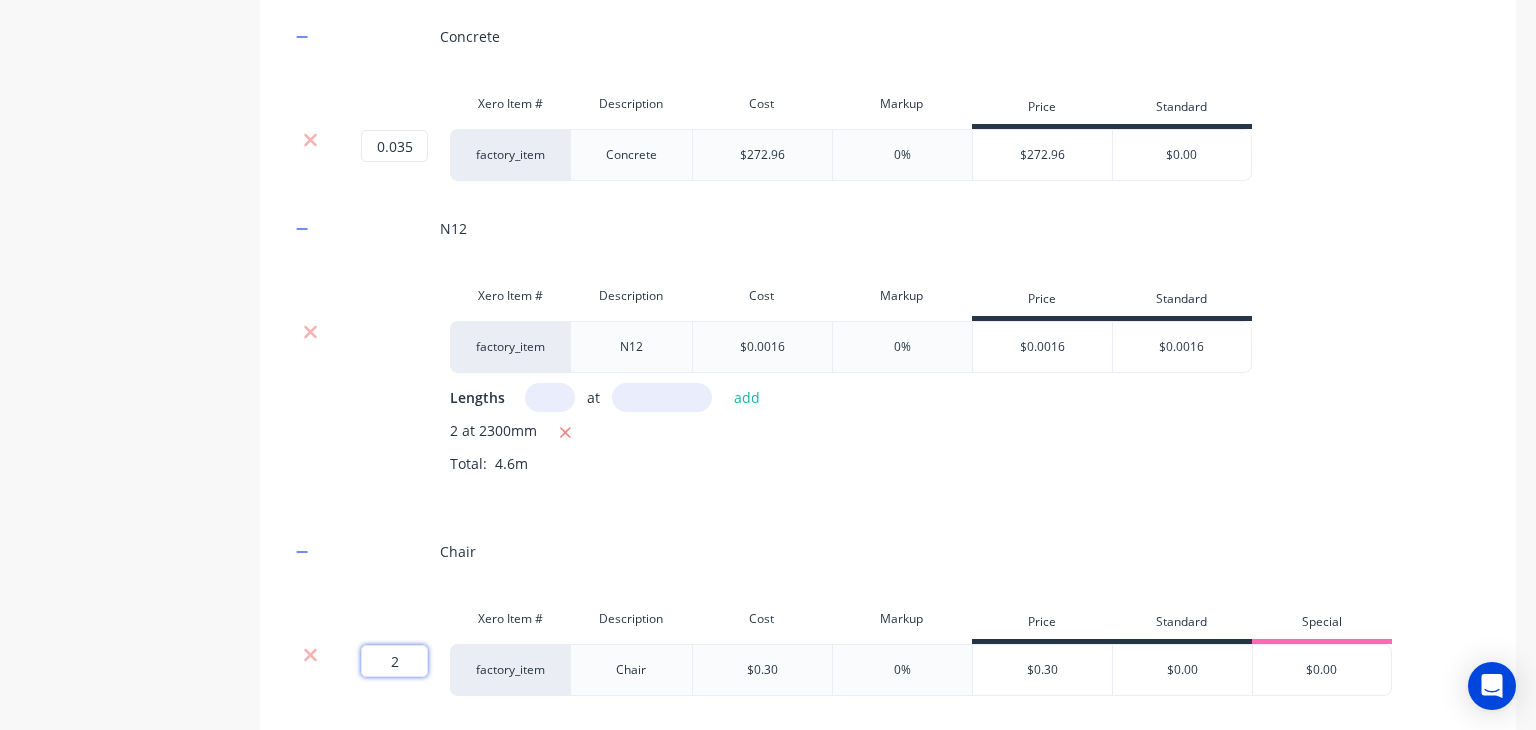 drag, startPoint x: 402, startPoint y: 654, endPoint x: 369, endPoint y: 649, distance: 33.37664 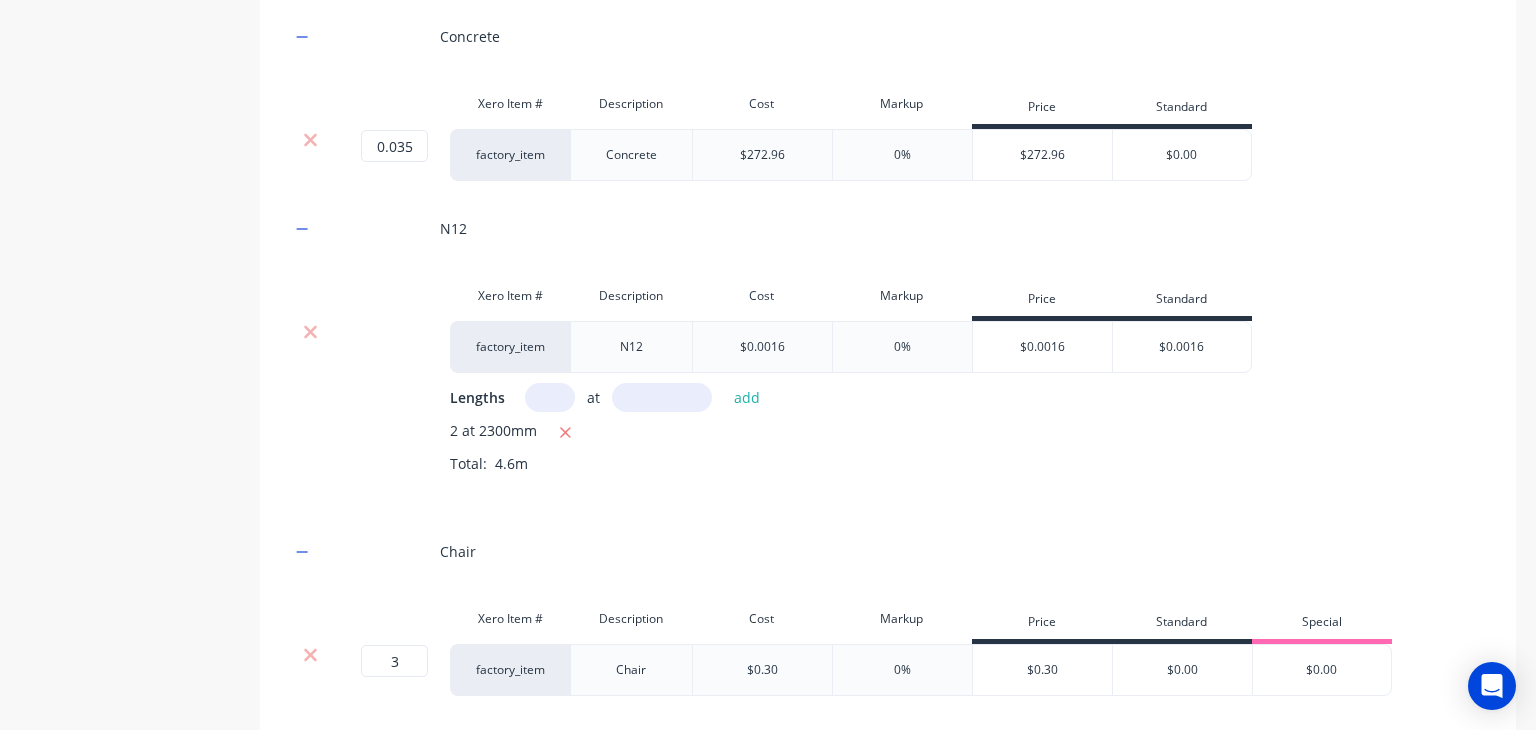 scroll, scrollTop: 604, scrollLeft: 0, axis: vertical 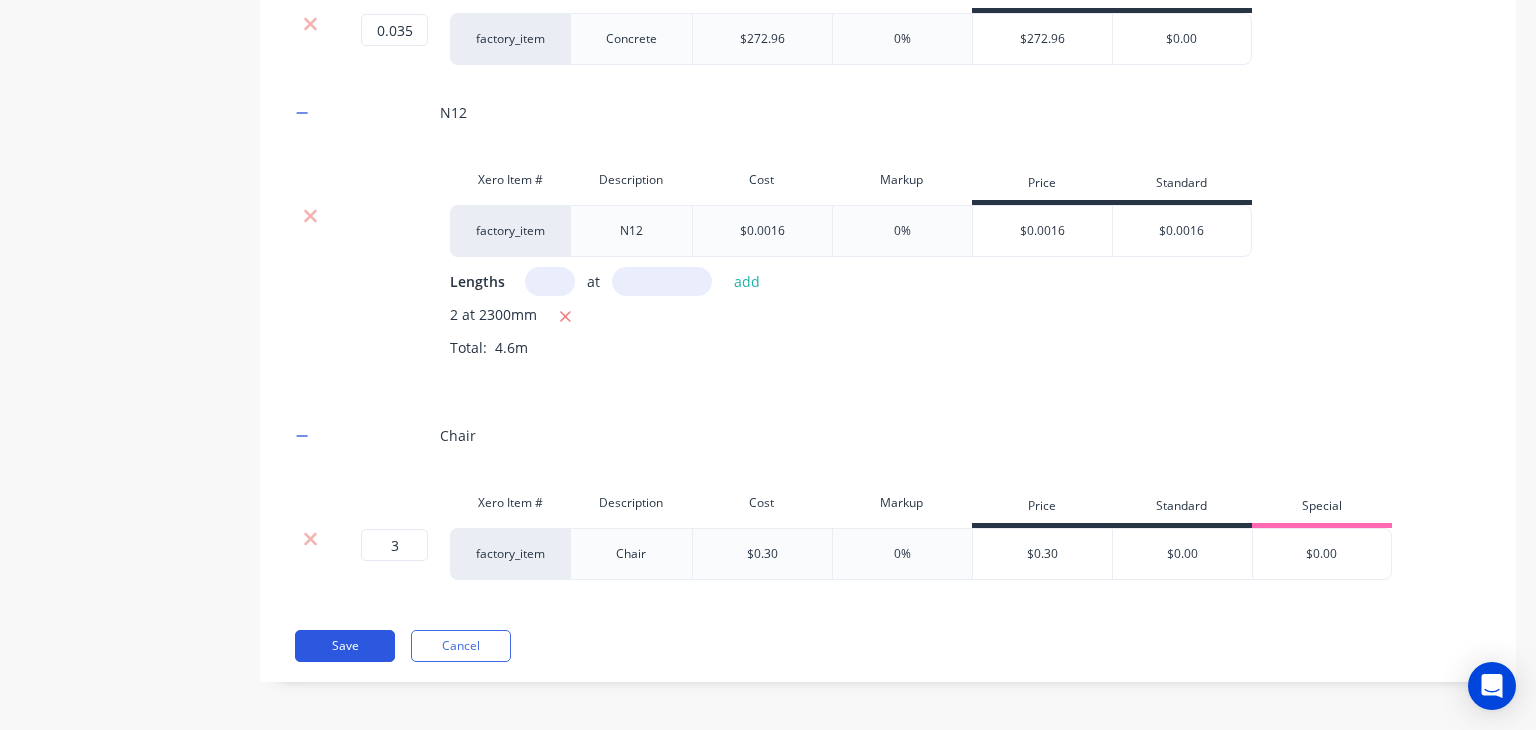 click on "Save" at bounding box center (345, 646) 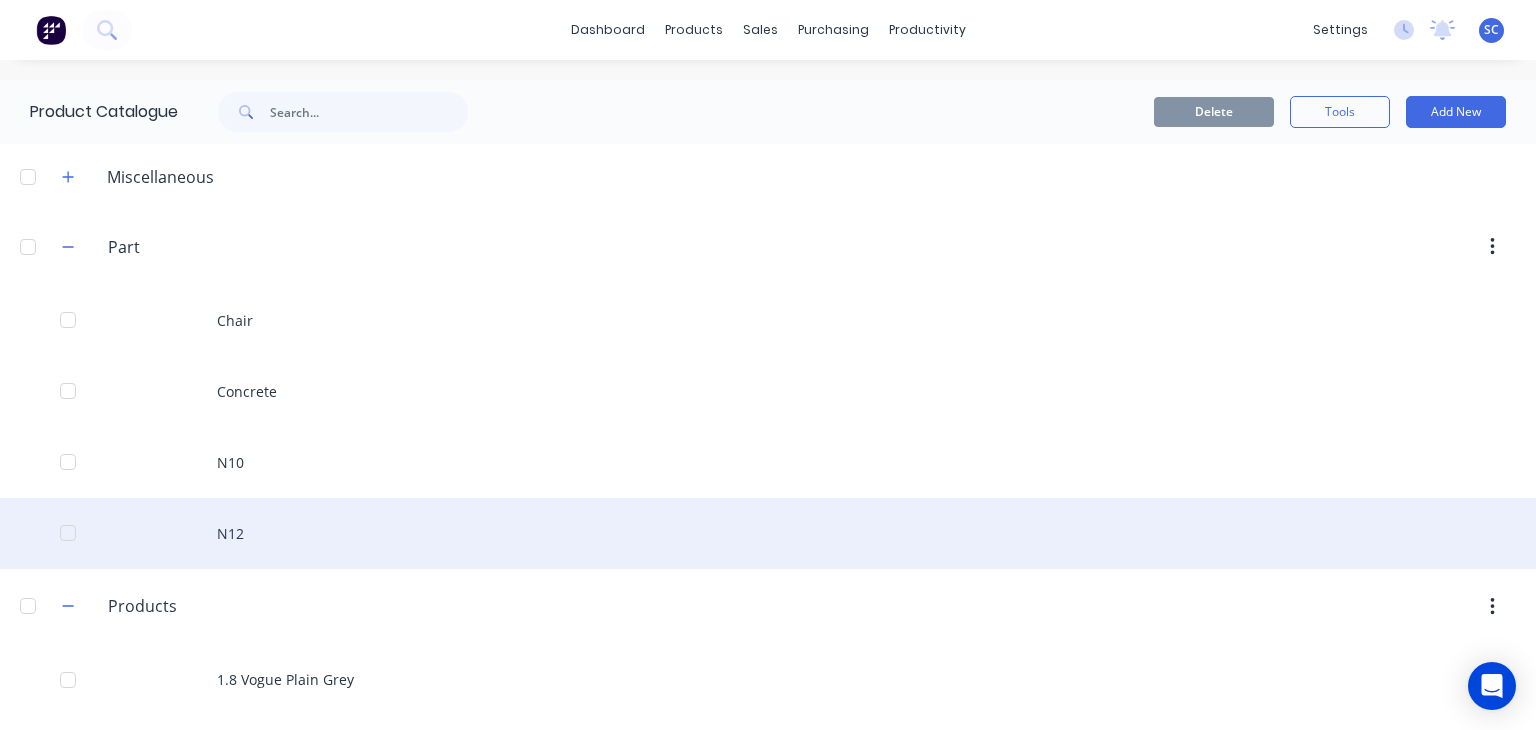 scroll, scrollTop: 76, scrollLeft: 0, axis: vertical 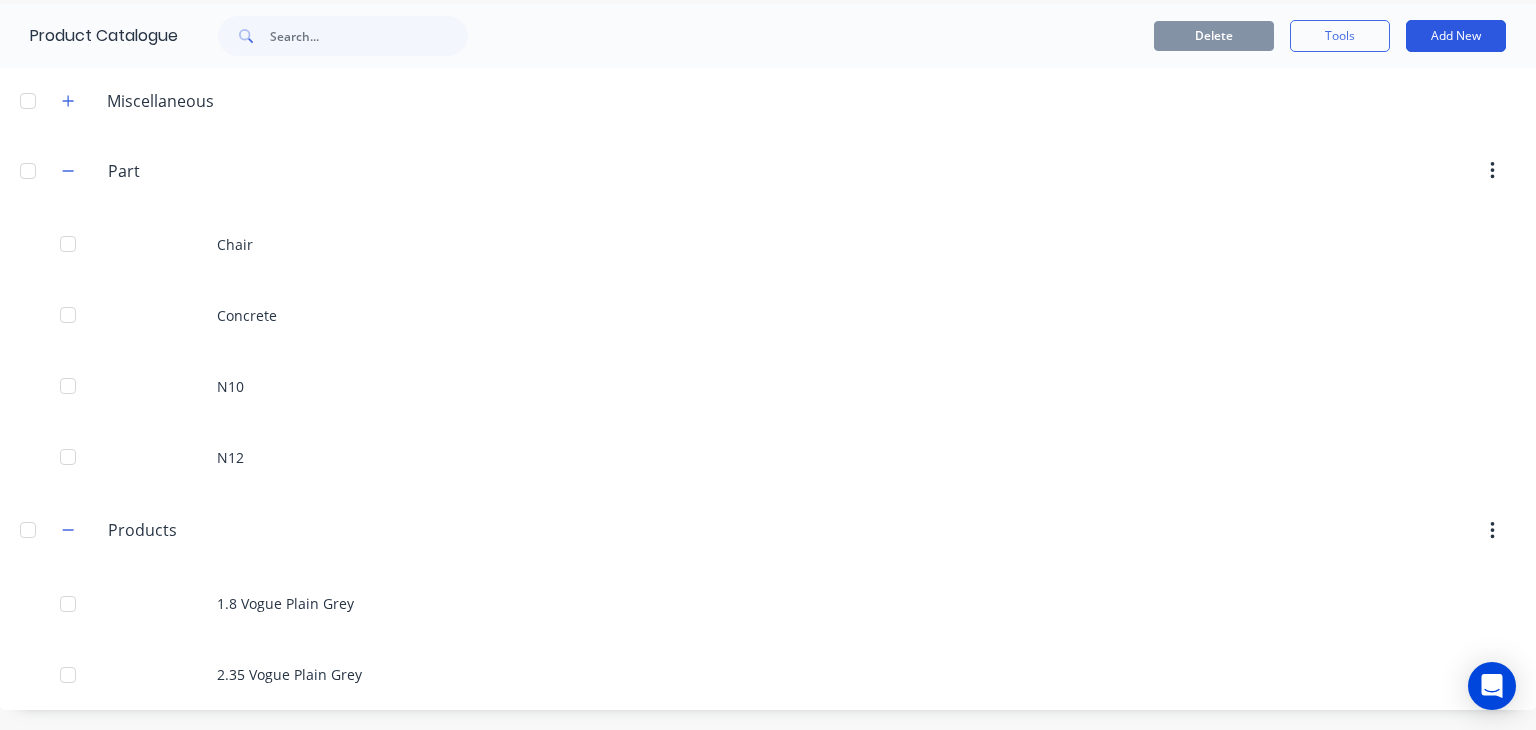 click on "Add New" at bounding box center (1456, 36) 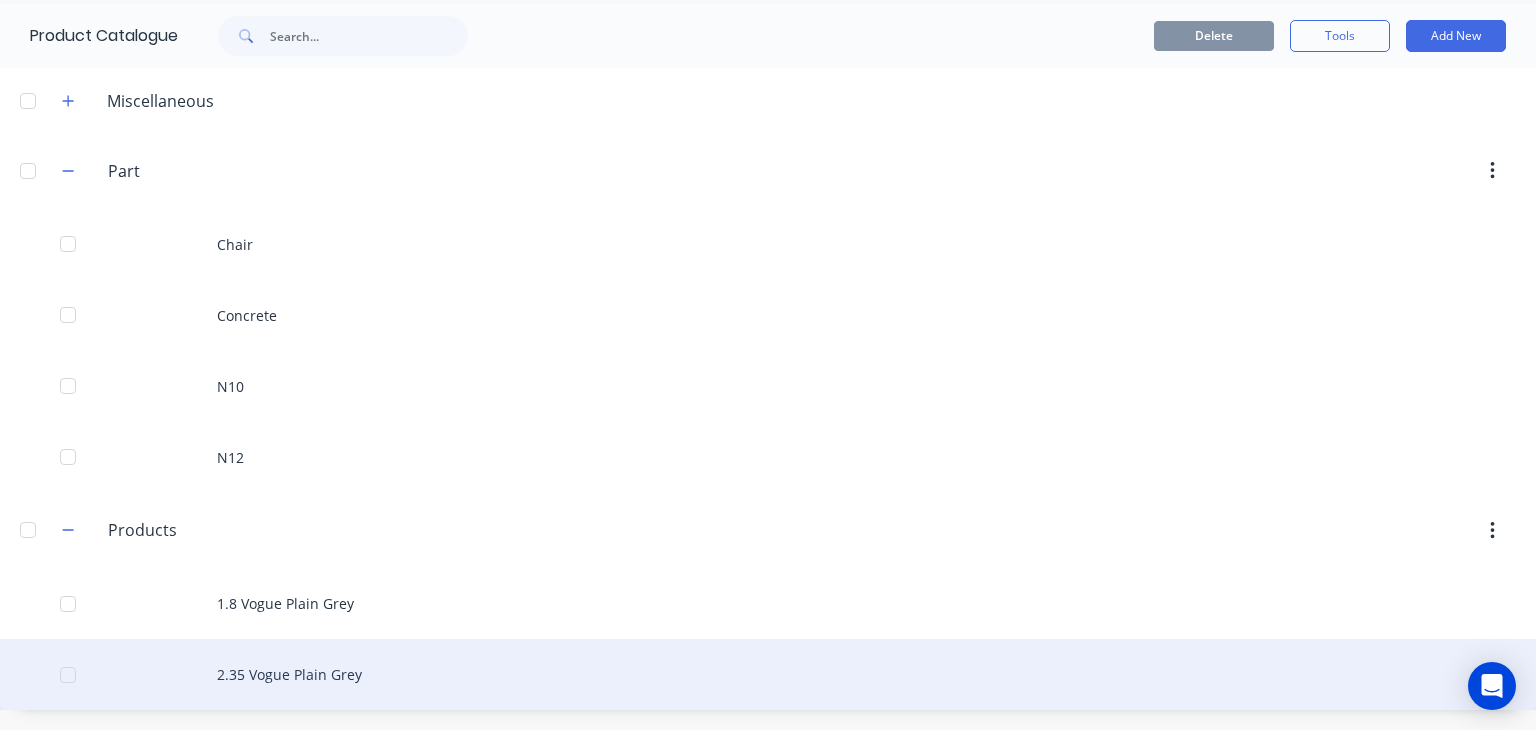 click at bounding box center [68, 675] 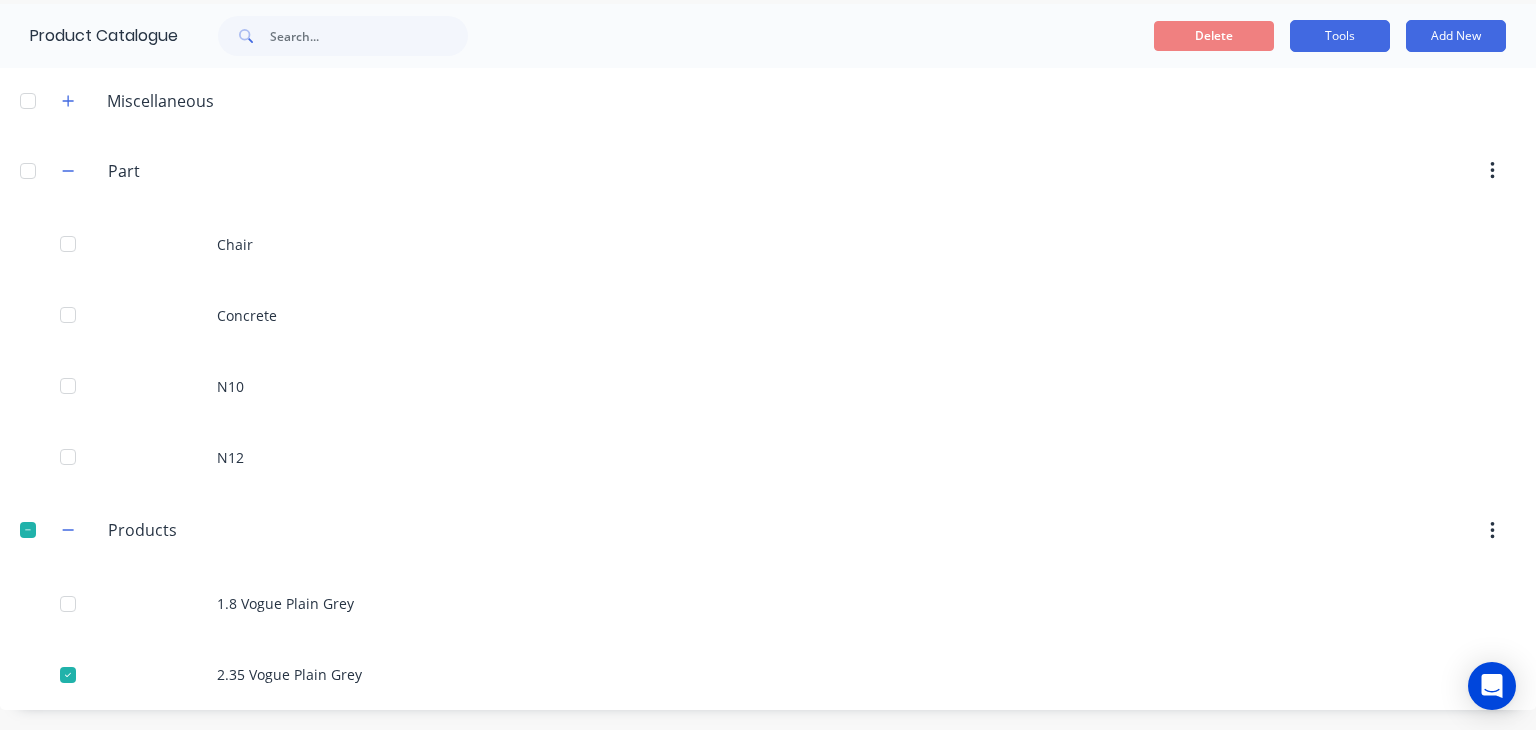 click on "Tools" at bounding box center (1340, 36) 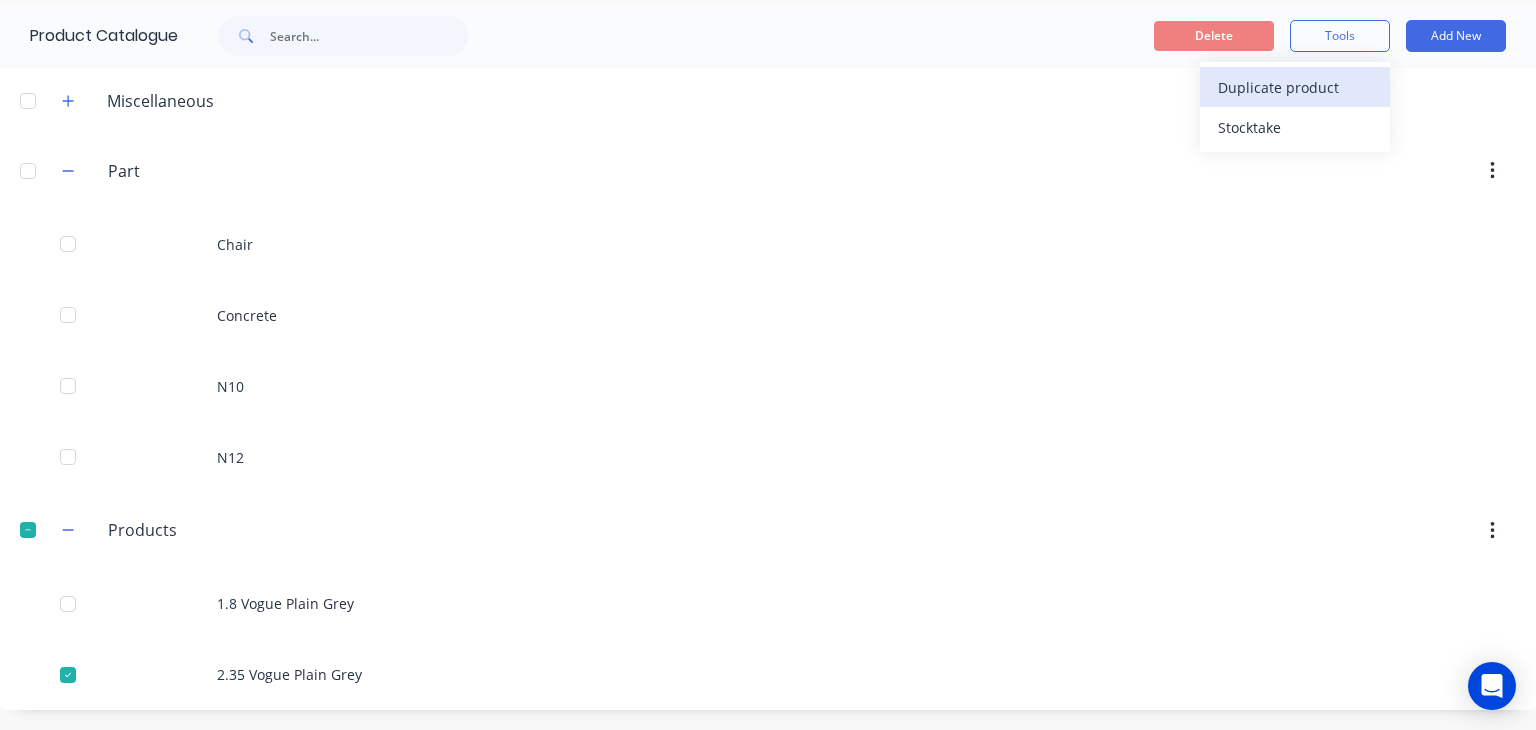 click on "Duplicate product" at bounding box center [1295, 87] 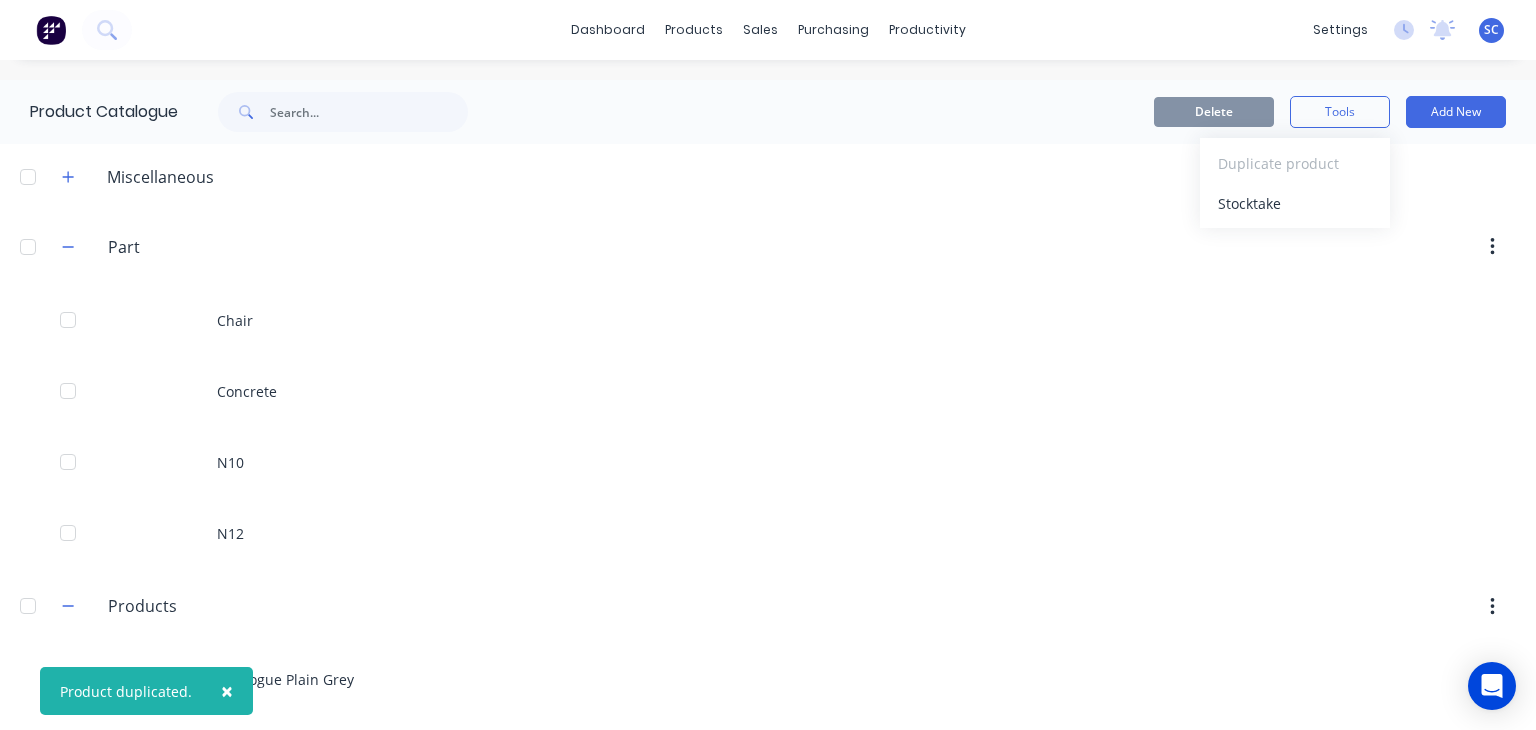 scroll, scrollTop: 147, scrollLeft: 0, axis: vertical 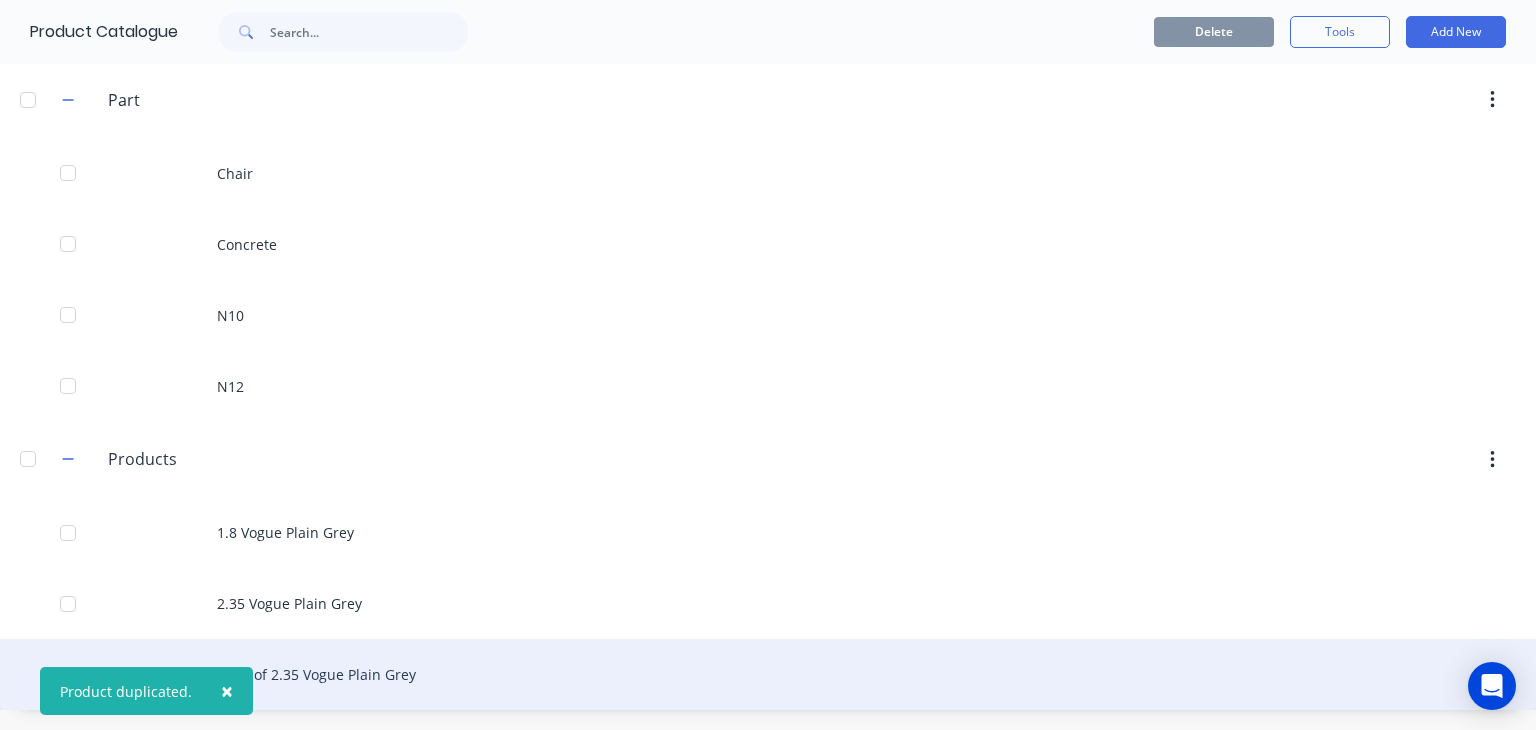 click on "Copy of 2.35 Vogue Plain Grey" at bounding box center [768, 674] 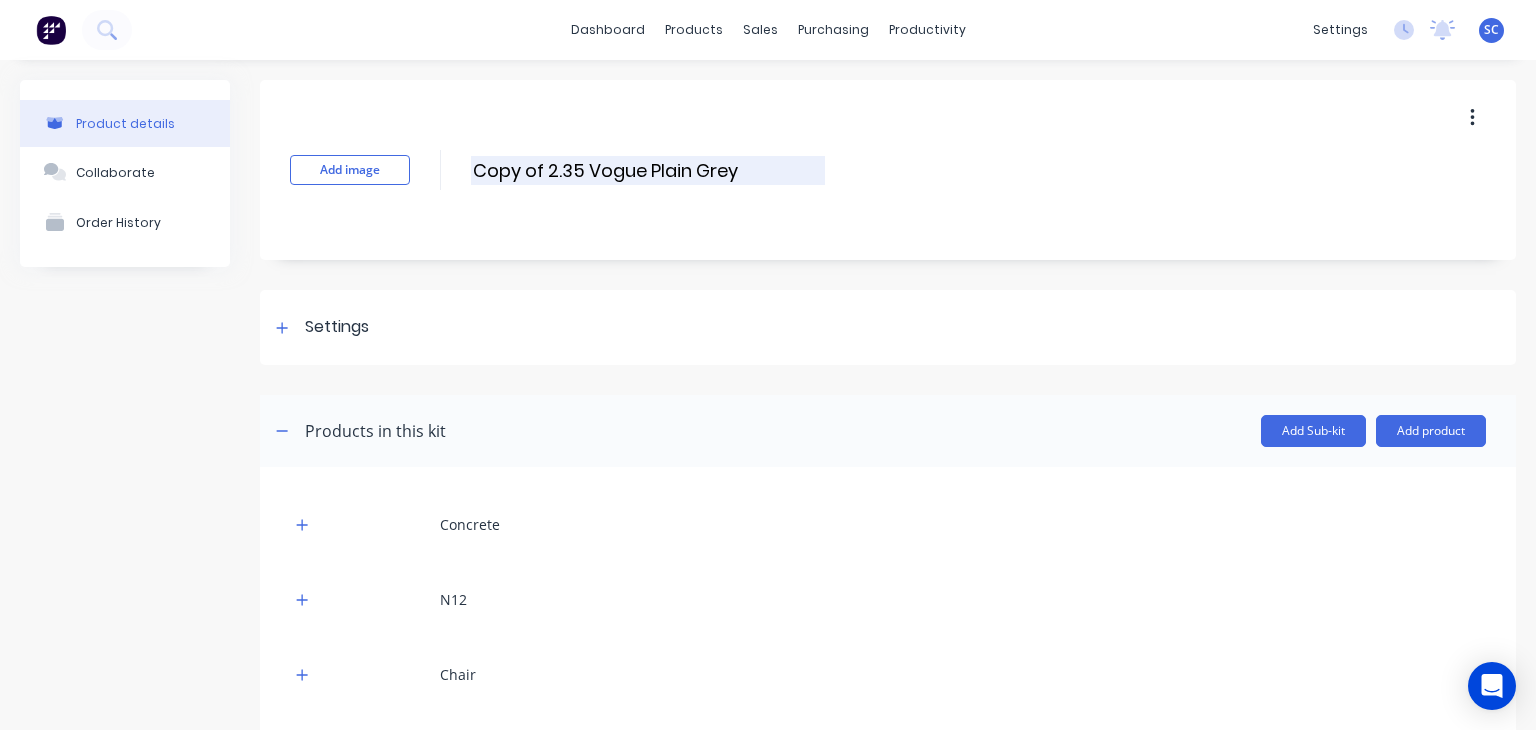 click on "Add image Copy of 2.35 Vogue Plain Grey Copy of 2.35 Vogue Plain Grey Enter kit name" at bounding box center [888, 170] 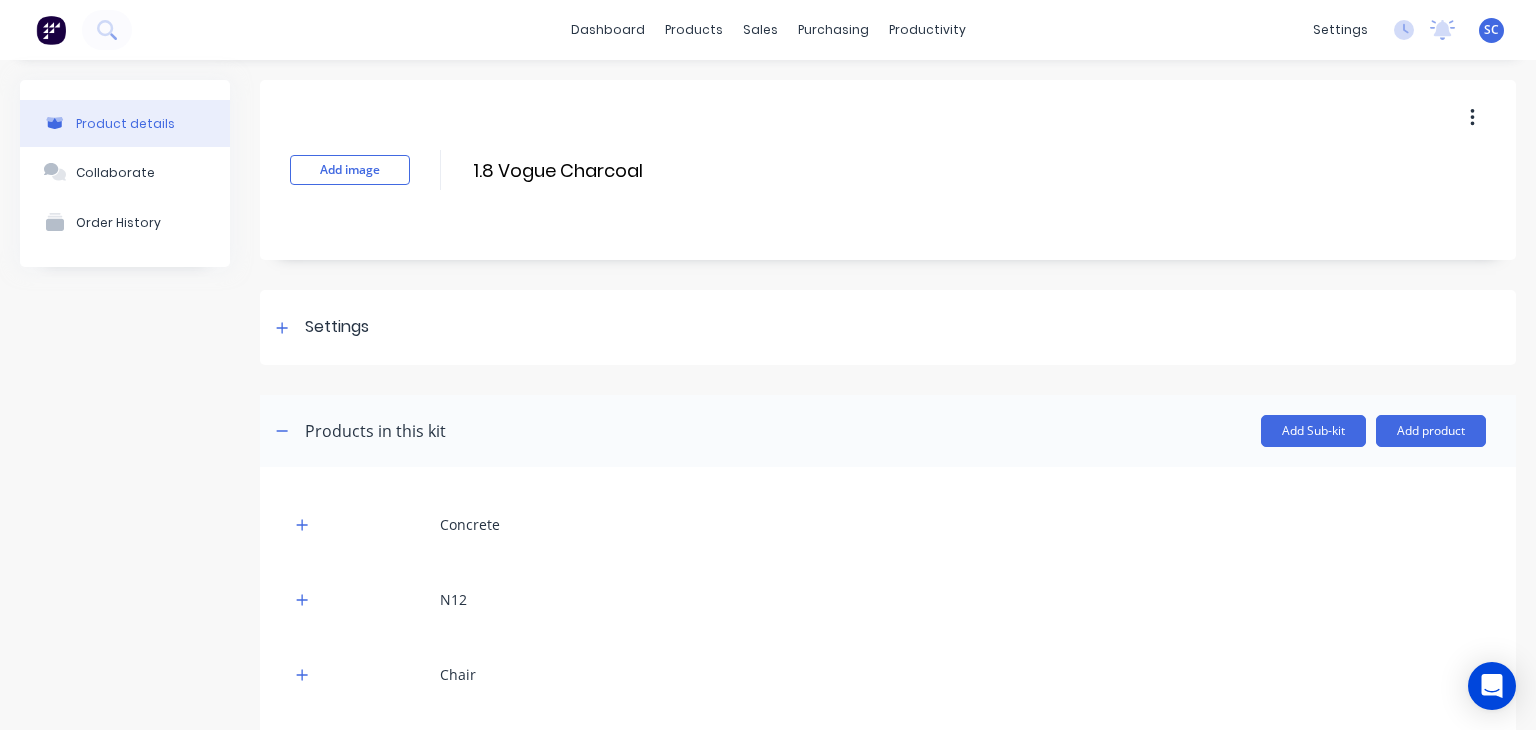 type on "1.8 Vogue Charcoal" 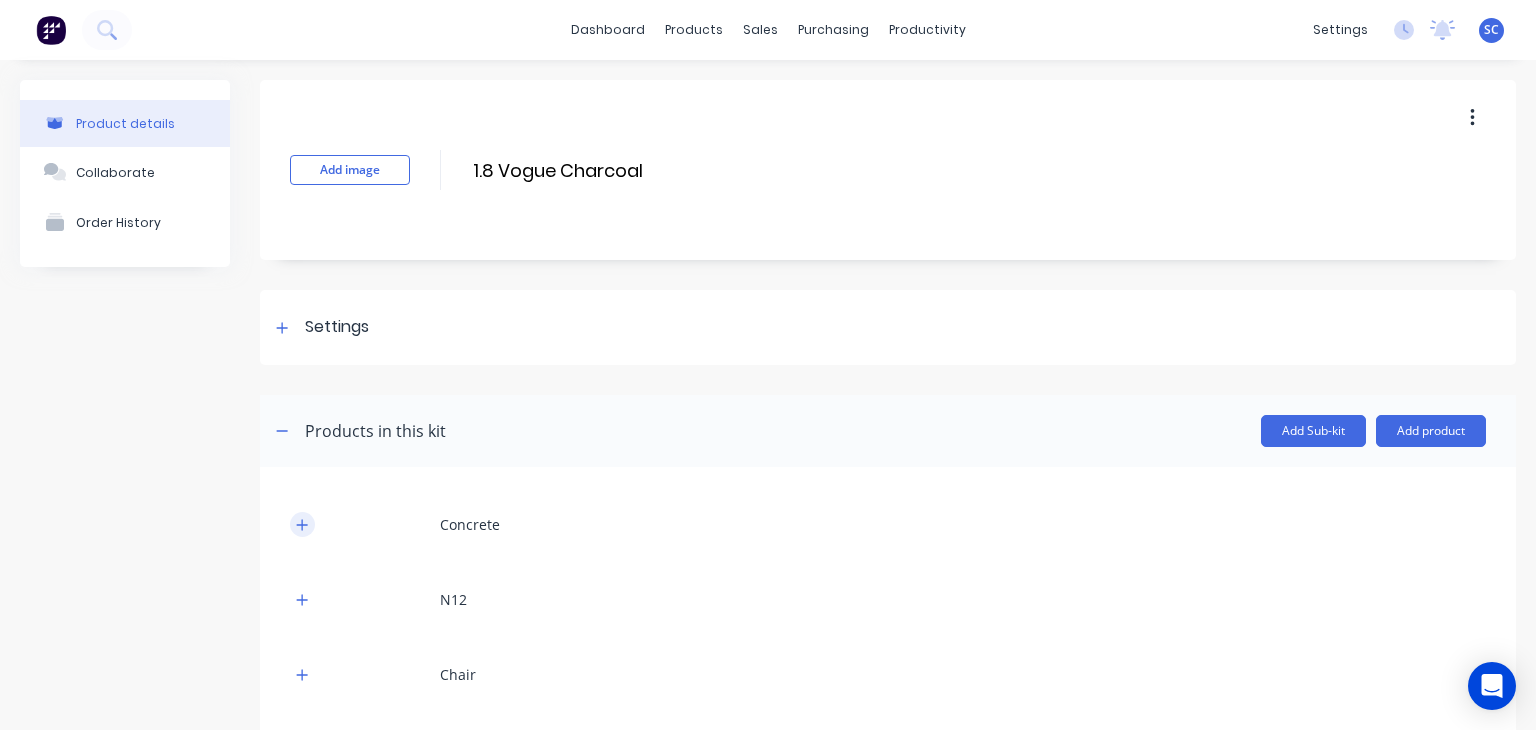 click 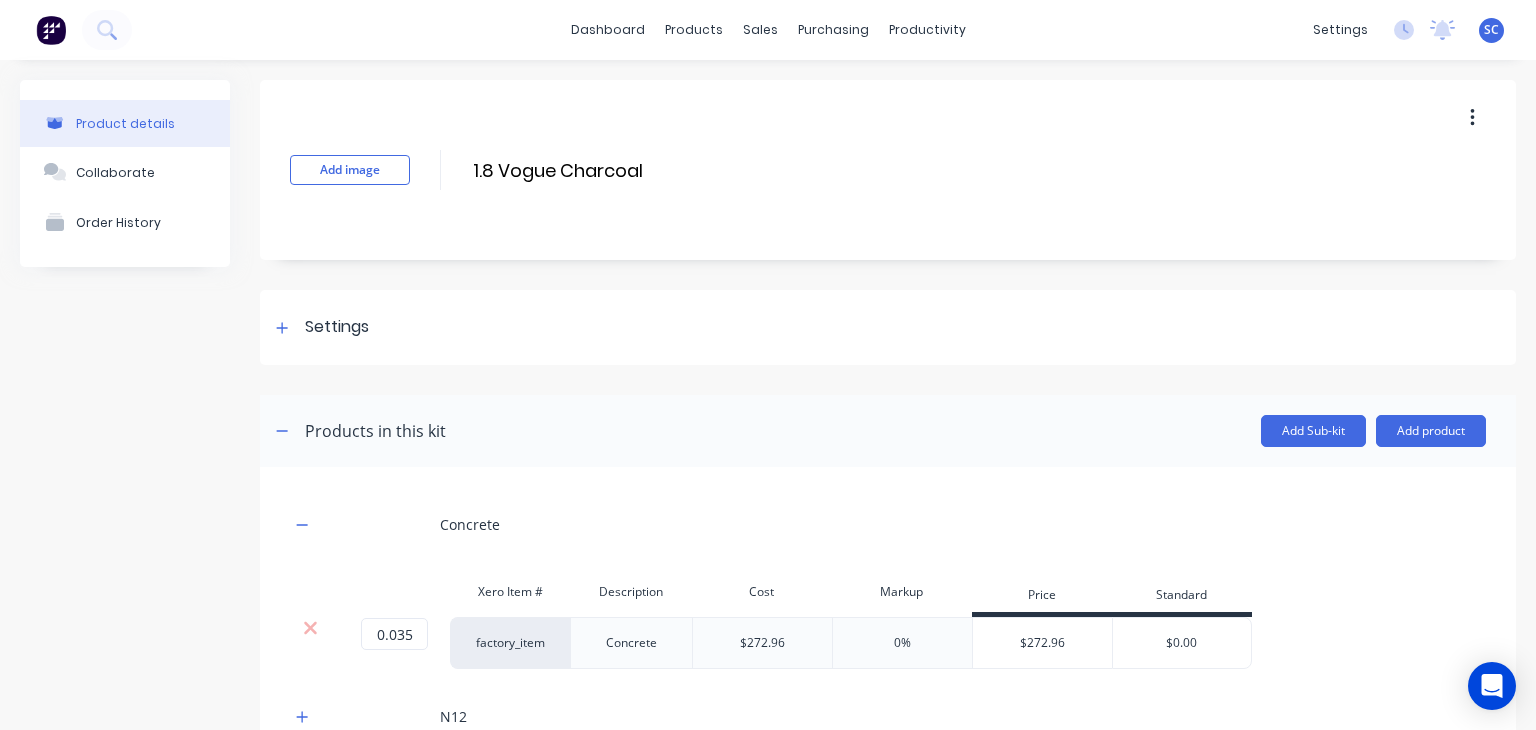 type 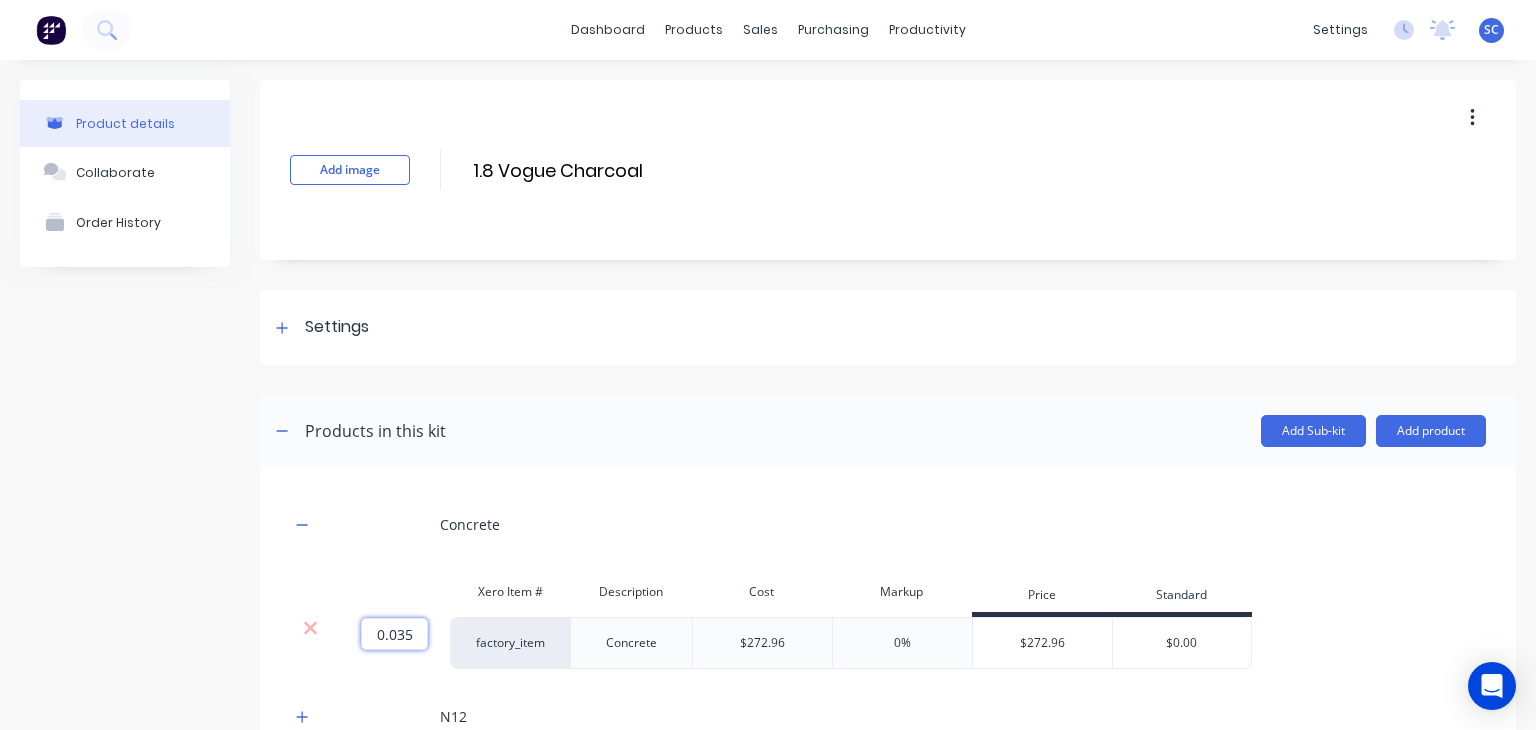 click on "0.035" at bounding box center (394, 634) 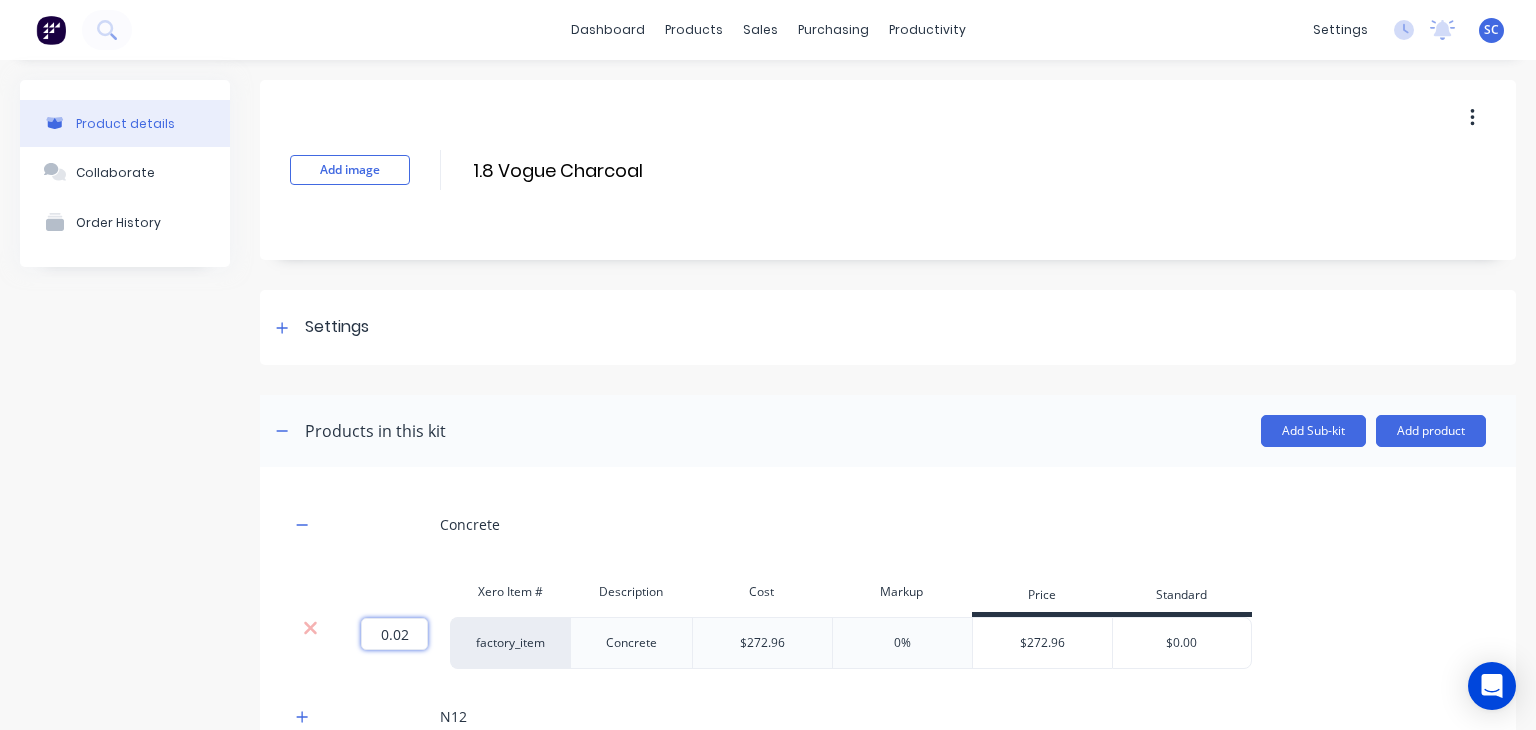 type on "0.027" 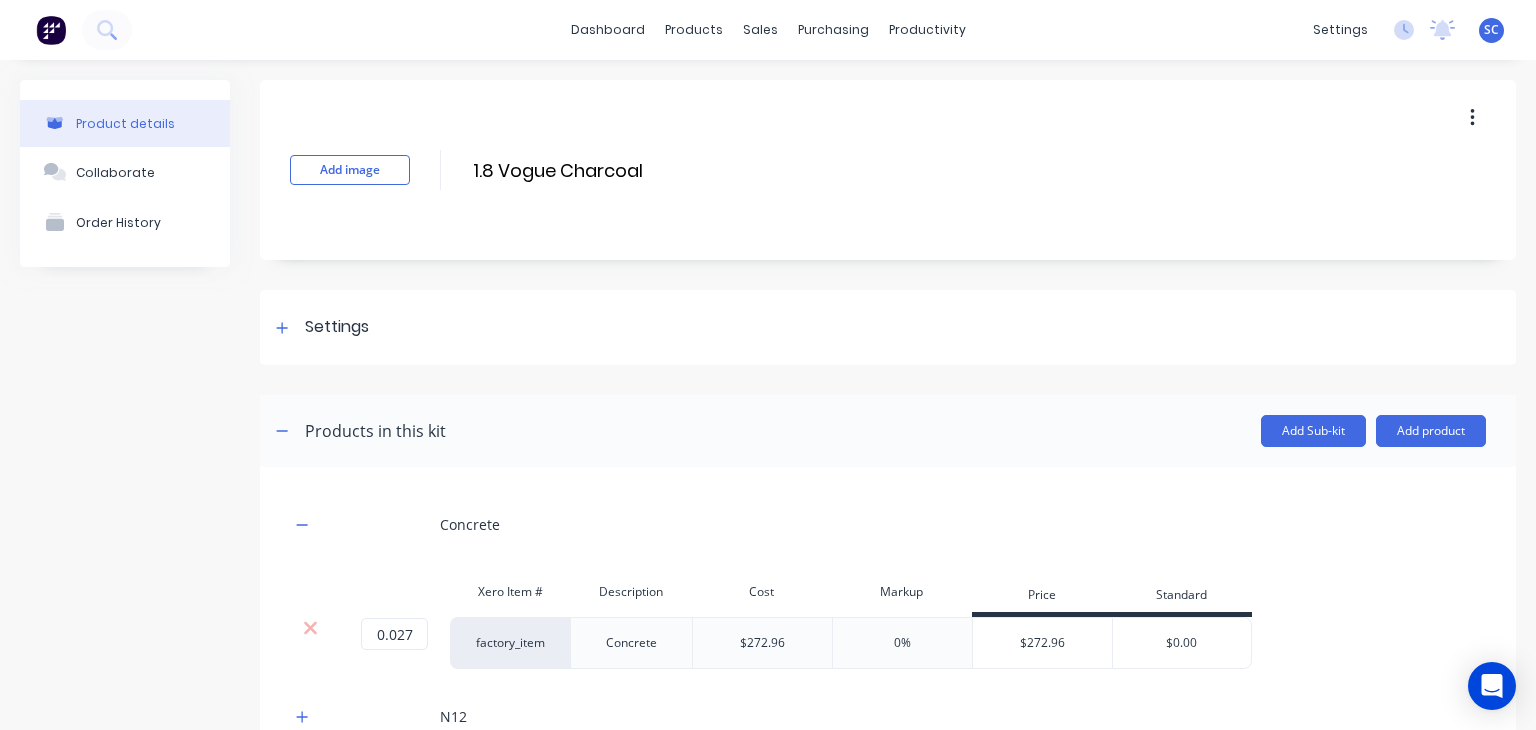 click on "Concrete" at bounding box center (888, 524) 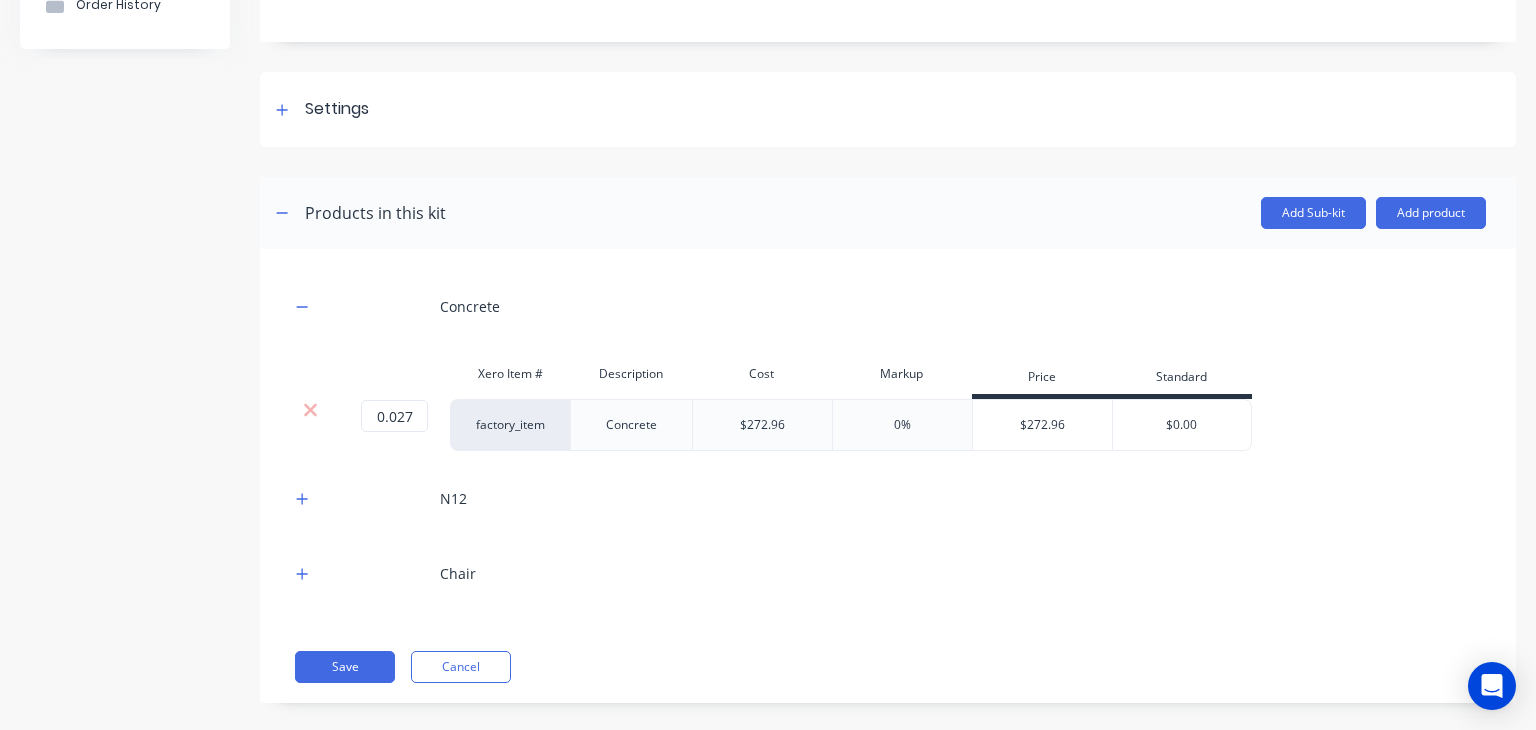 scroll, scrollTop: 220, scrollLeft: 0, axis: vertical 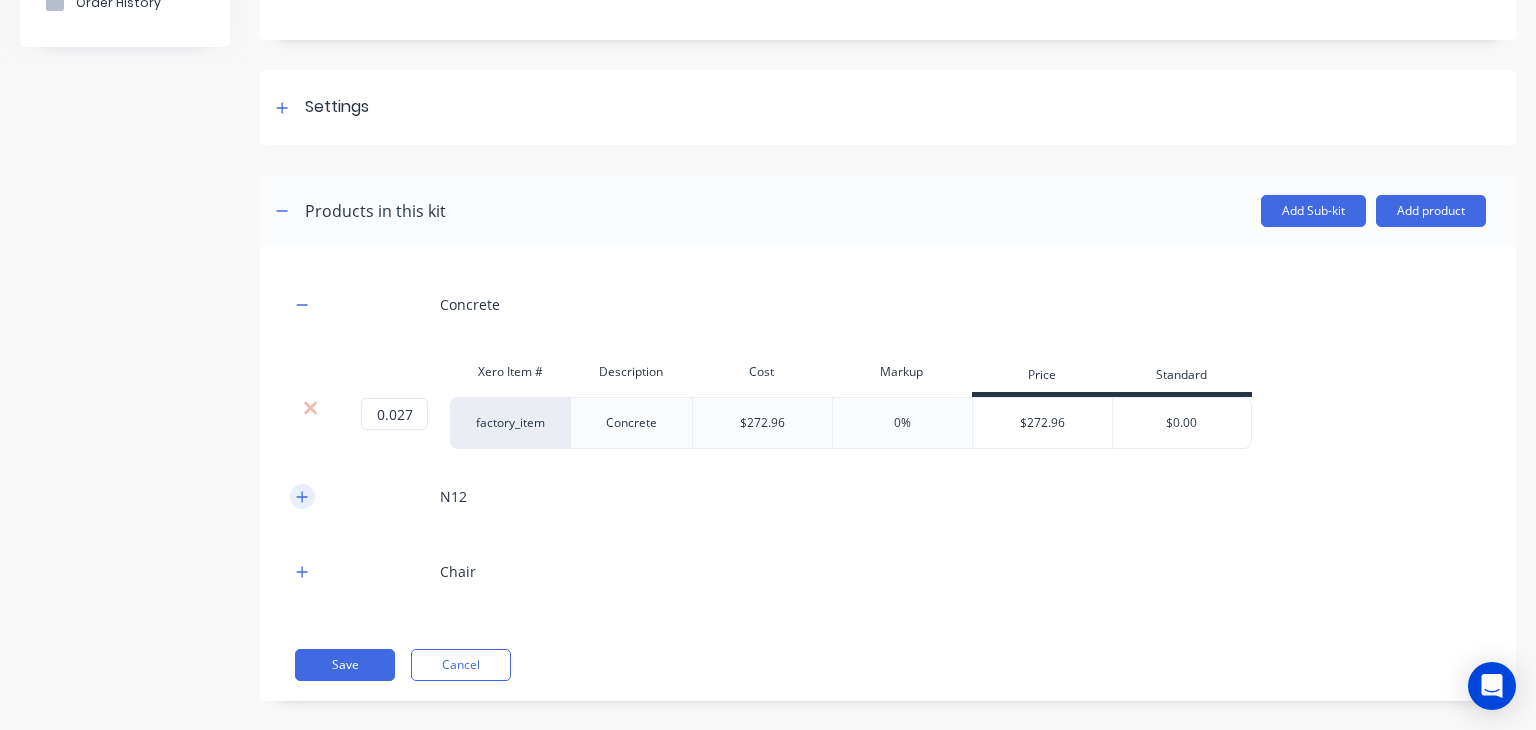 click 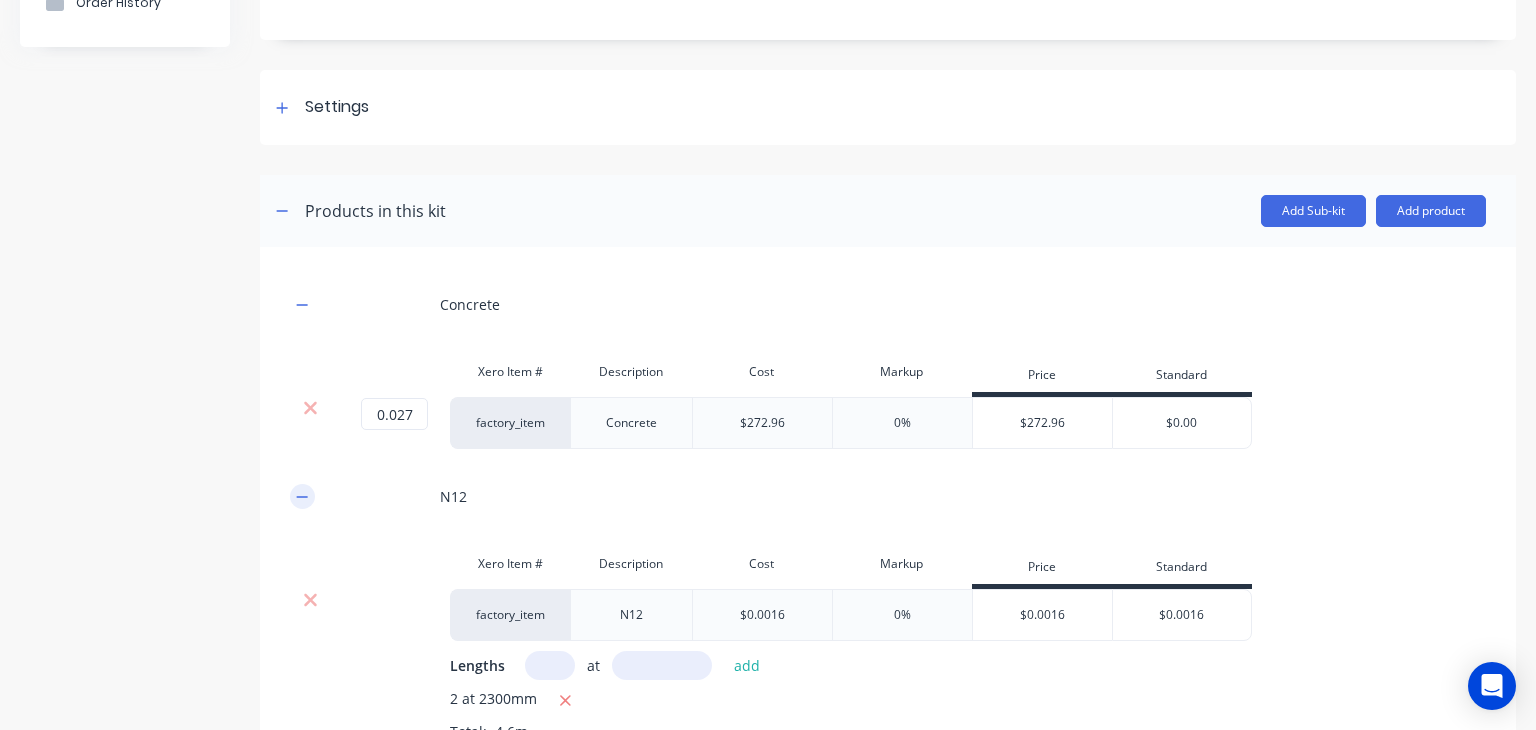 type 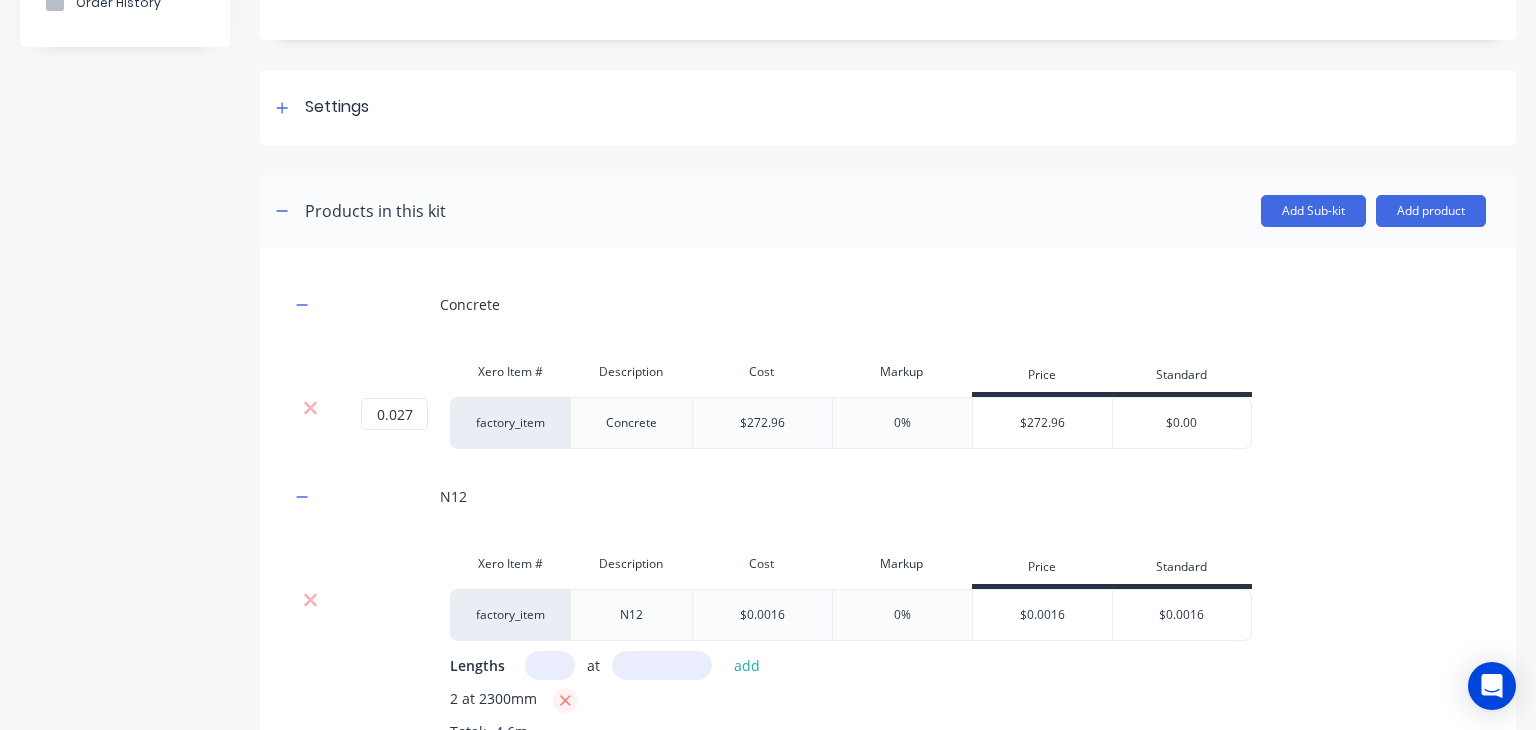 click 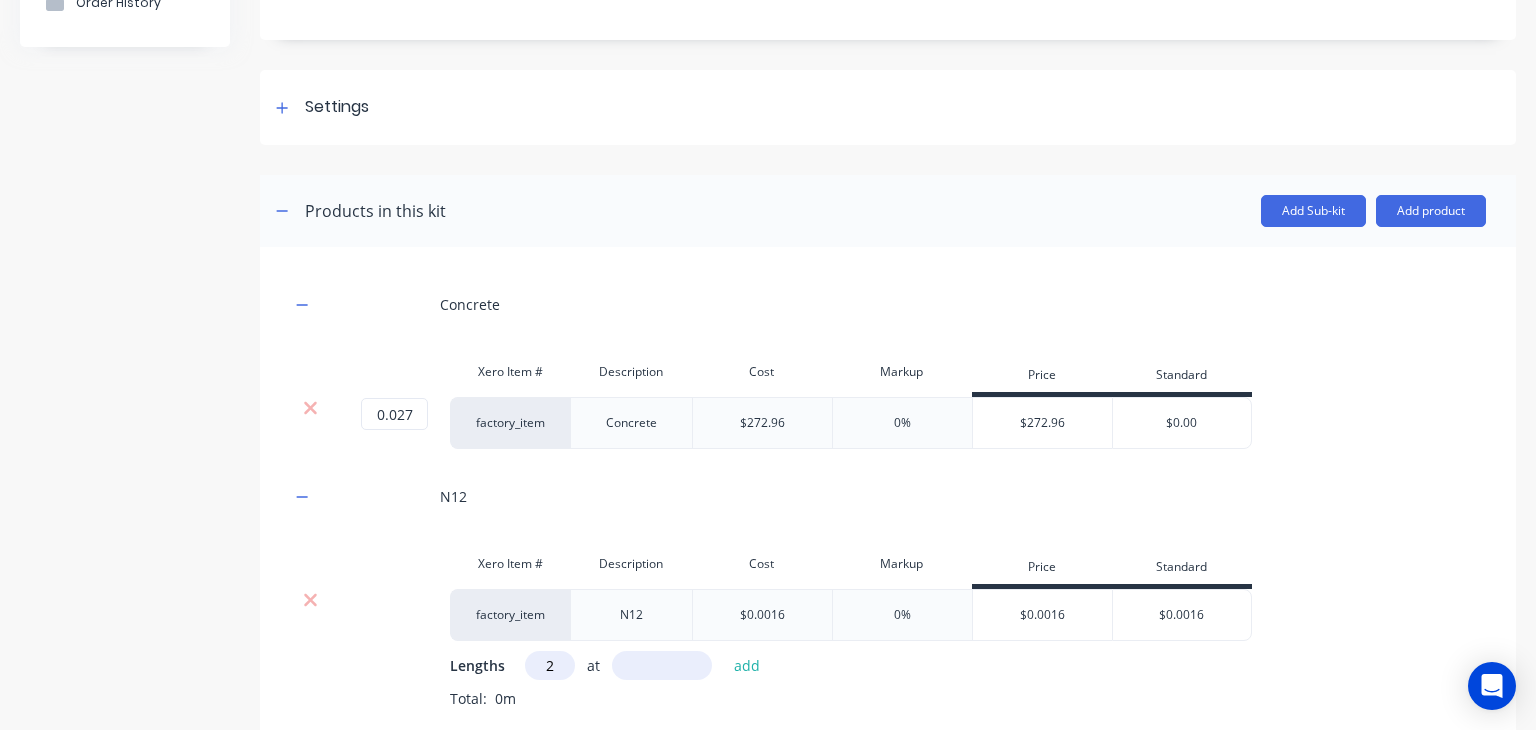 click on "2" at bounding box center [550, 665] 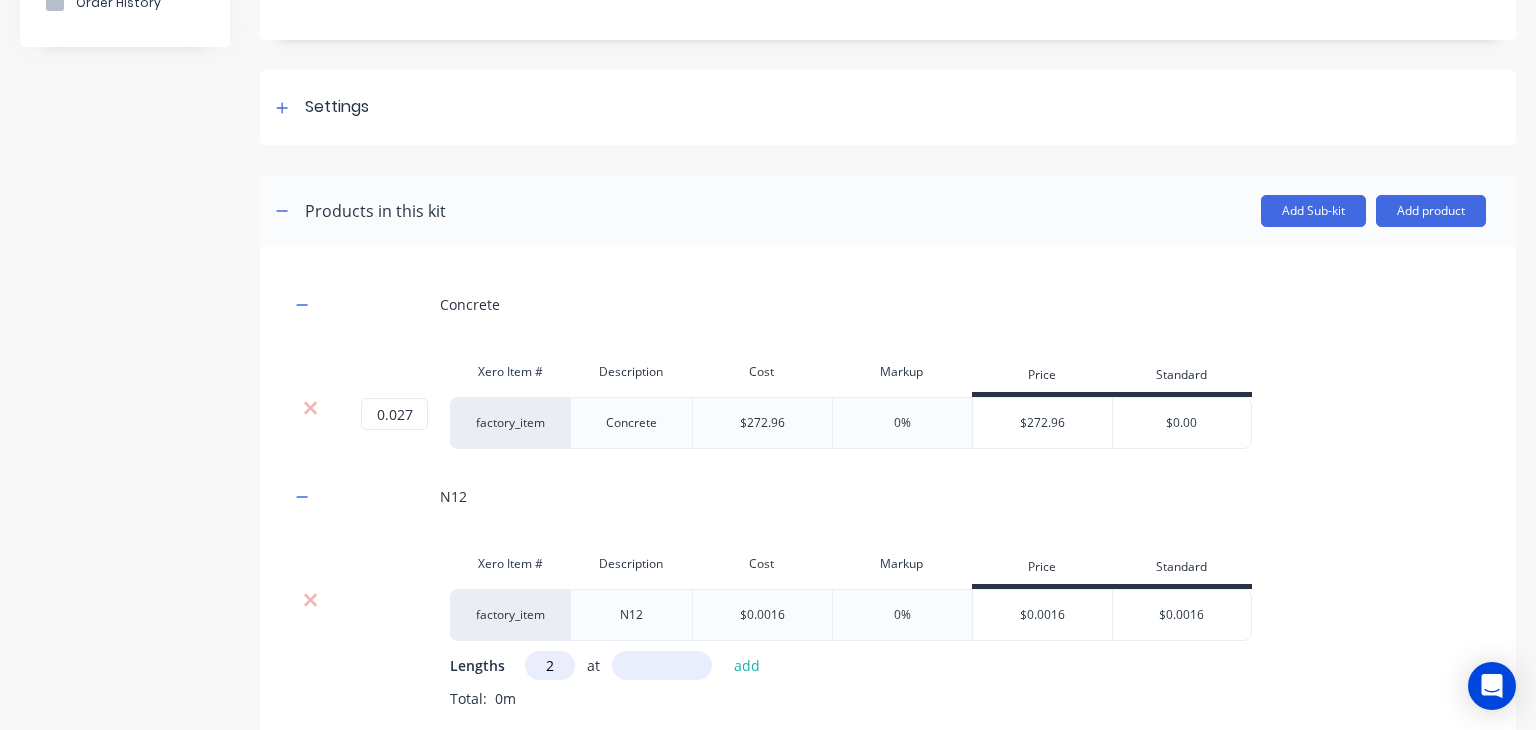 type on "2" 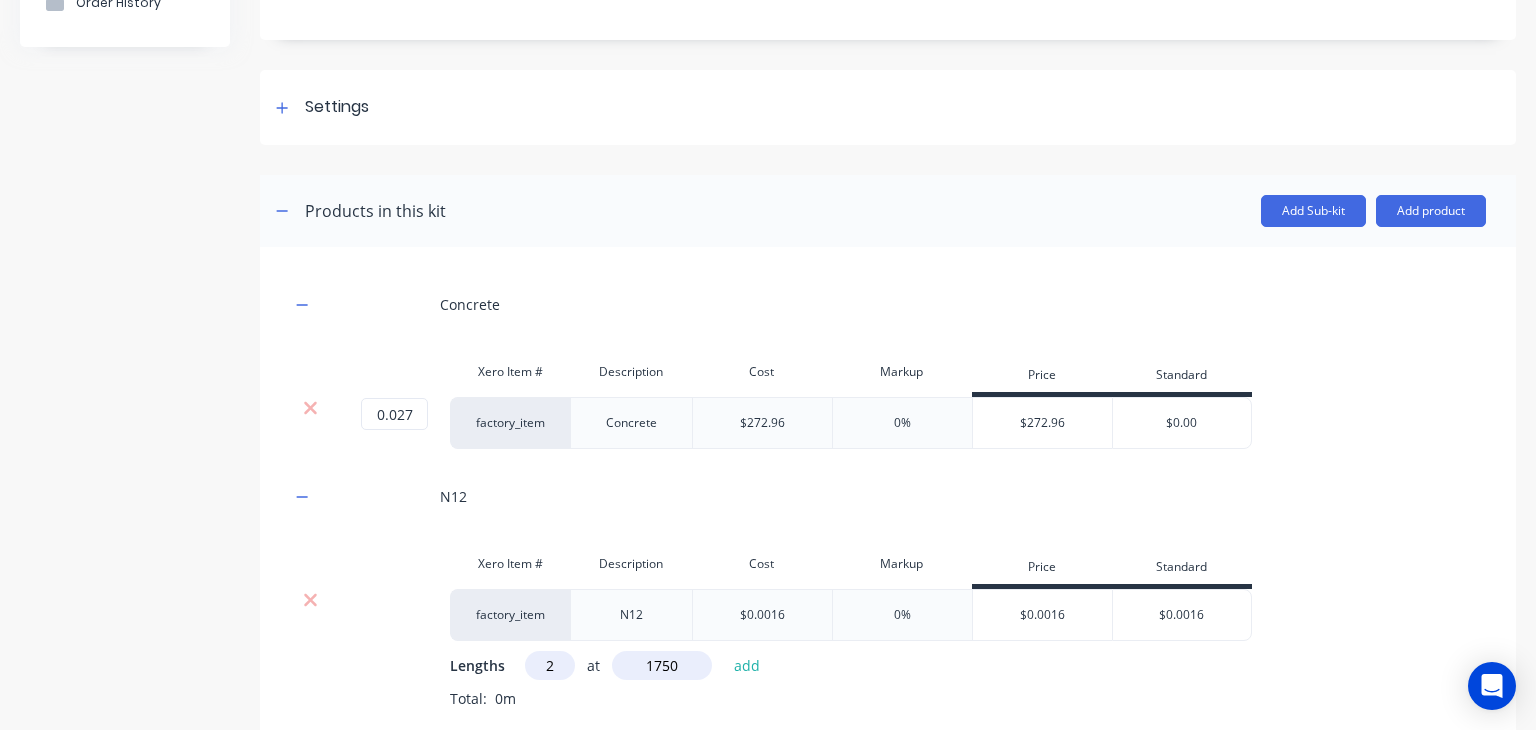 type on "1750" 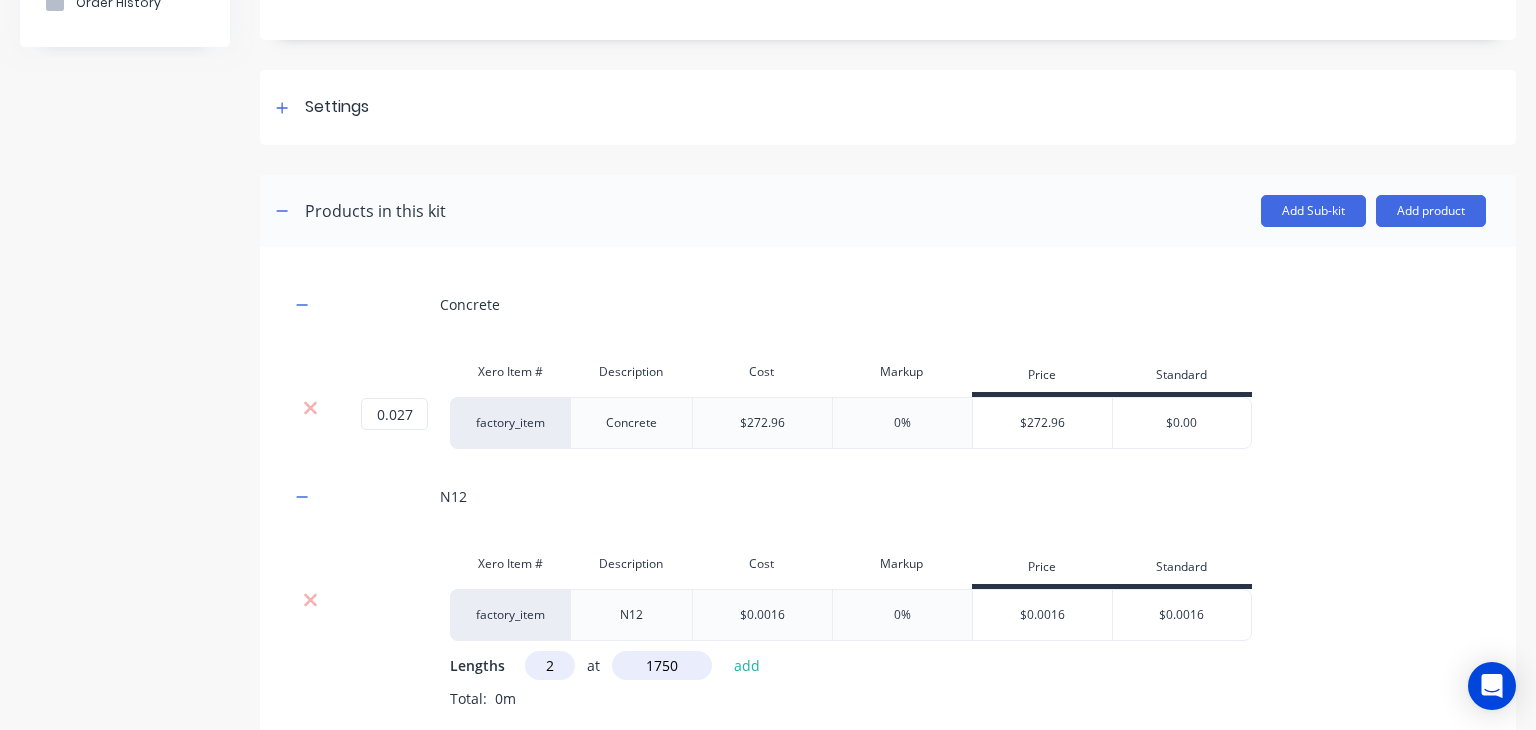 click on "Lengths 2 at 1750 add" at bounding box center (968, 665) 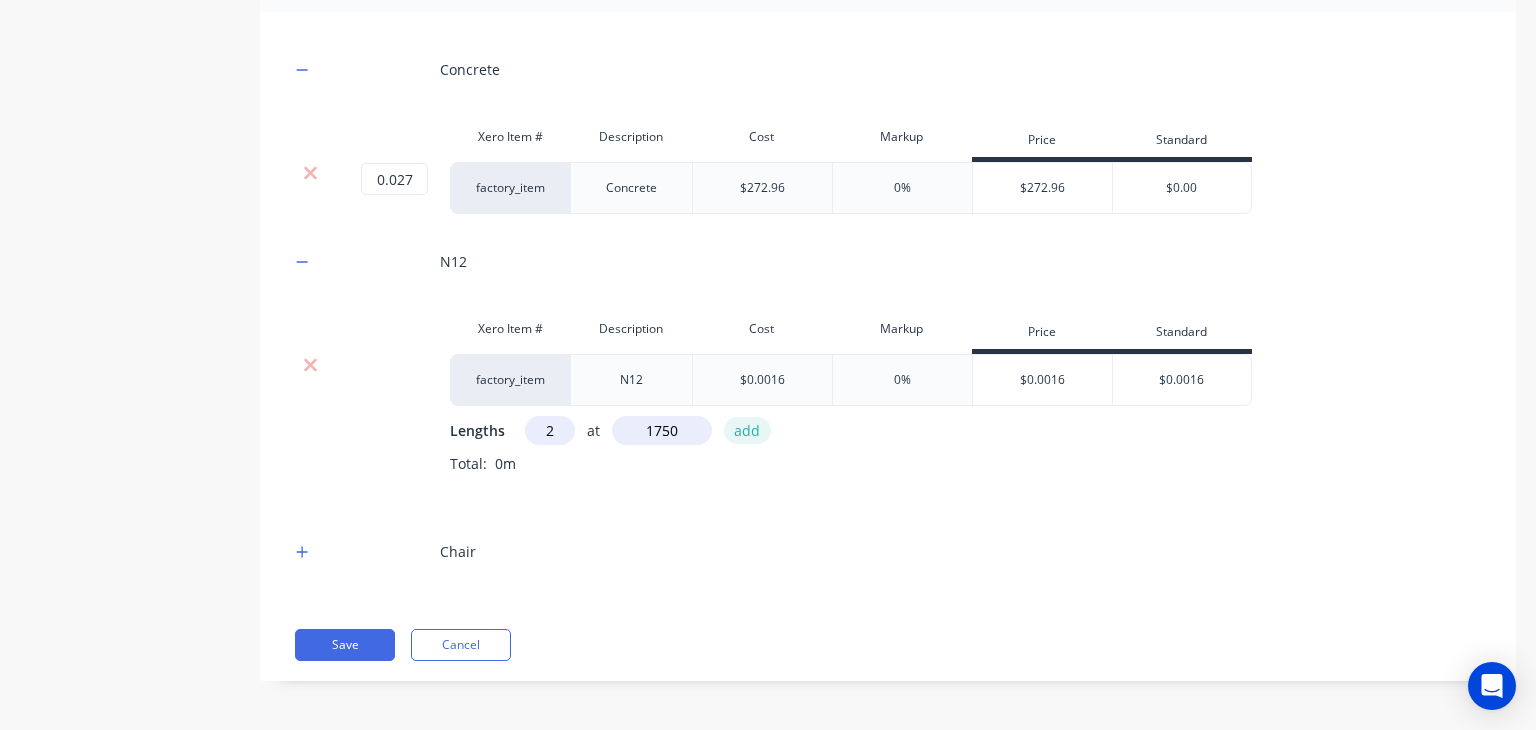 click on "add" at bounding box center [747, 430] 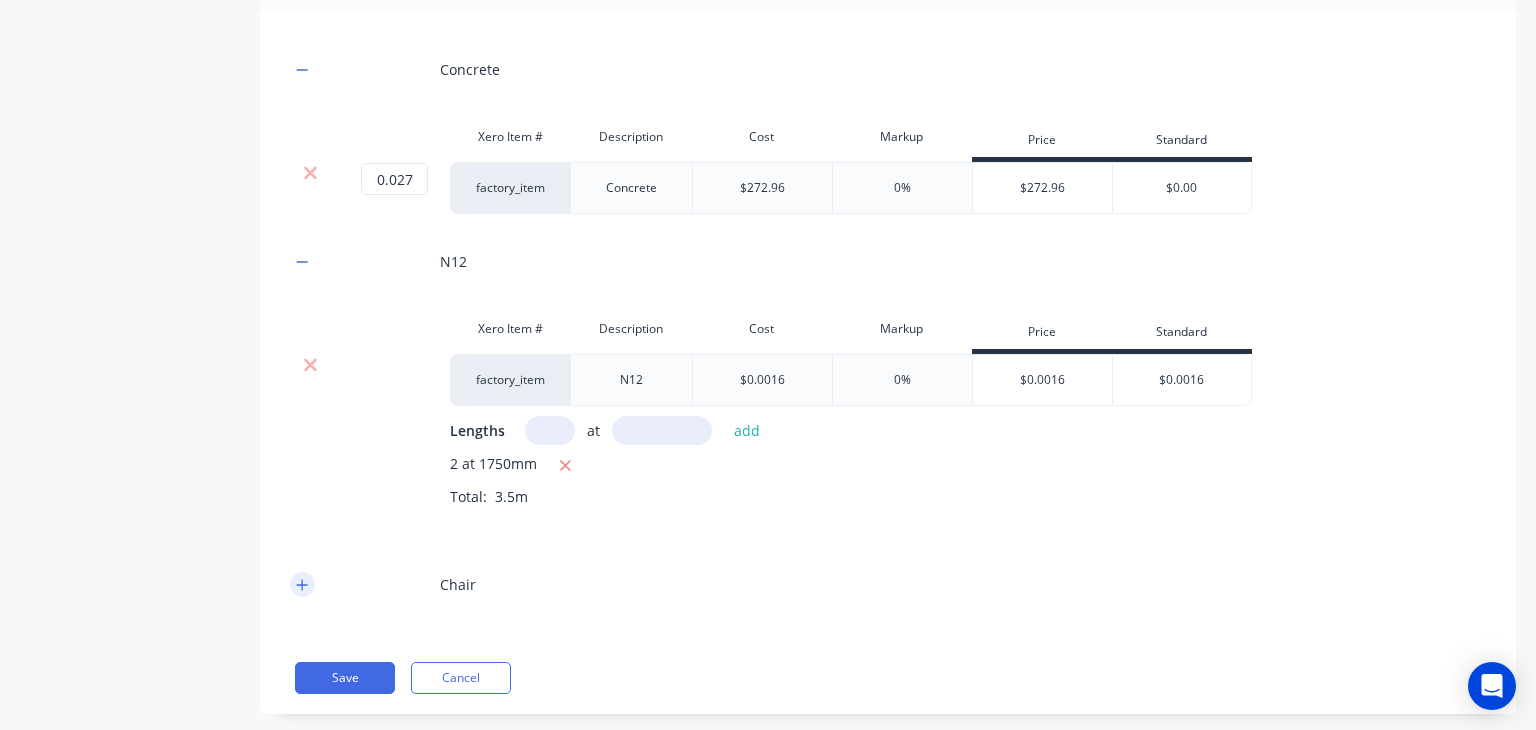 click 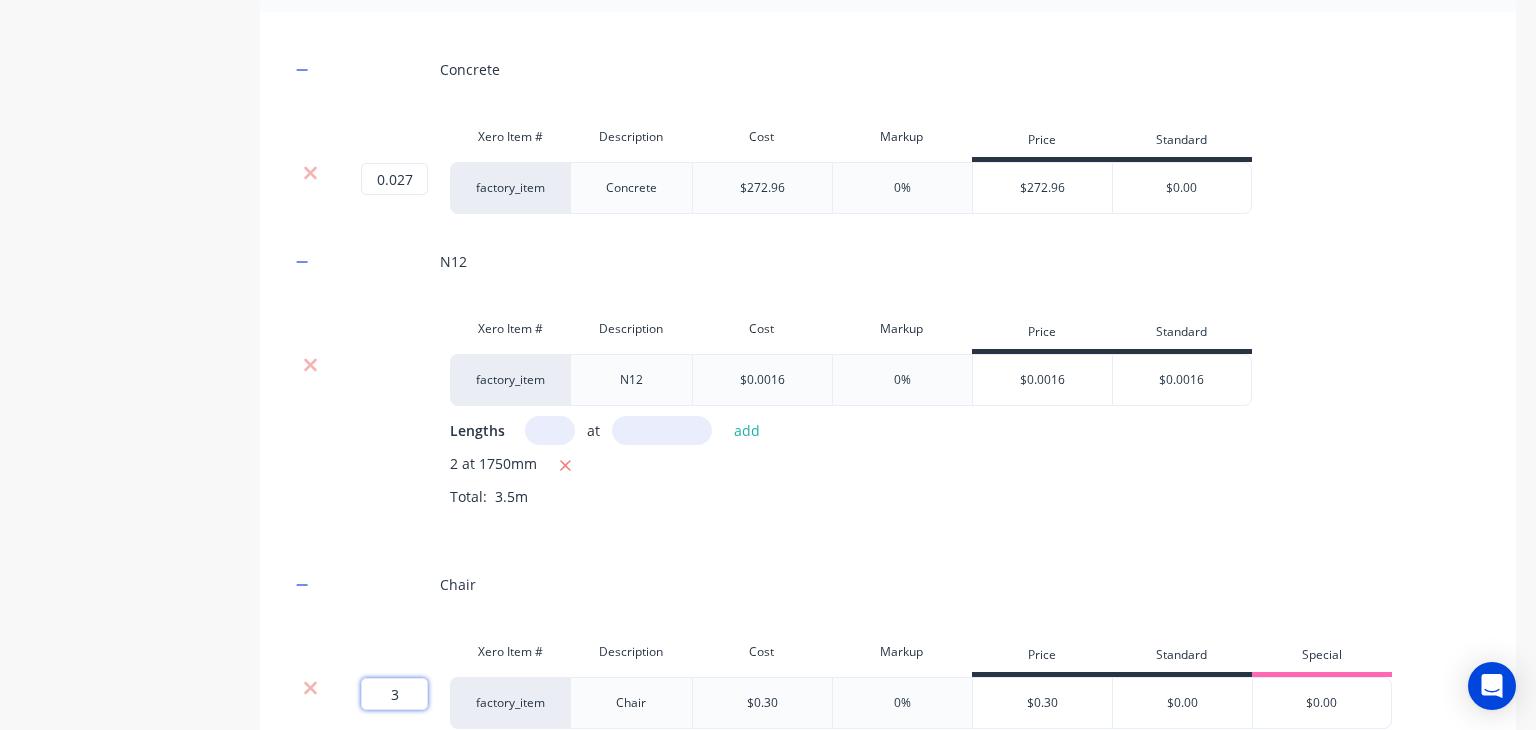 drag, startPoint x: 415, startPoint y: 691, endPoint x: 336, endPoint y: 680, distance: 79.762146 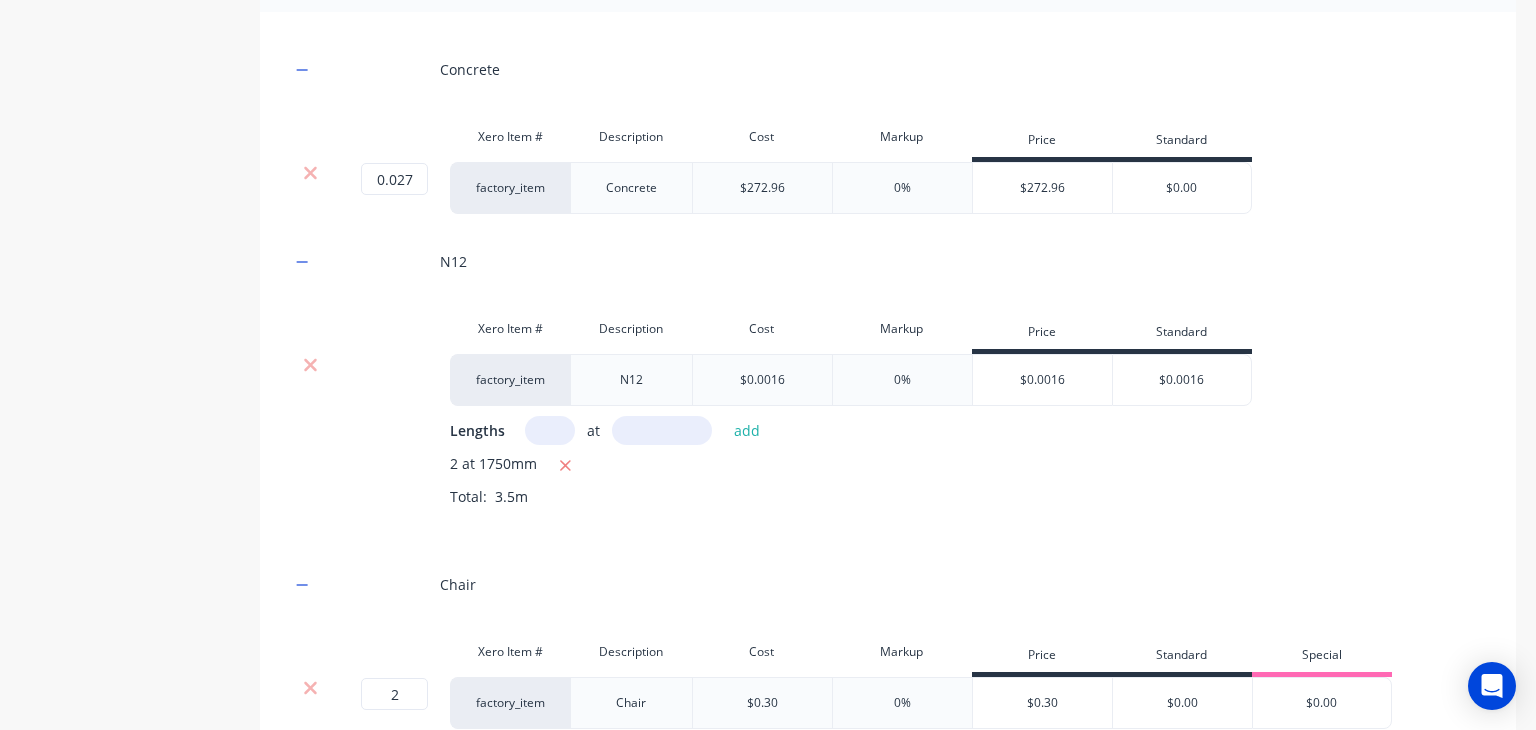 click on "Concrete Xero Item # Description Cost Markup Price Standard factory_item Concrete $272.96 0% $272.96 $0.00 N12 Xero Item # Description Cost Markup Price Standard factory_item N12 $0.0016 0% $0.0016 $0.0016 Lengths at add 2 at 1750mm Total: 3.5m Chair Xero Item # Description Cost Markup Price Standard Special factory_item Chair $0.30 0% $0.30 $0.00 $0.00" at bounding box center (888, 385) 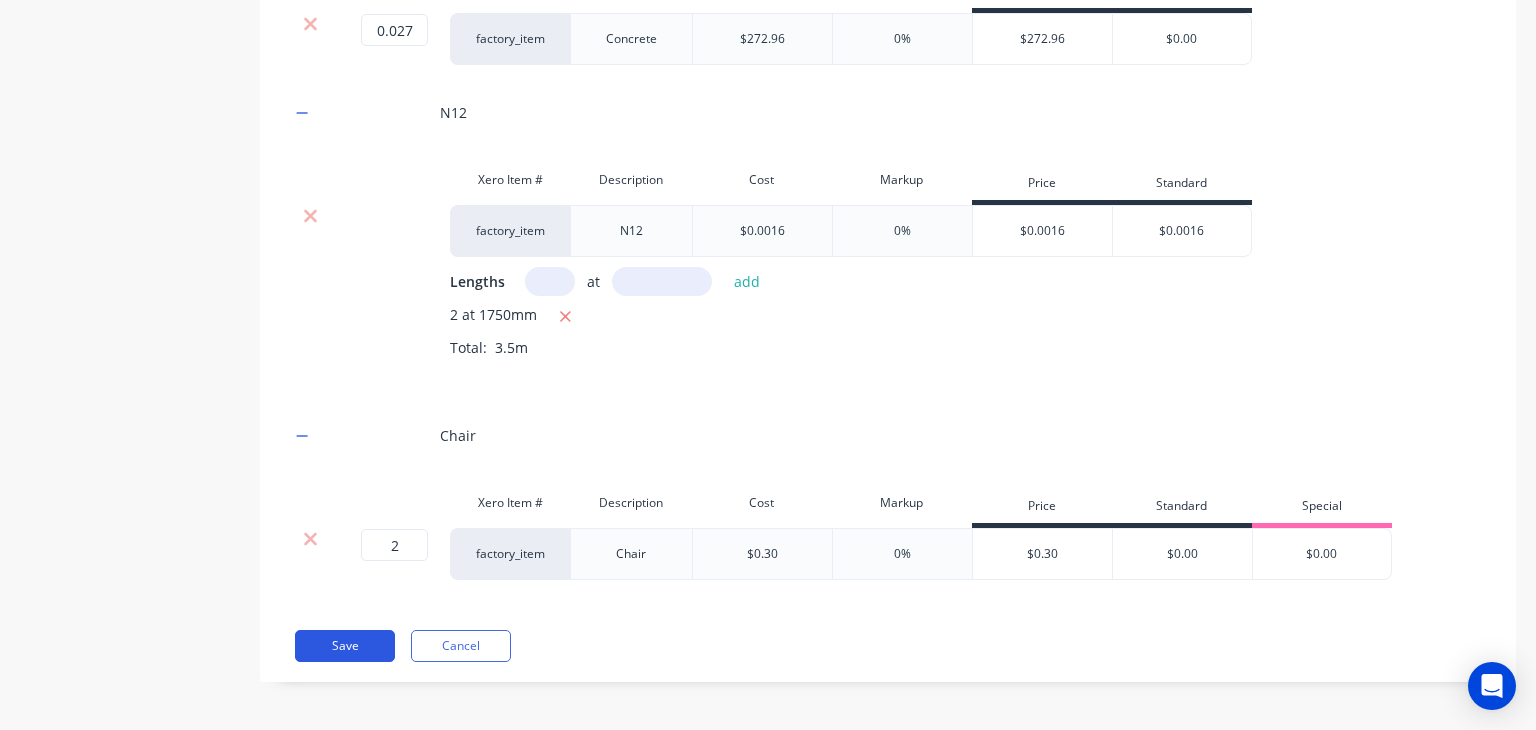 click on "Save" at bounding box center [345, 646] 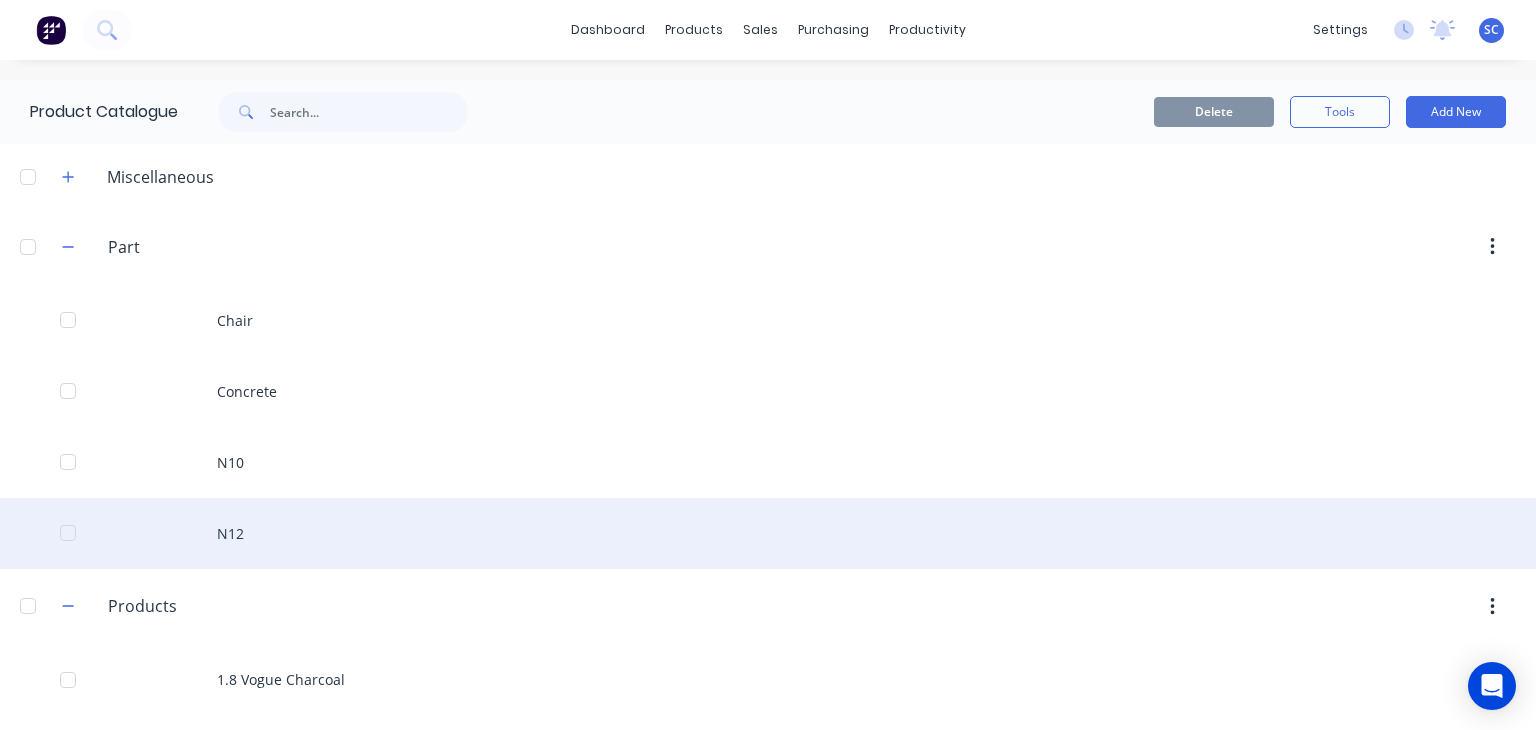 scroll, scrollTop: 147, scrollLeft: 0, axis: vertical 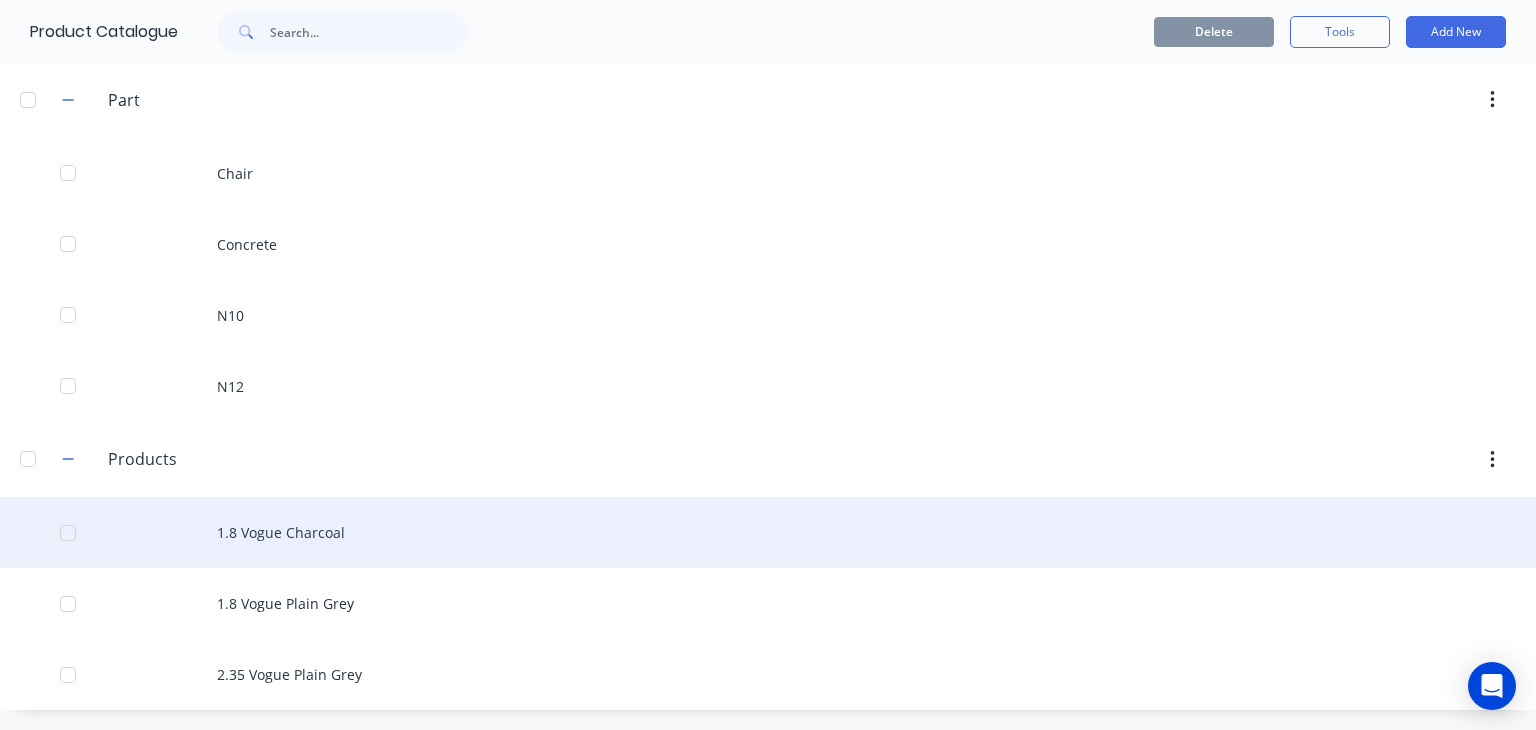click at bounding box center [68, 533] 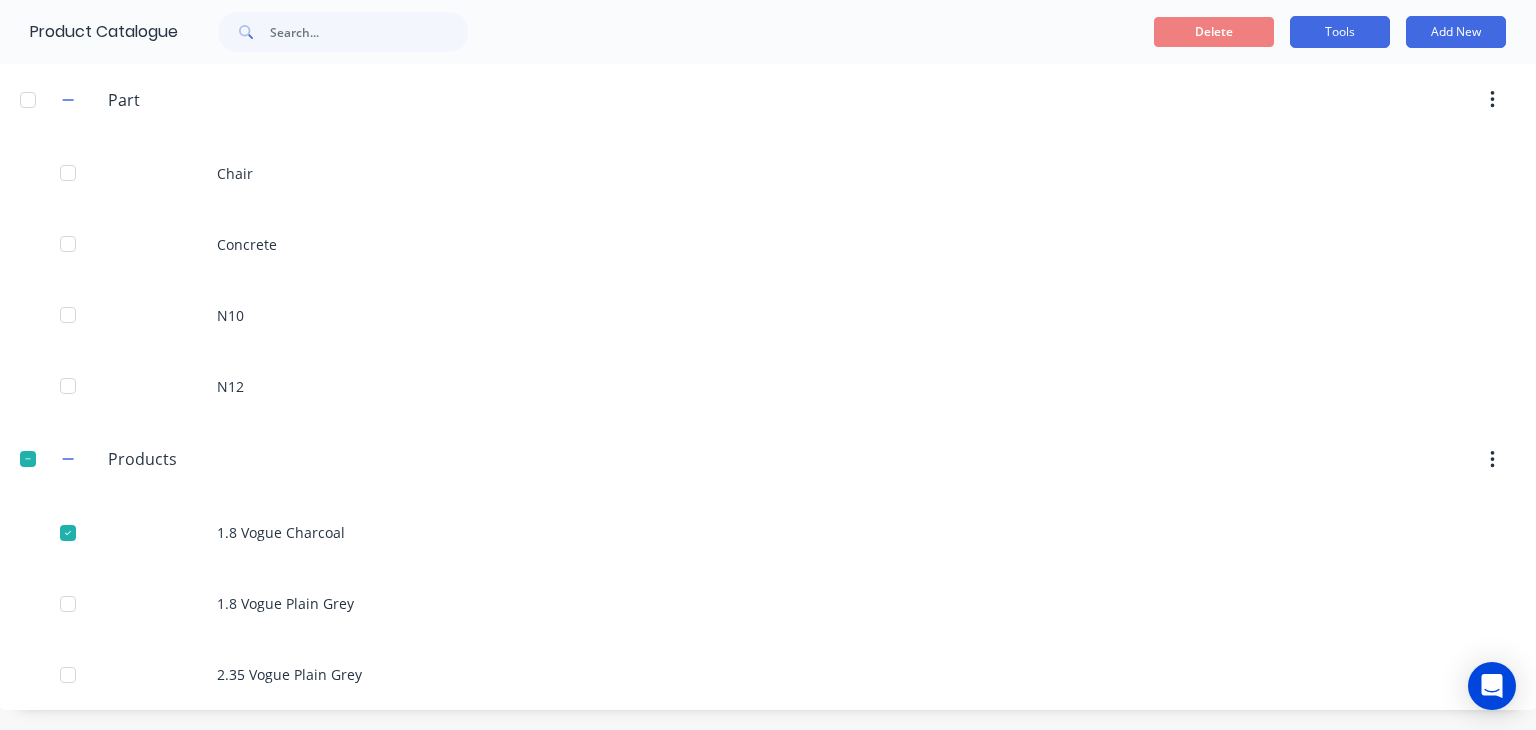 click on "Tools" at bounding box center [1340, 32] 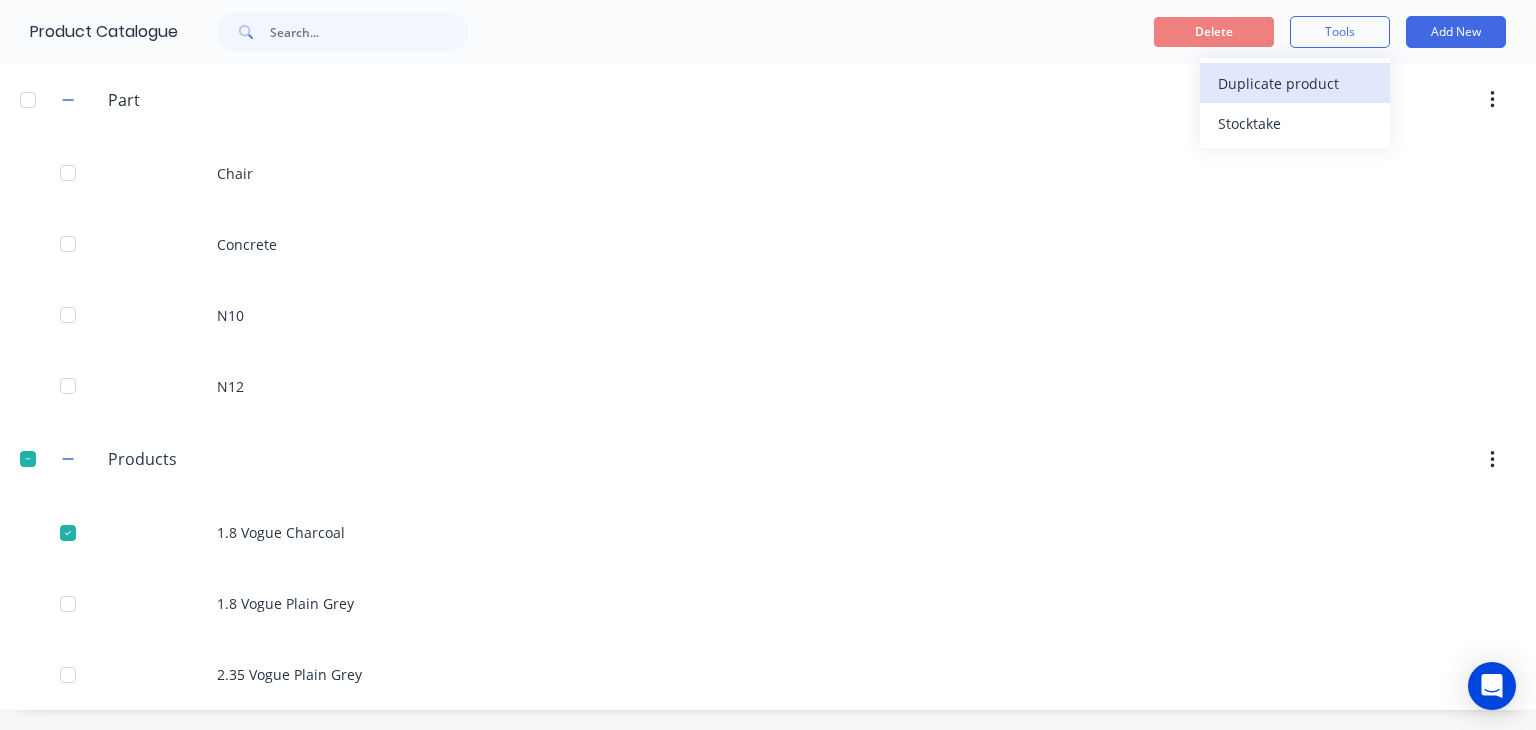 click on "Duplicate product" at bounding box center (1293, 83) 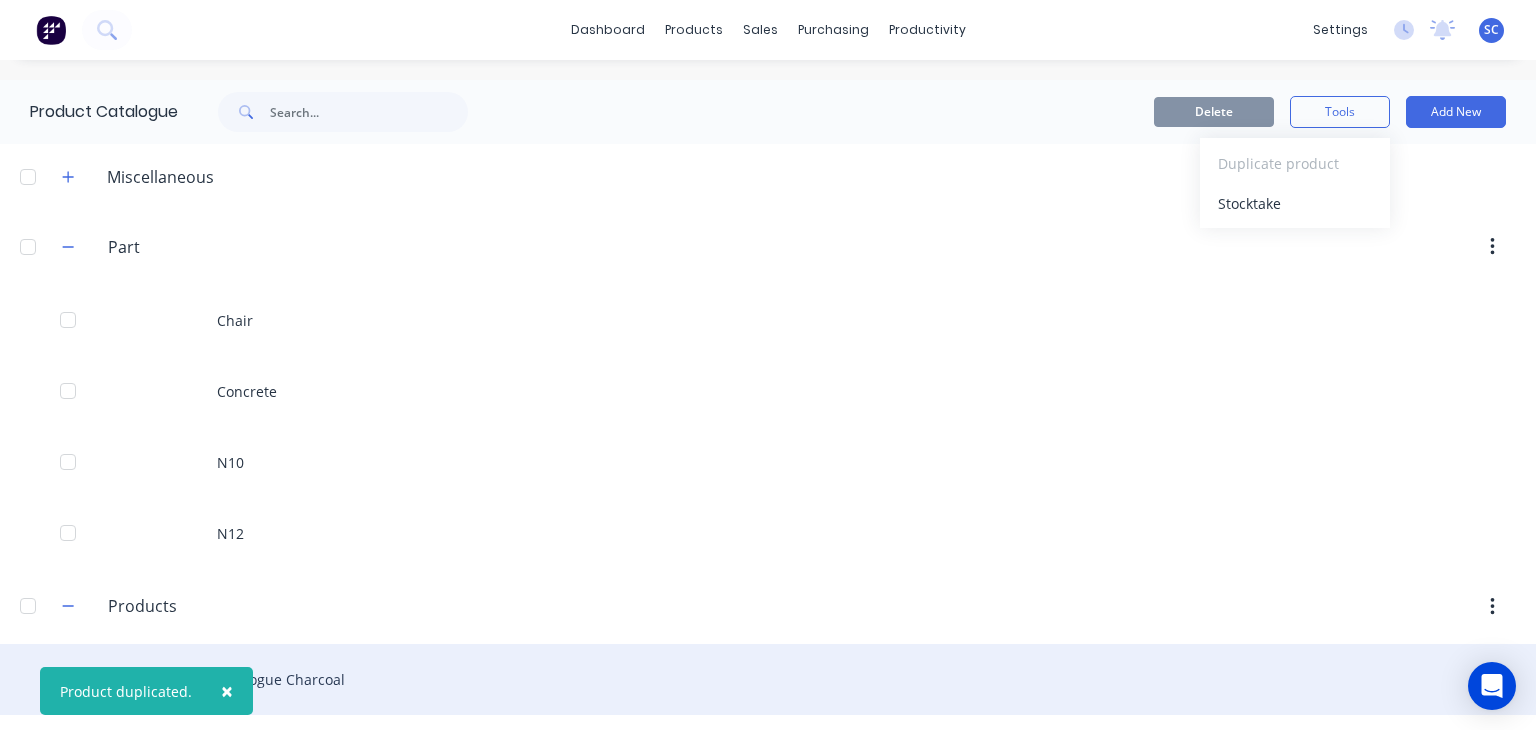 scroll, scrollTop: 217, scrollLeft: 0, axis: vertical 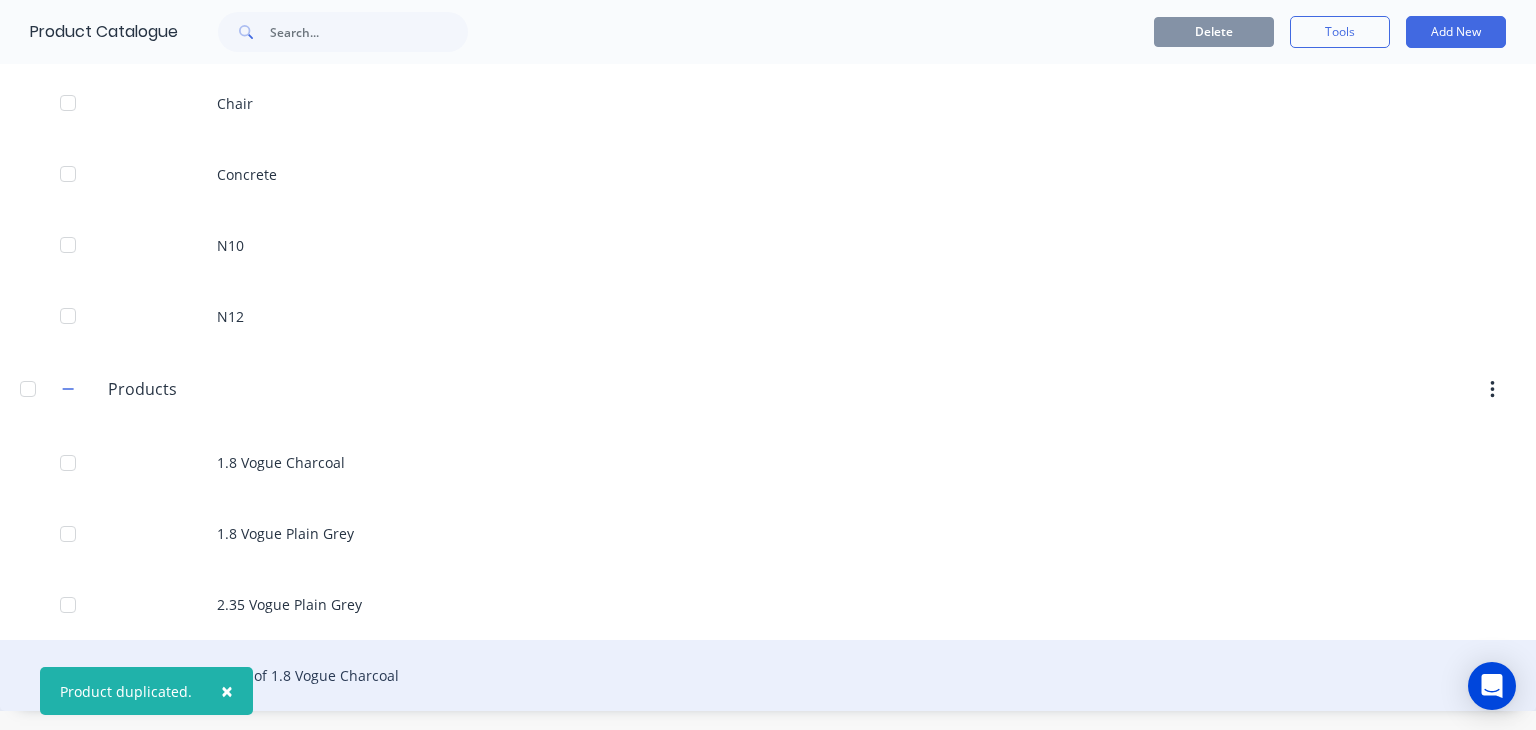 click on "Copy of 1.8 Vogue Charcoal" at bounding box center (768, 675) 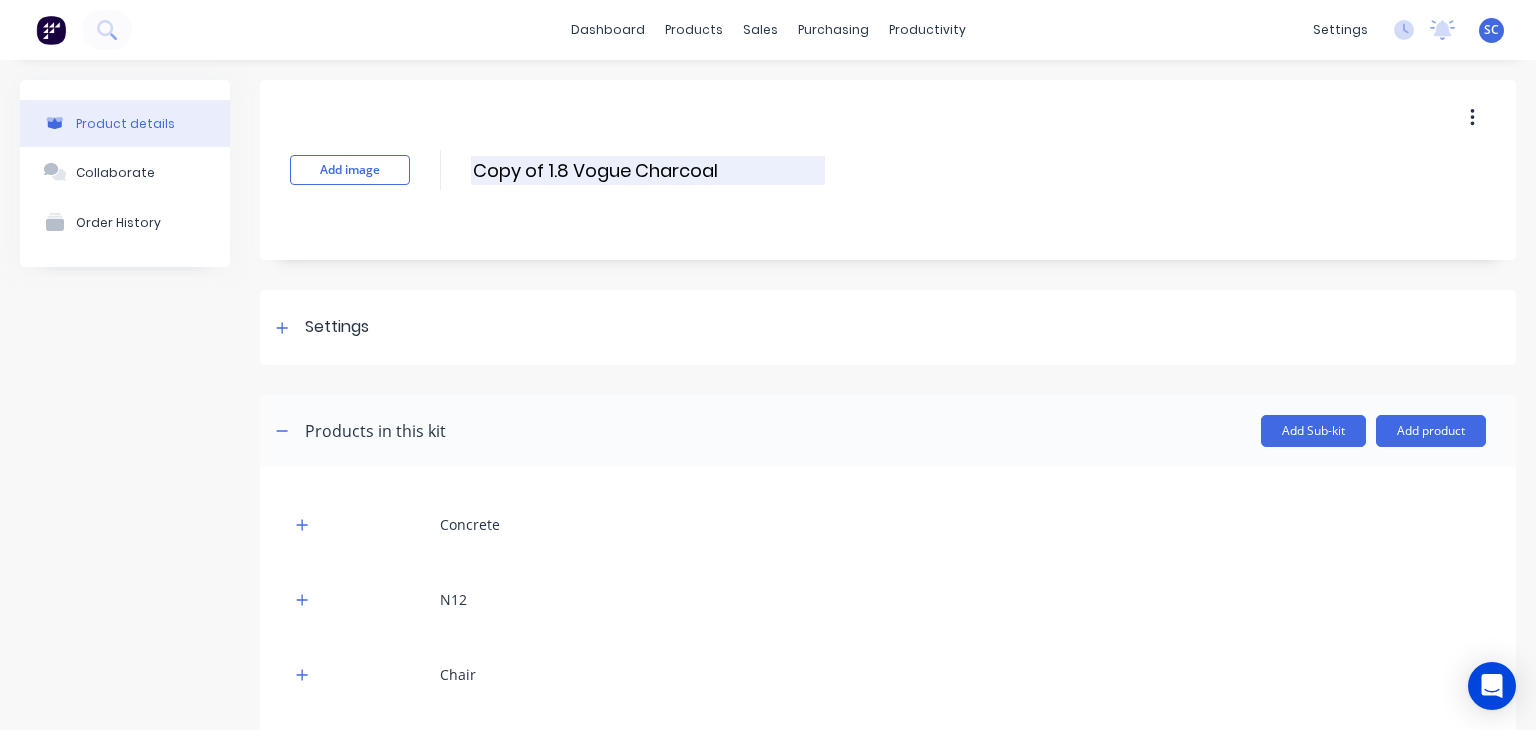 click on "Copy of 1.8 Vogue Charcoal" at bounding box center (648, 170) 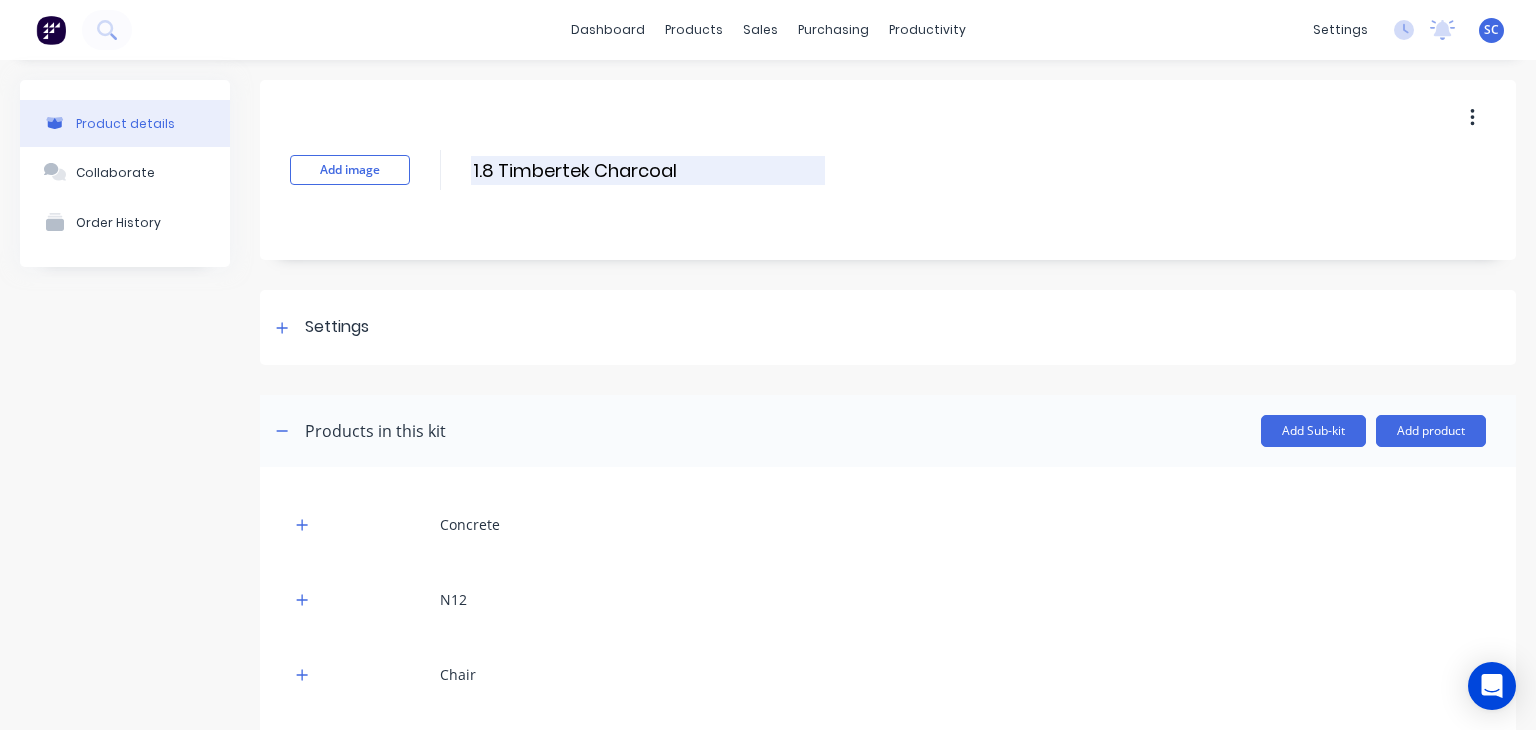 click on "1.8 Timbertek Charcoal" at bounding box center (648, 170) 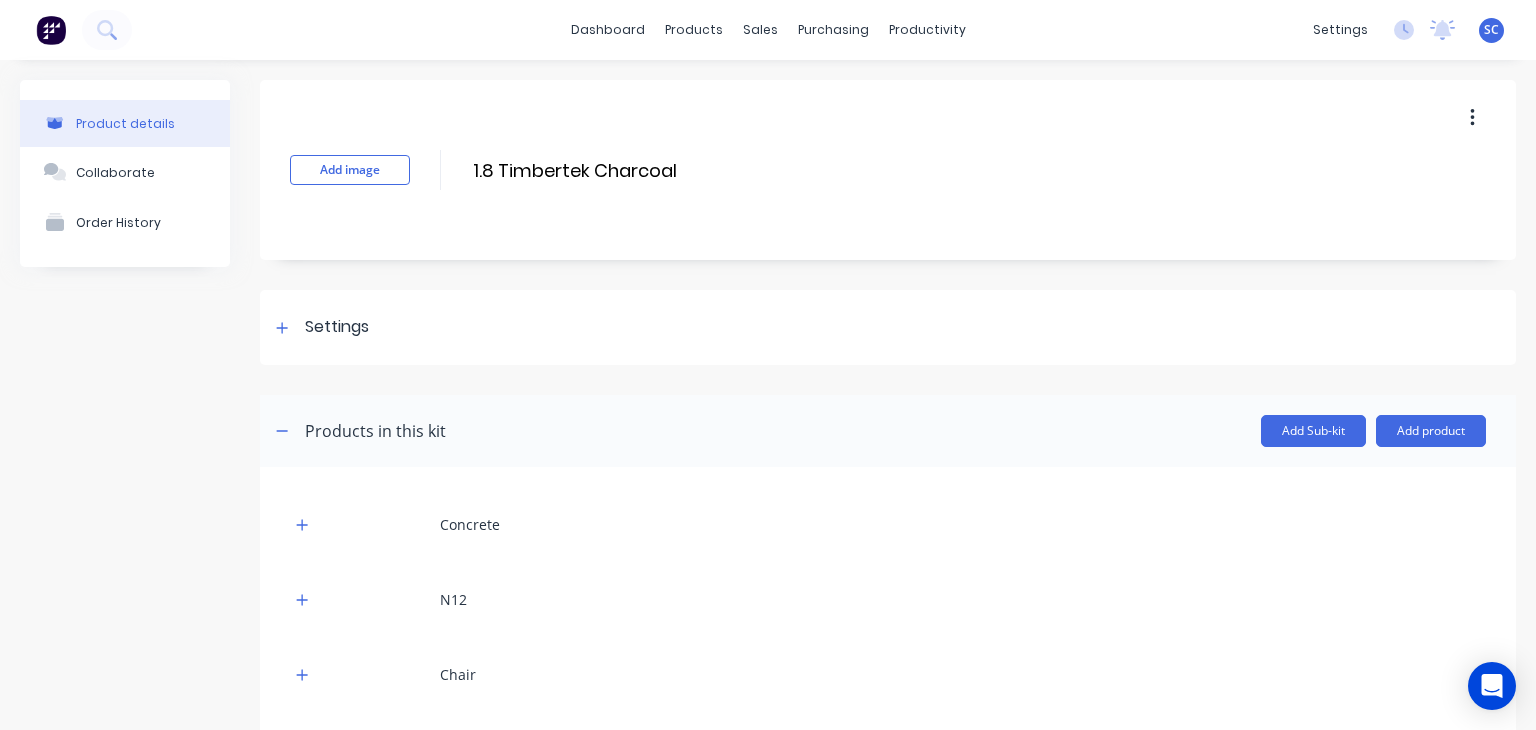 type on "1.8 Timbertek Charcoal" 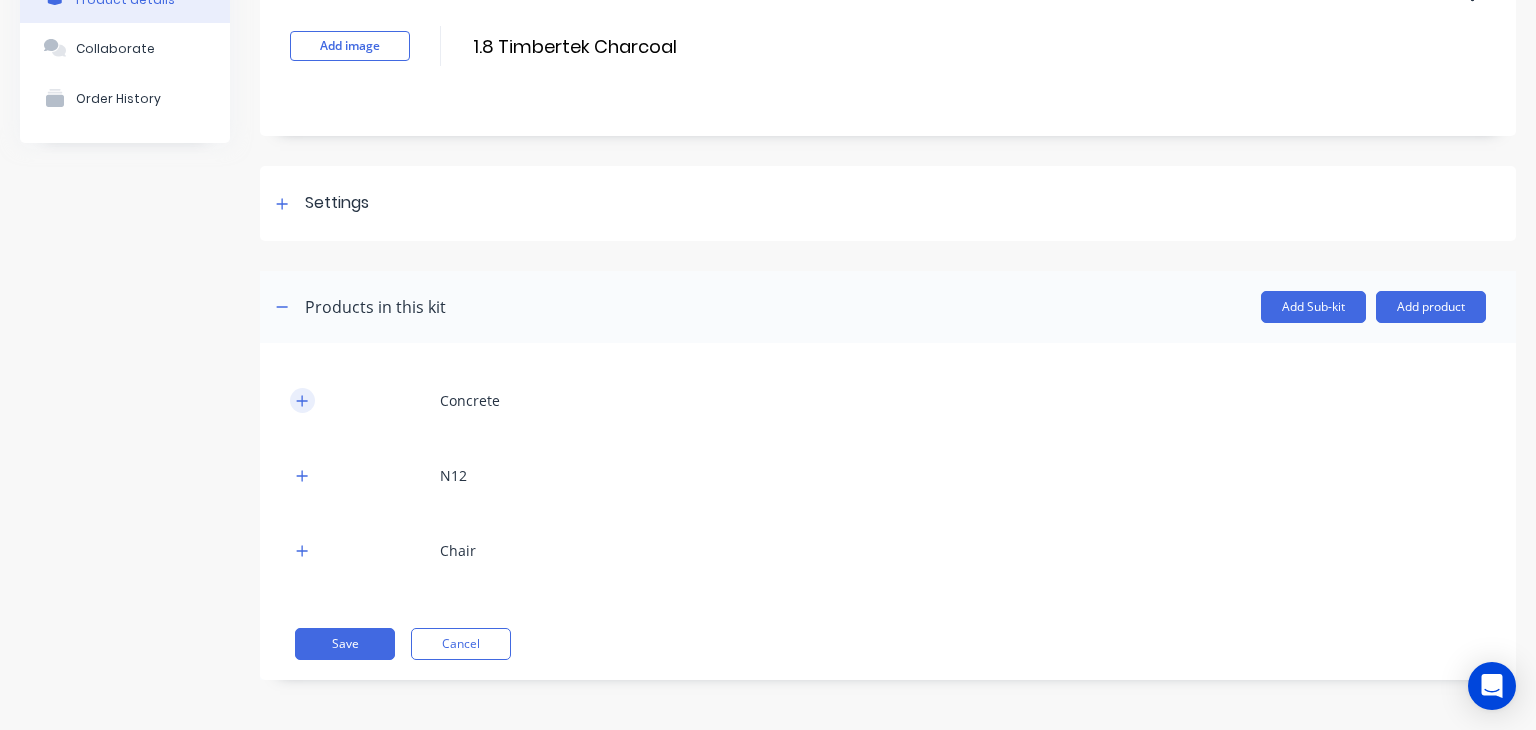 click 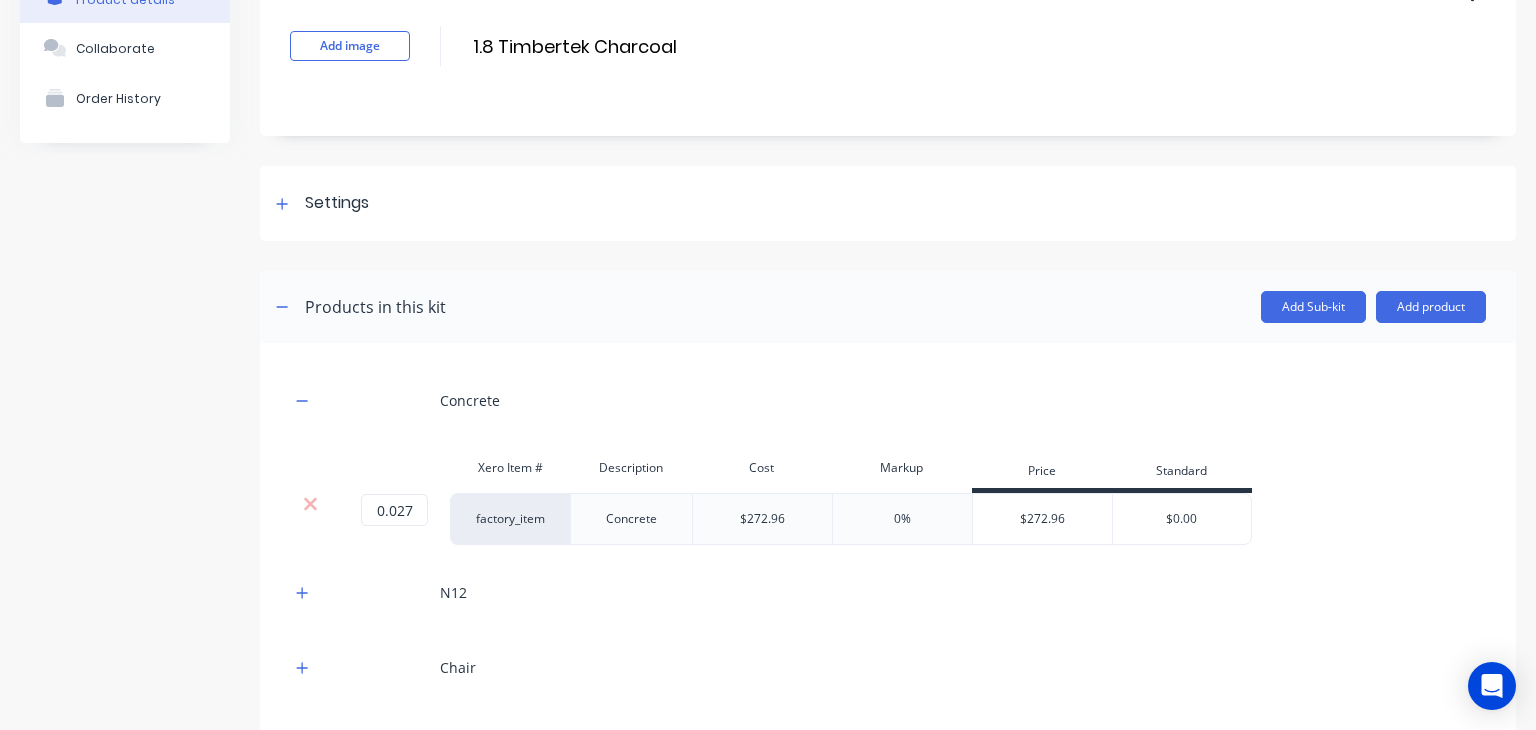 type 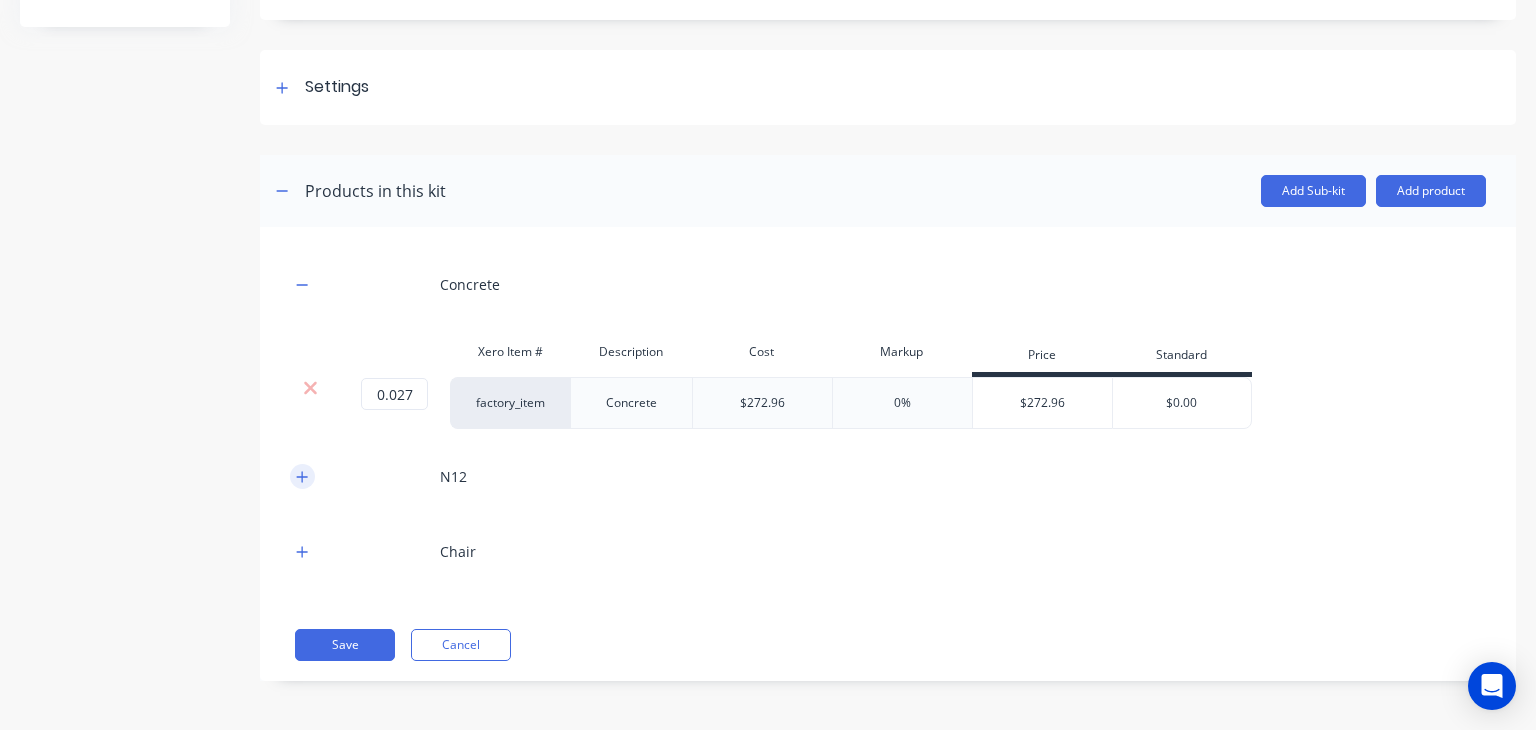 click 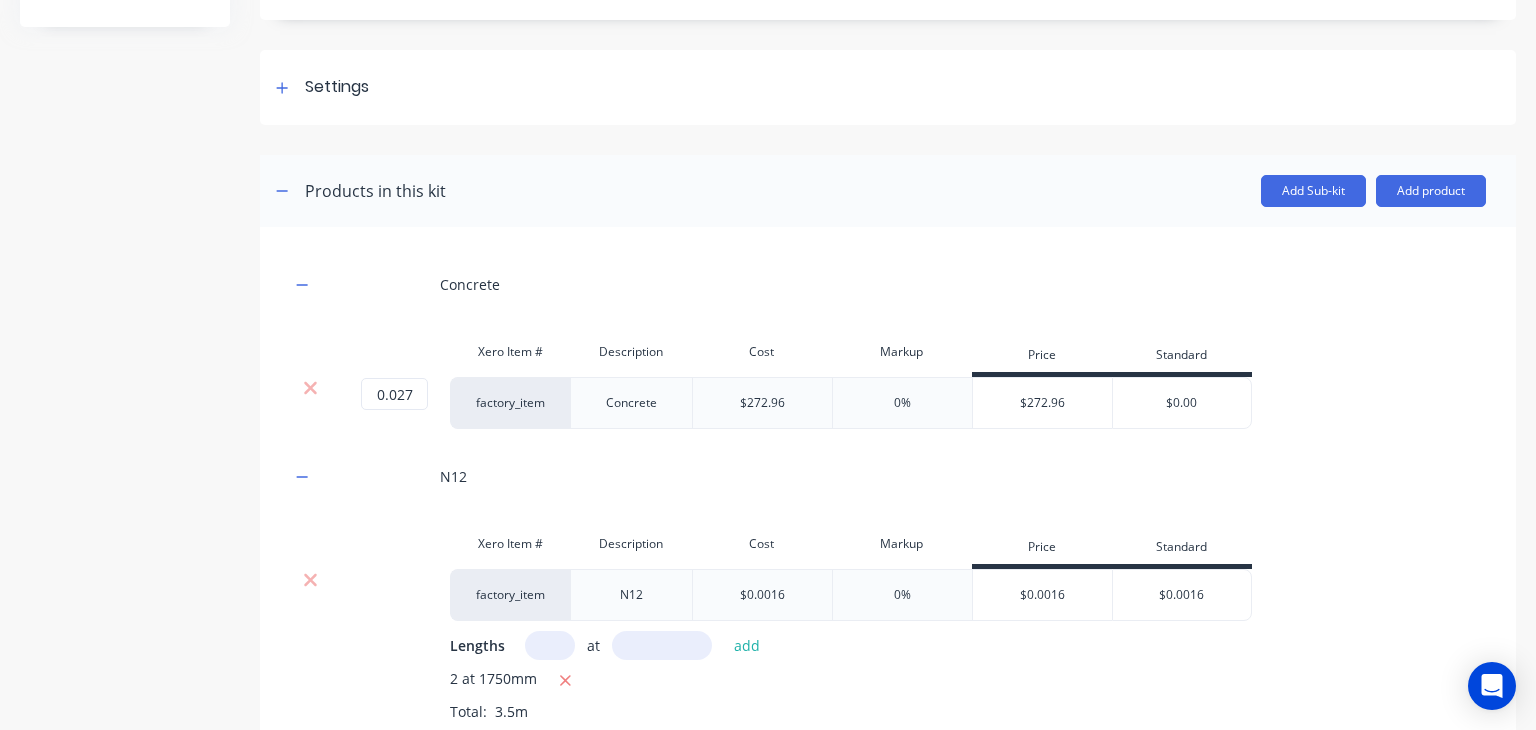 scroll, scrollTop: 488, scrollLeft: 0, axis: vertical 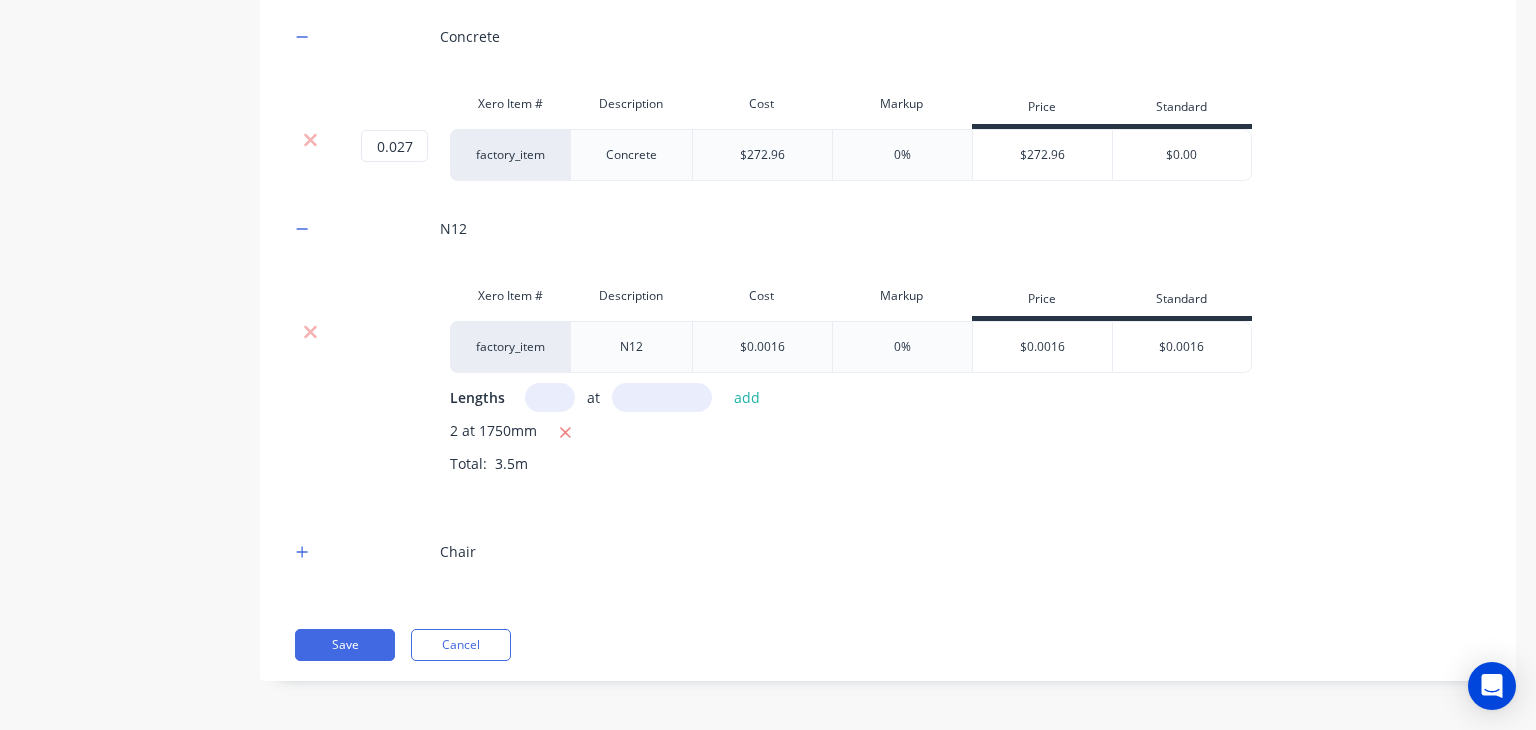 type 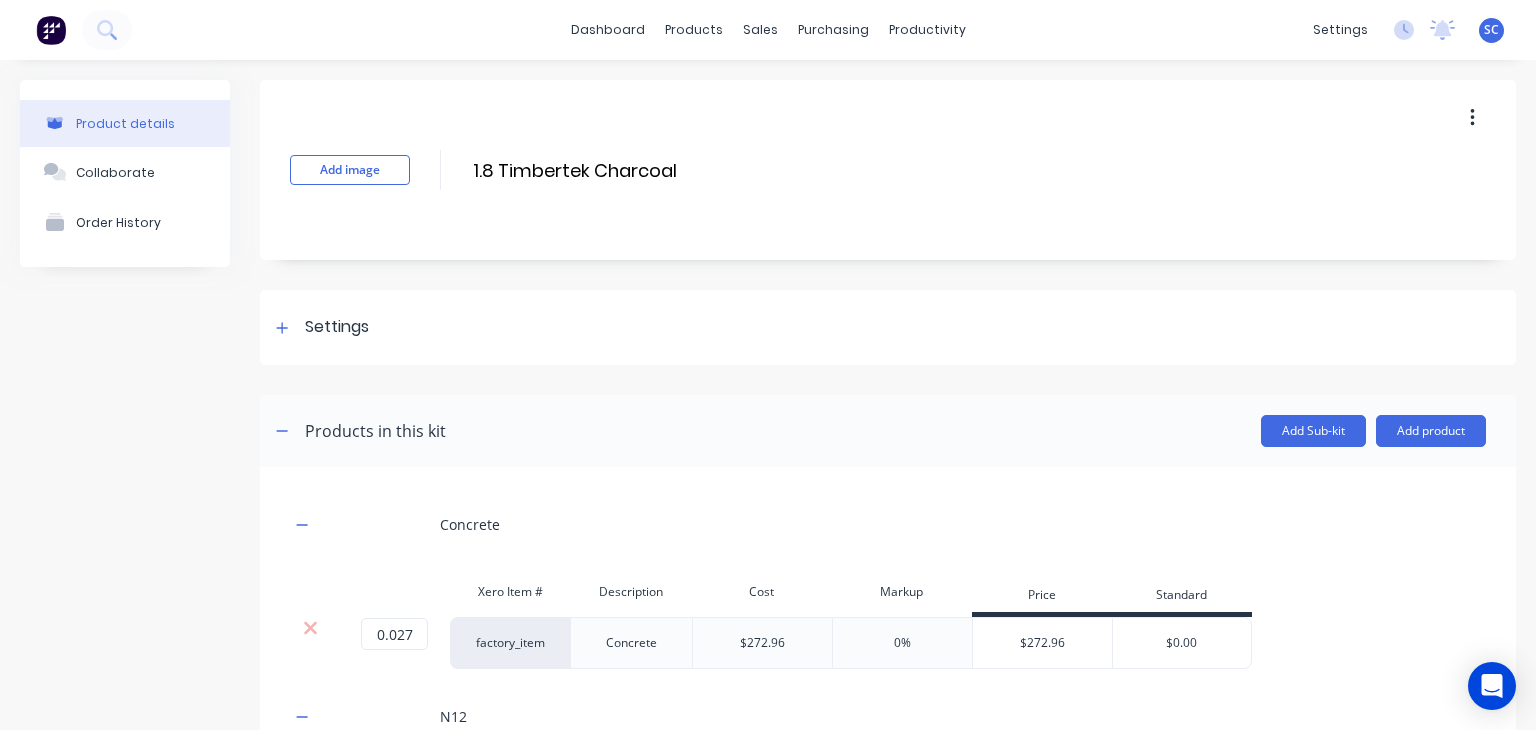 scroll, scrollTop: 488, scrollLeft: 0, axis: vertical 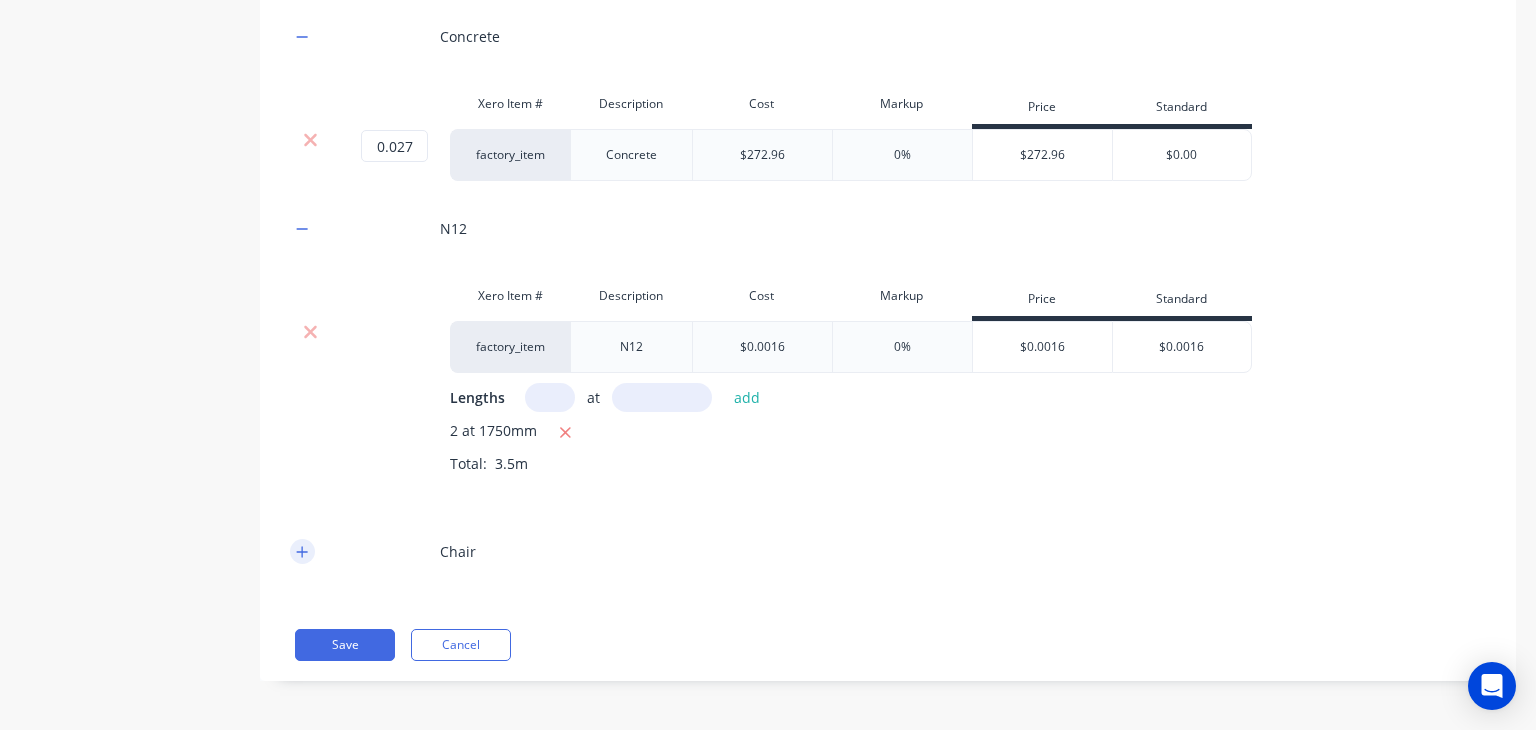 click 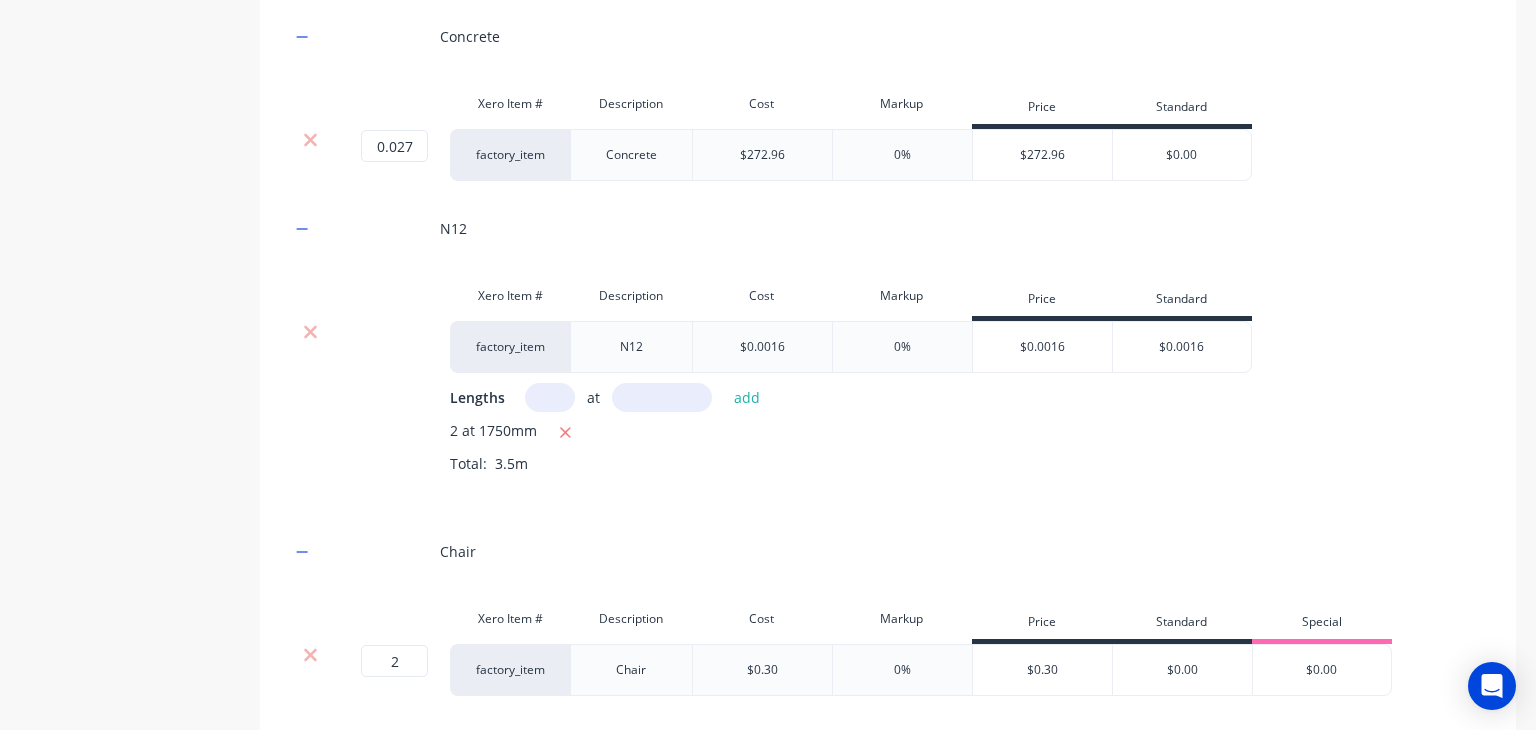 scroll, scrollTop: 604, scrollLeft: 0, axis: vertical 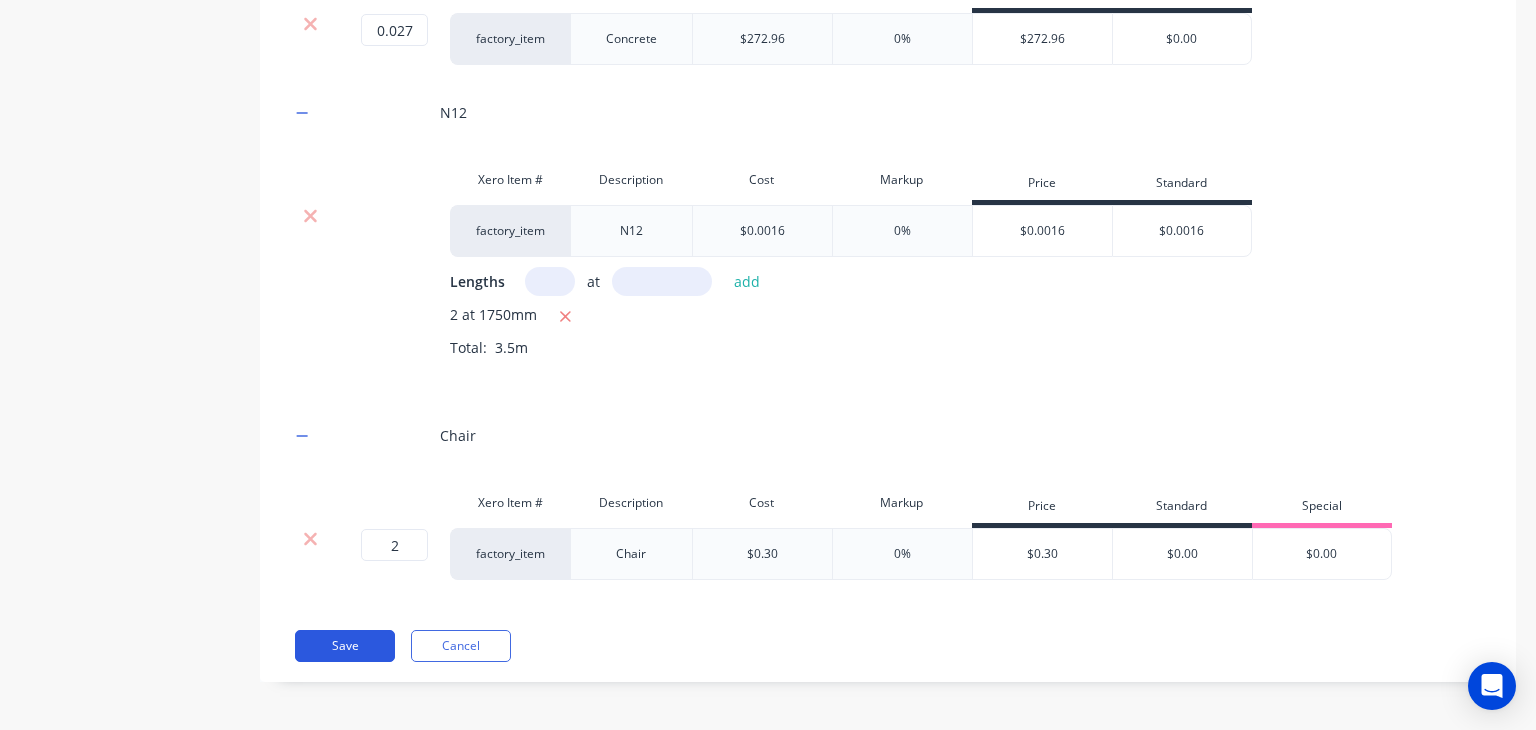 type 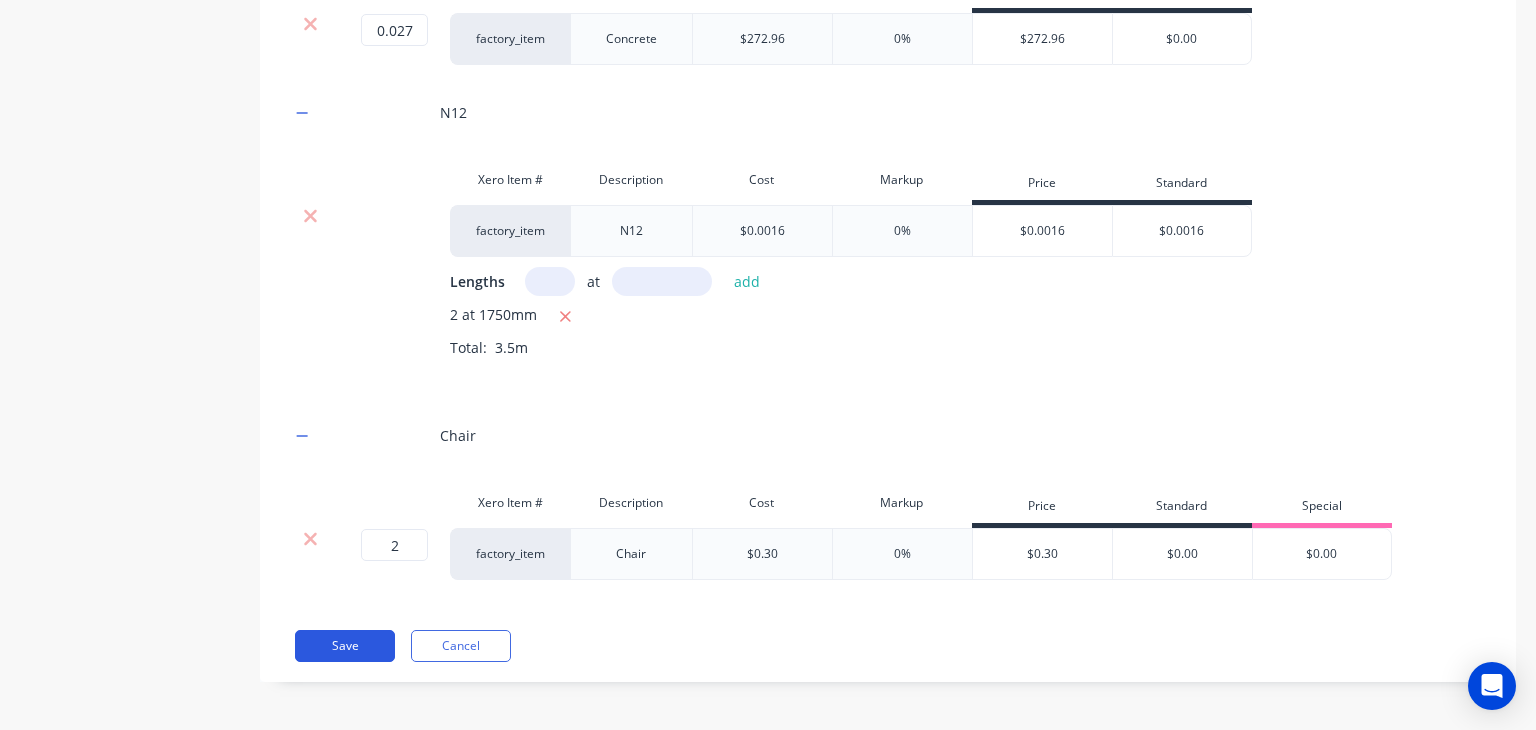 click on "Save" at bounding box center (345, 646) 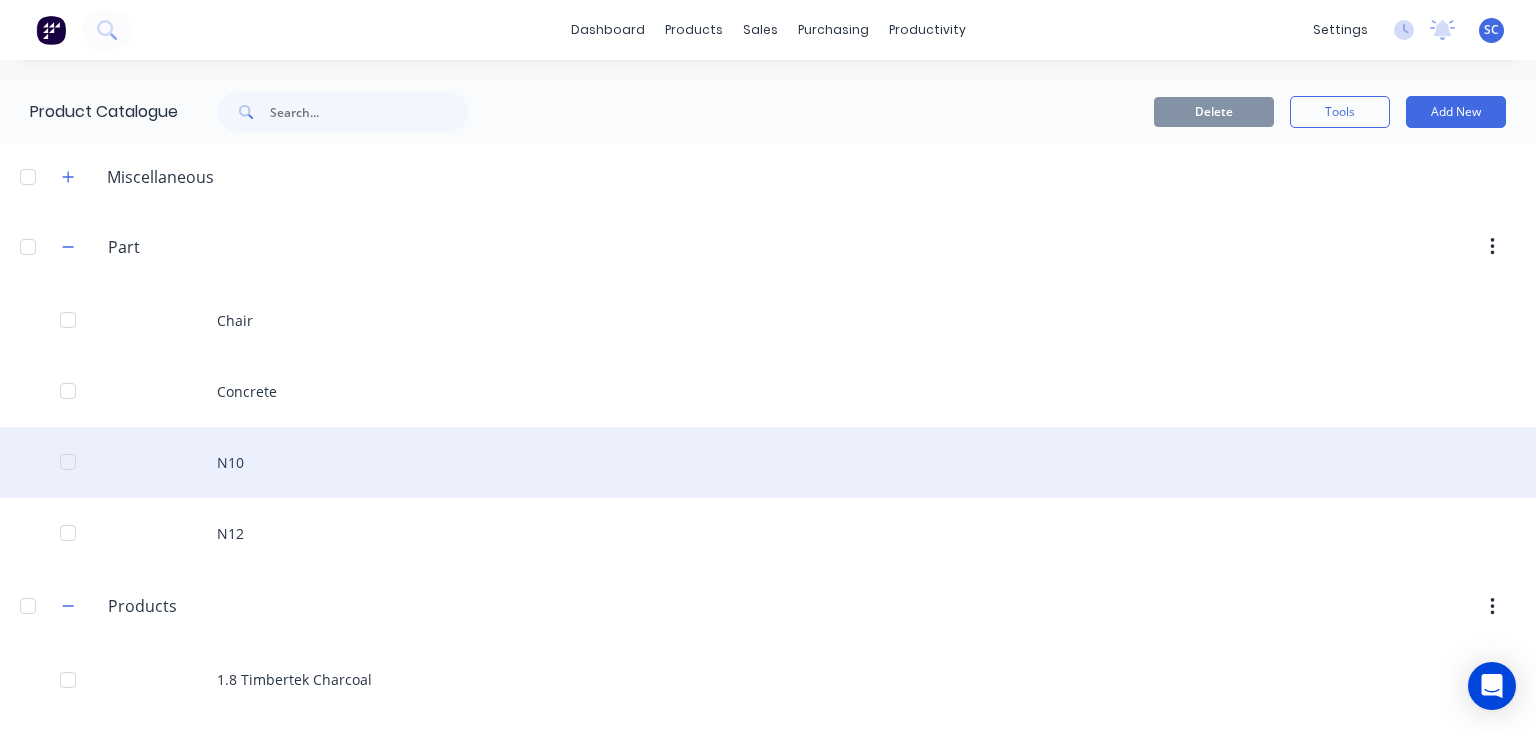 scroll, scrollTop: 217, scrollLeft: 0, axis: vertical 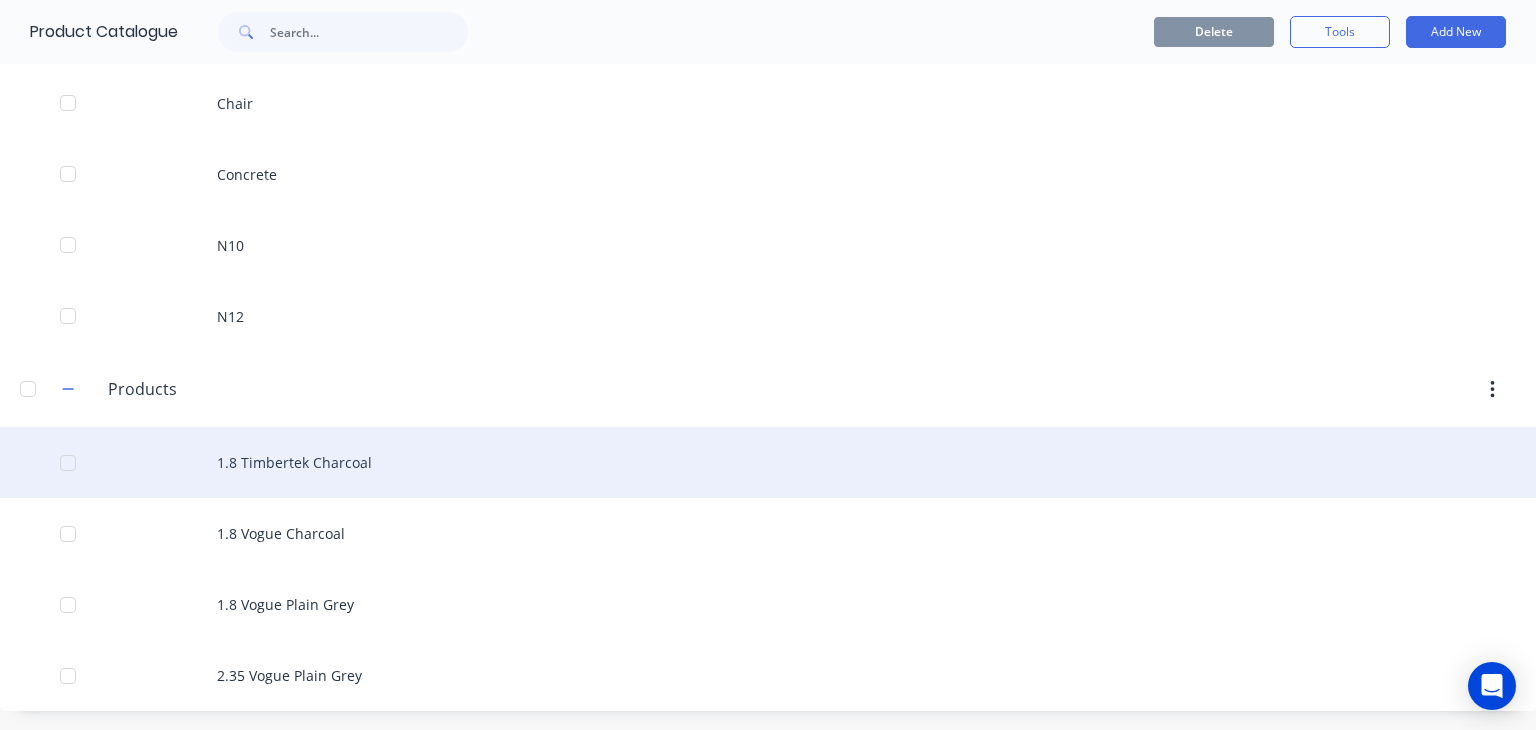 click at bounding box center [68, 463] 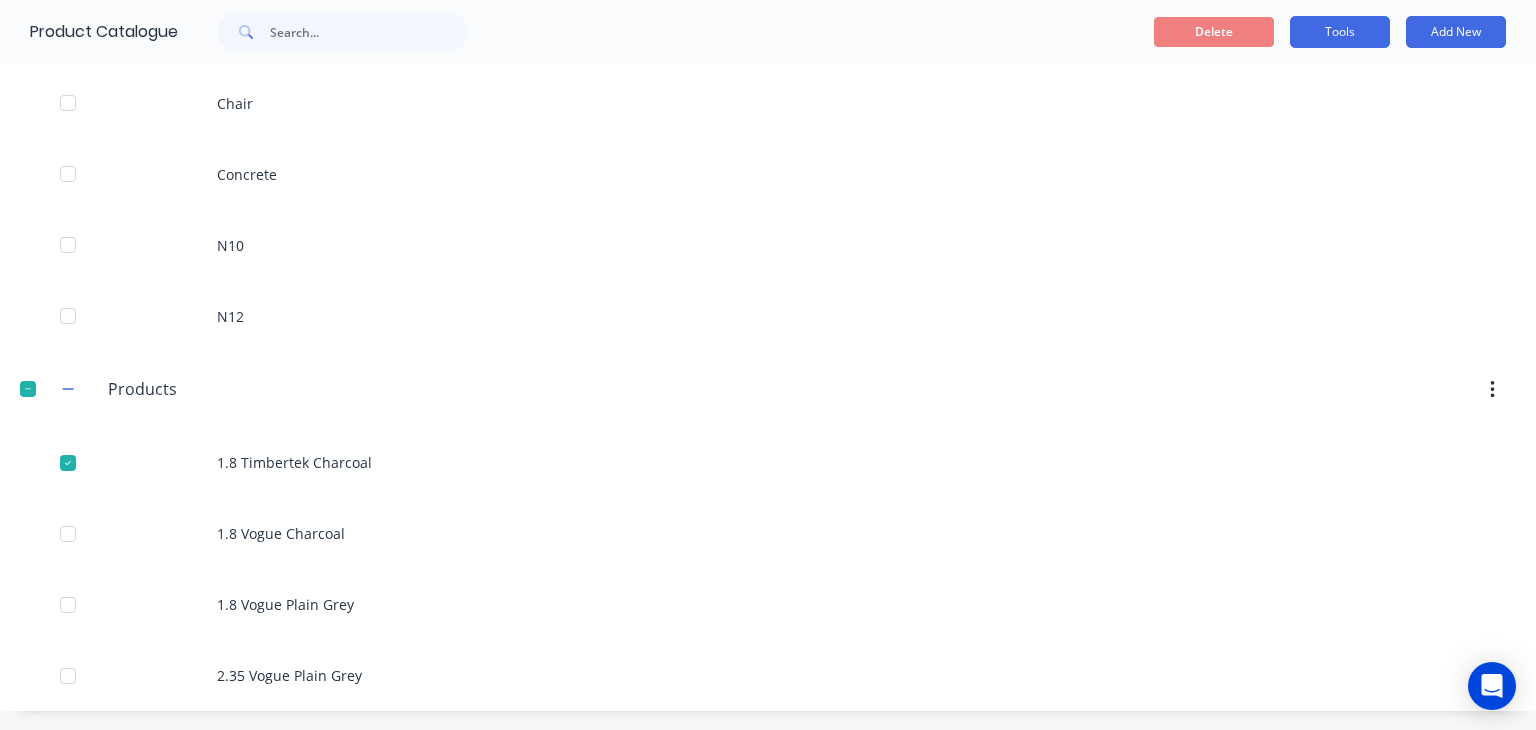 click on "Tools" at bounding box center [1340, 32] 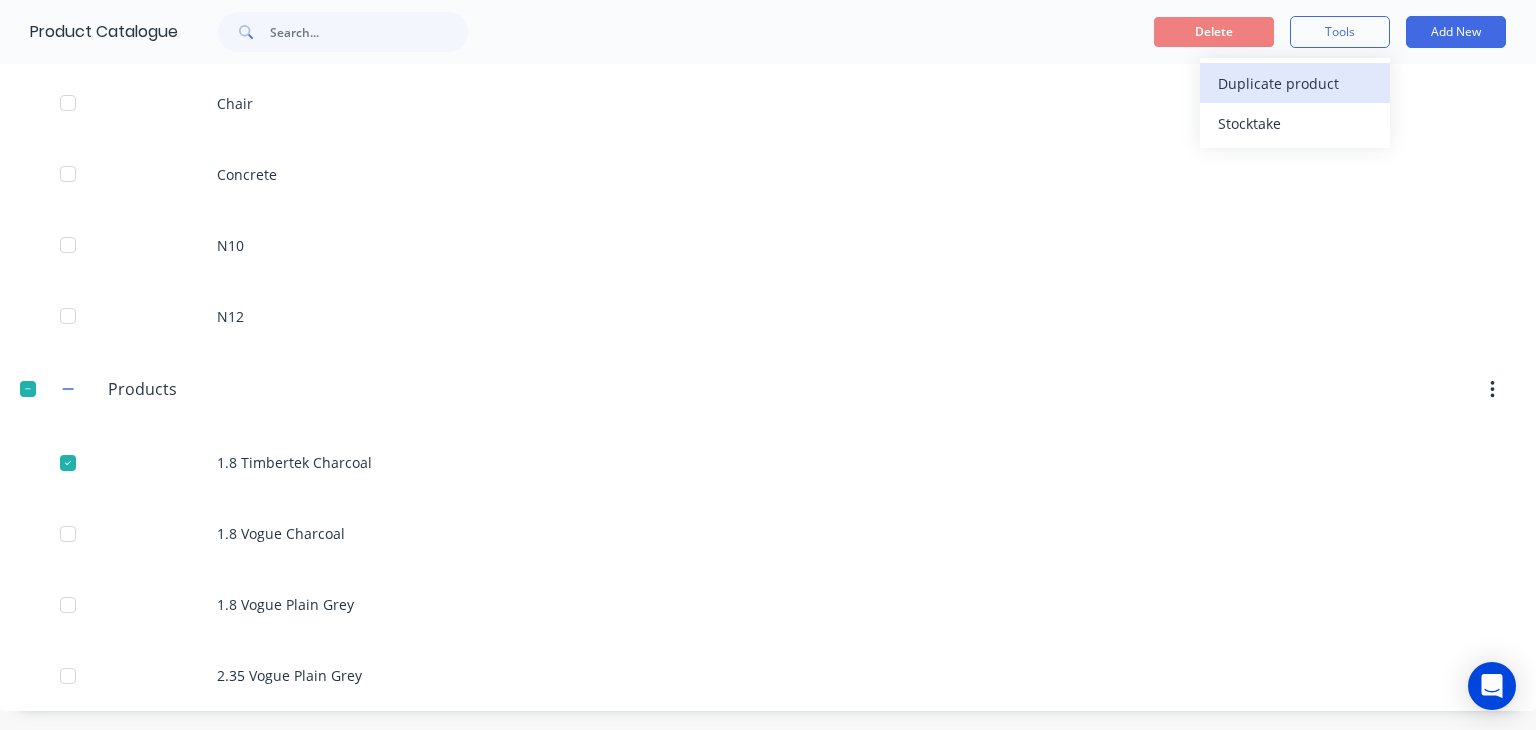 click on "Duplicate product" at bounding box center (1293, 83) 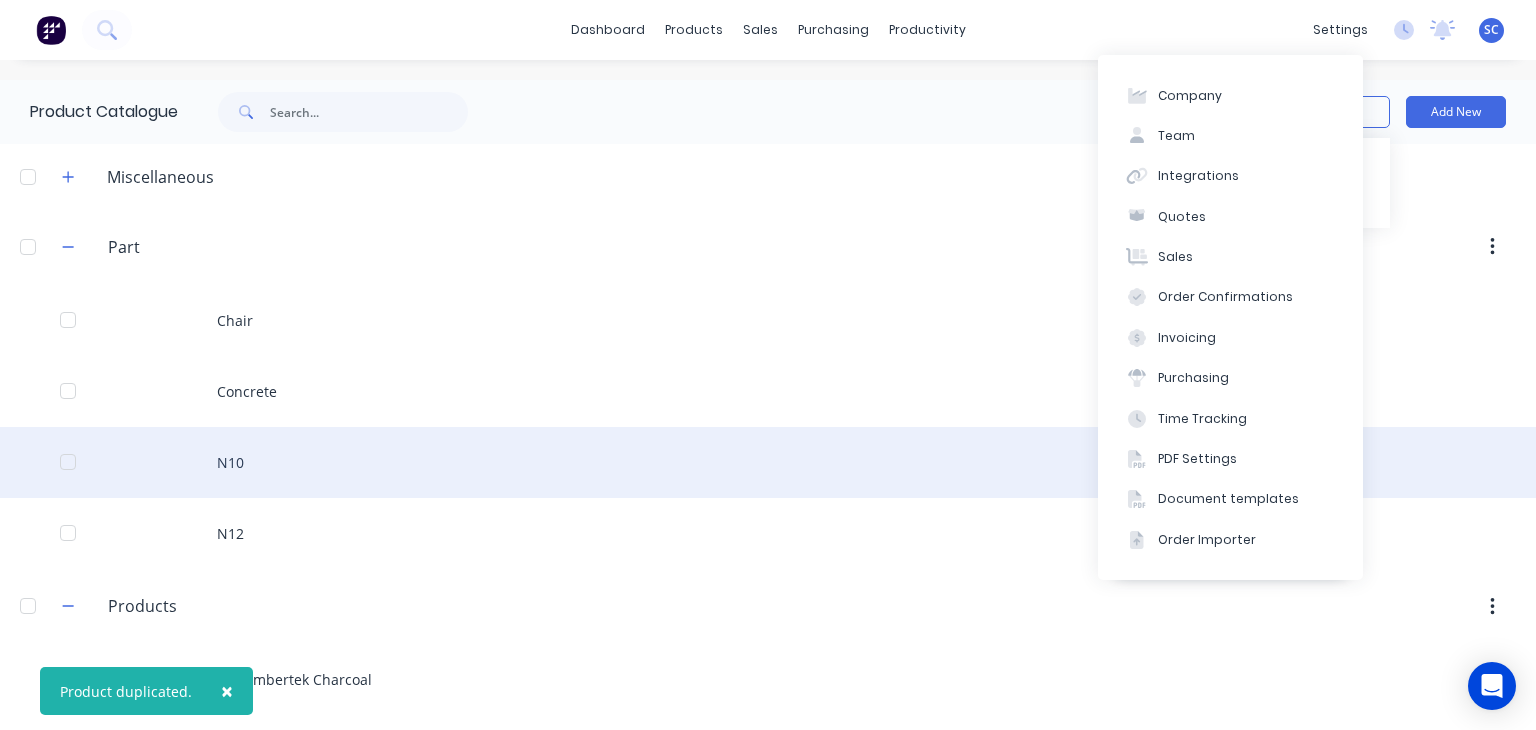 scroll, scrollTop: 288, scrollLeft: 0, axis: vertical 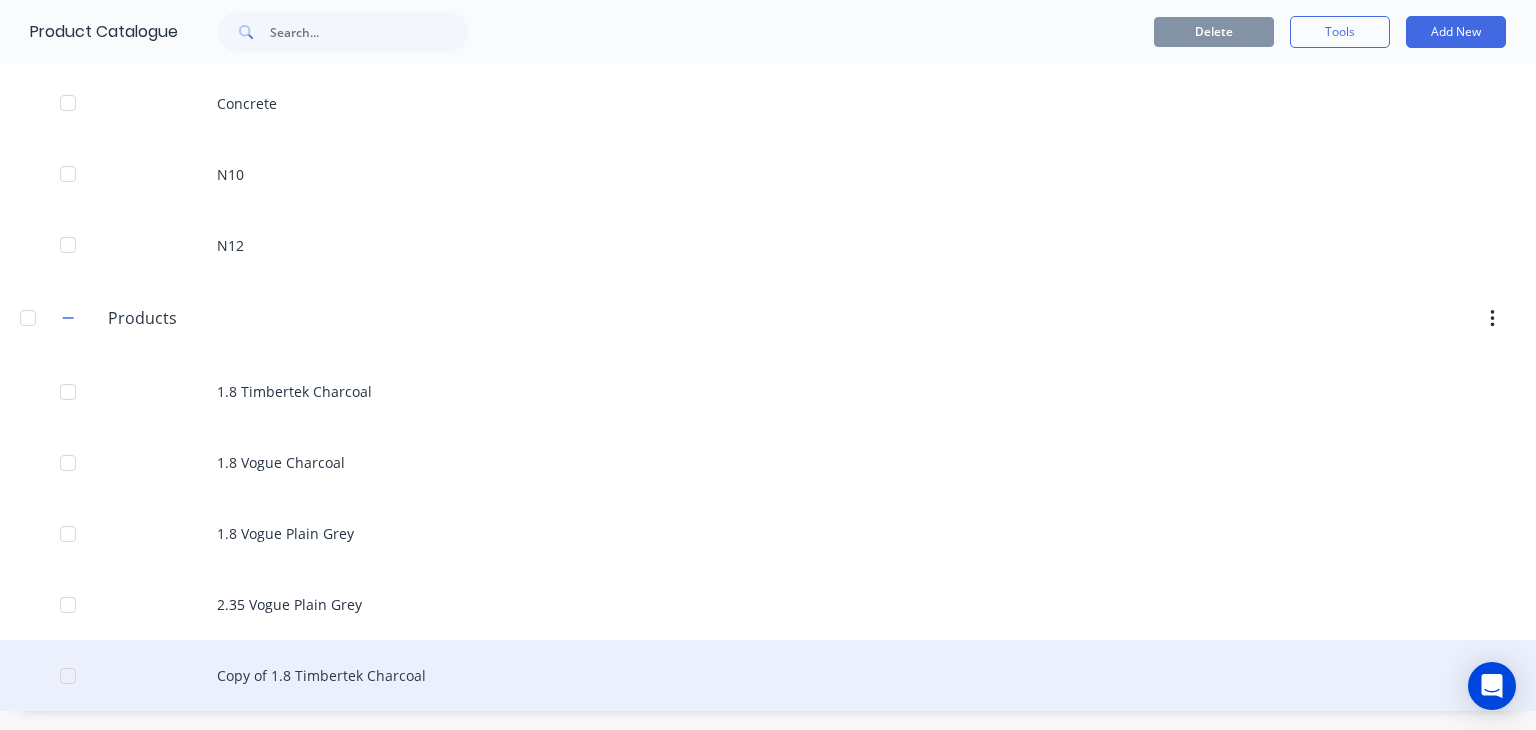 click on "Copy of 1.8 Timbertek Charcoal" at bounding box center [768, 675] 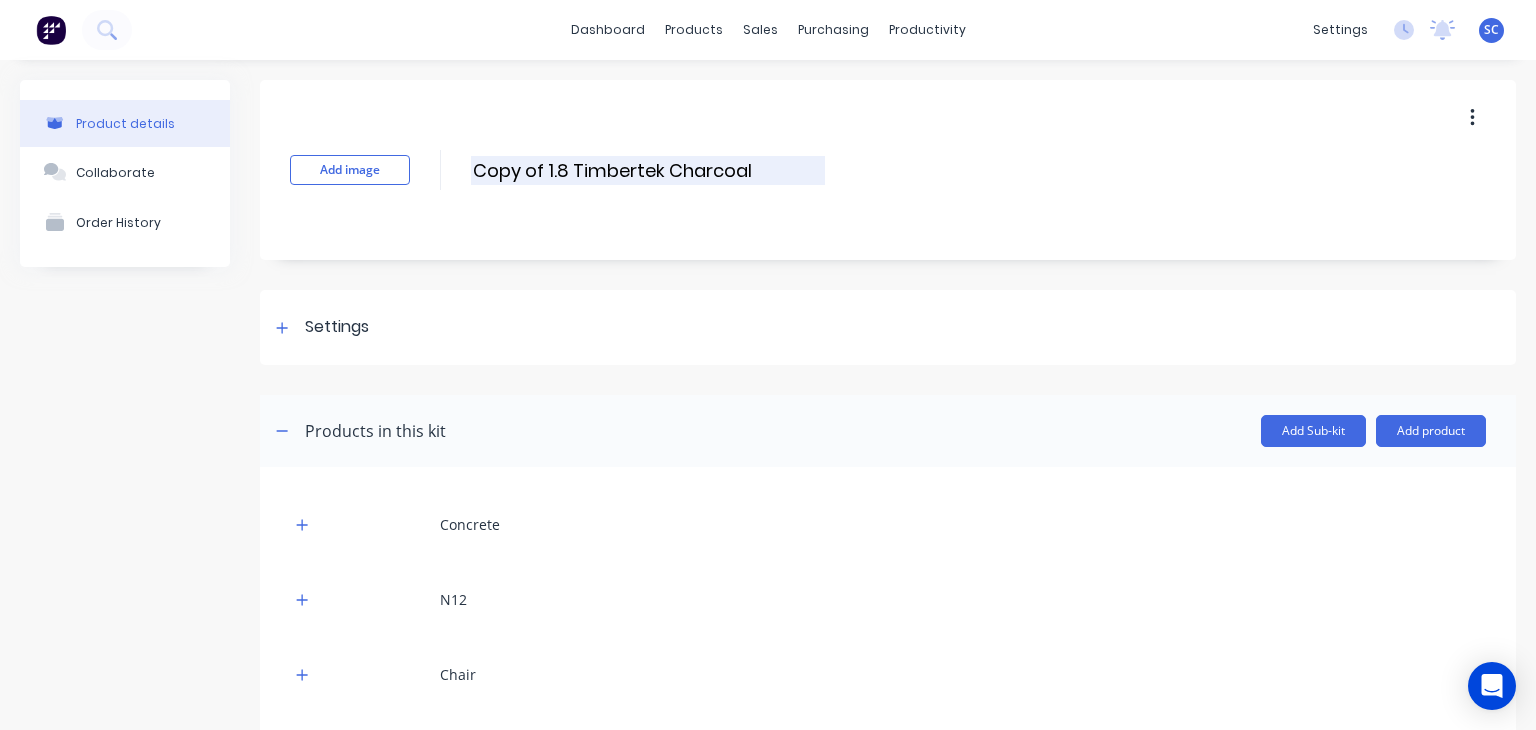 click on "Copy of 1.8 Timbertek Charcoal" at bounding box center [648, 170] 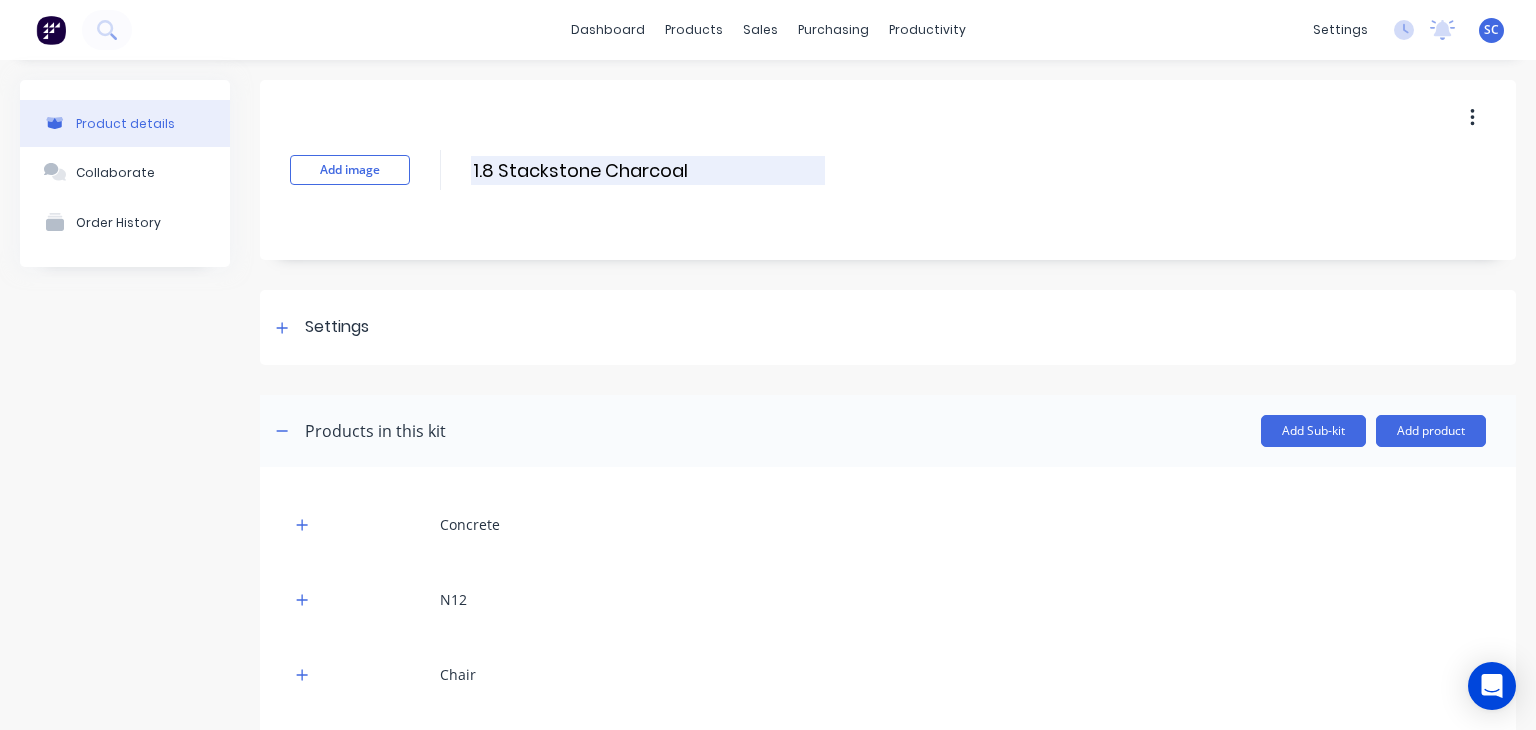 click on "1.8 Stackstone Charcoal" at bounding box center (648, 170) 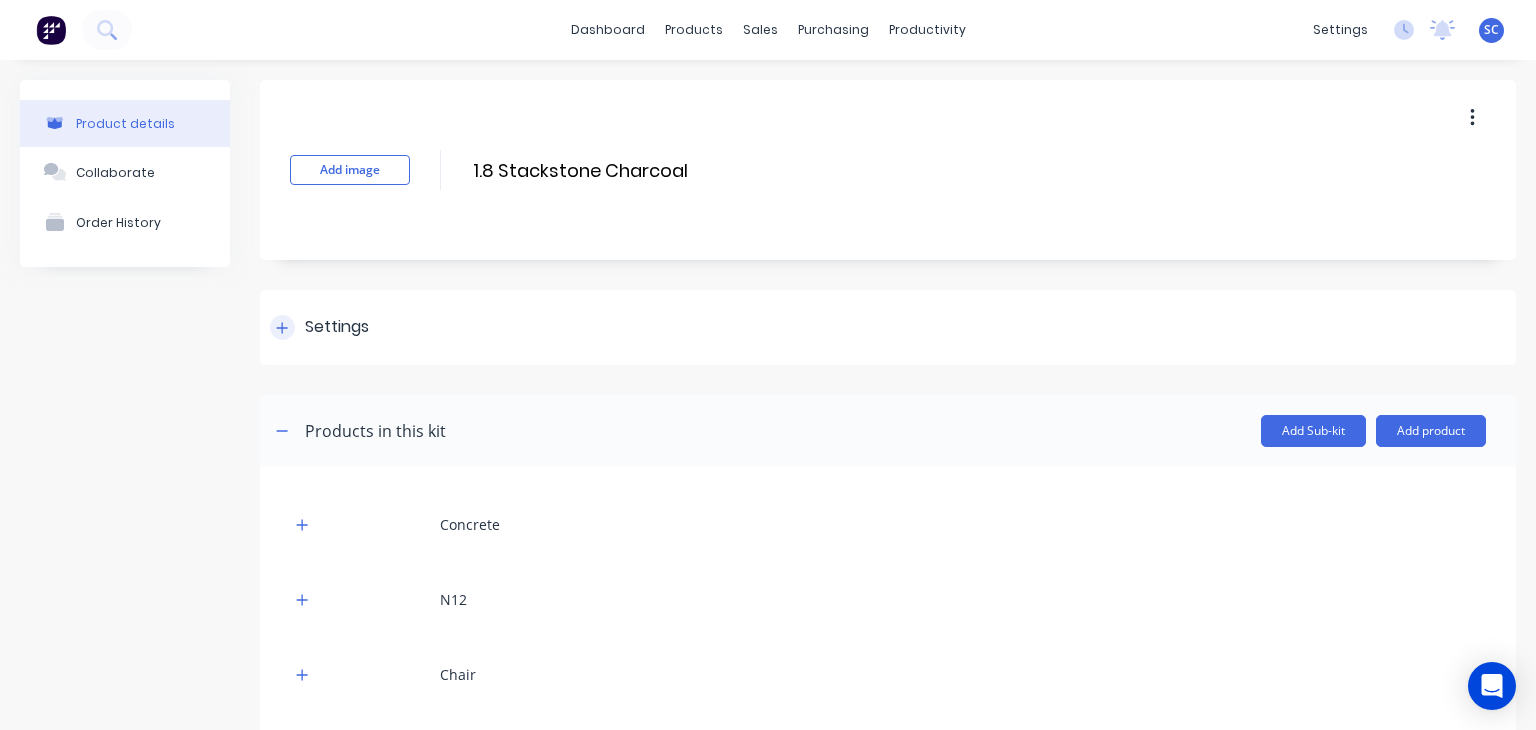 type on "1.8 Stackstone Charcoal" 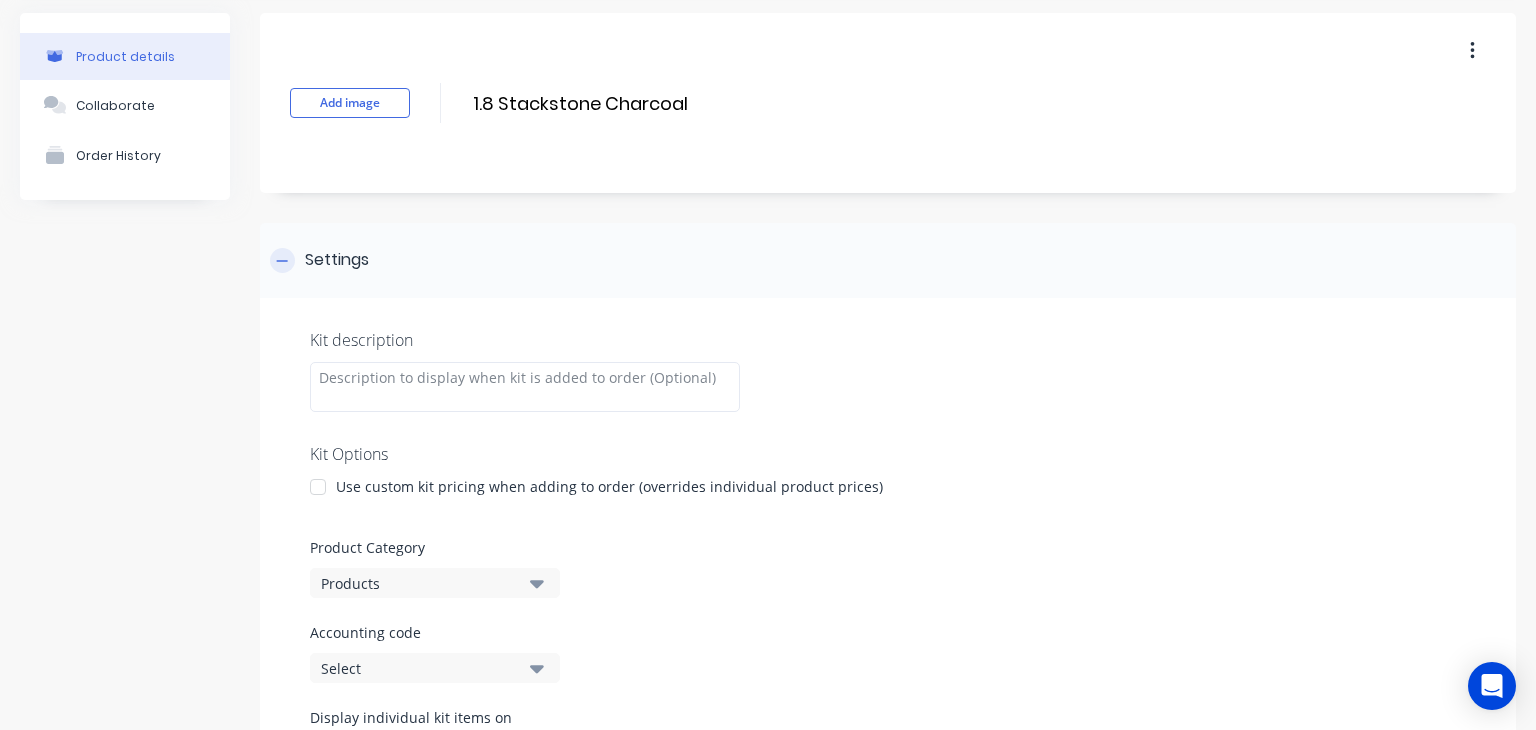 scroll, scrollTop: 64, scrollLeft: 0, axis: vertical 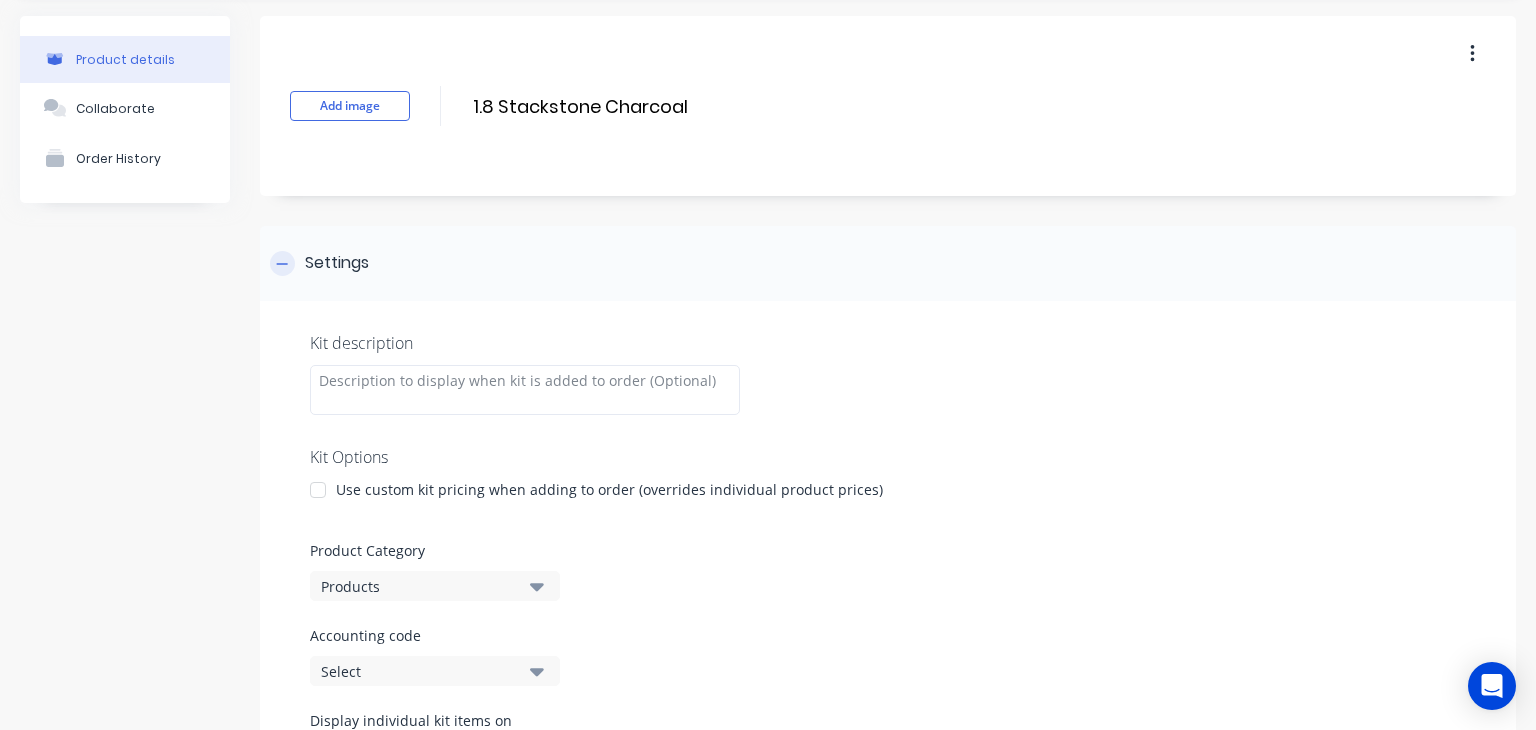click on "Settings" at bounding box center (888, 263) 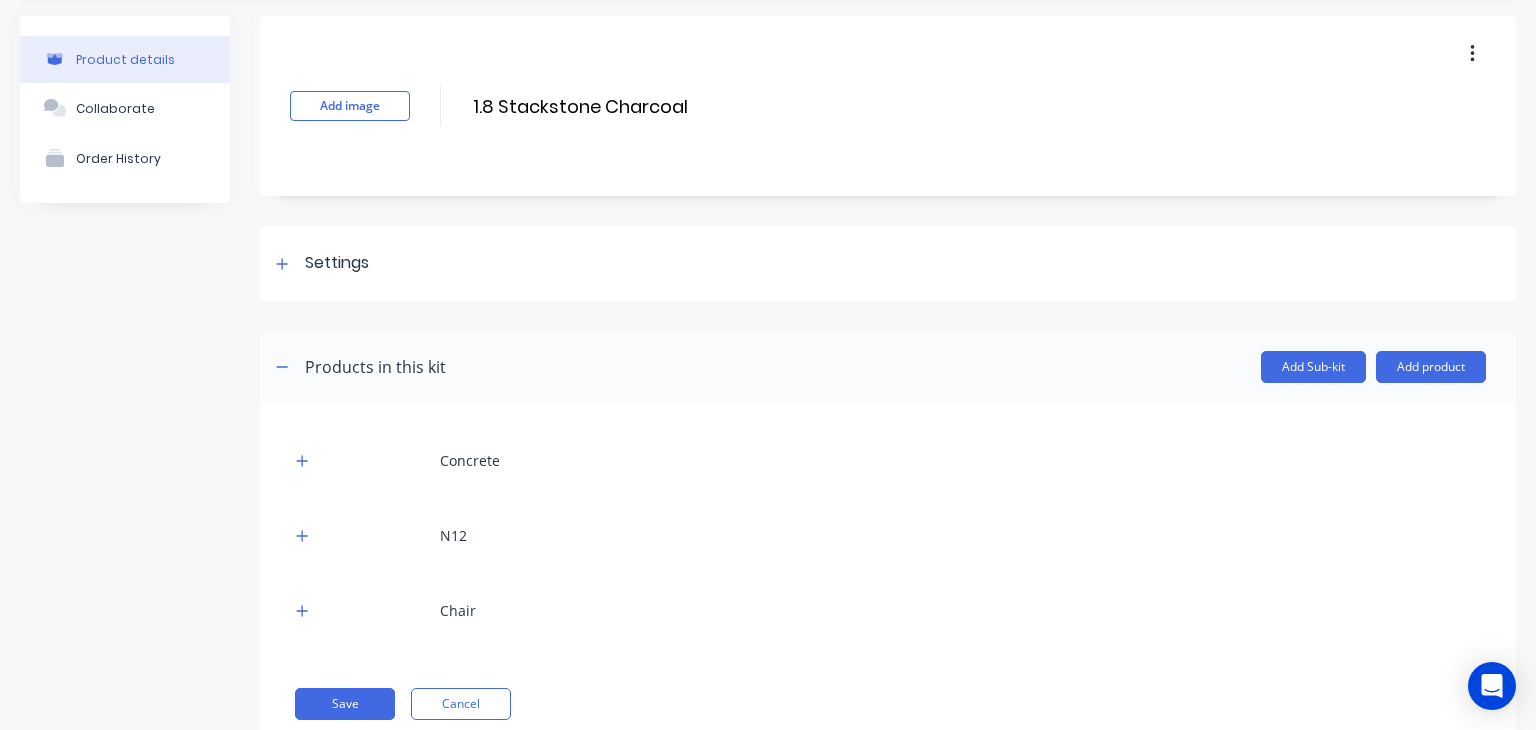 scroll, scrollTop: 124, scrollLeft: 0, axis: vertical 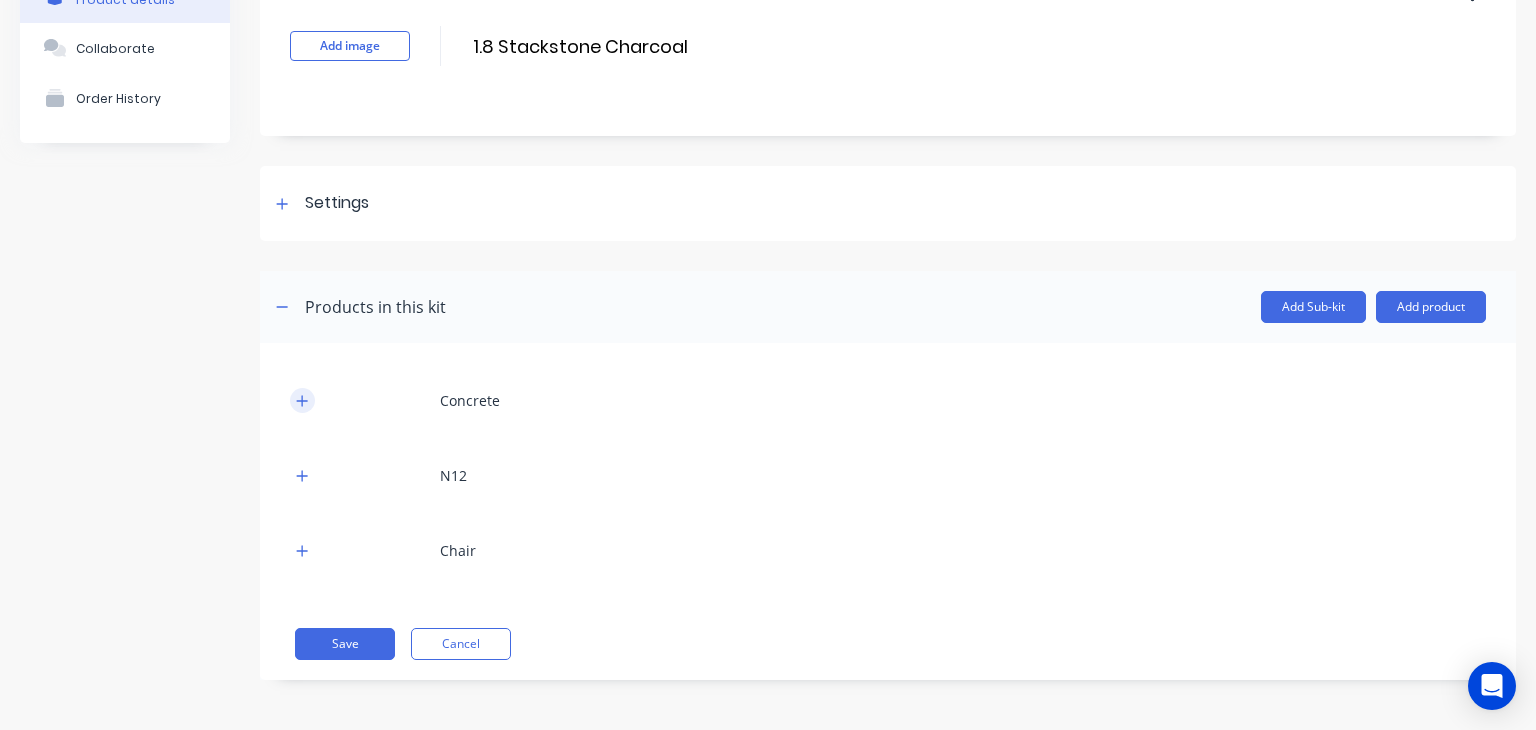 click at bounding box center (302, 400) 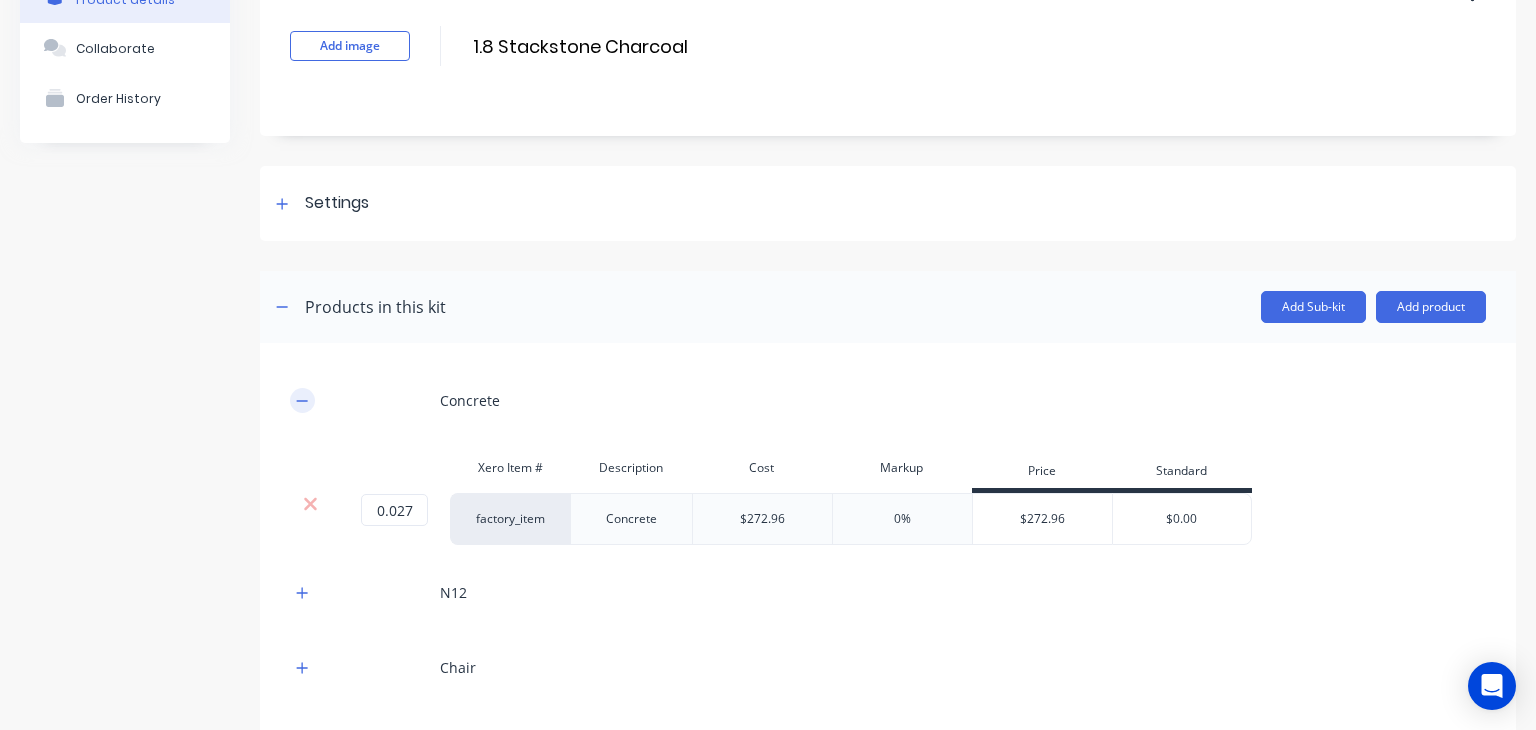 type 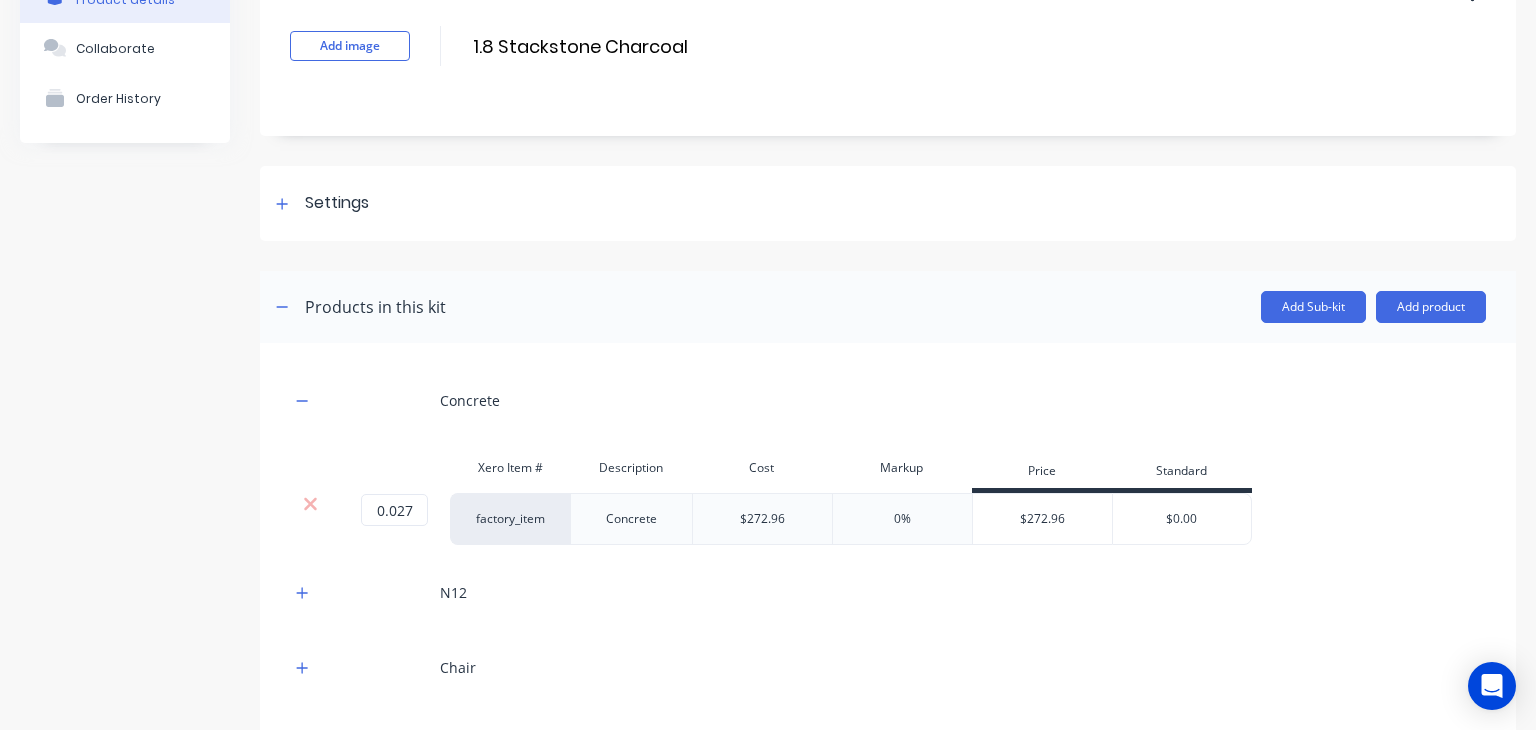 scroll, scrollTop: 240, scrollLeft: 0, axis: vertical 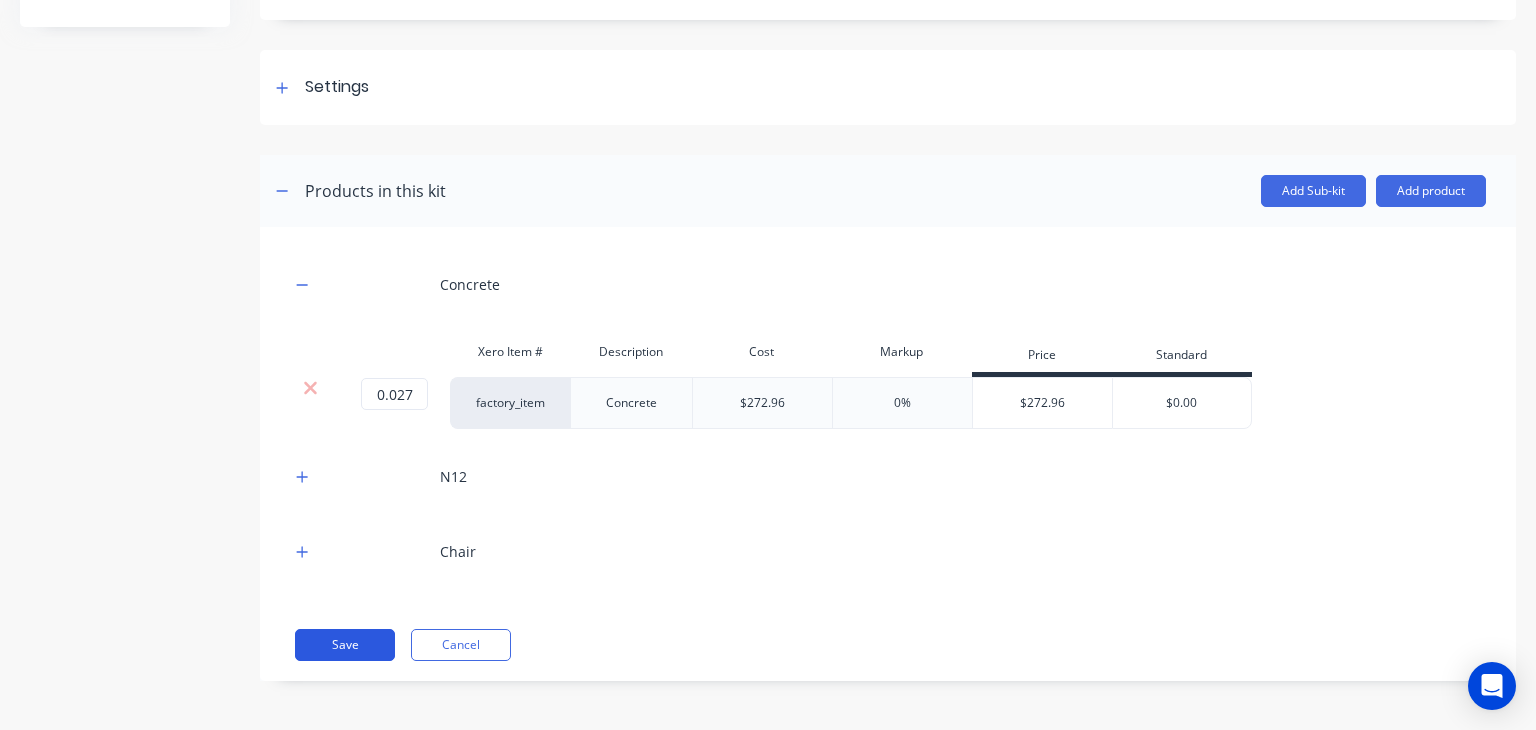 click on "Save" at bounding box center (345, 645) 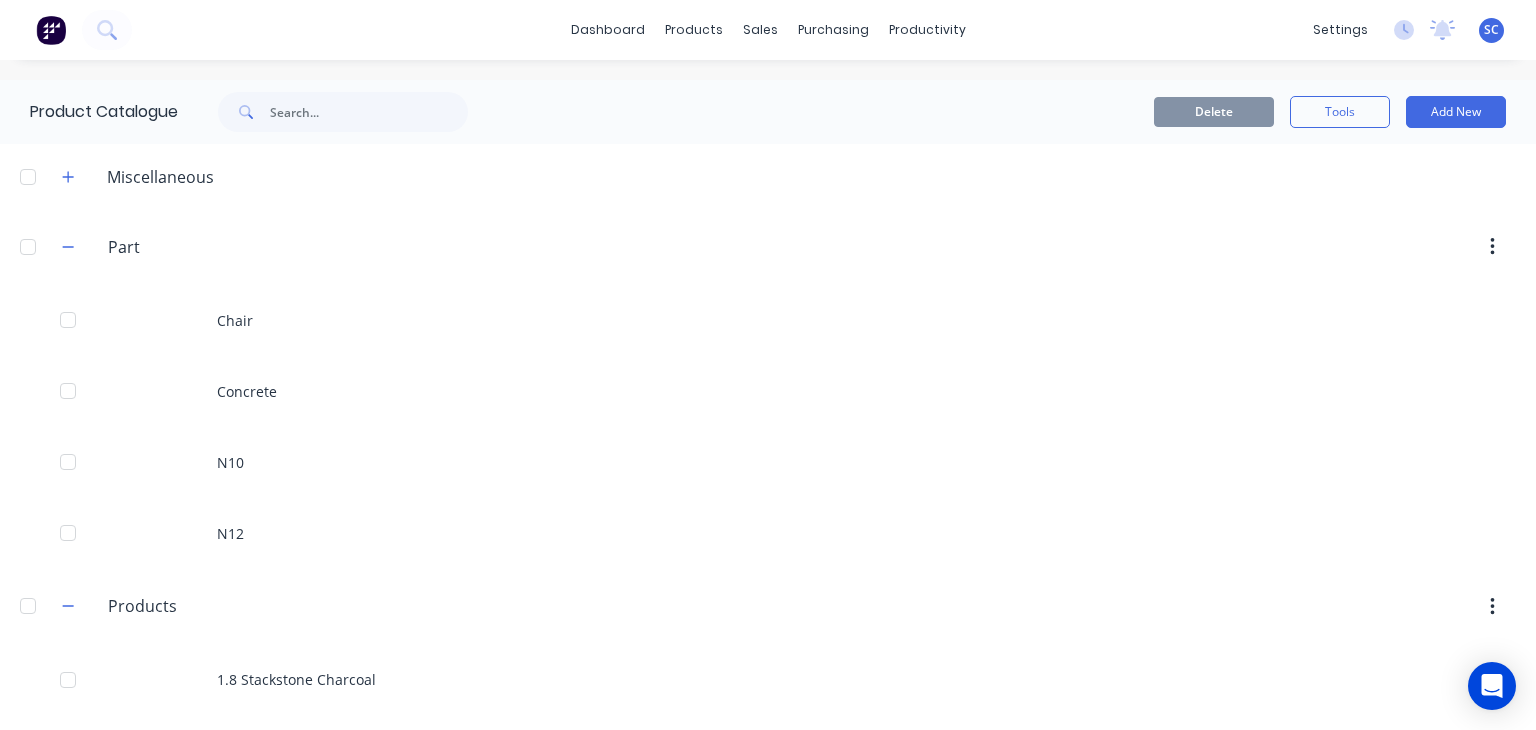 scroll, scrollTop: 288, scrollLeft: 0, axis: vertical 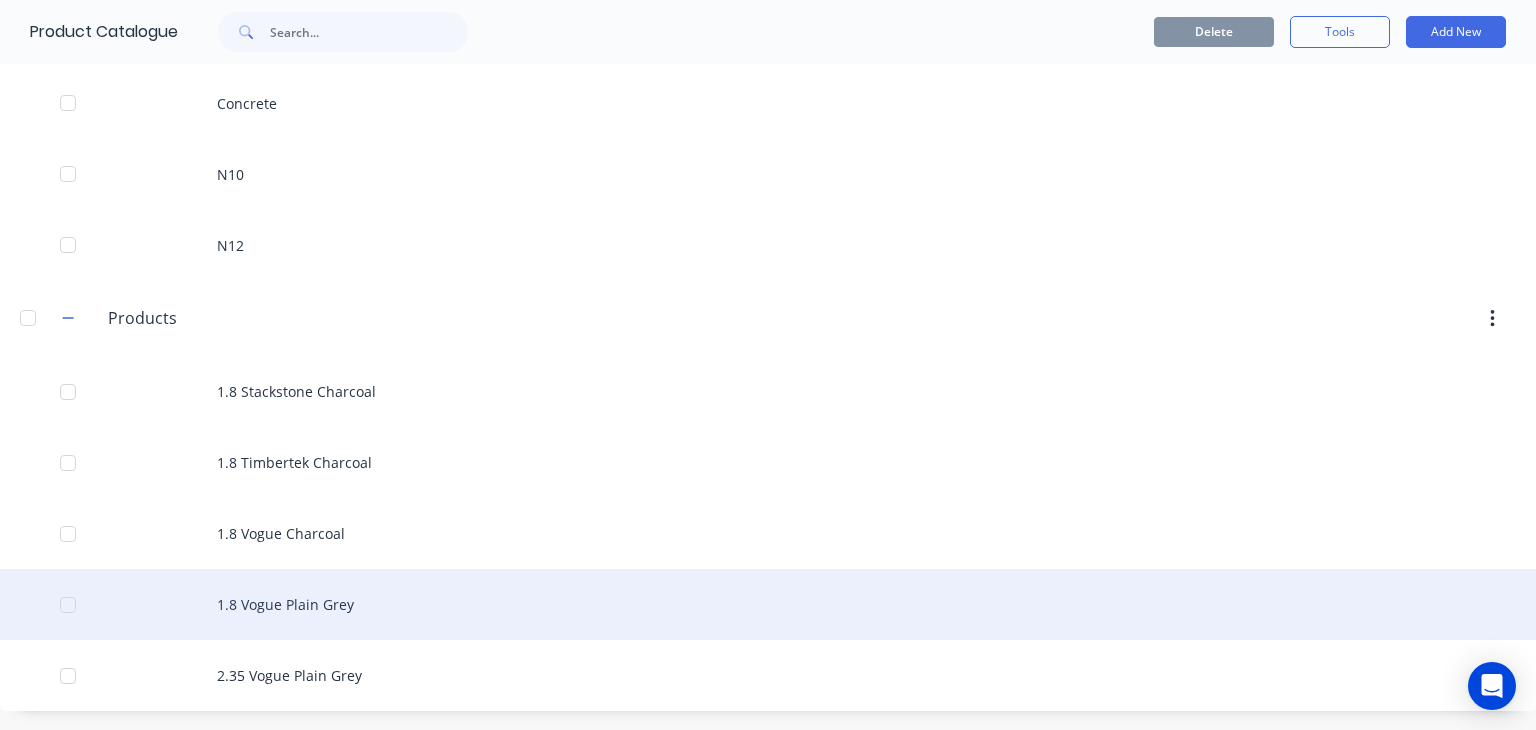 click on "1.8 Vogue Plain Grey" at bounding box center (768, 604) 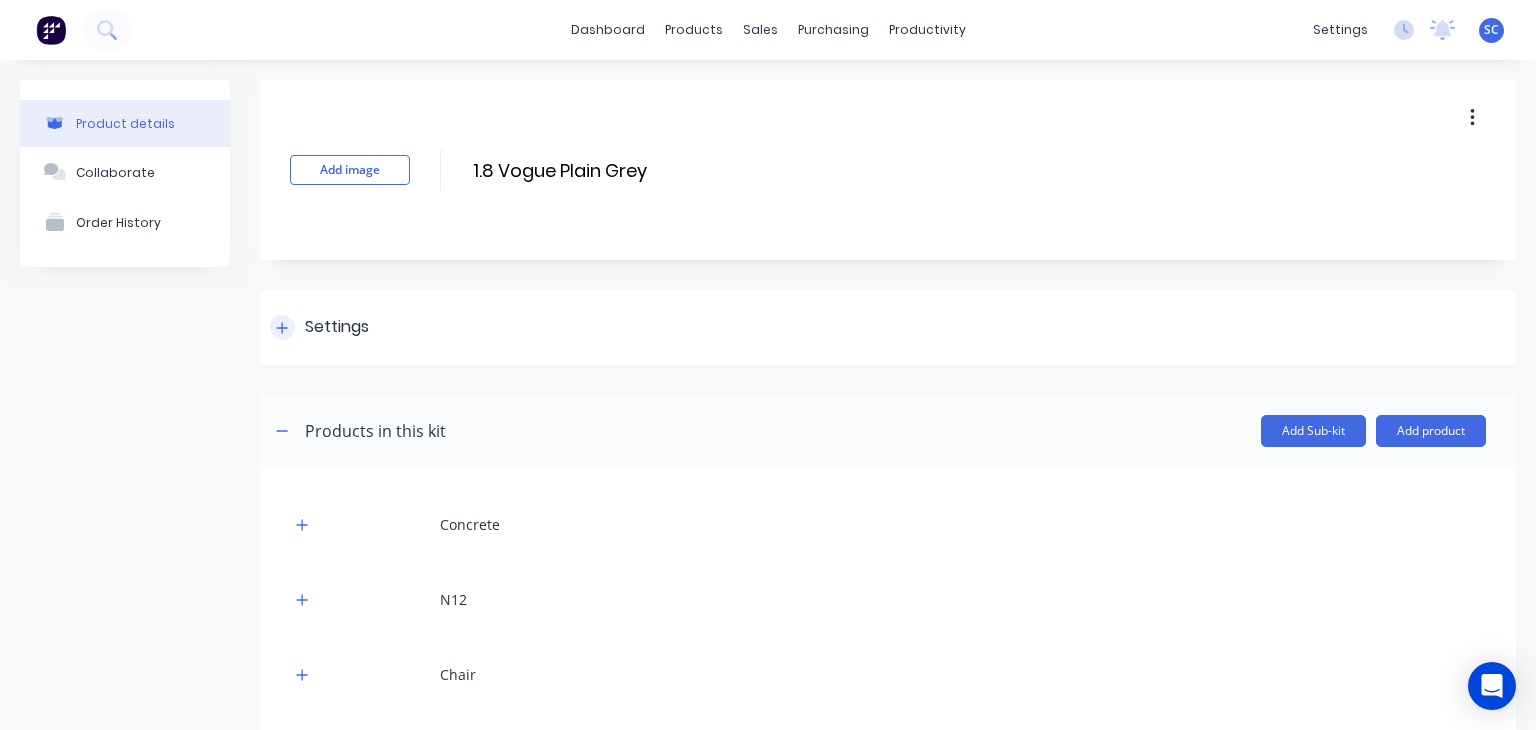 click 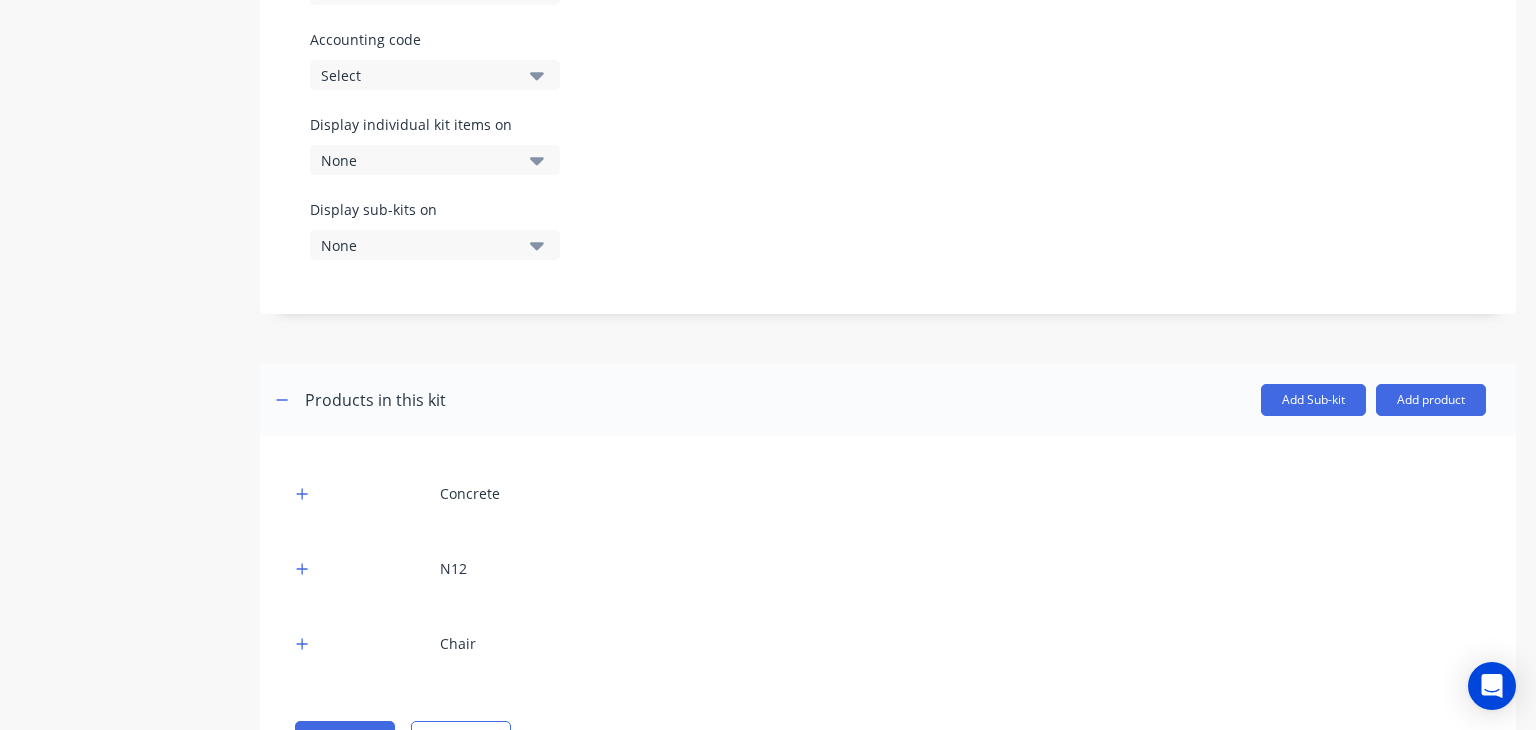 scroll, scrollTop: 752, scrollLeft: 0, axis: vertical 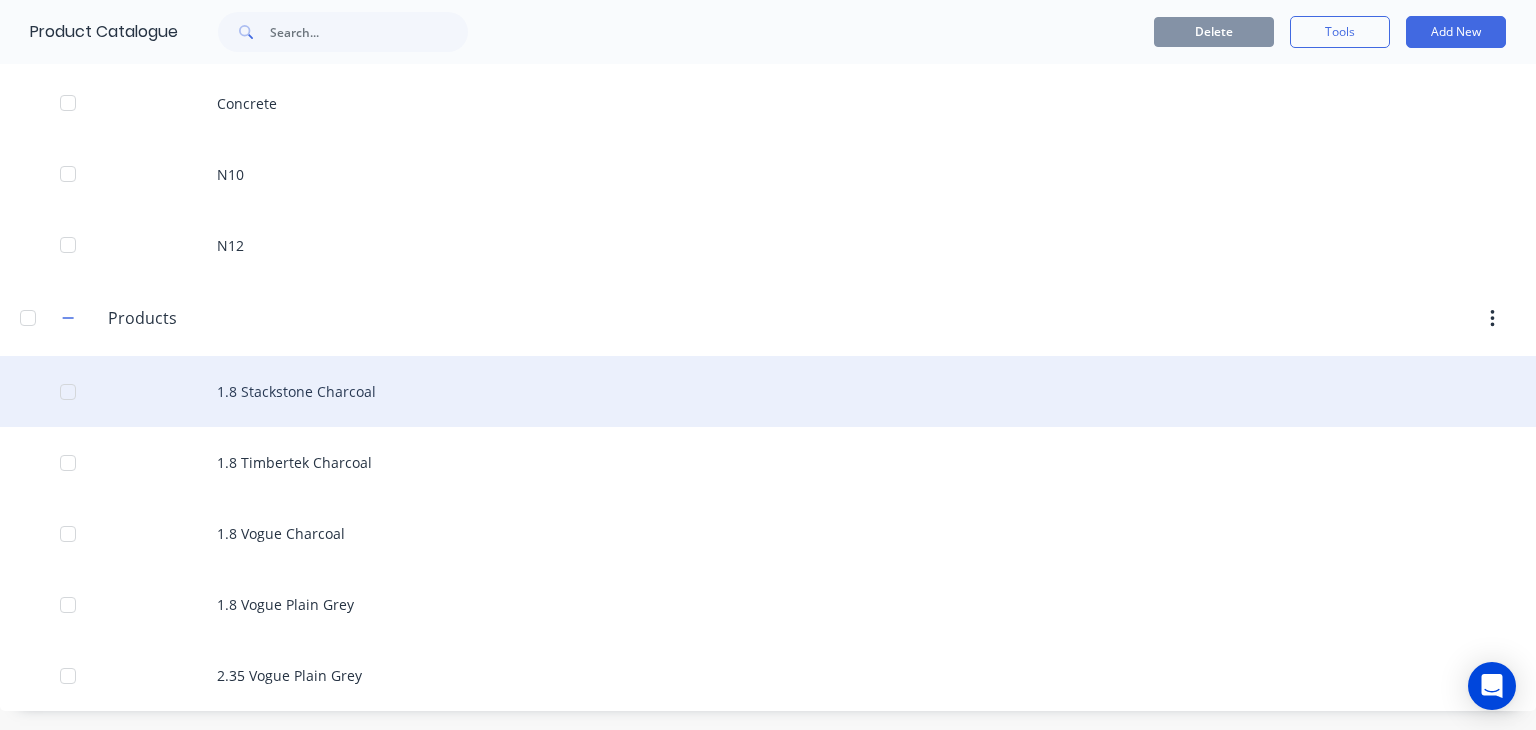 click at bounding box center [68, 392] 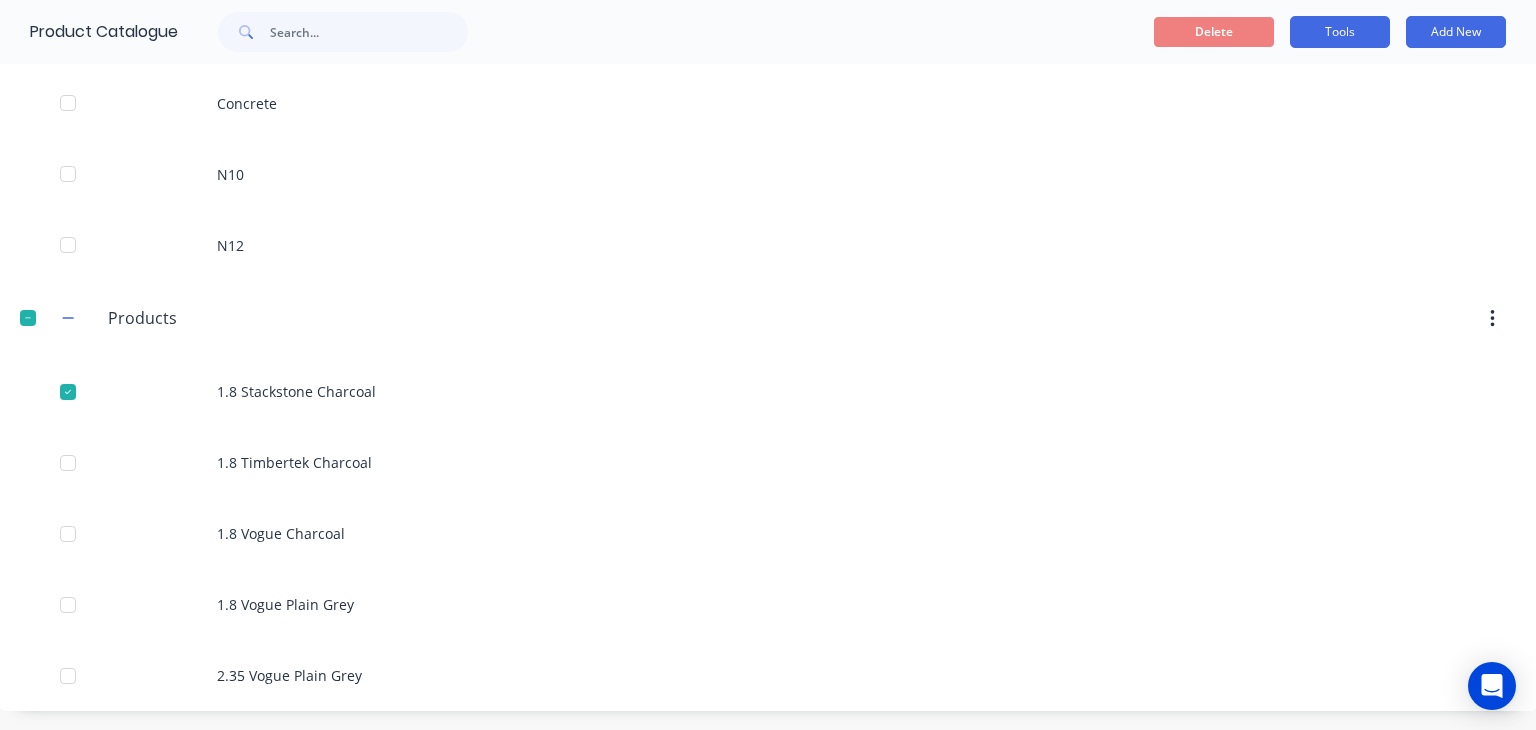 click on "Tools" at bounding box center [1340, 32] 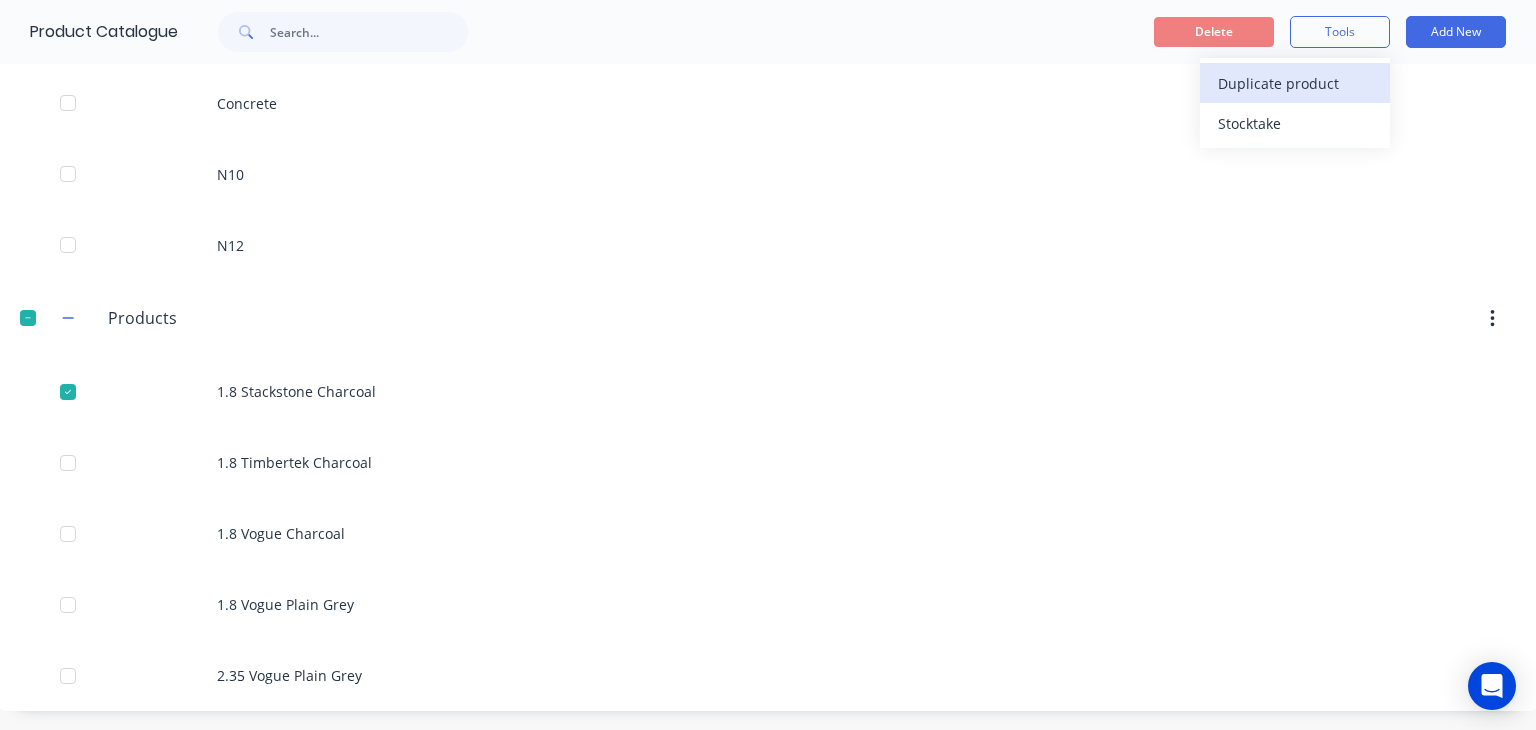 click on "Duplicate product" at bounding box center (1293, 83) 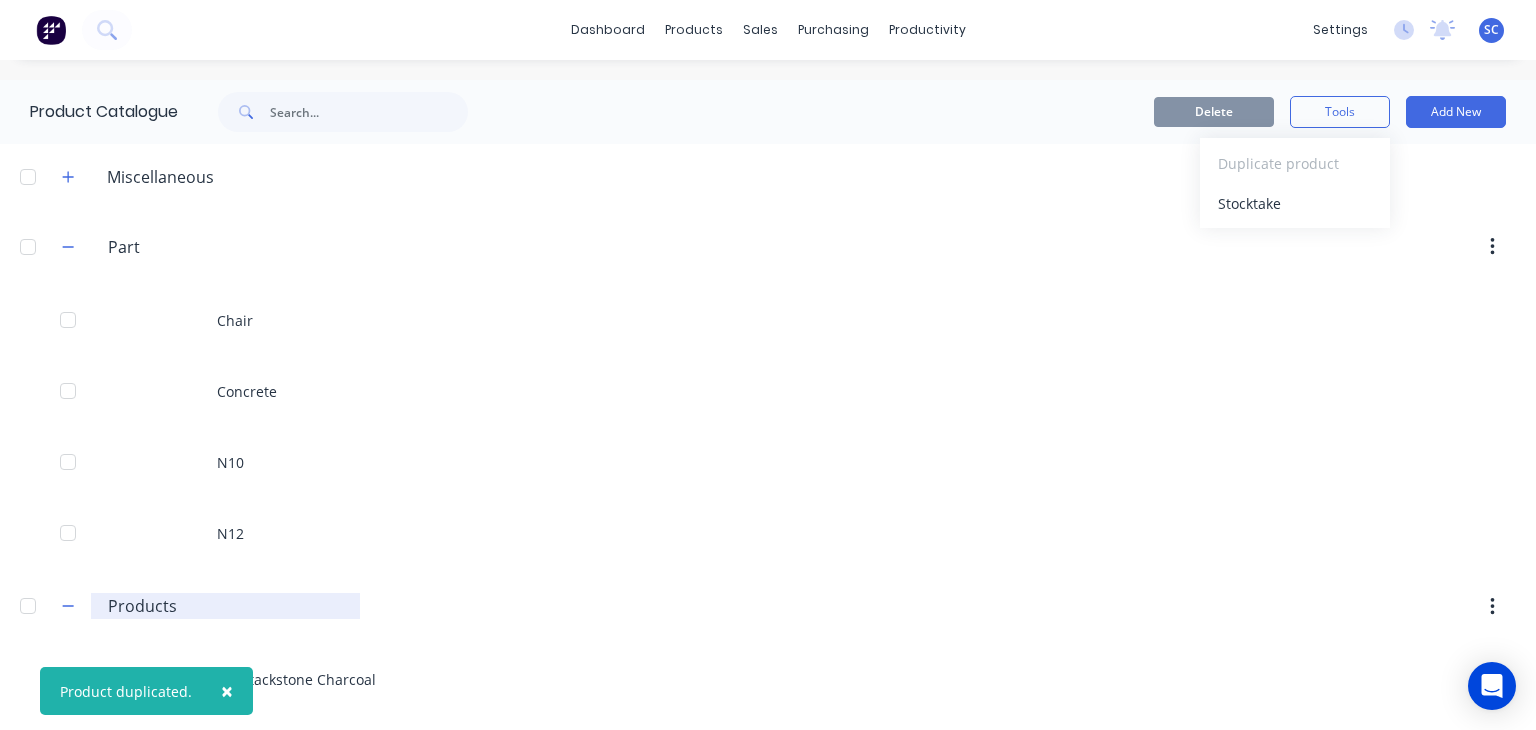 scroll, scrollTop: 360, scrollLeft: 0, axis: vertical 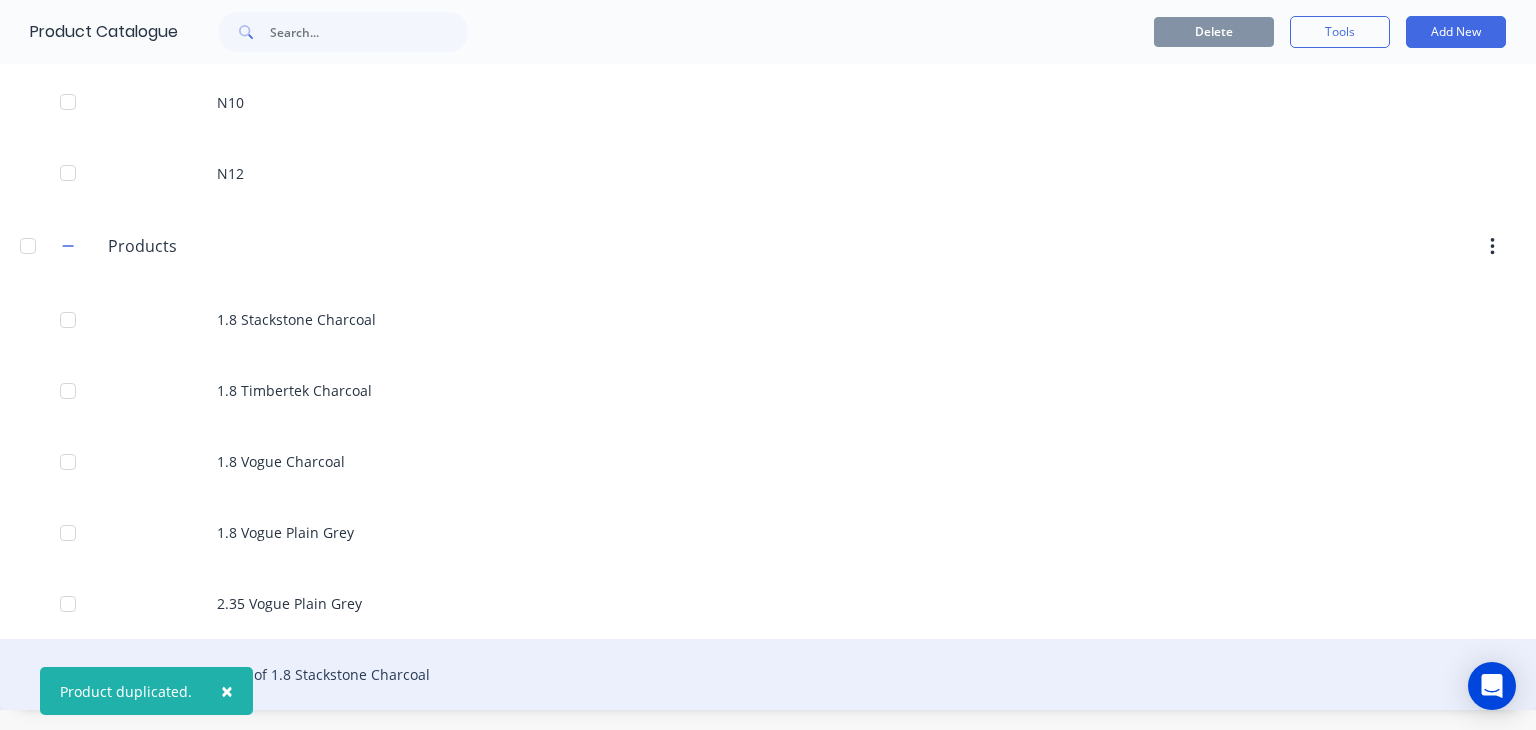 click on "Copy of 1.8 Stackstone Charcoal" at bounding box center [768, 674] 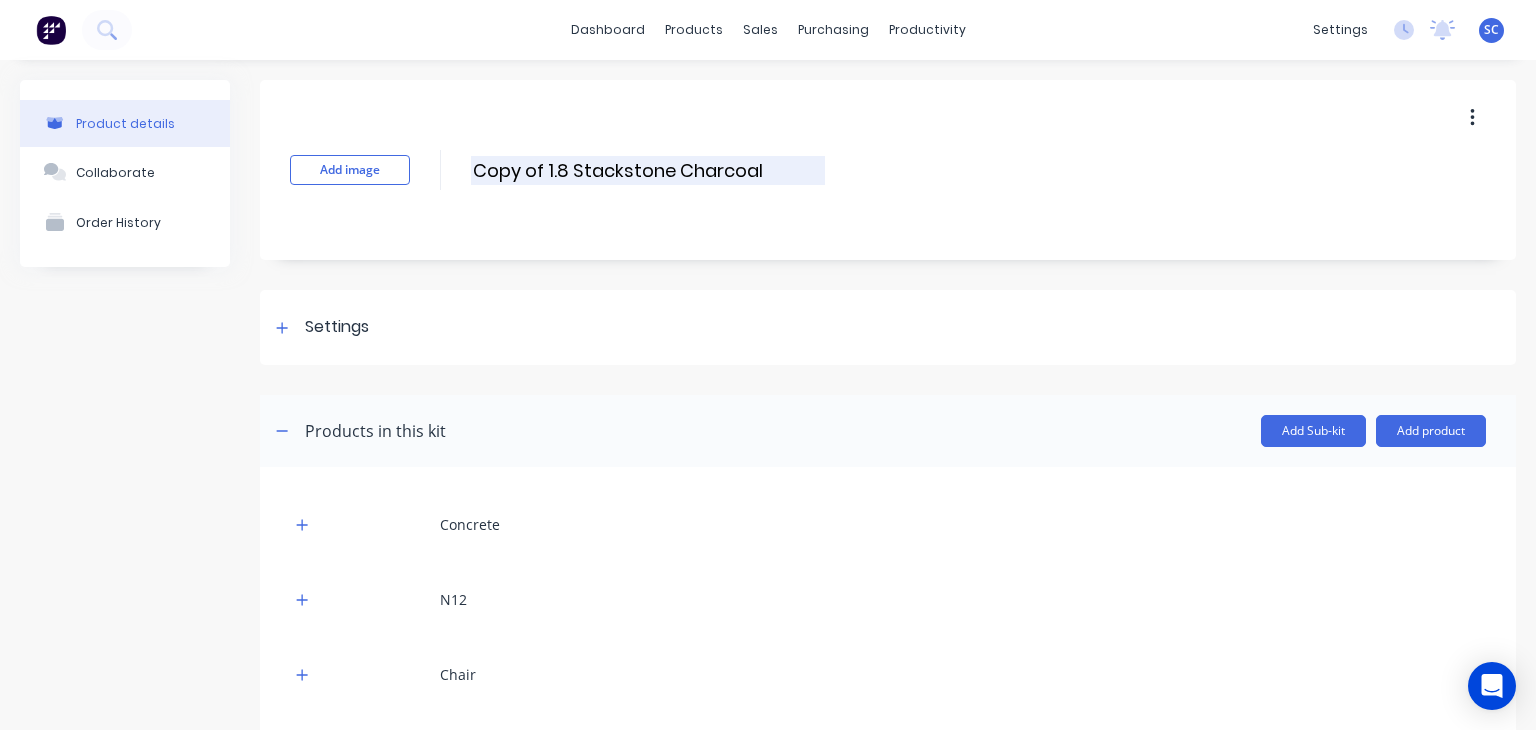 click on "Copy of 1.8 Stackstone Charcoal" at bounding box center (648, 170) 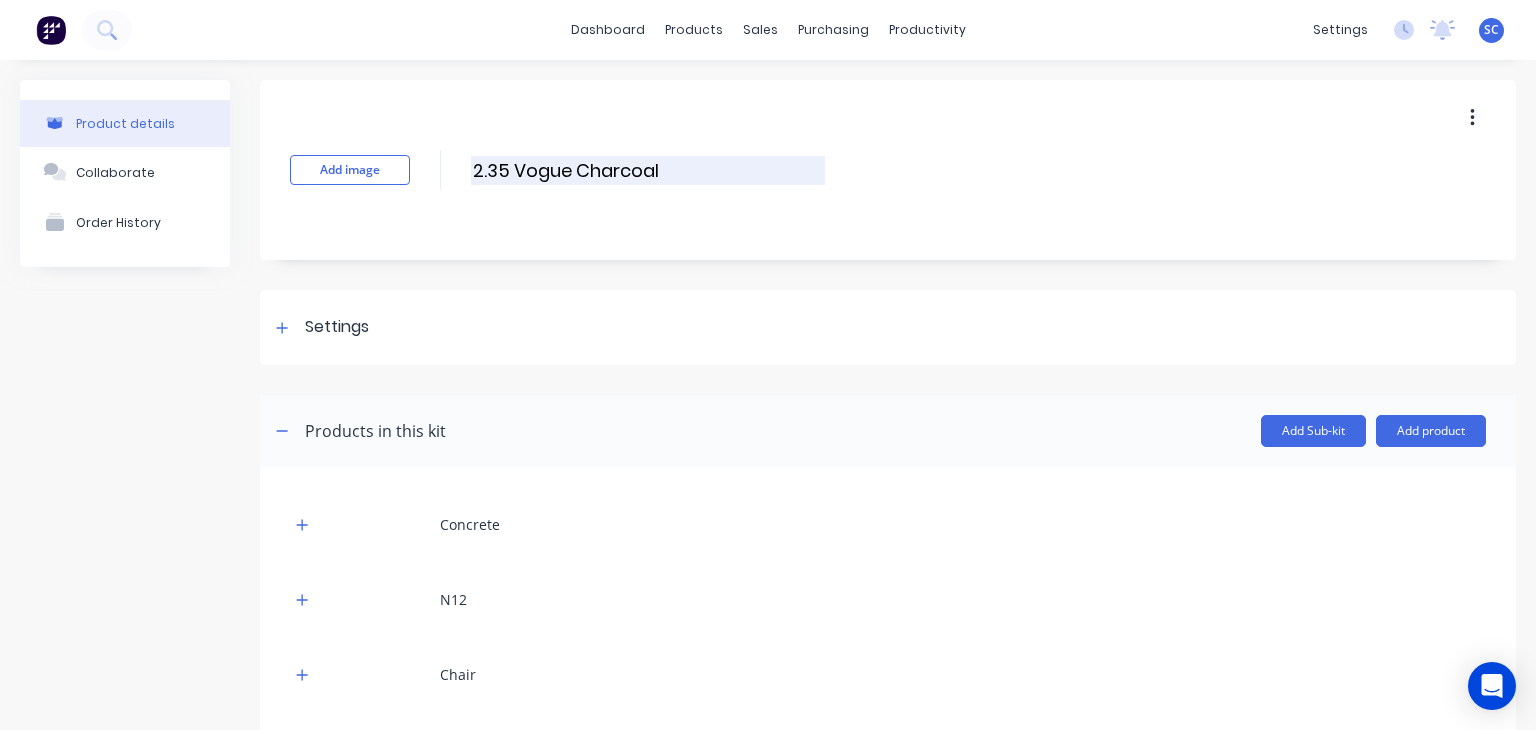 click on "2.35 Vogue Charcoal" at bounding box center [648, 170] 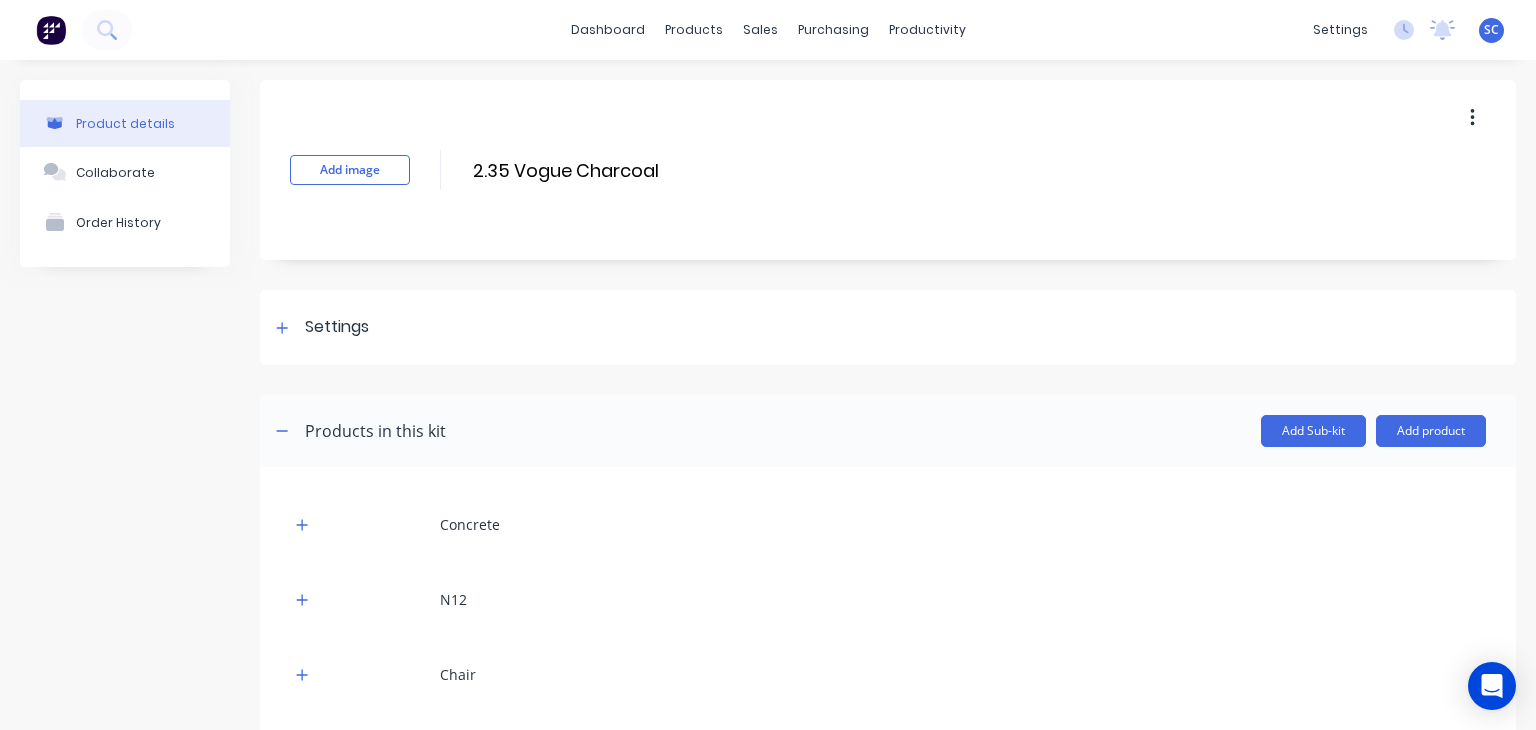 type on "2.35 Vogue Charcoal" 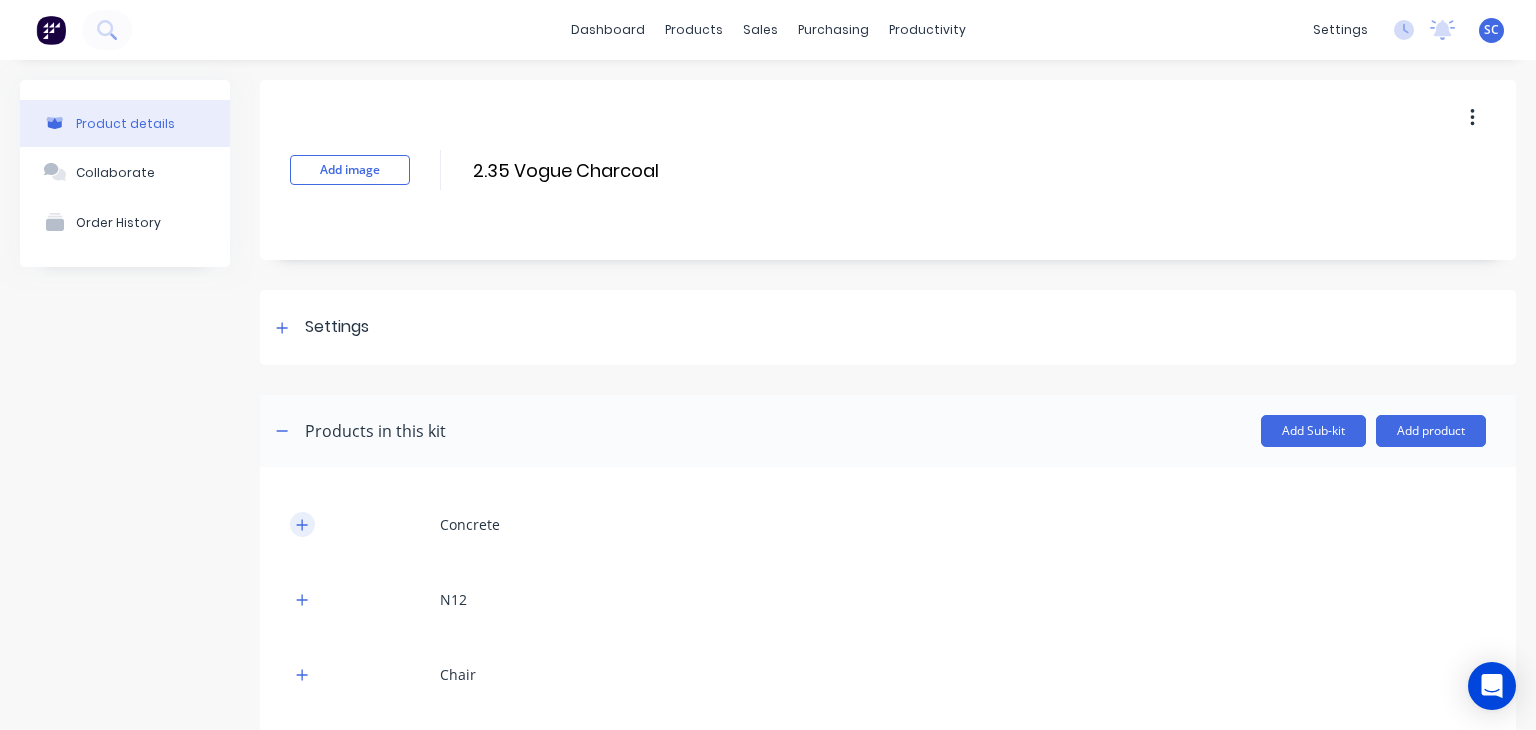 click at bounding box center (302, 524) 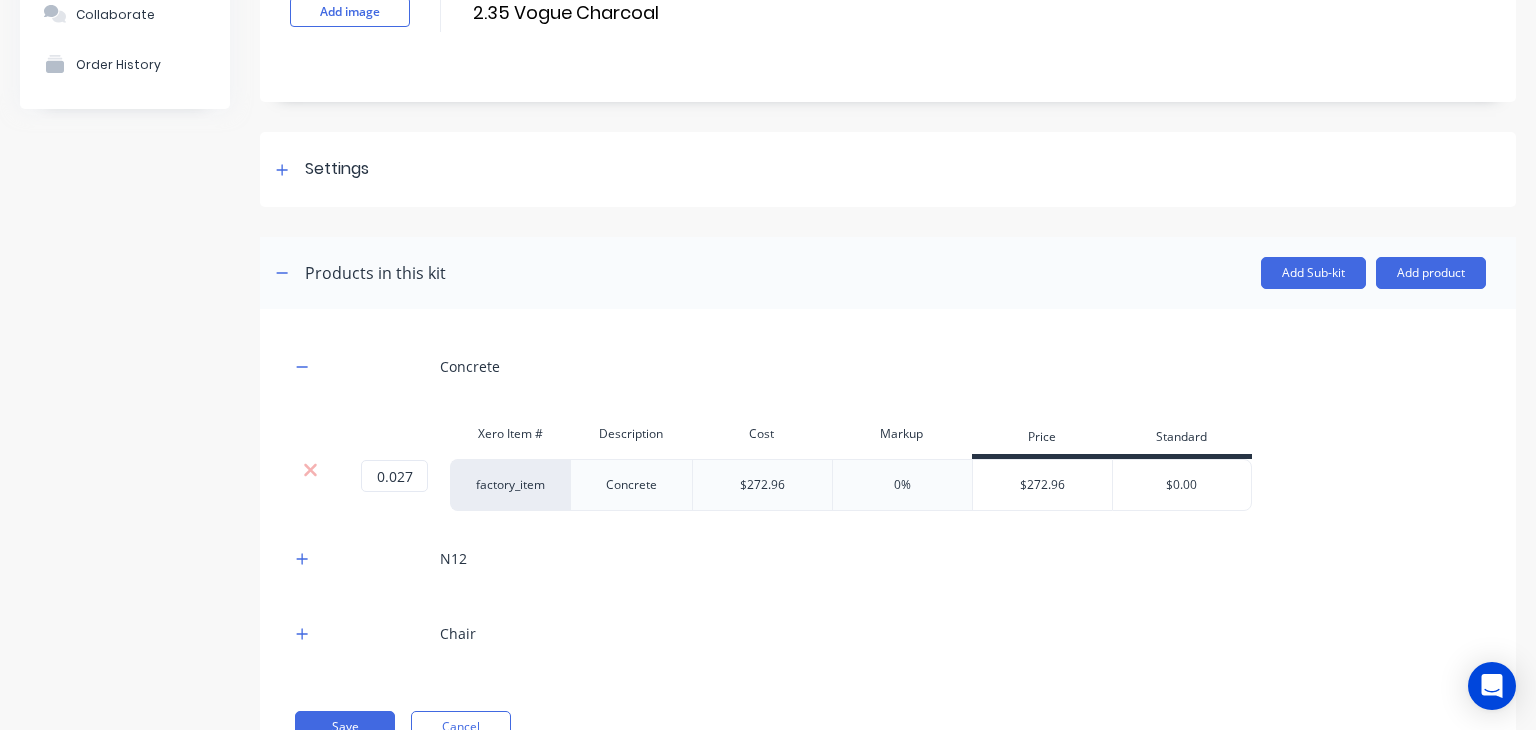 scroll, scrollTop: 176, scrollLeft: 0, axis: vertical 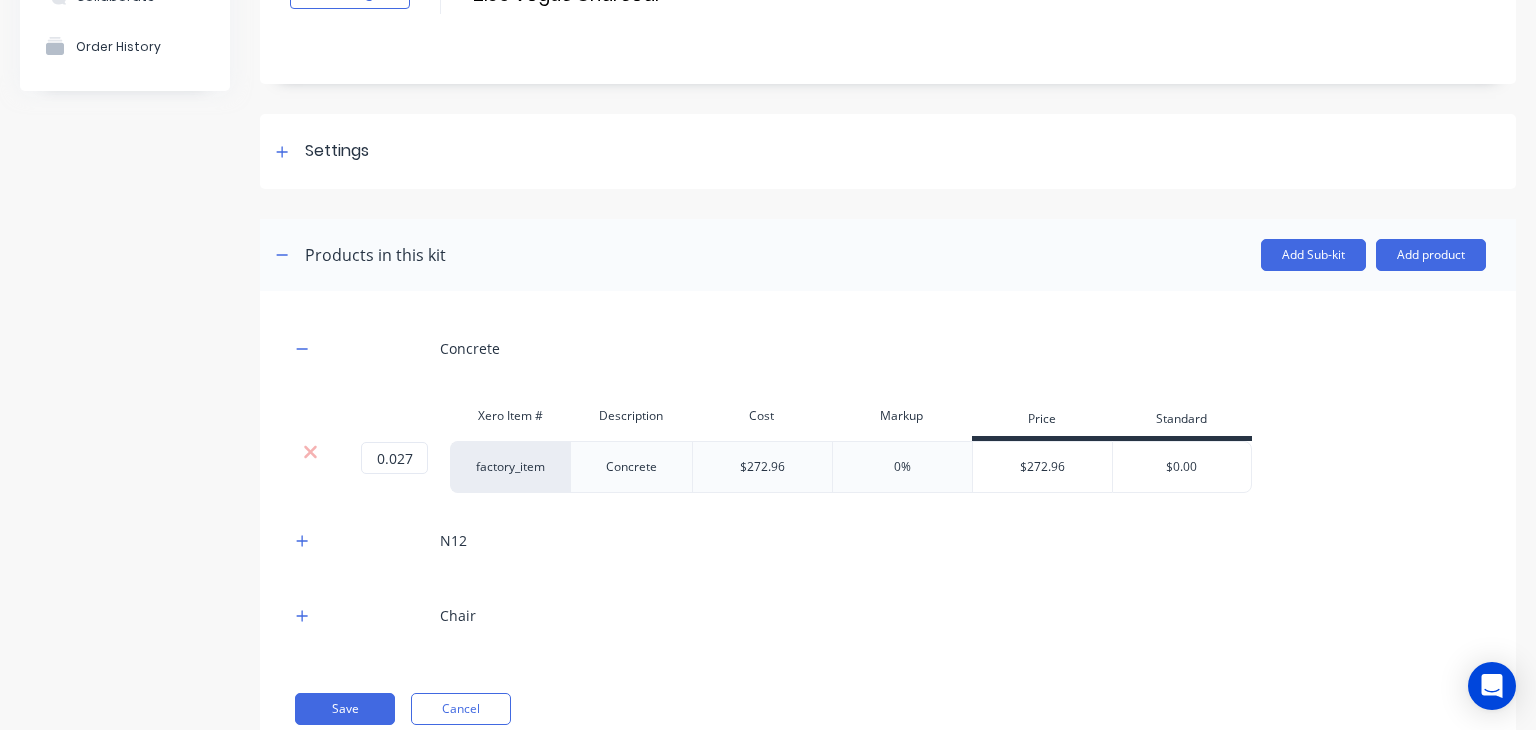 type 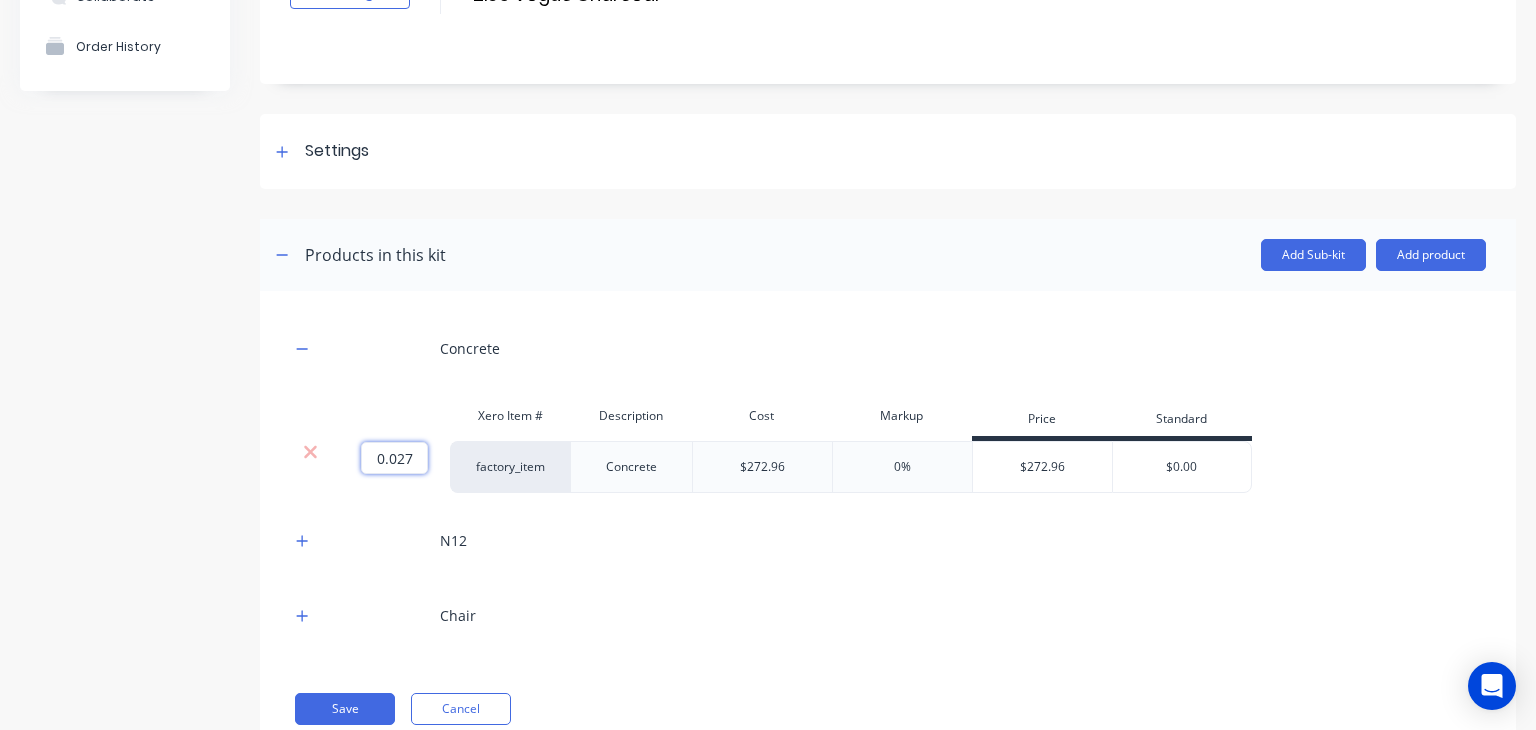 click on "0.027" at bounding box center [394, 458] 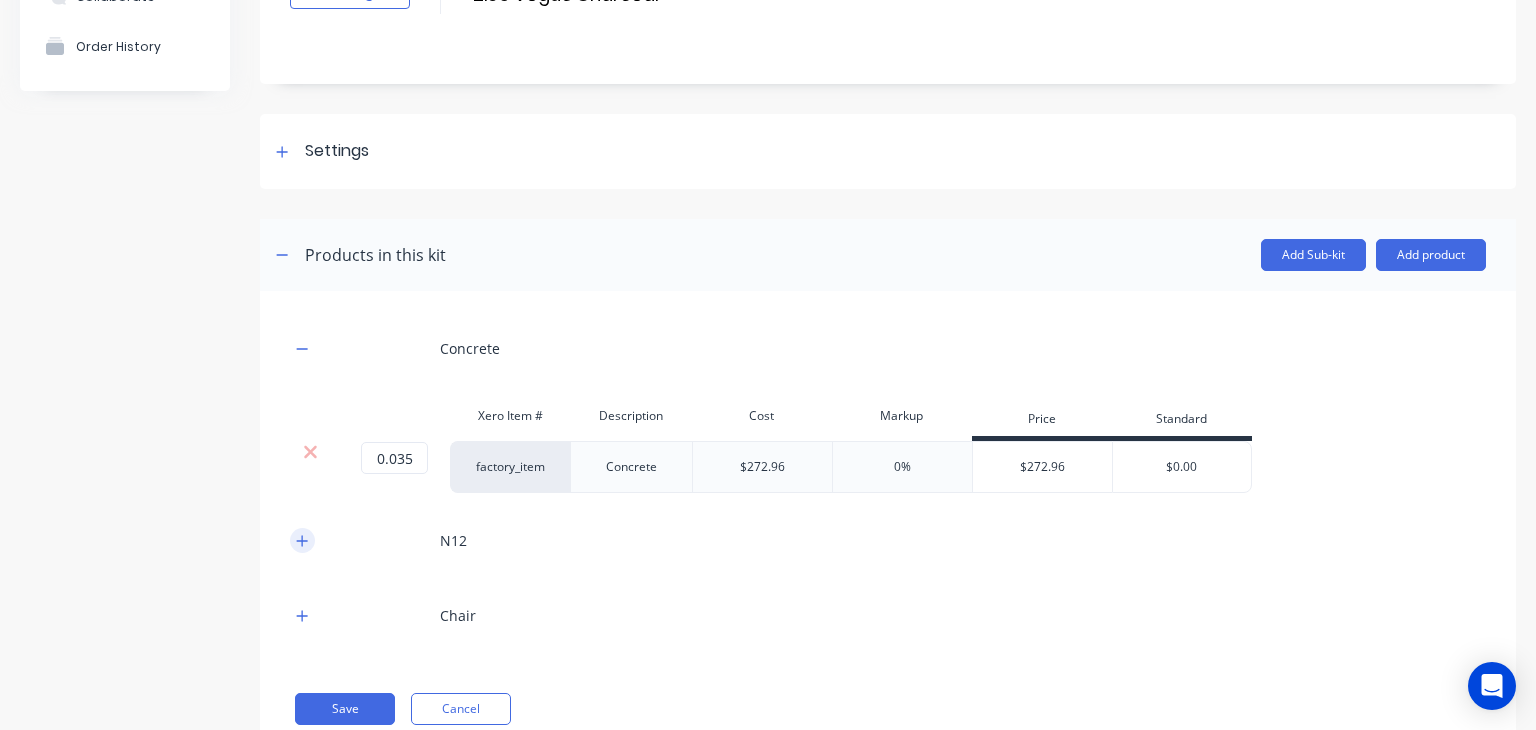 click 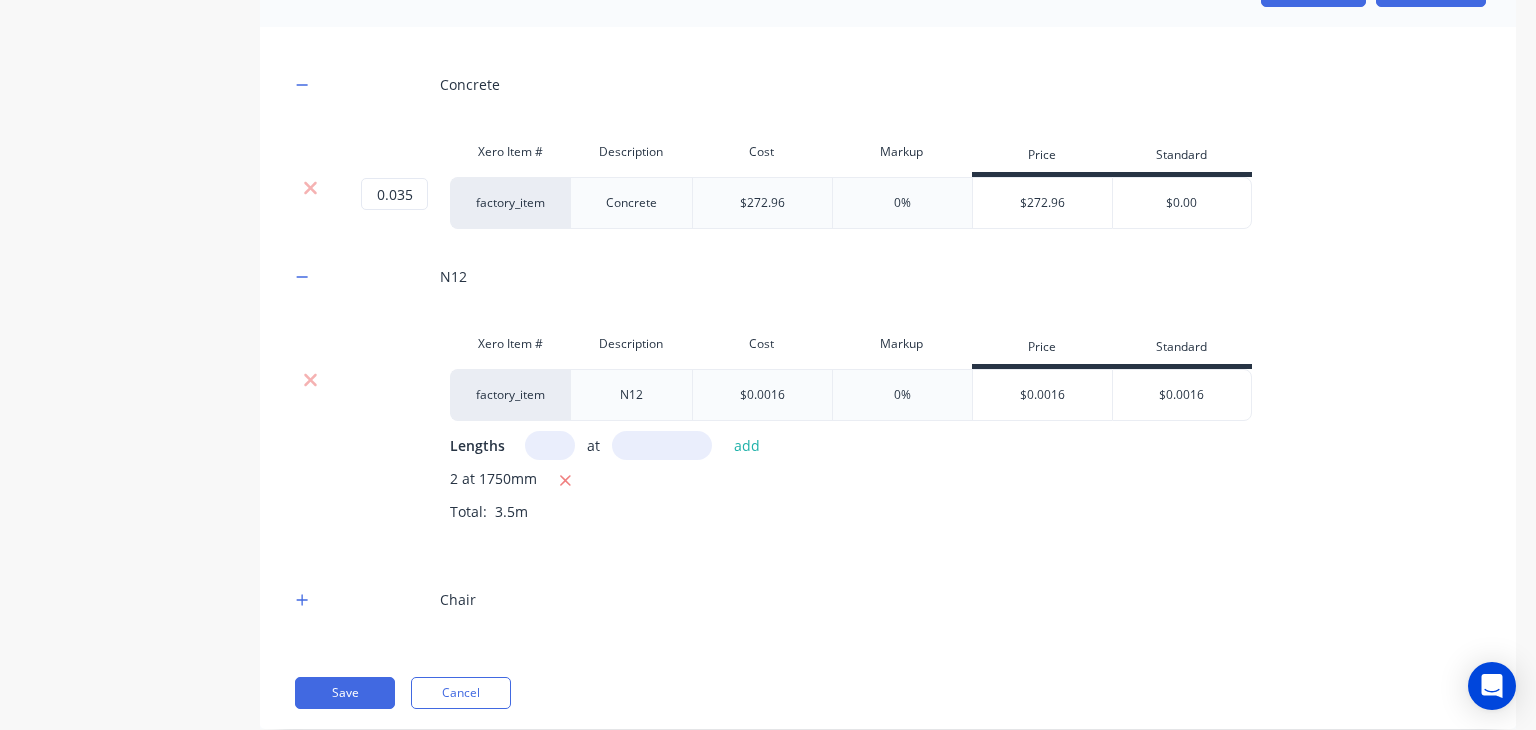 scroll, scrollTop: 488, scrollLeft: 0, axis: vertical 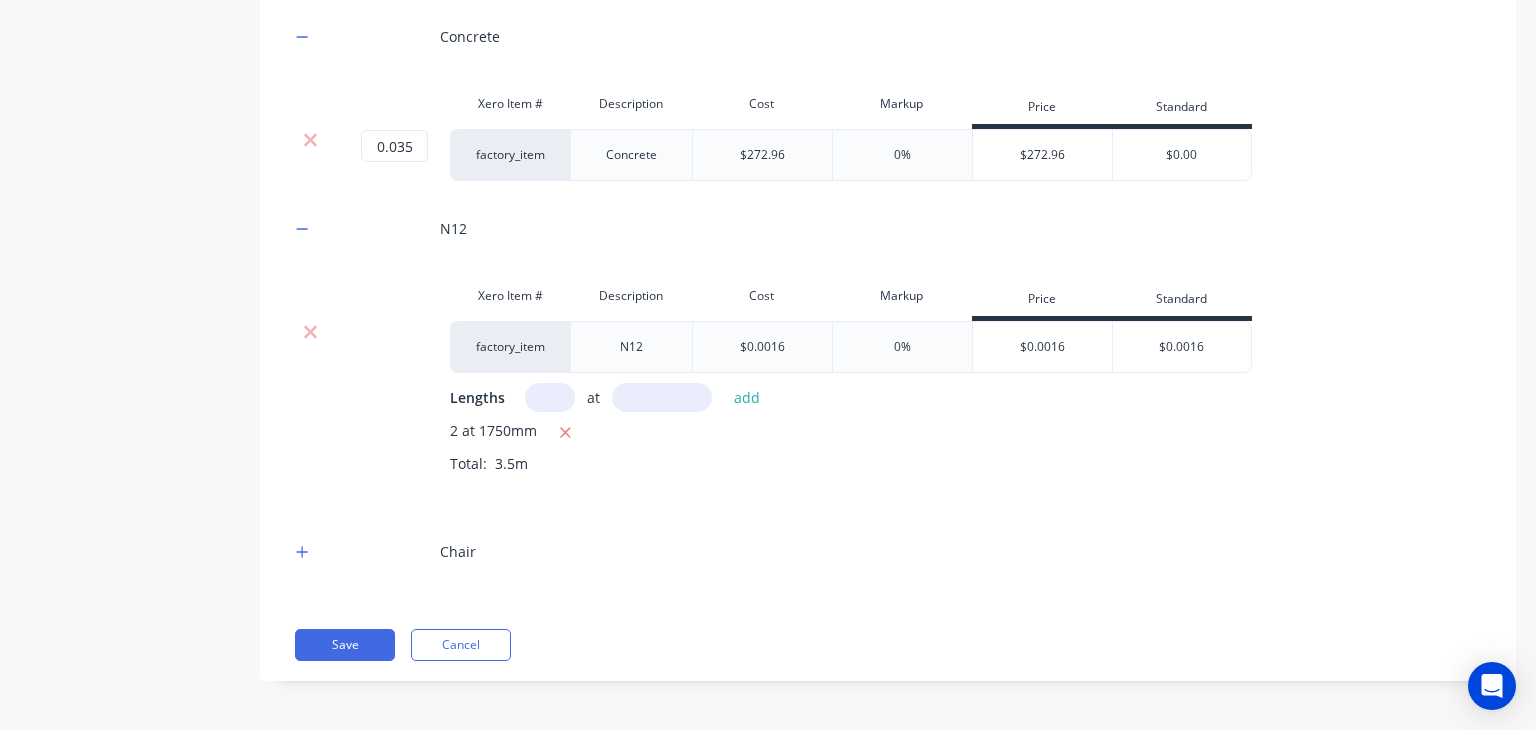 type 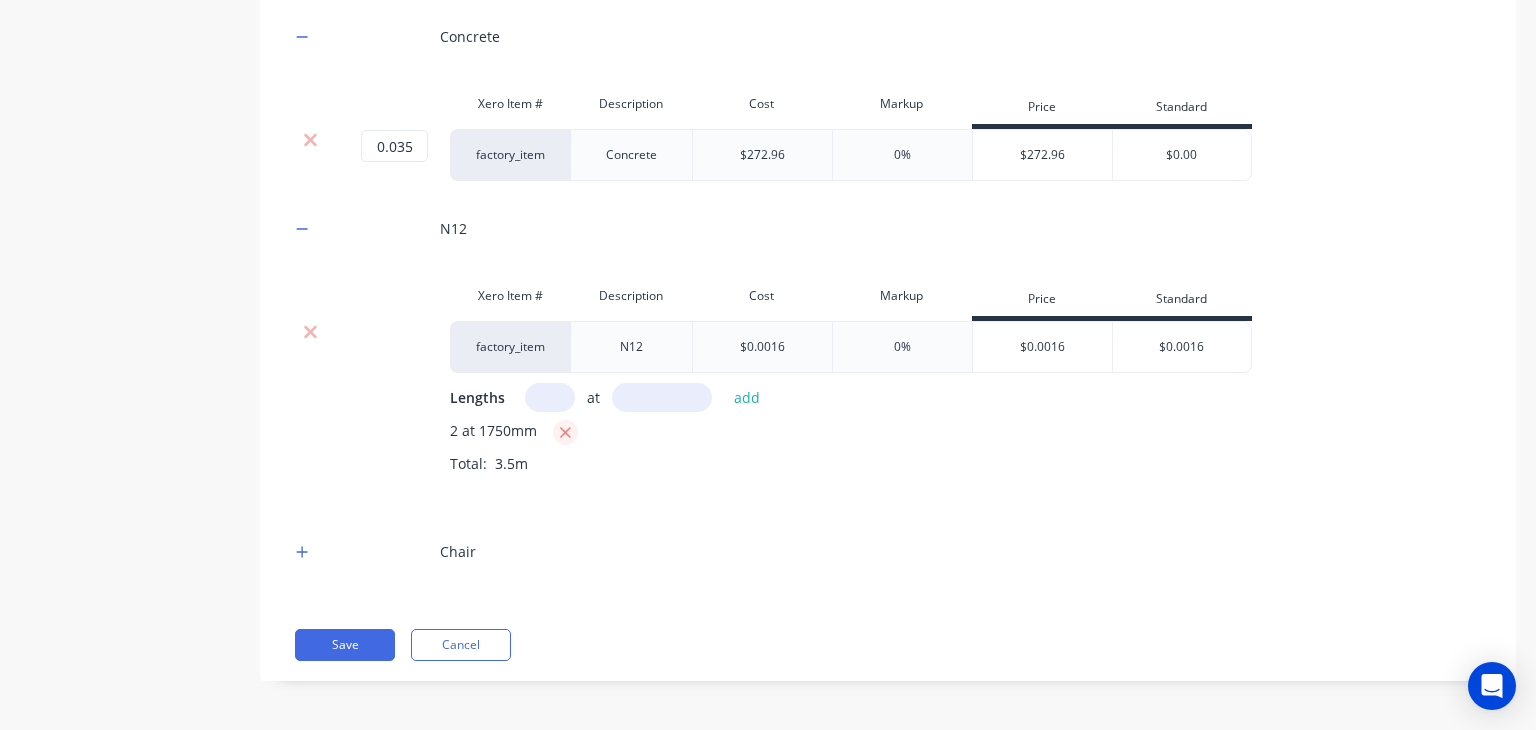 click 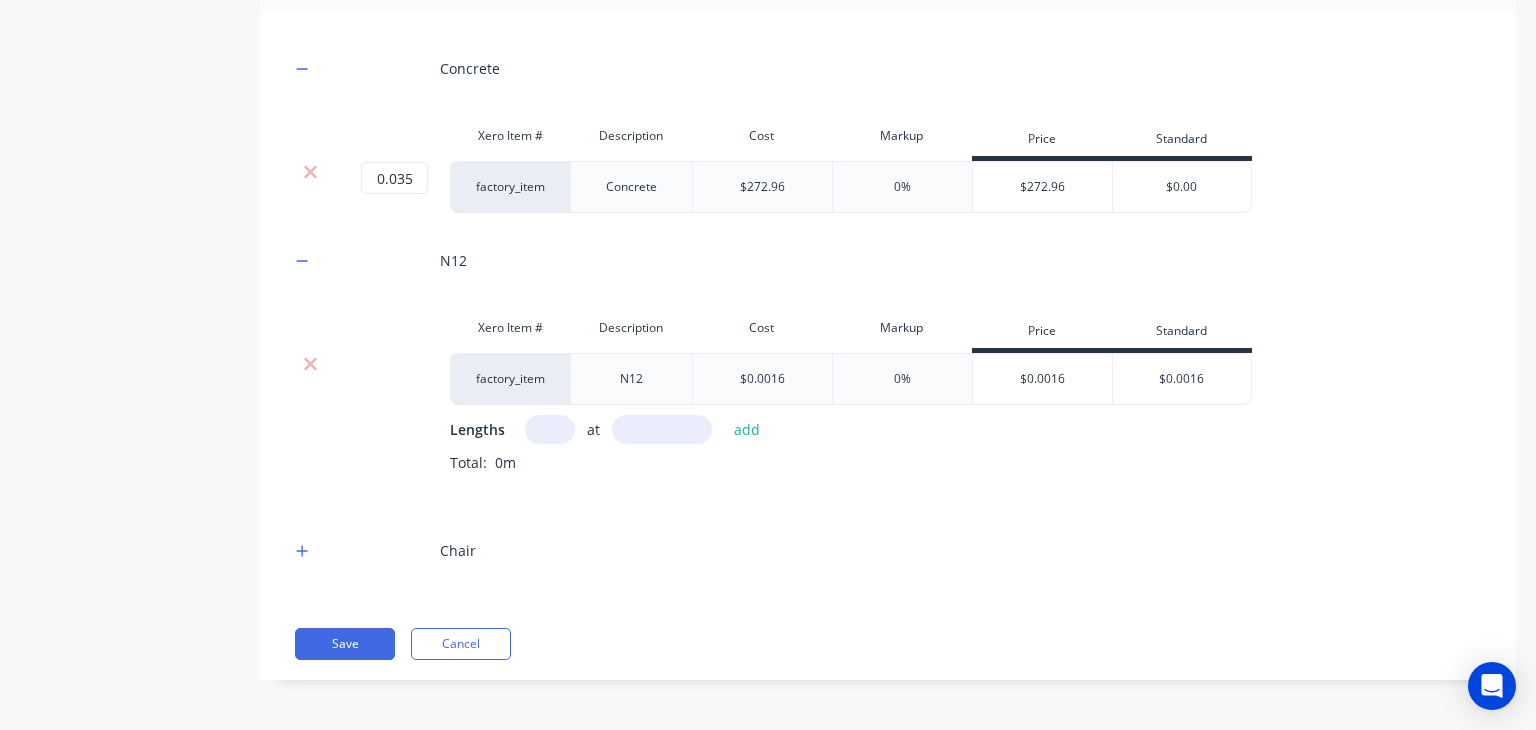 scroll, scrollTop: 455, scrollLeft: 0, axis: vertical 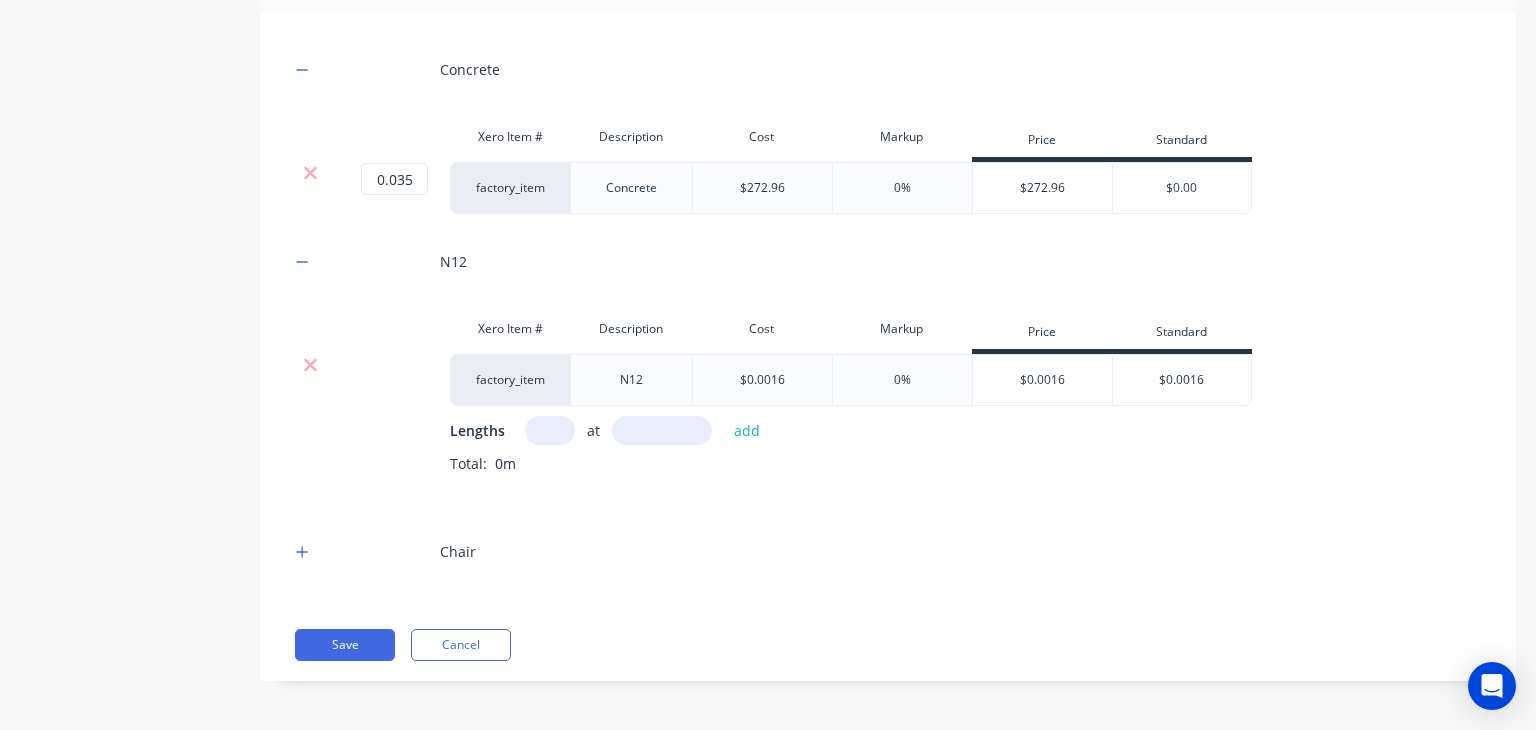click at bounding box center (550, 430) 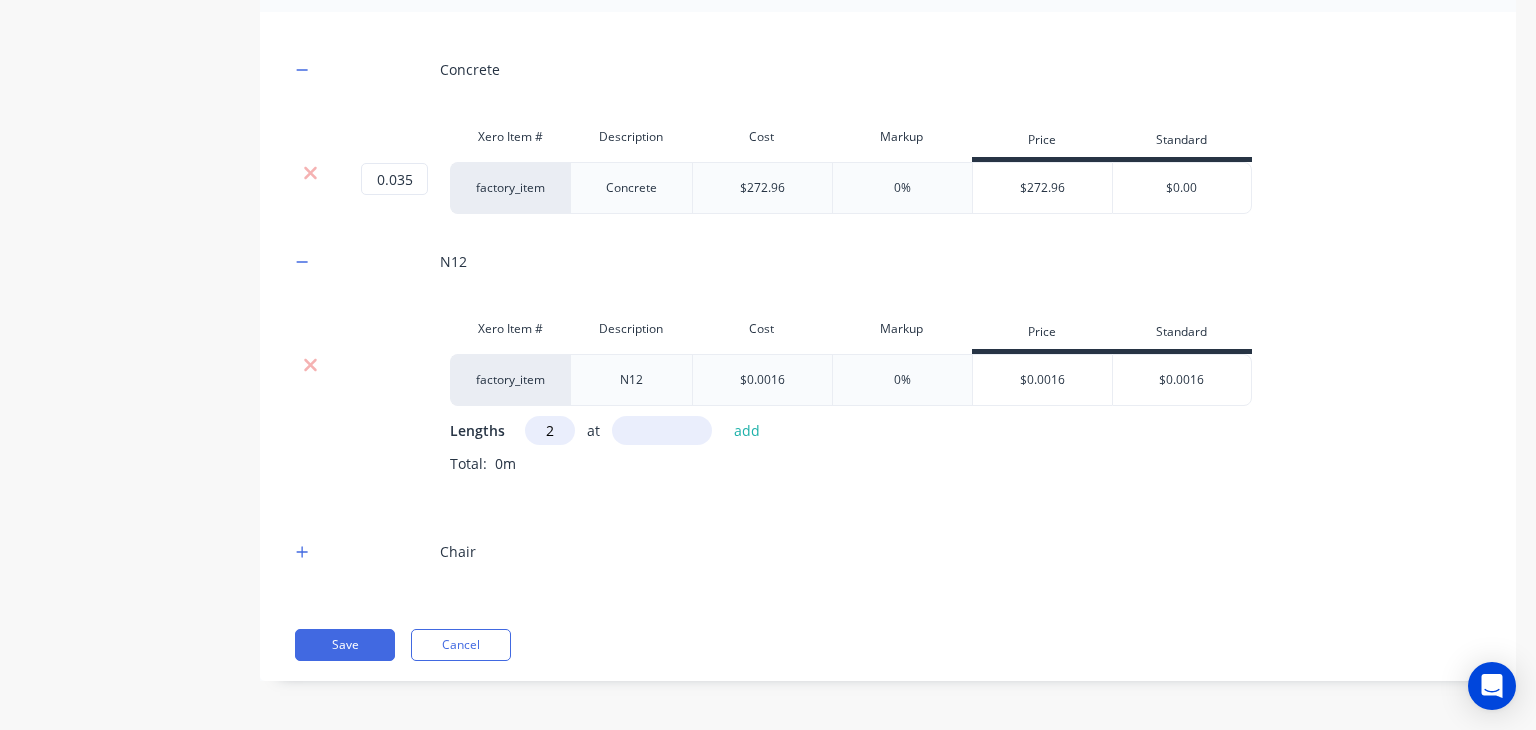 type on "2" 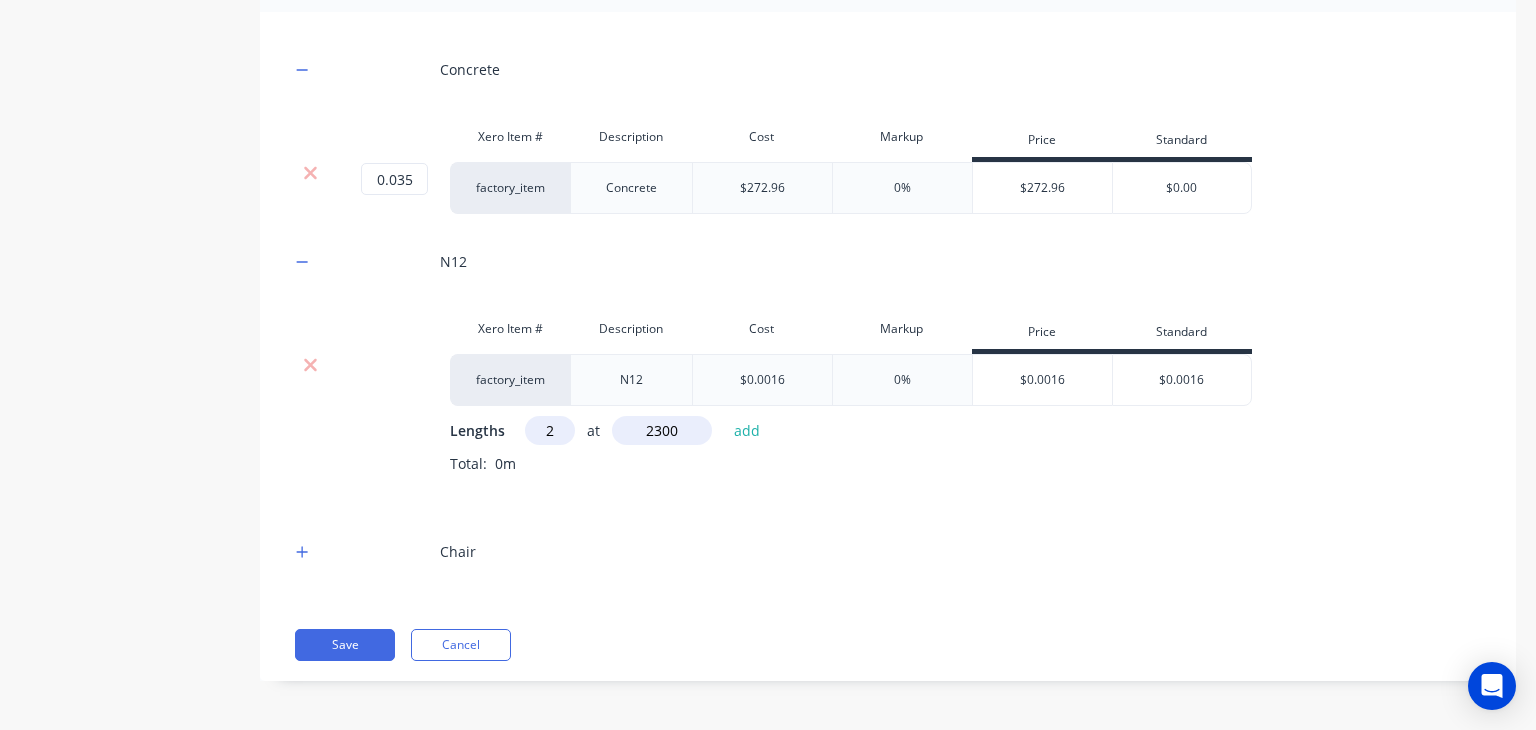 type on "2300" 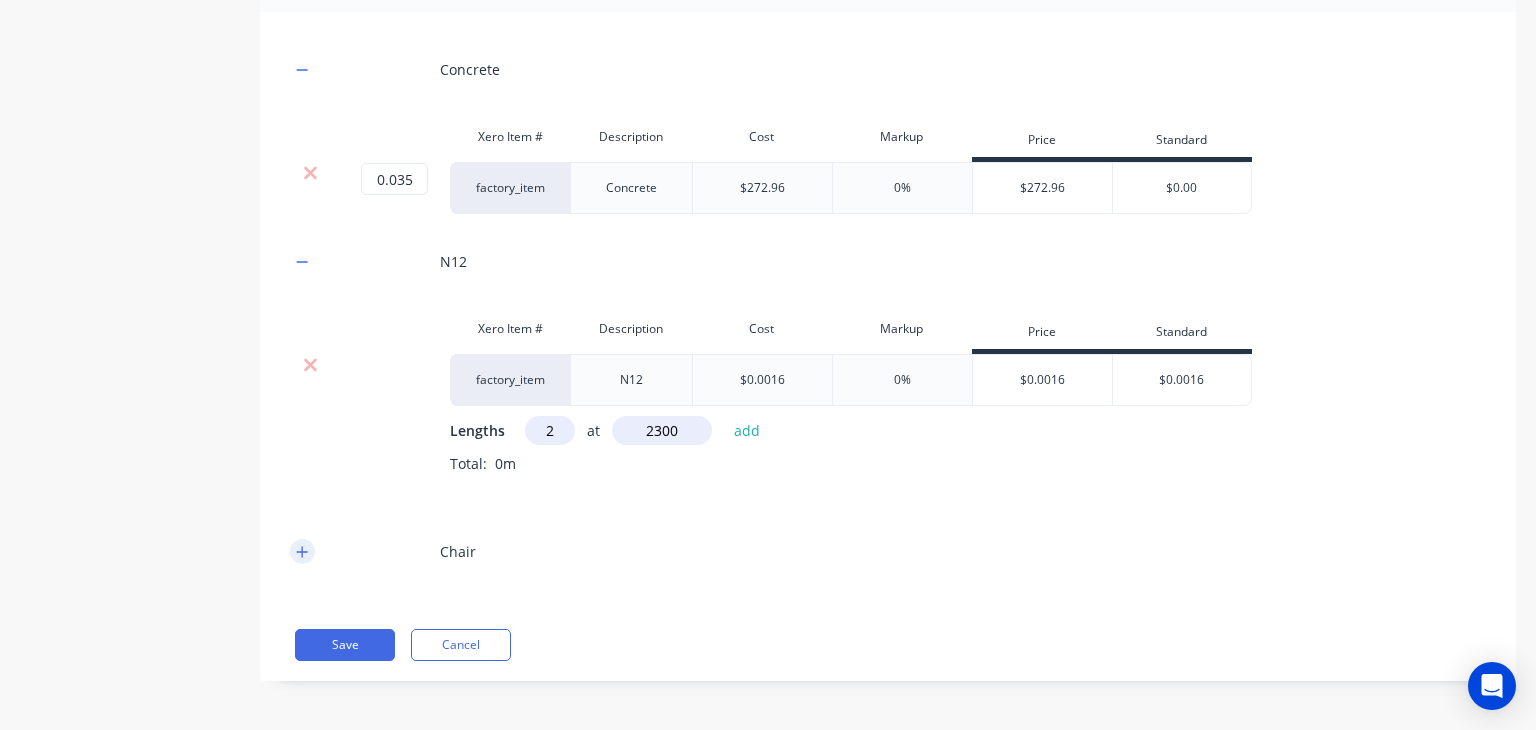 click 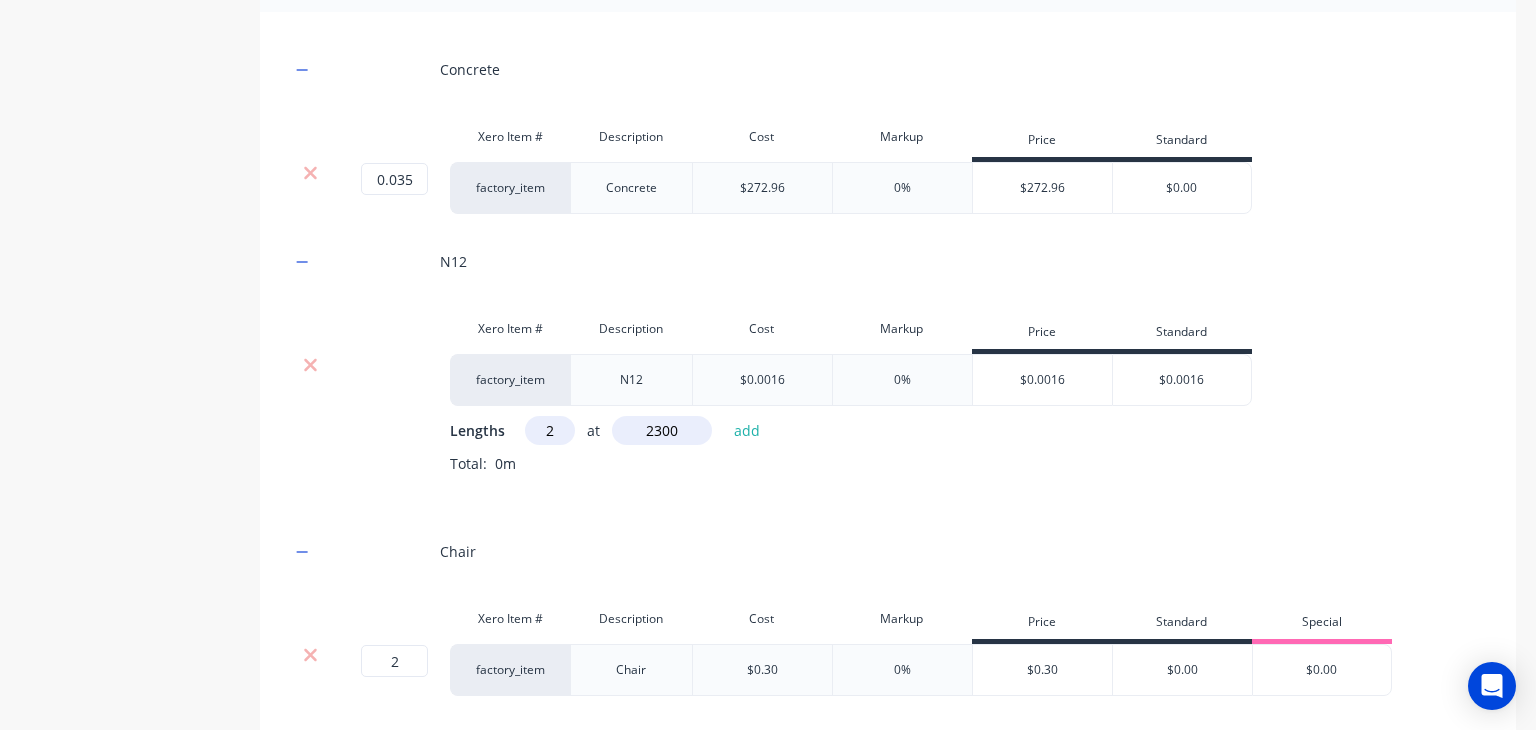 scroll, scrollTop: 571, scrollLeft: 0, axis: vertical 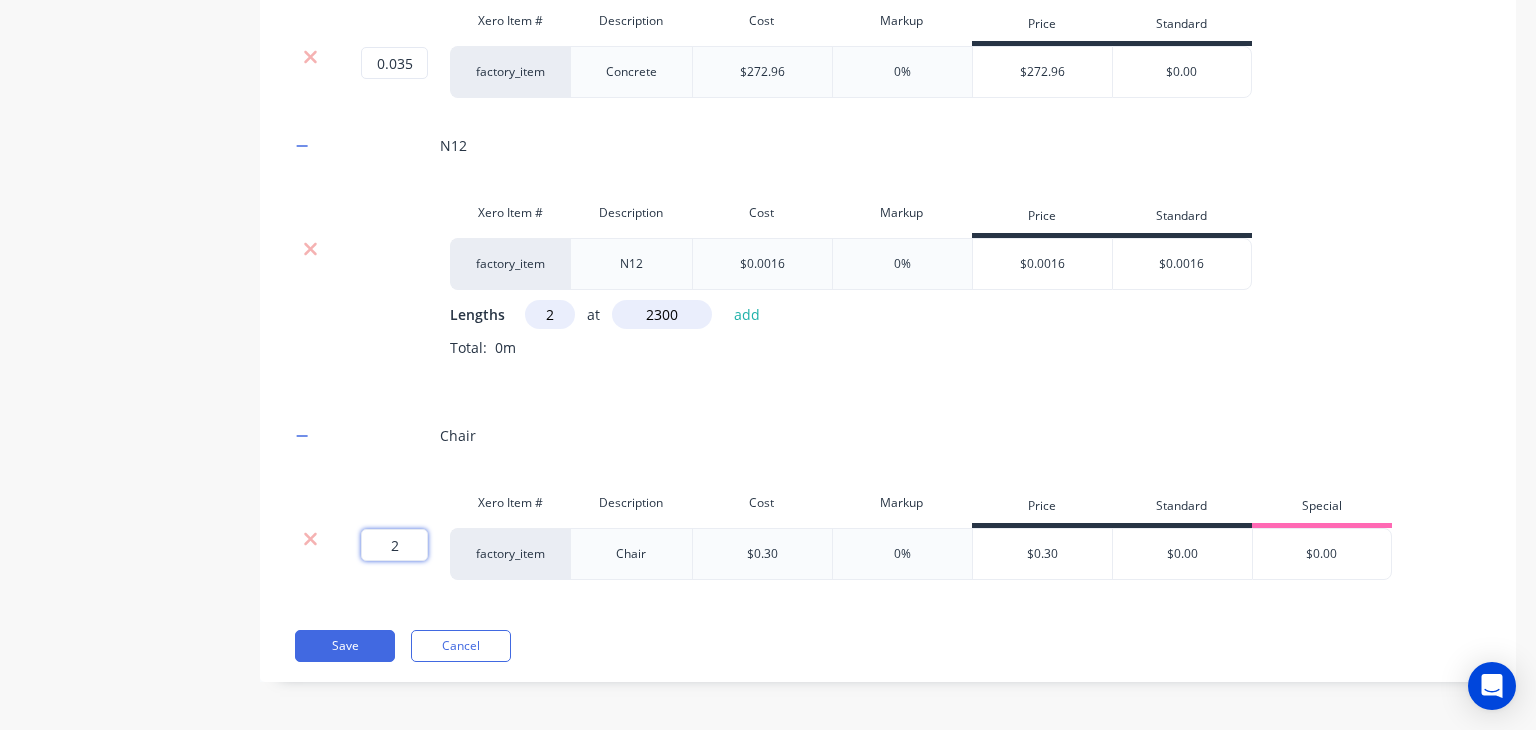 drag, startPoint x: 413, startPoint y: 548, endPoint x: 275, endPoint y: 565, distance: 139.04315 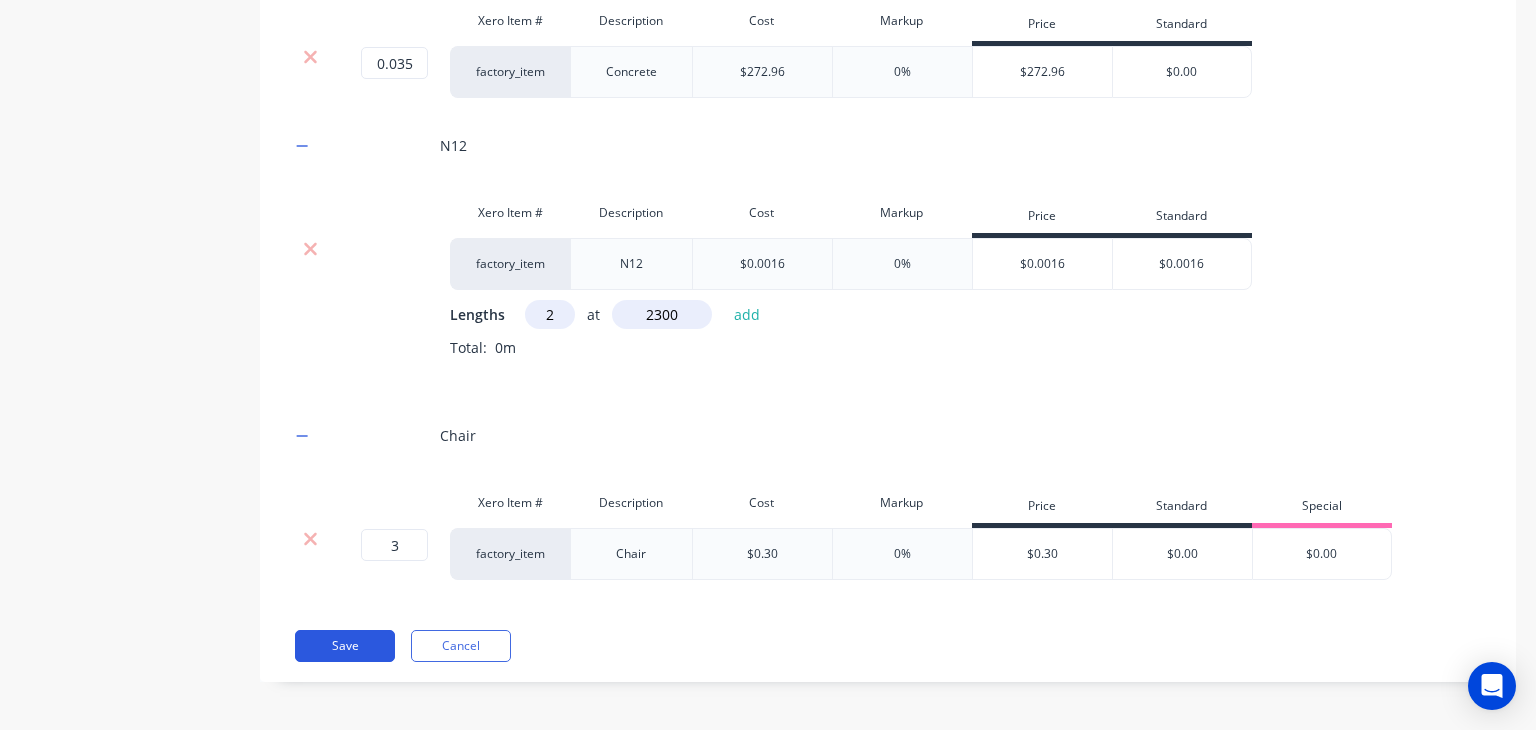 click on "Save" at bounding box center [345, 646] 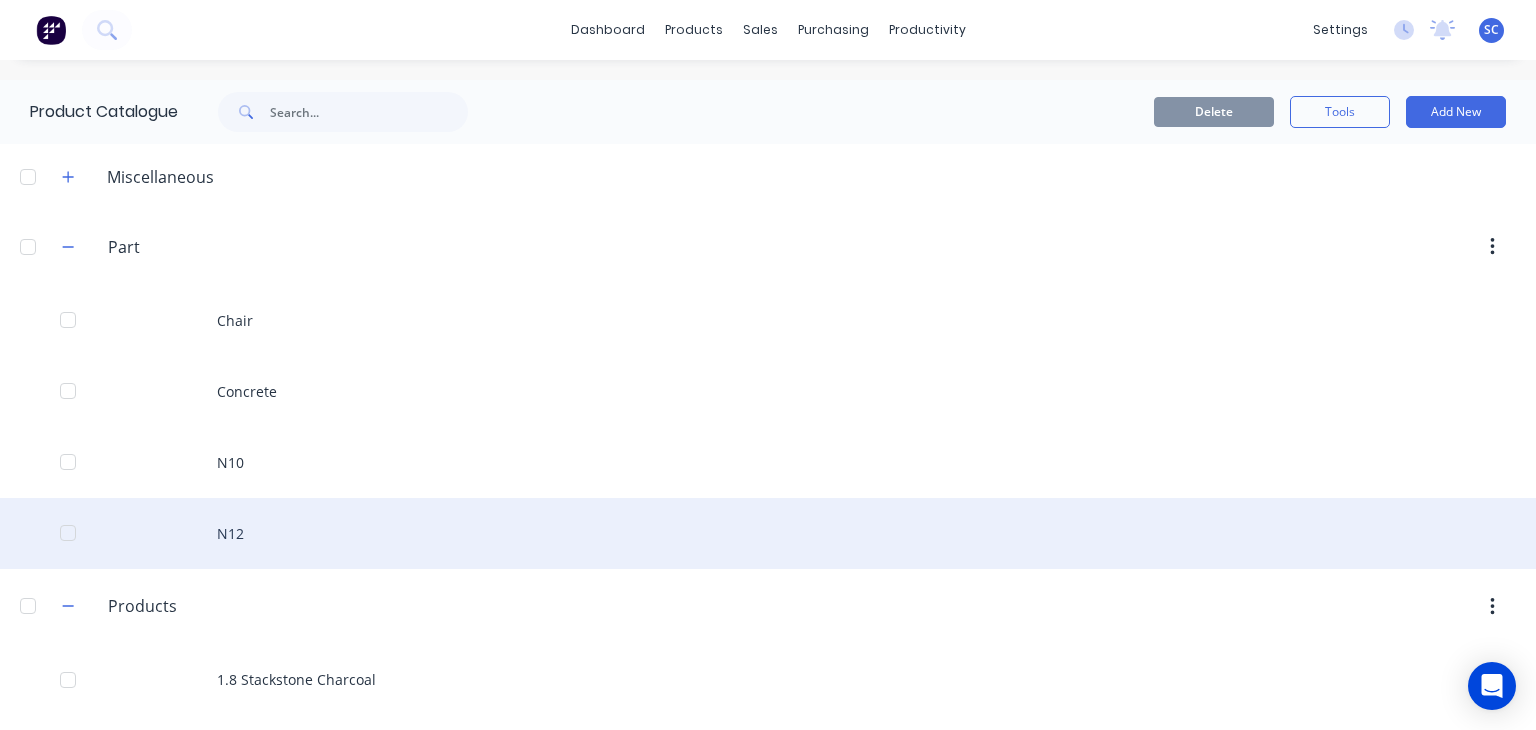 scroll, scrollTop: 360, scrollLeft: 0, axis: vertical 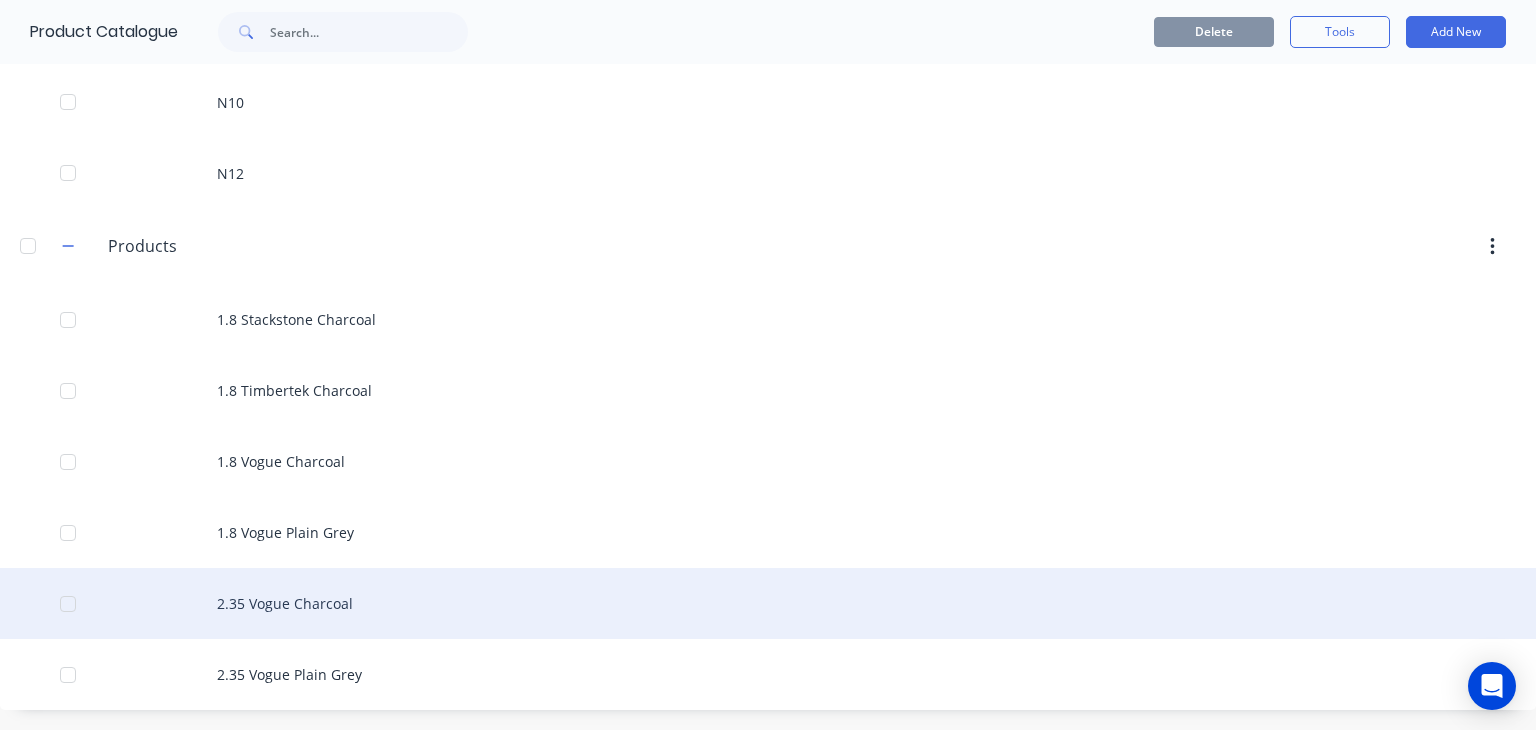 click at bounding box center [68, 604] 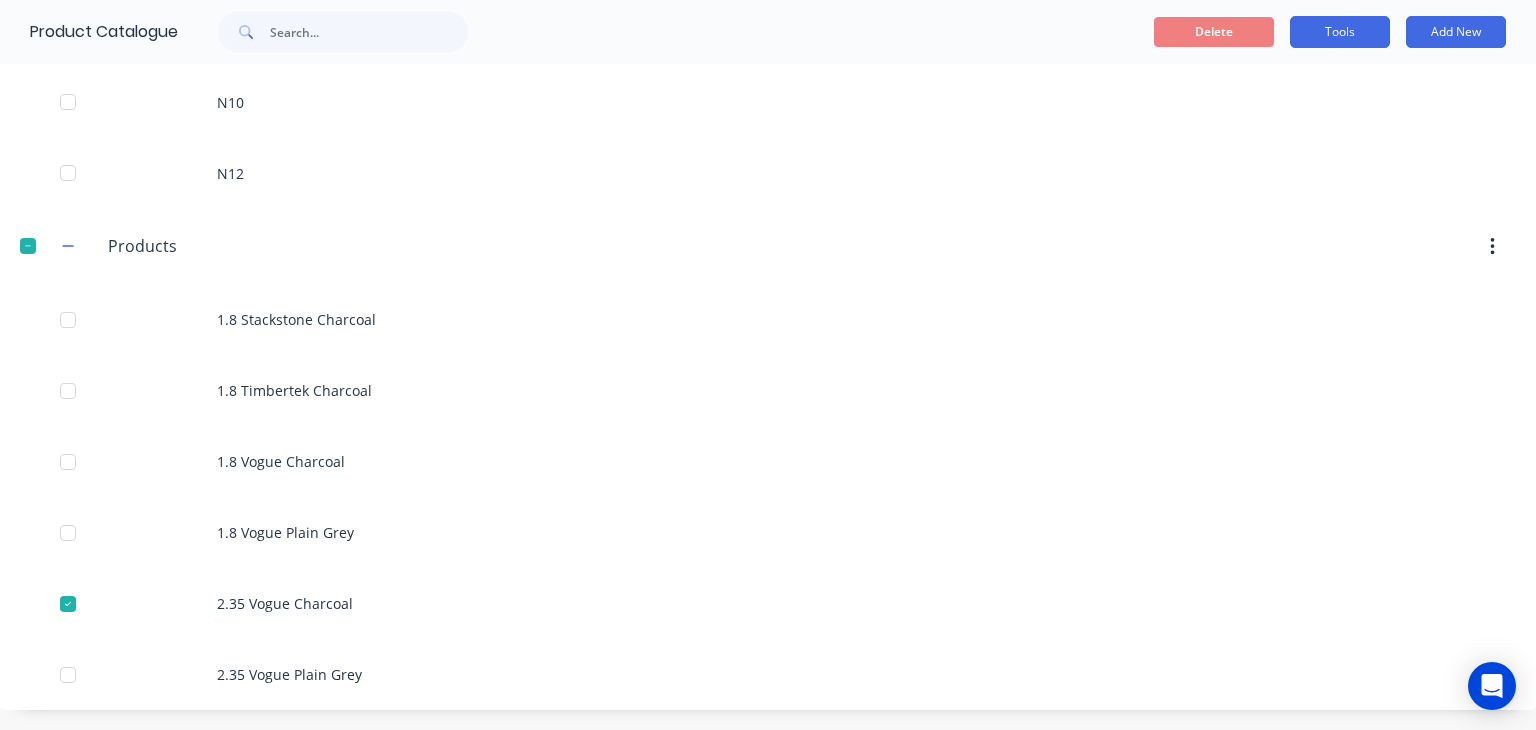 click on "Tools" at bounding box center (1340, 32) 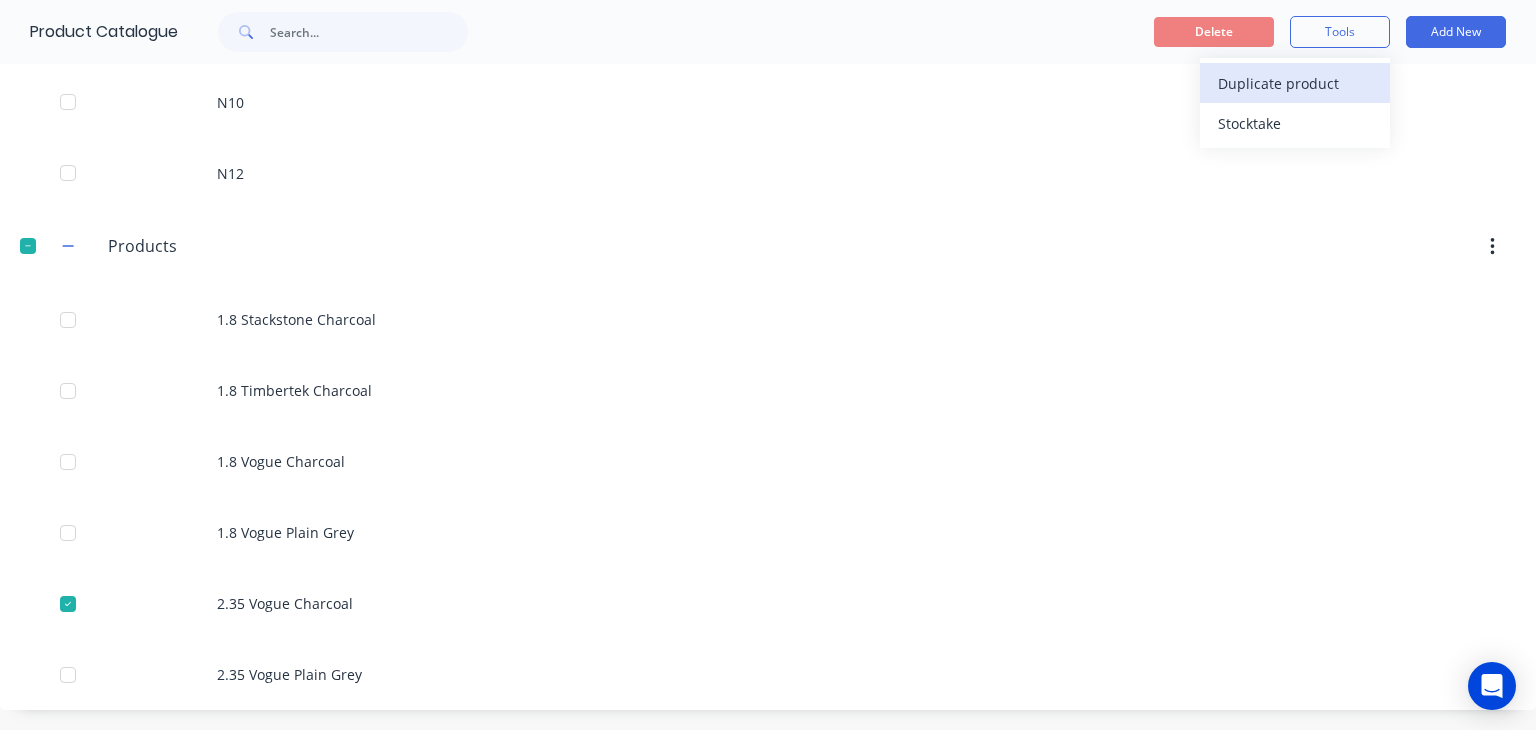 click on "Duplicate product" at bounding box center [1293, 83] 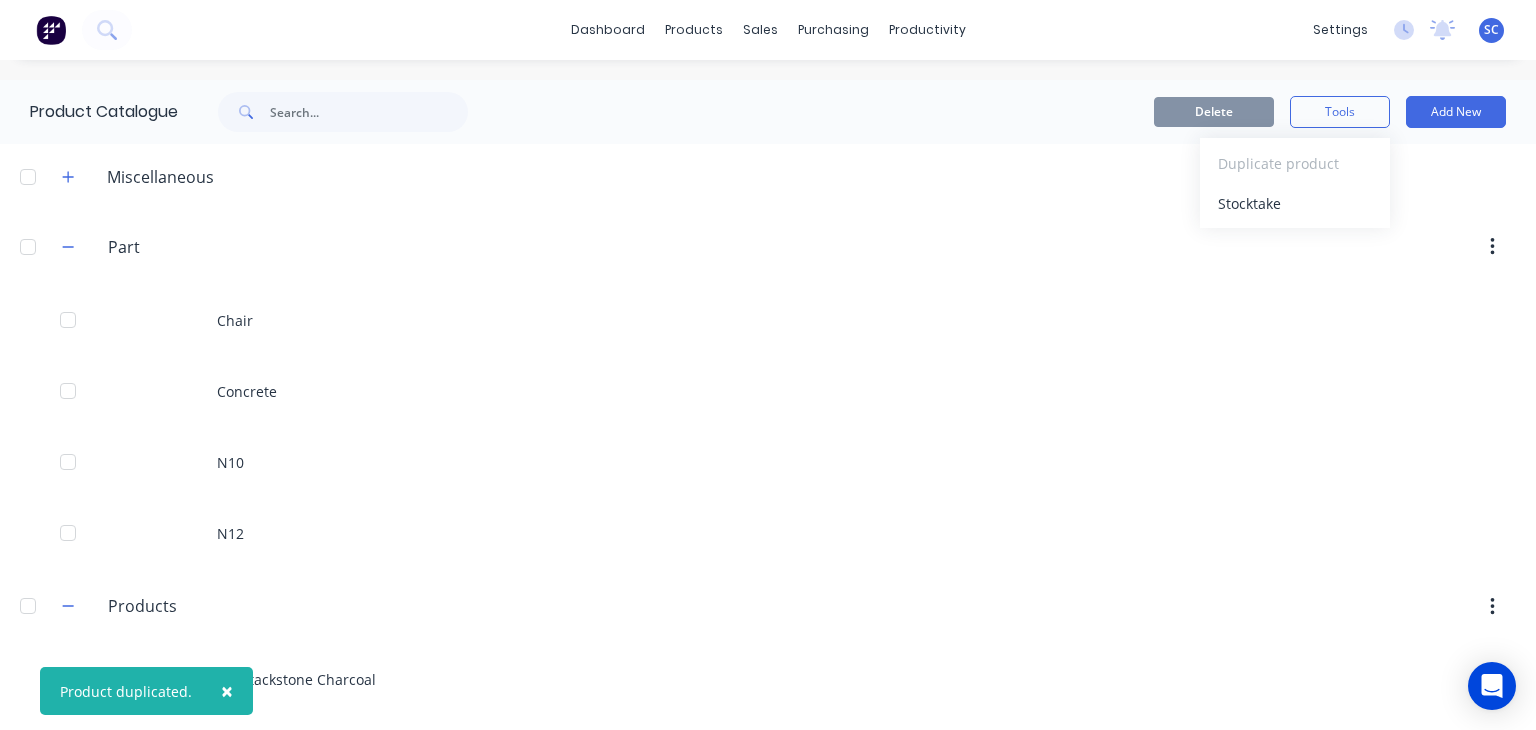 scroll, scrollTop: 431, scrollLeft: 0, axis: vertical 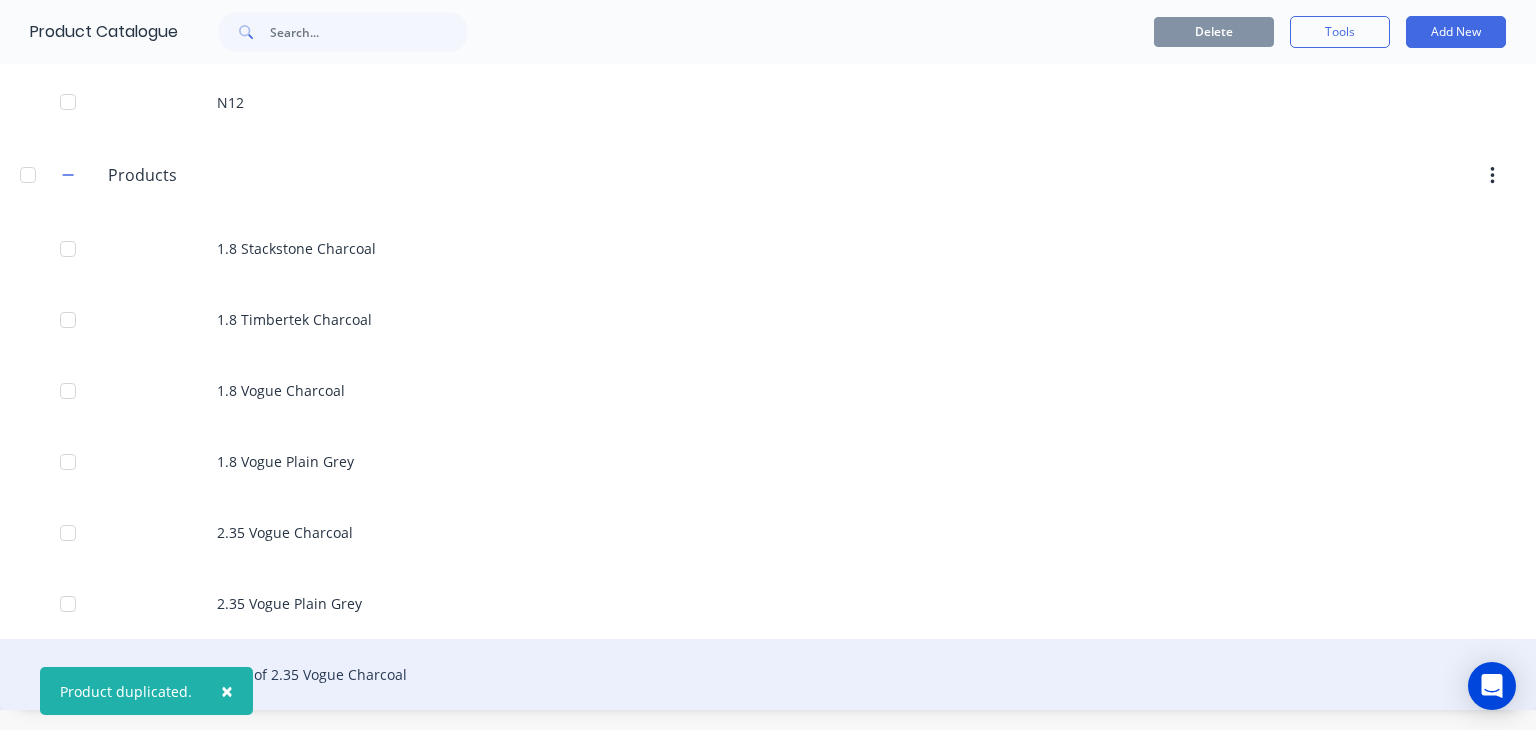 click on "Copy of 2.35 Vogue Charcoal" at bounding box center (768, 674) 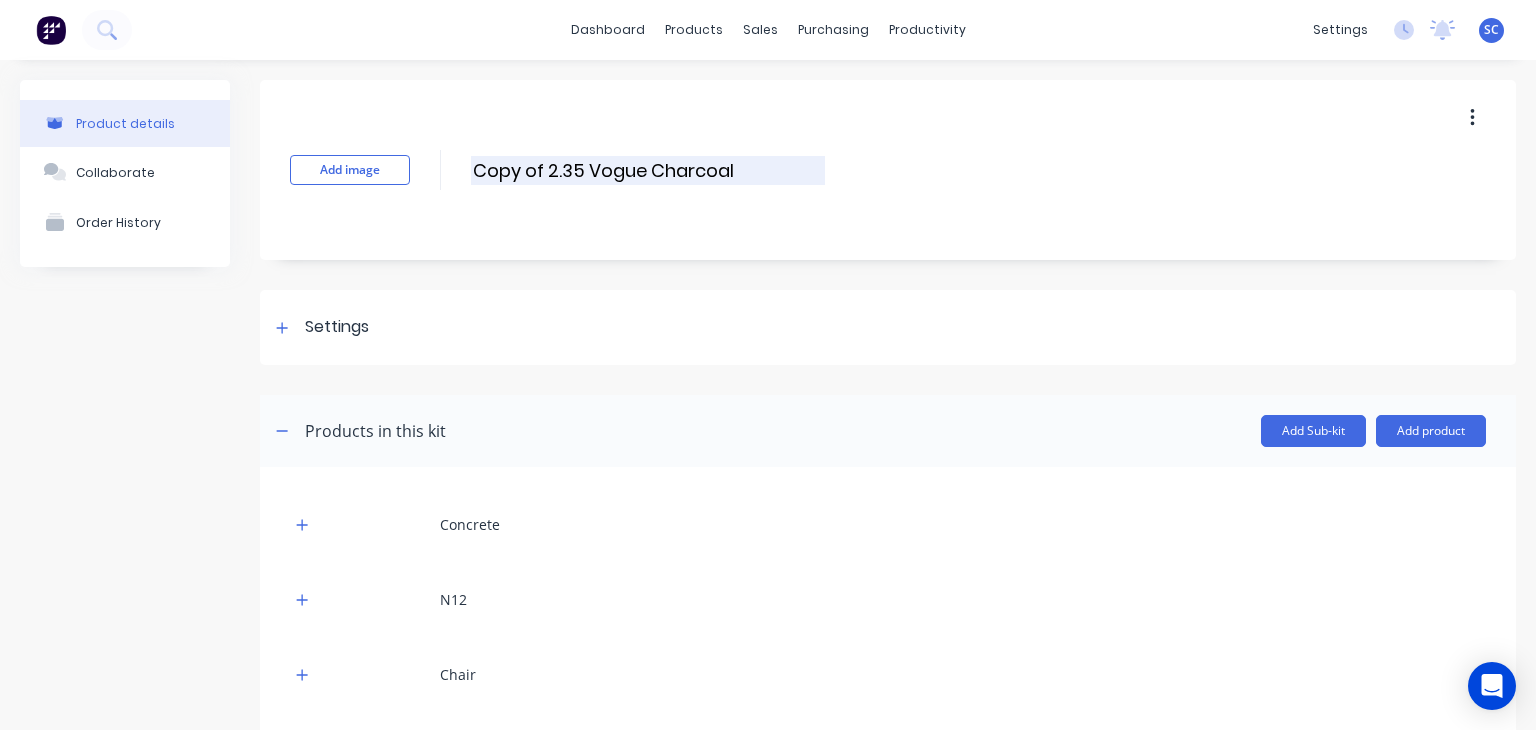 click on "Copy of 2.35 Vogue Charcoal" at bounding box center (648, 170) 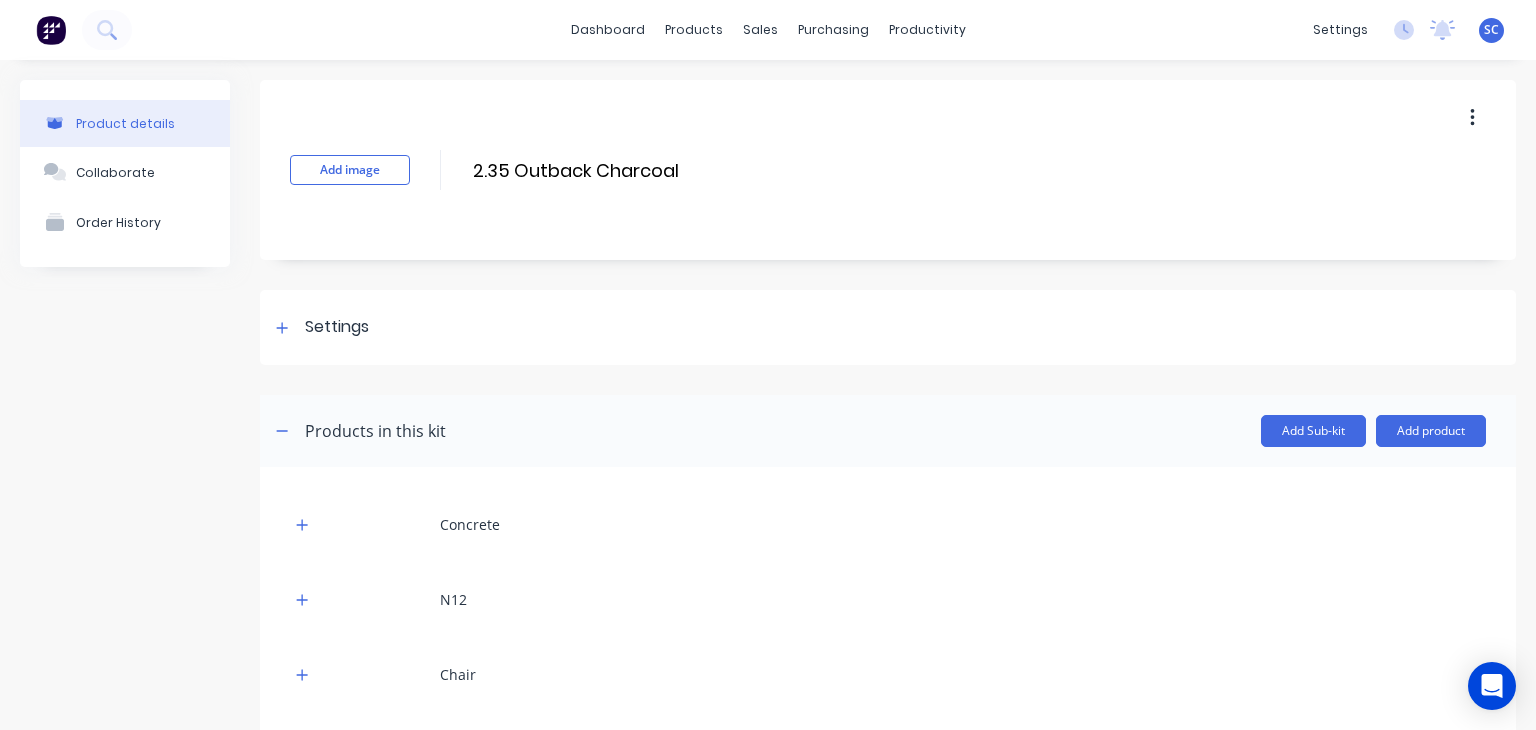 scroll, scrollTop: 124, scrollLeft: 0, axis: vertical 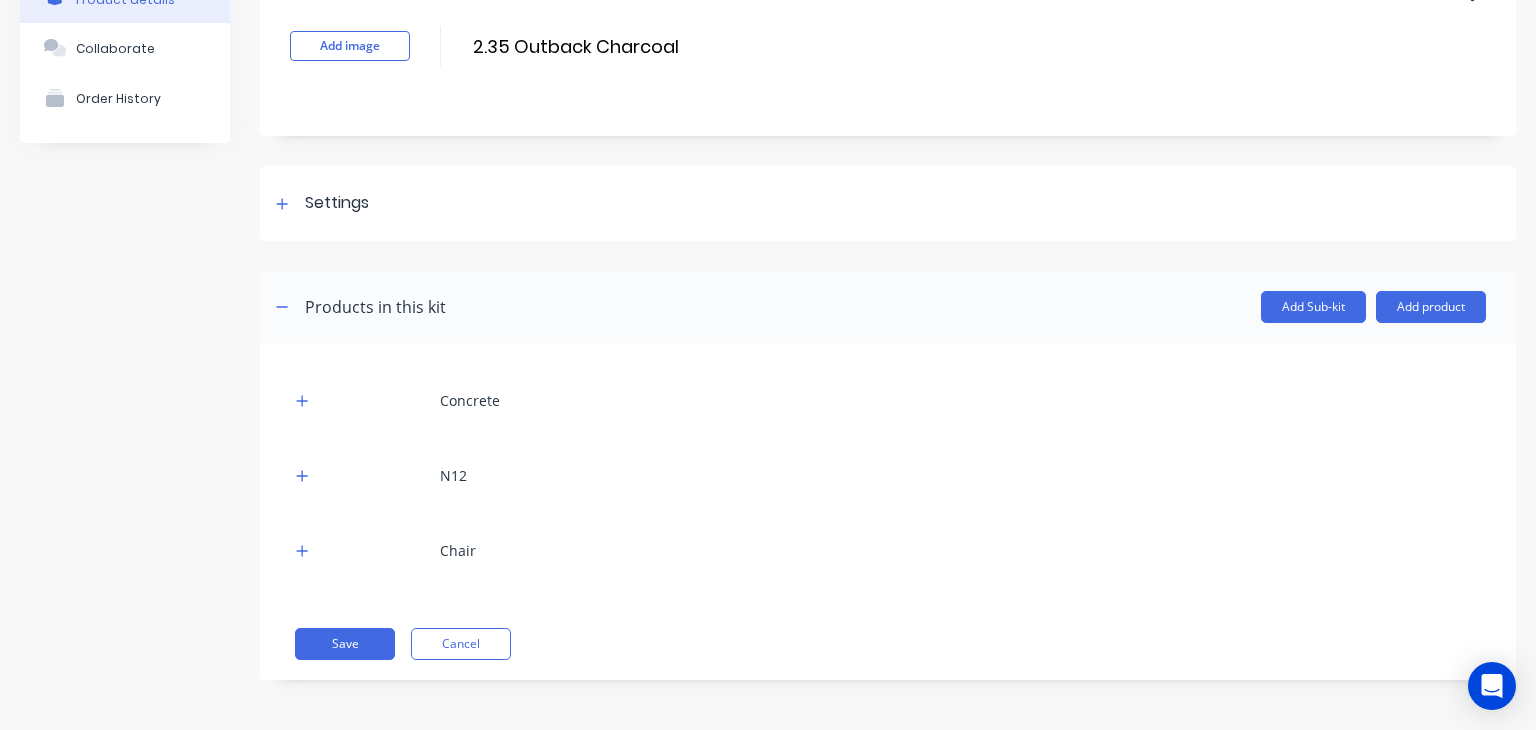 type on "2.35 Outback Charcoal" 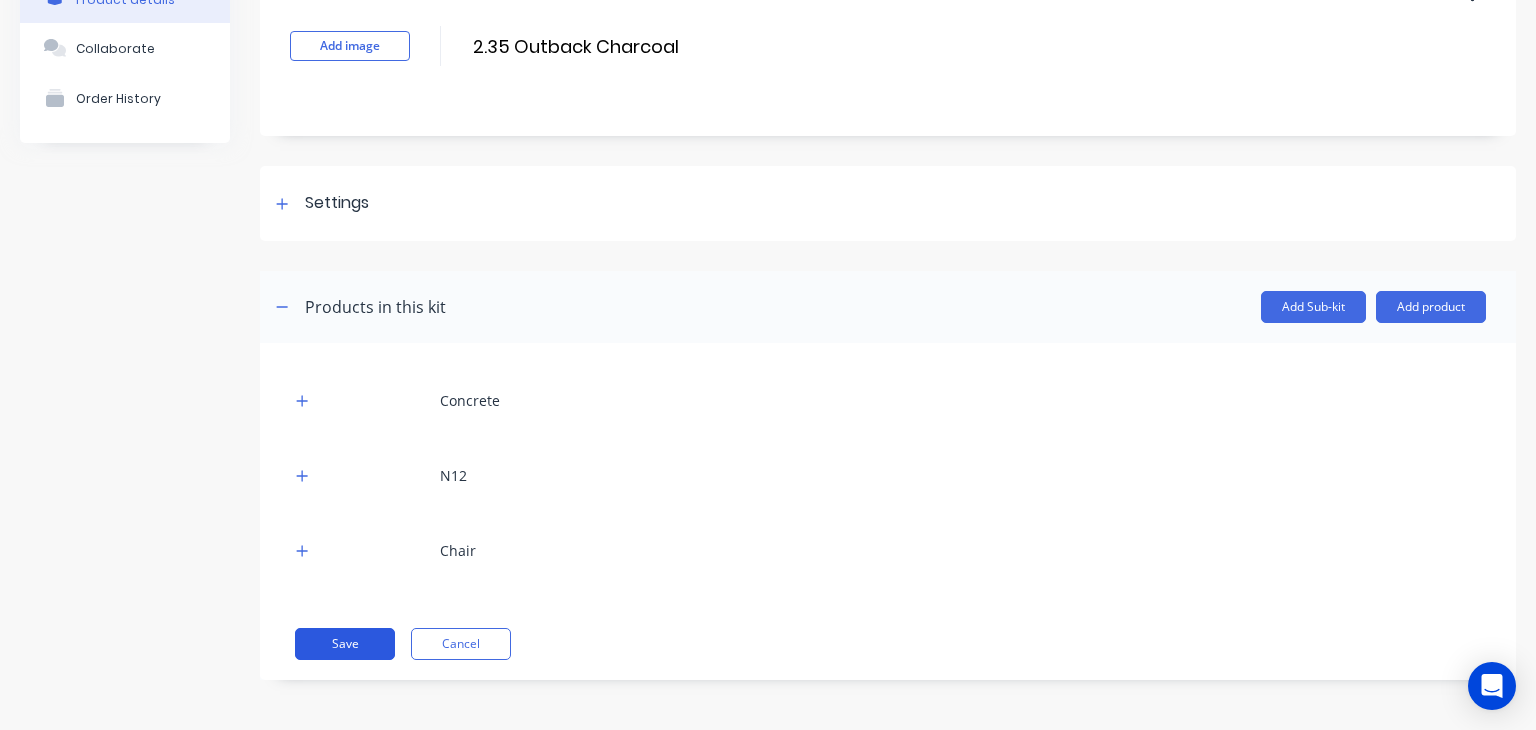 click on "Save" at bounding box center [345, 644] 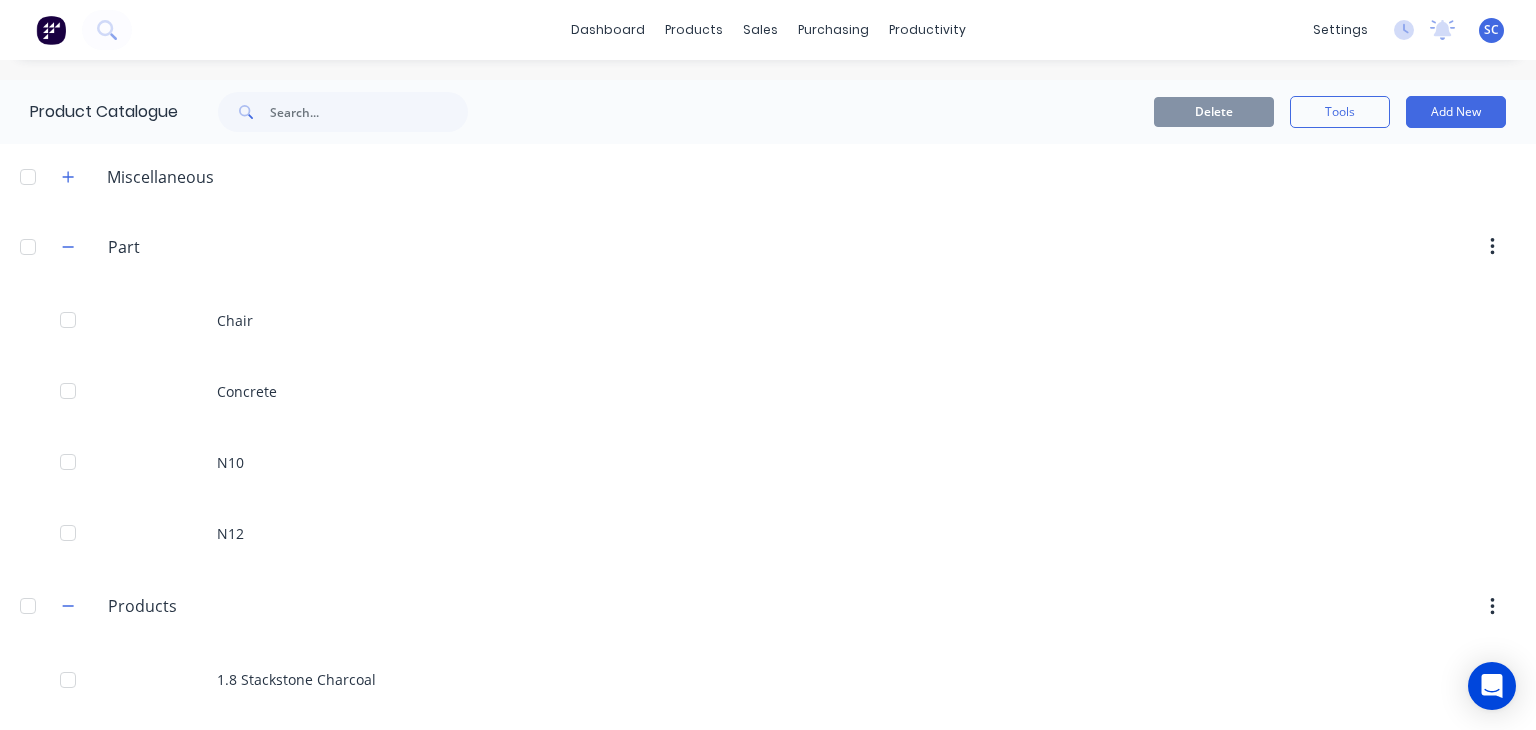 scroll, scrollTop: 431, scrollLeft: 0, axis: vertical 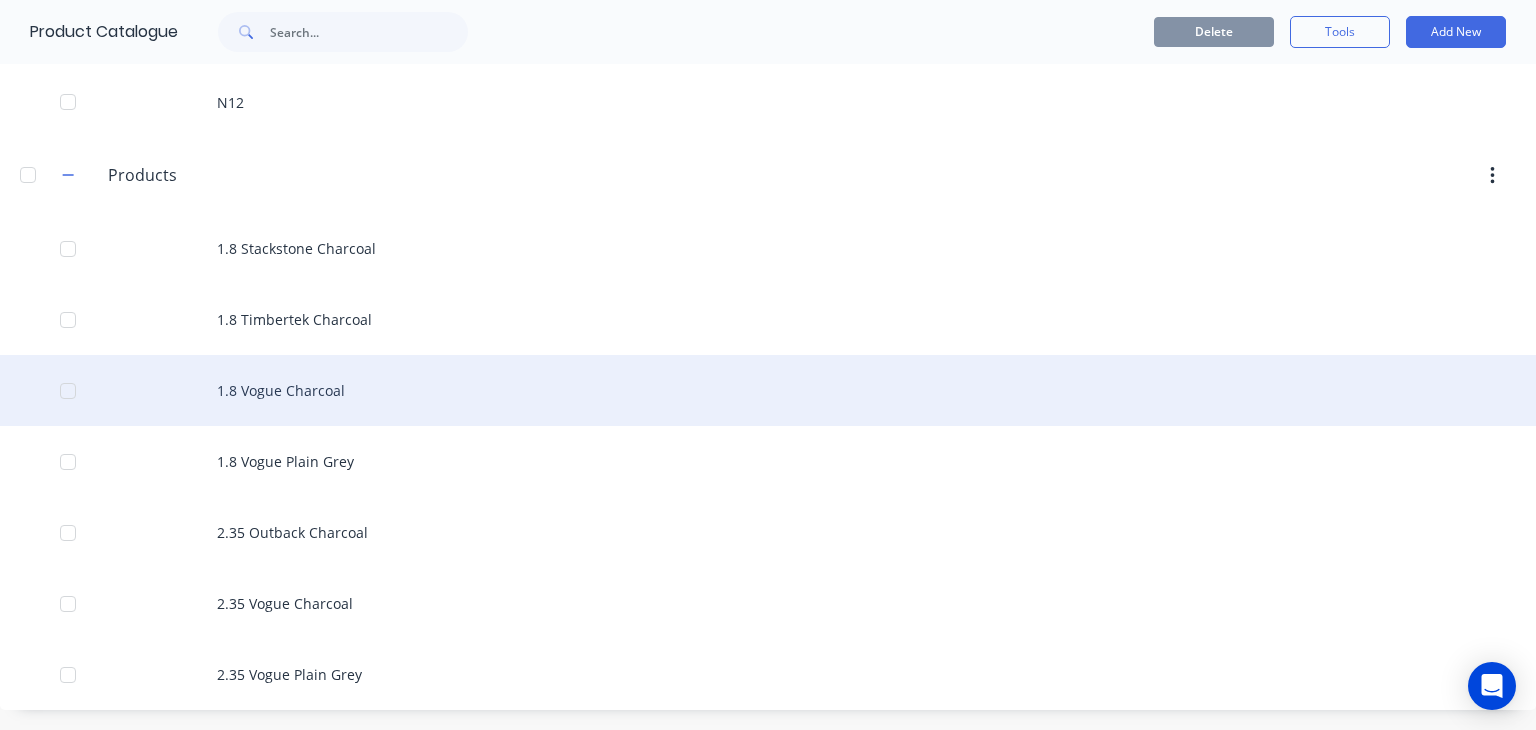 click at bounding box center [68, 391] 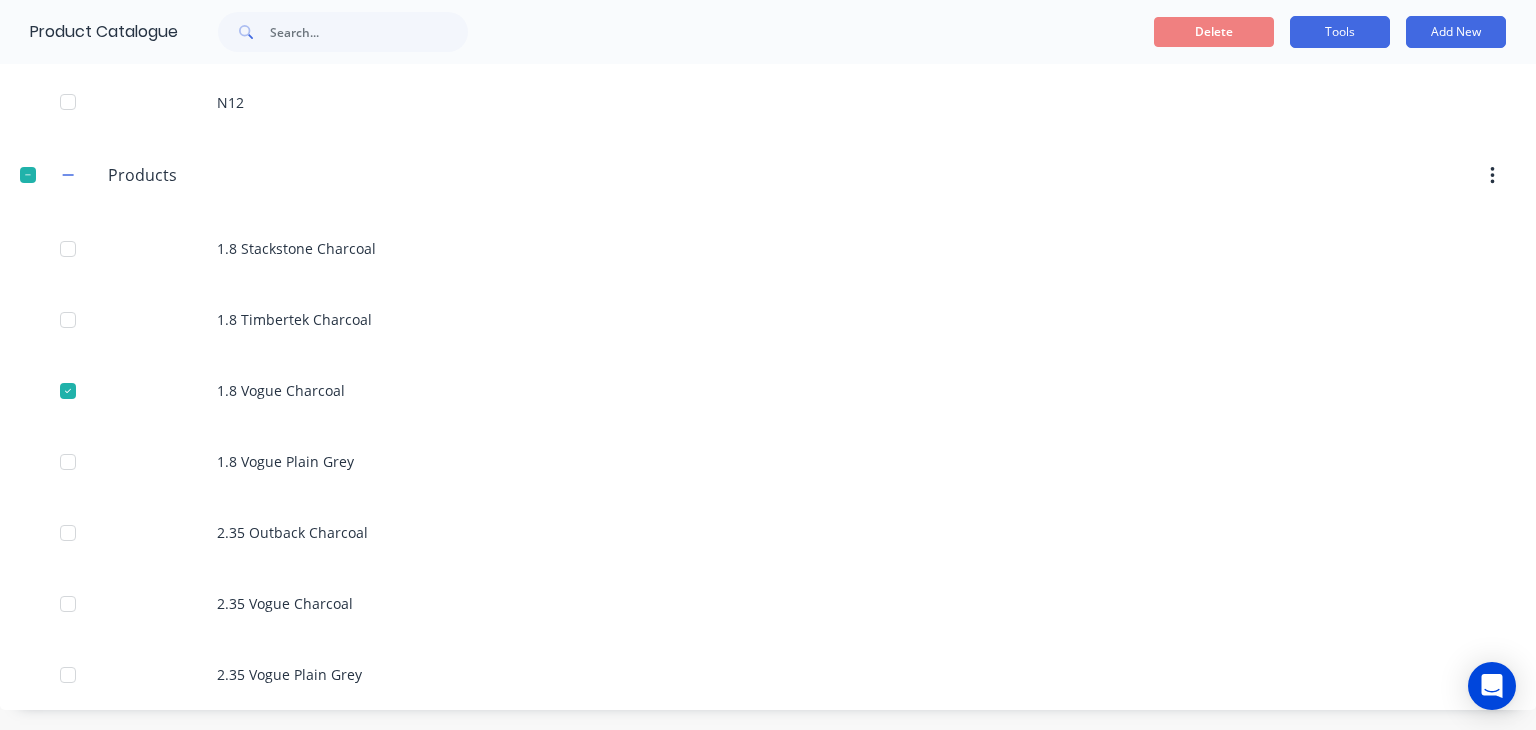 click on "Tools" at bounding box center (1340, 32) 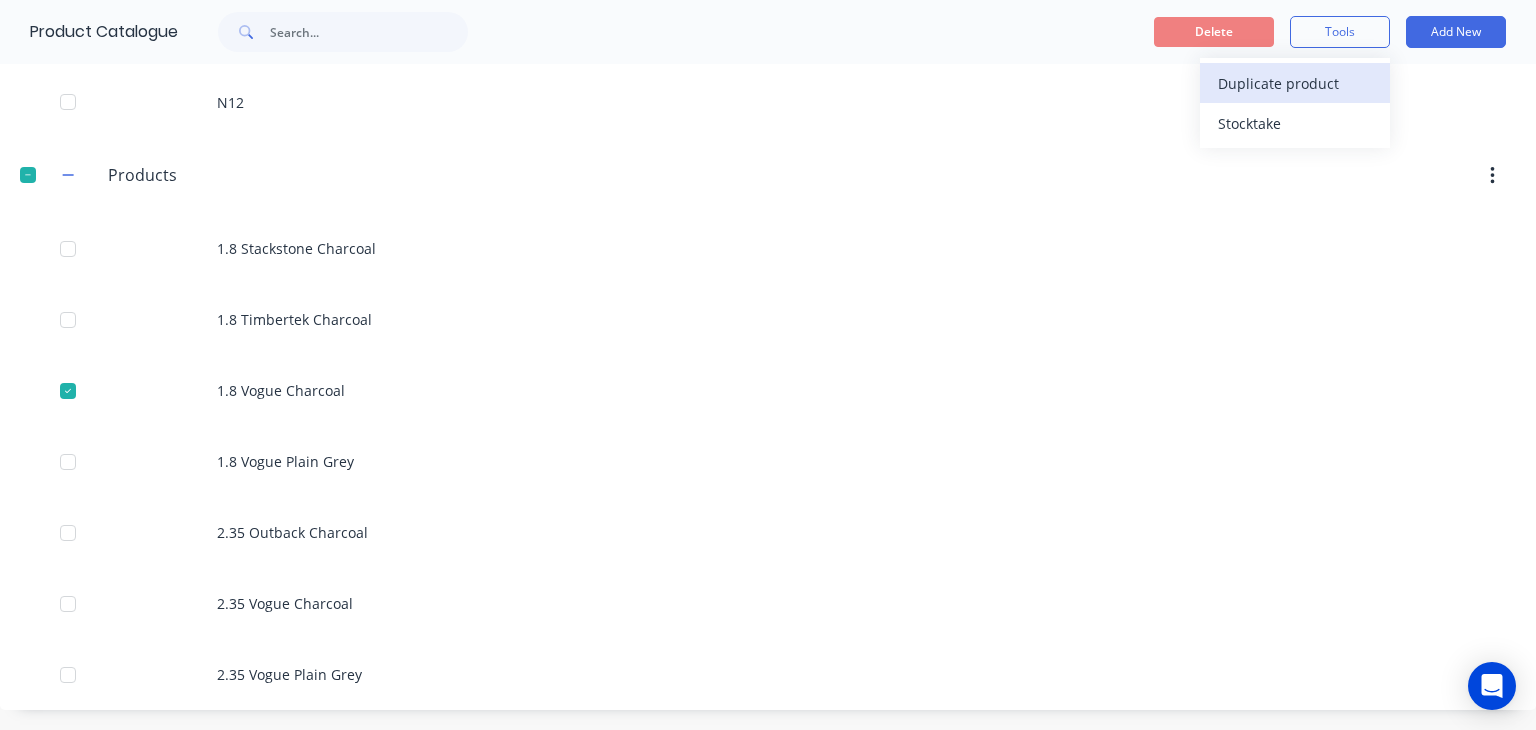 click on "Duplicate product" at bounding box center (1293, 83) 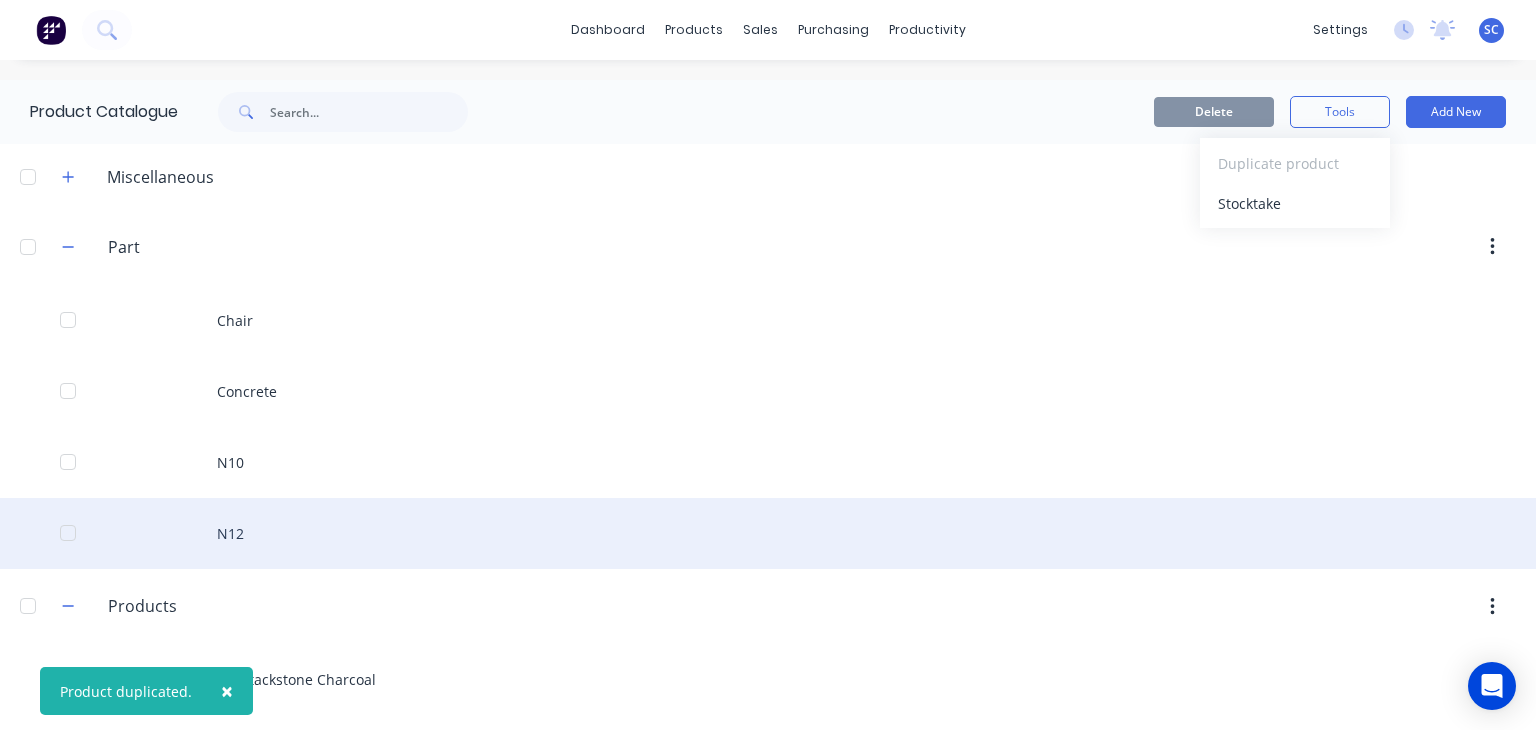 scroll, scrollTop: 501, scrollLeft: 0, axis: vertical 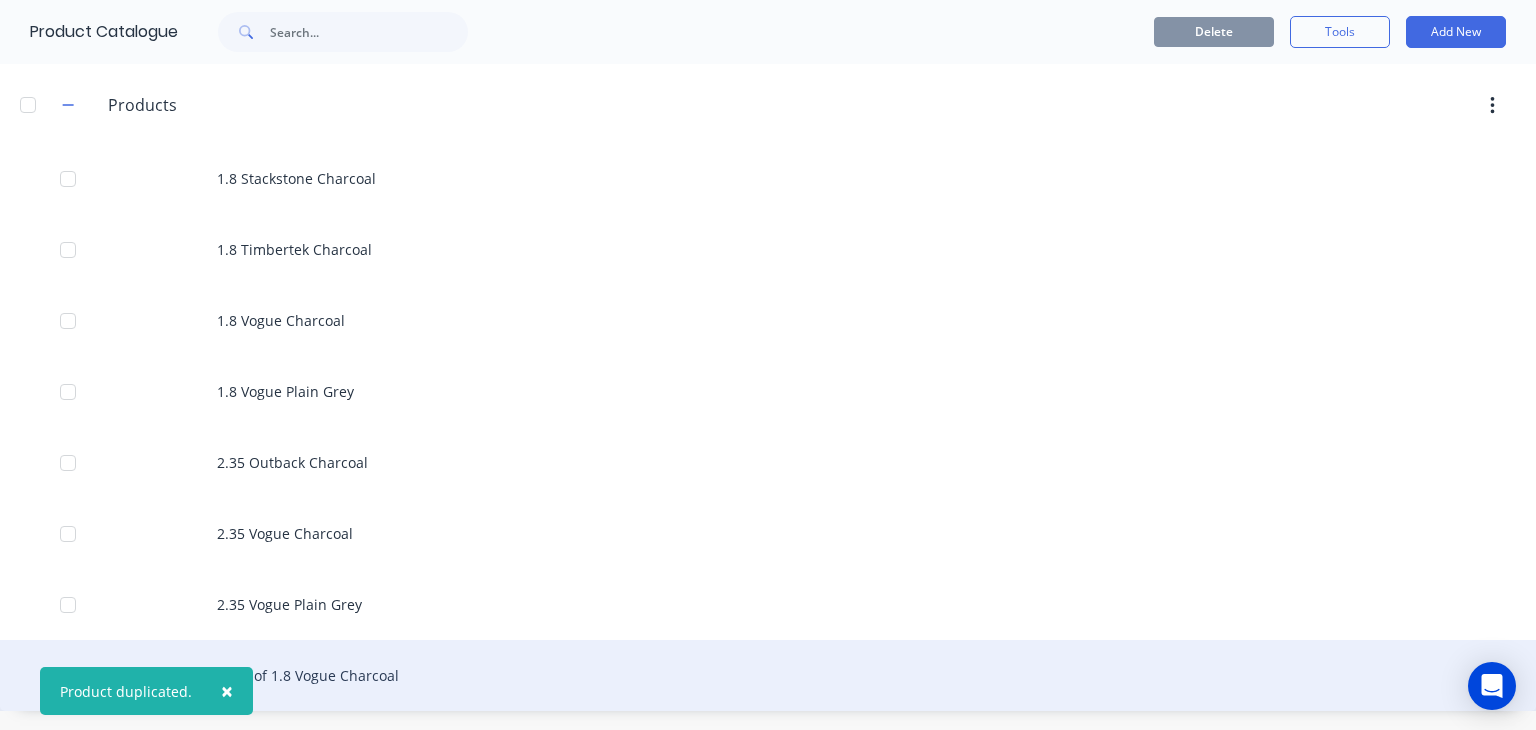 click on "Copy of 1.8 Vogue Charcoal" at bounding box center [768, 675] 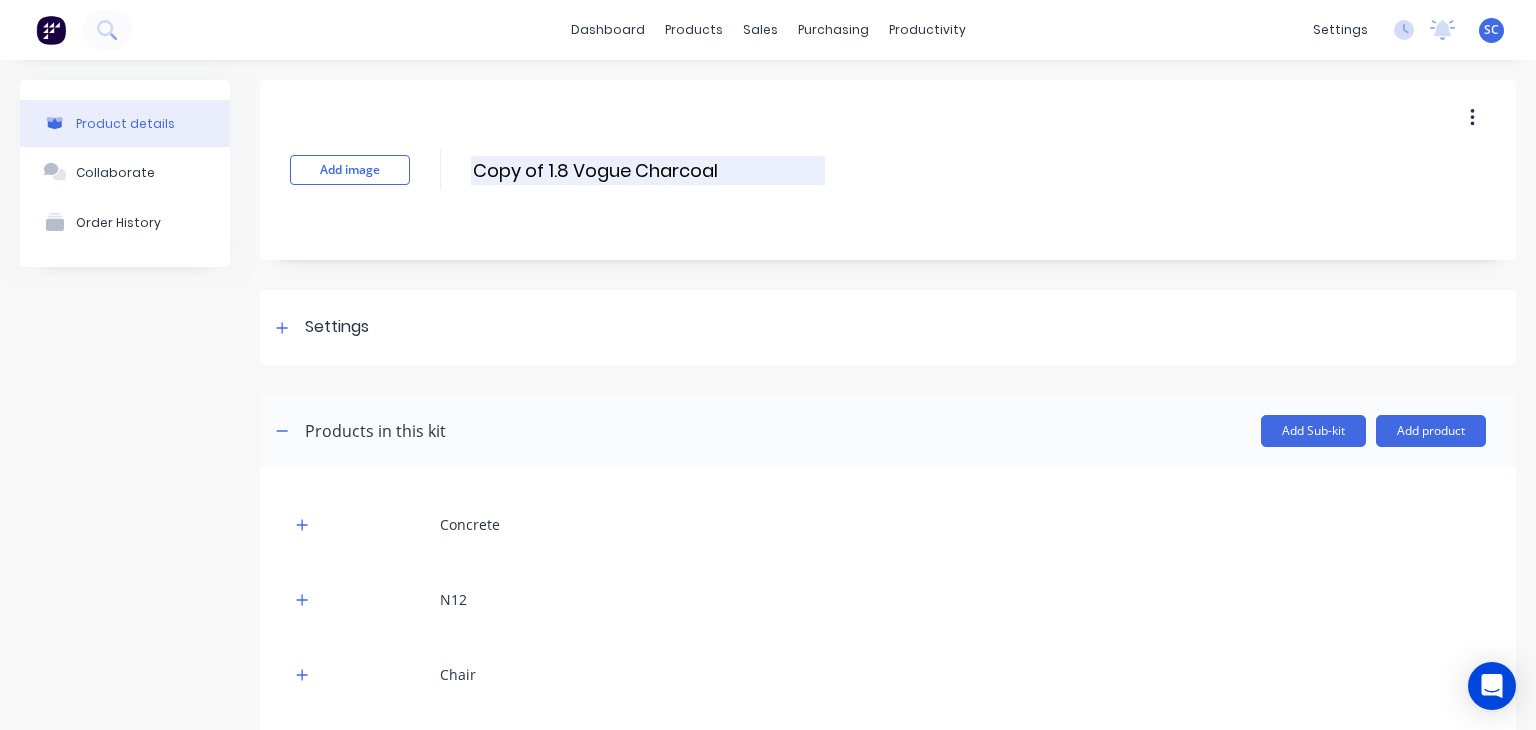 click on "Copy of 1.8 Vogue Charcoal" at bounding box center (648, 170) 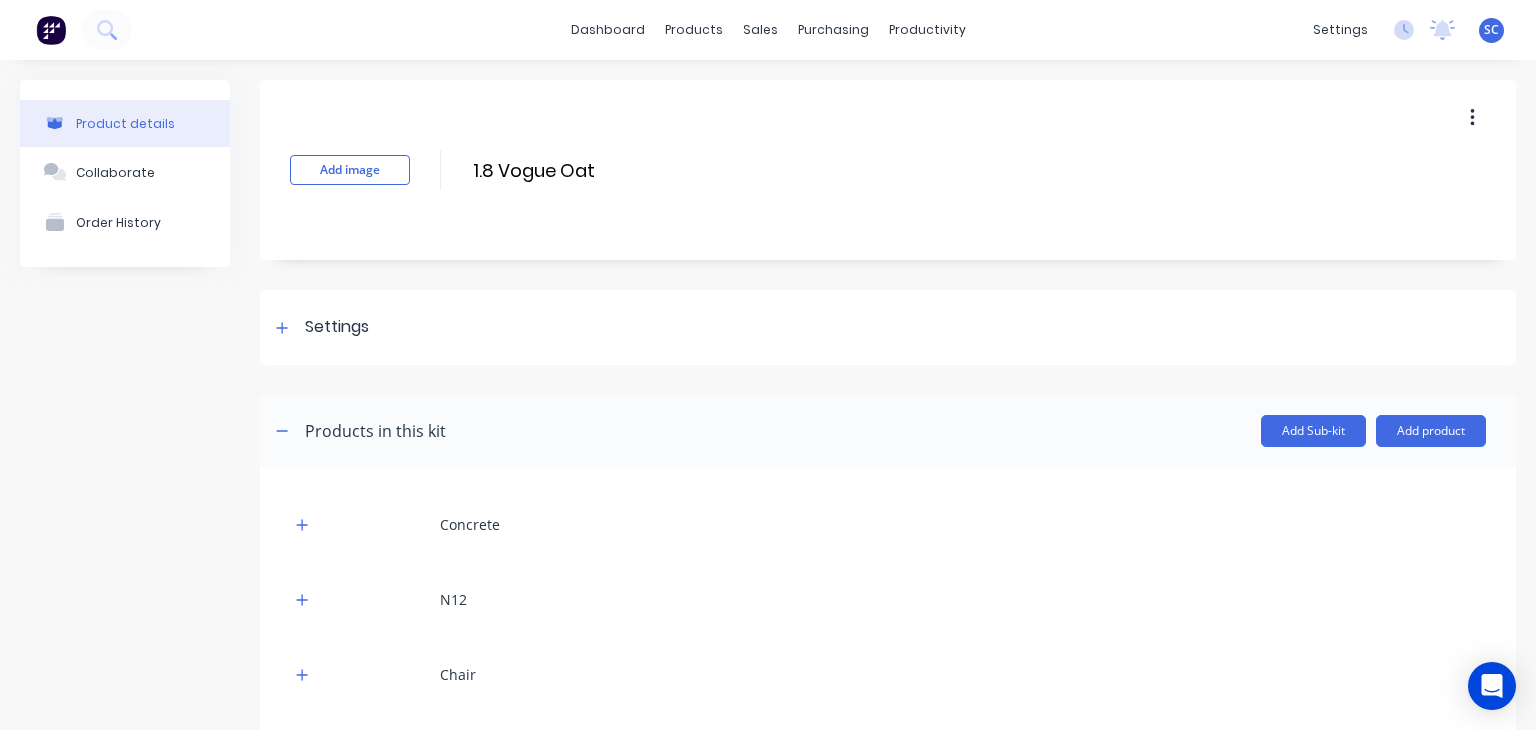 type on "1.8 Vogue Oat" 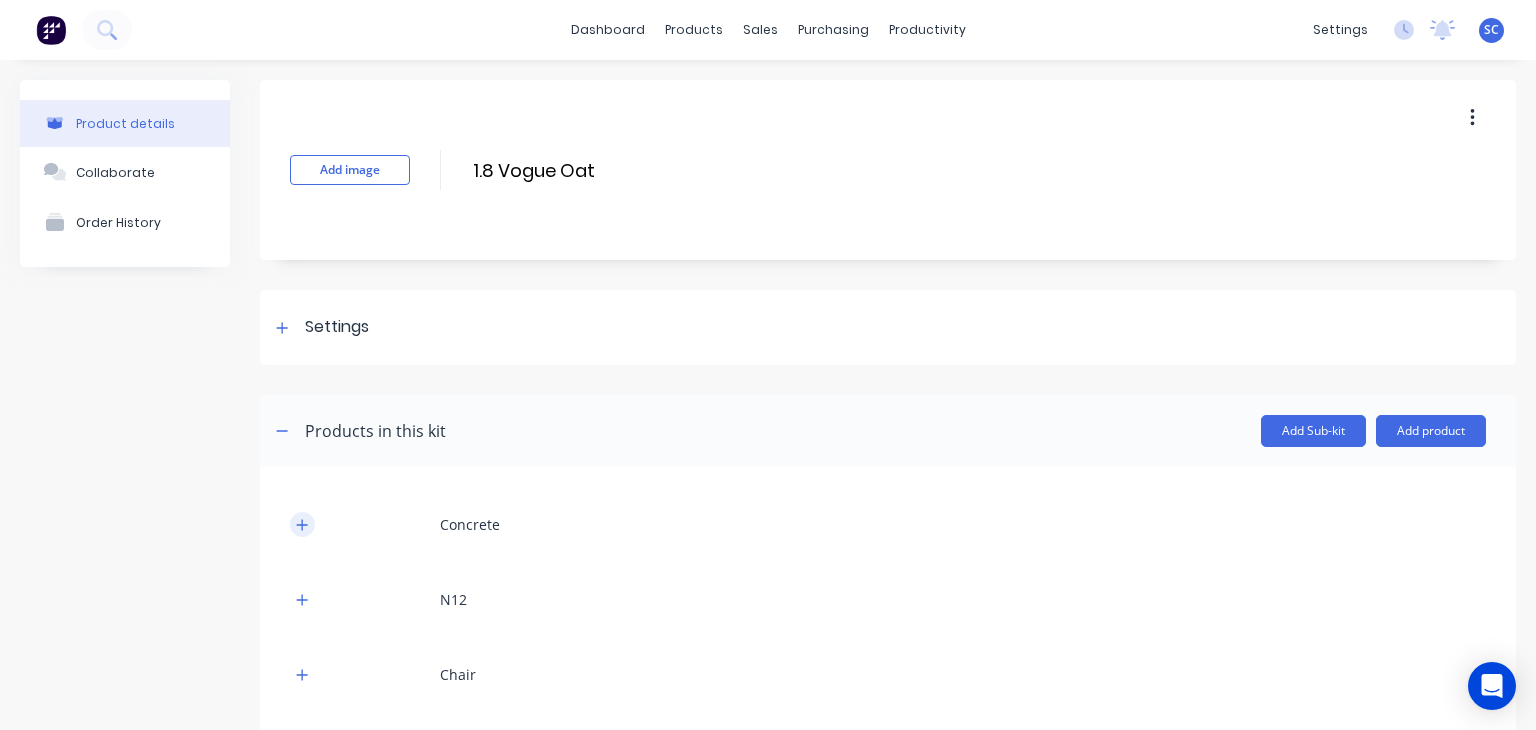 click 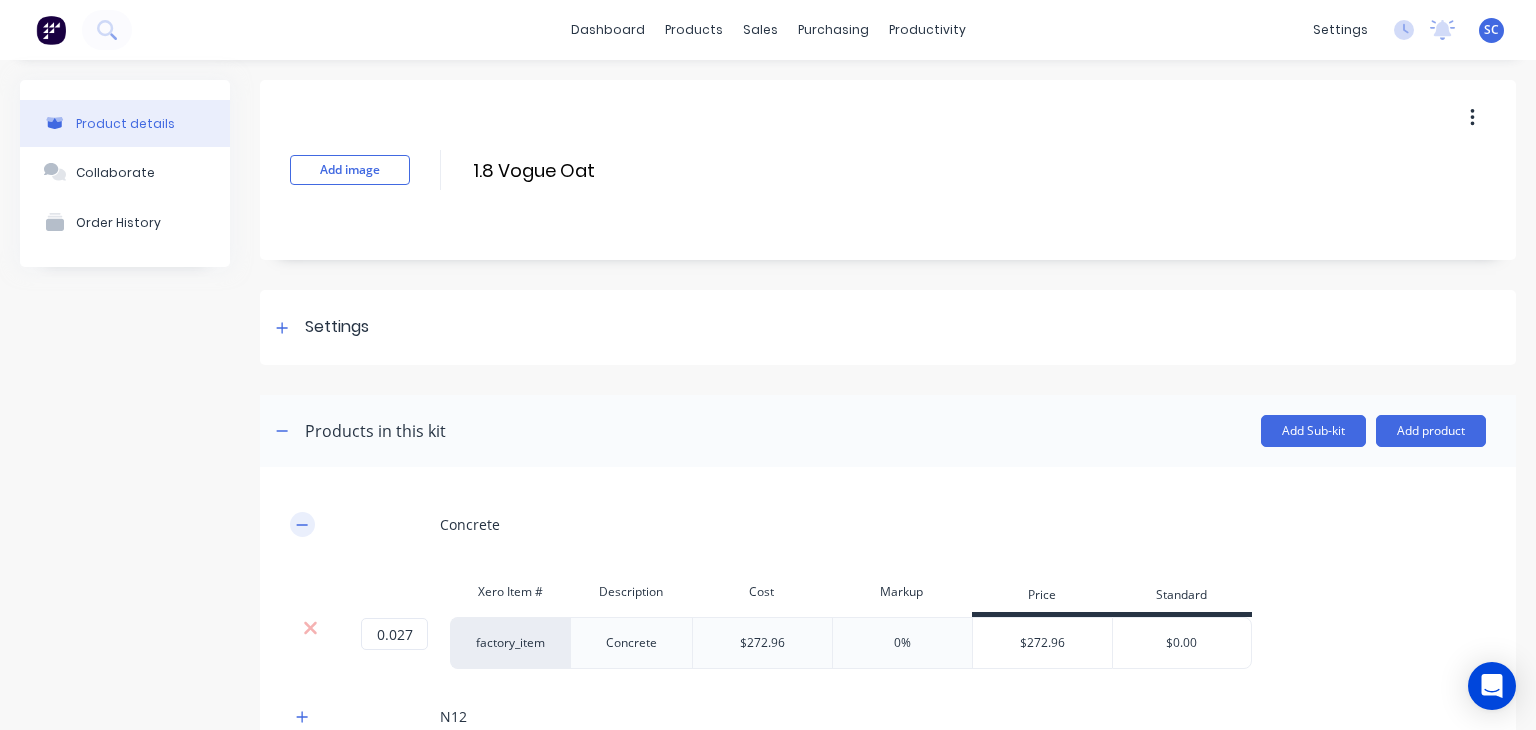 scroll, scrollTop: 240, scrollLeft: 0, axis: vertical 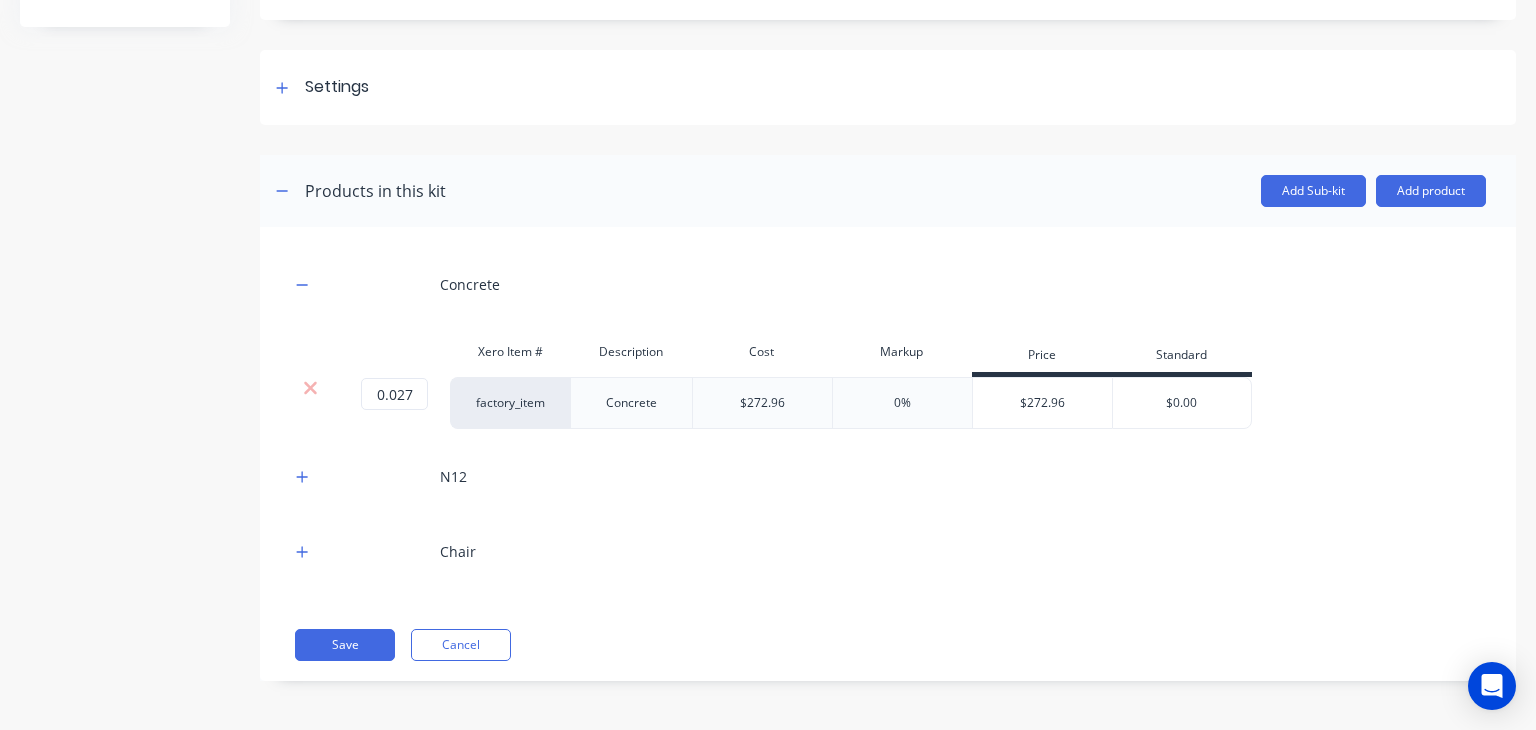 type 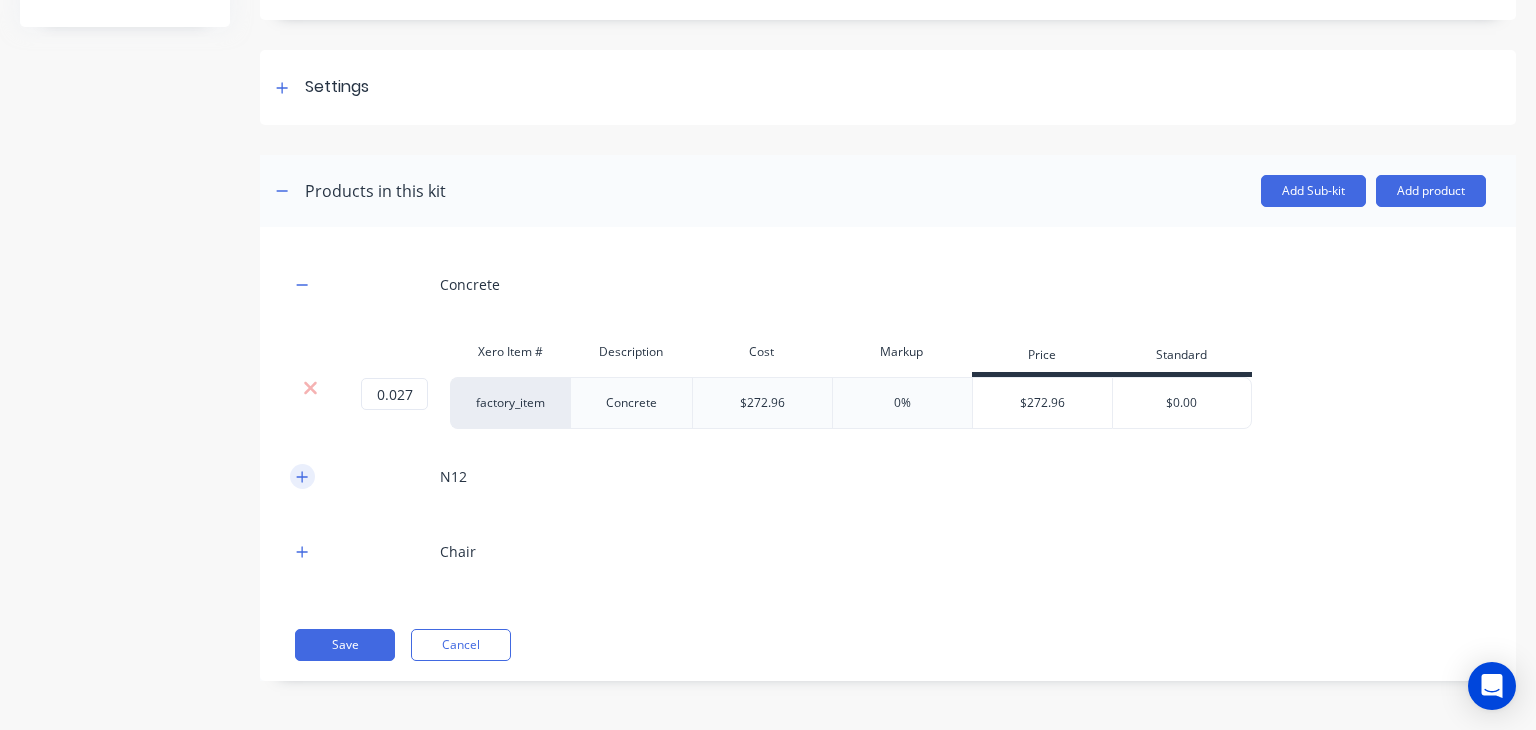 click at bounding box center [302, 476] 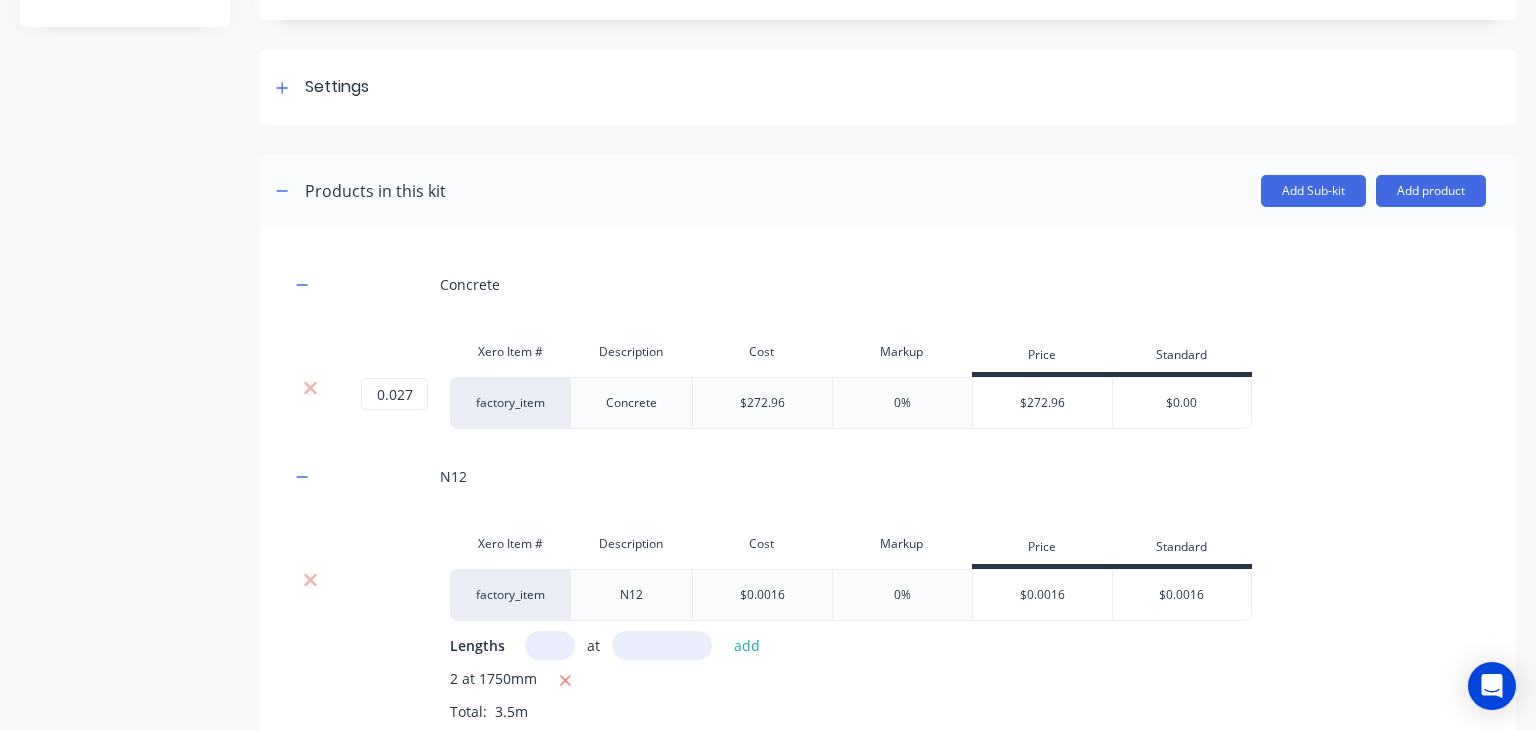 scroll, scrollTop: 488, scrollLeft: 0, axis: vertical 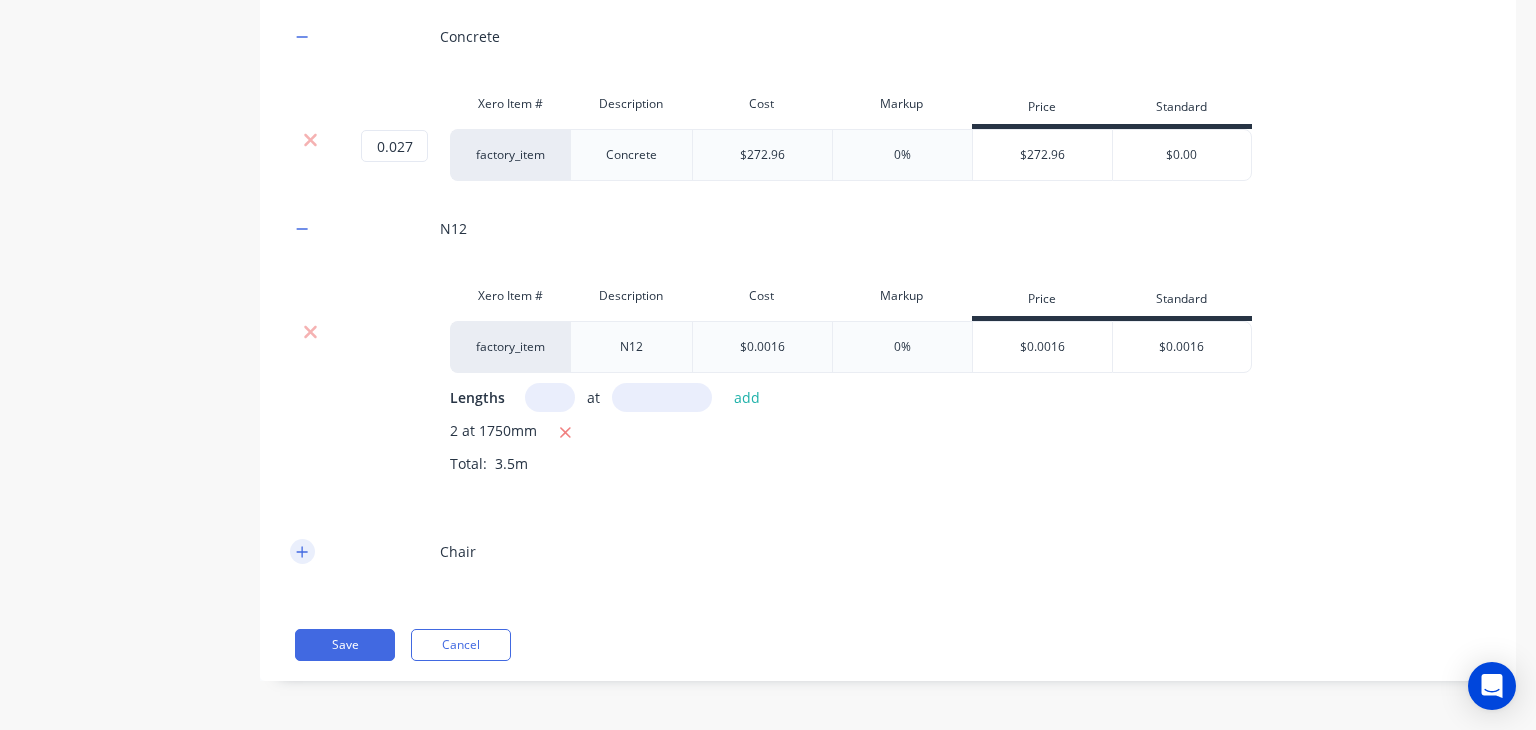 click 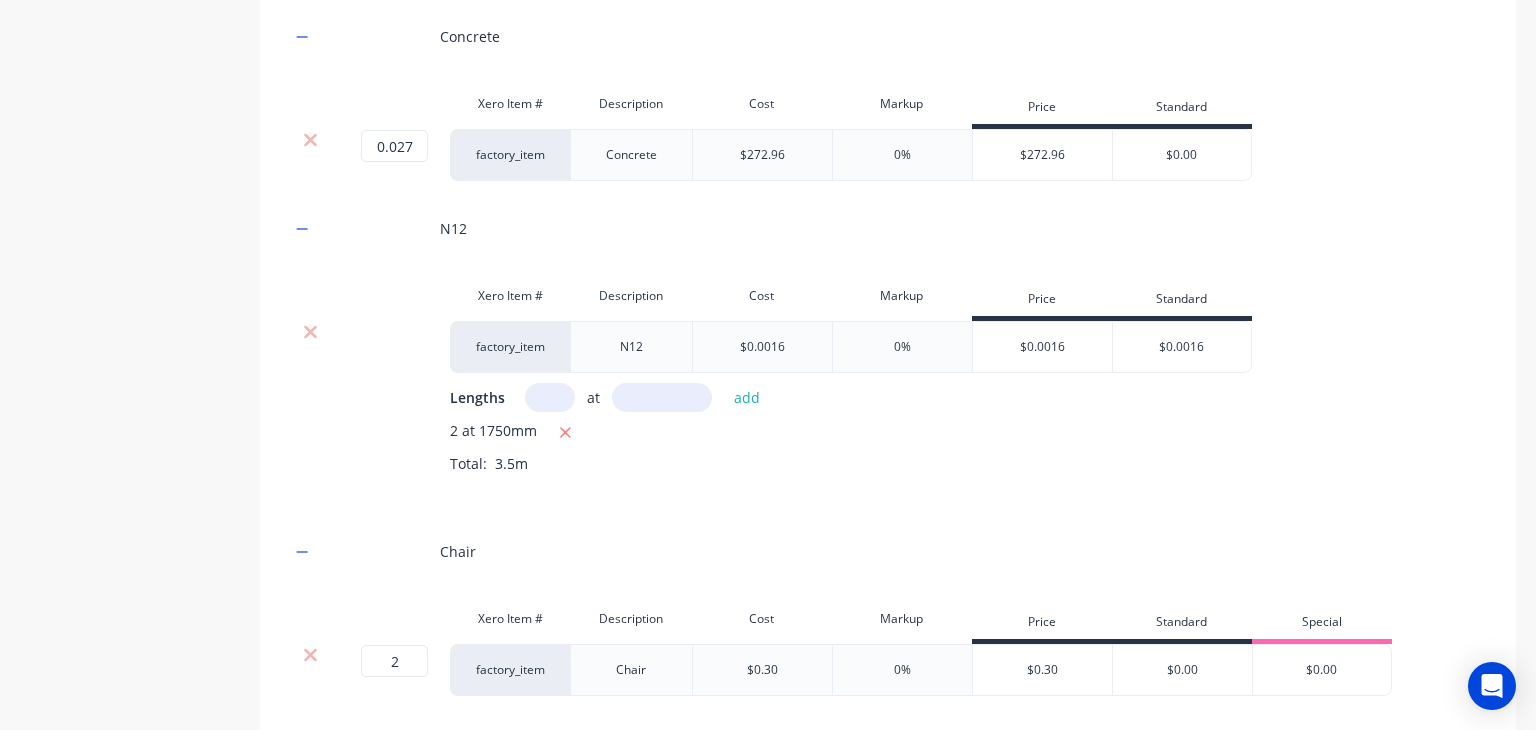 scroll, scrollTop: 604, scrollLeft: 0, axis: vertical 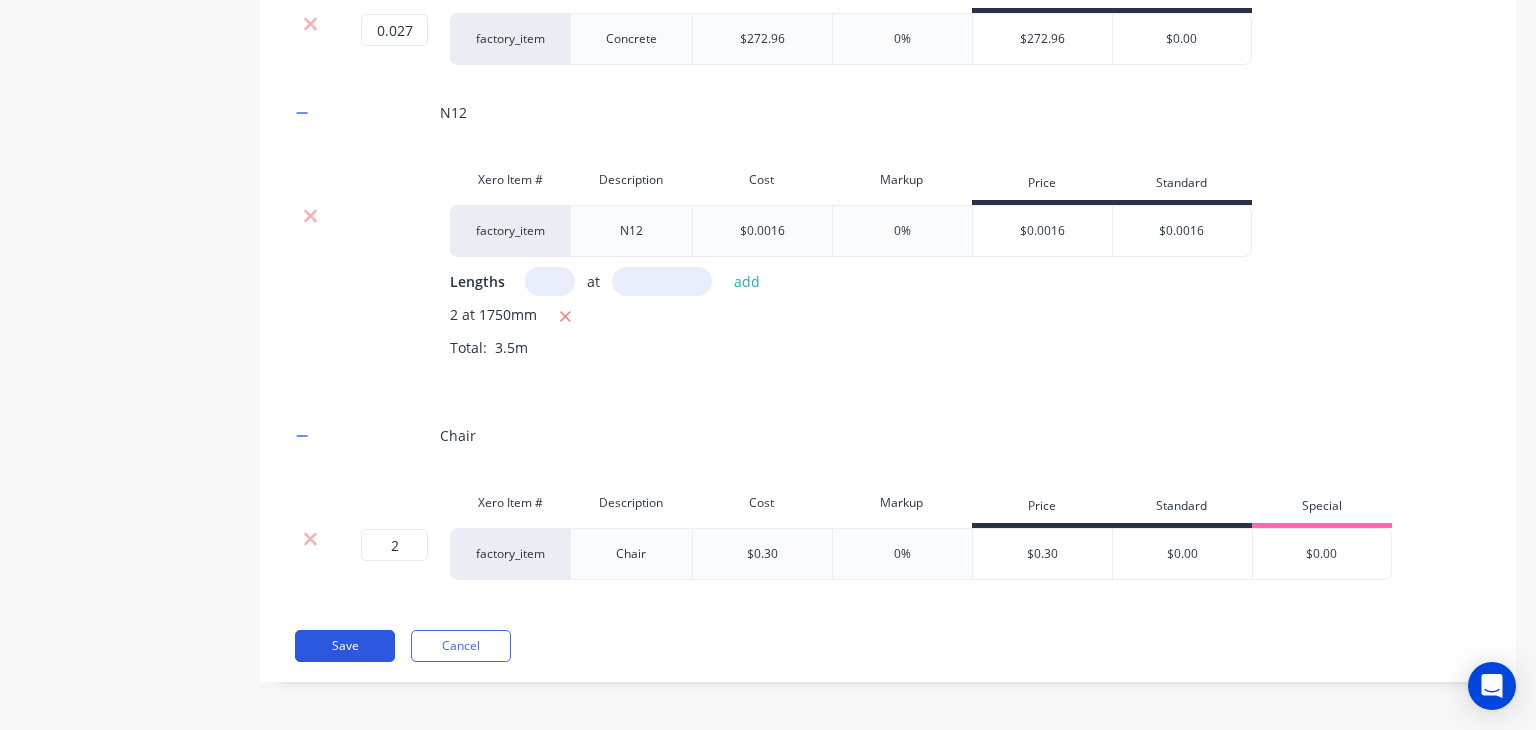 click on "Save" at bounding box center (345, 646) 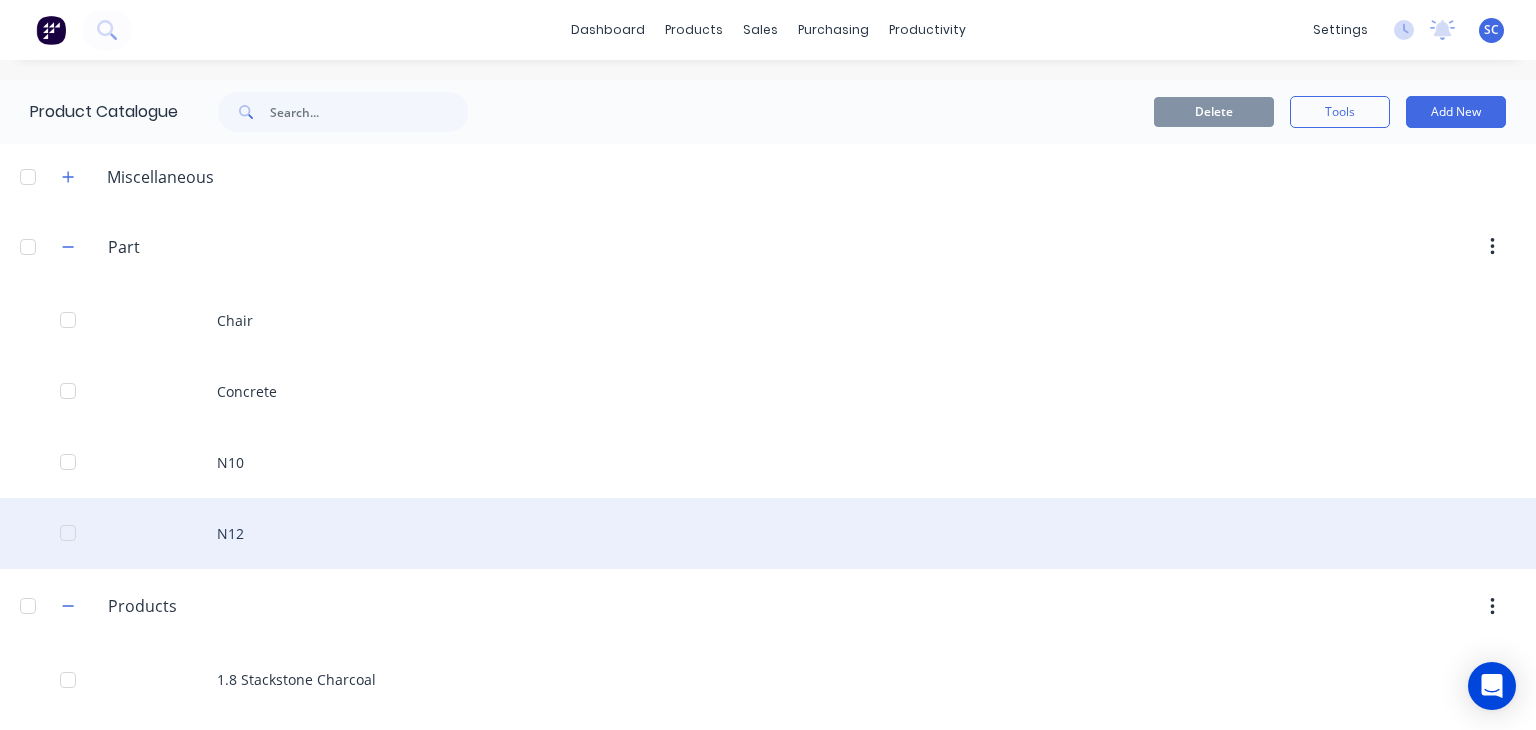 scroll, scrollTop: 501, scrollLeft: 0, axis: vertical 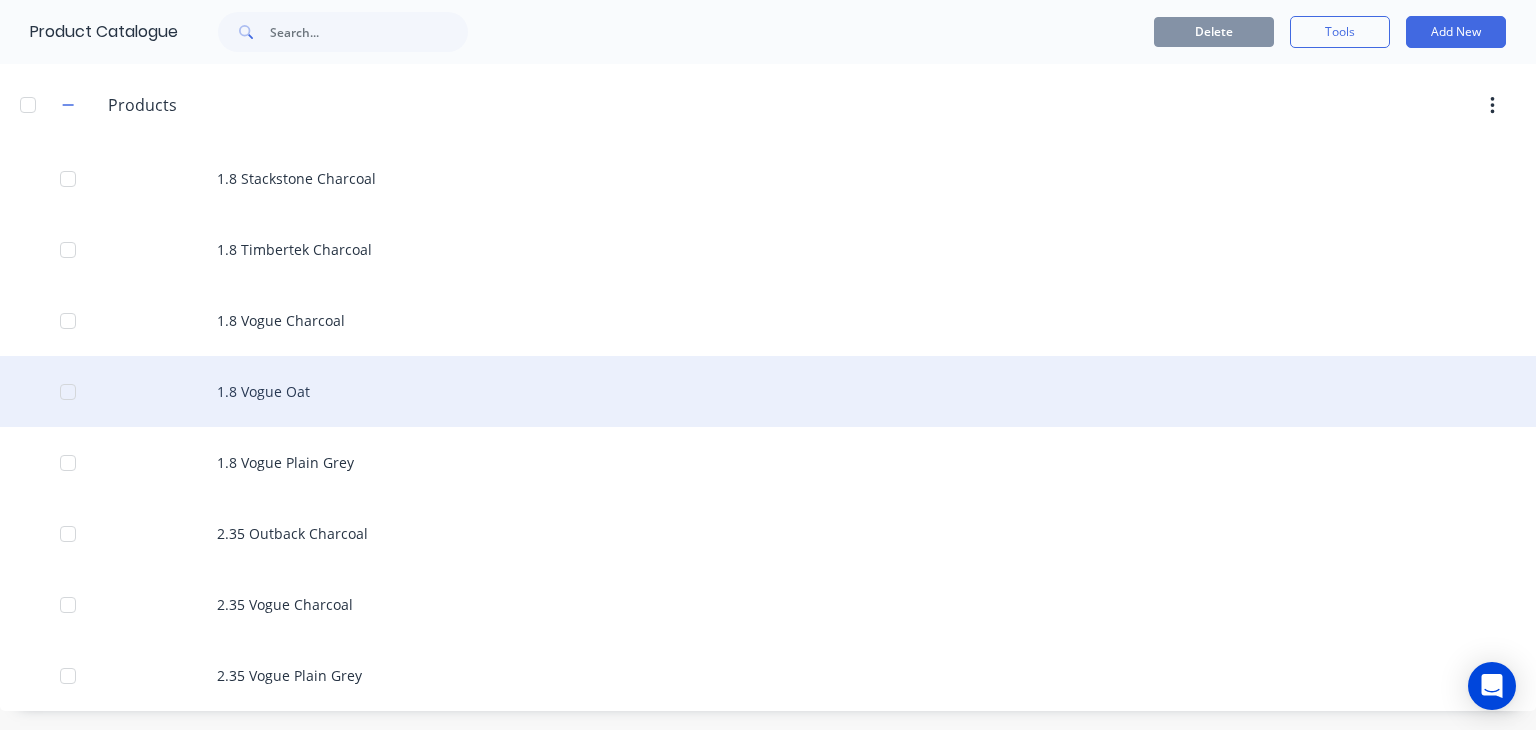 click at bounding box center (68, 392) 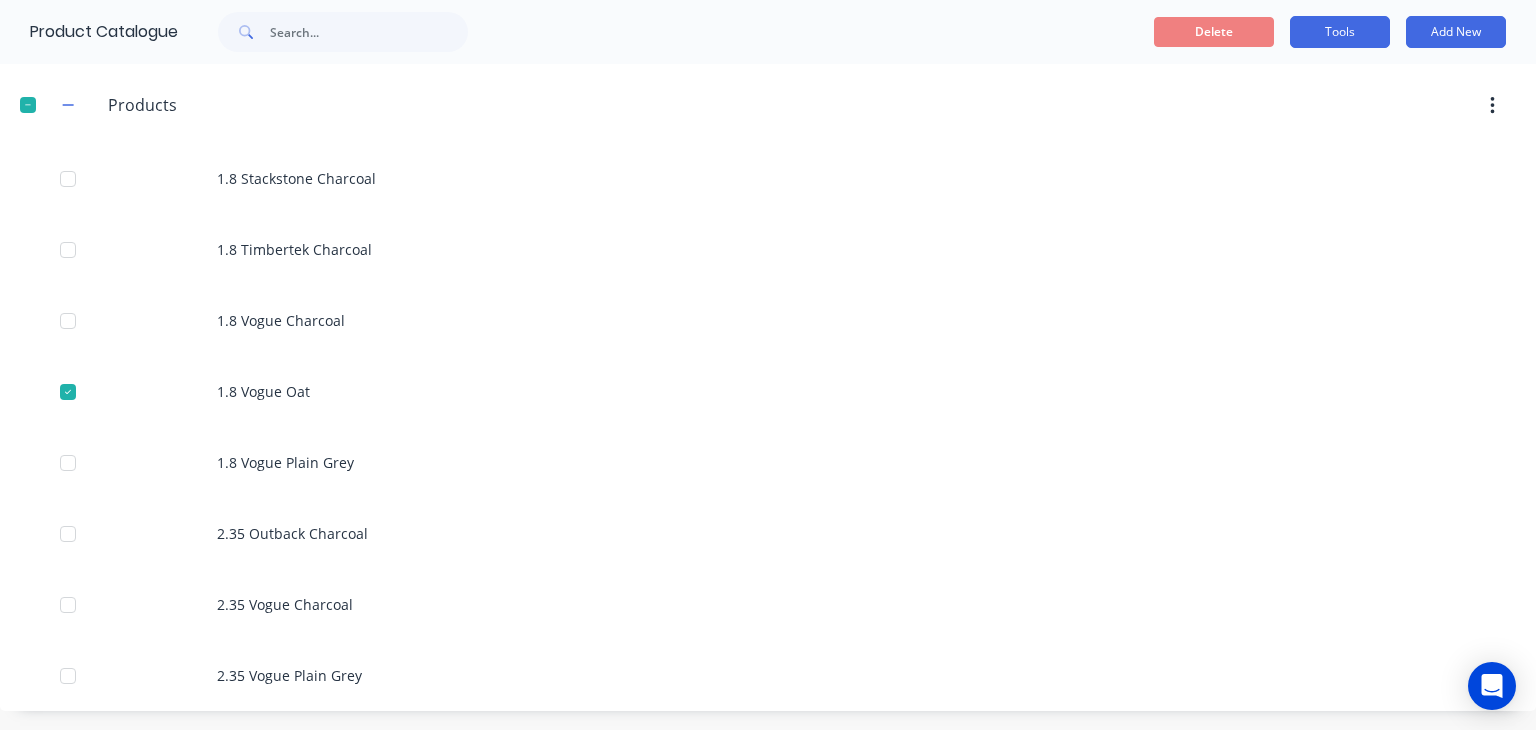 click on "Tools" at bounding box center [1340, 32] 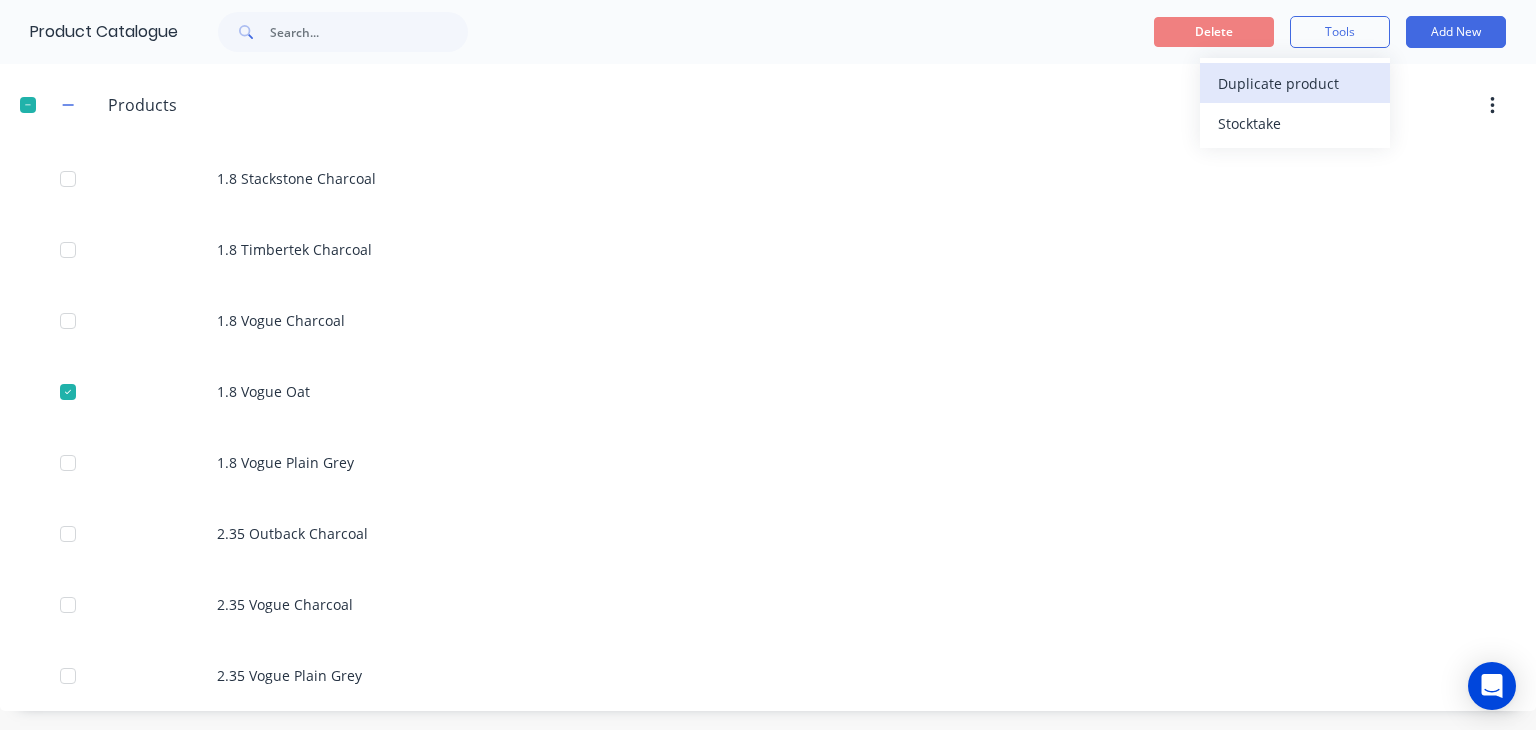 click on "Duplicate product" at bounding box center (1293, 83) 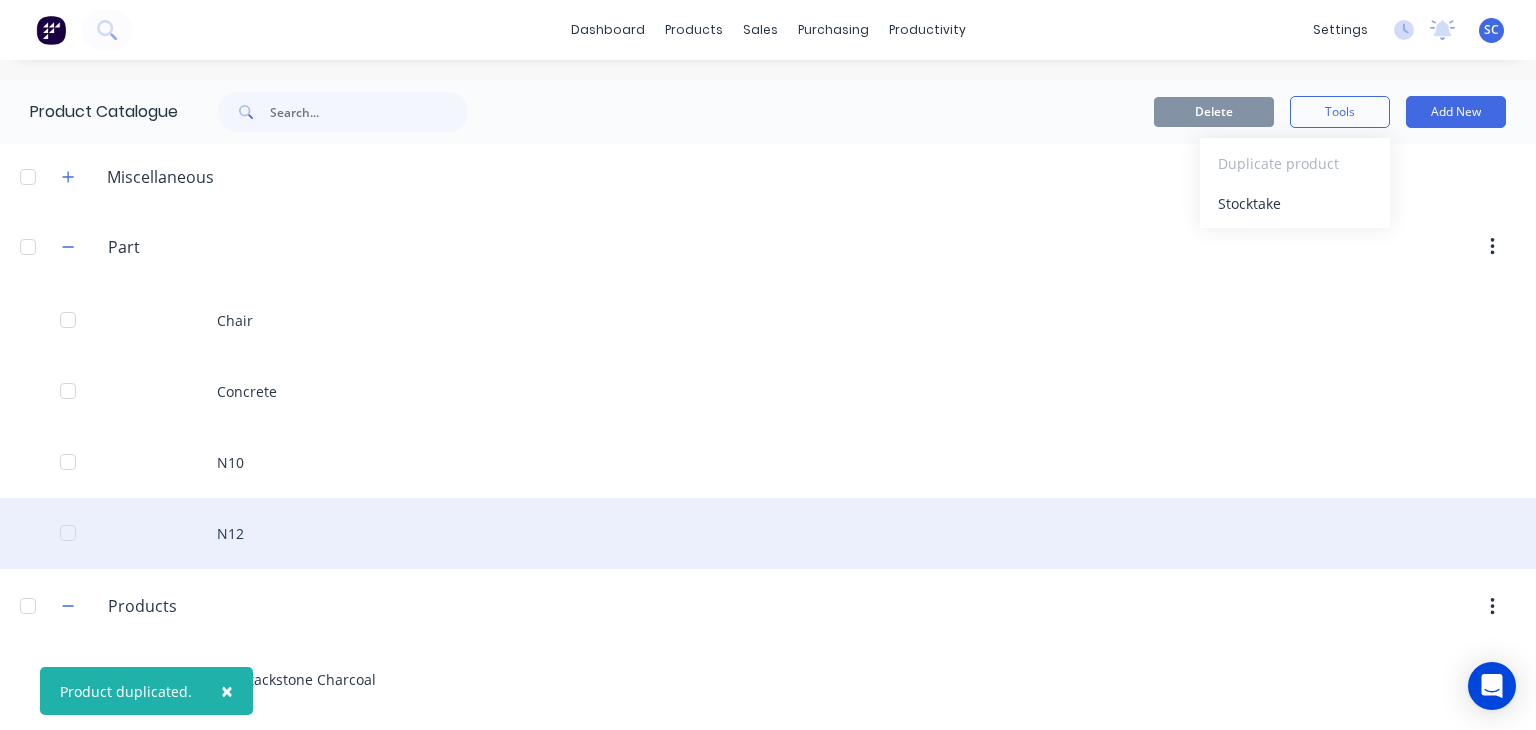 scroll, scrollTop: 572, scrollLeft: 0, axis: vertical 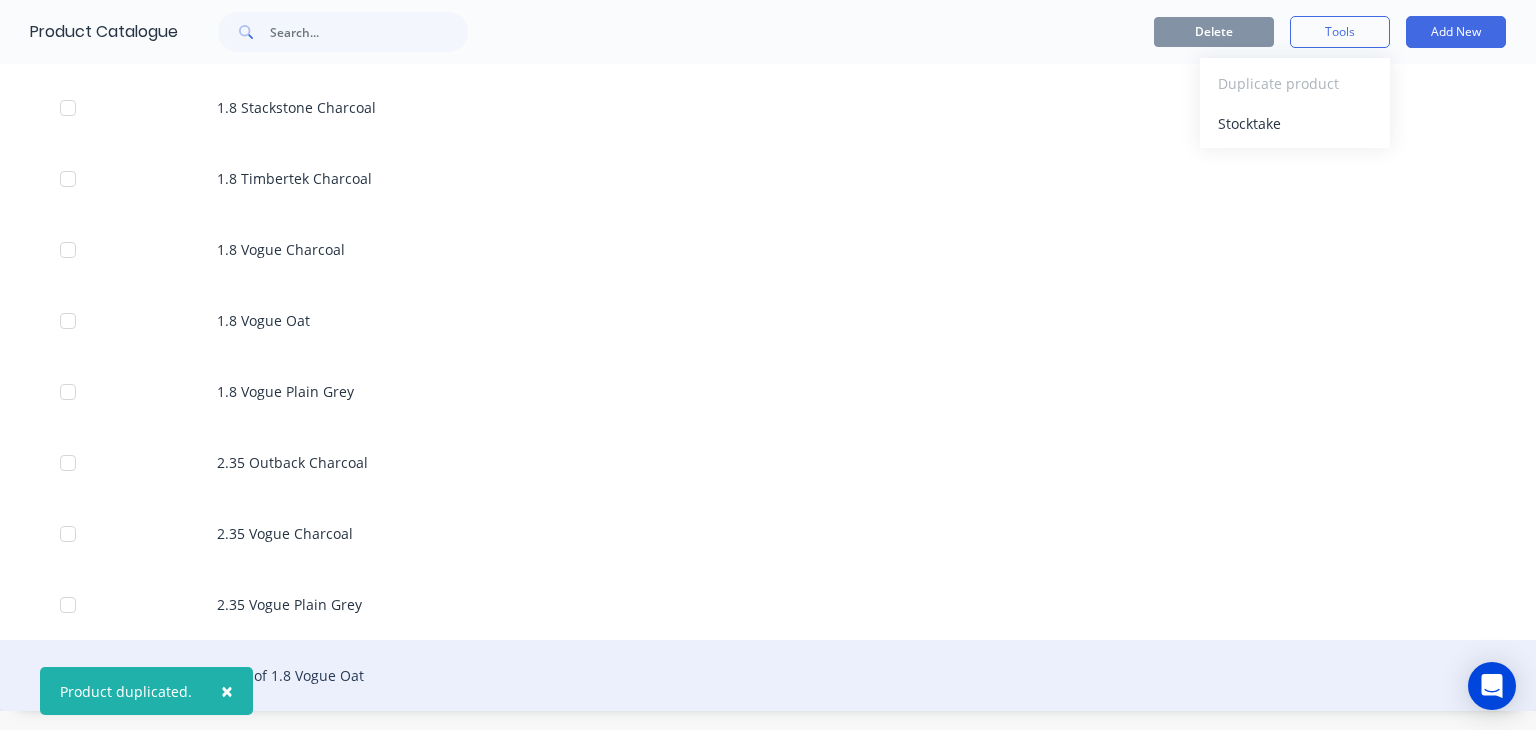 click on "Copy of 1.8 Vogue Oat" at bounding box center [768, 675] 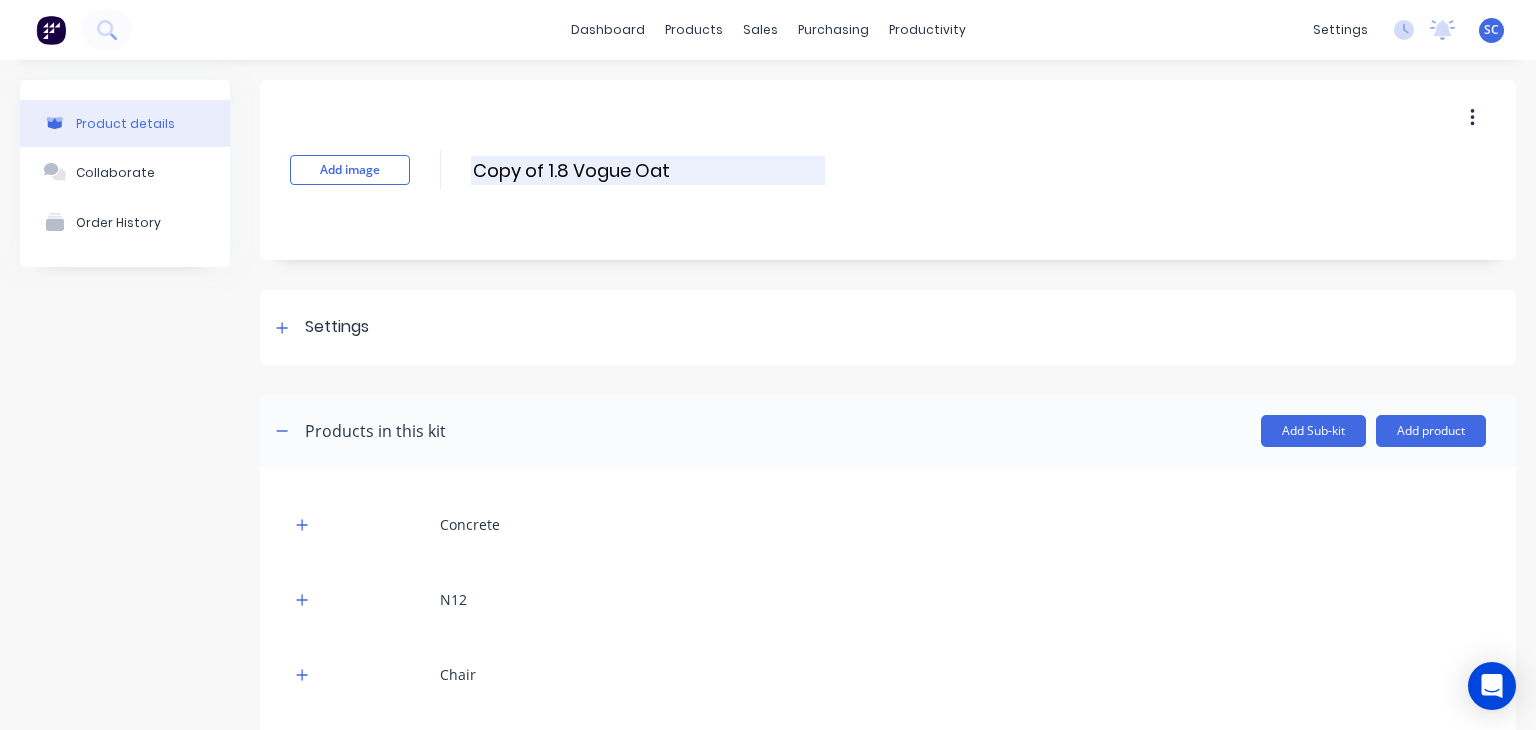 click on "Copy of 1.8 Vogue Oat" at bounding box center (648, 170) 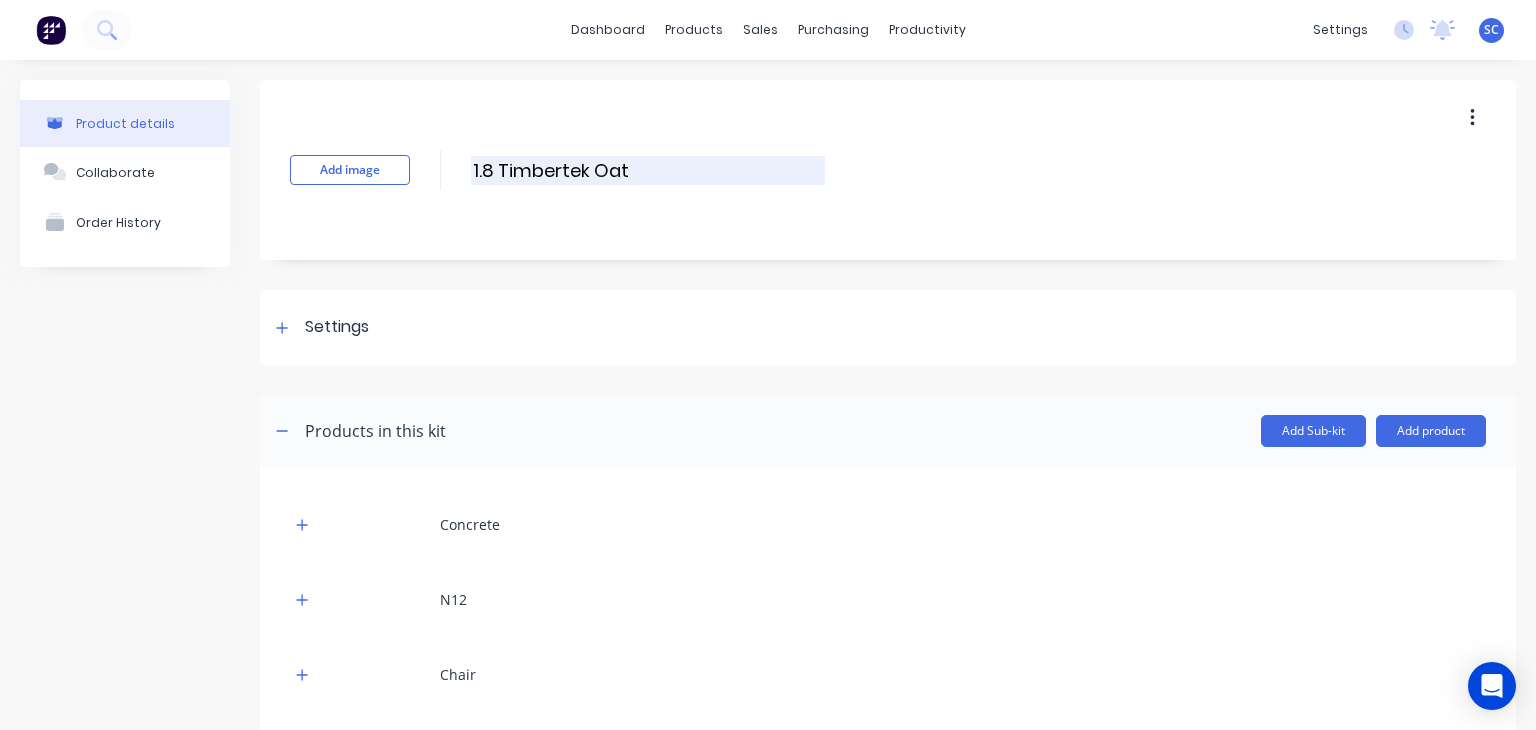 click on "1.8 Timbertek Oat" at bounding box center (648, 170) 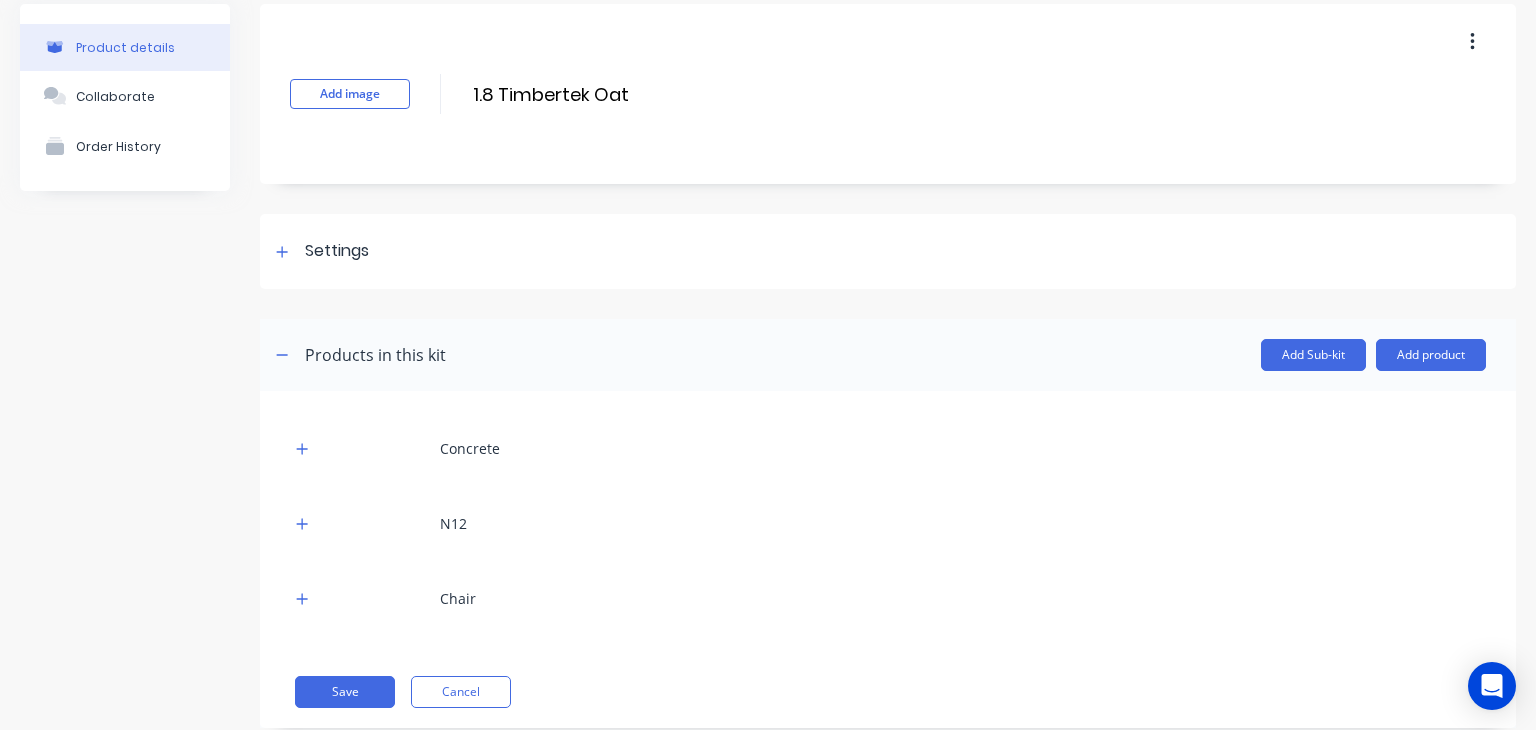 scroll, scrollTop: 80, scrollLeft: 0, axis: vertical 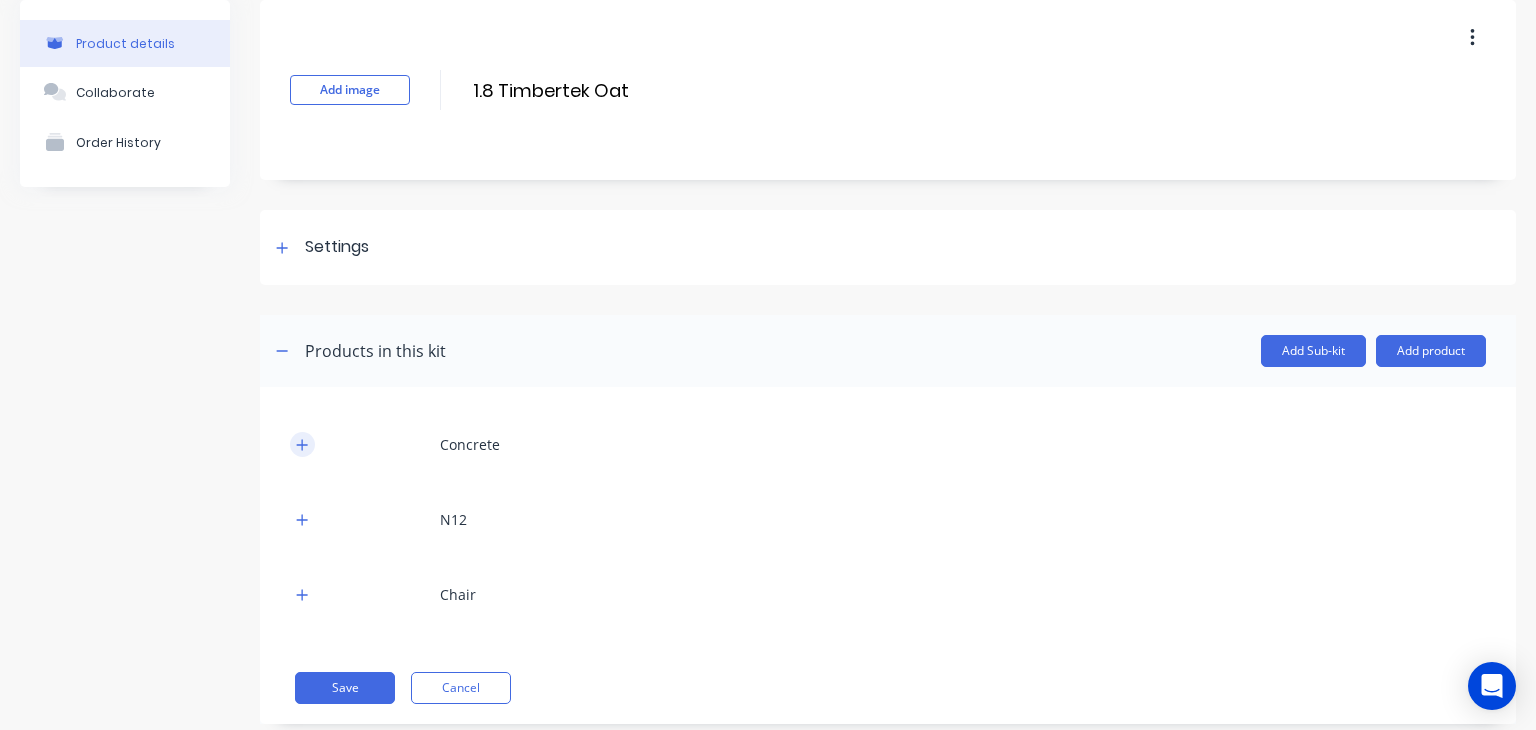 type on "1.8 Timbertek Oat" 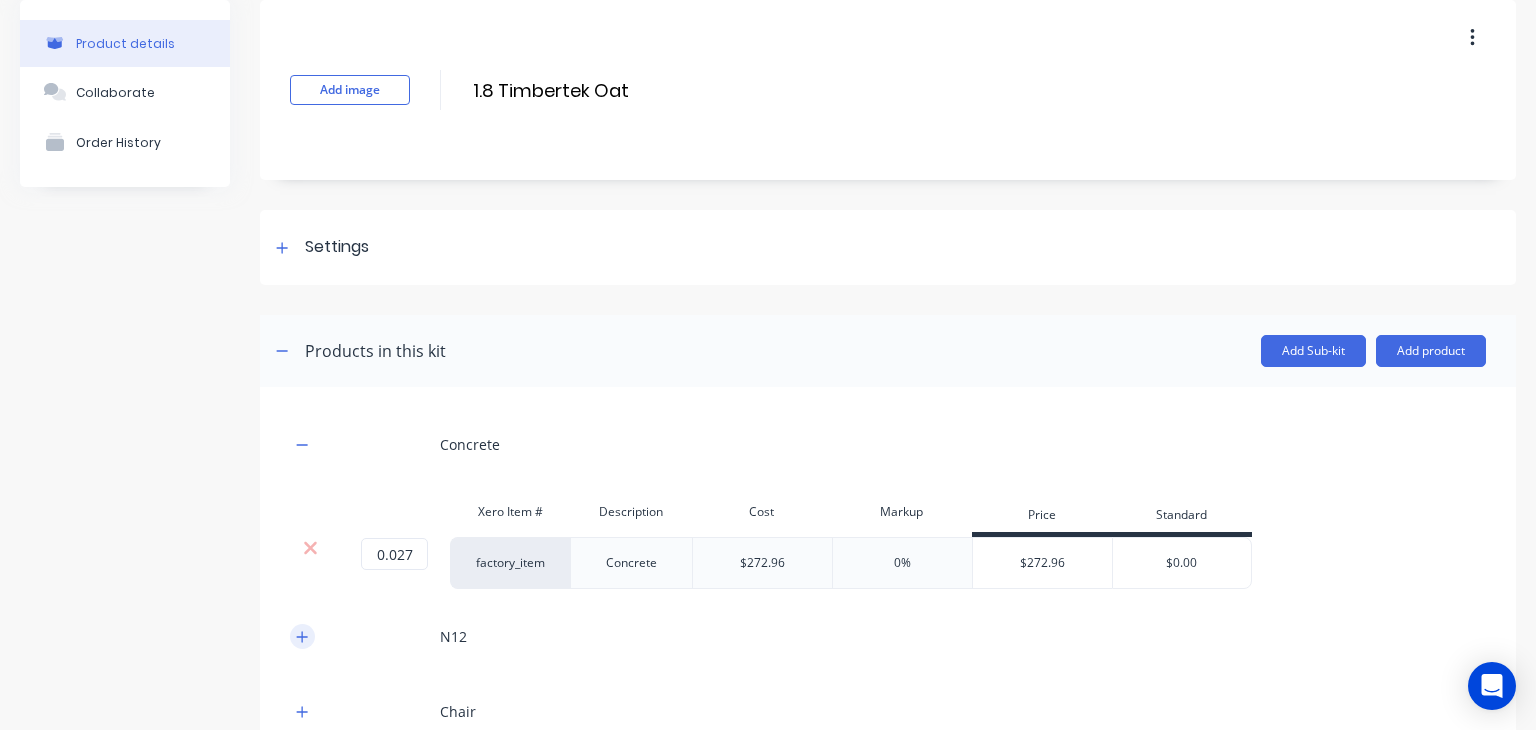 click 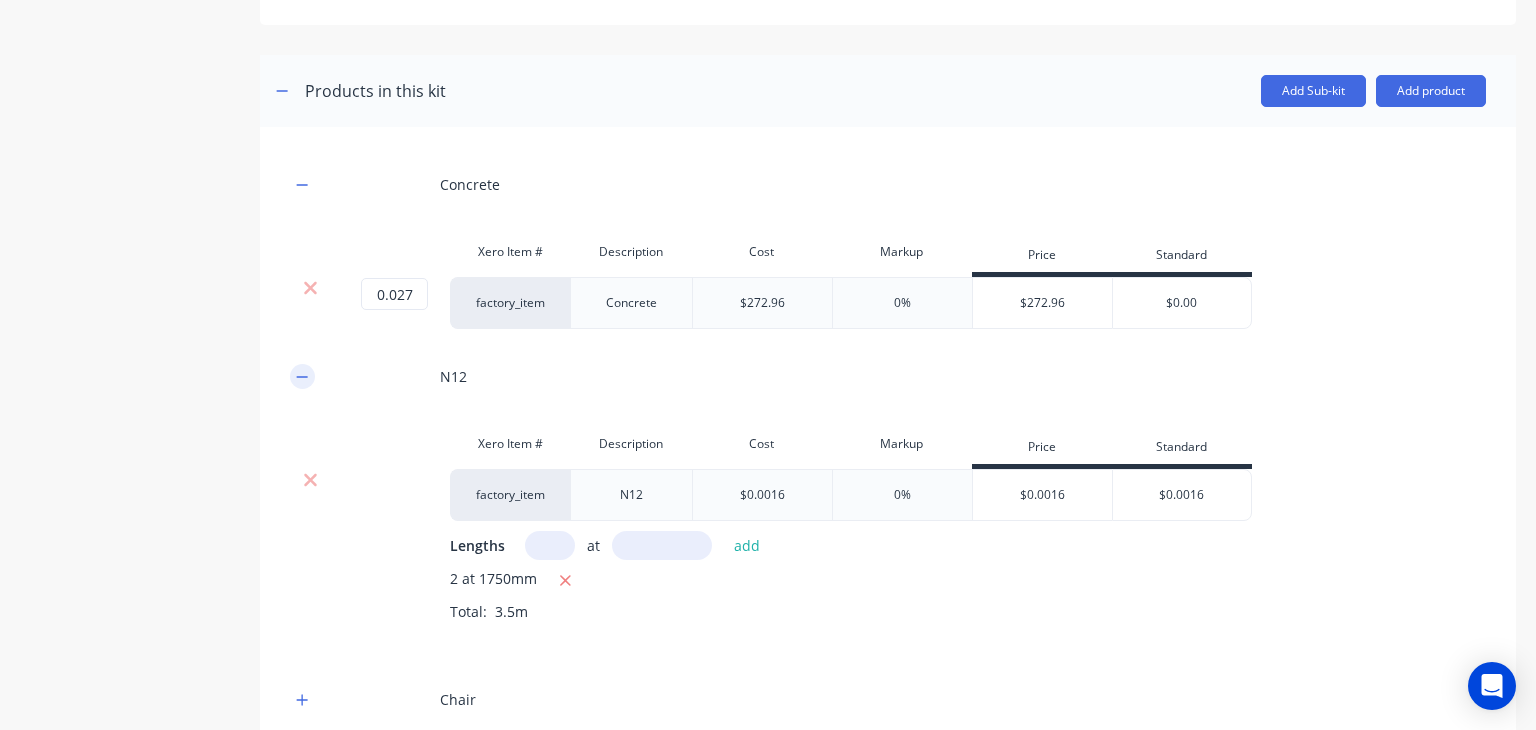 scroll, scrollTop: 348, scrollLeft: 0, axis: vertical 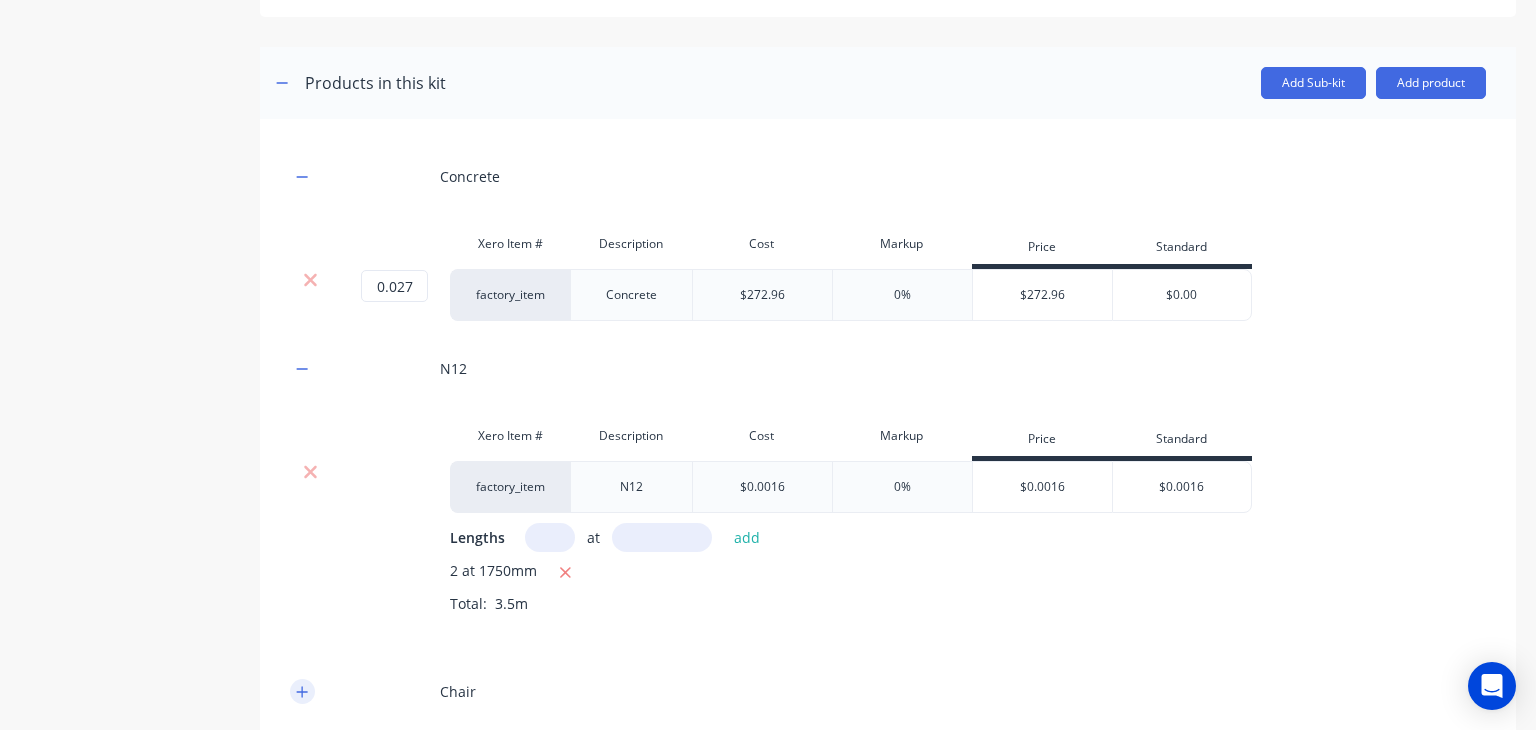 click at bounding box center (302, 691) 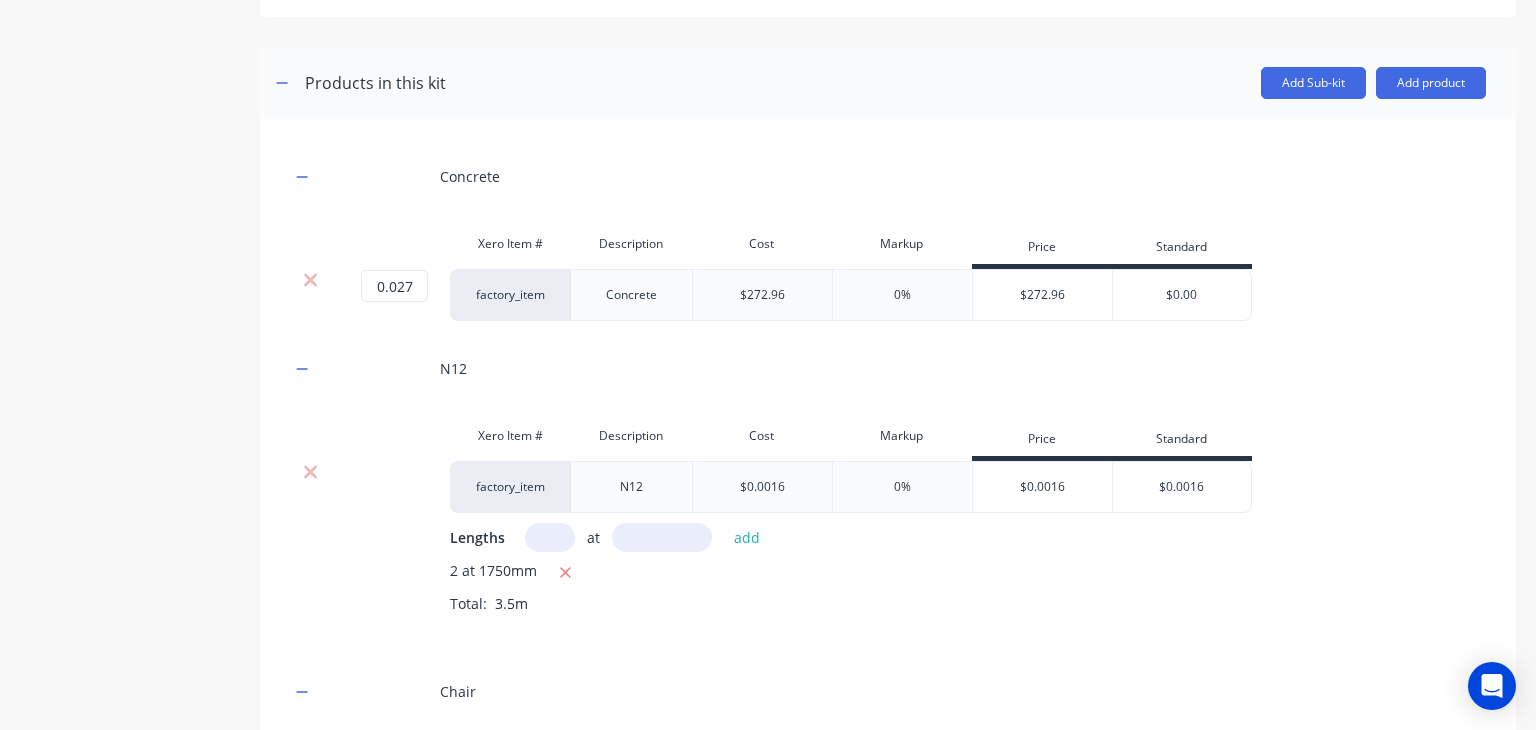 scroll, scrollTop: 604, scrollLeft: 0, axis: vertical 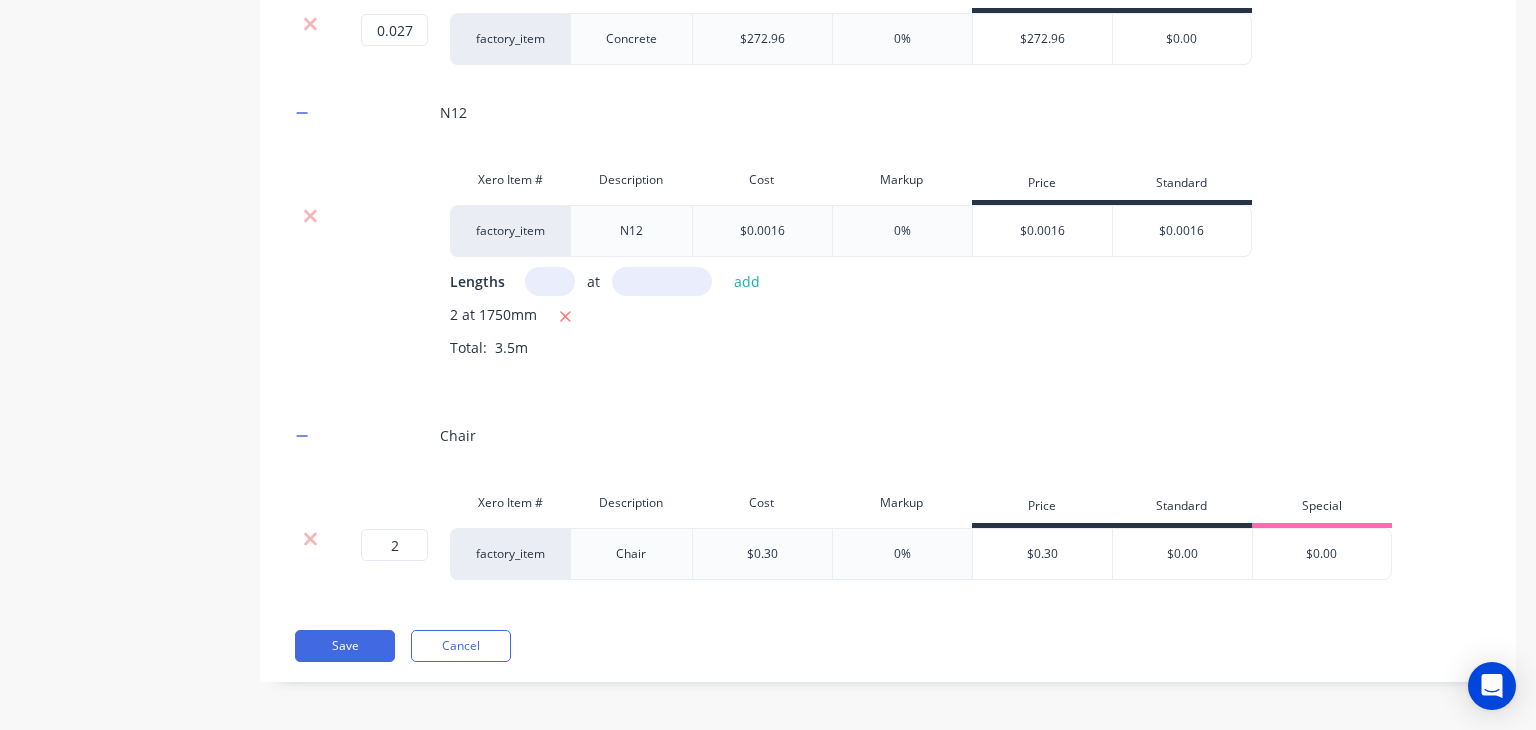 type 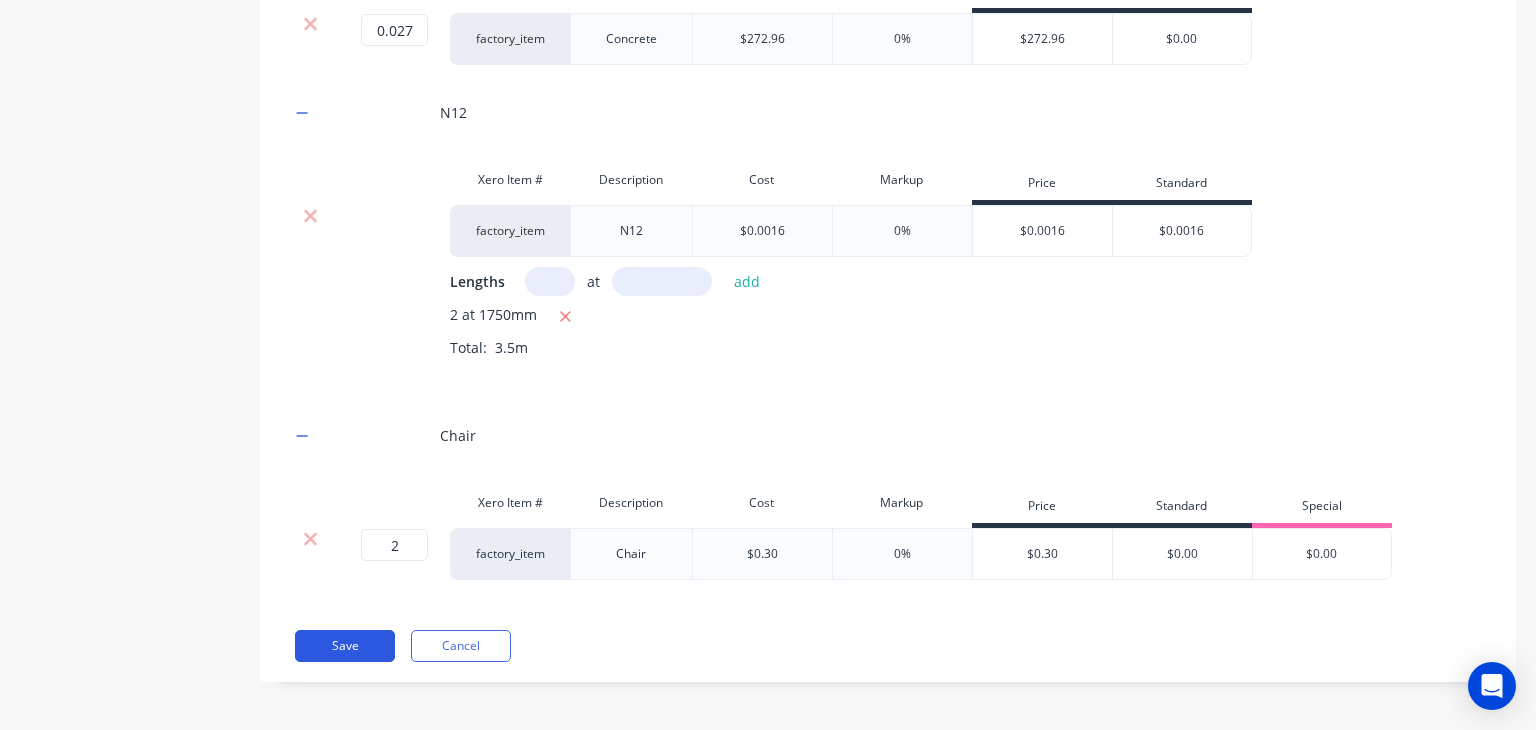 click on "Save" at bounding box center [345, 646] 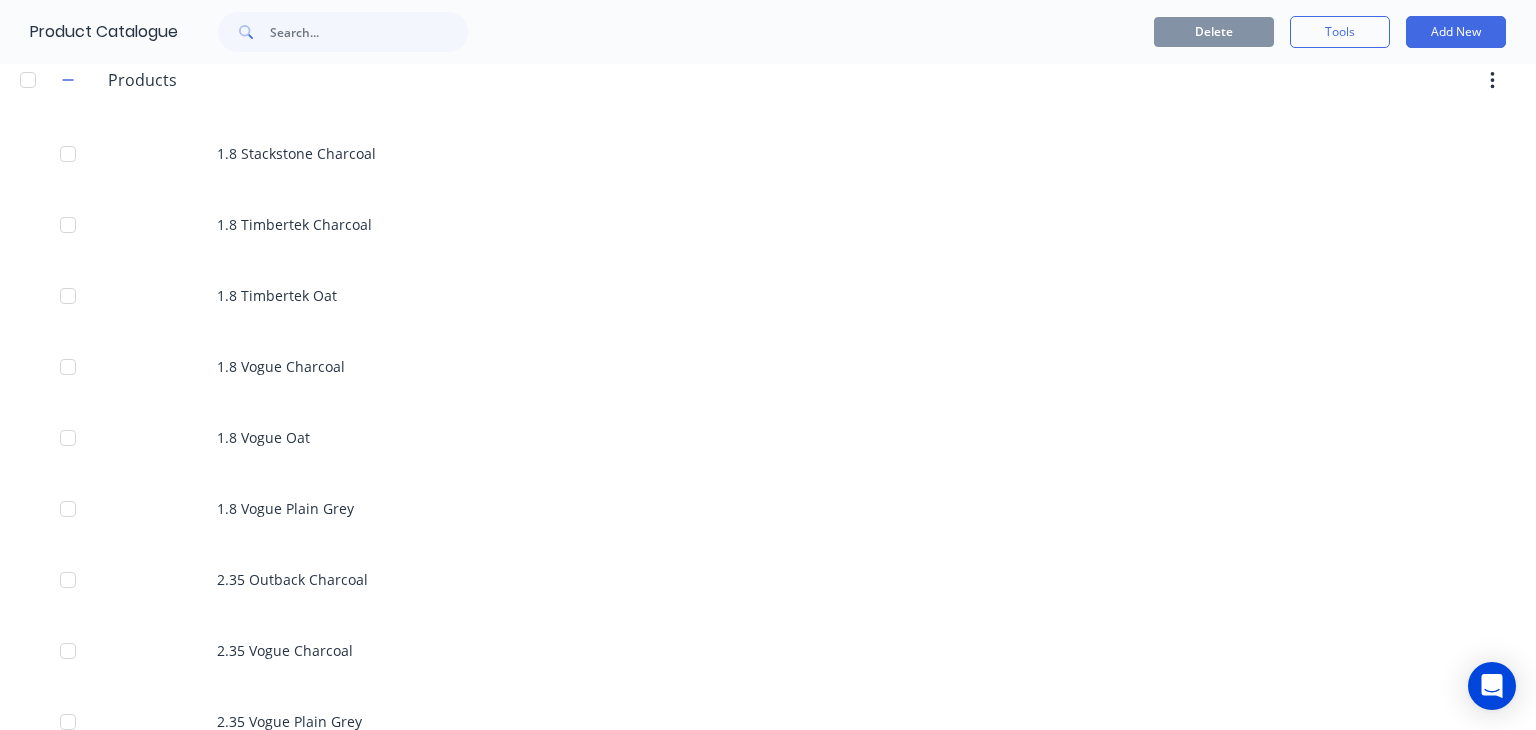 scroll, scrollTop: 572, scrollLeft: 0, axis: vertical 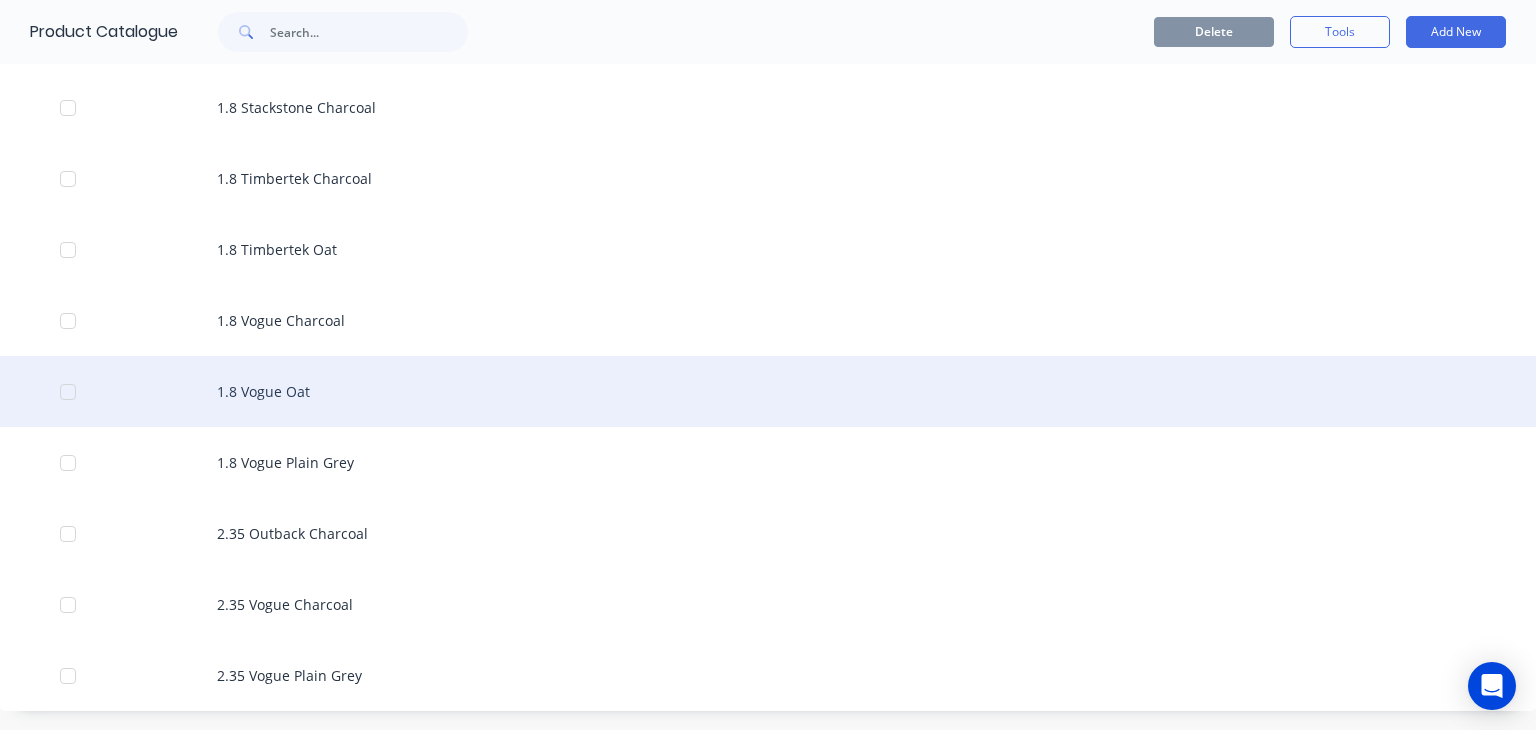 click at bounding box center [68, 392] 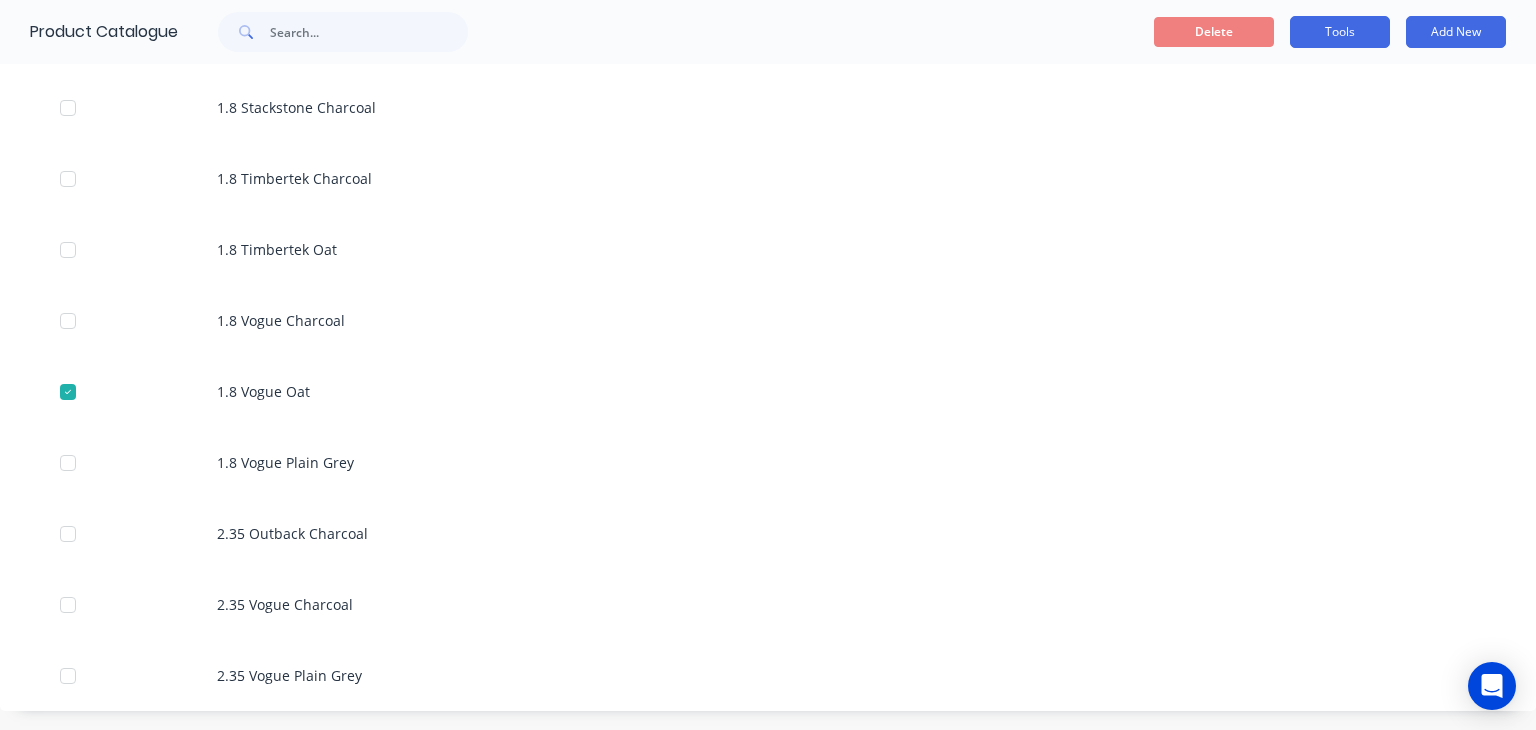 click on "Tools" at bounding box center (1340, 32) 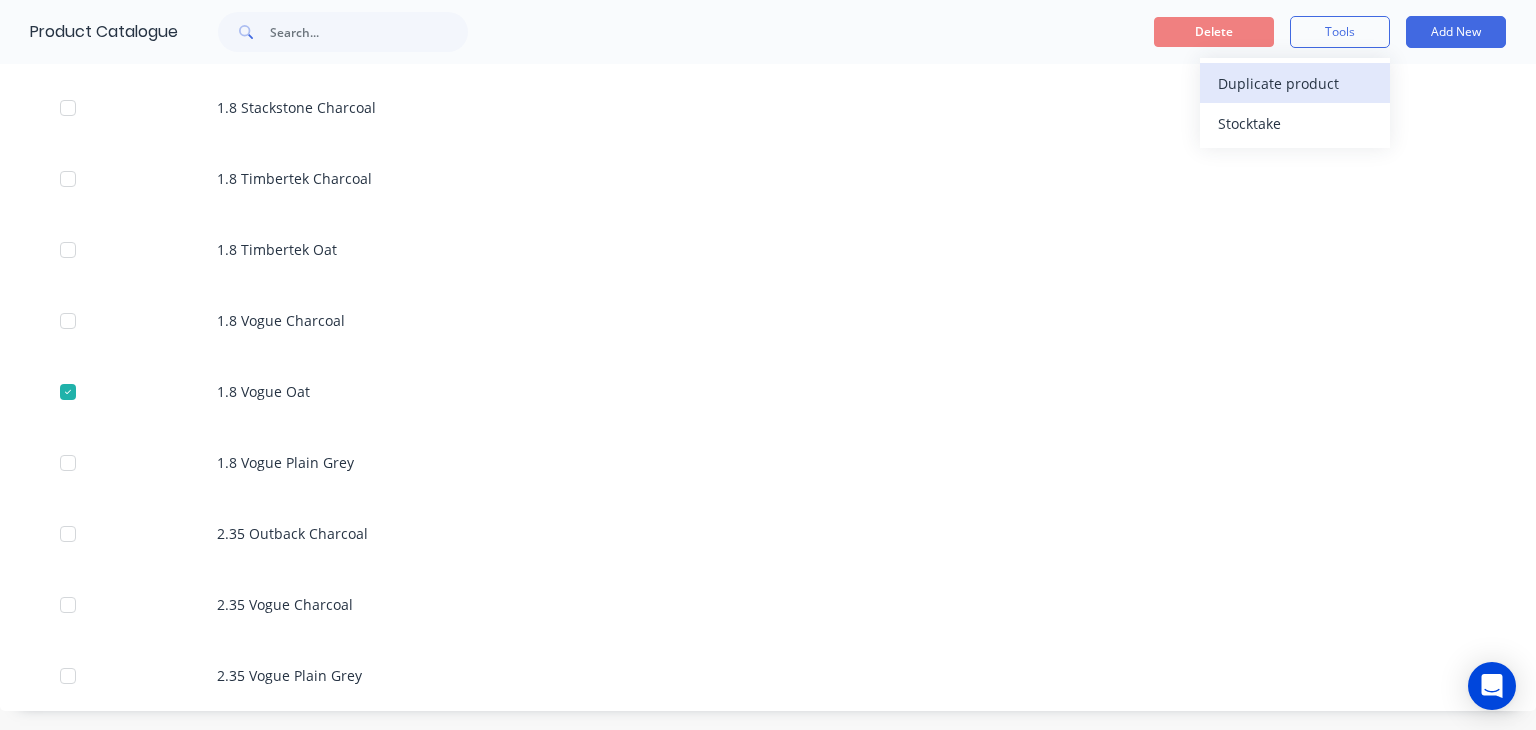 click on "Duplicate product" at bounding box center (1293, 83) 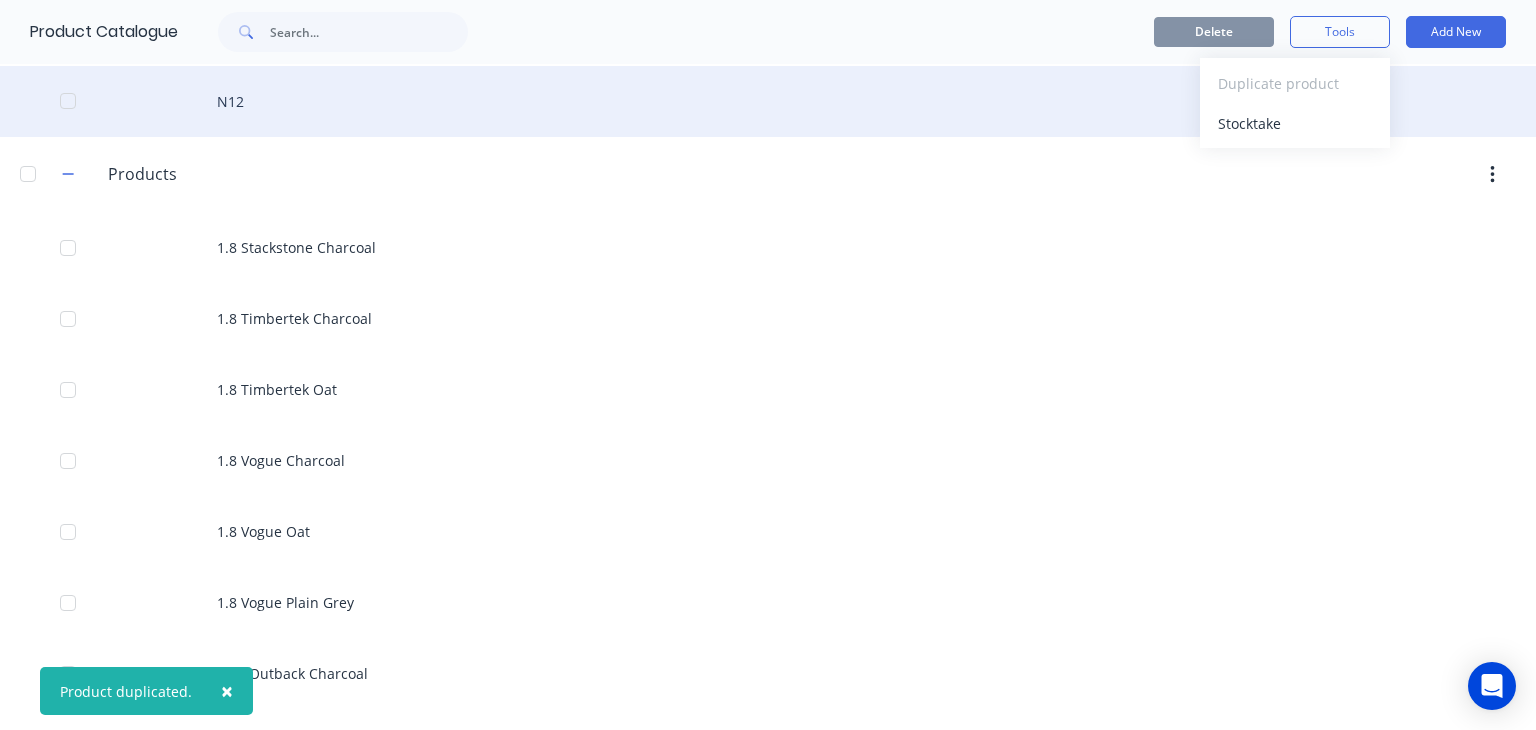 scroll, scrollTop: 644, scrollLeft: 0, axis: vertical 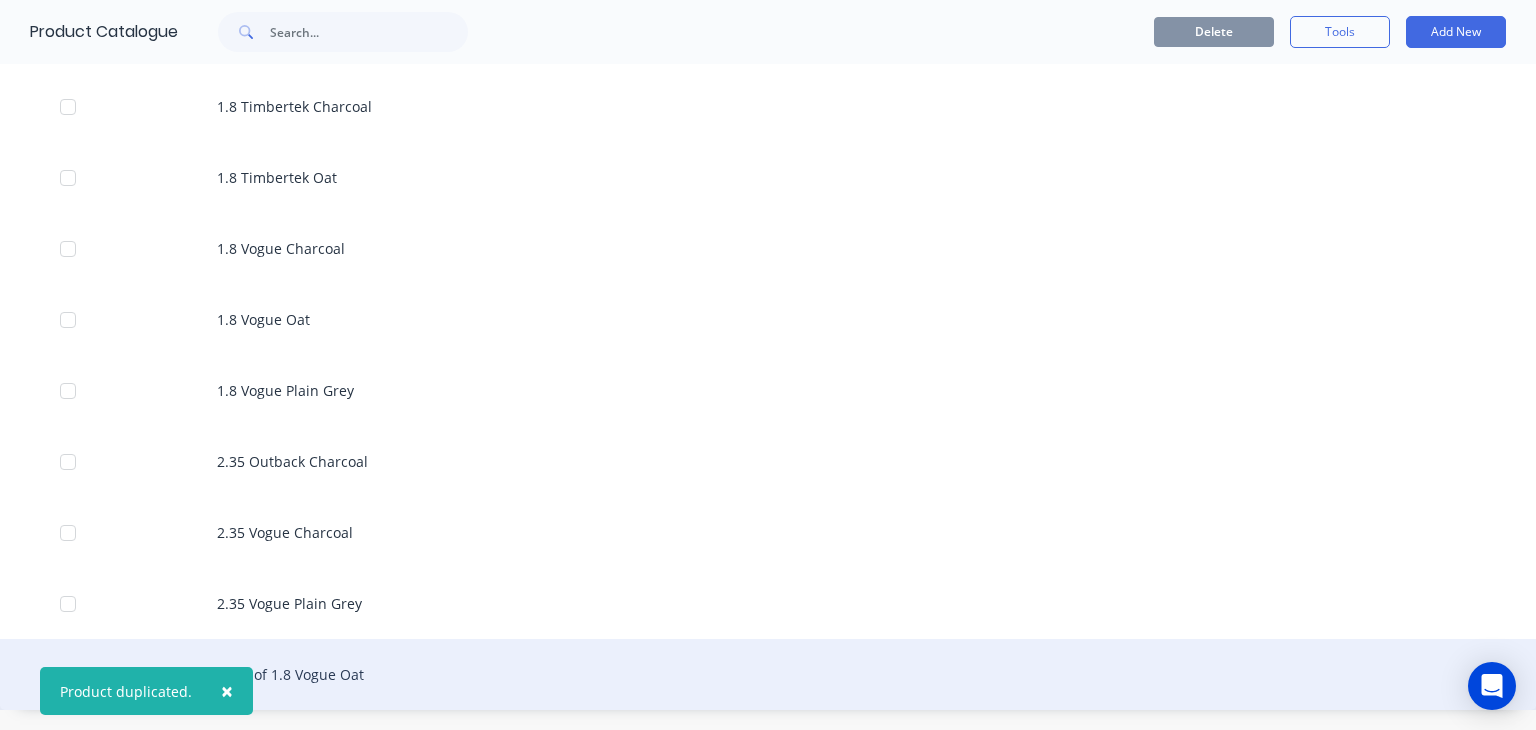click on "Copy of 1.8 Vogue Oat" at bounding box center (768, 674) 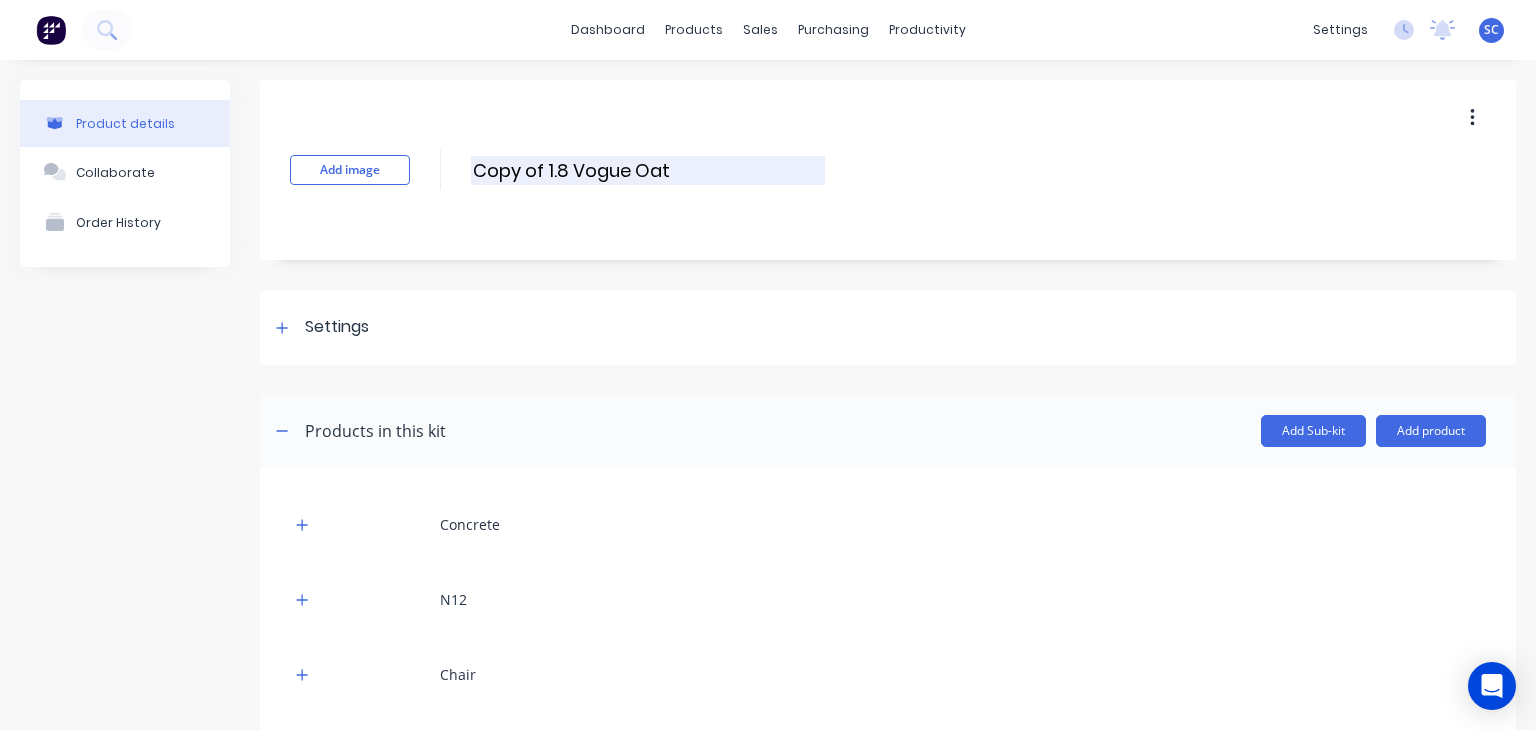 click on "Copy of 1.8 Vogue Oat" at bounding box center (648, 170) 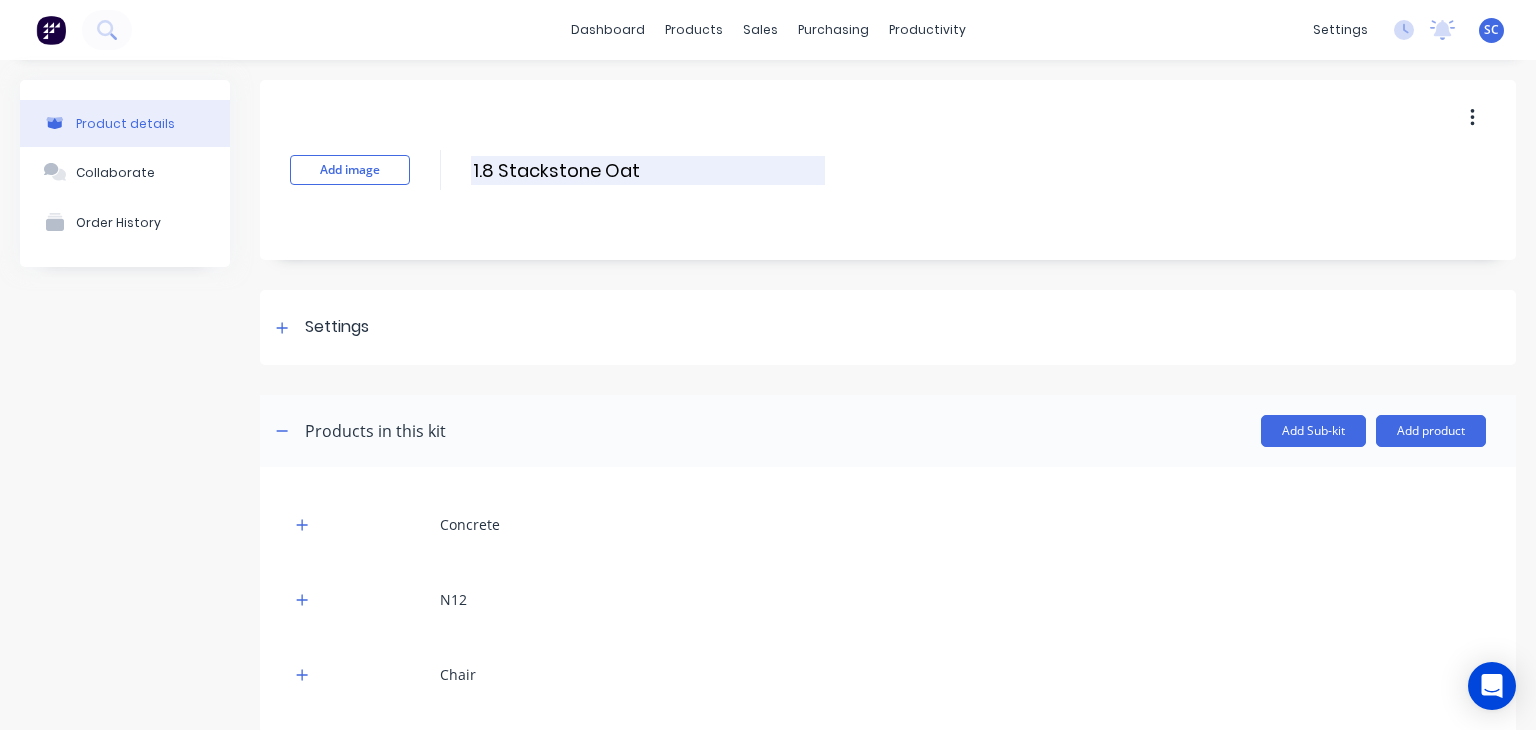 click on "1.8 Stackstone Oat" at bounding box center (648, 170) 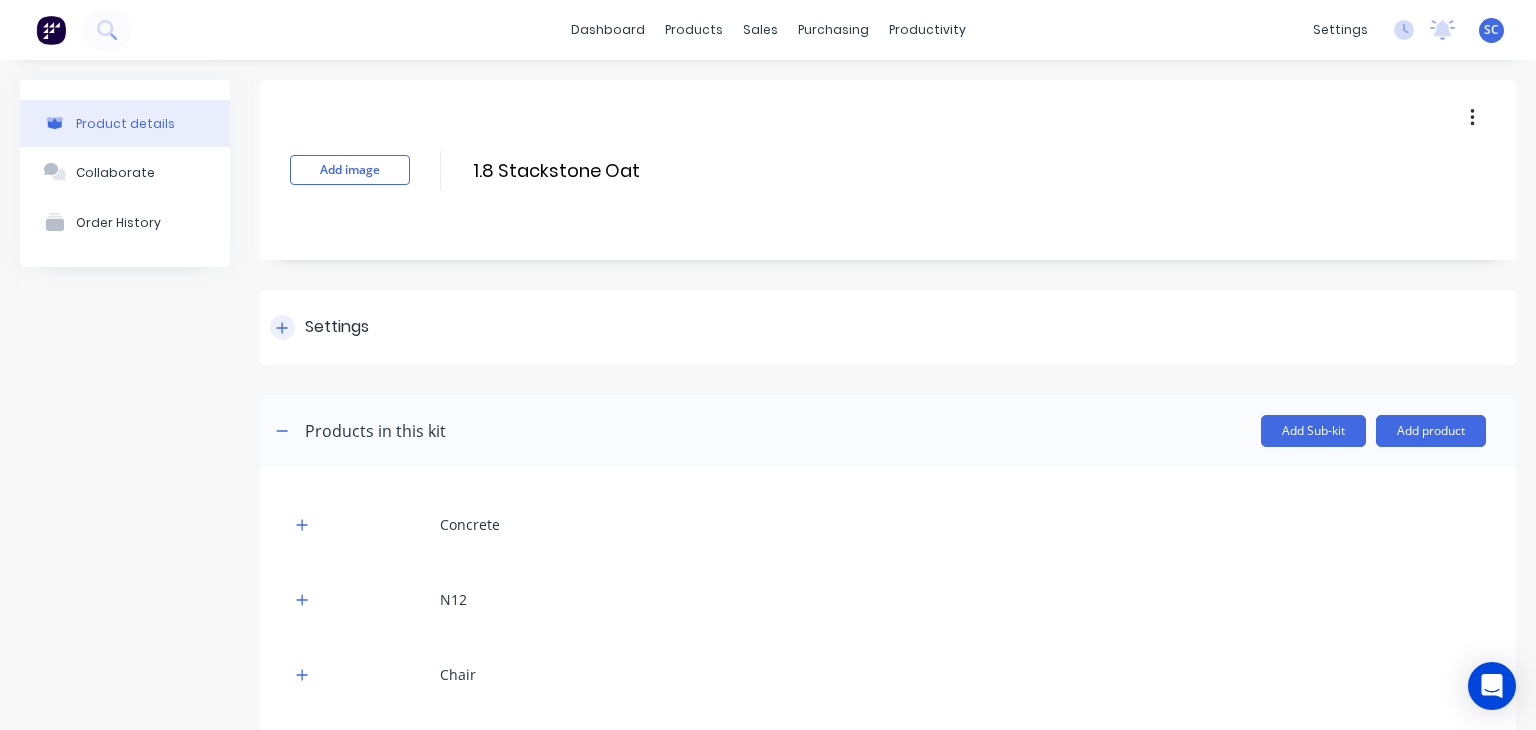 type on "1.8 Stackstone Oat" 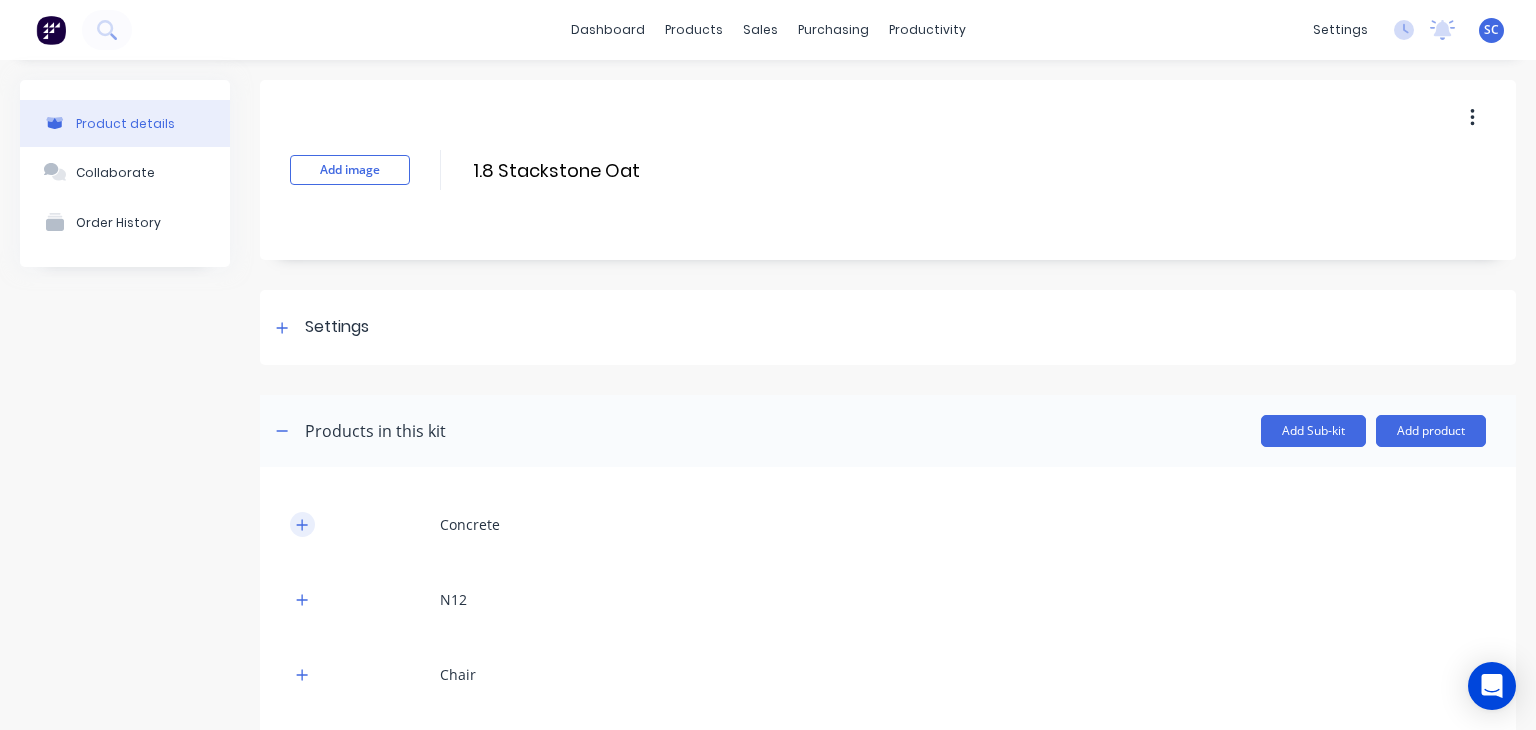 click at bounding box center [302, 524] 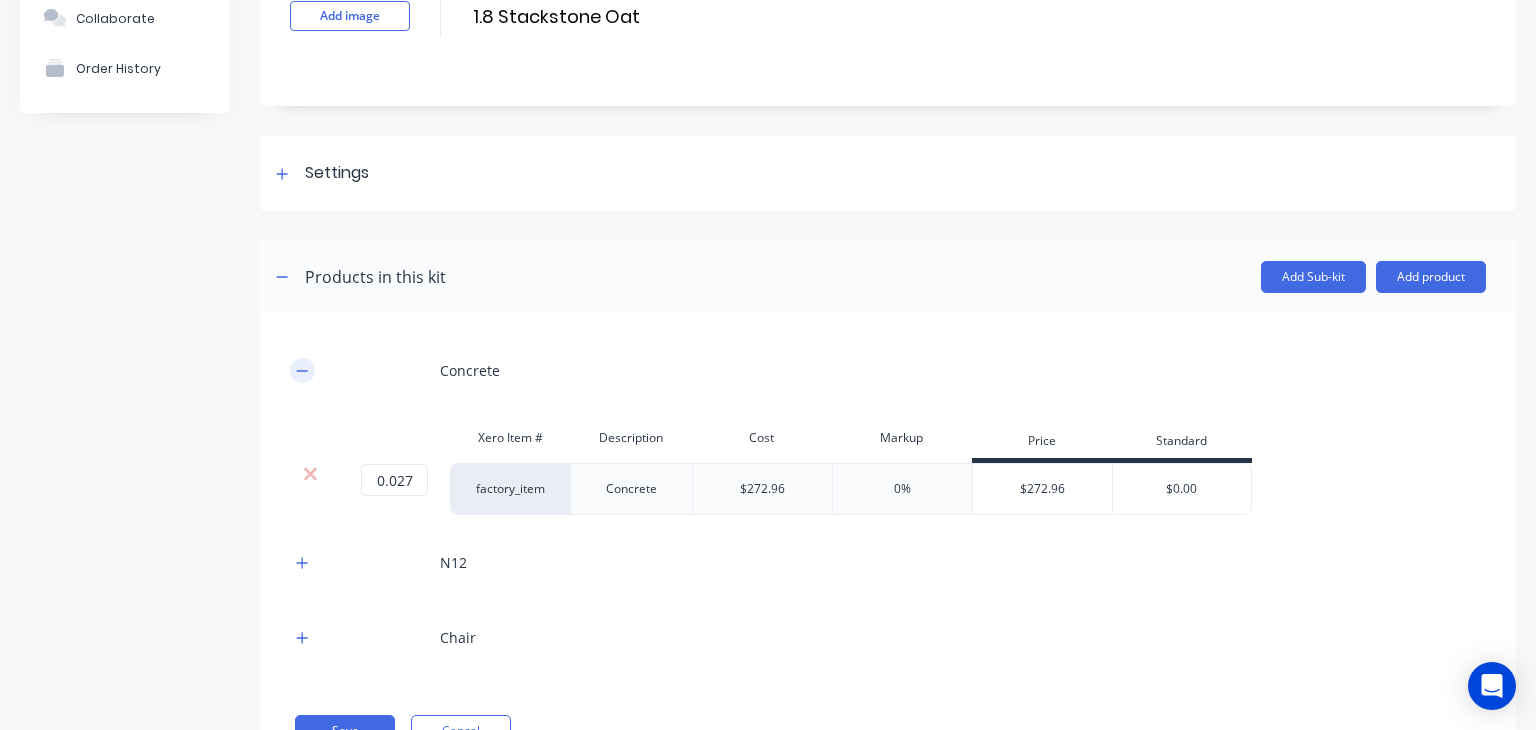 scroll, scrollTop: 240, scrollLeft: 0, axis: vertical 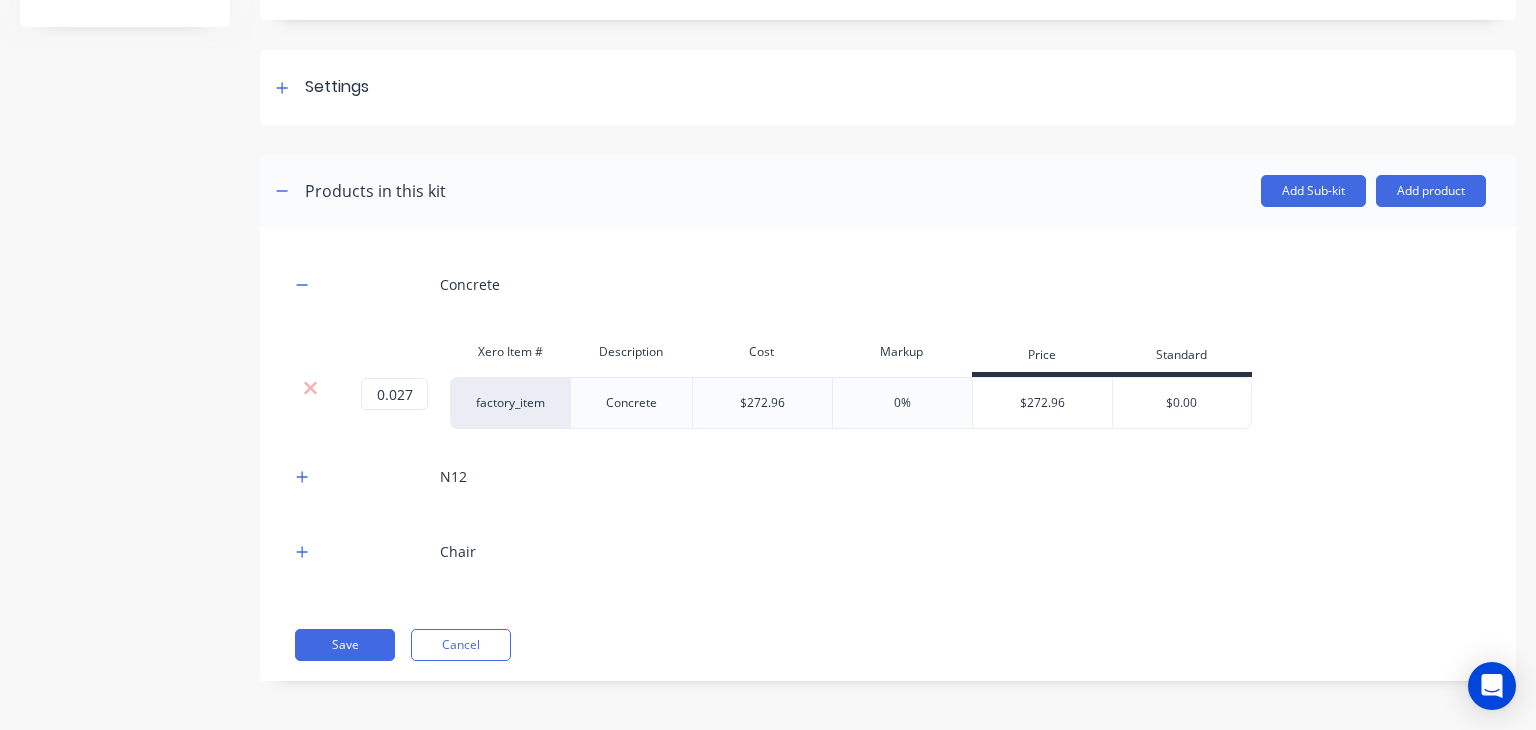 type 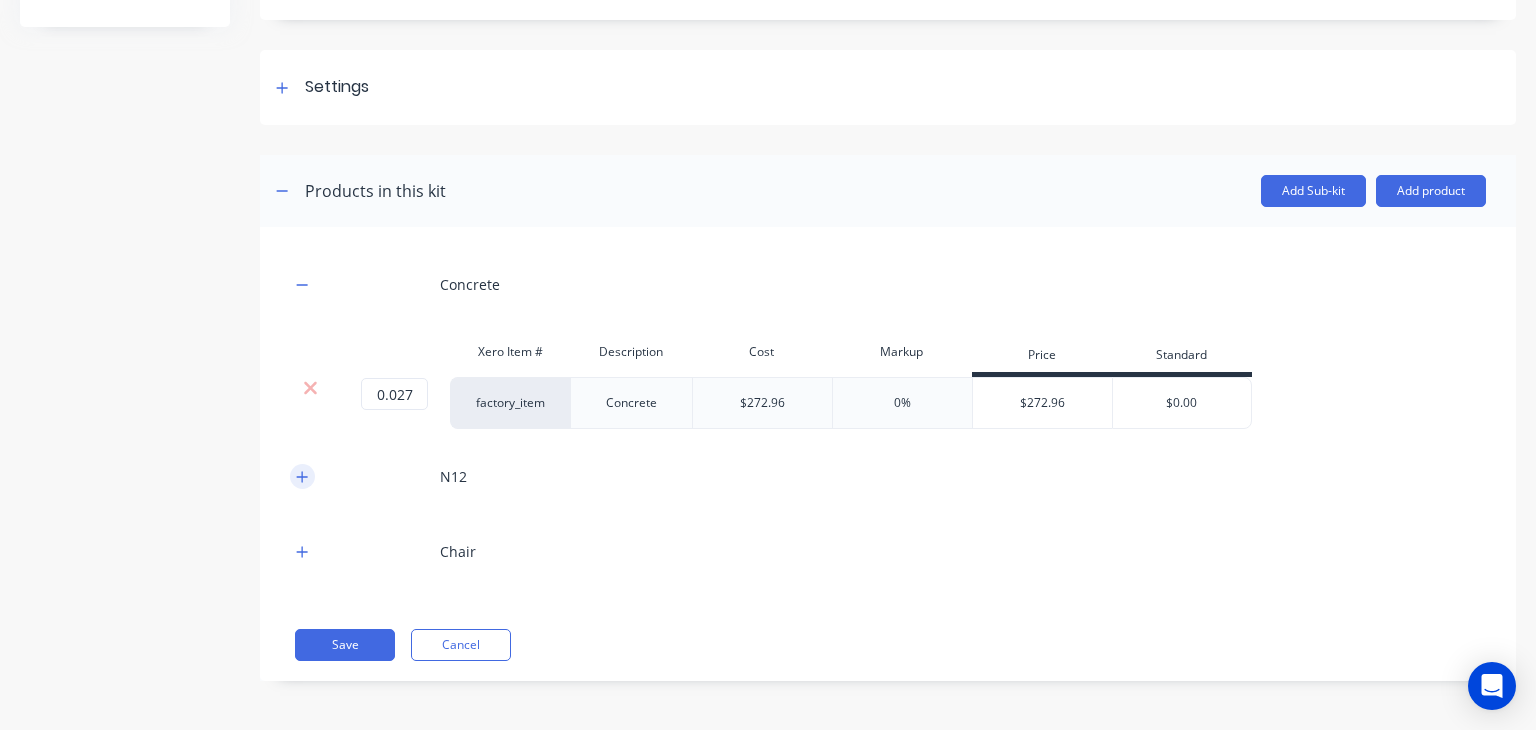 click at bounding box center [302, 476] 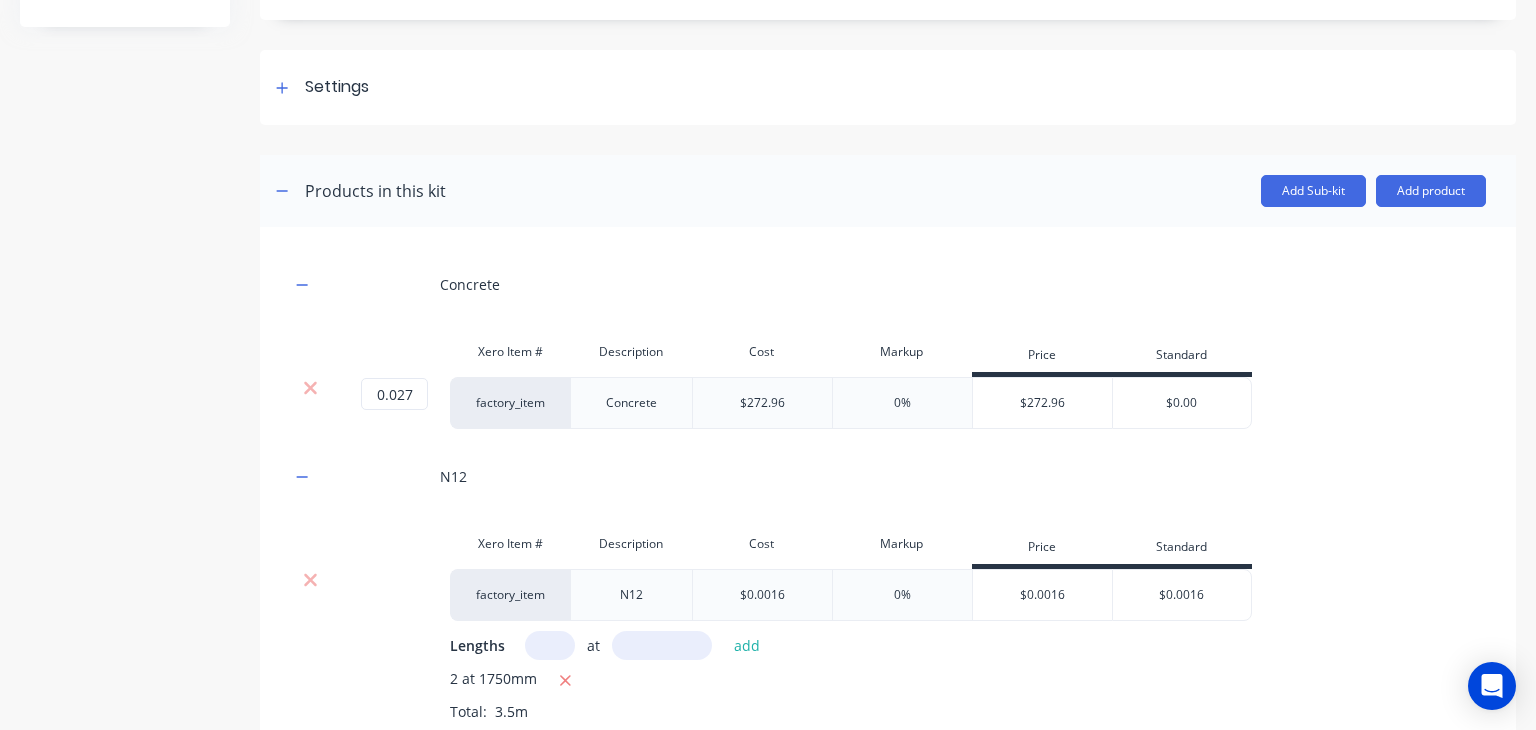 type 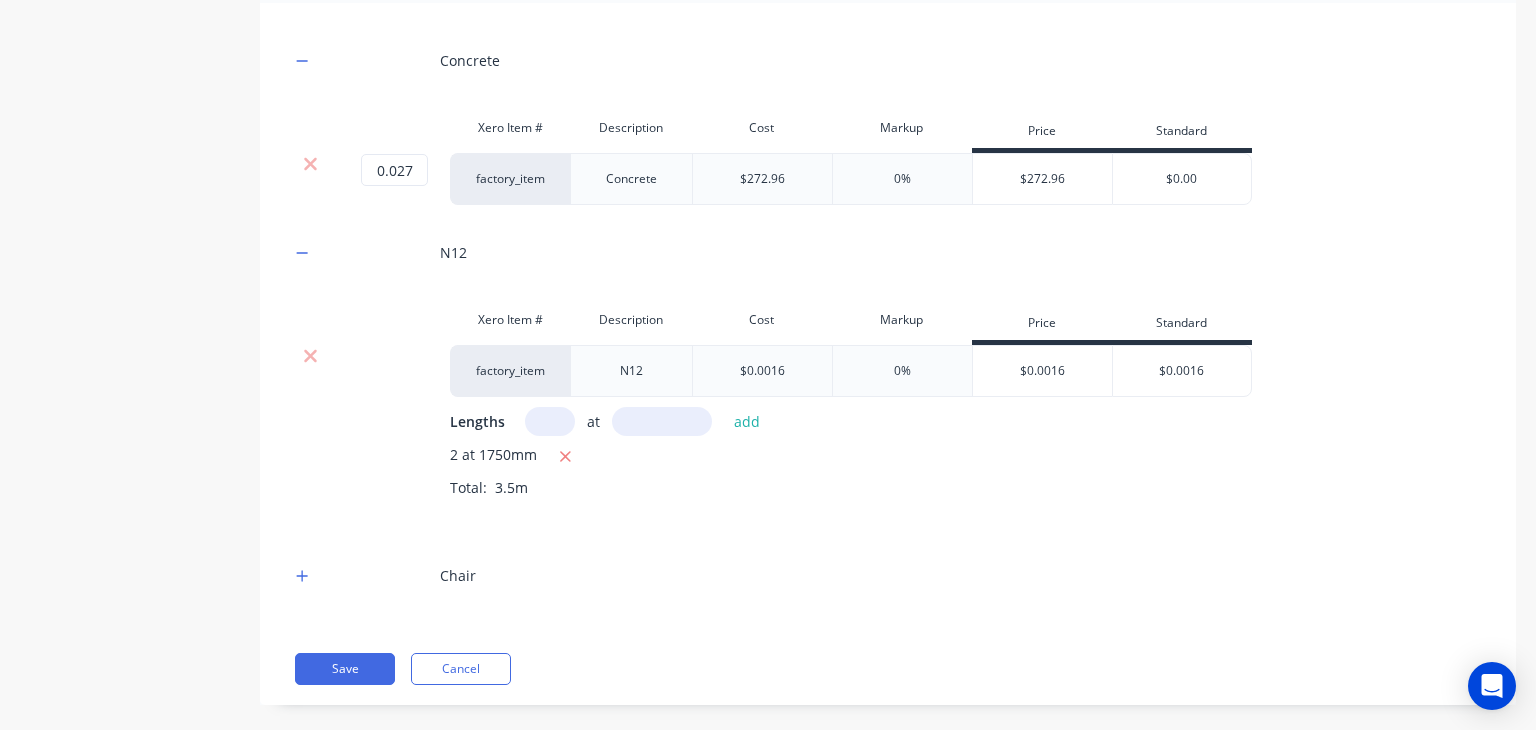 scroll, scrollTop: 488, scrollLeft: 0, axis: vertical 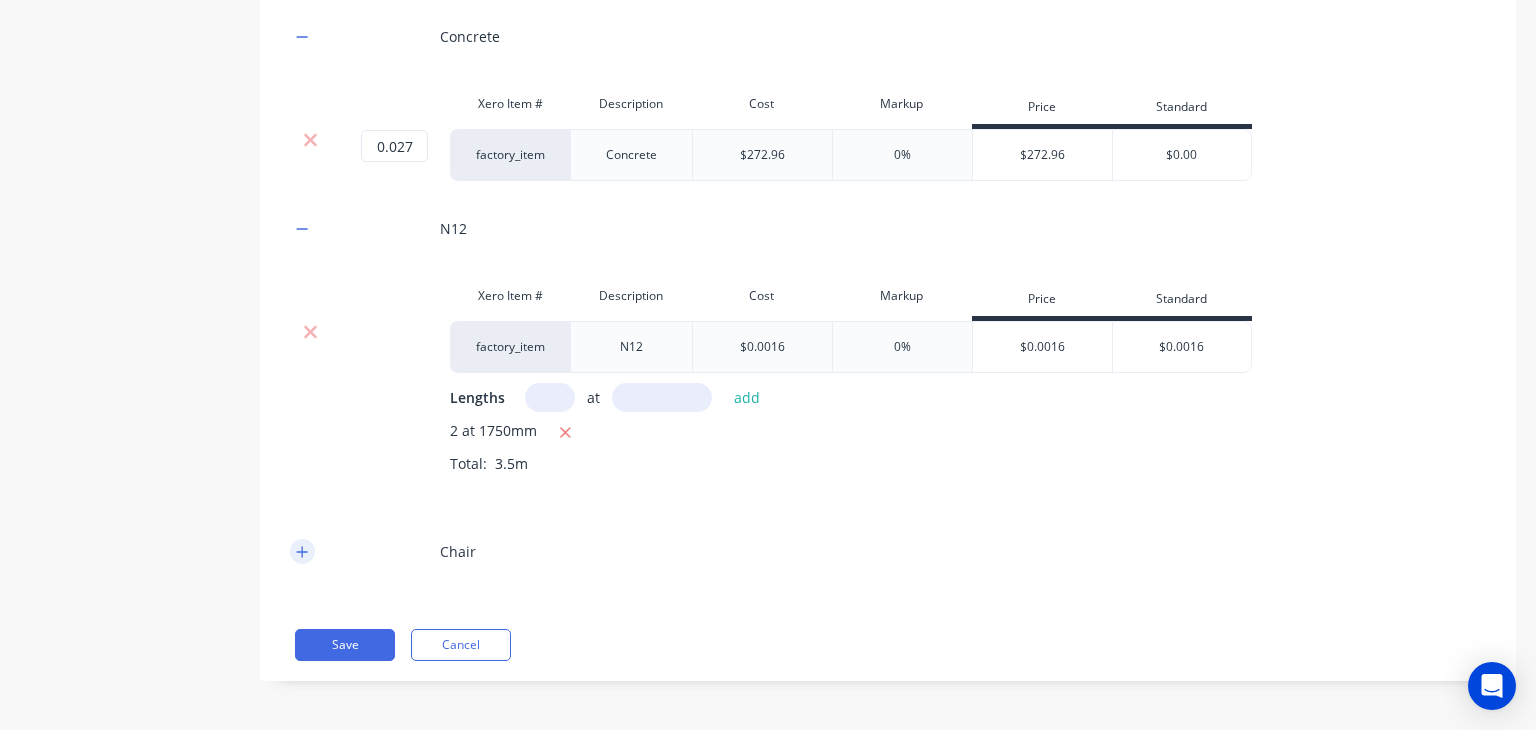 type 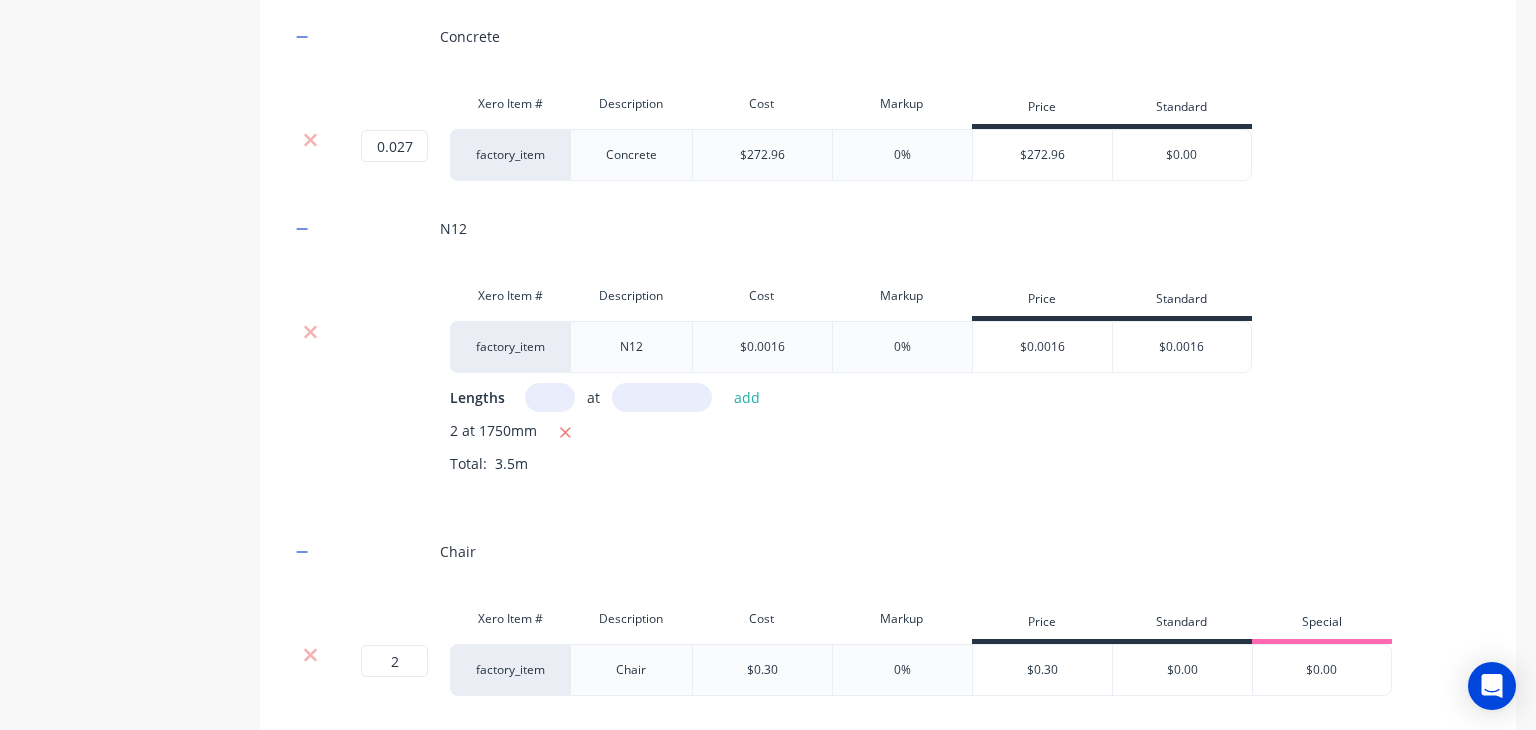 scroll, scrollTop: 604, scrollLeft: 0, axis: vertical 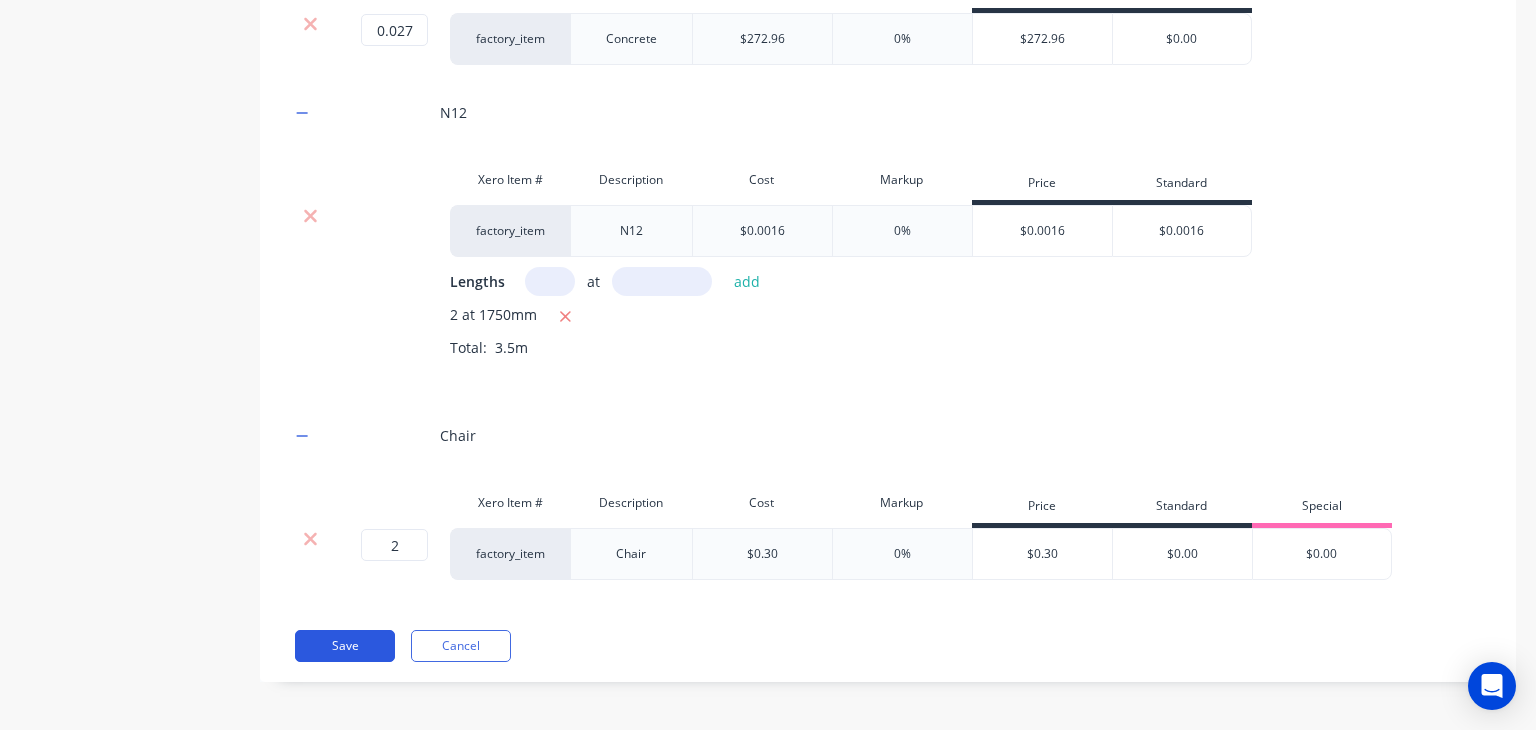 click on "Save" at bounding box center (345, 646) 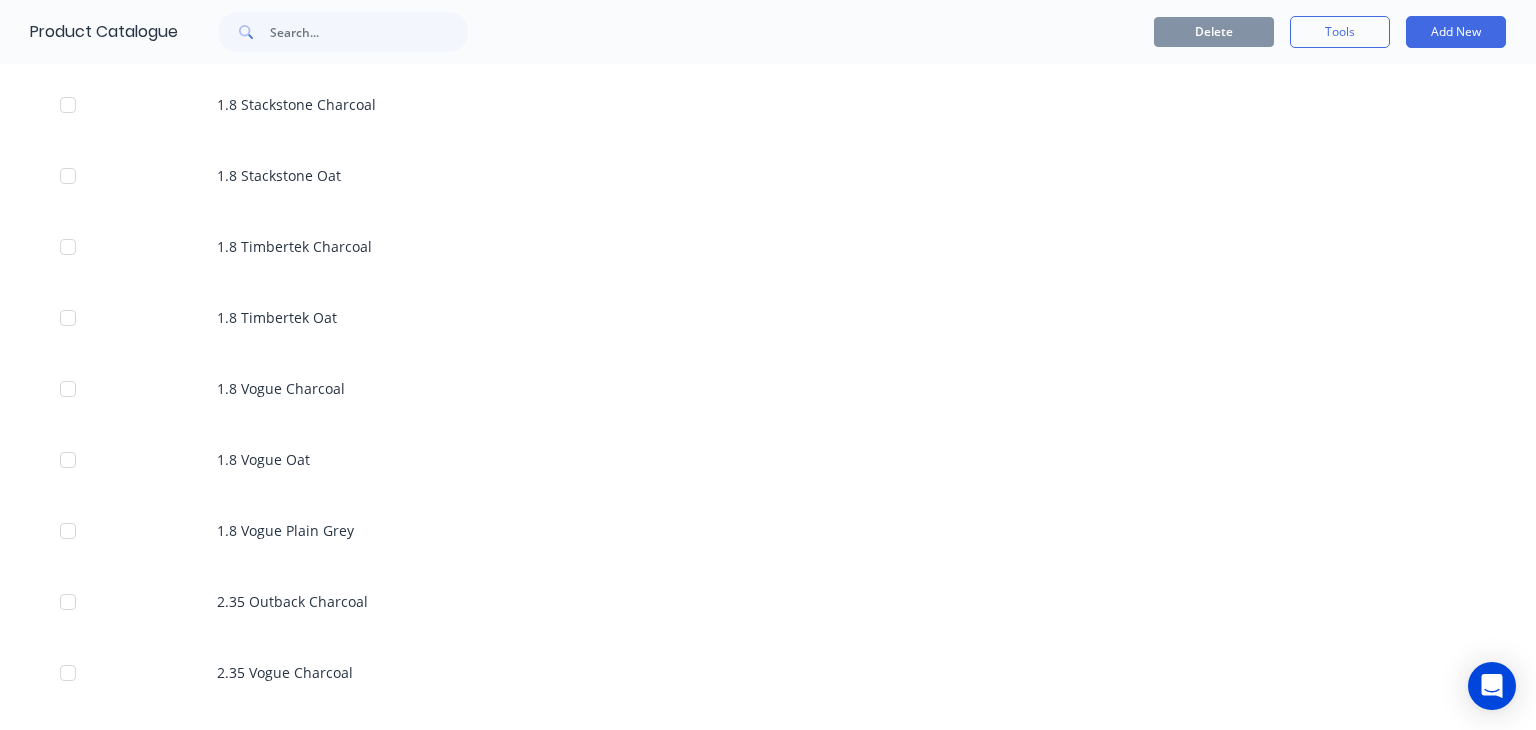 scroll, scrollTop: 644, scrollLeft: 0, axis: vertical 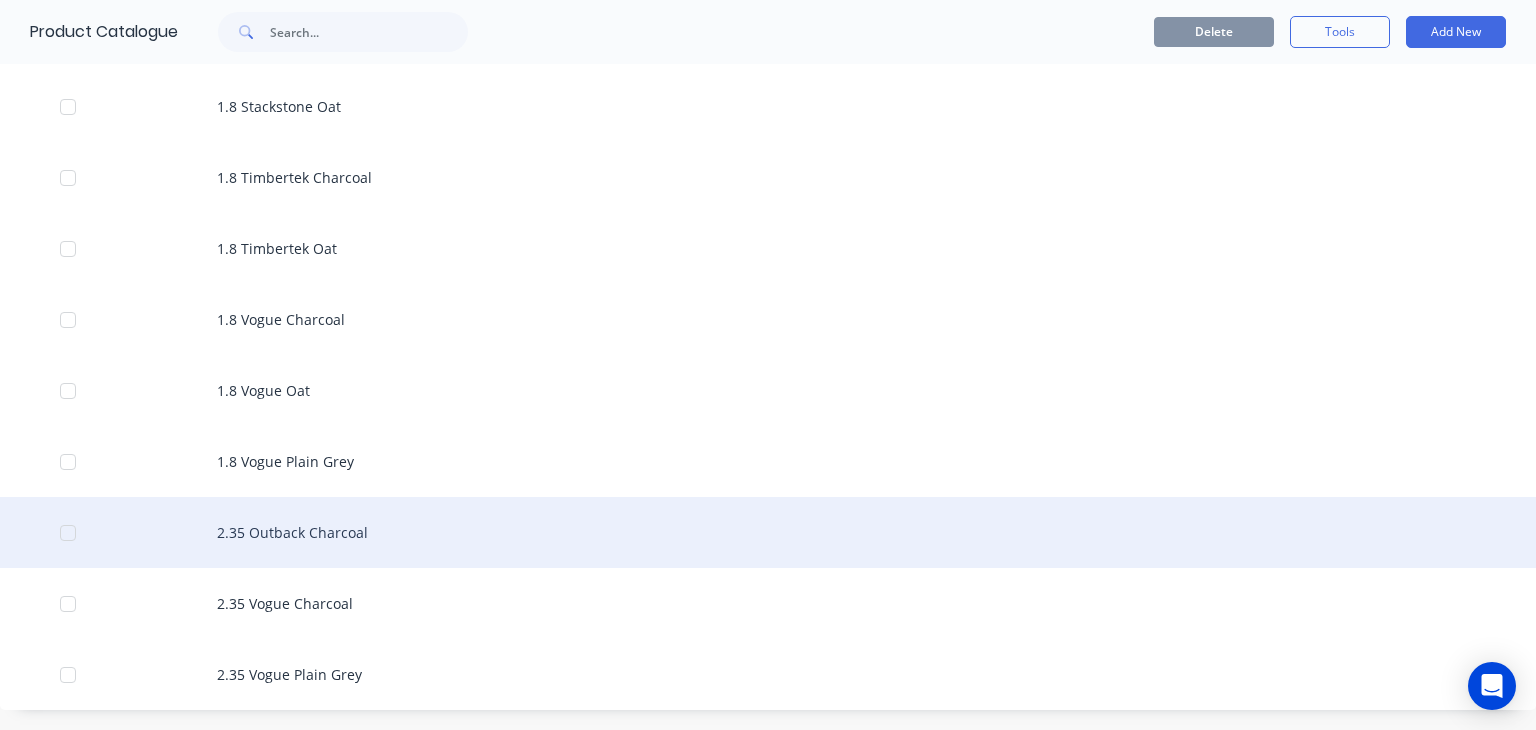 click at bounding box center [68, 533] 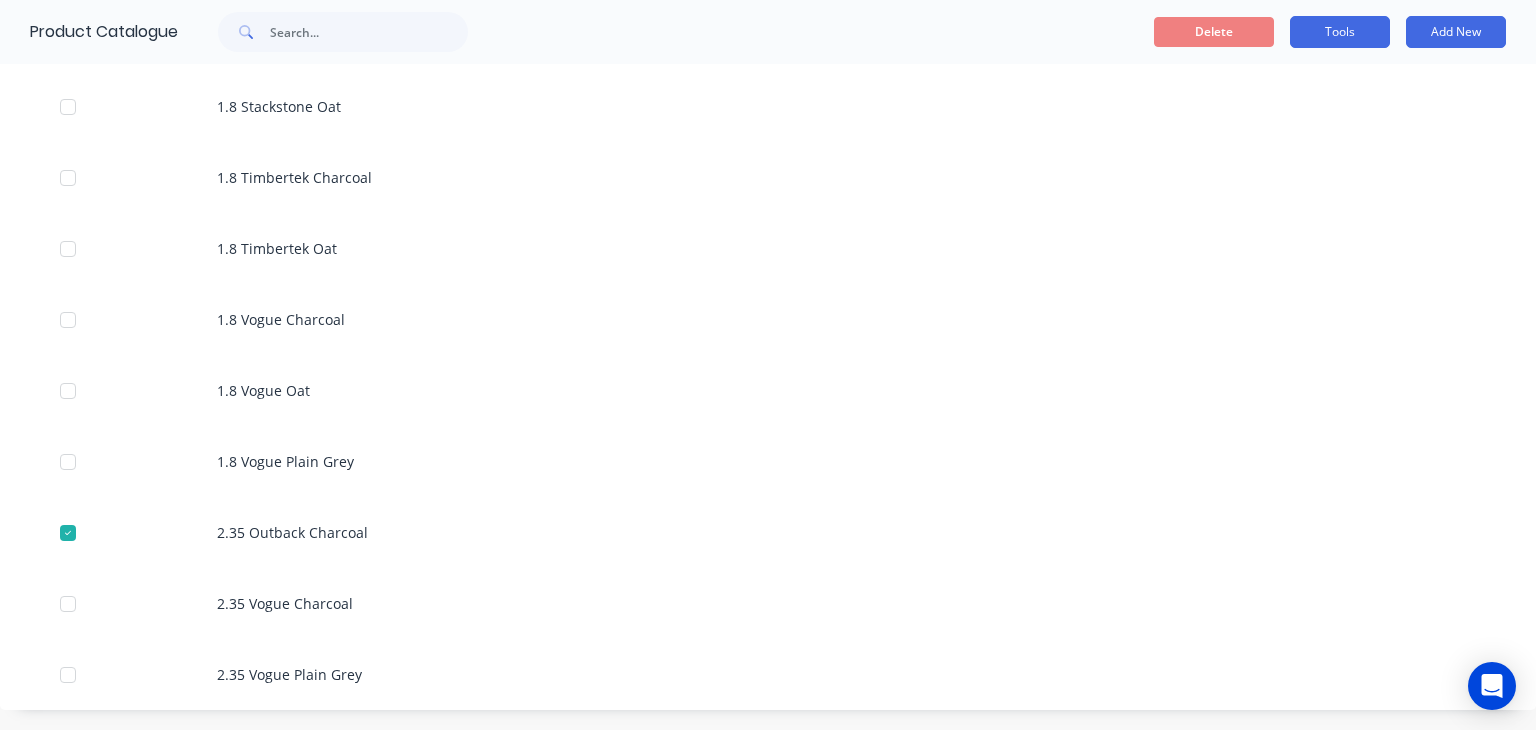 click on "Tools" at bounding box center (1340, 32) 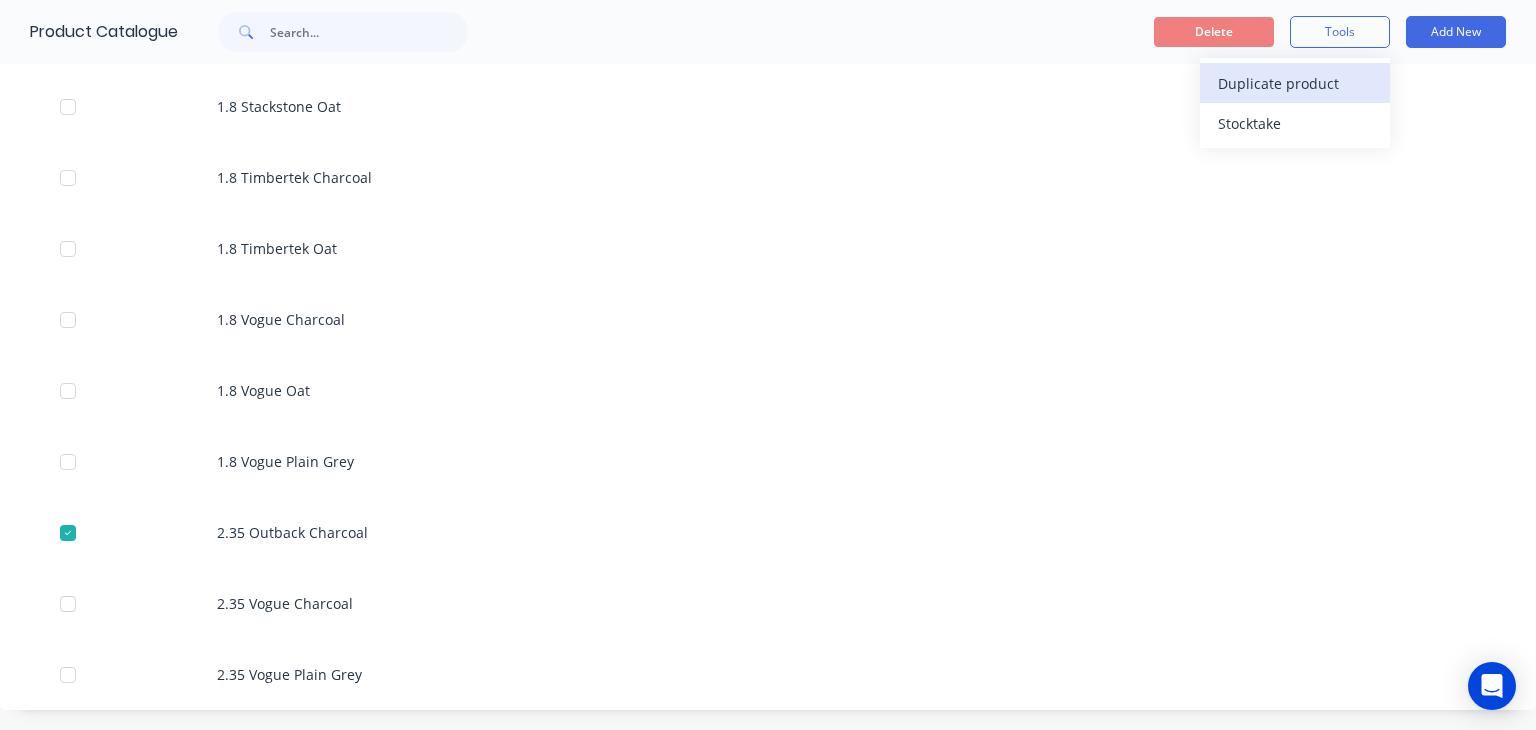 click on "Duplicate product" at bounding box center (1293, 83) 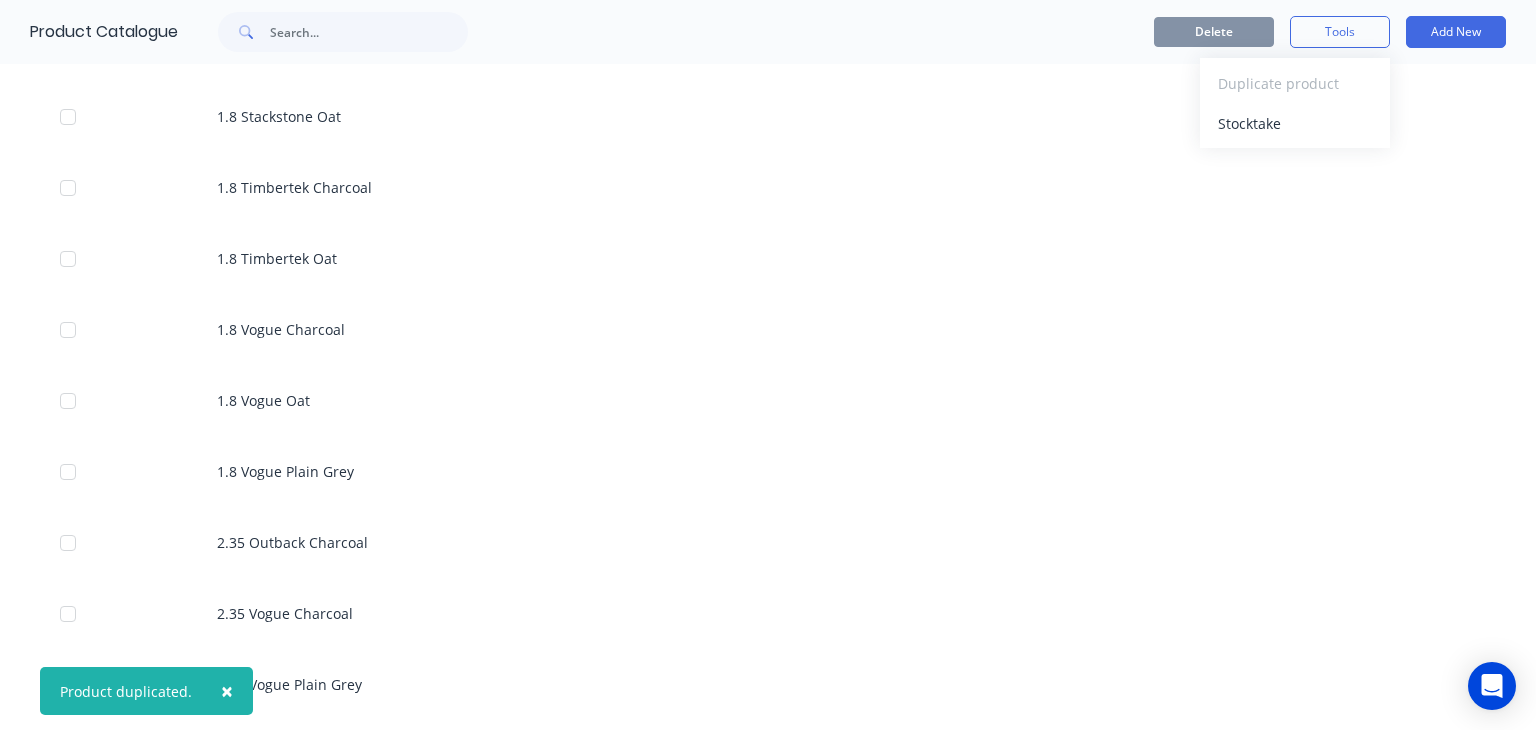 scroll, scrollTop: 715, scrollLeft: 0, axis: vertical 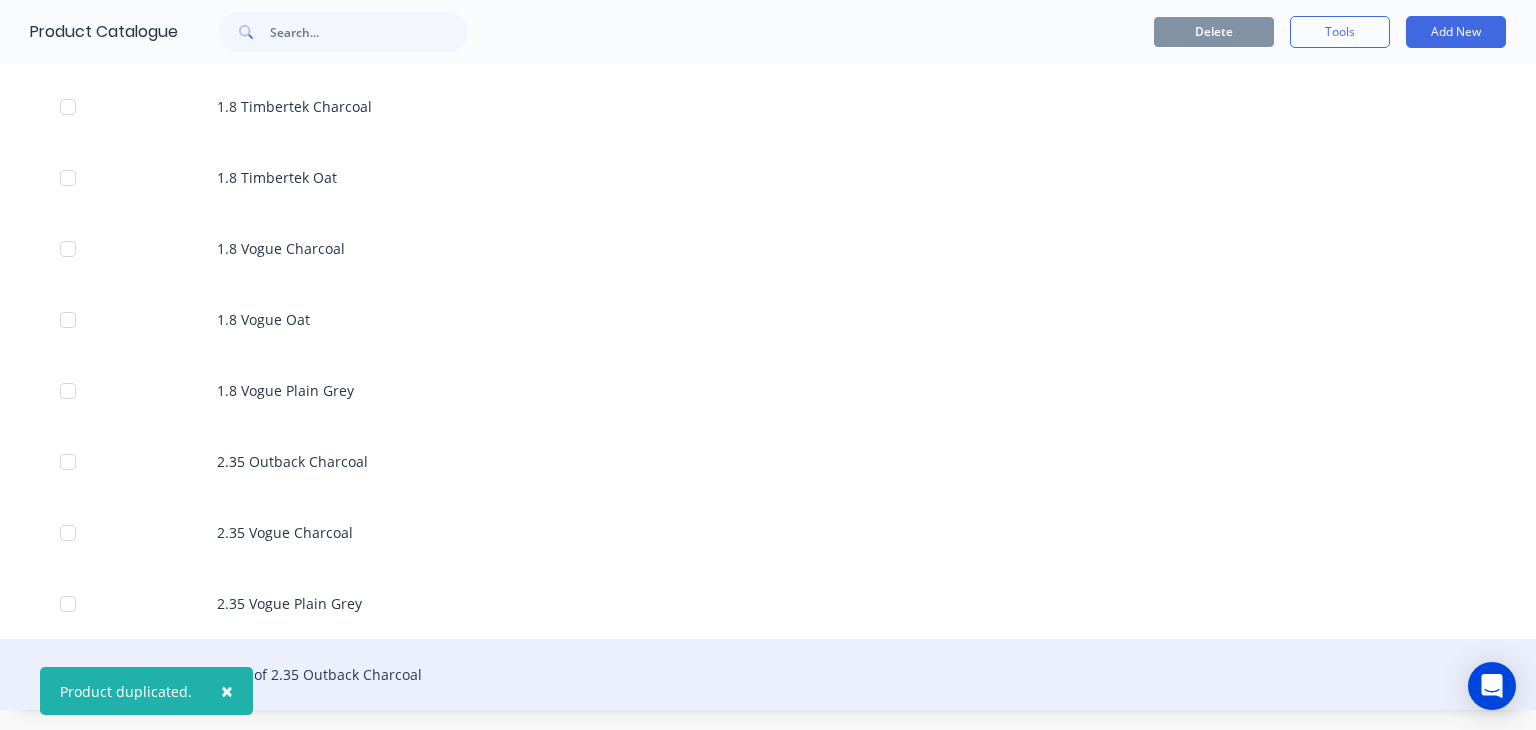 click on "Copy of 2.35 Outback Charcoal" at bounding box center (768, 674) 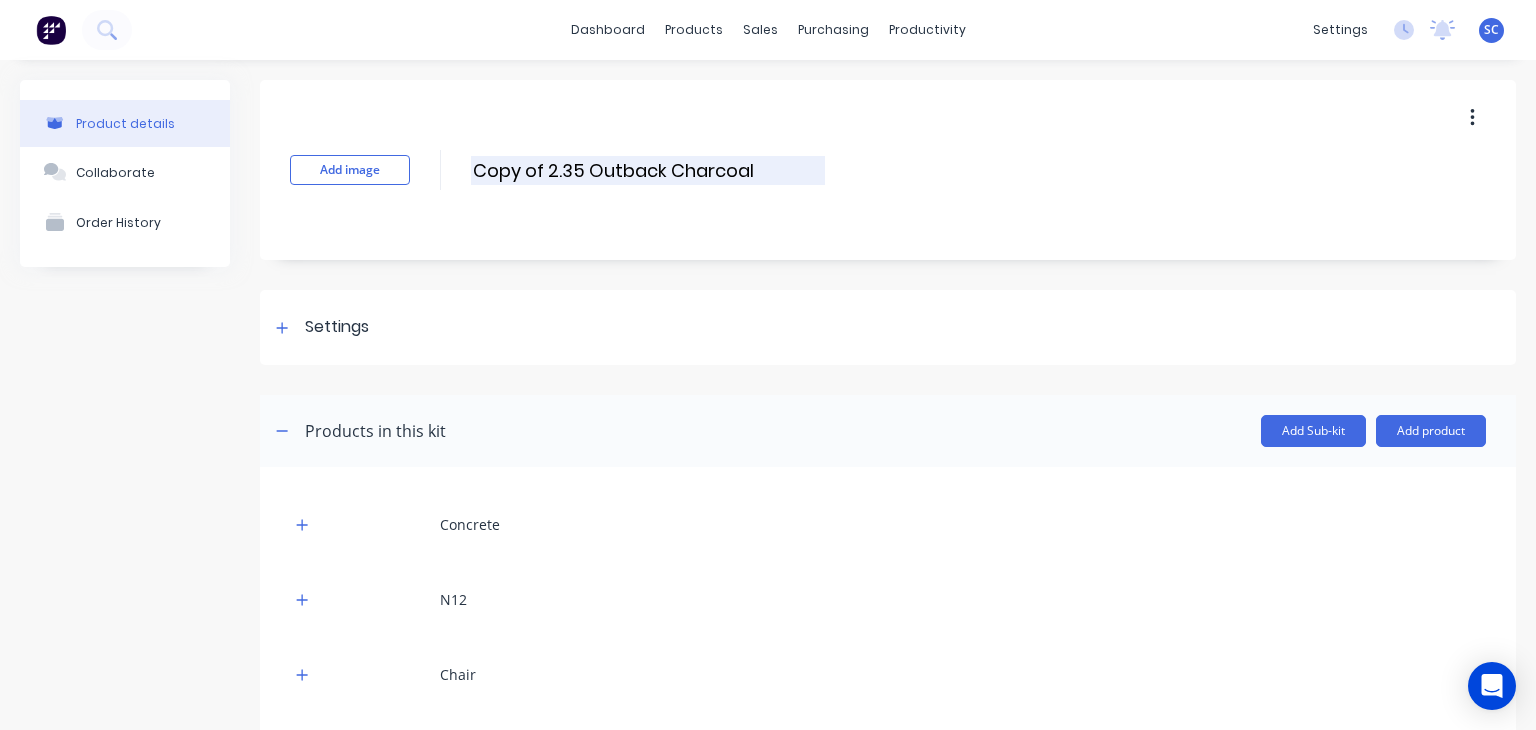 click on "Copy of 2.35 Outback Charcoal" at bounding box center [648, 170] 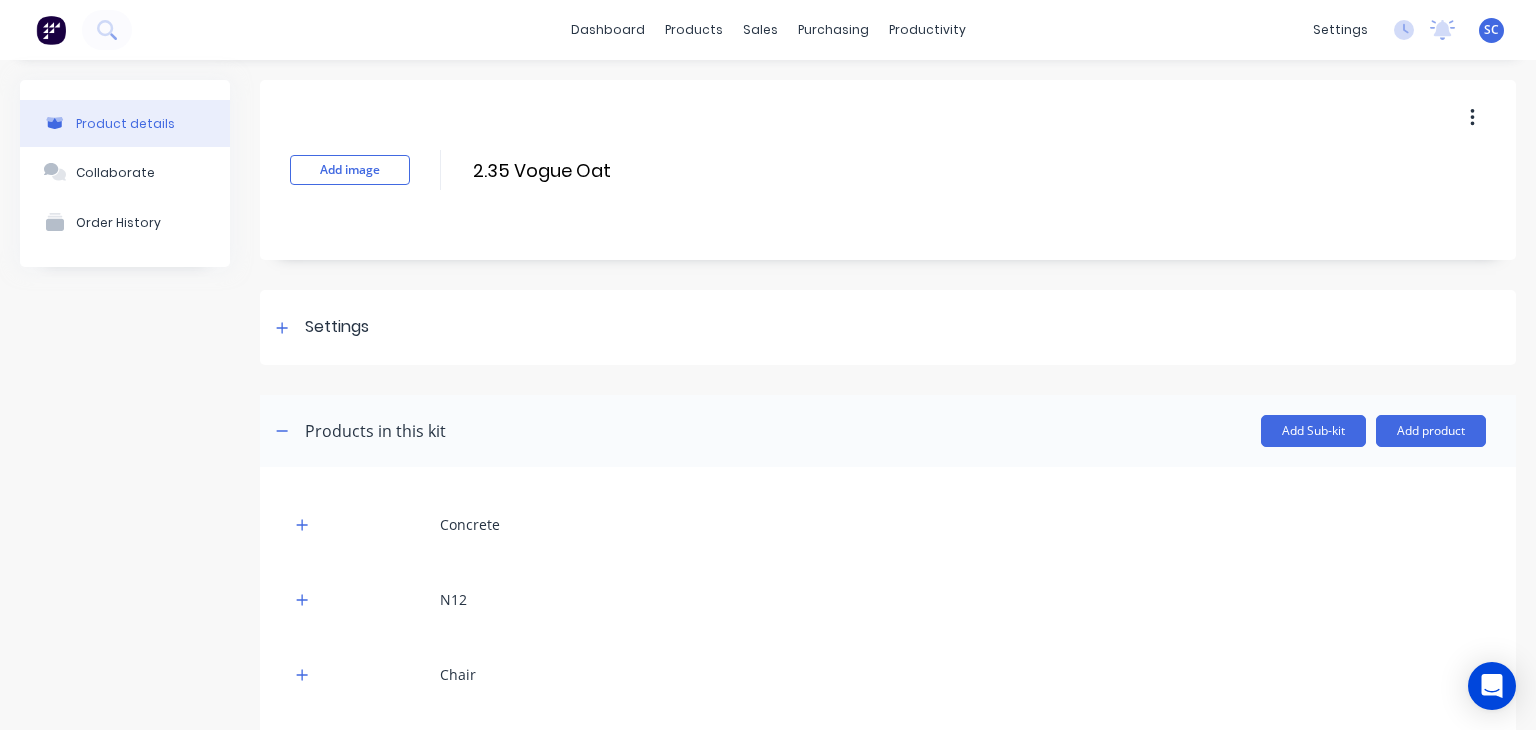 type on "2.35 Vogue Oat" 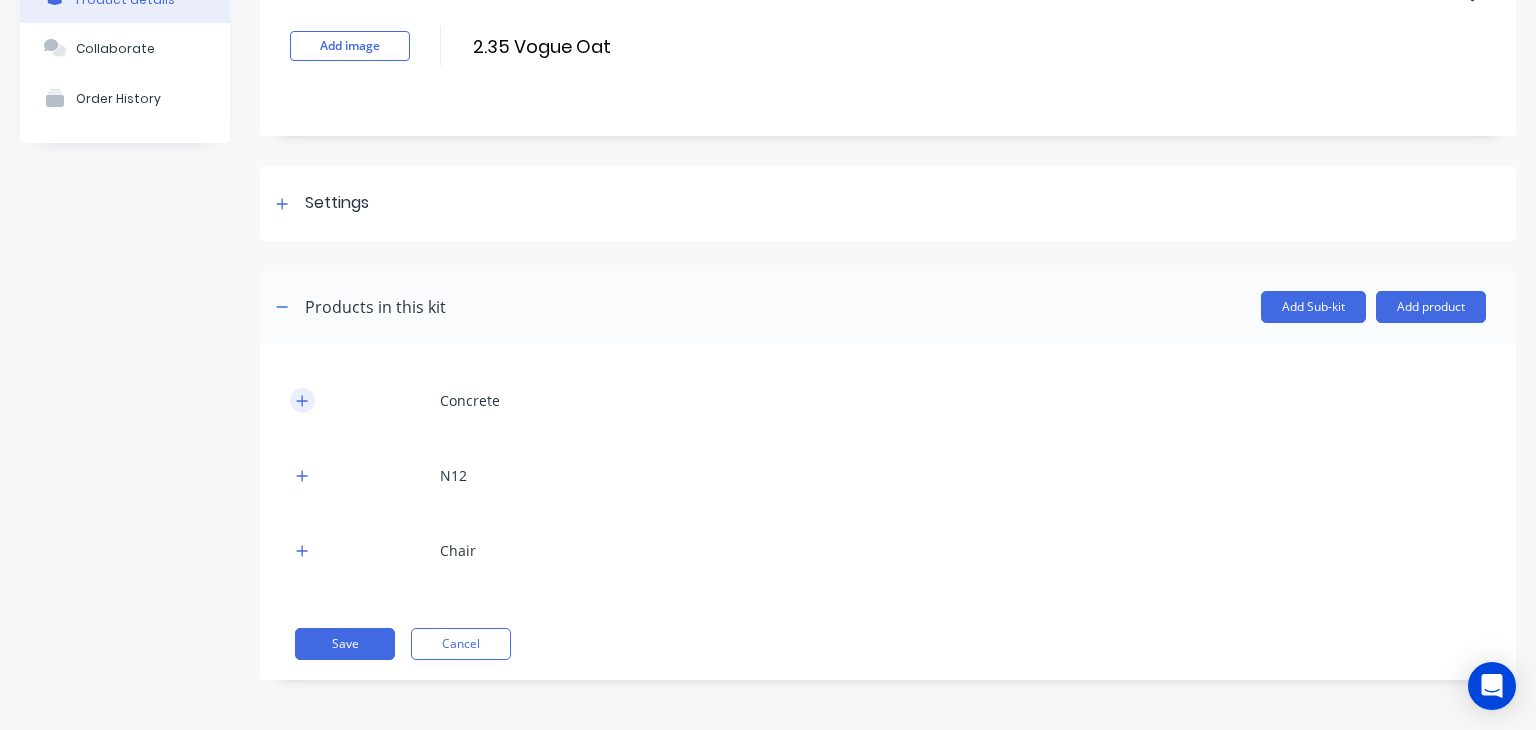 click at bounding box center [302, 400] 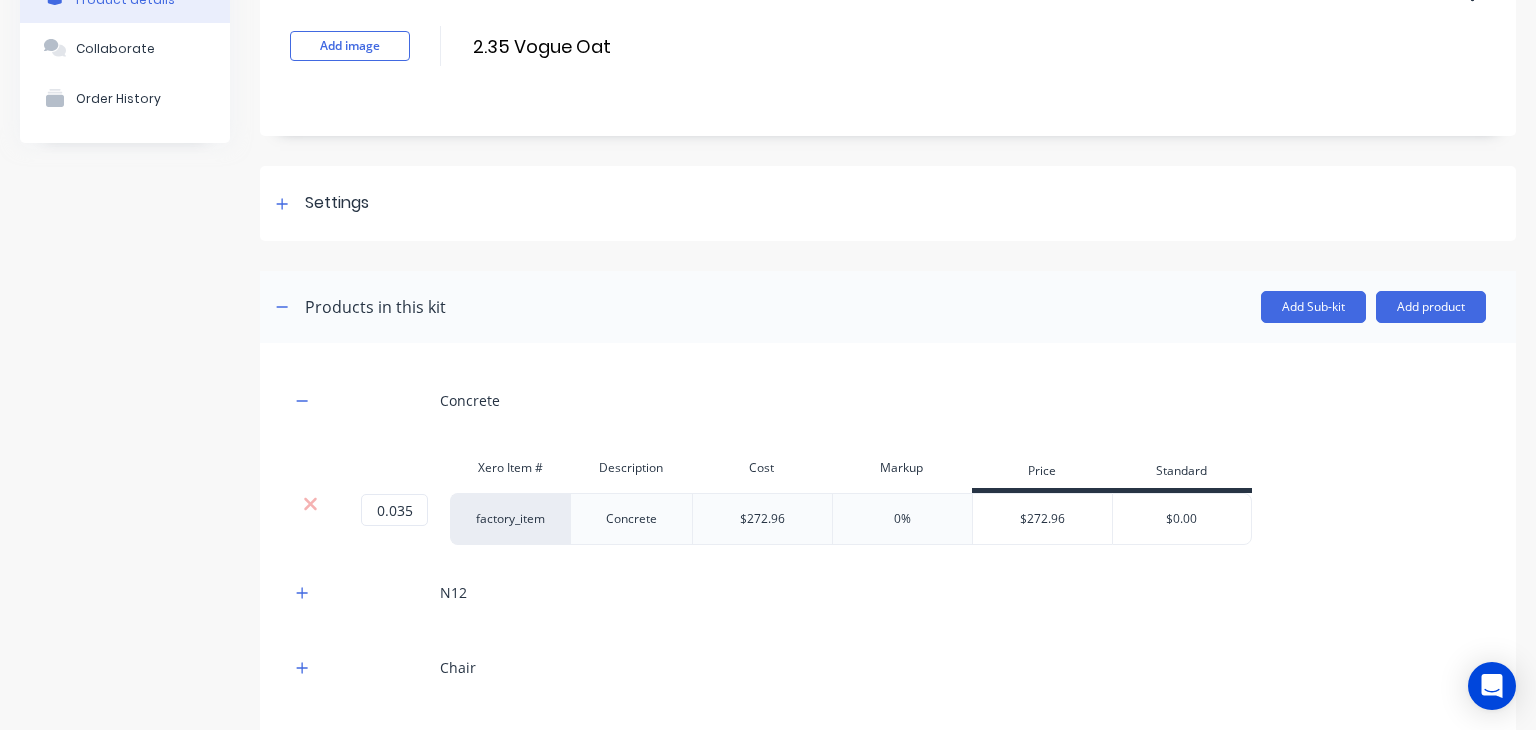 type 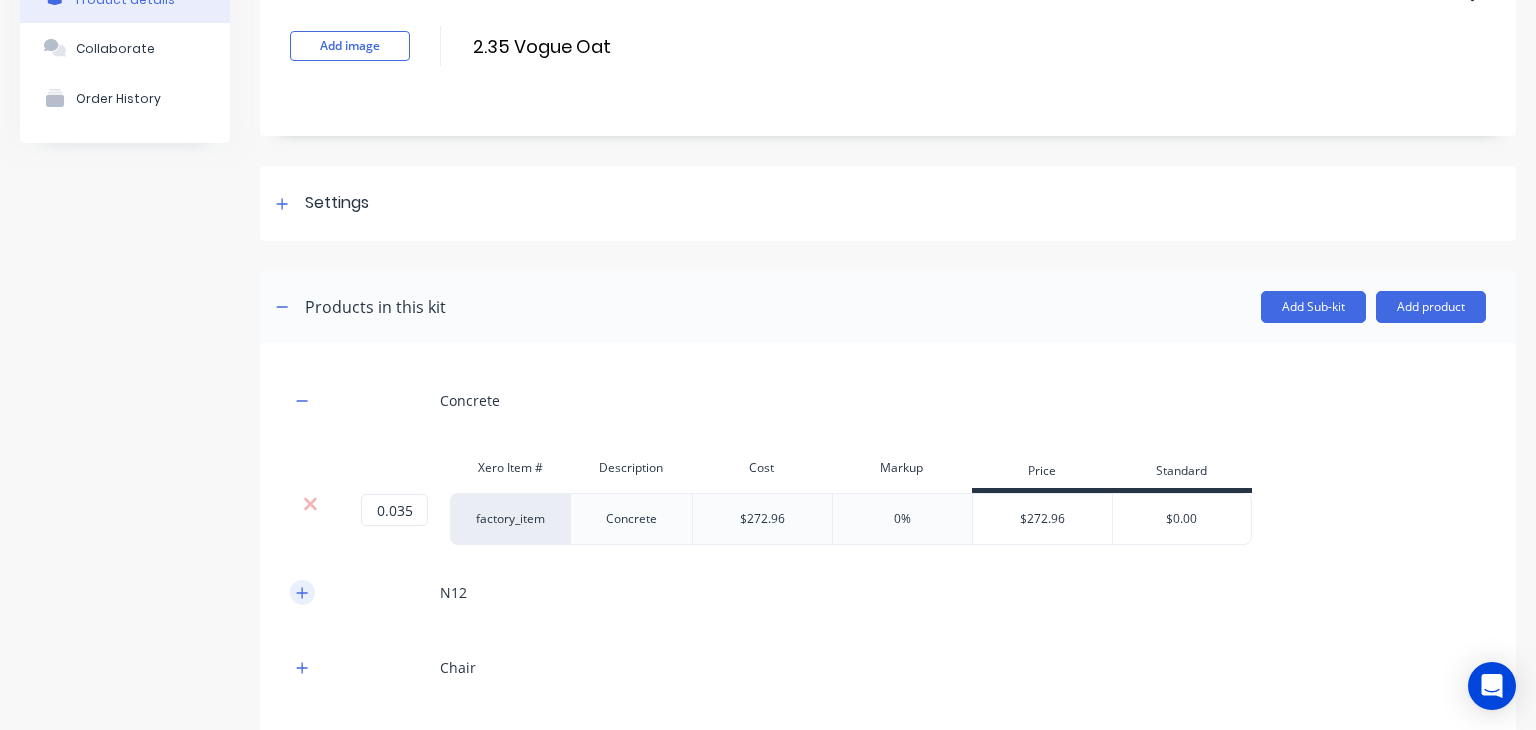click at bounding box center [302, 592] 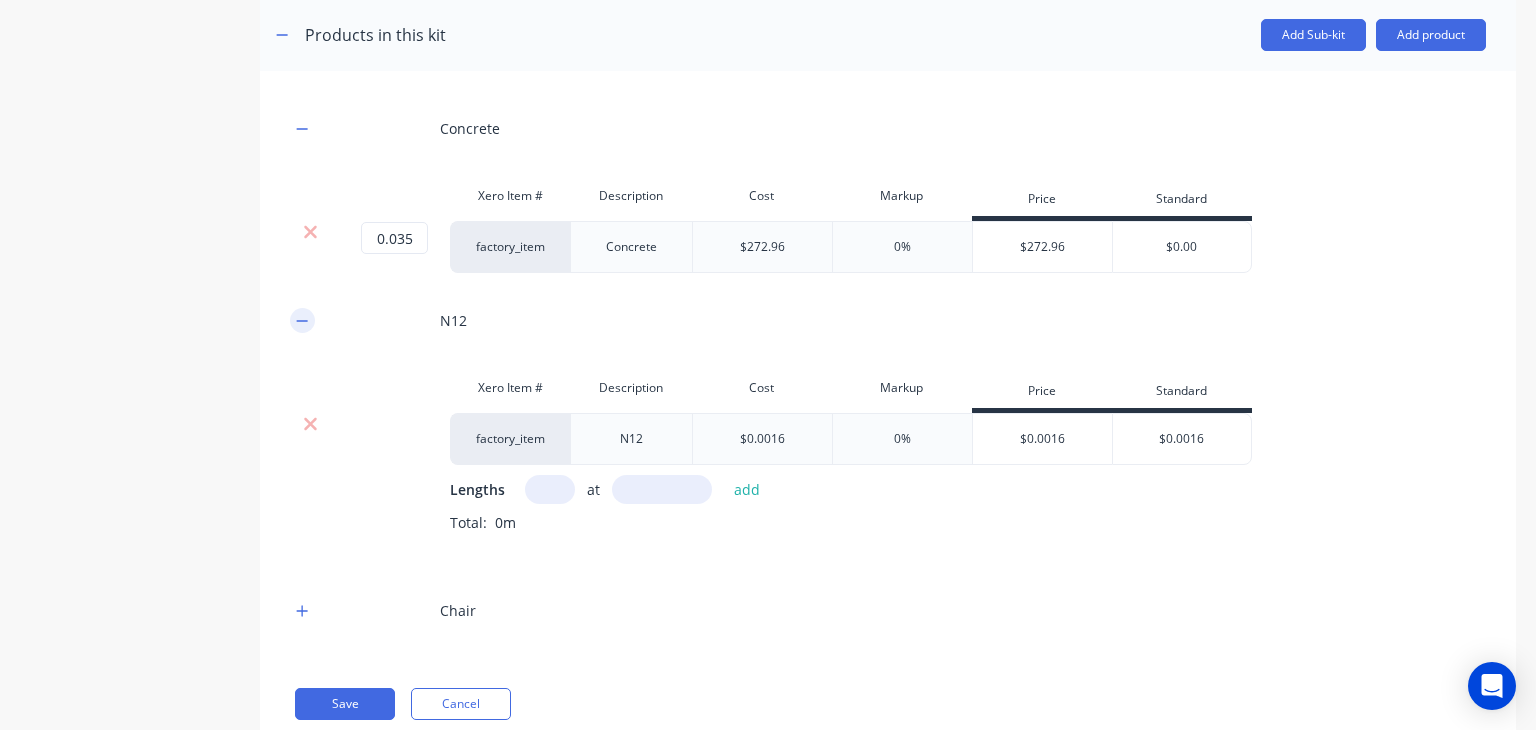 scroll, scrollTop: 402, scrollLeft: 0, axis: vertical 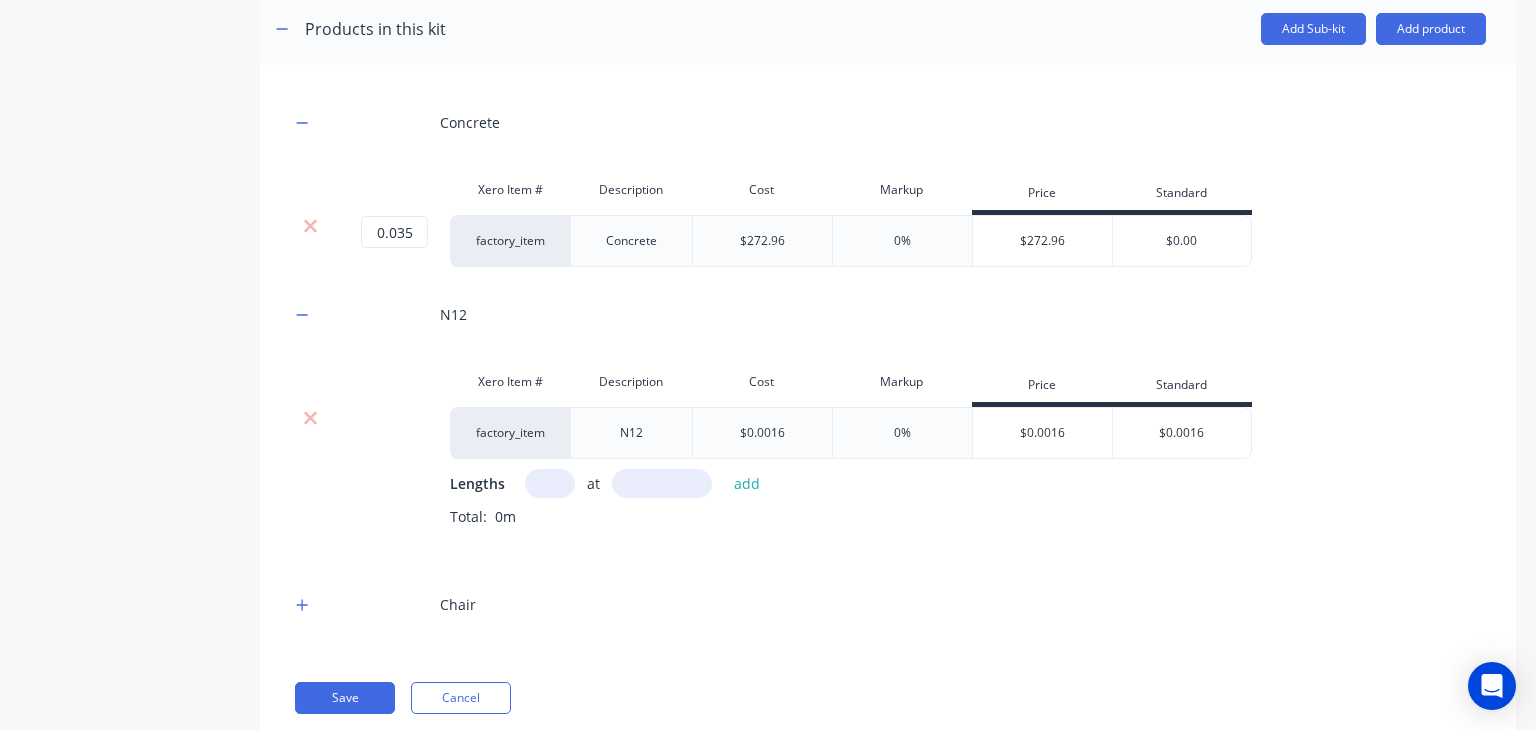 click at bounding box center (550, 483) 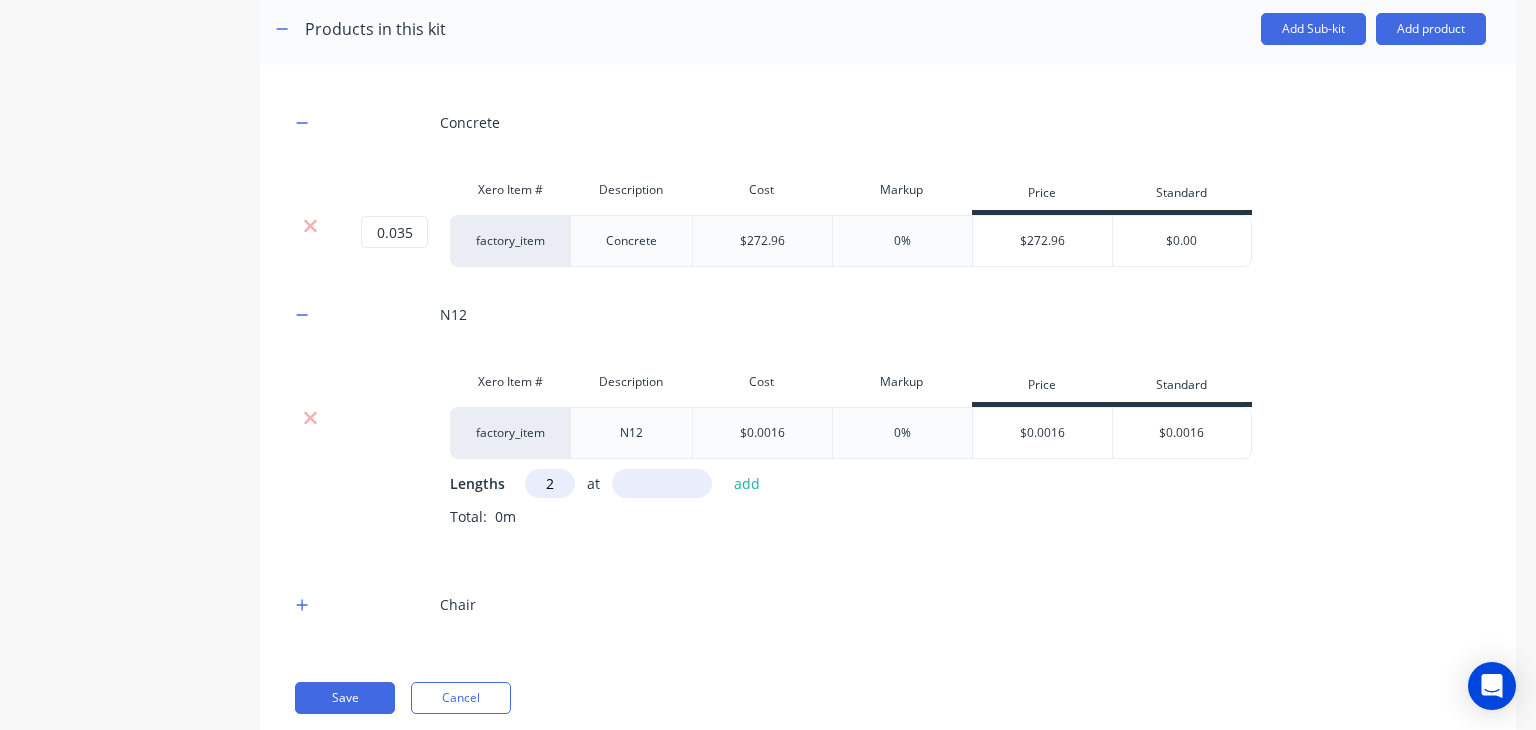 type on "2" 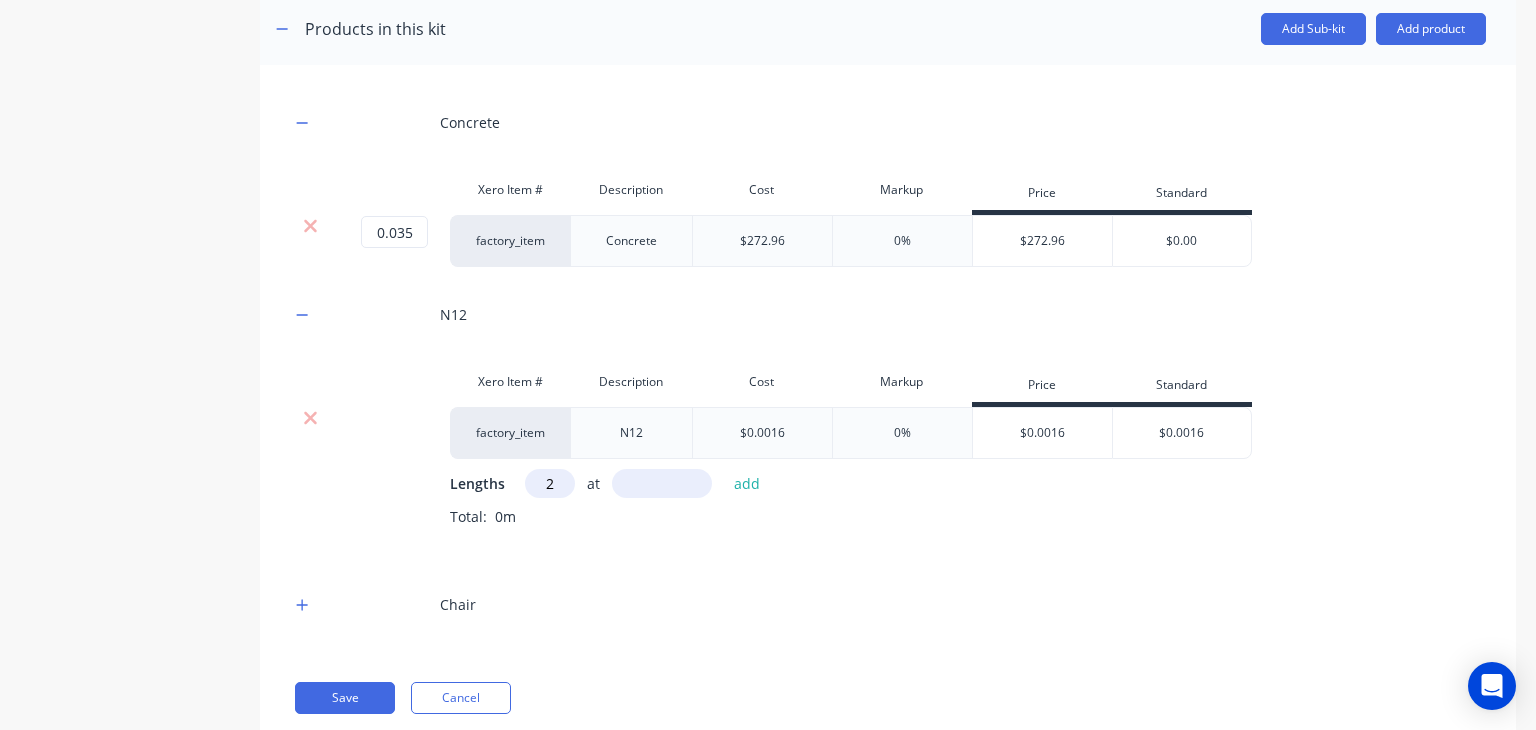 click at bounding box center (662, 483) 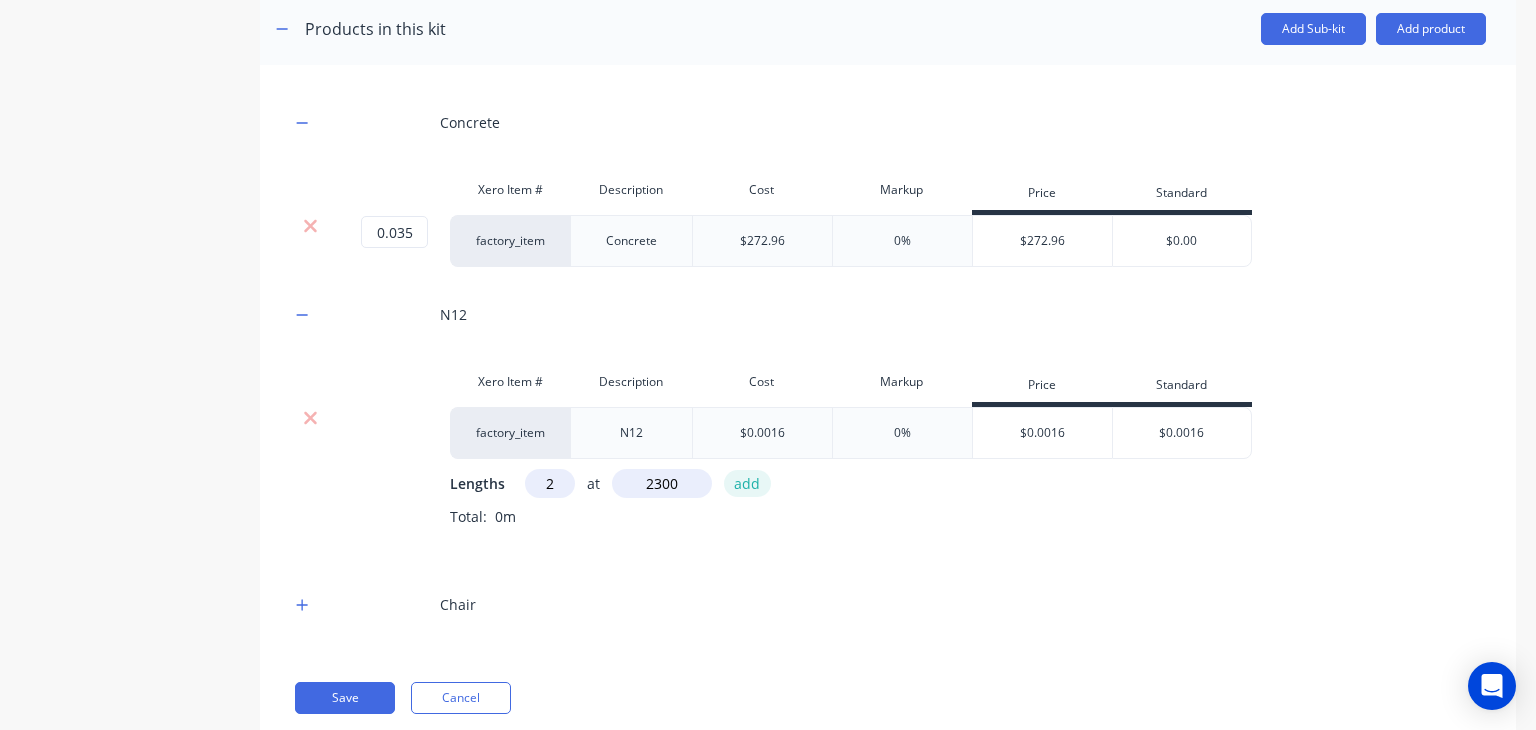 type on "2300" 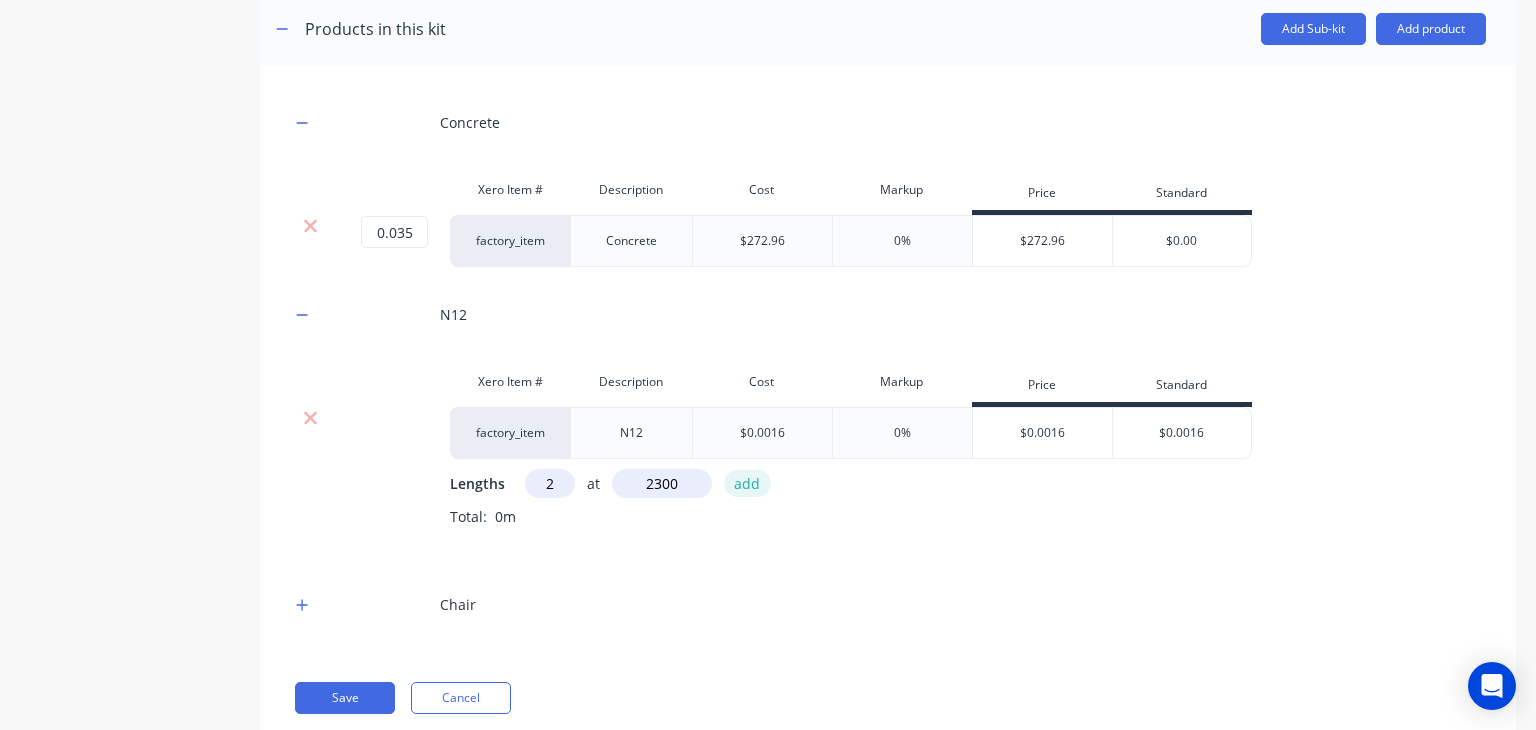 click on "add" at bounding box center (747, 483) 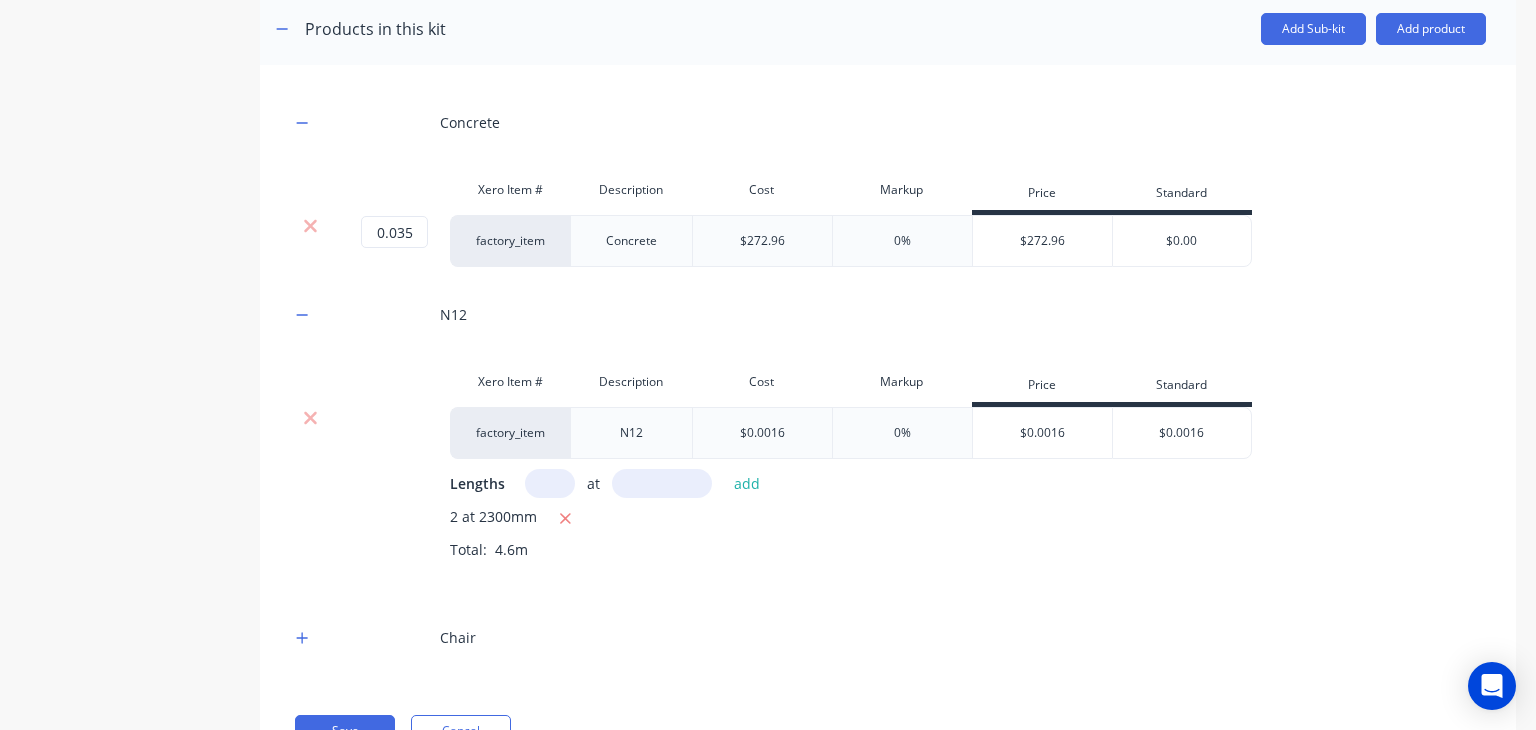 scroll, scrollTop: 488, scrollLeft: 0, axis: vertical 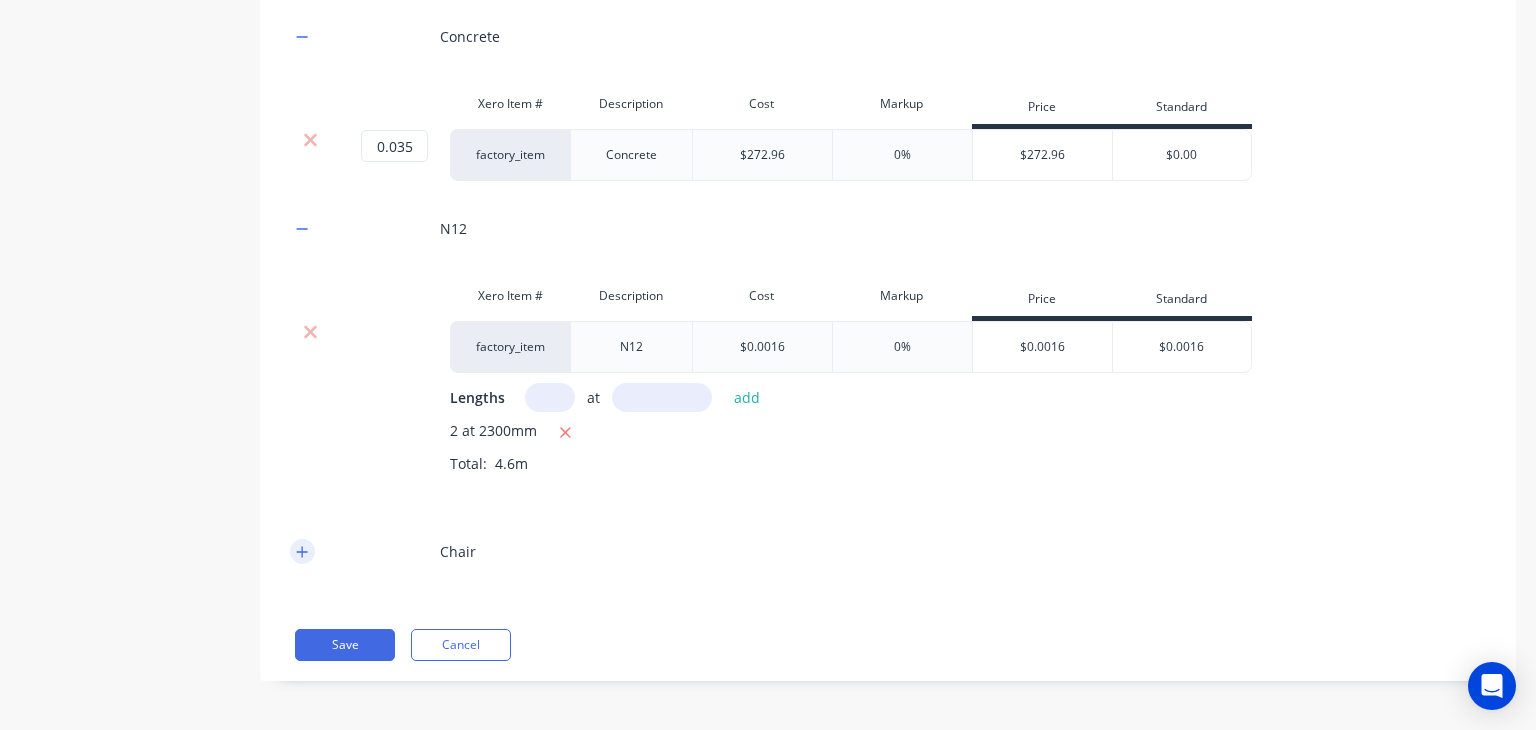 click 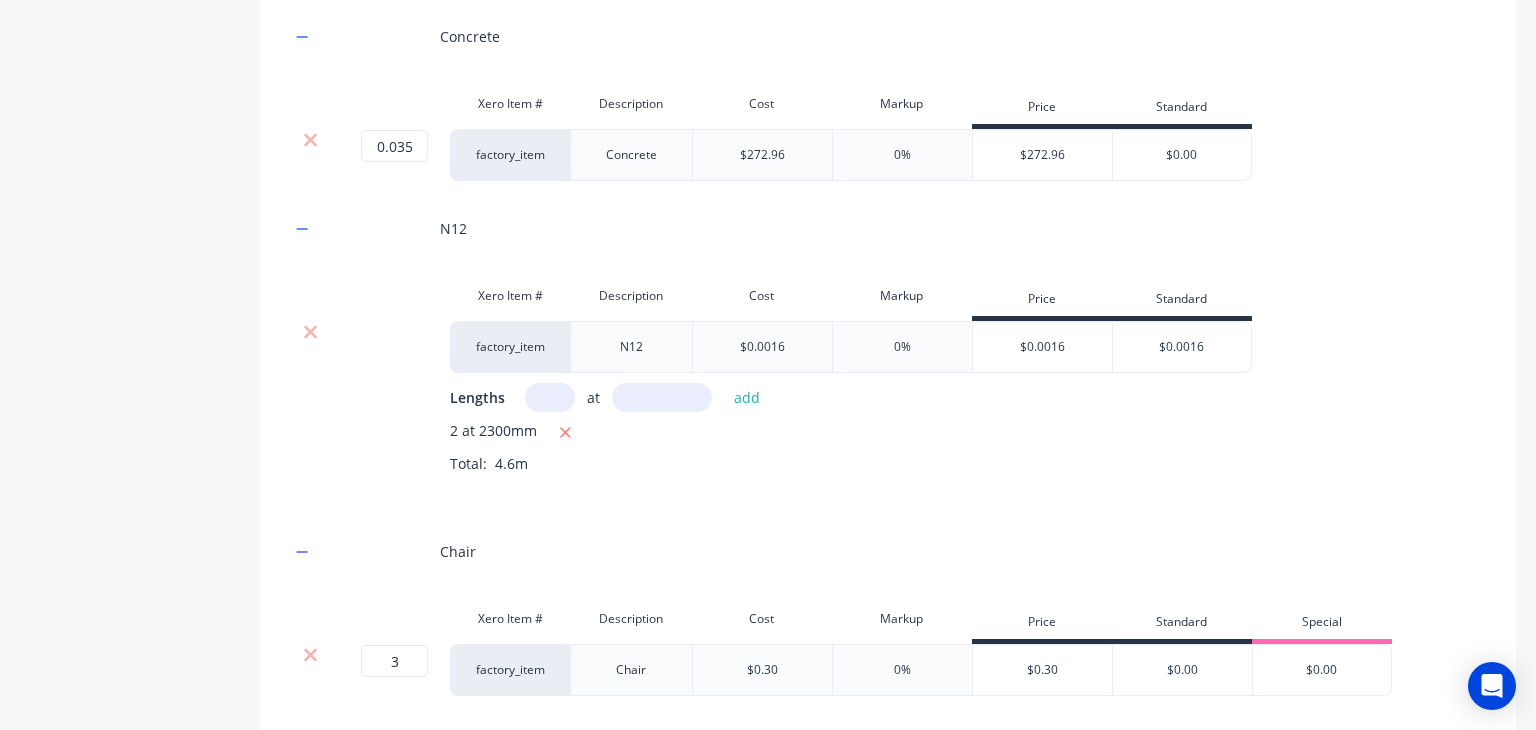 type 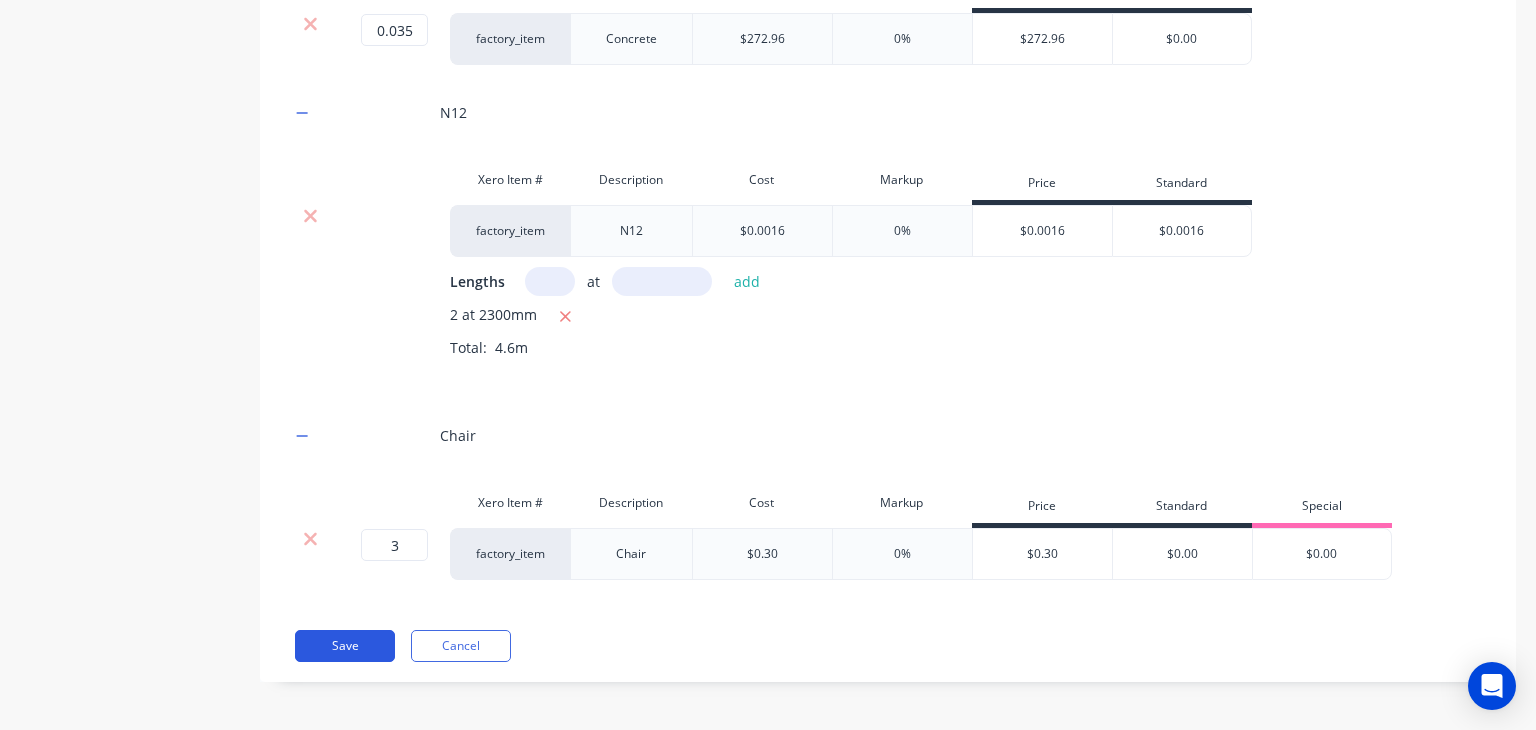 click on "Save" at bounding box center [345, 646] 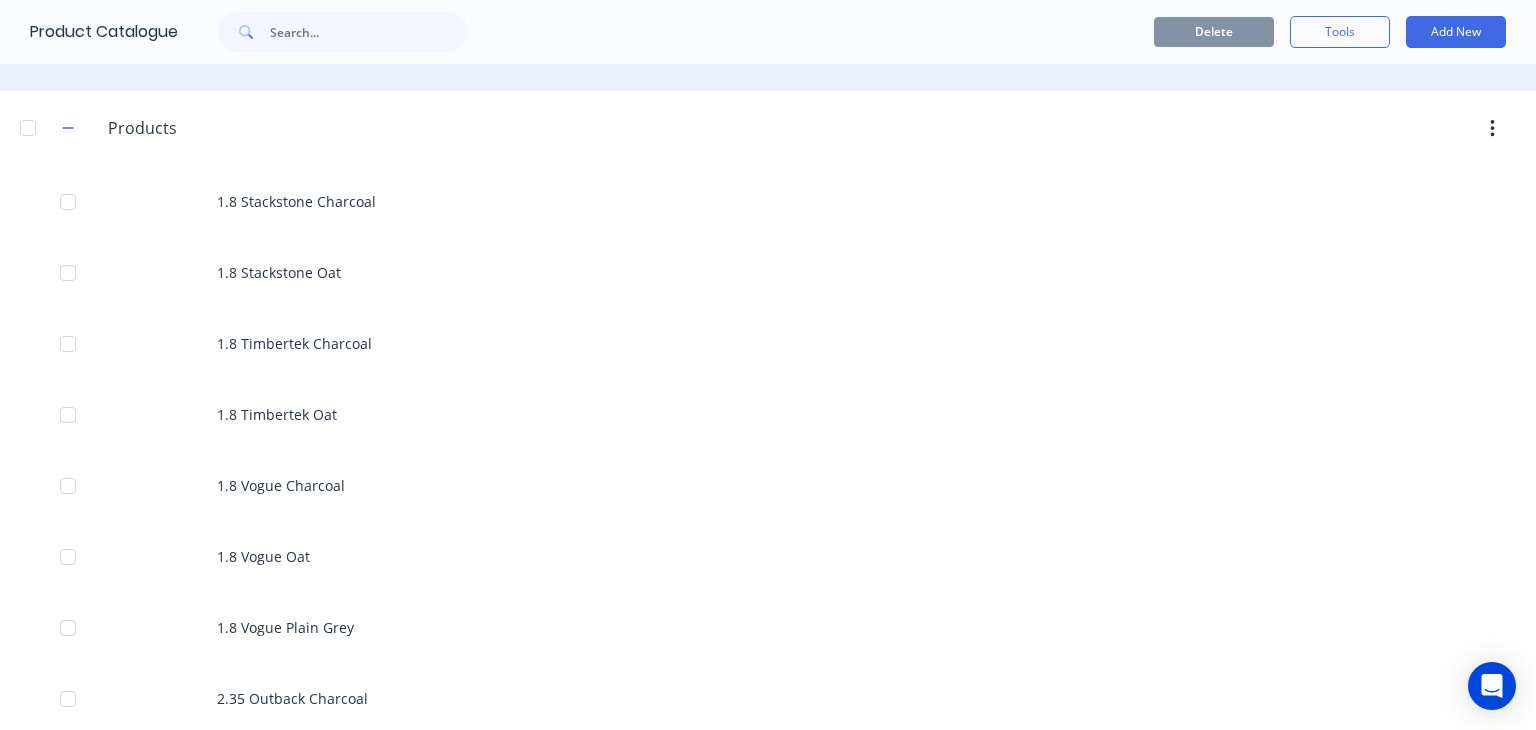 scroll, scrollTop: 715, scrollLeft: 0, axis: vertical 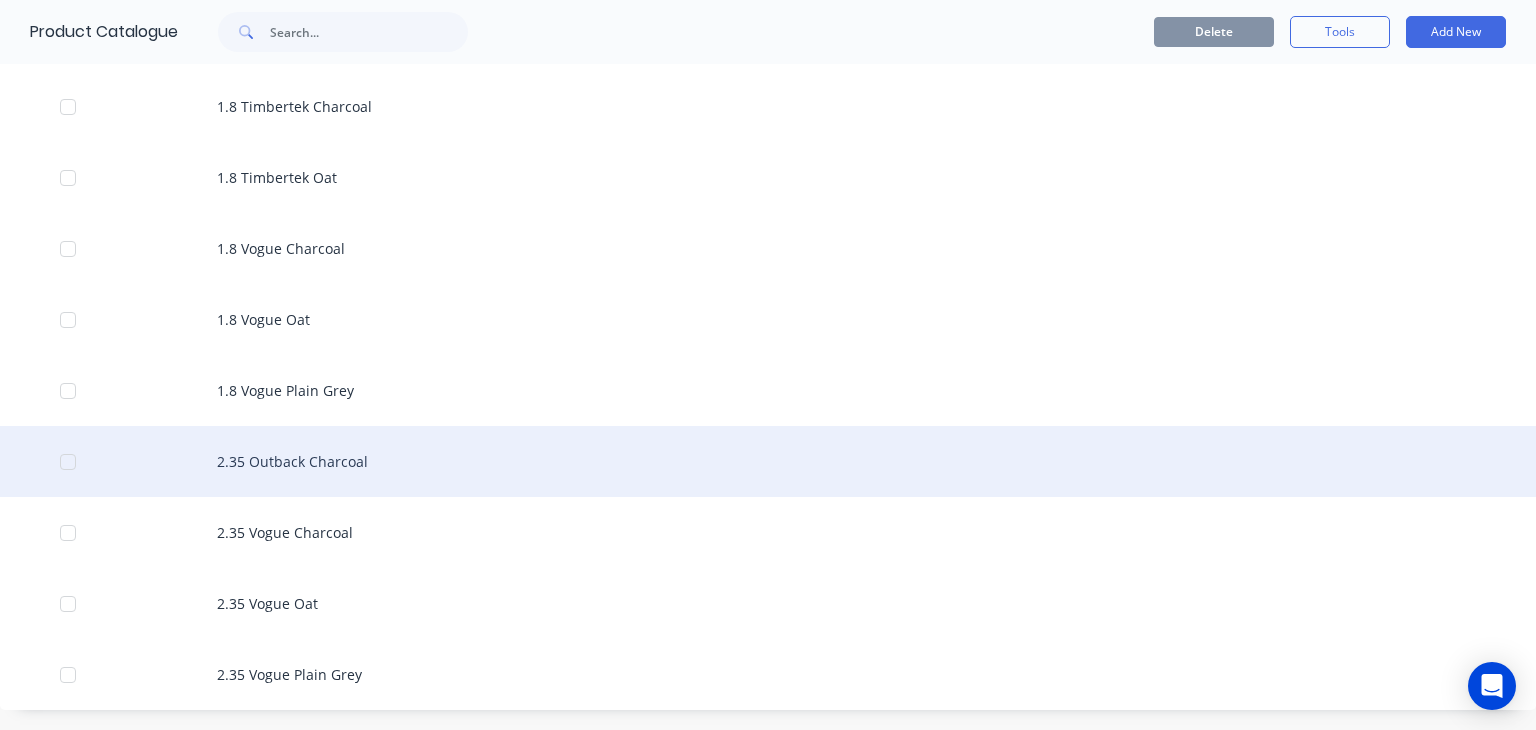 click on "2.35 Outback Charcoal" at bounding box center (768, 461) 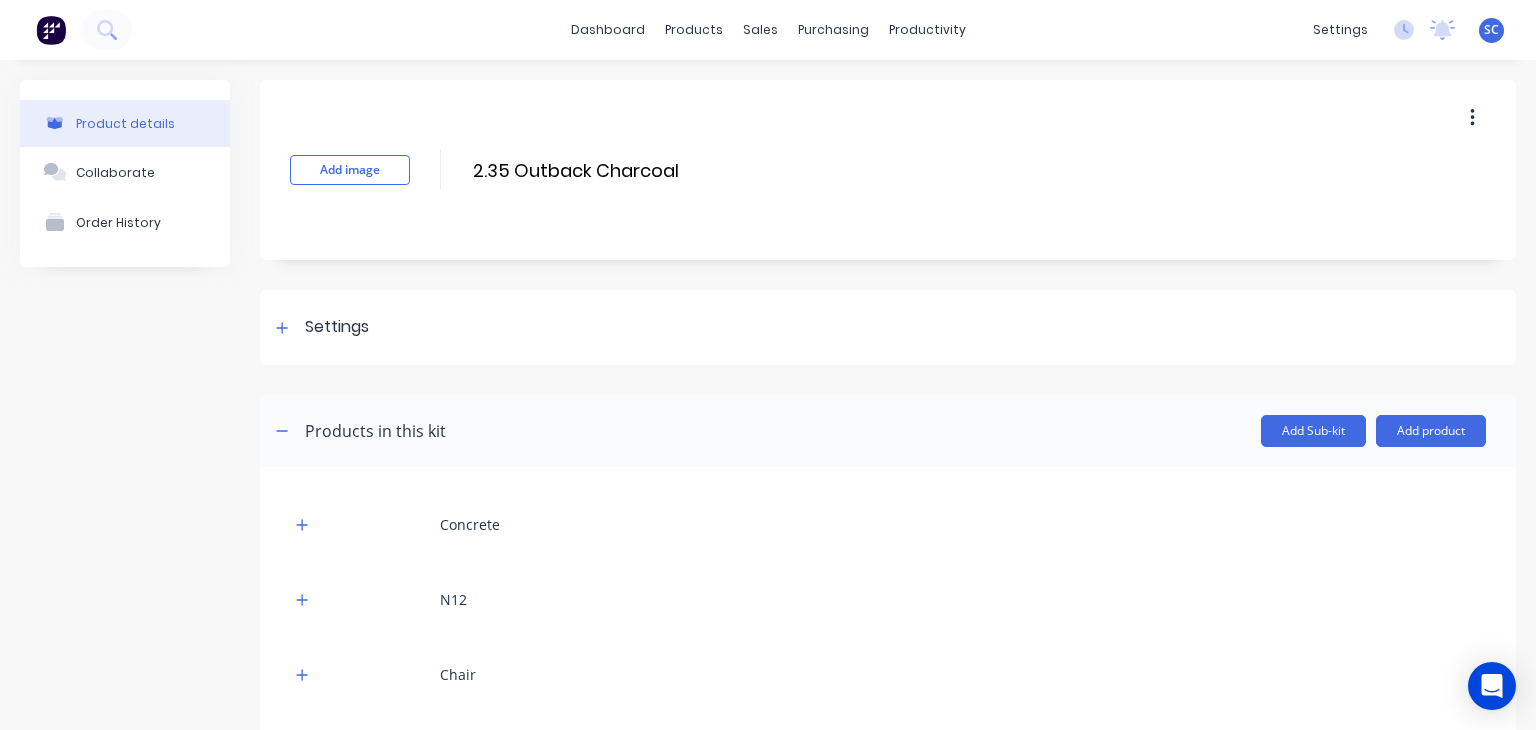 scroll, scrollTop: 124, scrollLeft: 0, axis: vertical 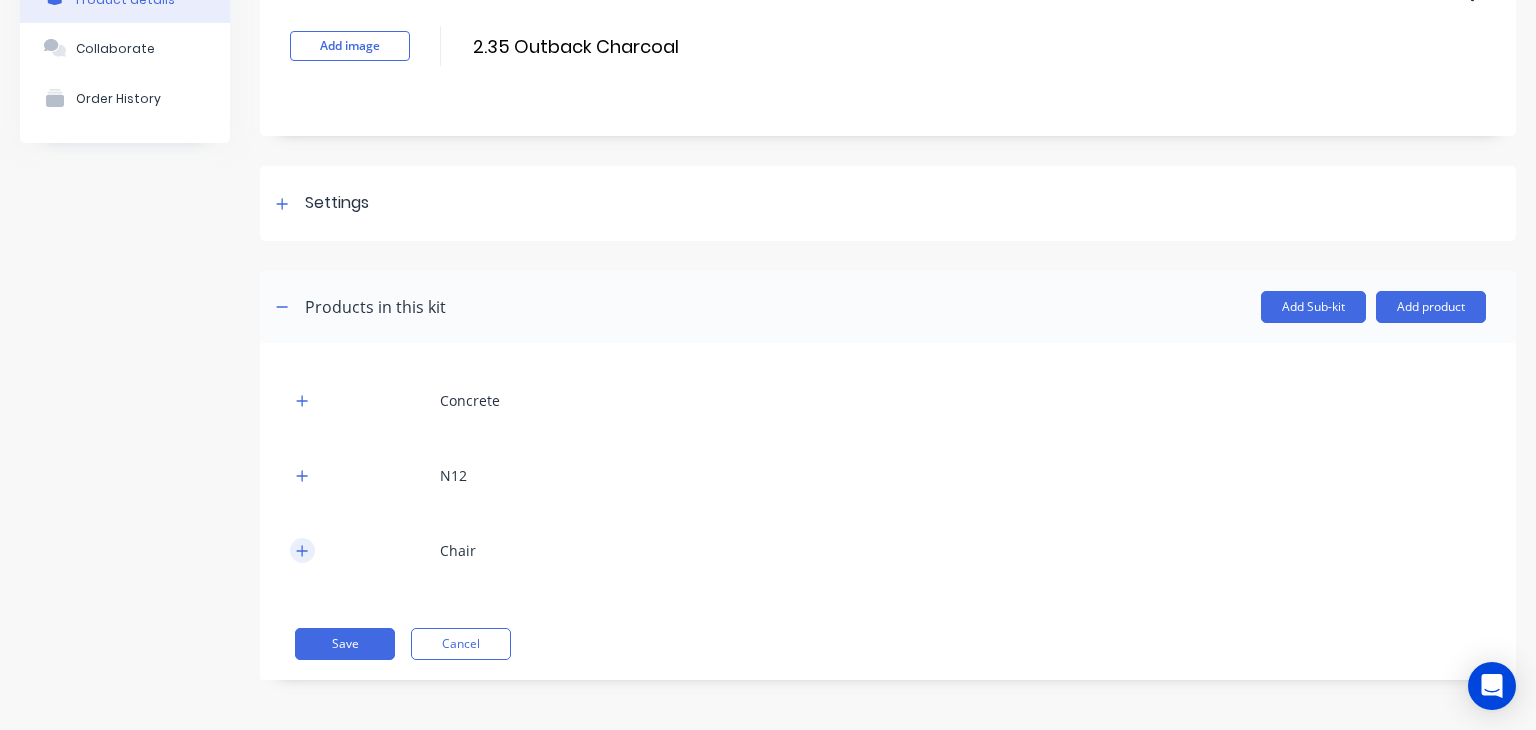 click 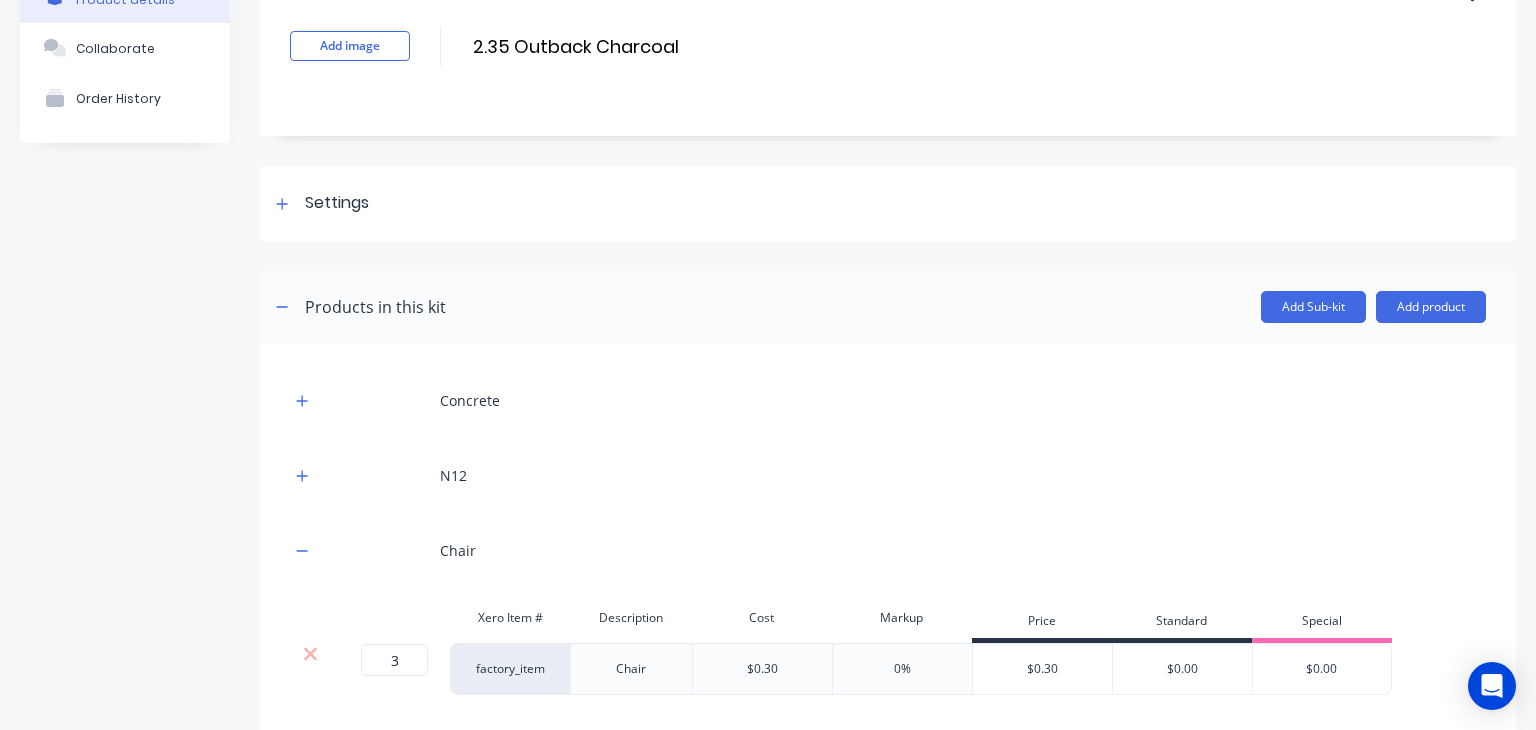 scroll, scrollTop: 240, scrollLeft: 0, axis: vertical 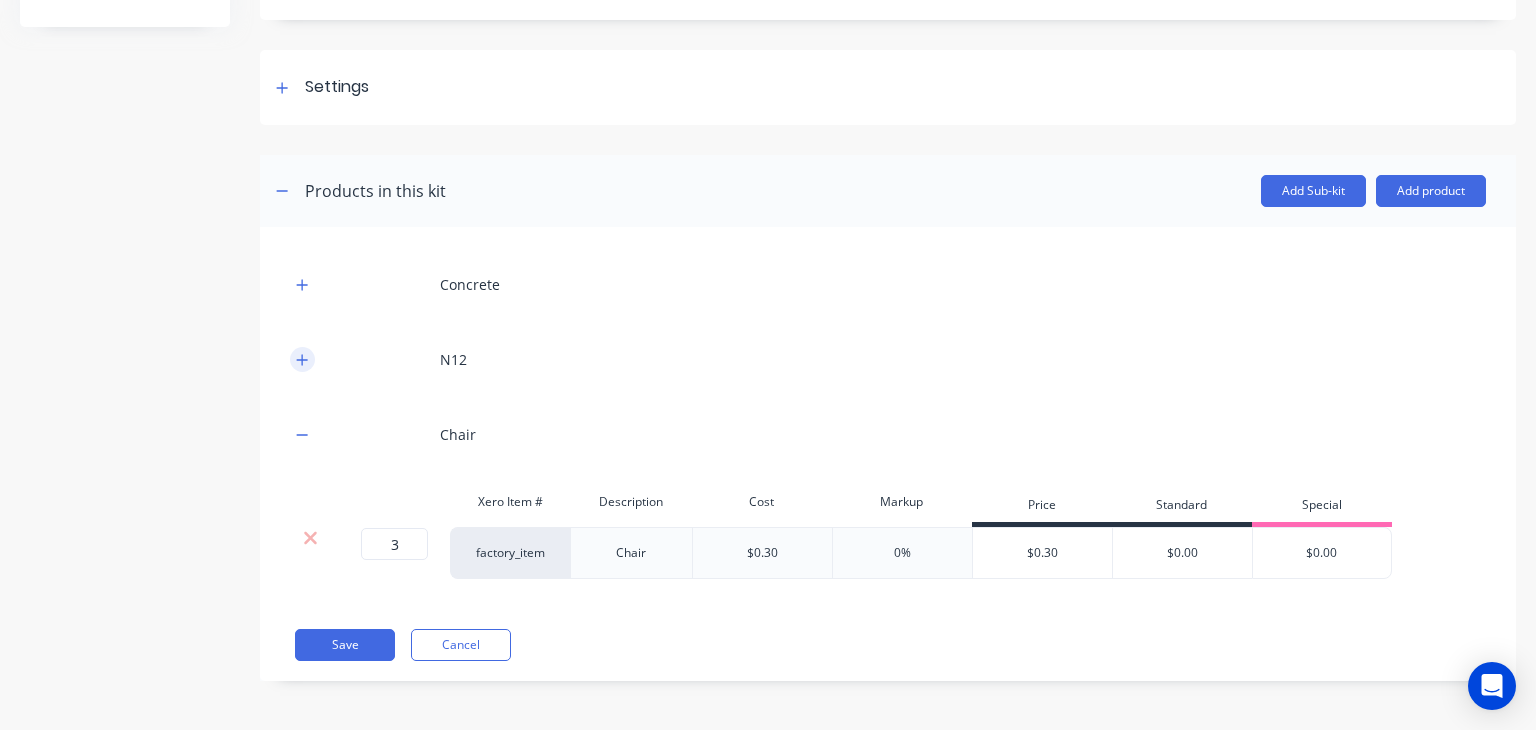 click 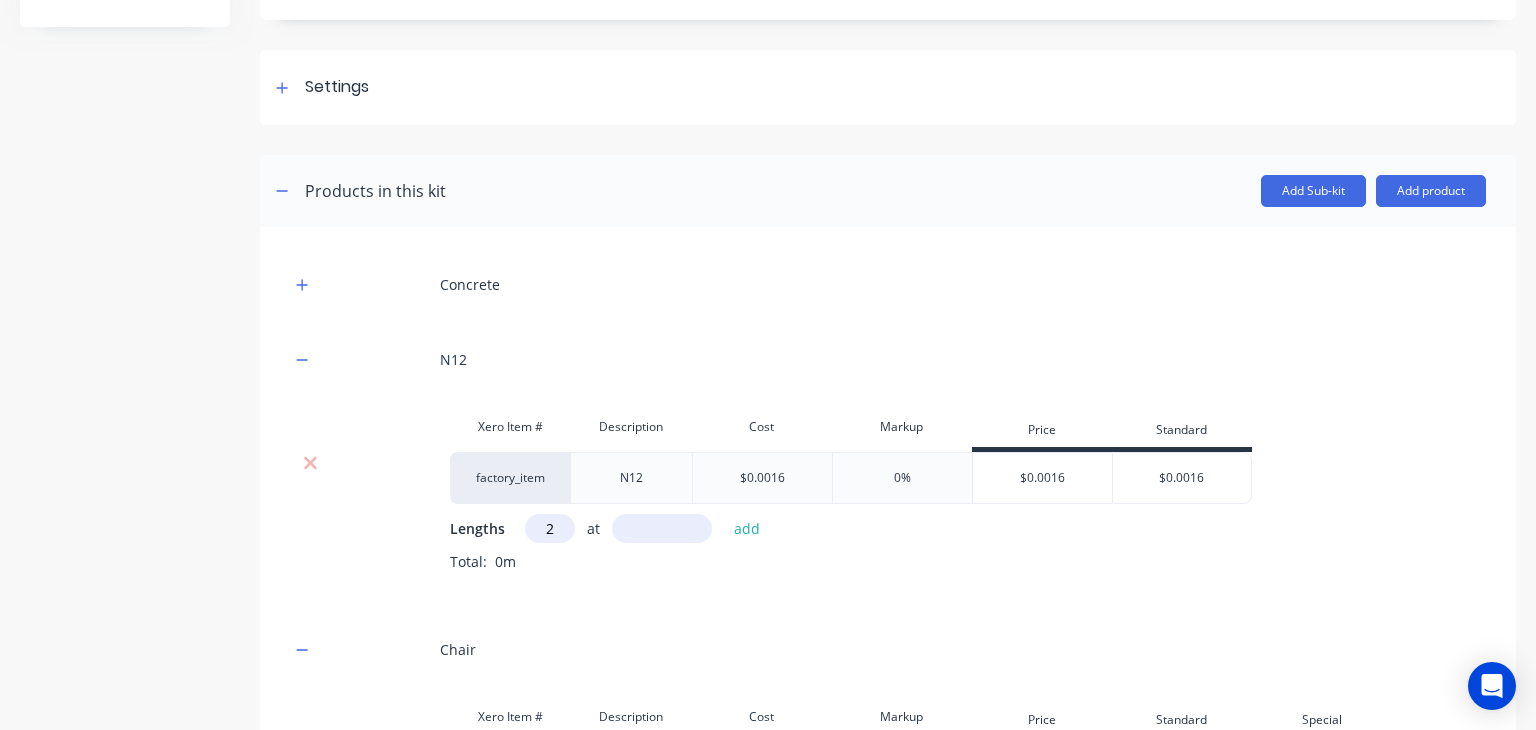 click on "2" at bounding box center [550, 528] 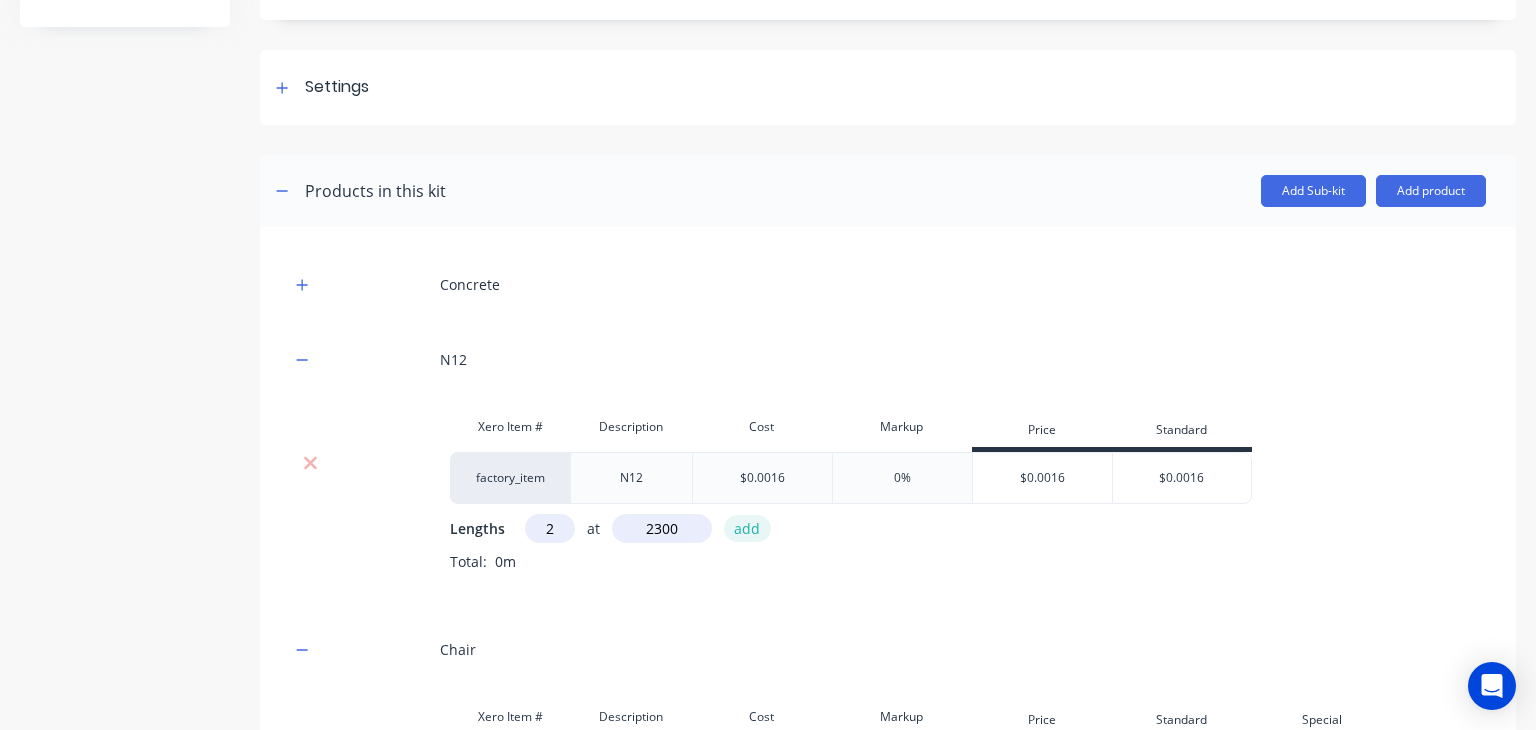 type on "2300" 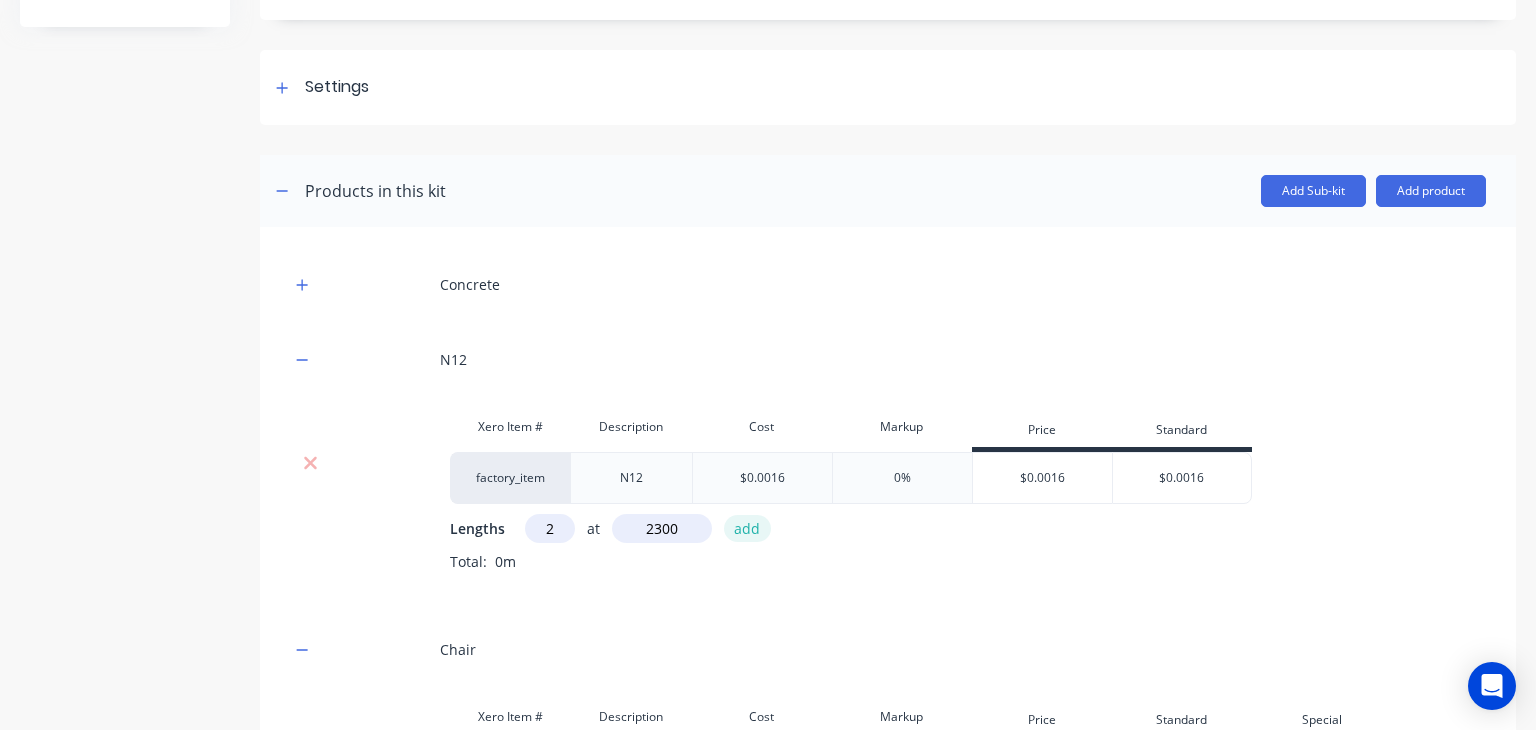 click on "add" at bounding box center (747, 528) 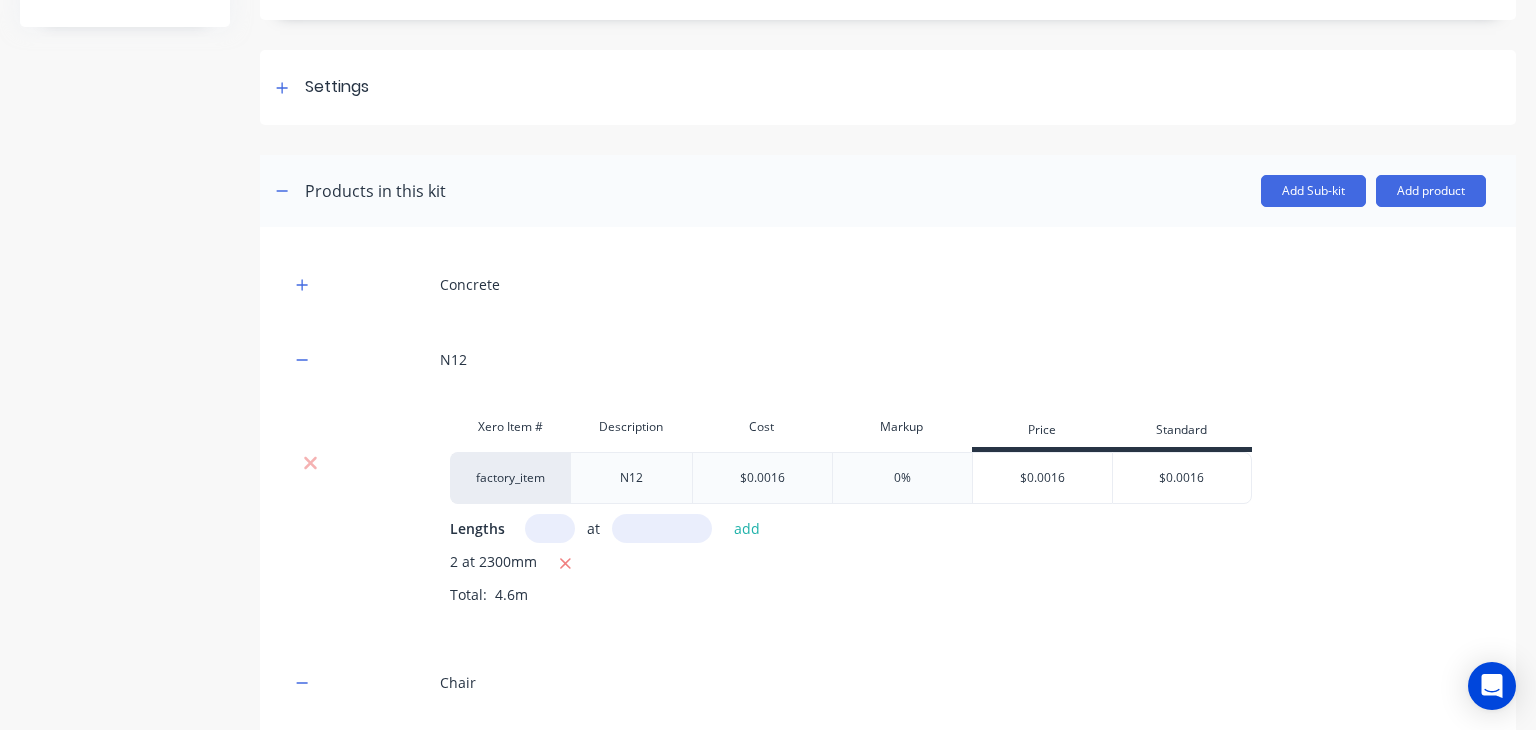 scroll, scrollTop: 488, scrollLeft: 0, axis: vertical 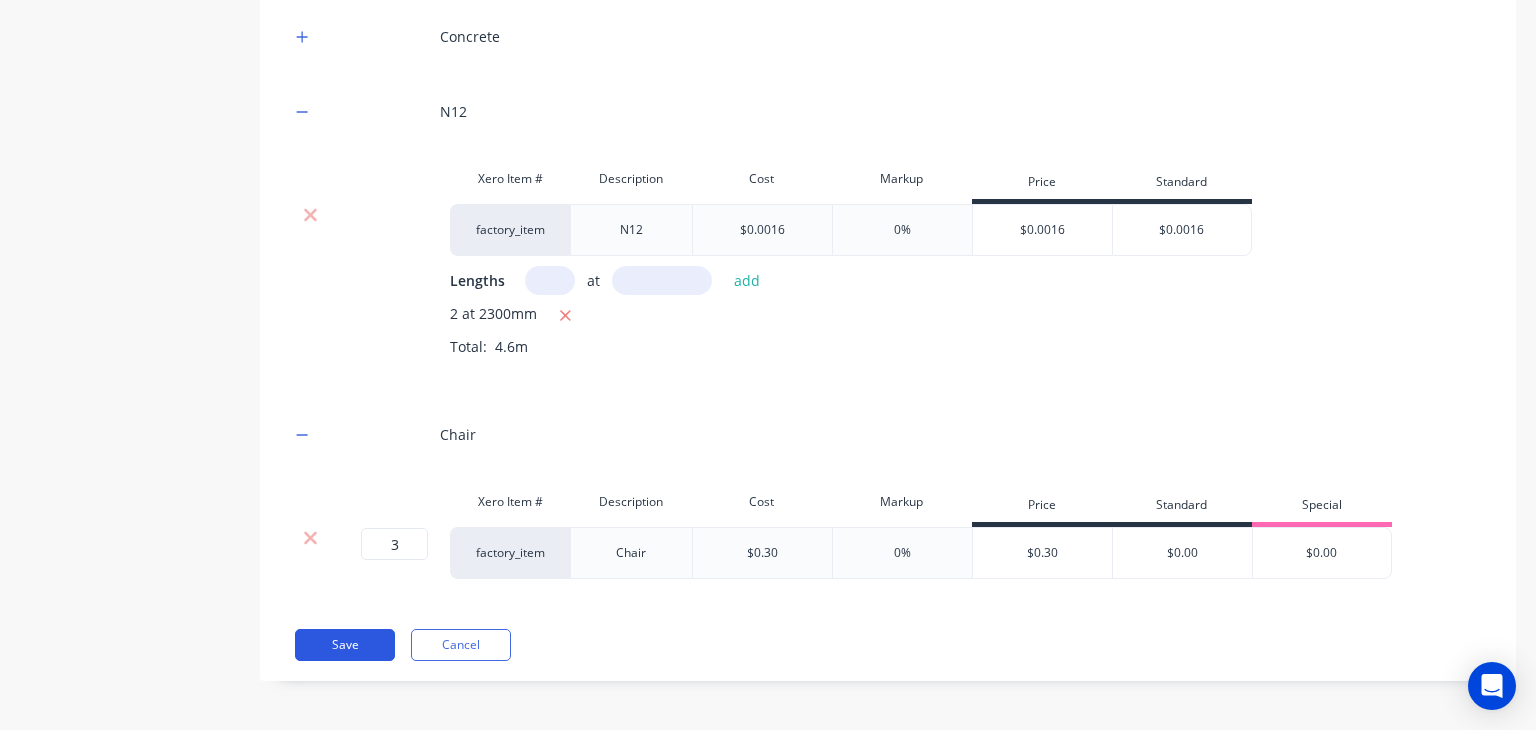 click on "Save" at bounding box center [345, 645] 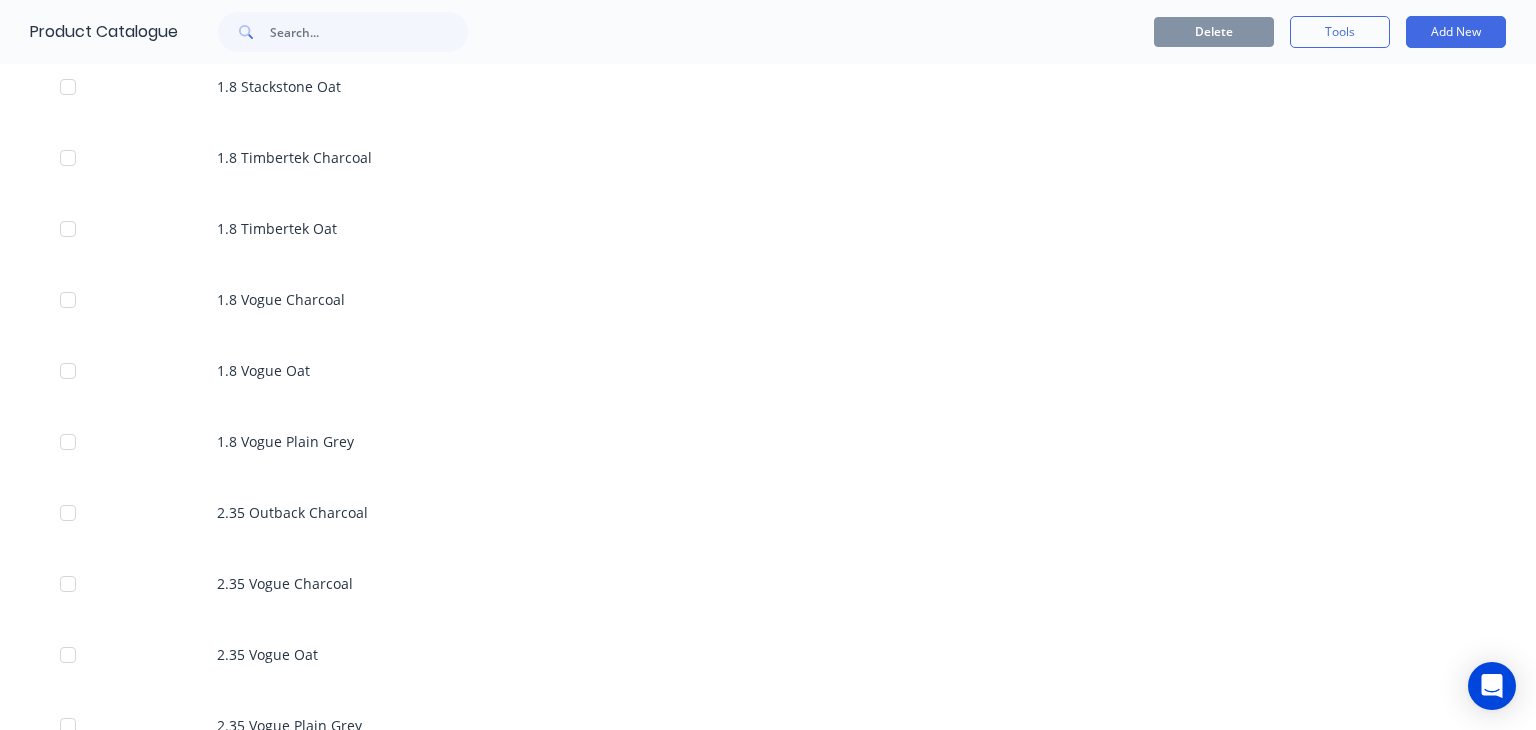 scroll, scrollTop: 715, scrollLeft: 0, axis: vertical 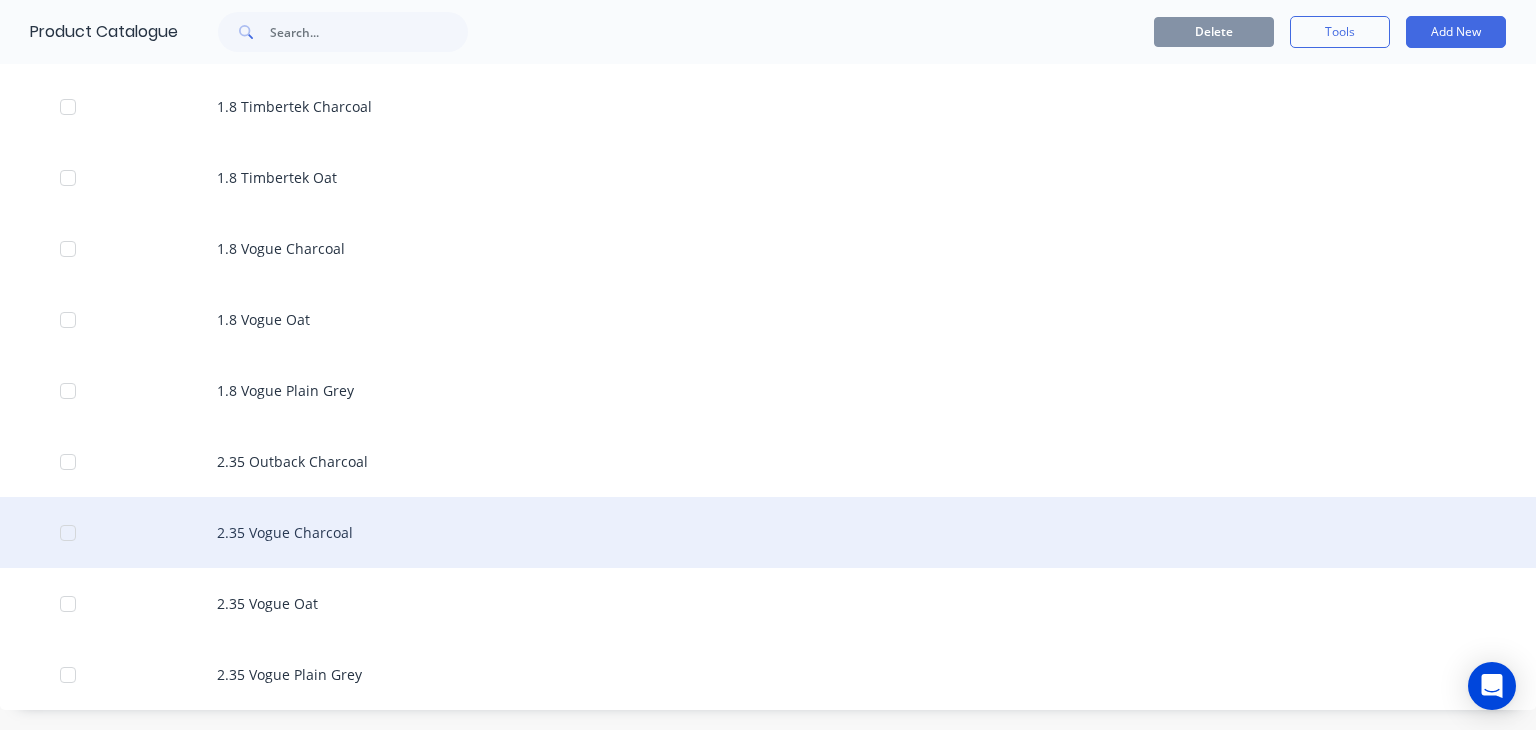 click on "2.35 Vogue Charcoal" at bounding box center (768, 532) 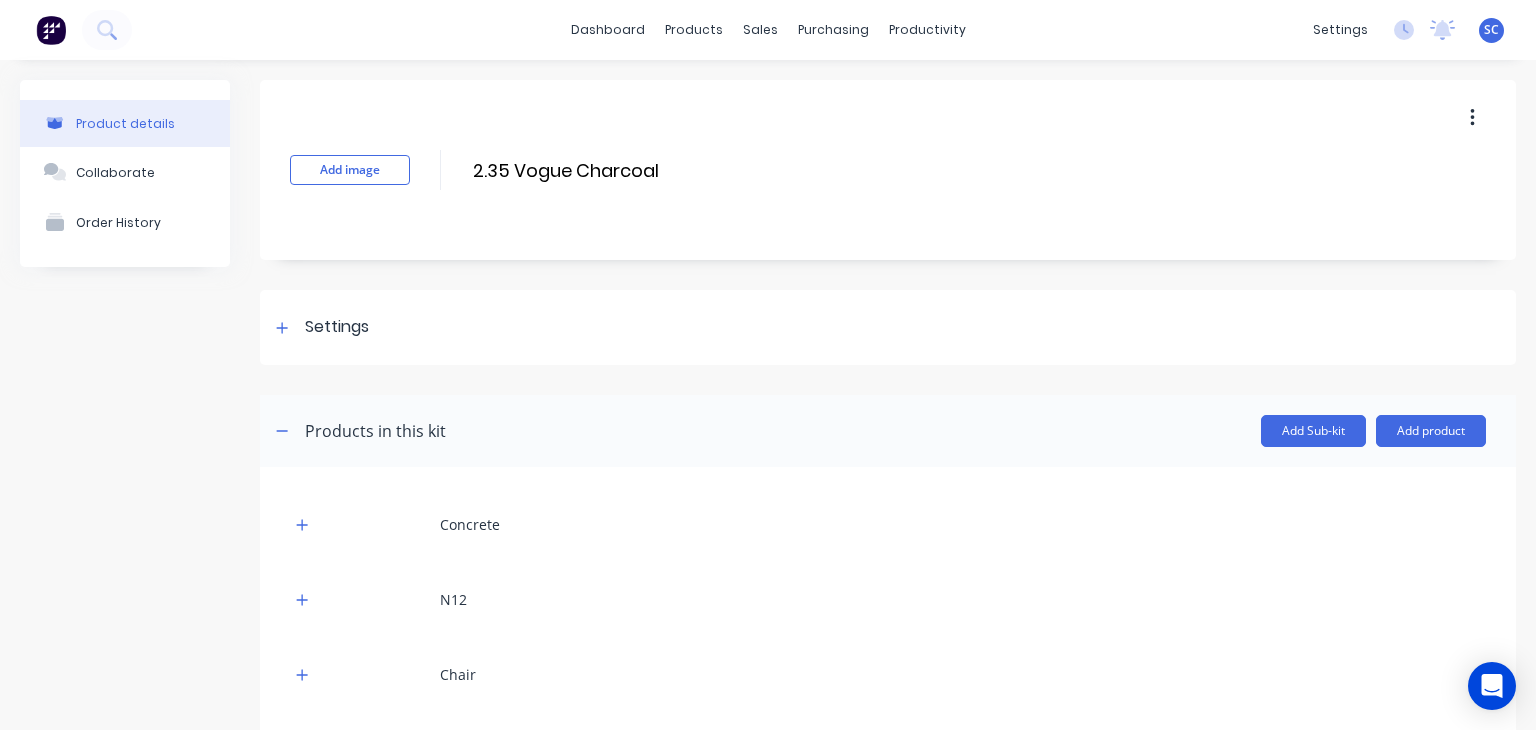 scroll, scrollTop: 124, scrollLeft: 0, axis: vertical 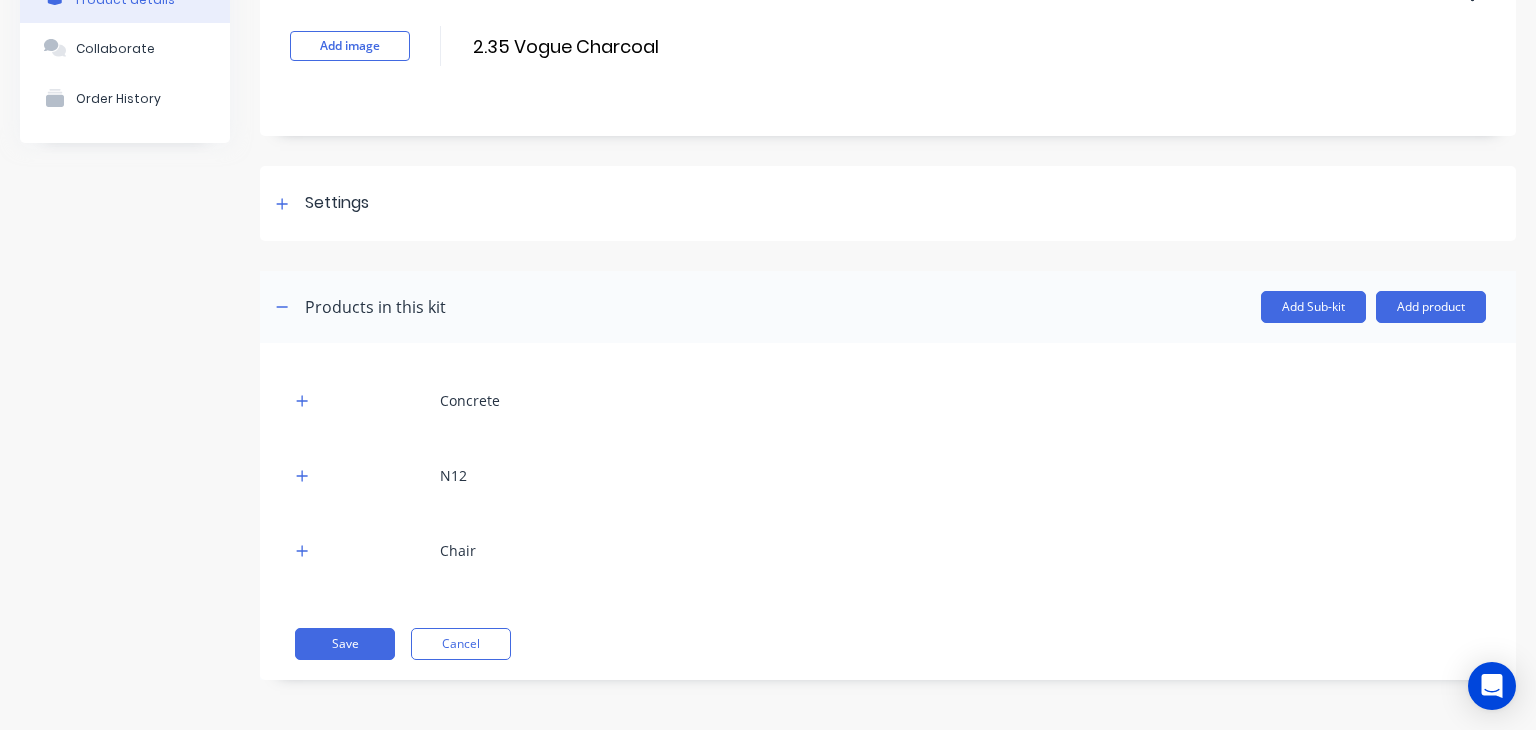 click on "N12" at bounding box center [888, 475] 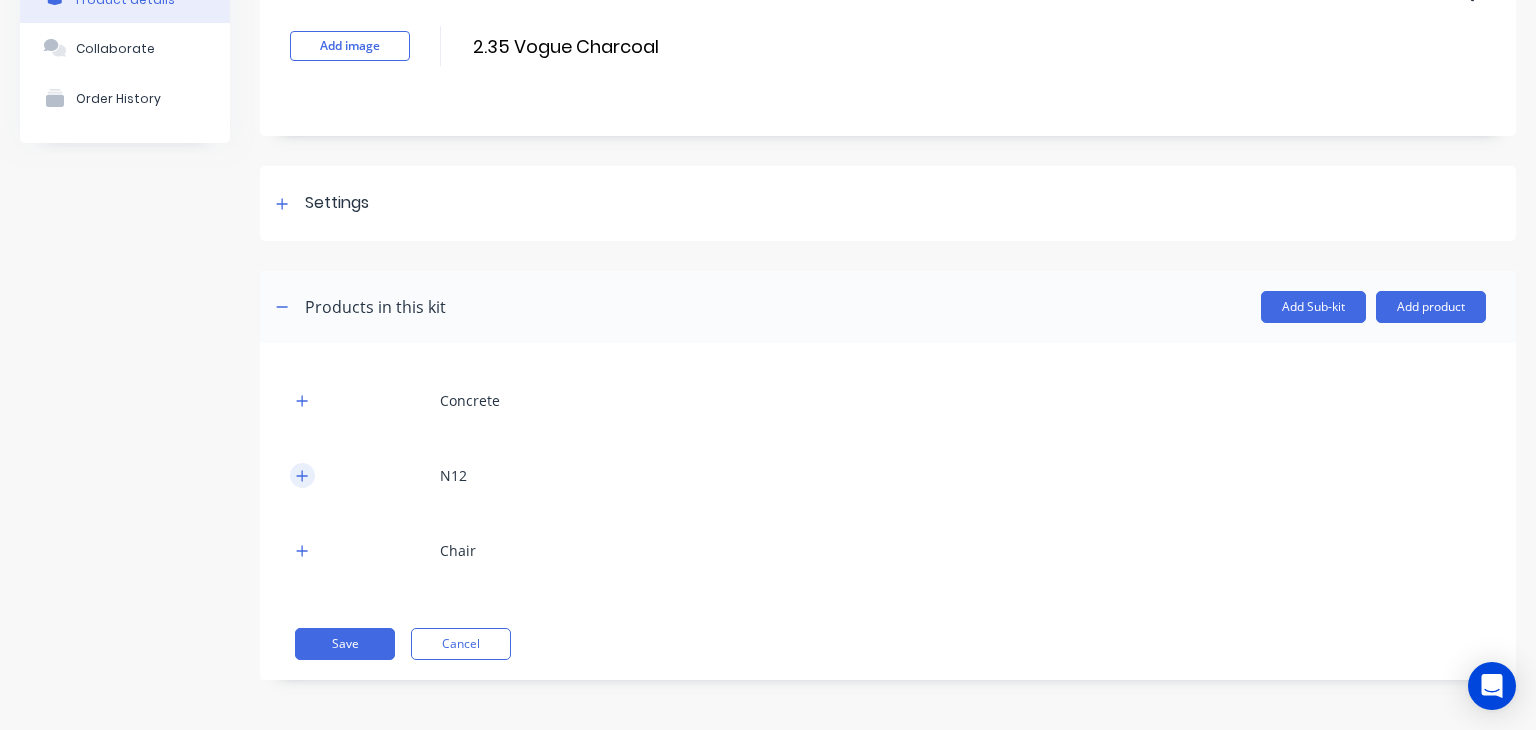 click 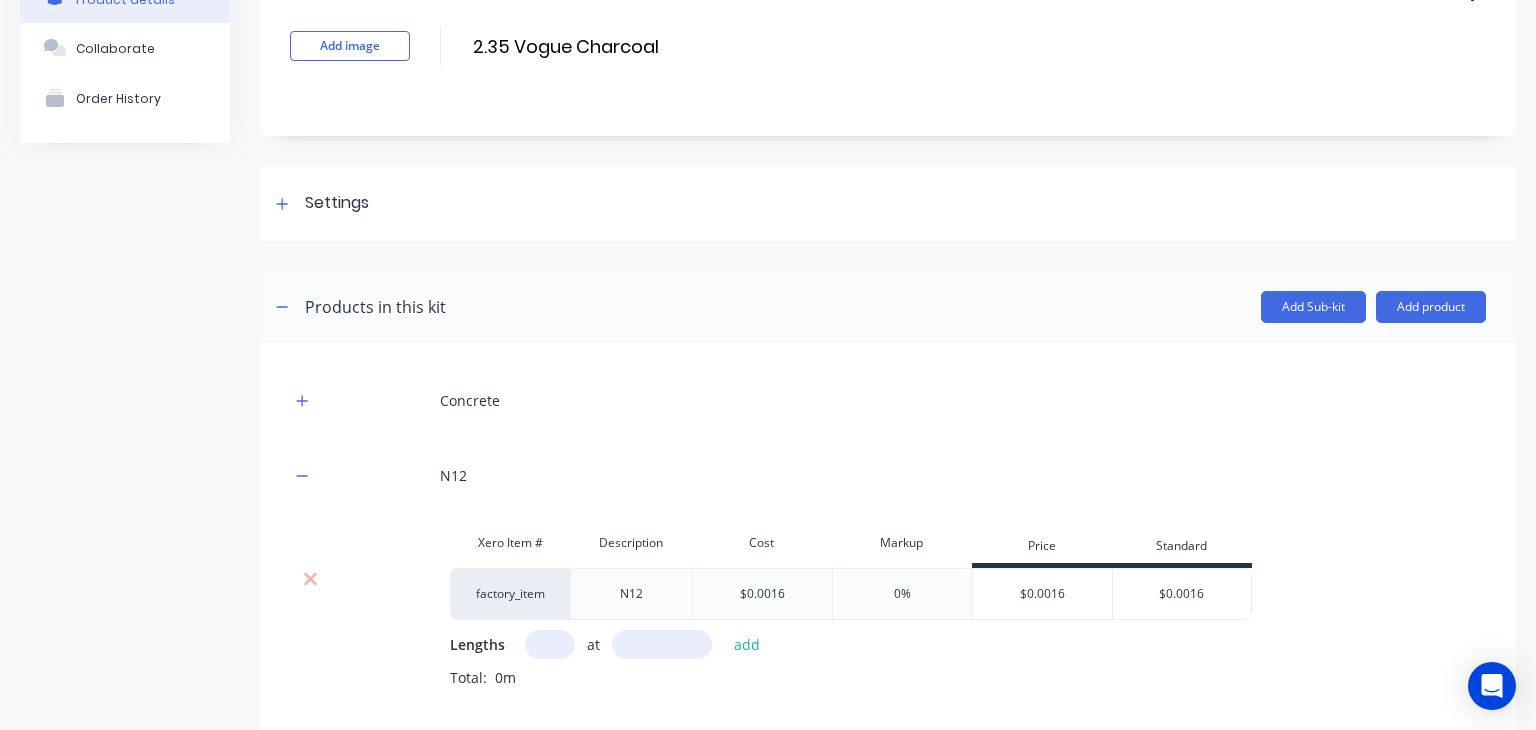 click at bounding box center [550, 644] 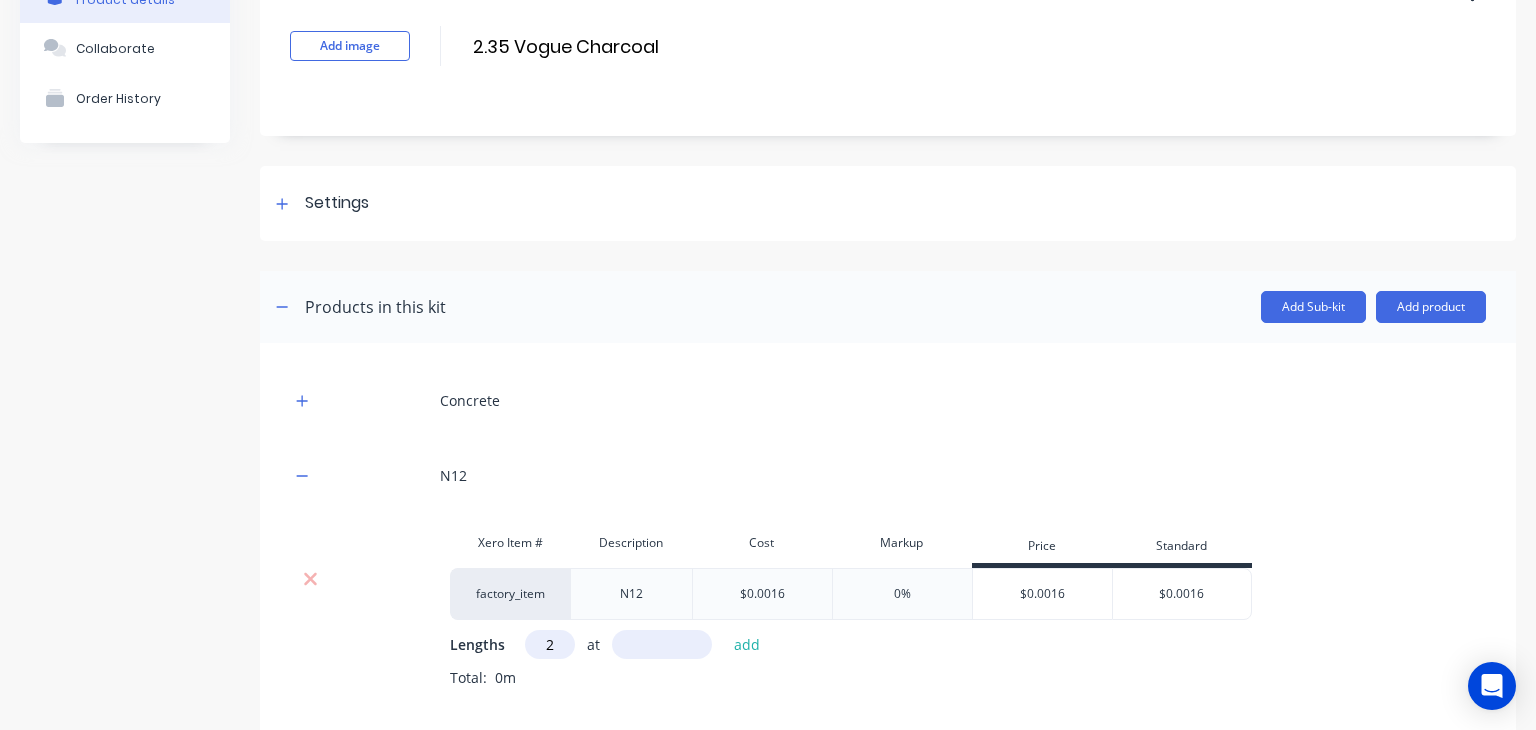 type on "2" 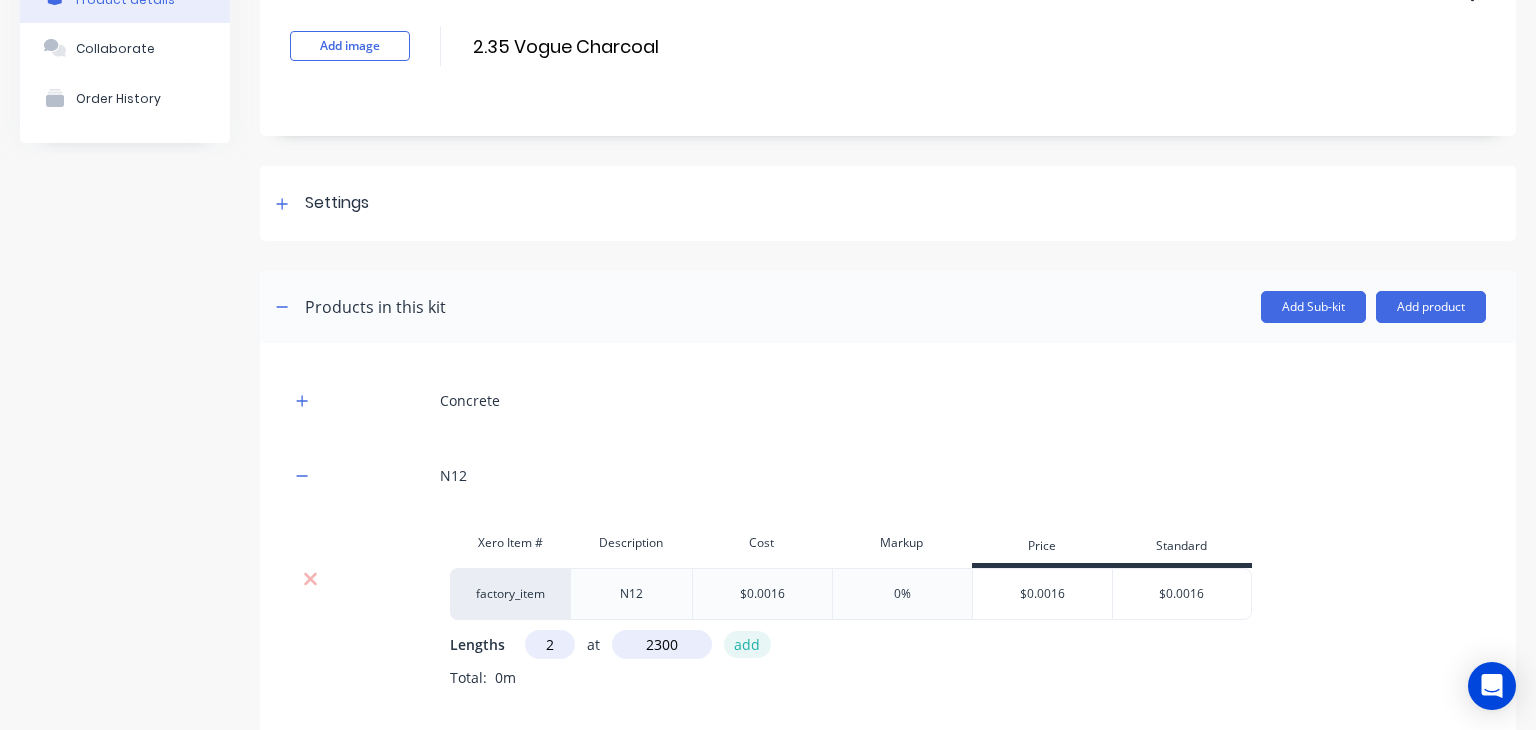 type on "2300" 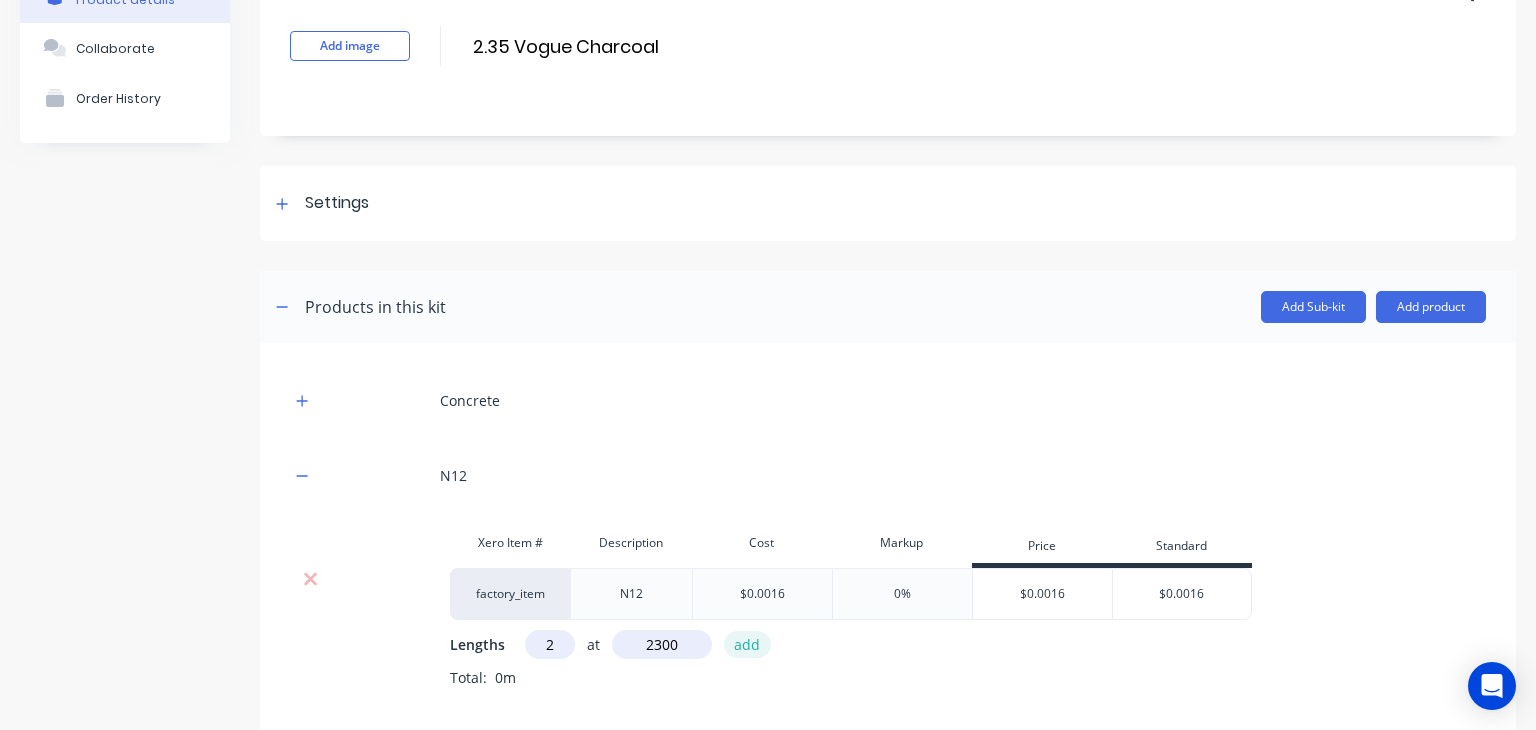 click on "add" at bounding box center [747, 644] 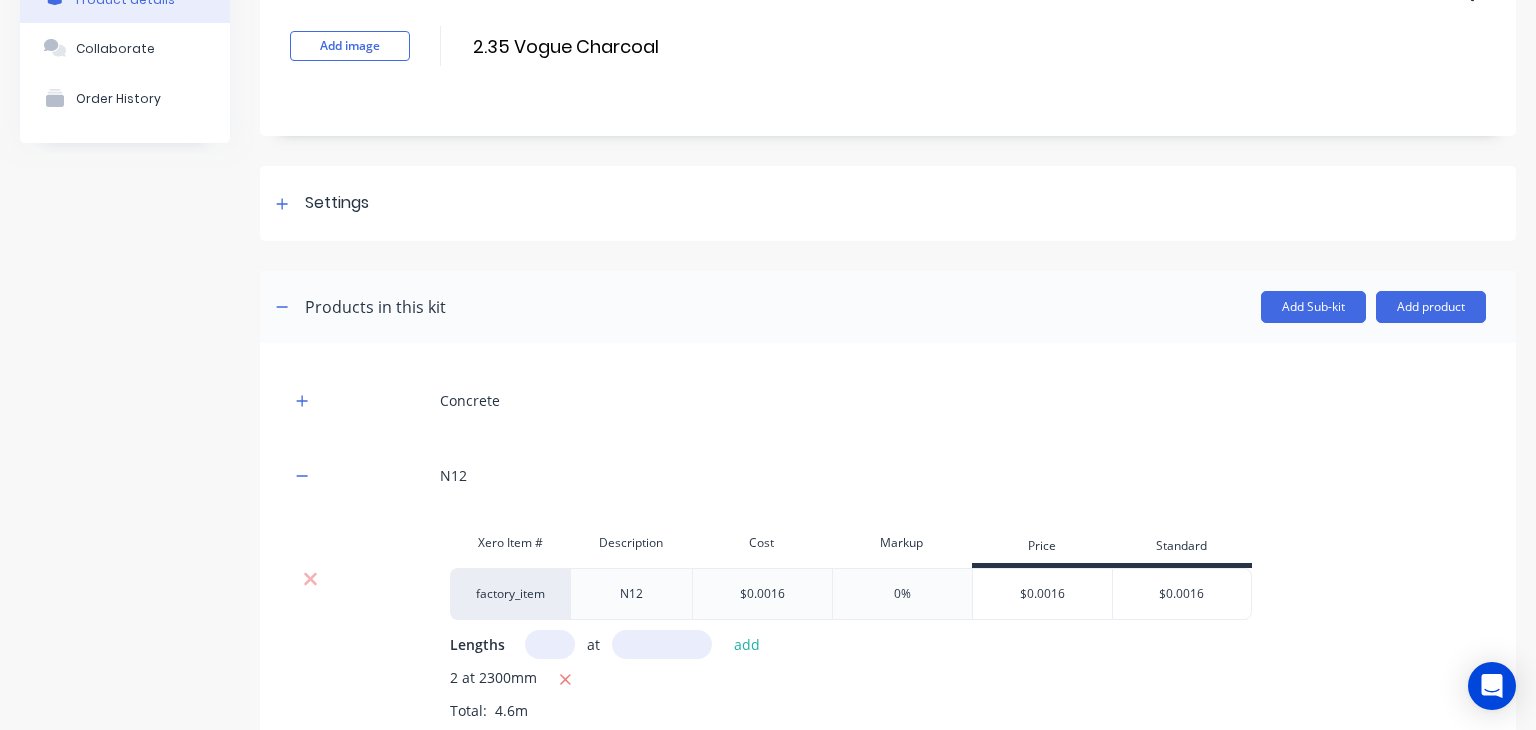 scroll, scrollTop: 371, scrollLeft: 0, axis: vertical 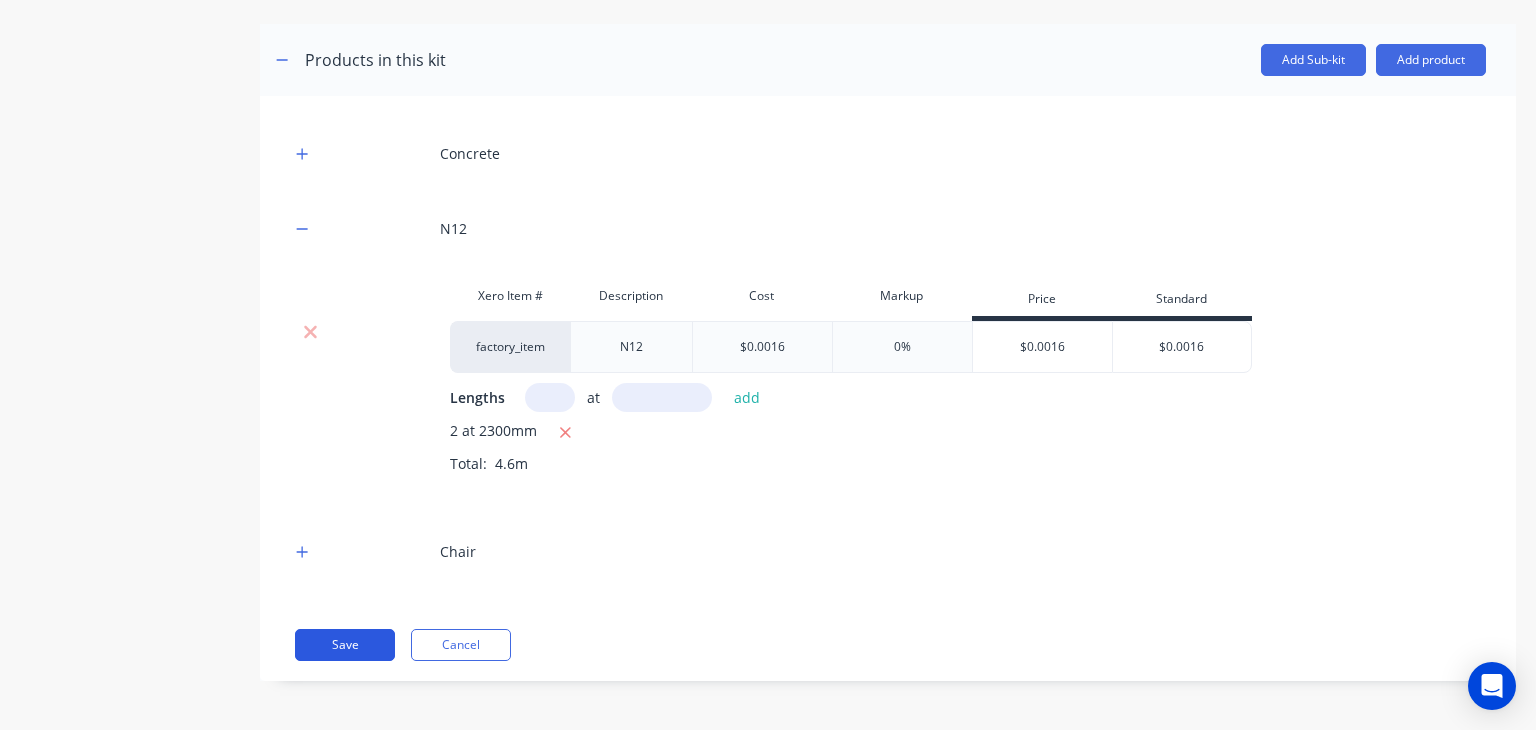 click on "Save" at bounding box center (345, 645) 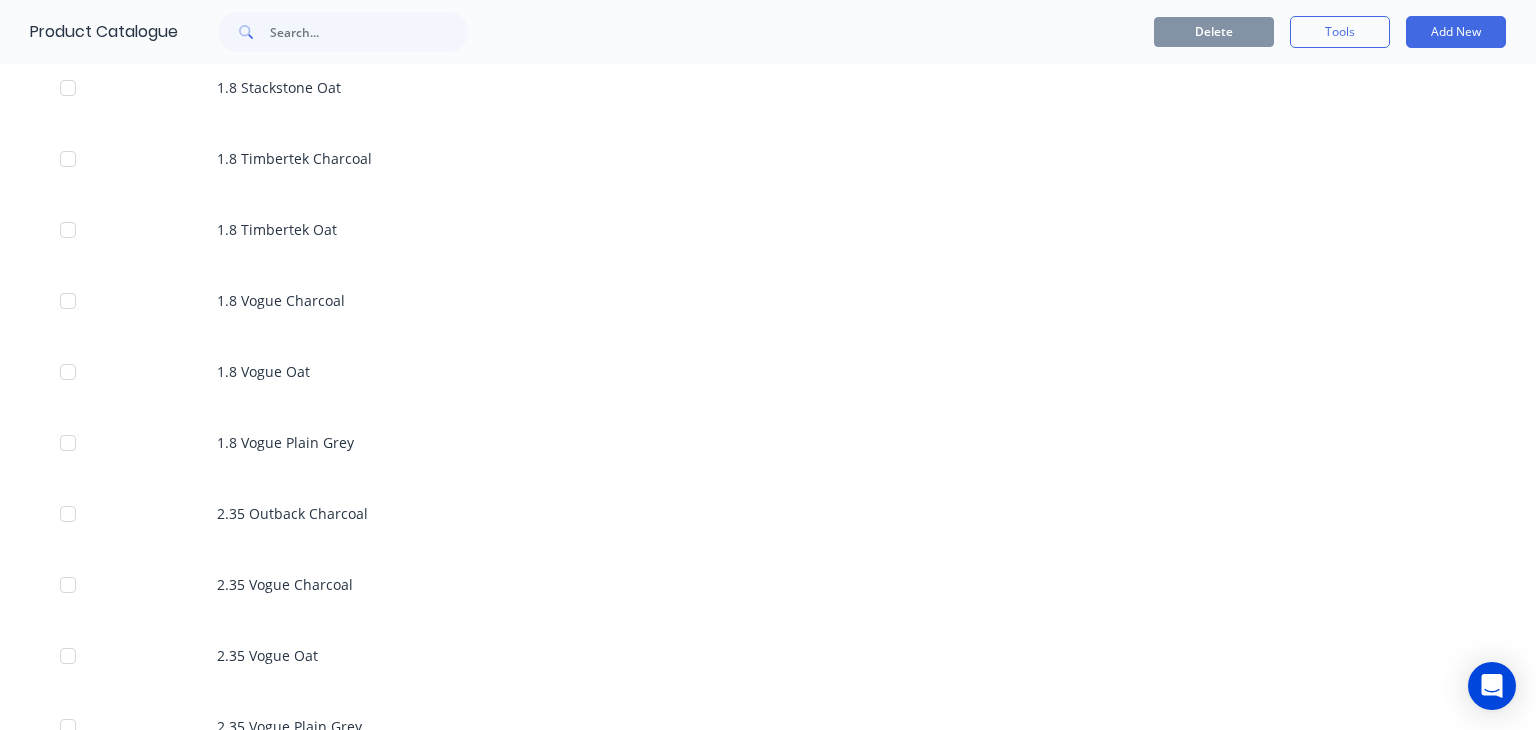 scroll, scrollTop: 715, scrollLeft: 0, axis: vertical 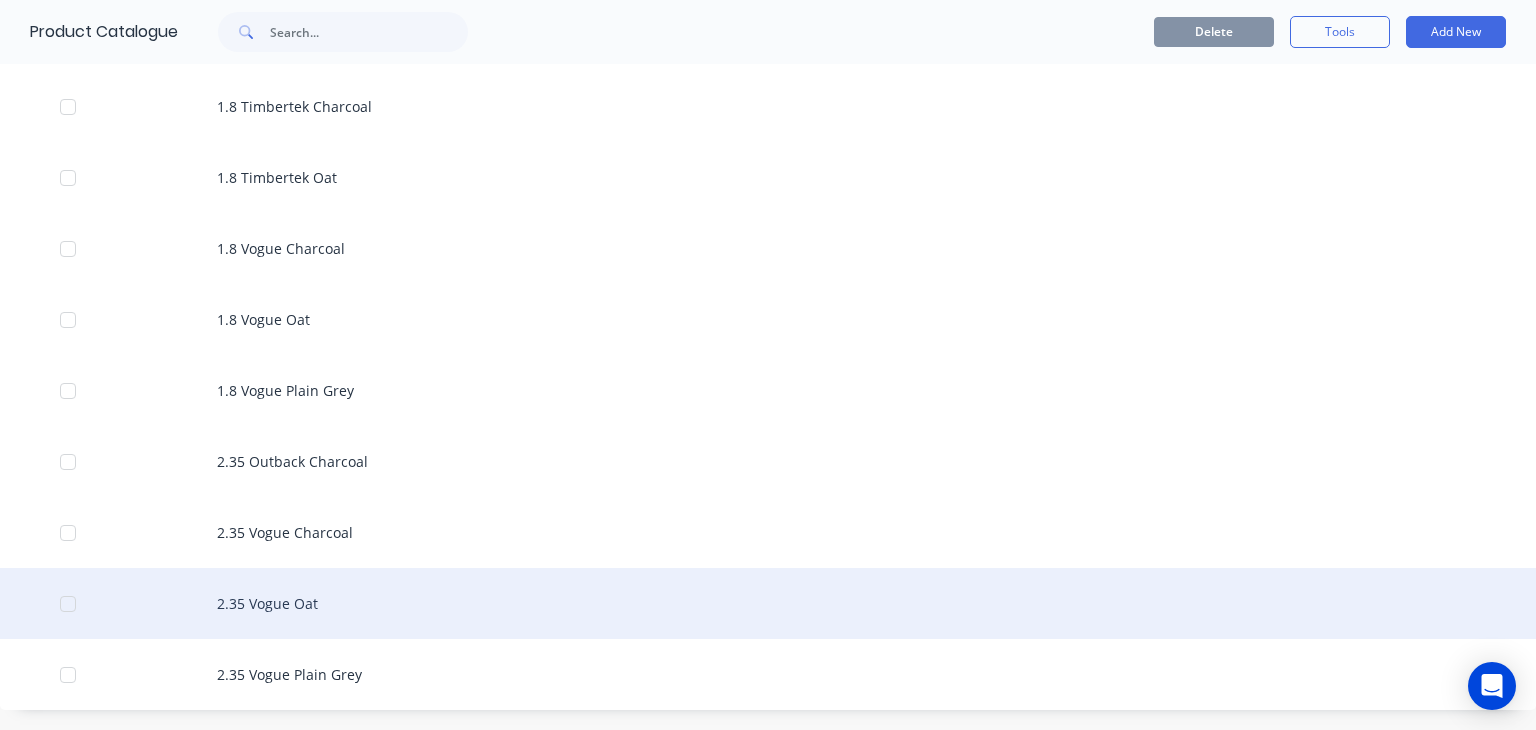 click on "2.35 Vogue Oat" at bounding box center (768, 603) 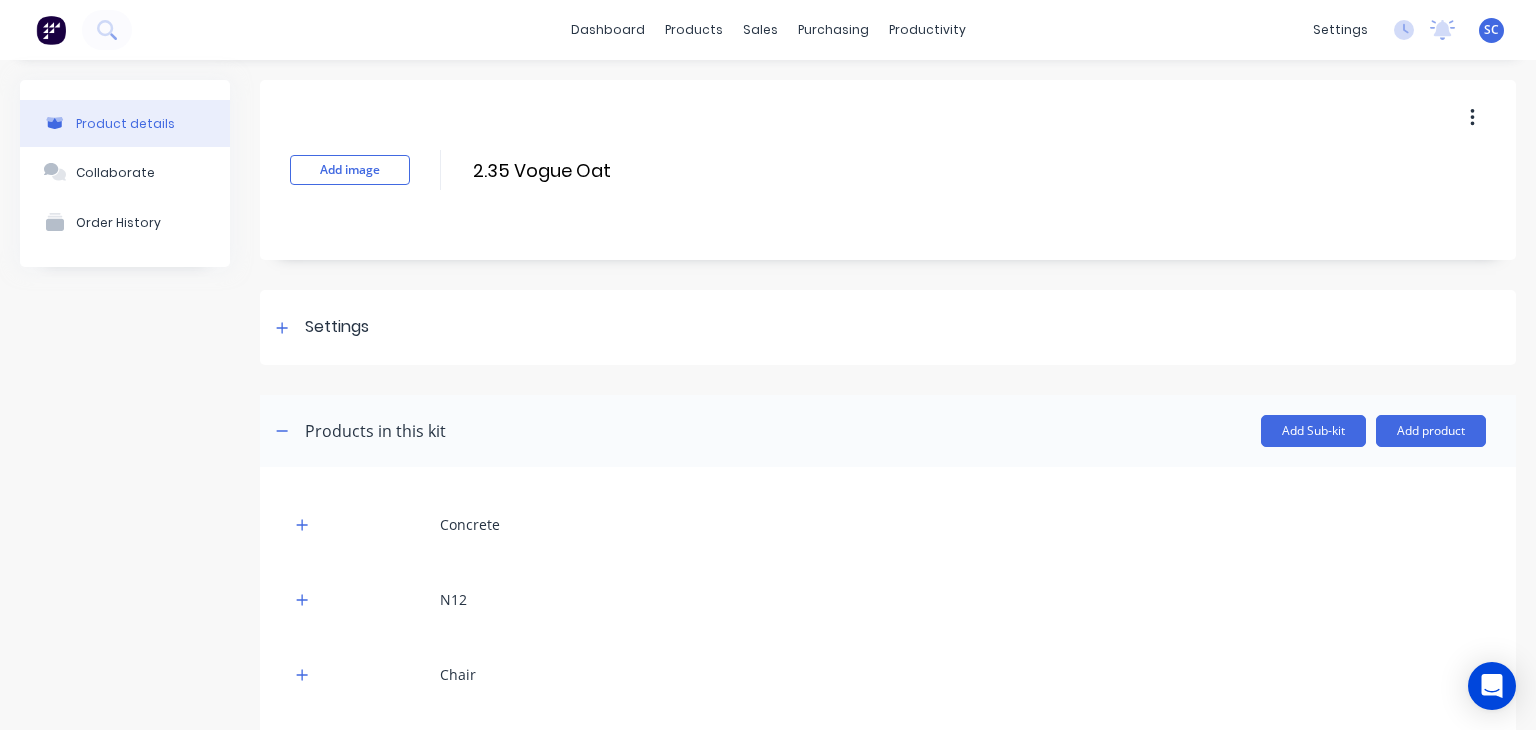 scroll, scrollTop: 124, scrollLeft: 0, axis: vertical 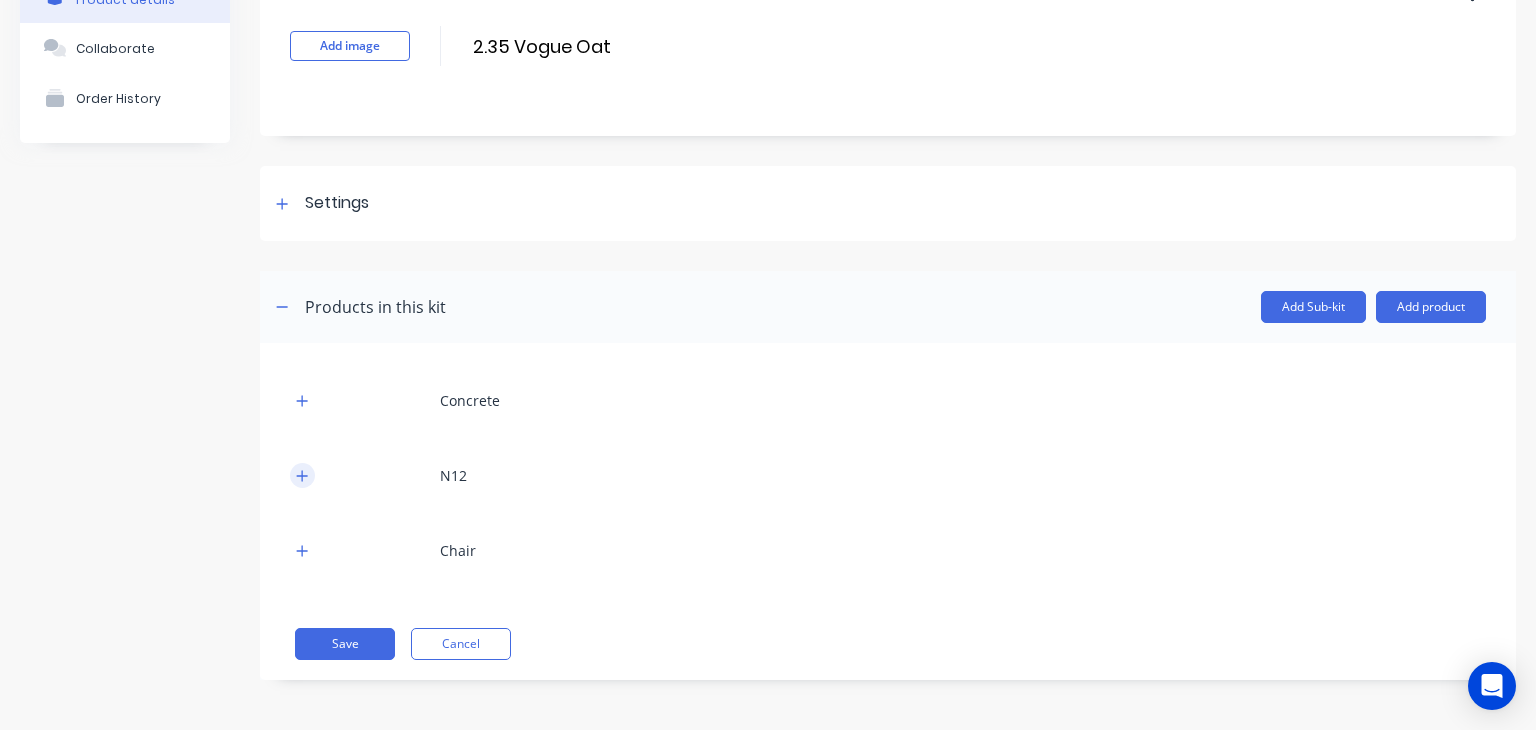 click at bounding box center (302, 475) 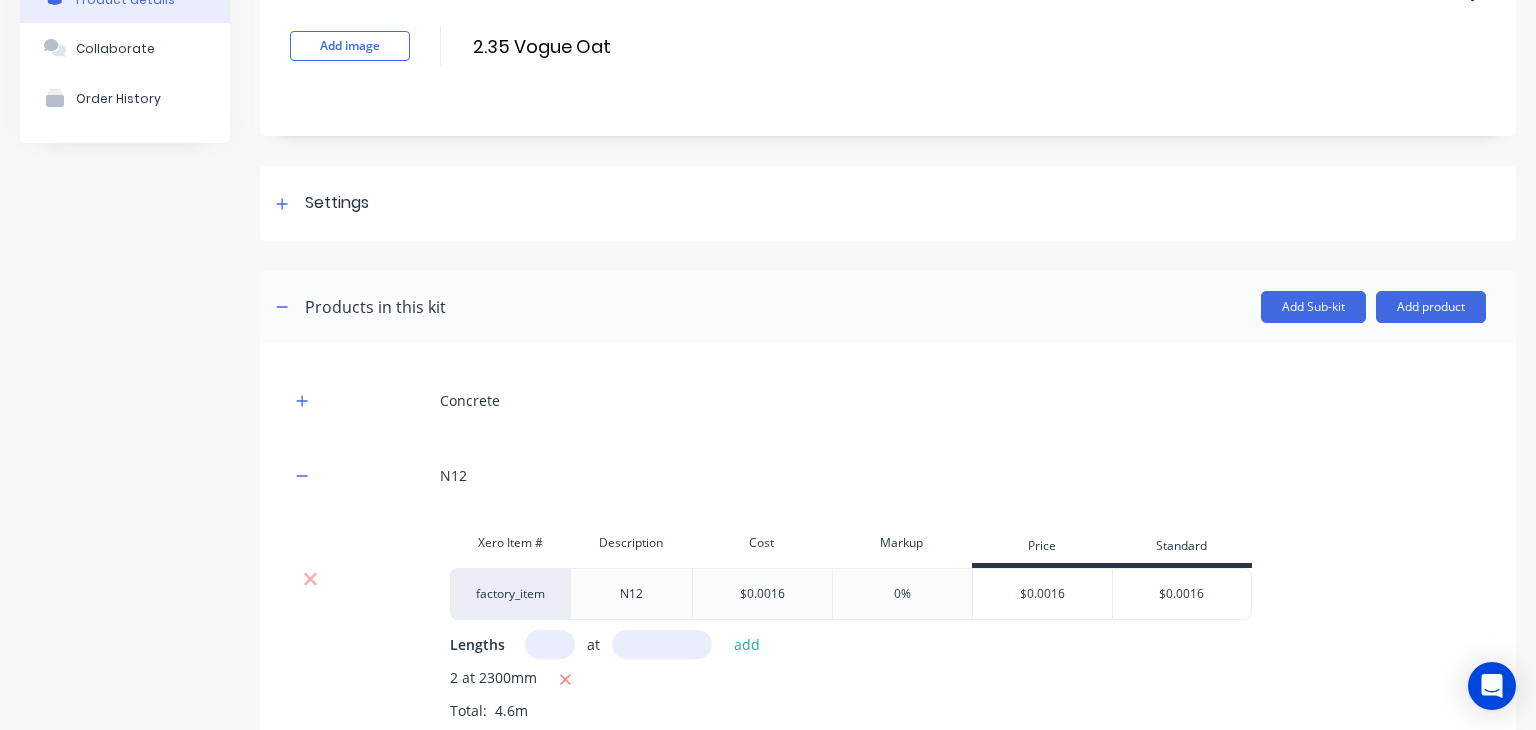 scroll, scrollTop: 371, scrollLeft: 0, axis: vertical 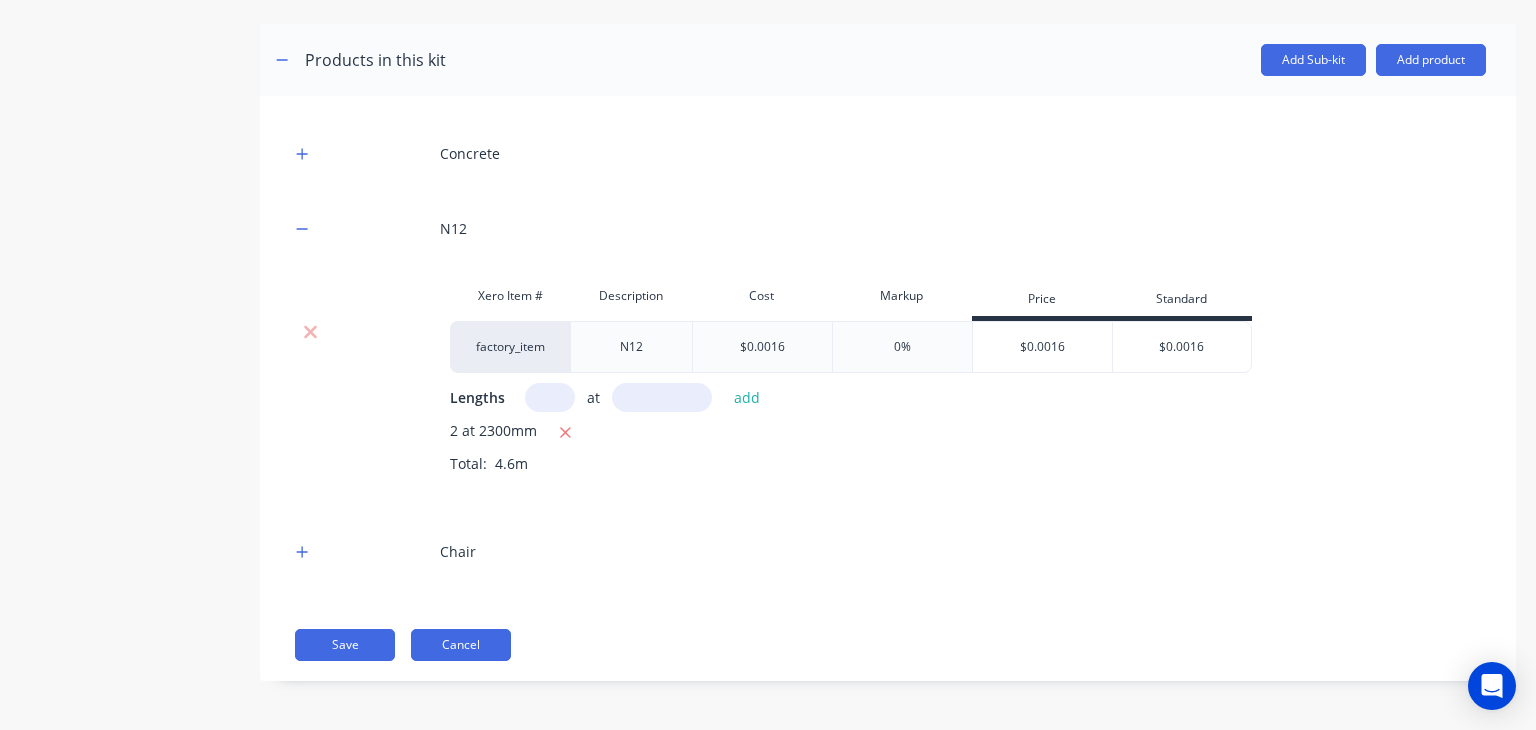 drag, startPoint x: 473, startPoint y: 664, endPoint x: 497, endPoint y: 643, distance: 31.890438 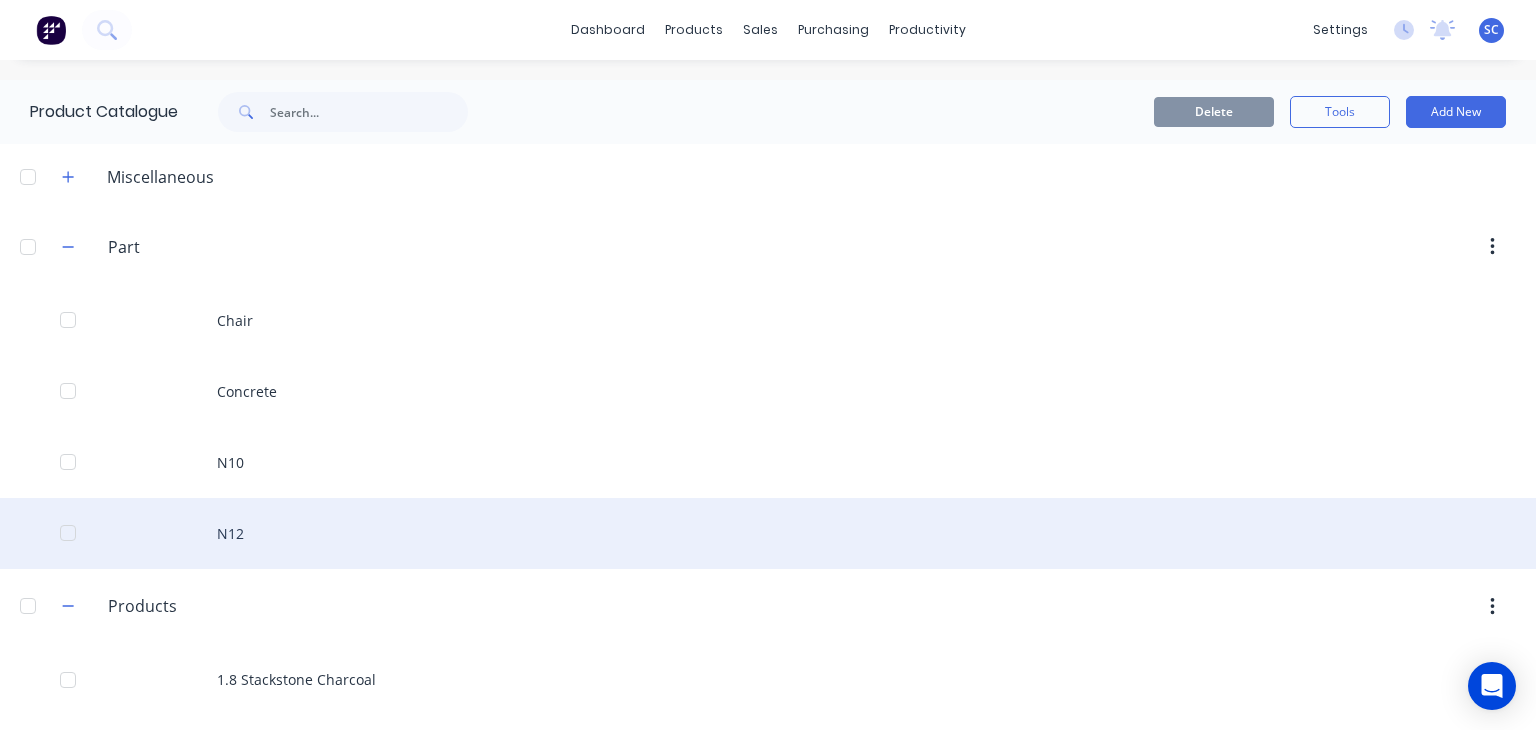 scroll, scrollTop: 715, scrollLeft: 0, axis: vertical 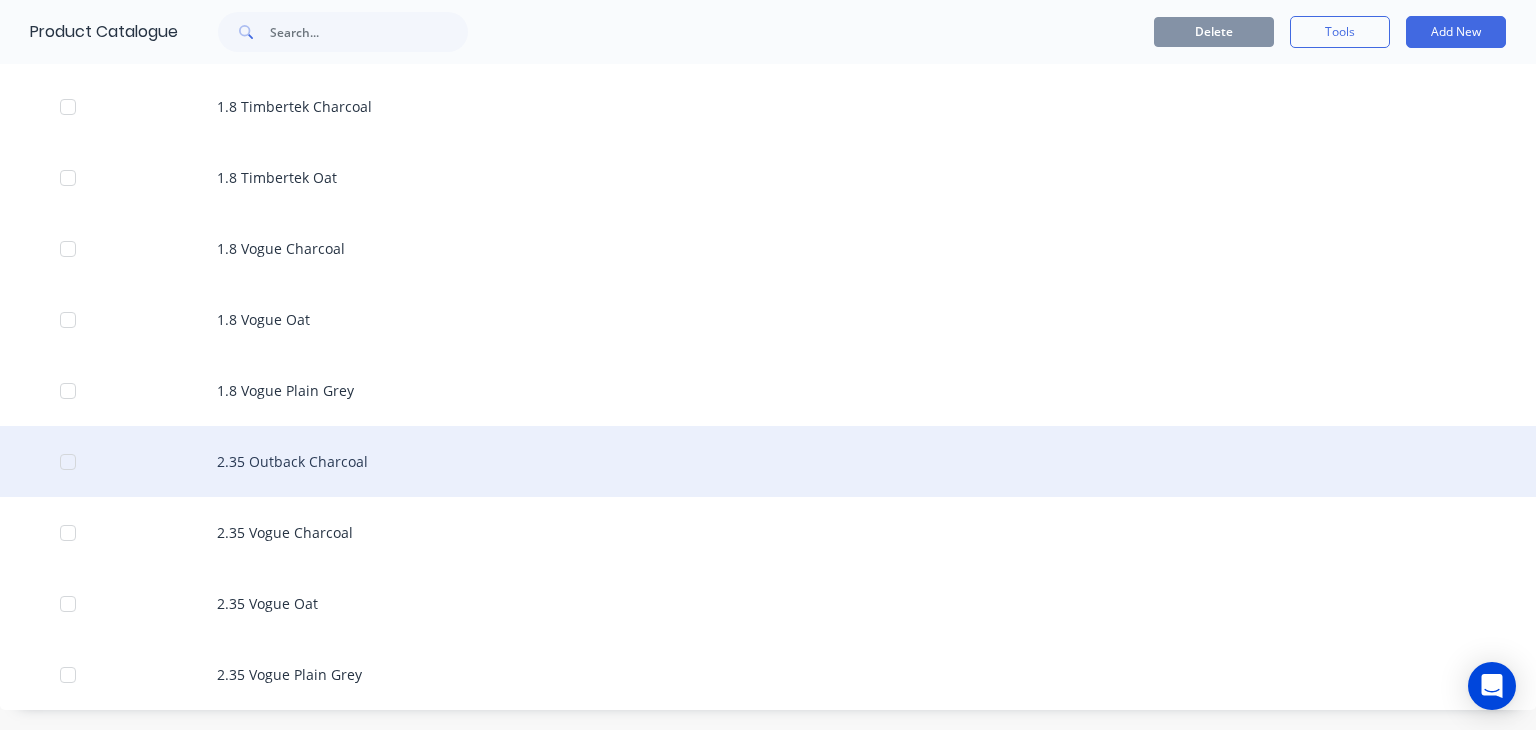 click on "2.35 Outback Charcoal" at bounding box center (768, 461) 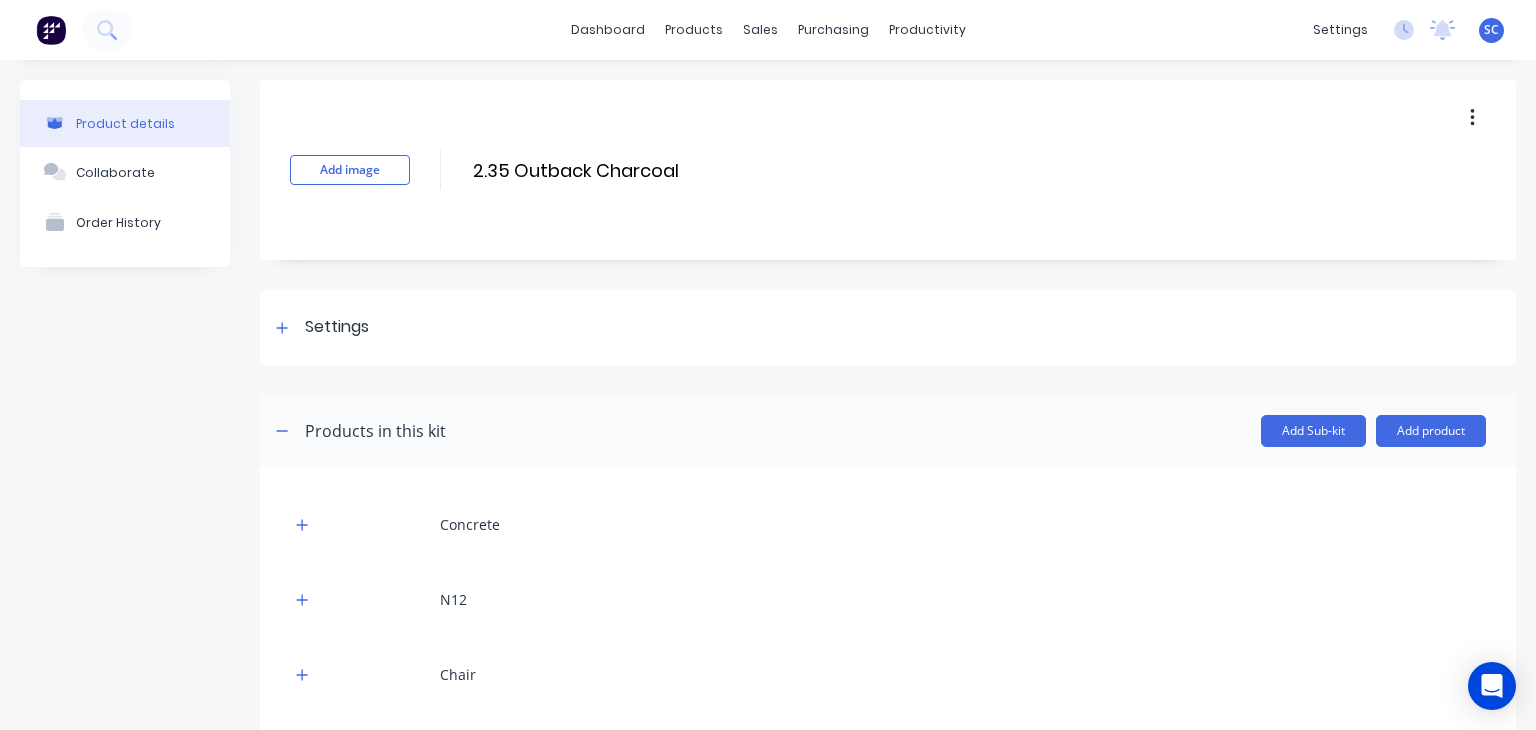 scroll, scrollTop: 124, scrollLeft: 0, axis: vertical 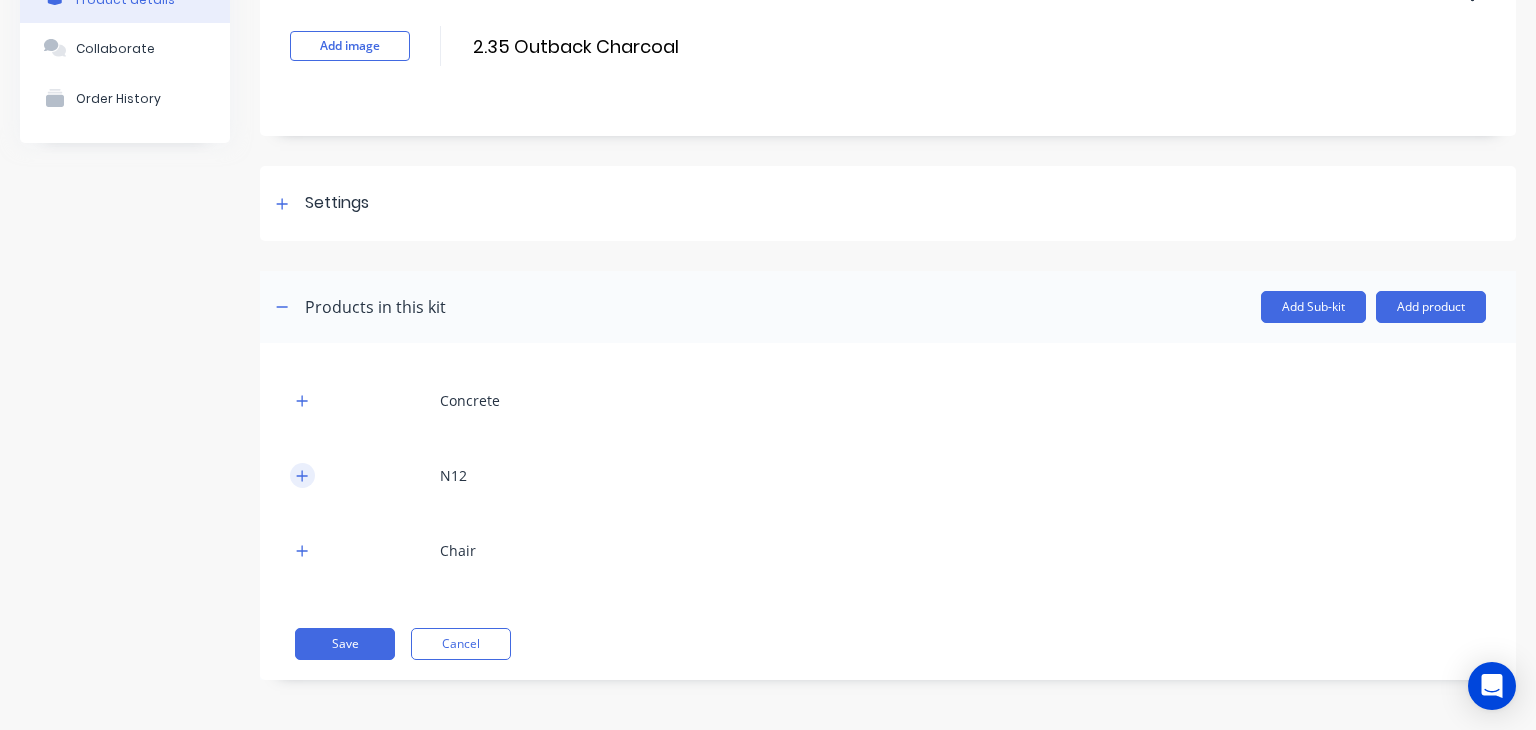 click at bounding box center (302, 475) 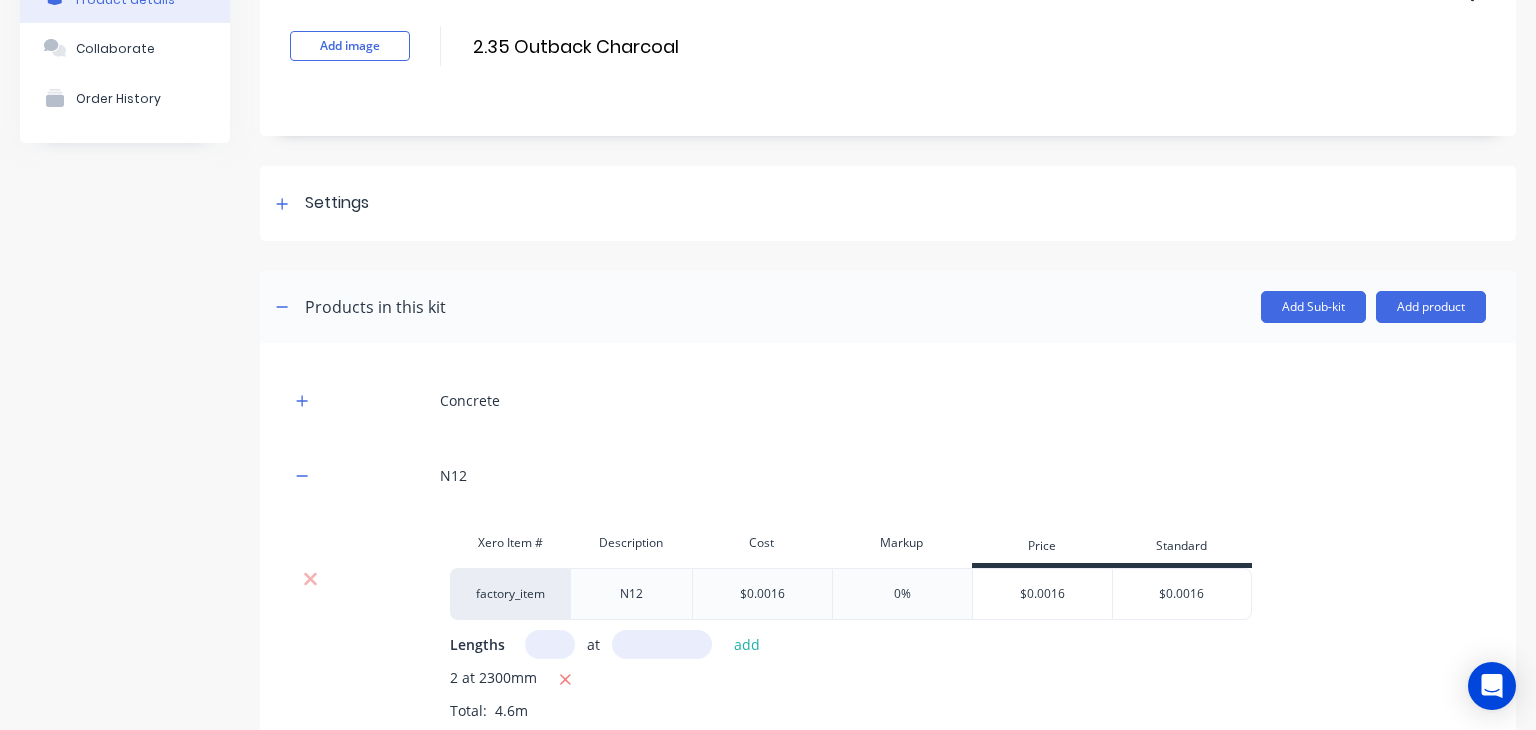 scroll, scrollTop: 371, scrollLeft: 0, axis: vertical 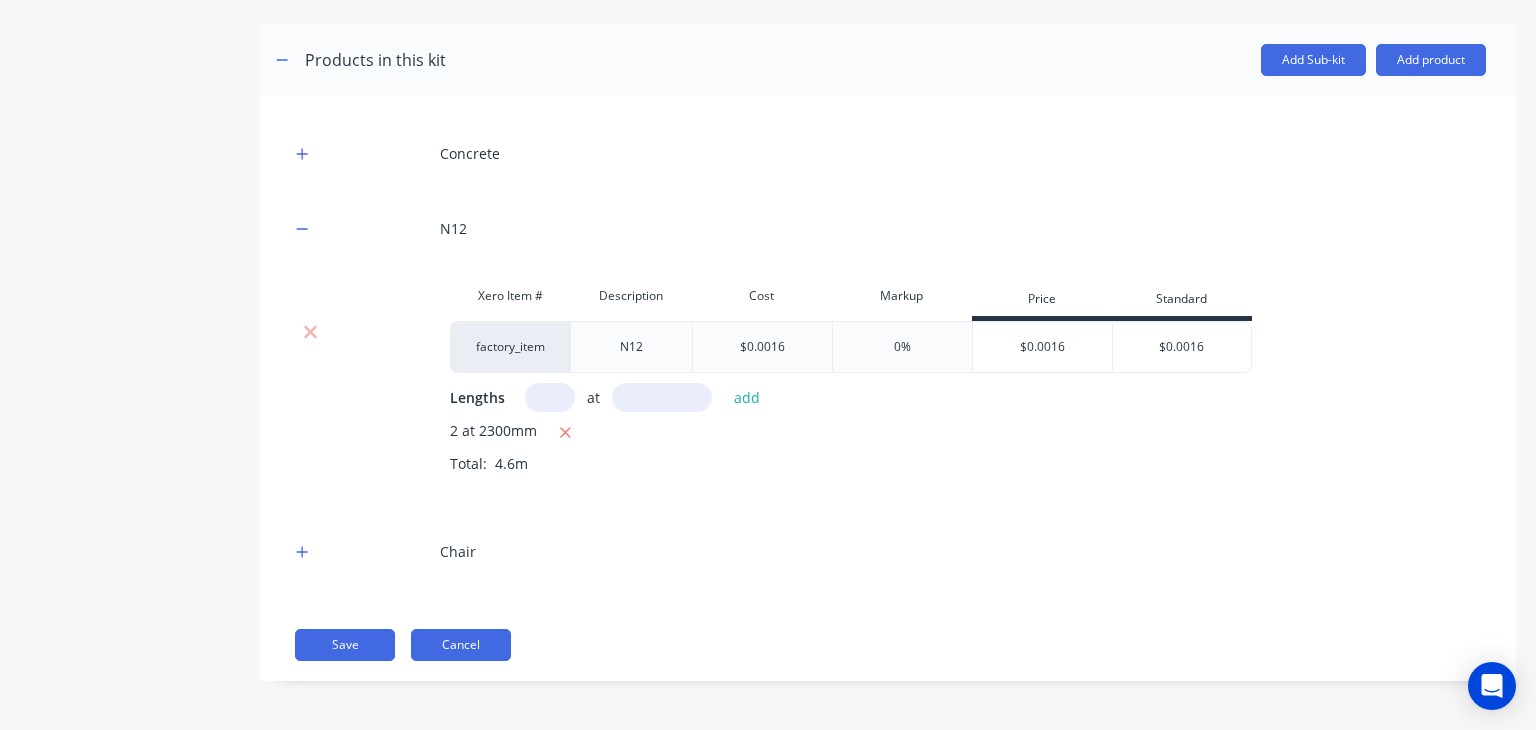 click on "Cancel" at bounding box center (461, 645) 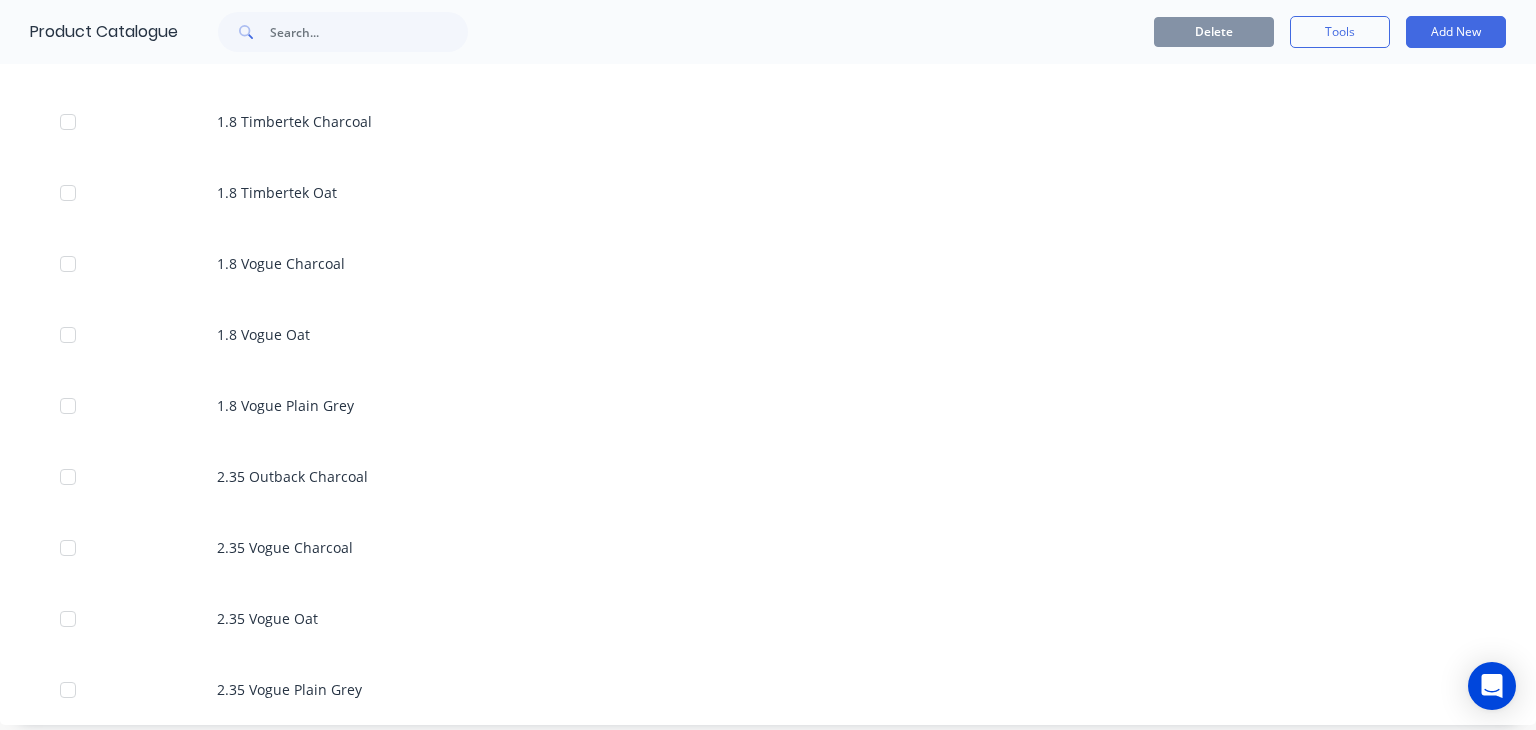 scroll, scrollTop: 715, scrollLeft: 0, axis: vertical 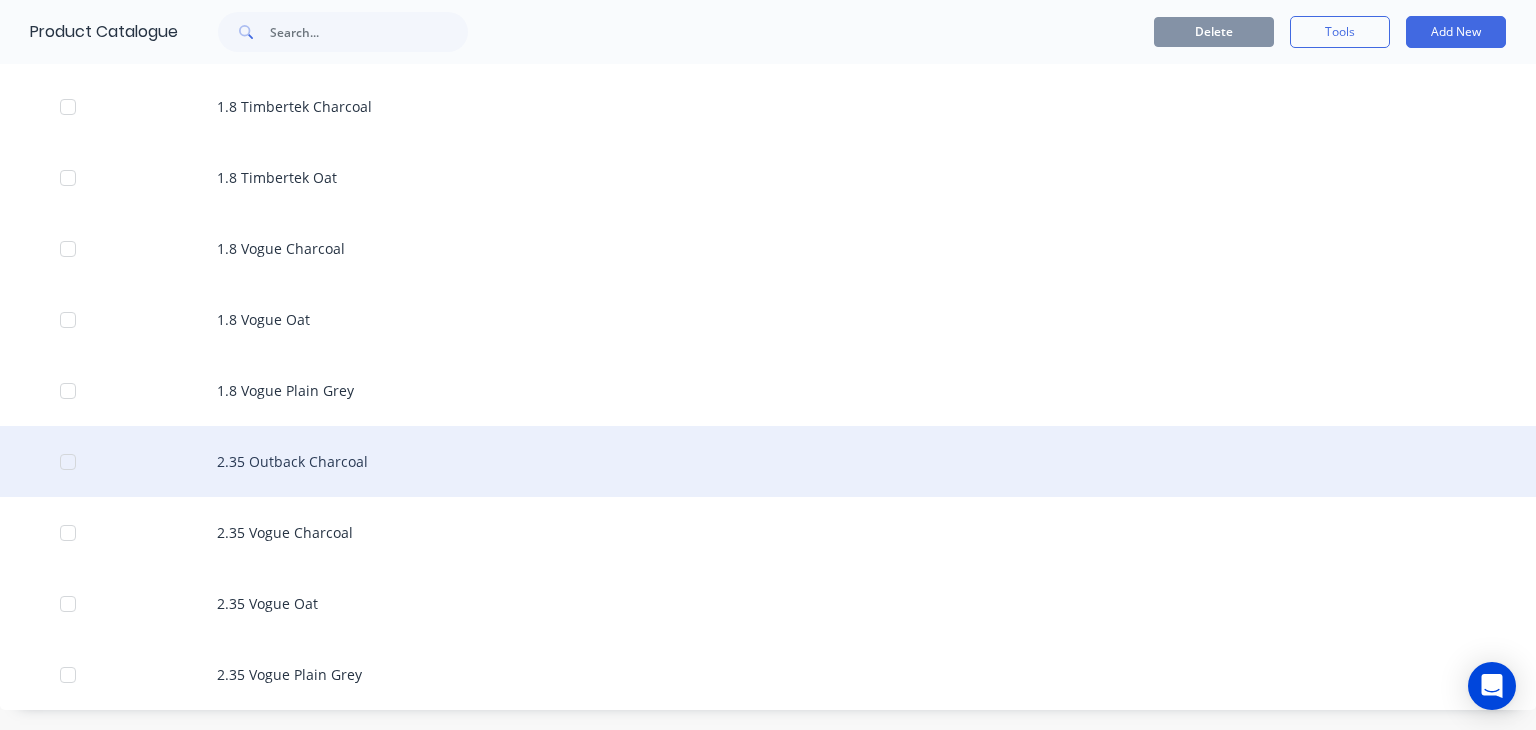 click at bounding box center (68, 462) 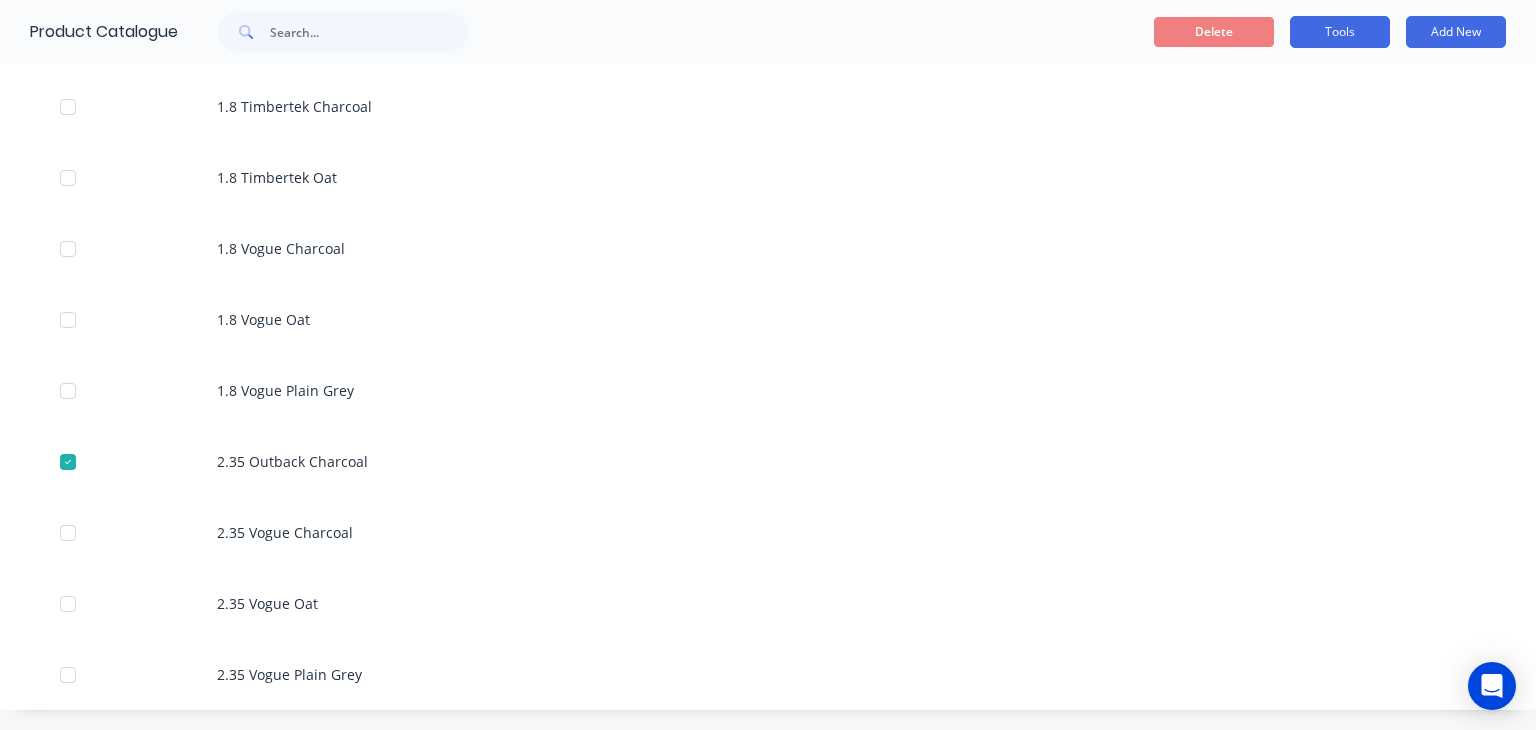 click on "Tools" at bounding box center [1340, 32] 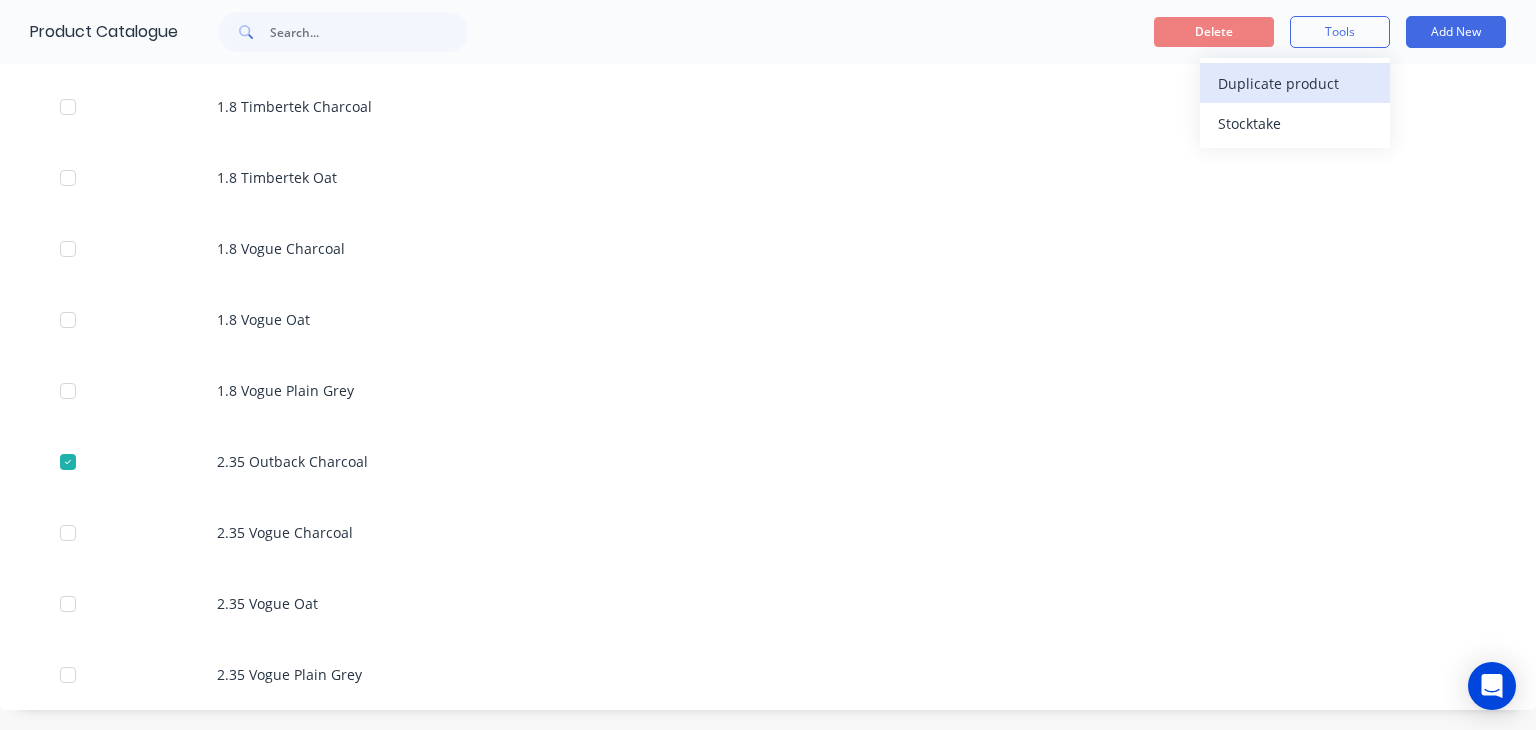 drag, startPoint x: 1328, startPoint y: 104, endPoint x: 1344, endPoint y: 86, distance: 24.083189 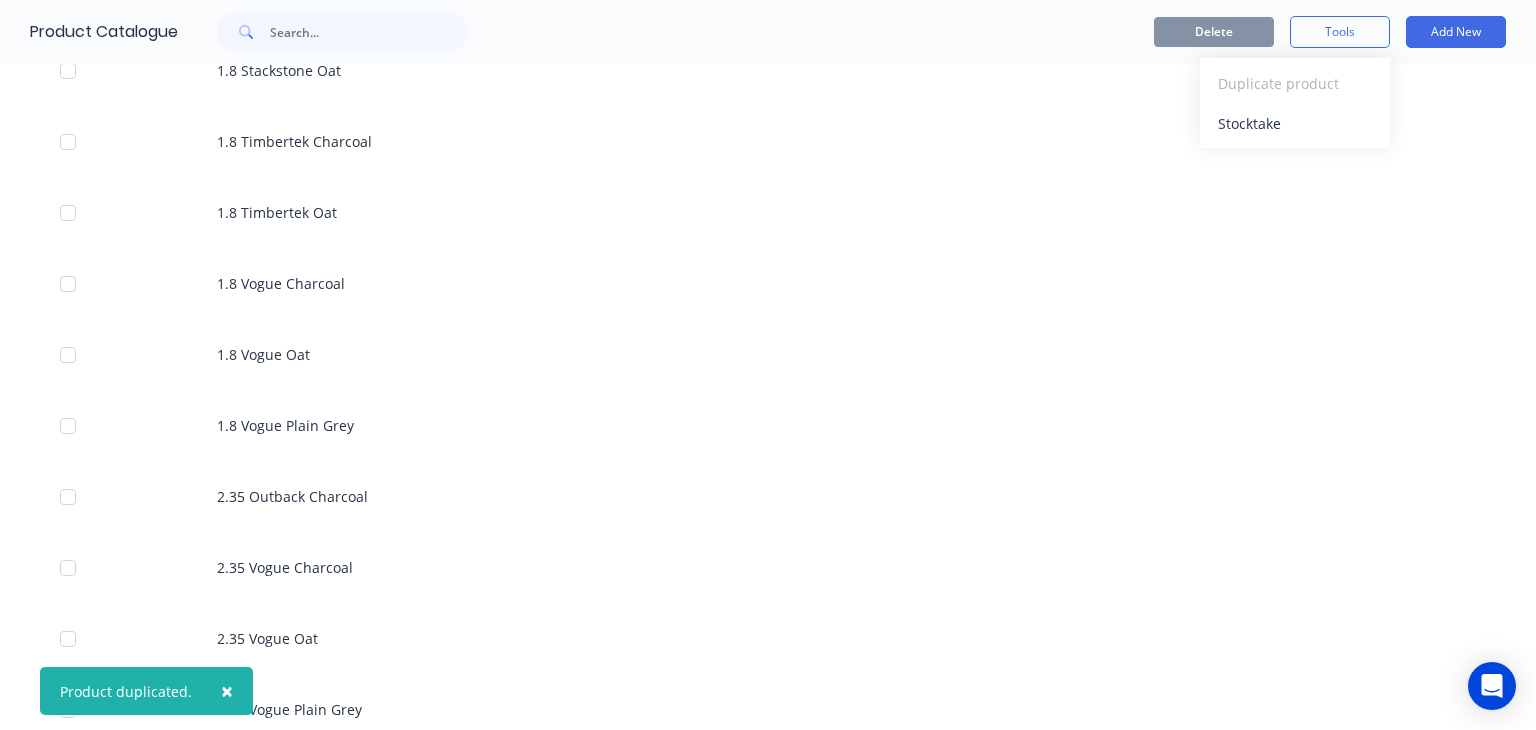 scroll, scrollTop: 785, scrollLeft: 0, axis: vertical 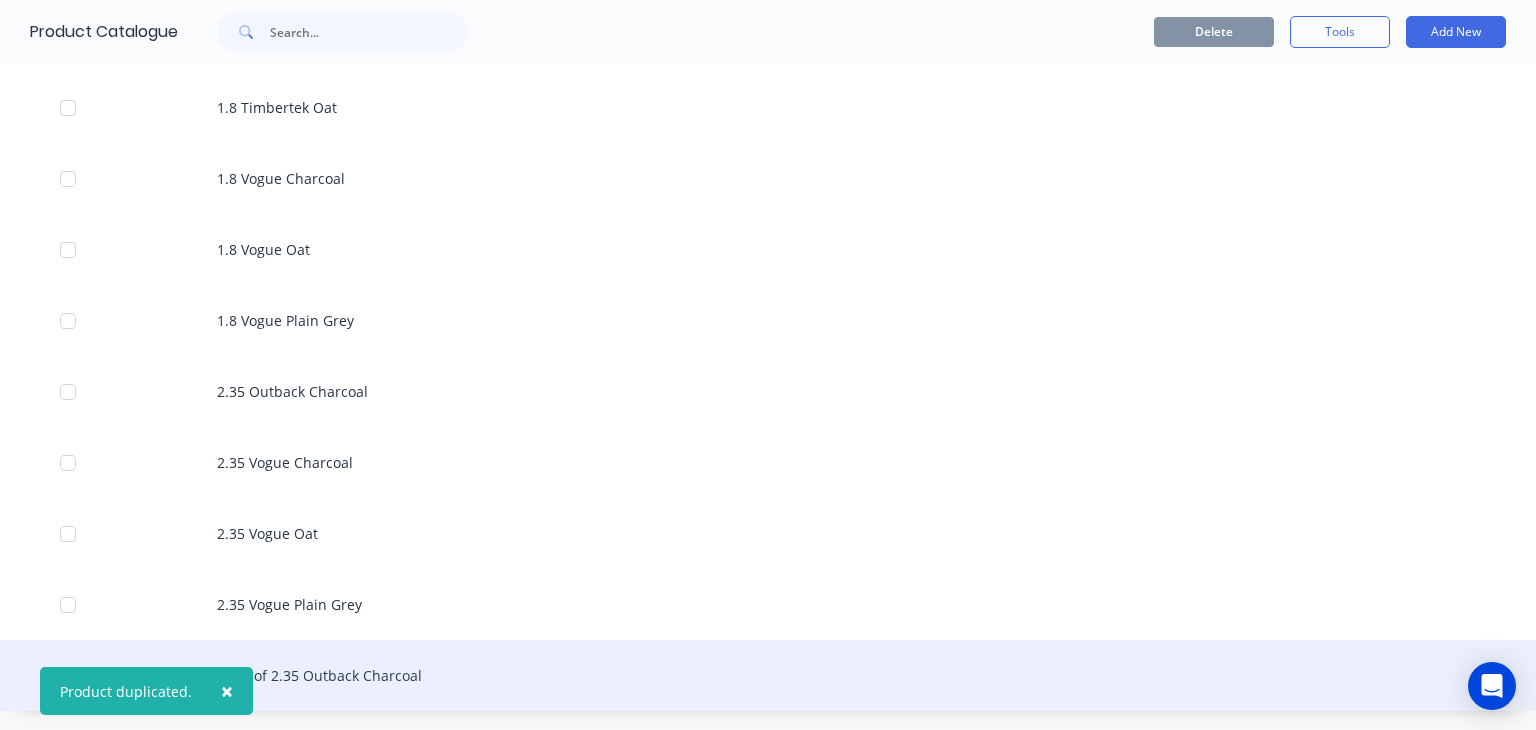 click on "Copy of 2.35 Outback Charcoal" at bounding box center (768, 675) 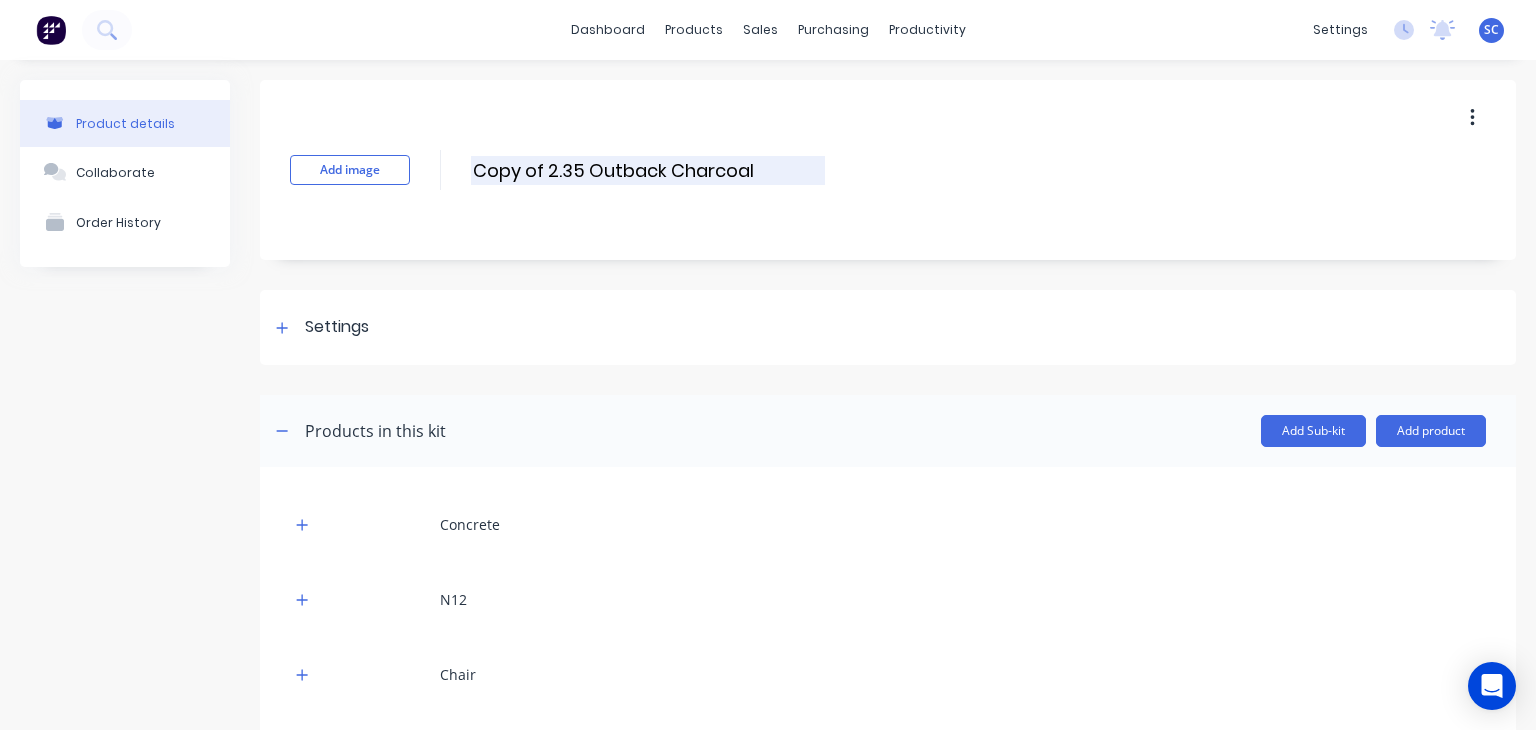 click on "Copy of 2.35 Outback Charcoal" at bounding box center (648, 170) 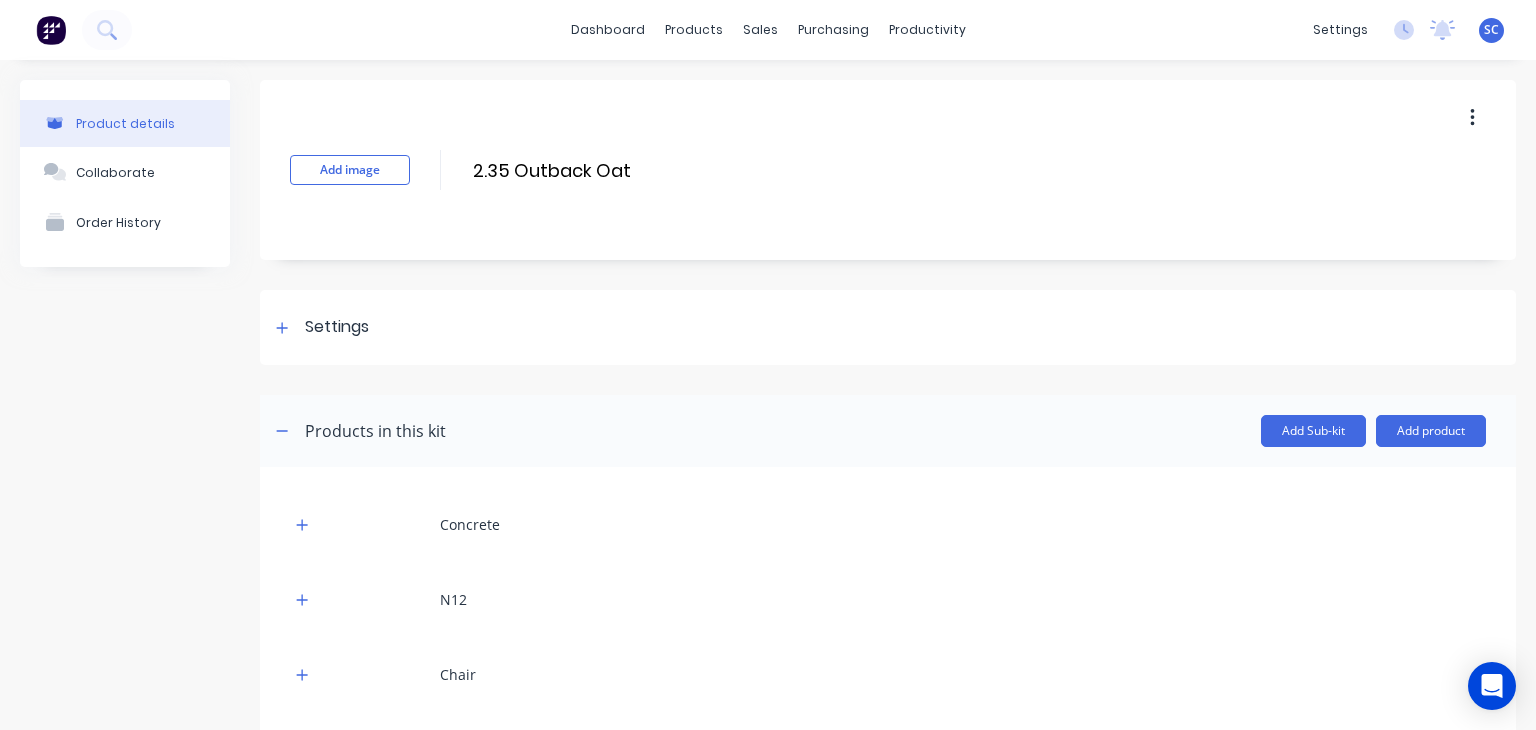 type on "2.35 Outback Oat" 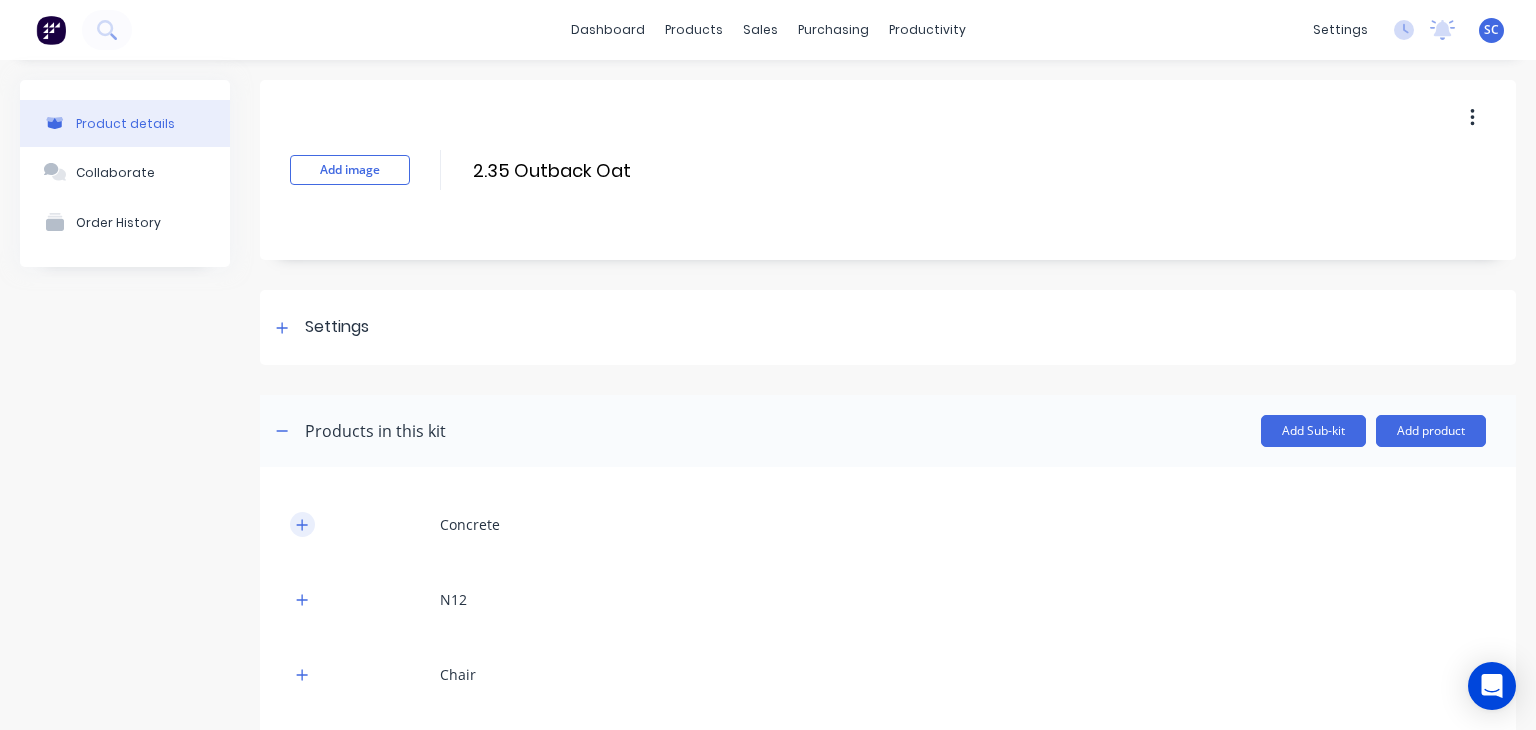 click 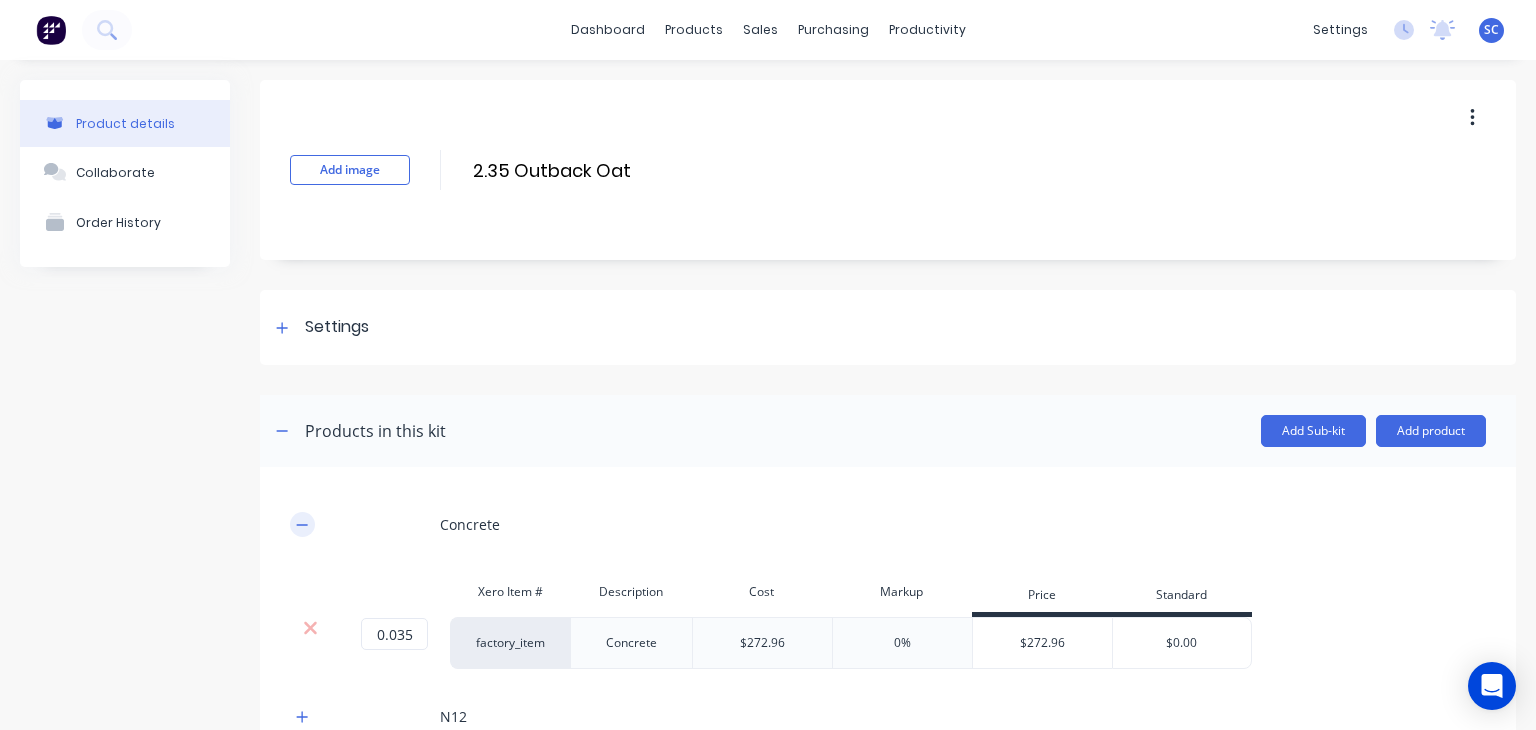 scroll, scrollTop: 240, scrollLeft: 0, axis: vertical 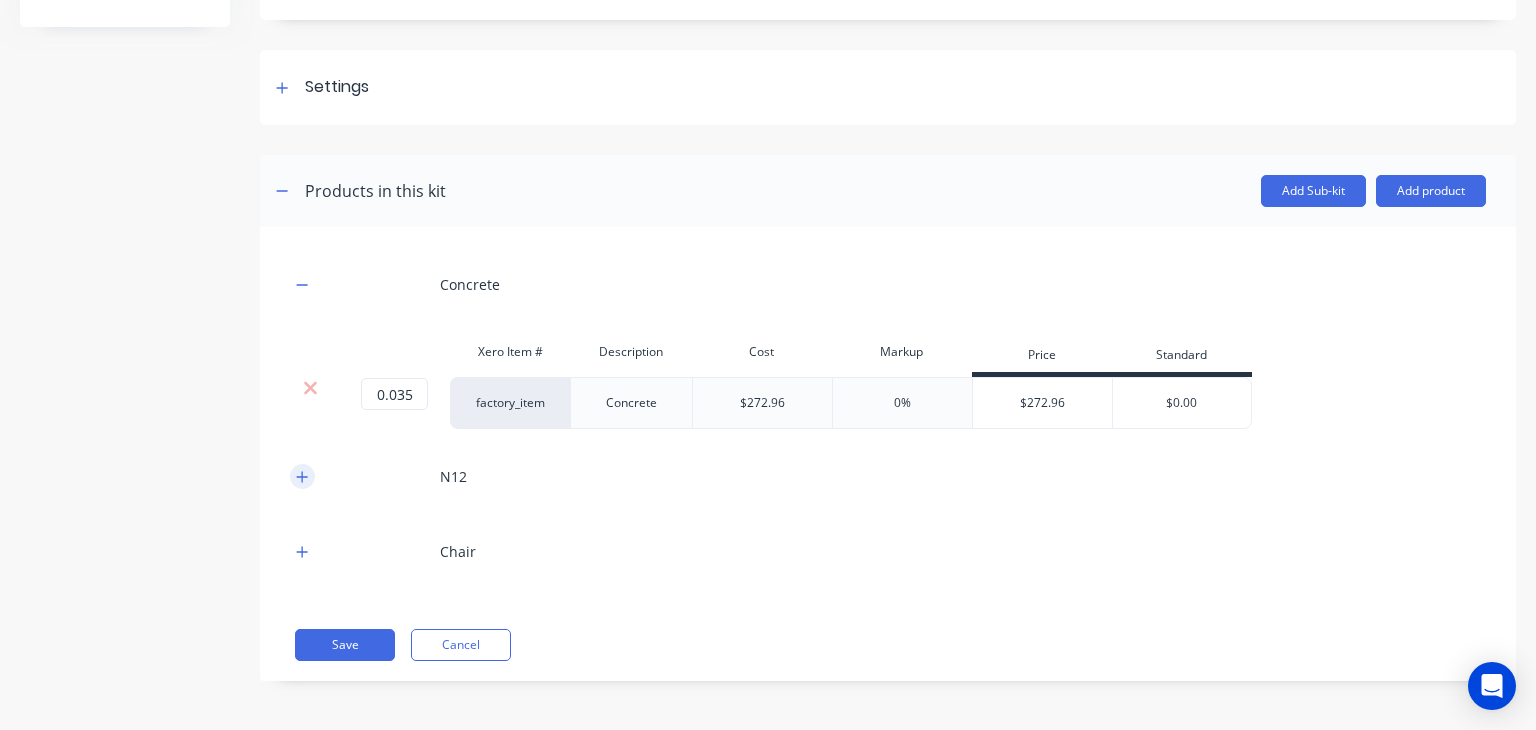 click at bounding box center (302, 476) 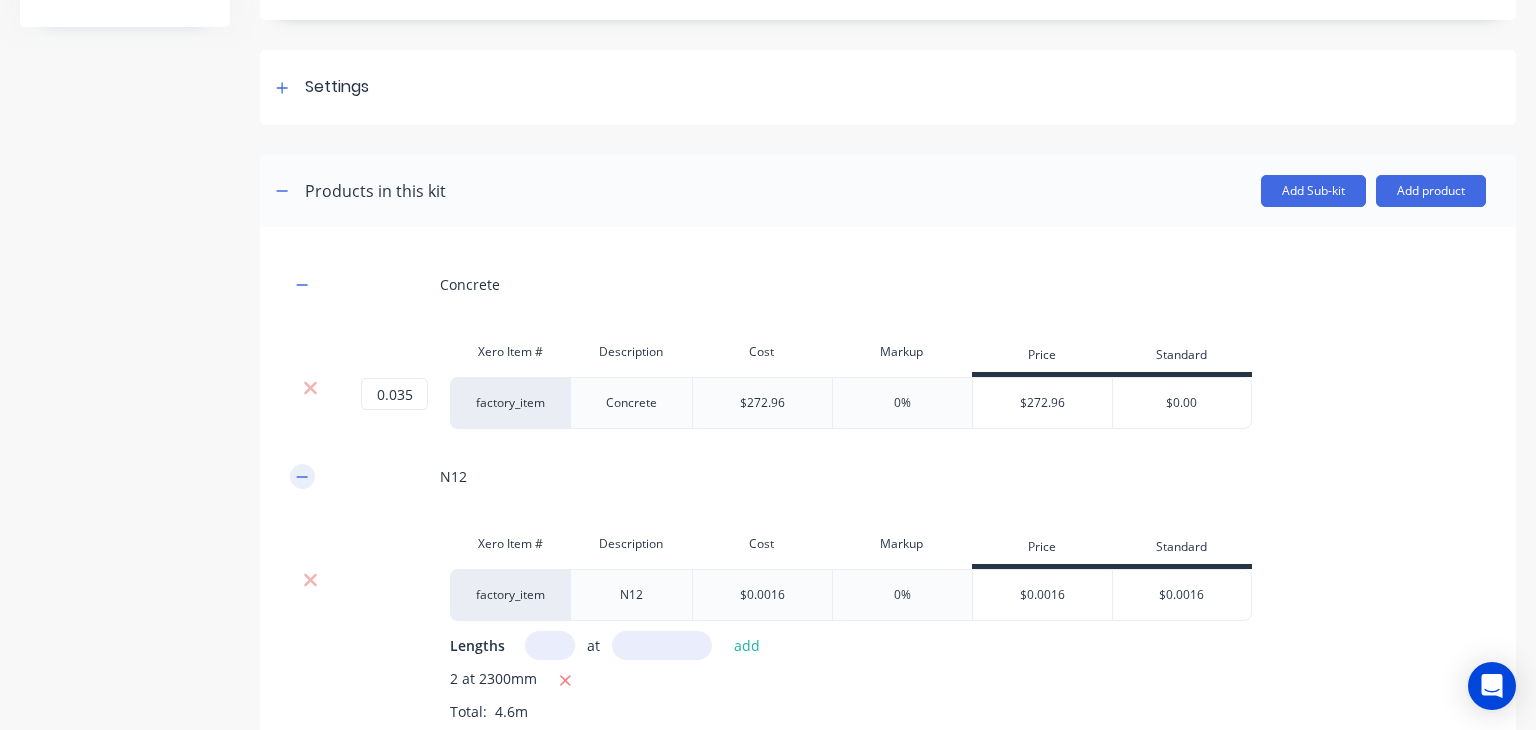 scroll, scrollTop: 488, scrollLeft: 0, axis: vertical 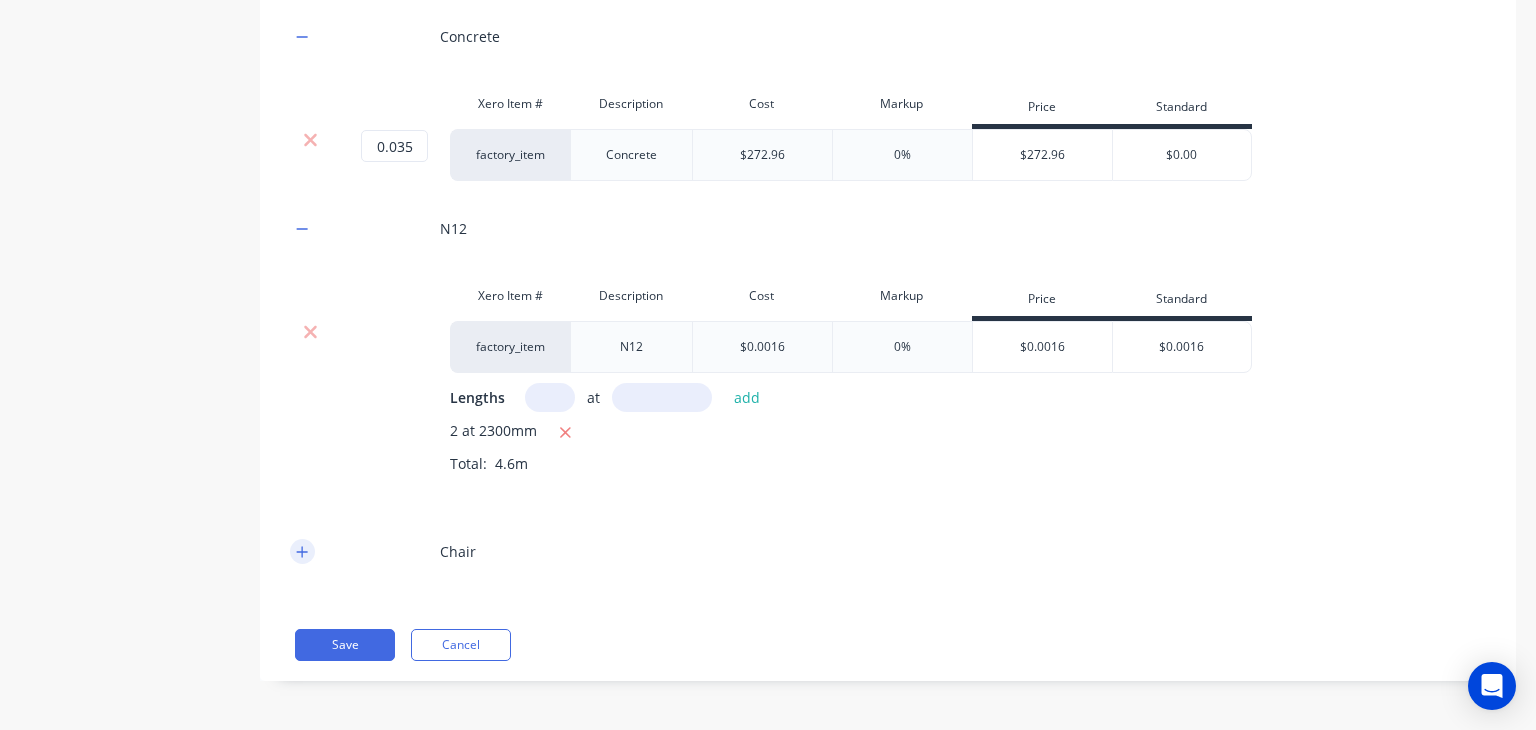 click at bounding box center (302, 551) 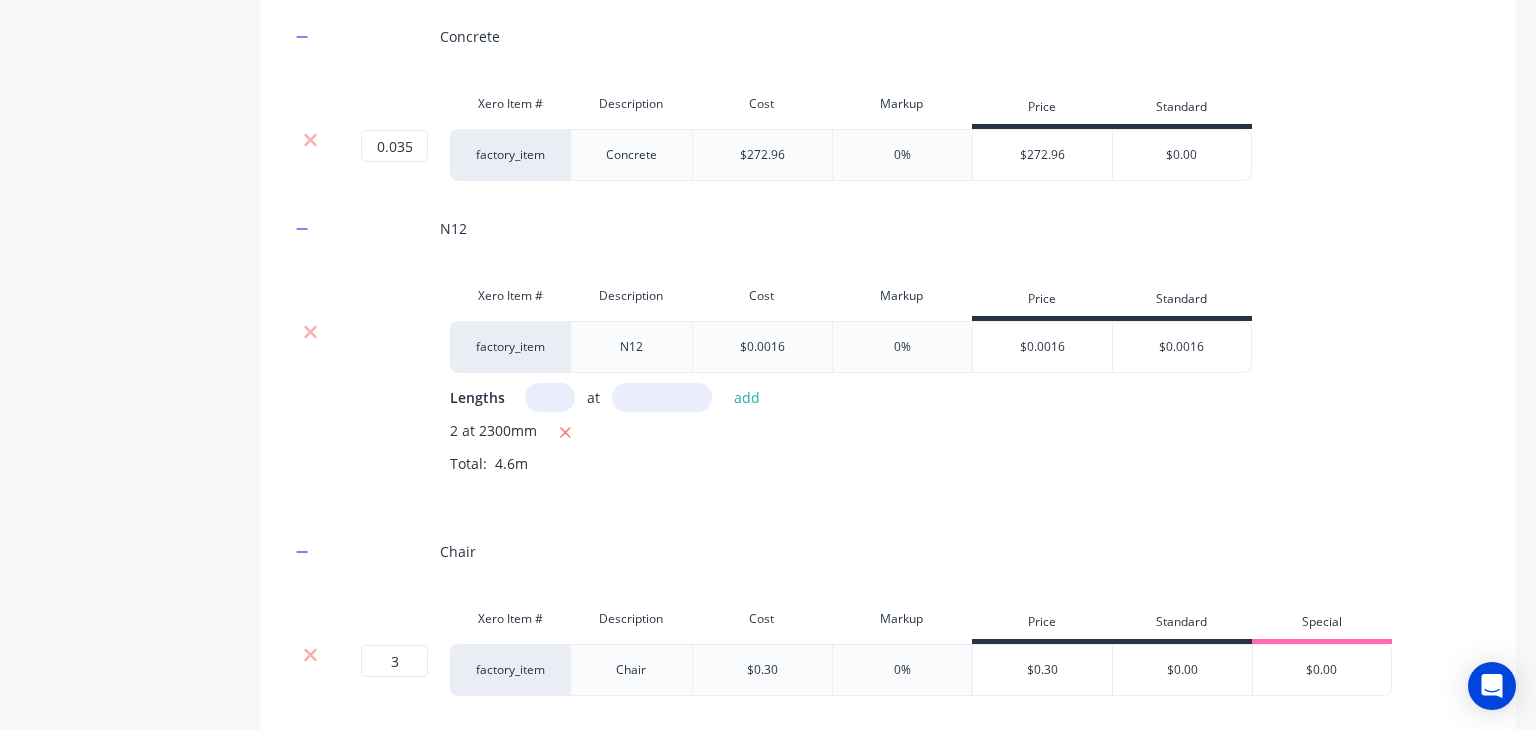 type 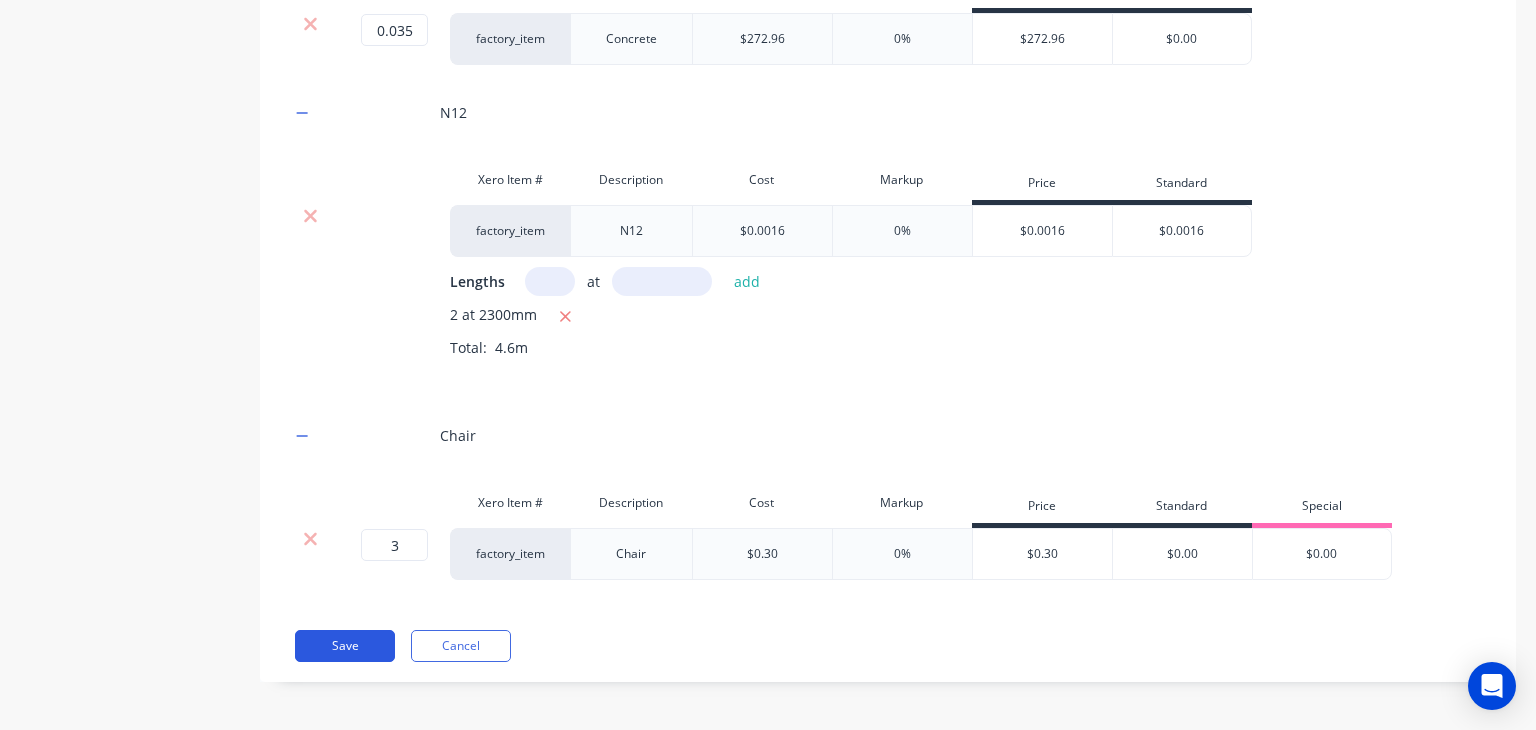 click on "Save" at bounding box center [345, 646] 